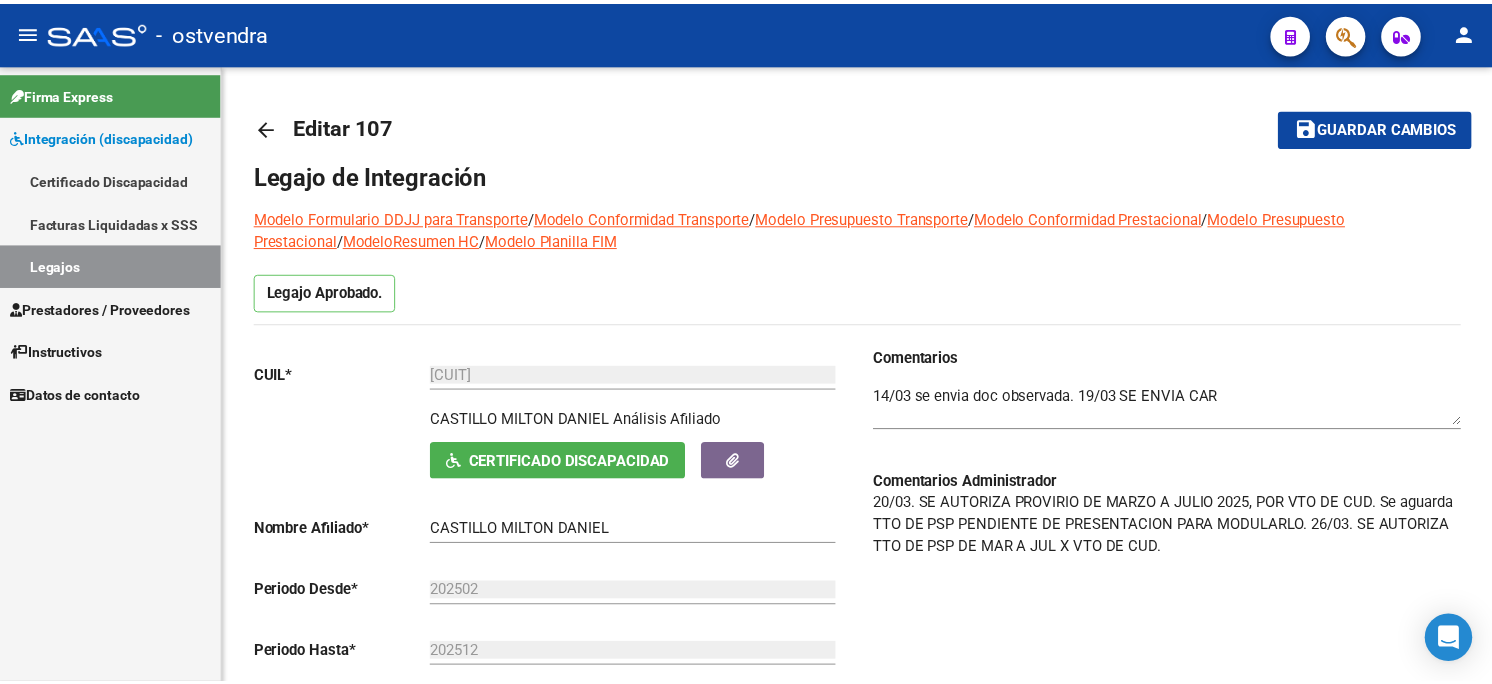 scroll, scrollTop: 0, scrollLeft: 0, axis: both 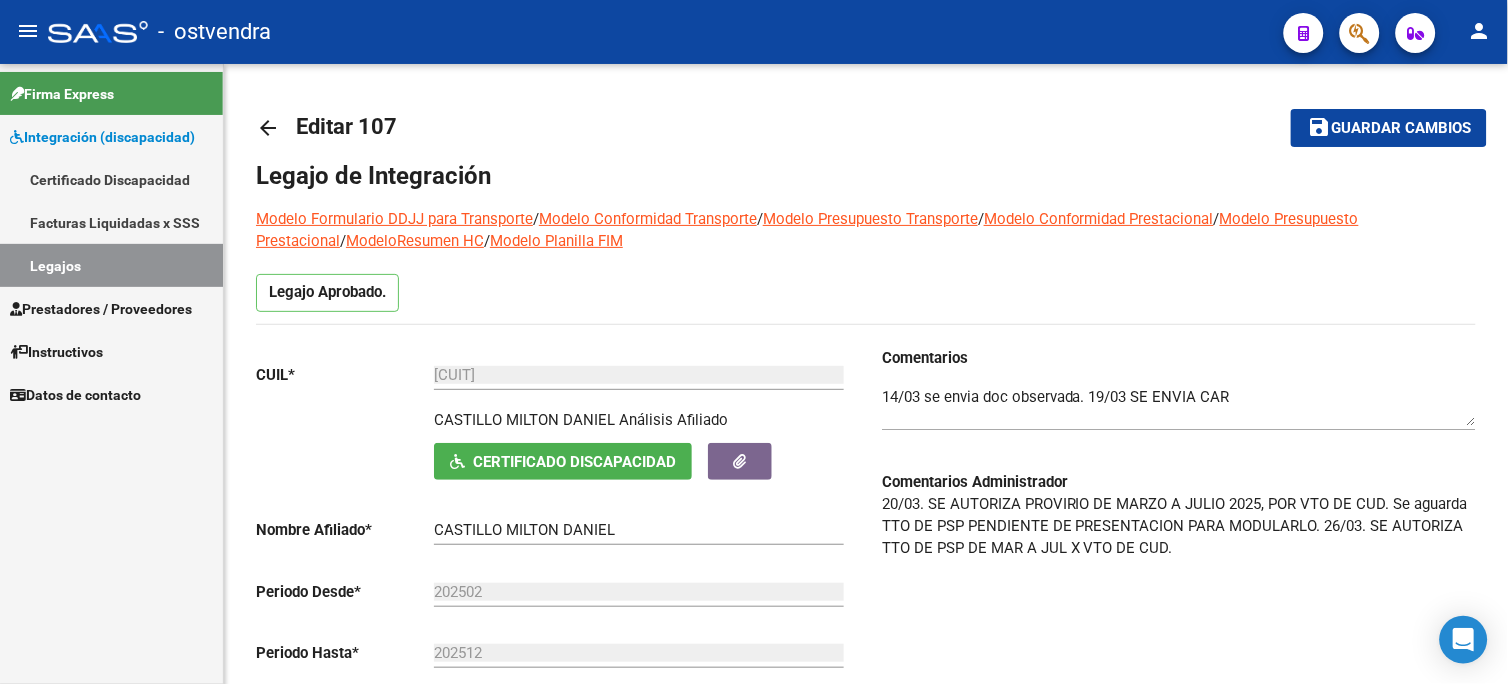 click on "Integración (discapacidad)" at bounding box center (102, 137) 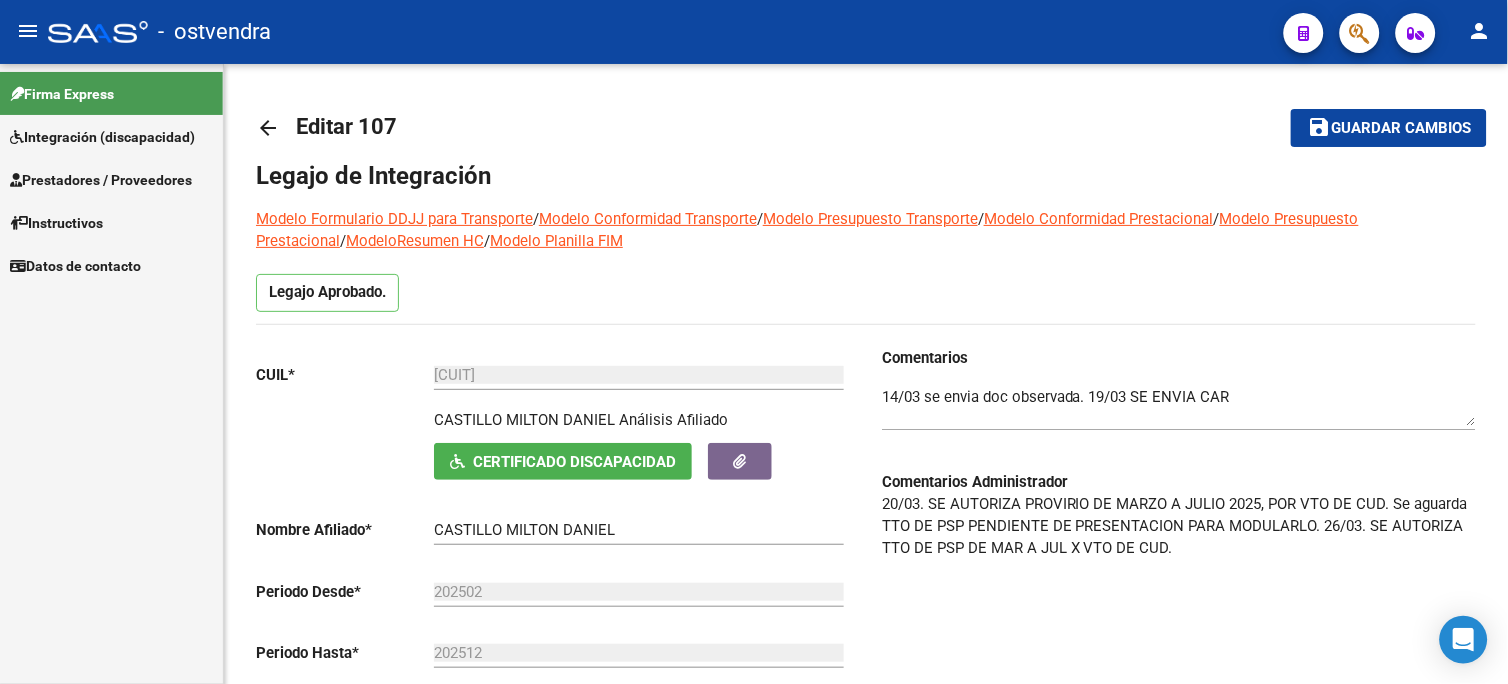 click on "Prestadores / Proveedores" at bounding box center [101, 180] 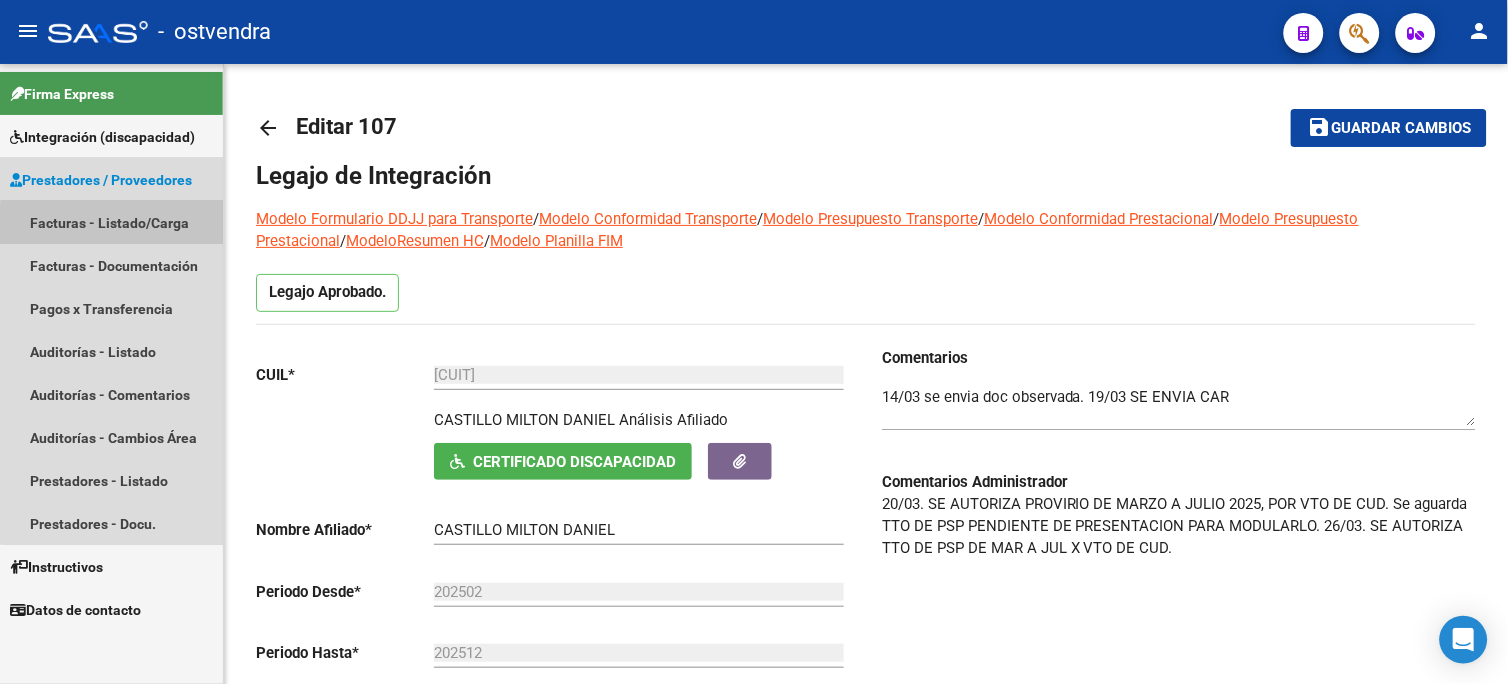click on "Facturas - Listado/Carga" at bounding box center [111, 222] 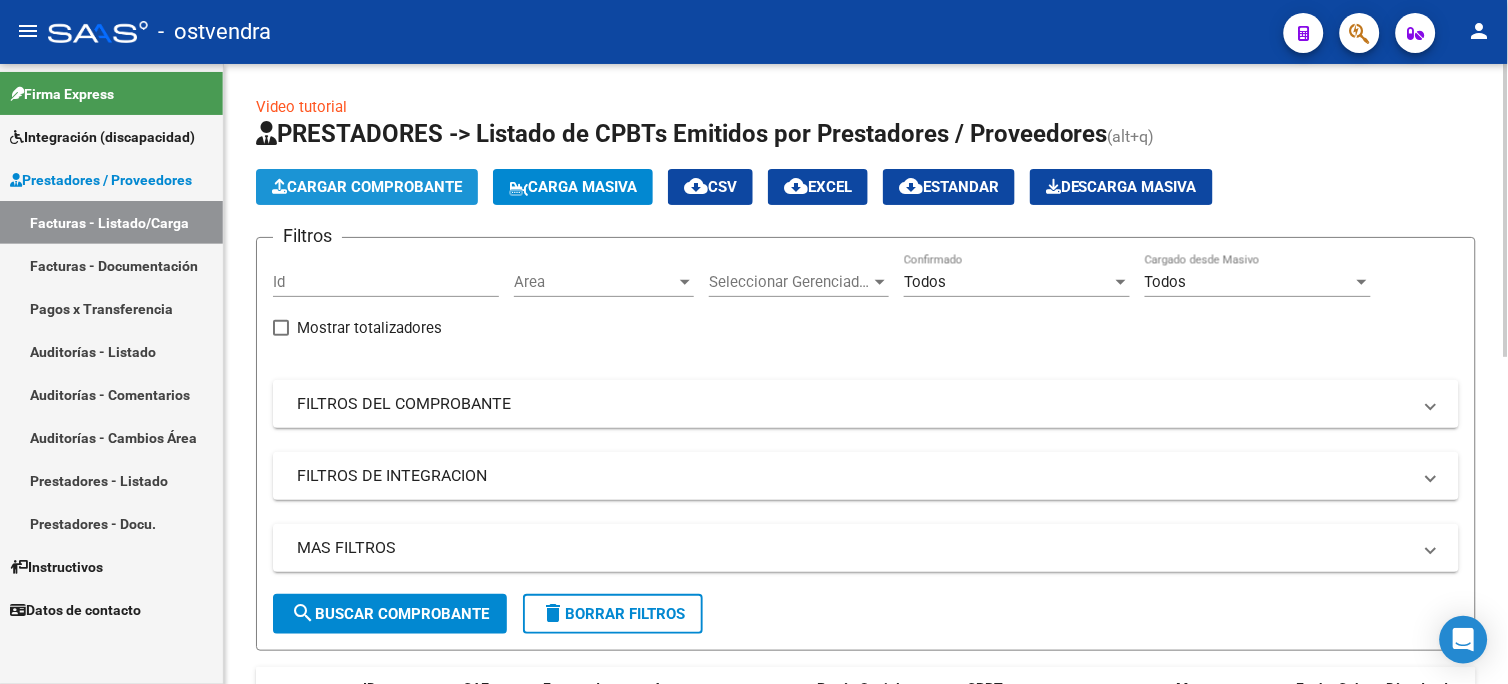 click on "Cargar Comprobante" 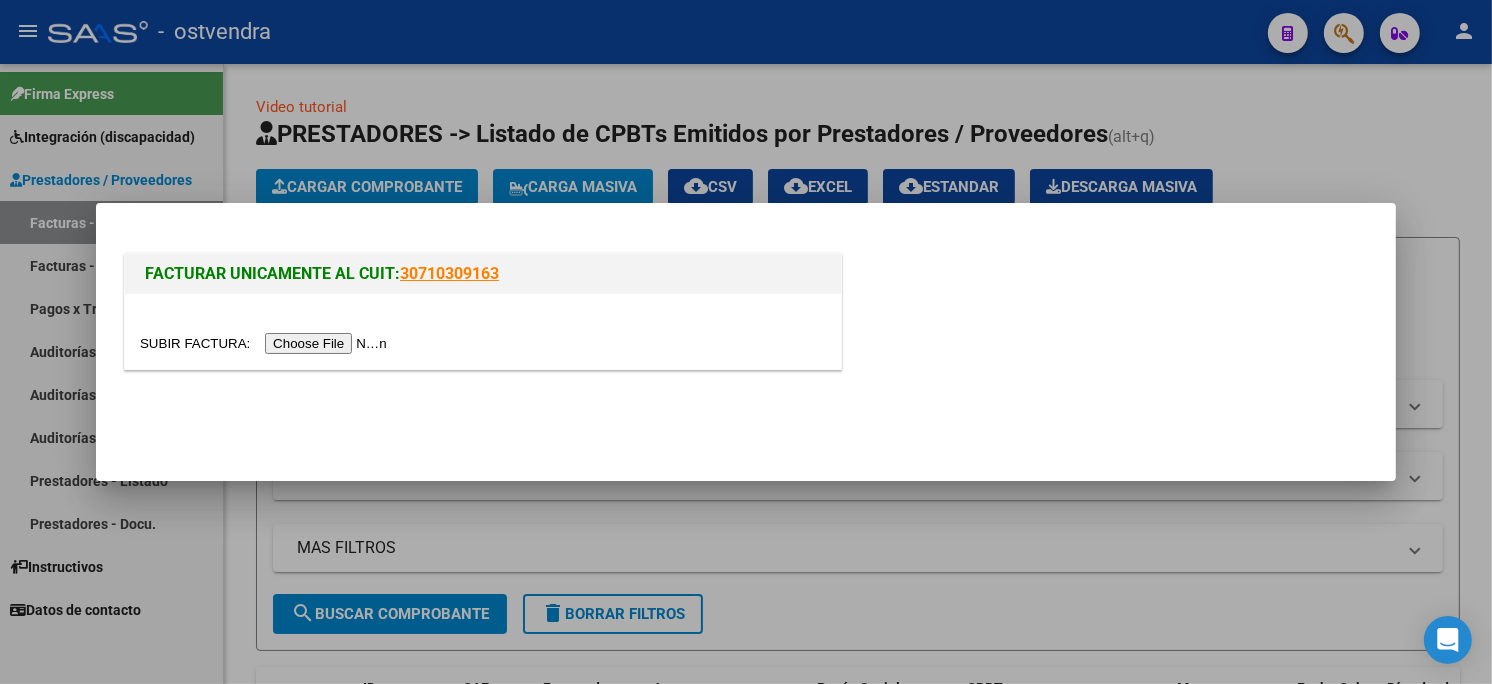 click at bounding box center [483, 343] 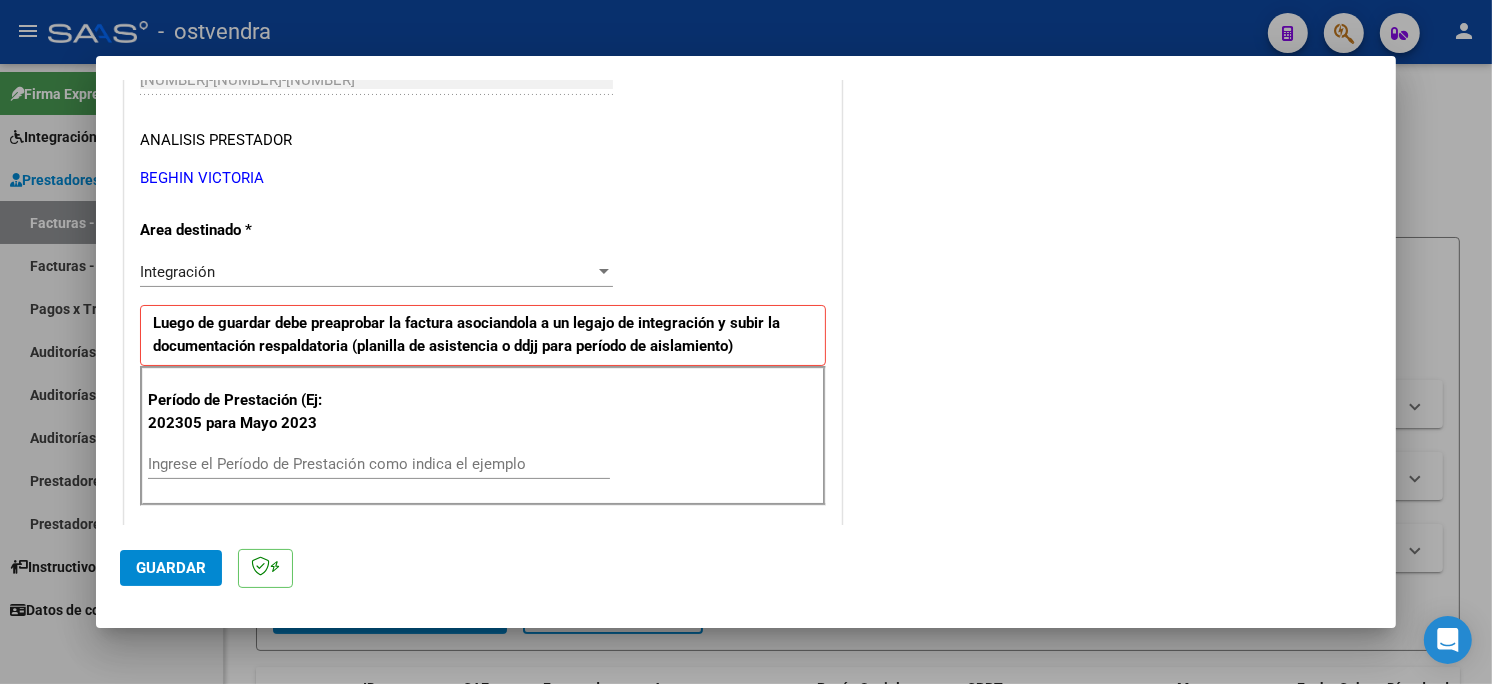 scroll, scrollTop: 444, scrollLeft: 0, axis: vertical 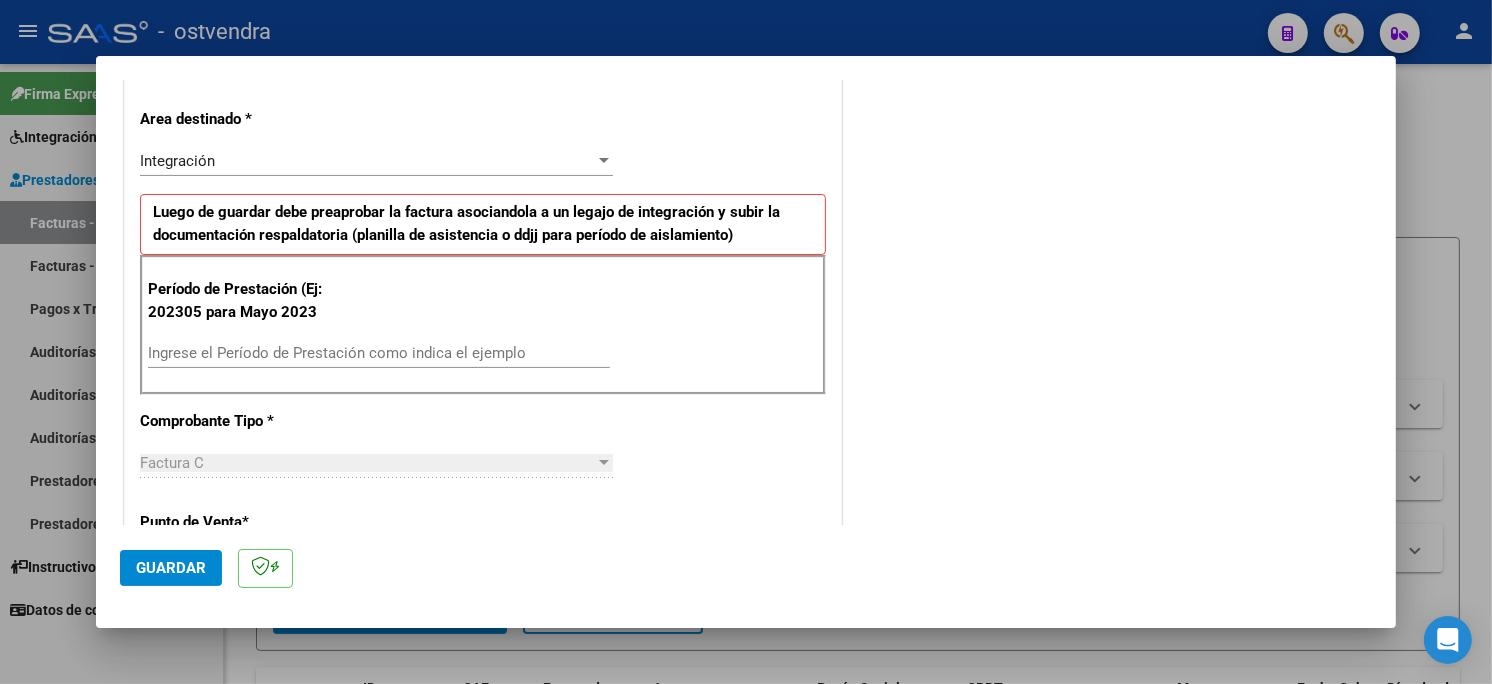 click on "Ingrese el Período de Prestación como indica el ejemplo" at bounding box center [379, 353] 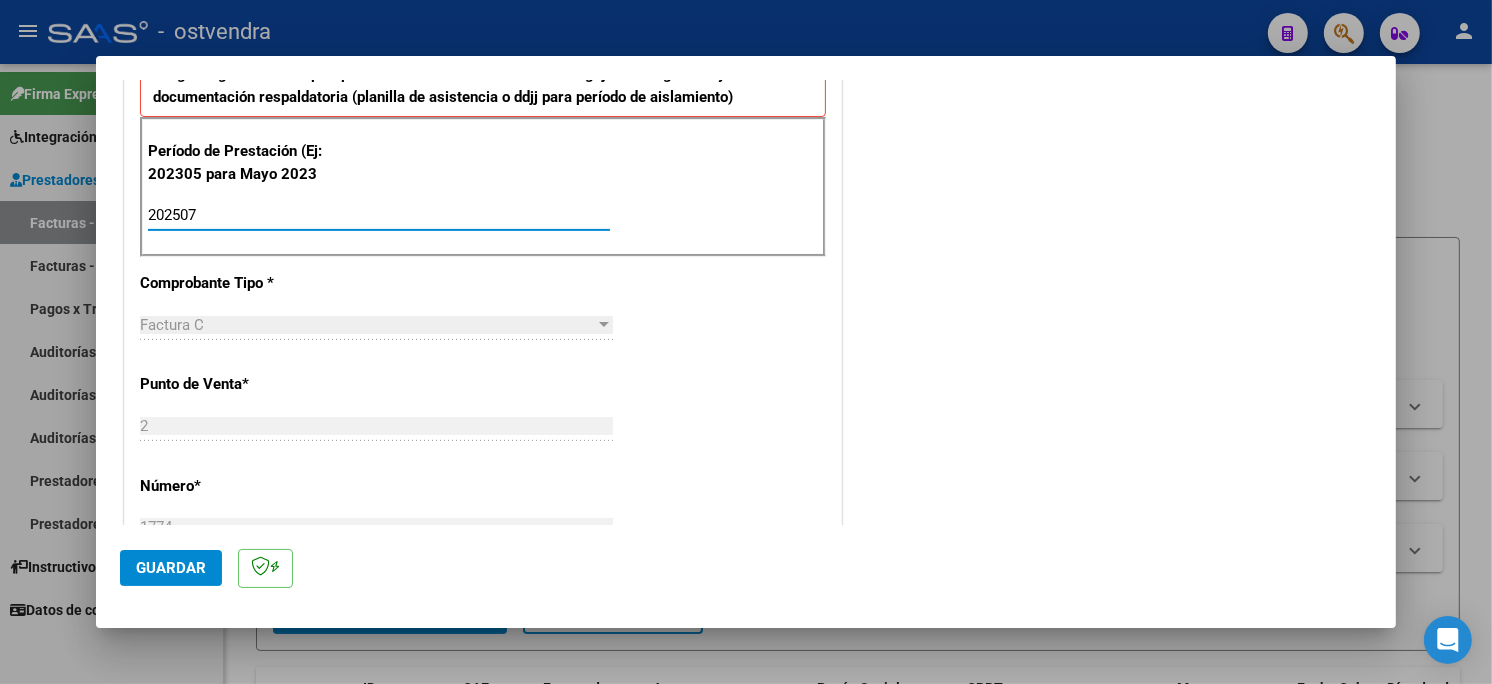 scroll, scrollTop: 666, scrollLeft: 0, axis: vertical 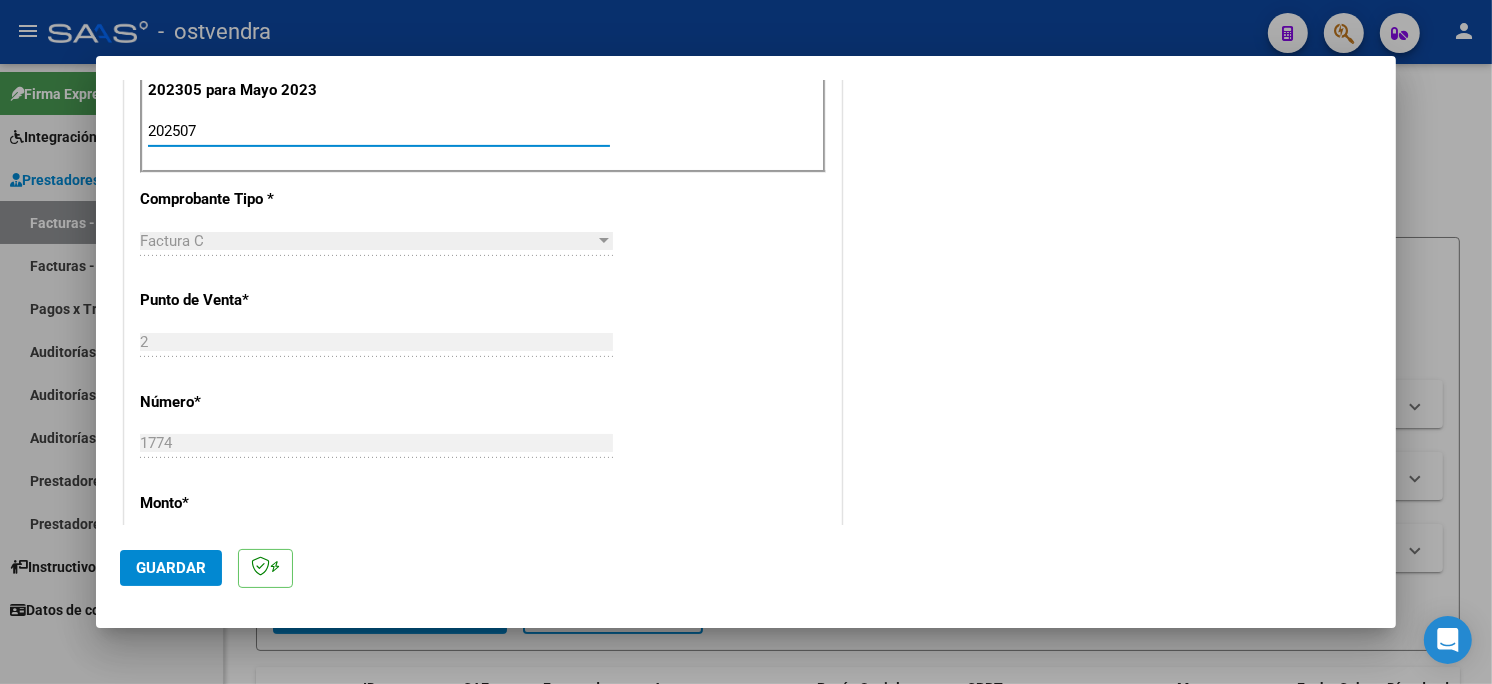 type on "202507" 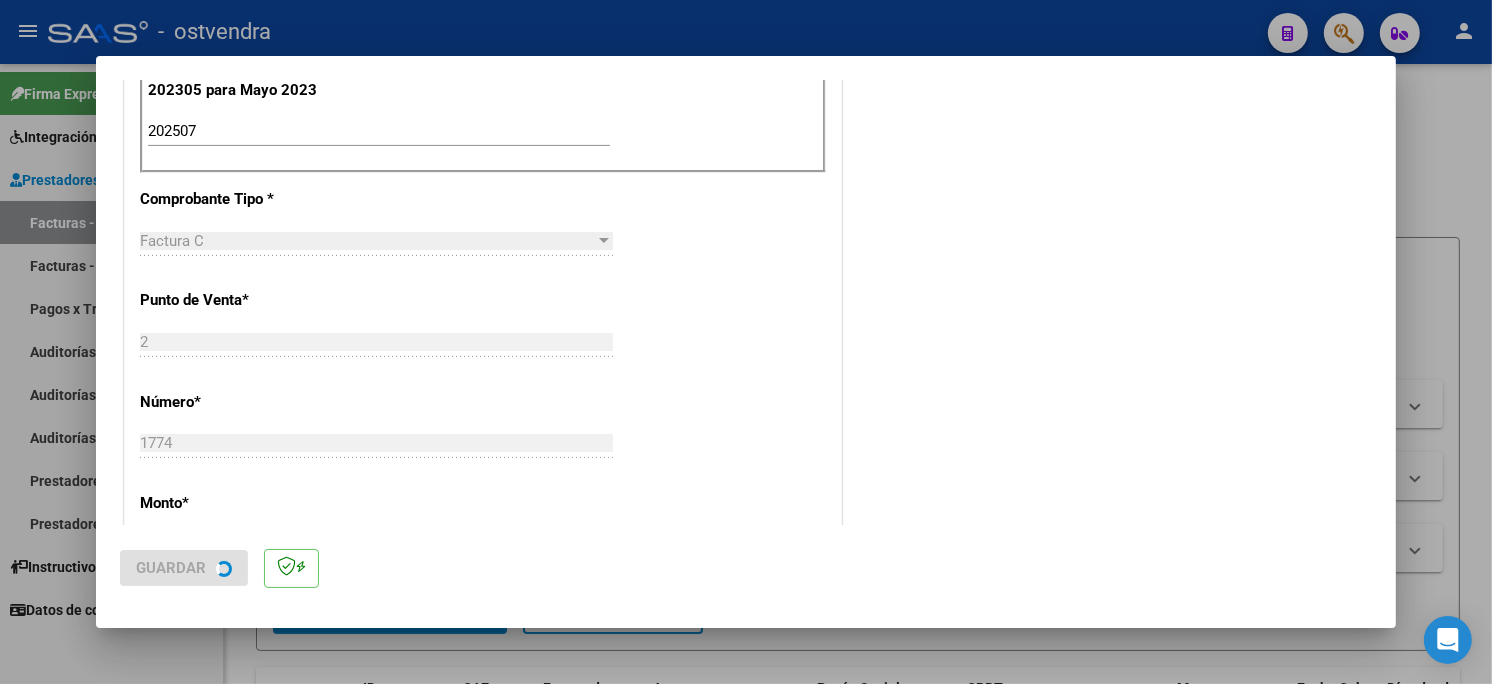 scroll, scrollTop: 0, scrollLeft: 0, axis: both 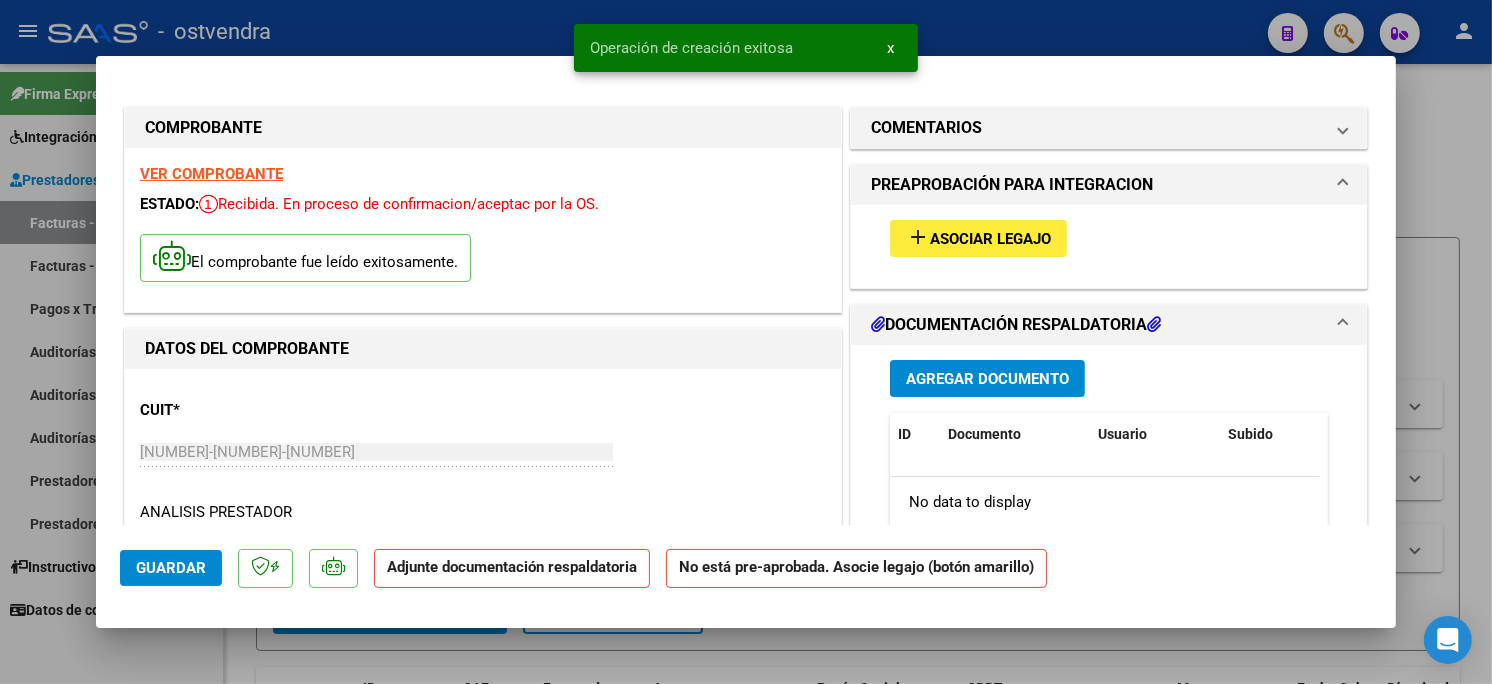 click on "Asociar Legajo" at bounding box center [990, 239] 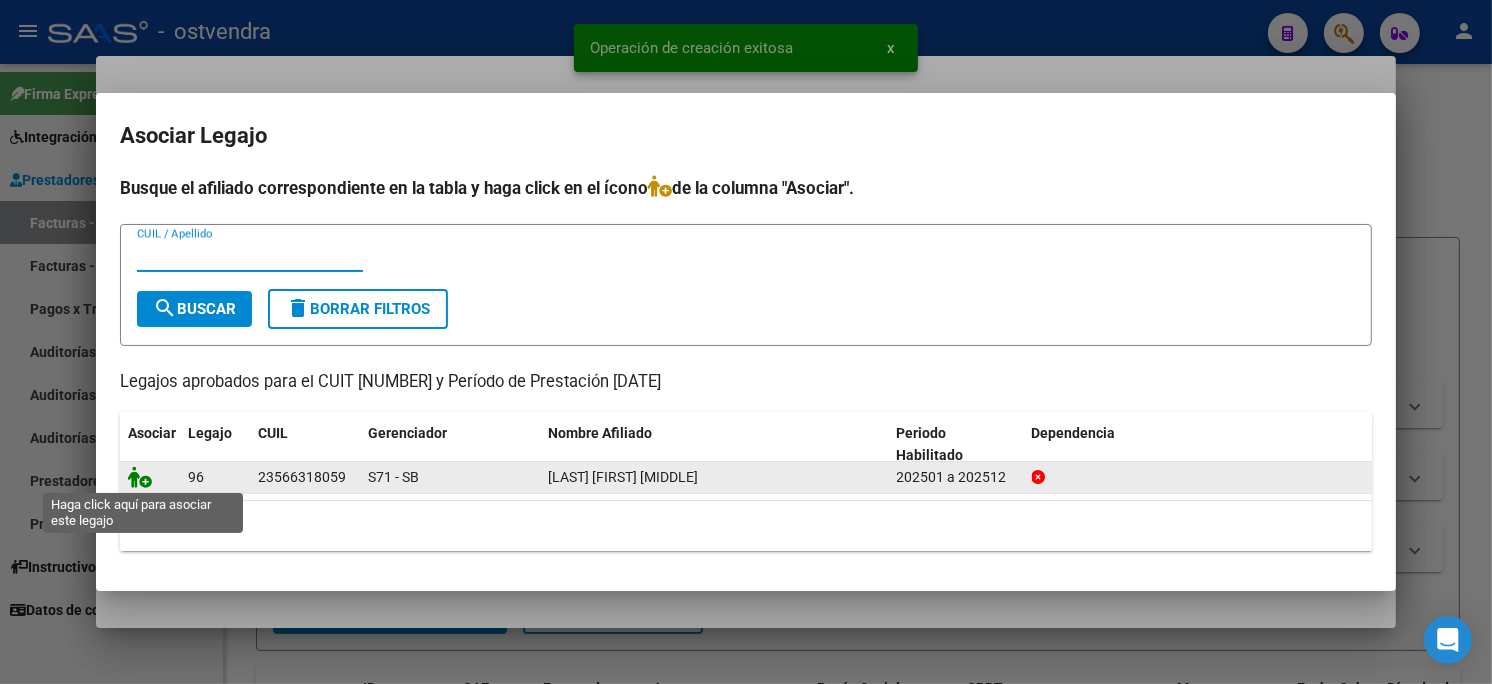 click 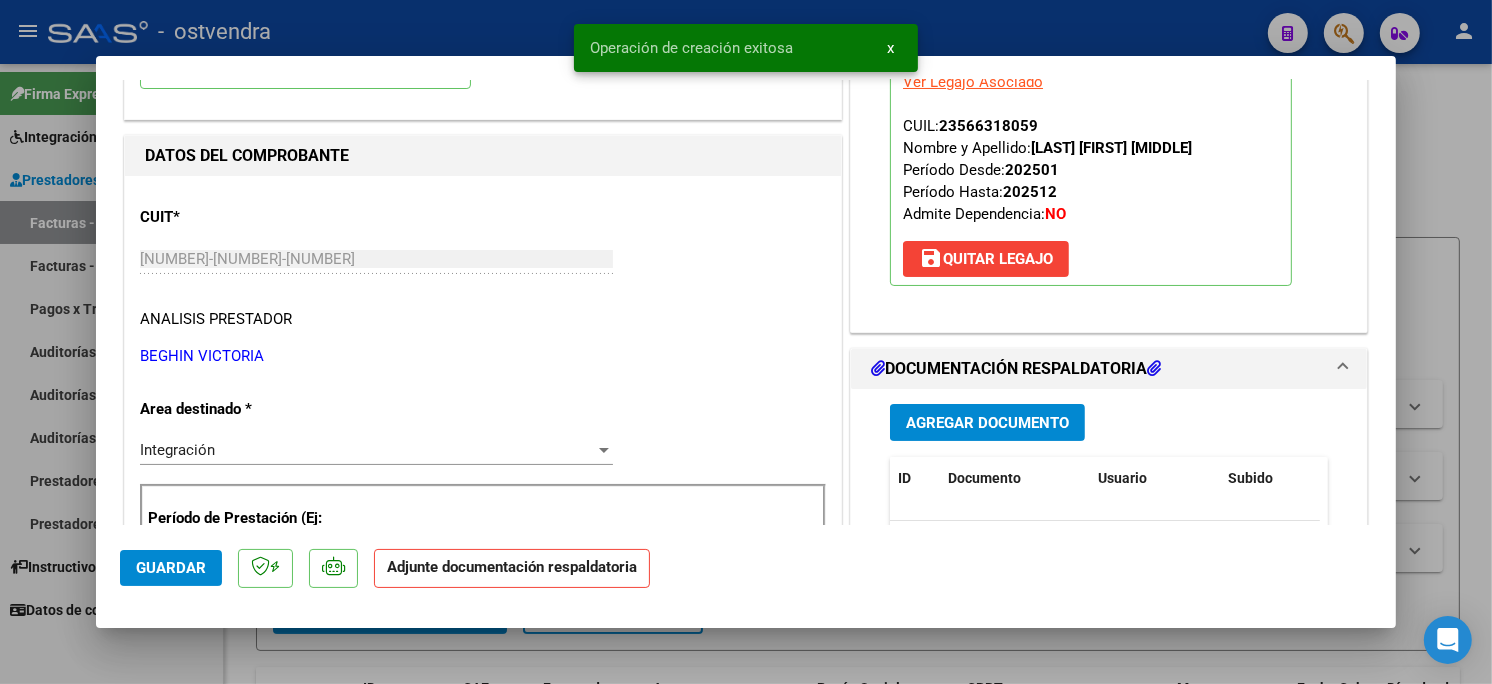 scroll, scrollTop: 222, scrollLeft: 0, axis: vertical 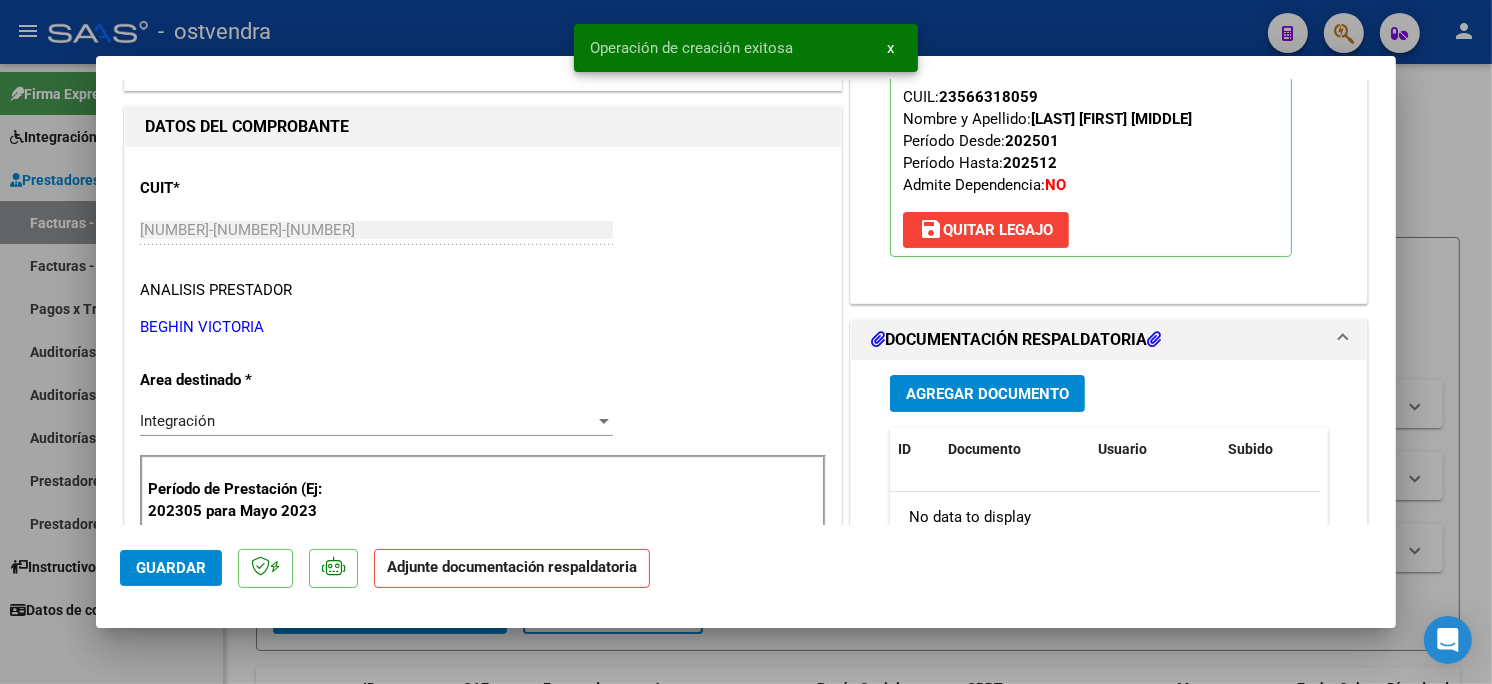 click on "Agregar Documento" at bounding box center (987, 394) 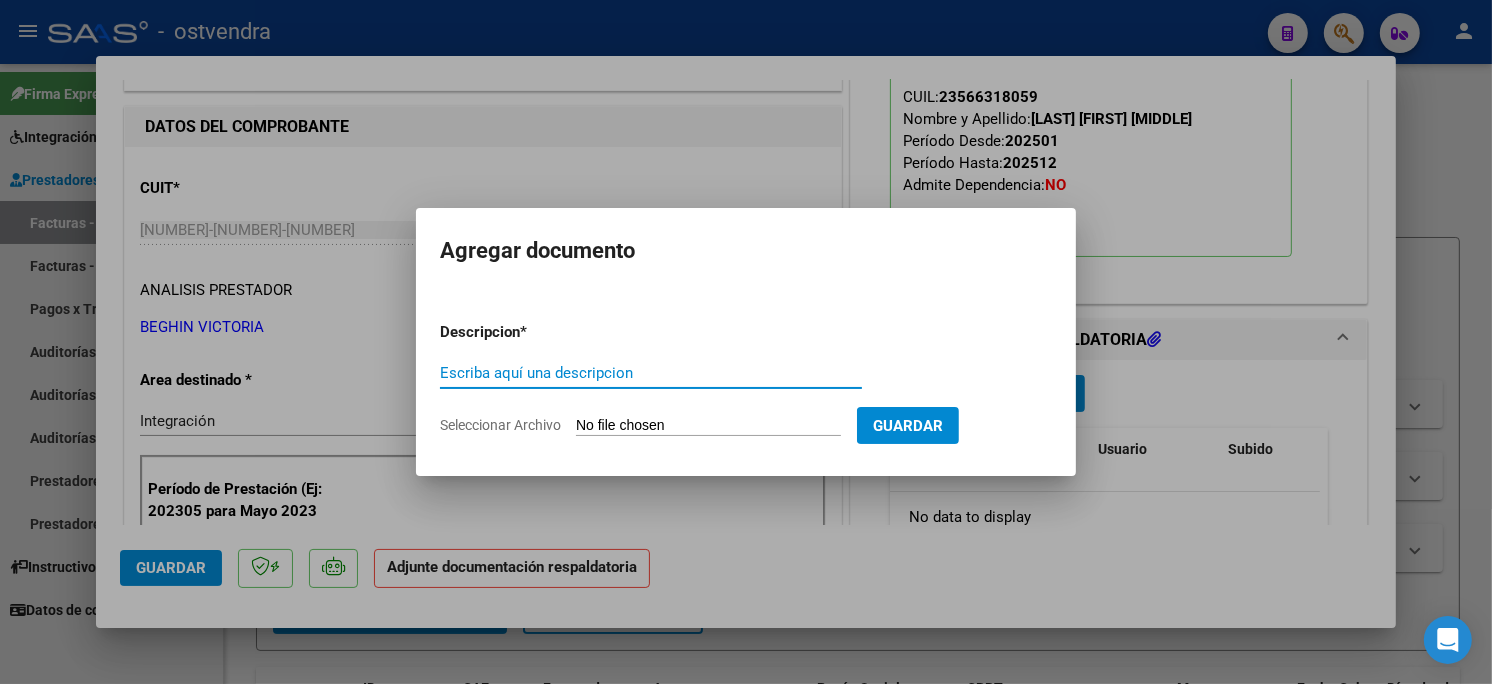 click on "Seleccionar Archivo" at bounding box center (708, 426) 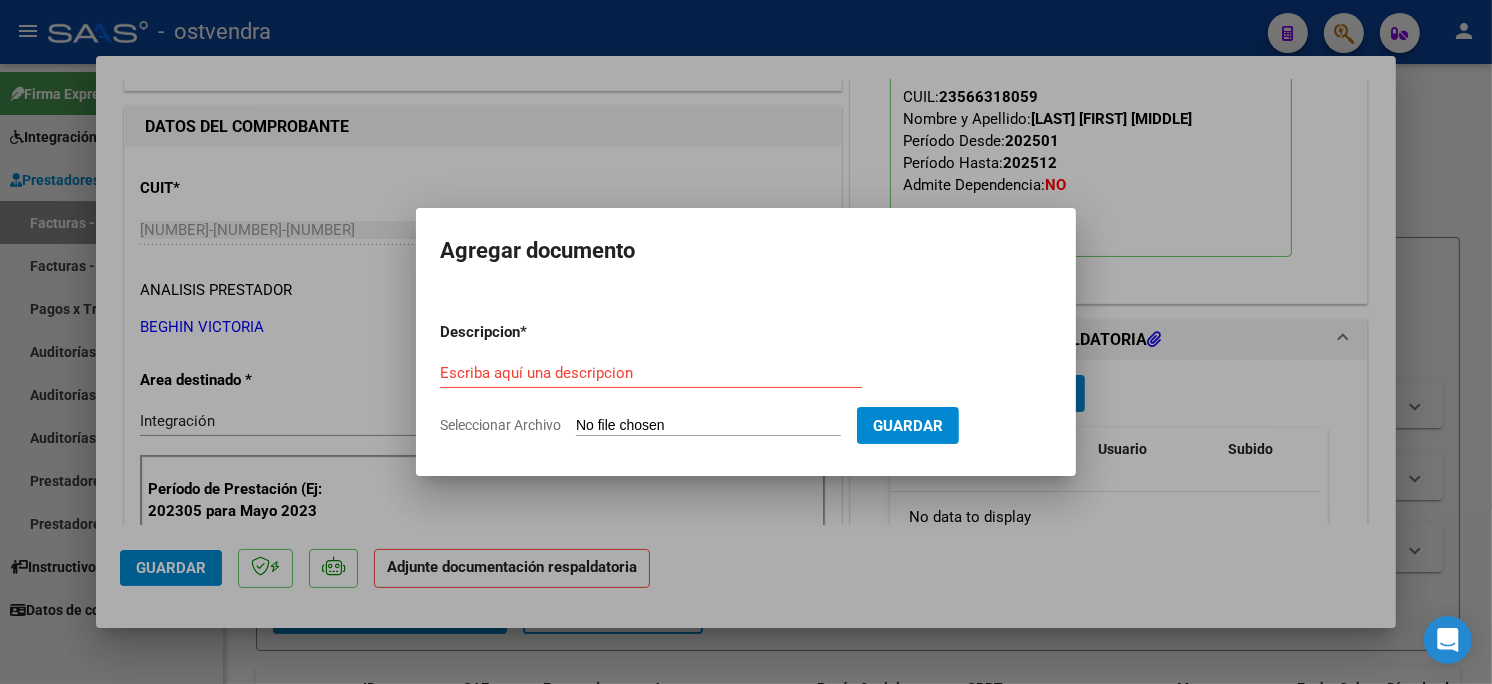 type on "C:\fakepath\ASISTENCIA C-2-1774.pdf" 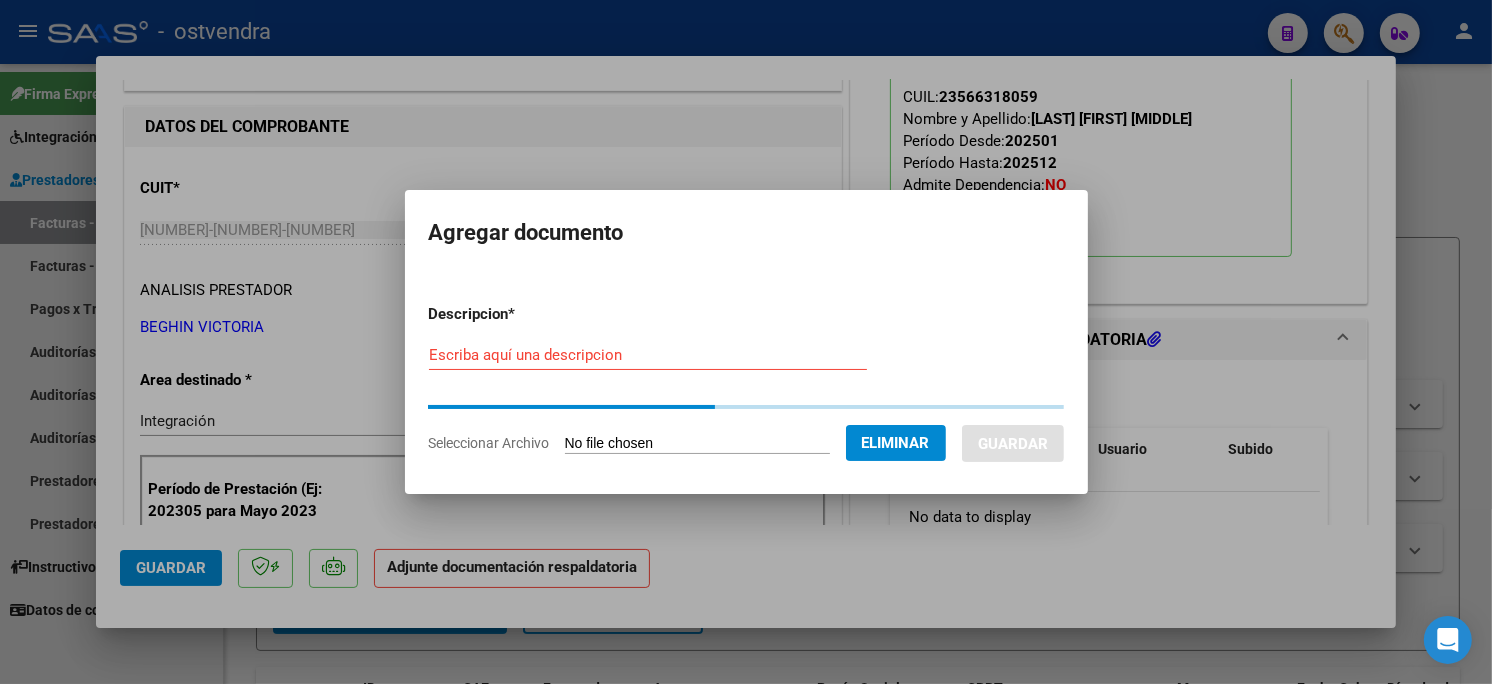 click on "Escriba aquí una descripcion" at bounding box center [648, 355] 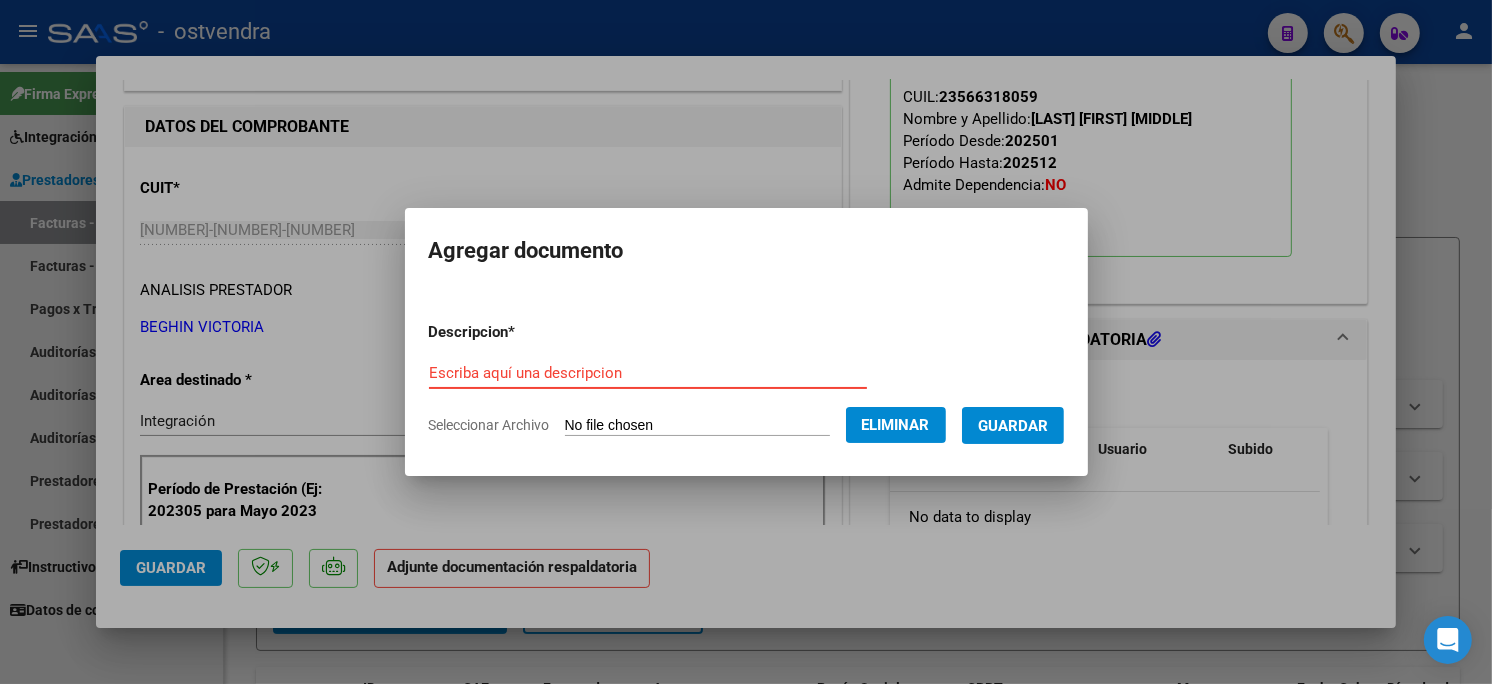 click on "Escriba aquí una descripcion" at bounding box center (648, 373) 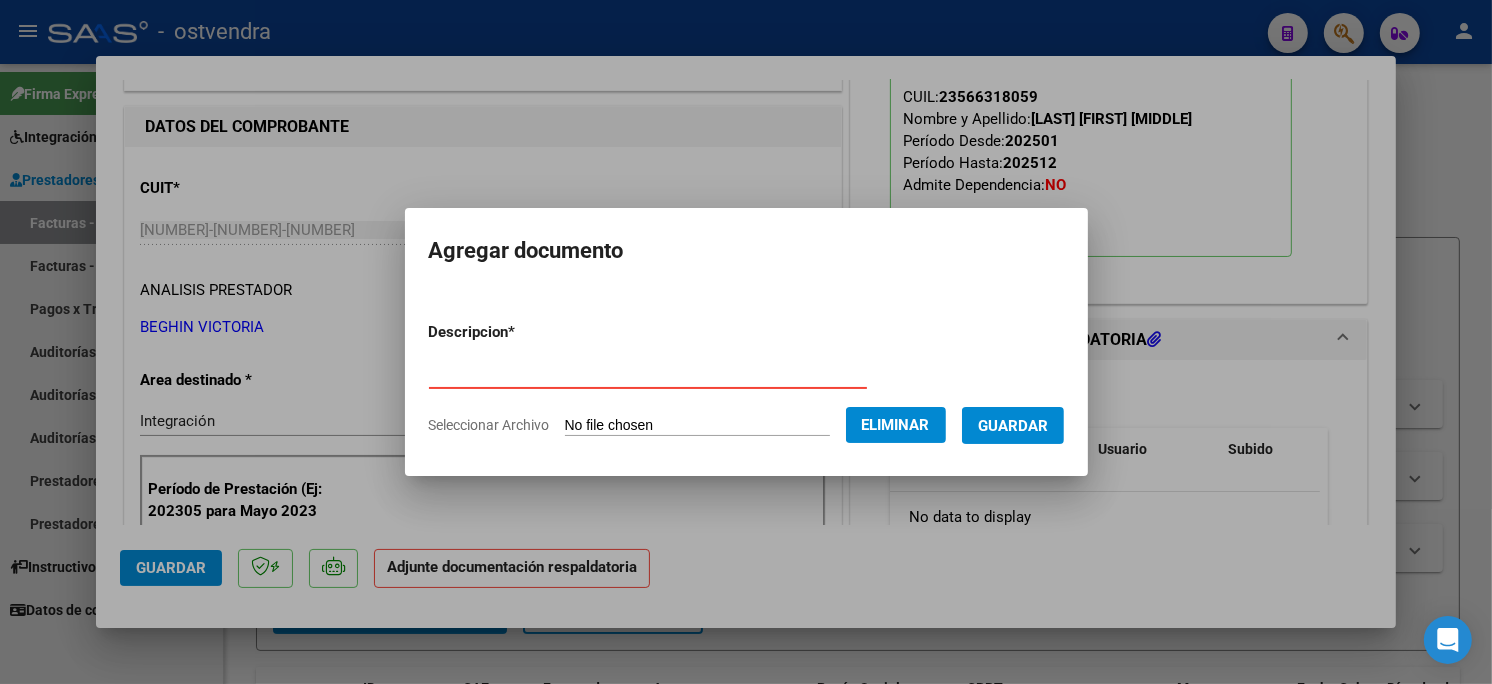 type on "PLANILLA DE ASISTENCIA" 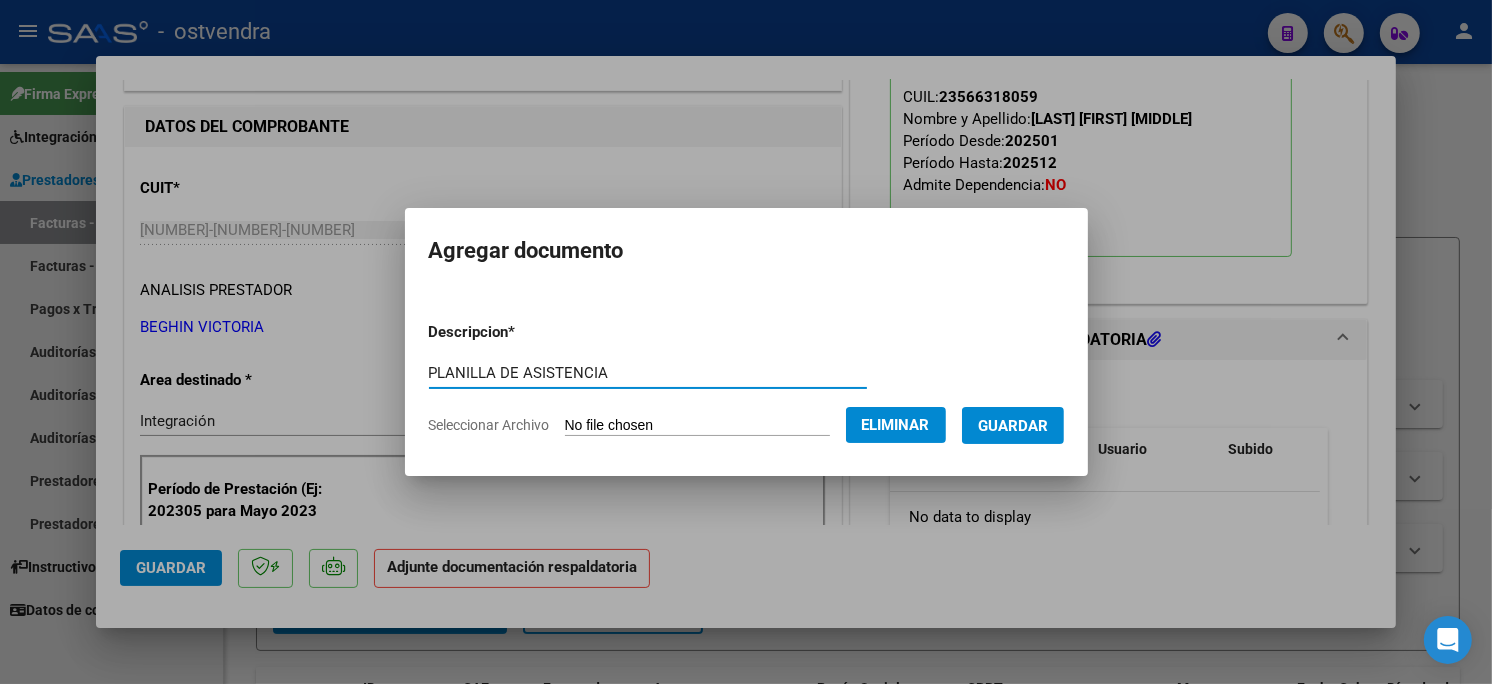 click on "Guardar" at bounding box center [1013, 425] 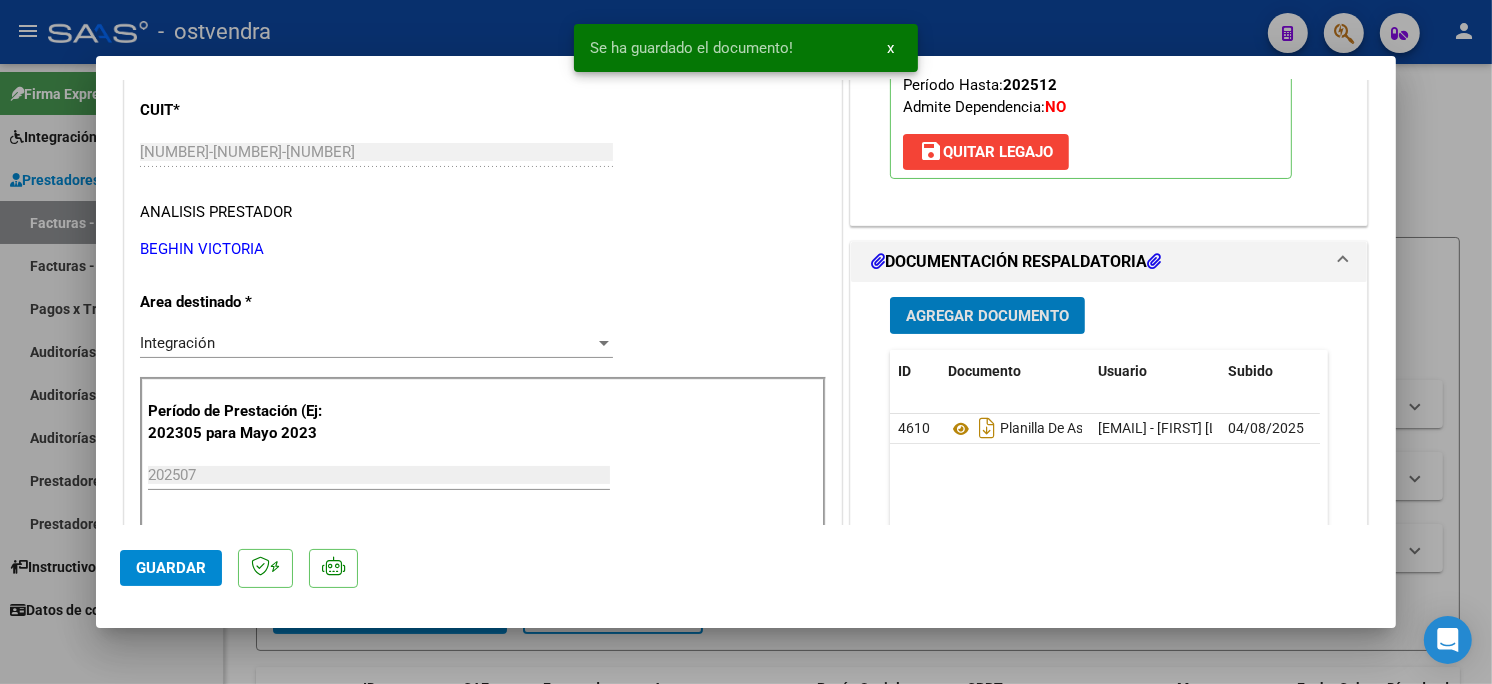 scroll, scrollTop: 333, scrollLeft: 0, axis: vertical 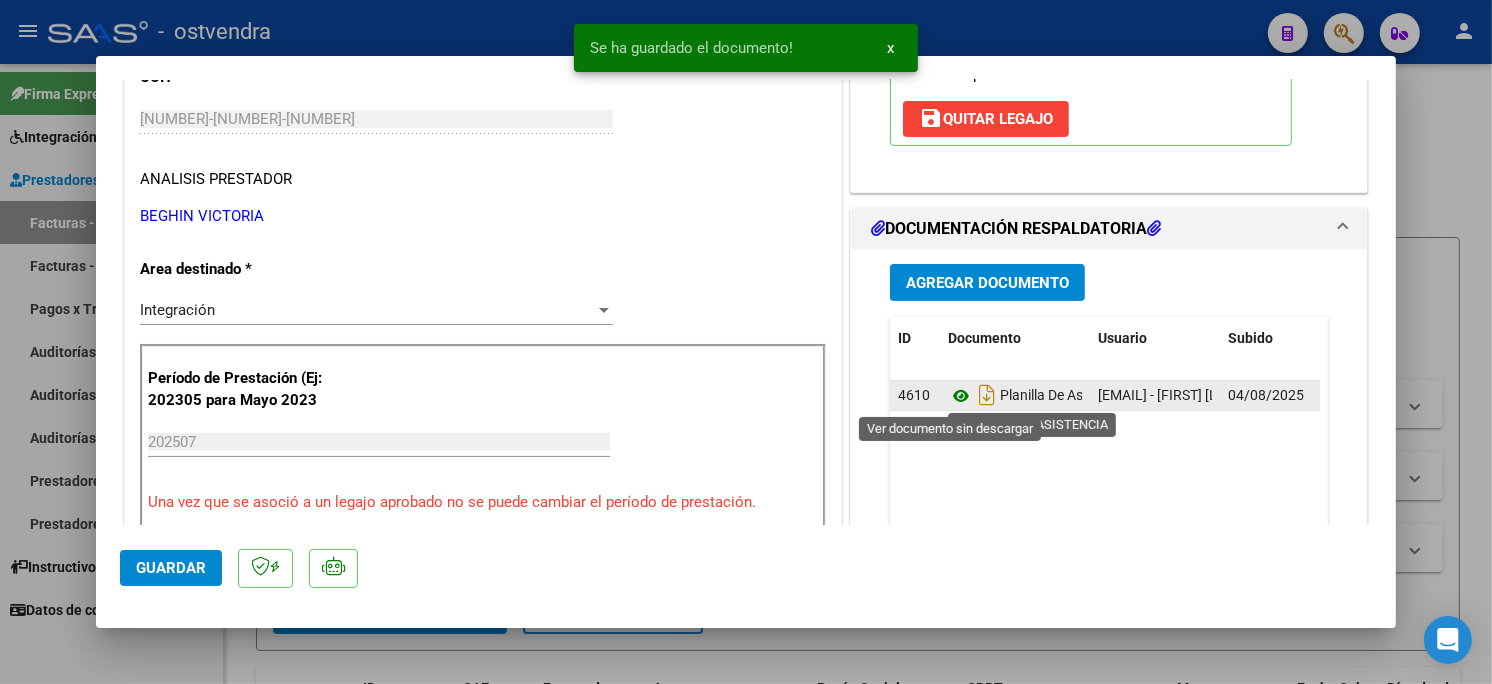 click 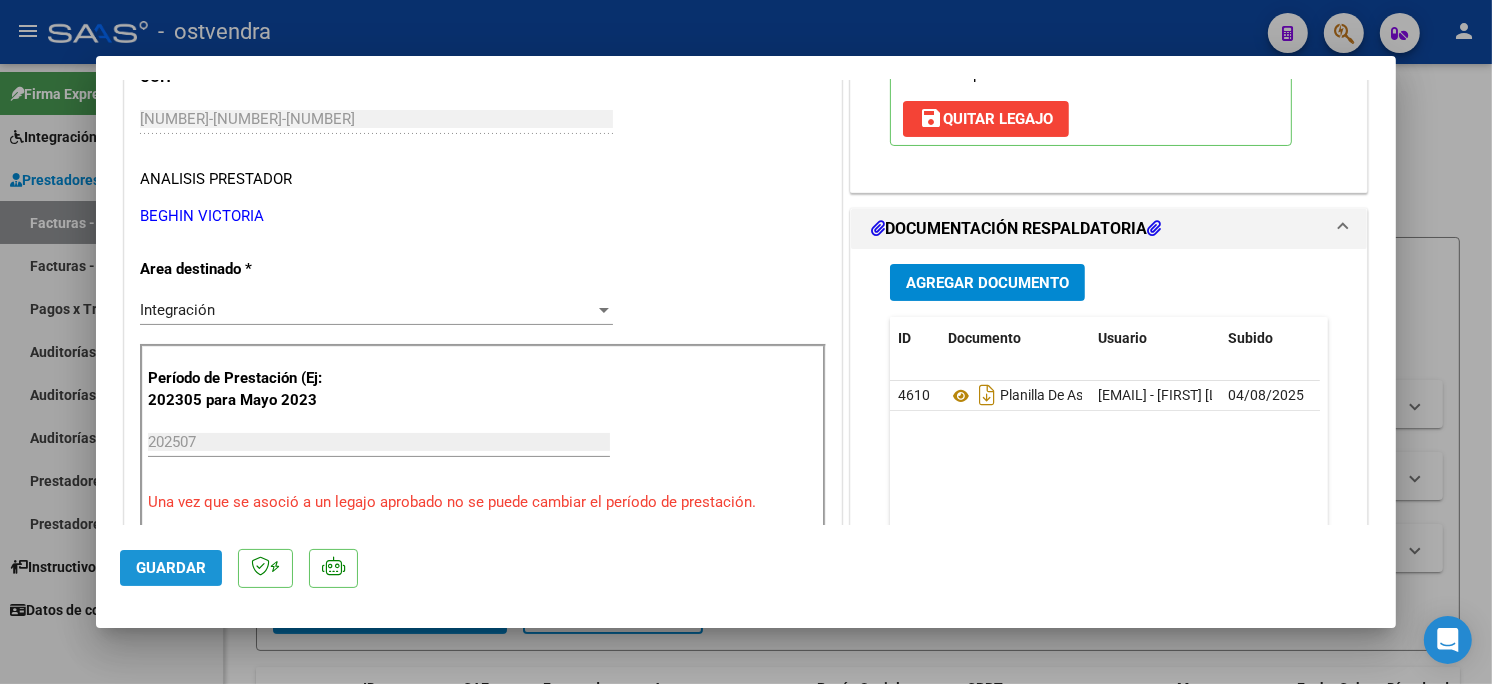 click on "Guardar" 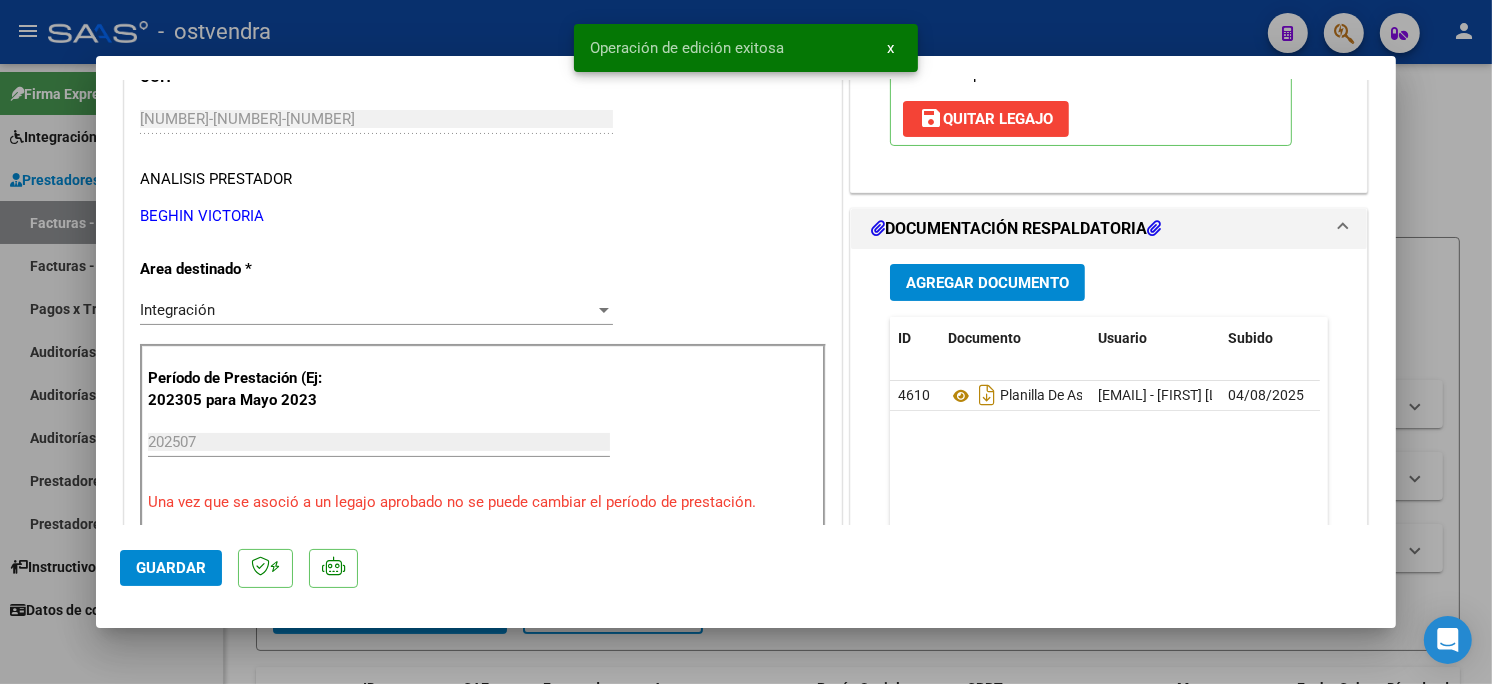 click at bounding box center (746, 342) 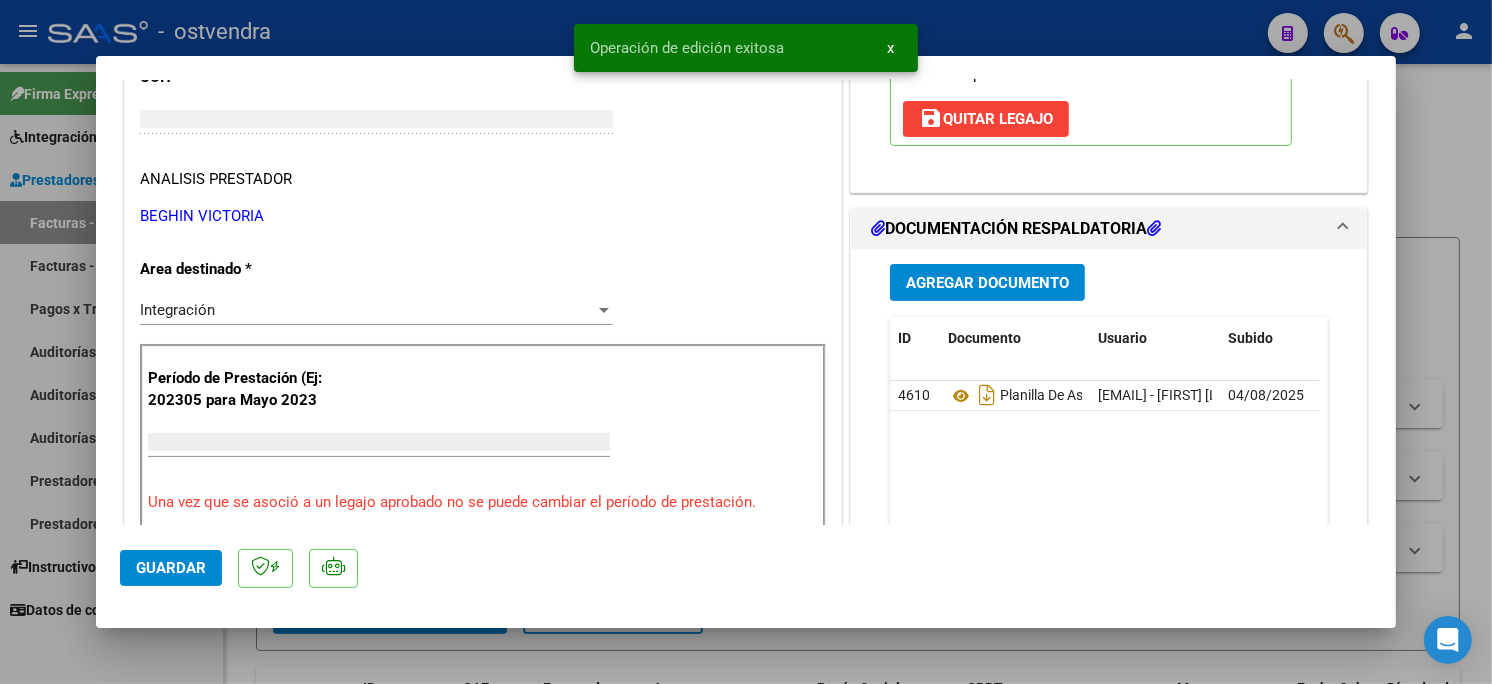 scroll, scrollTop: 272, scrollLeft: 0, axis: vertical 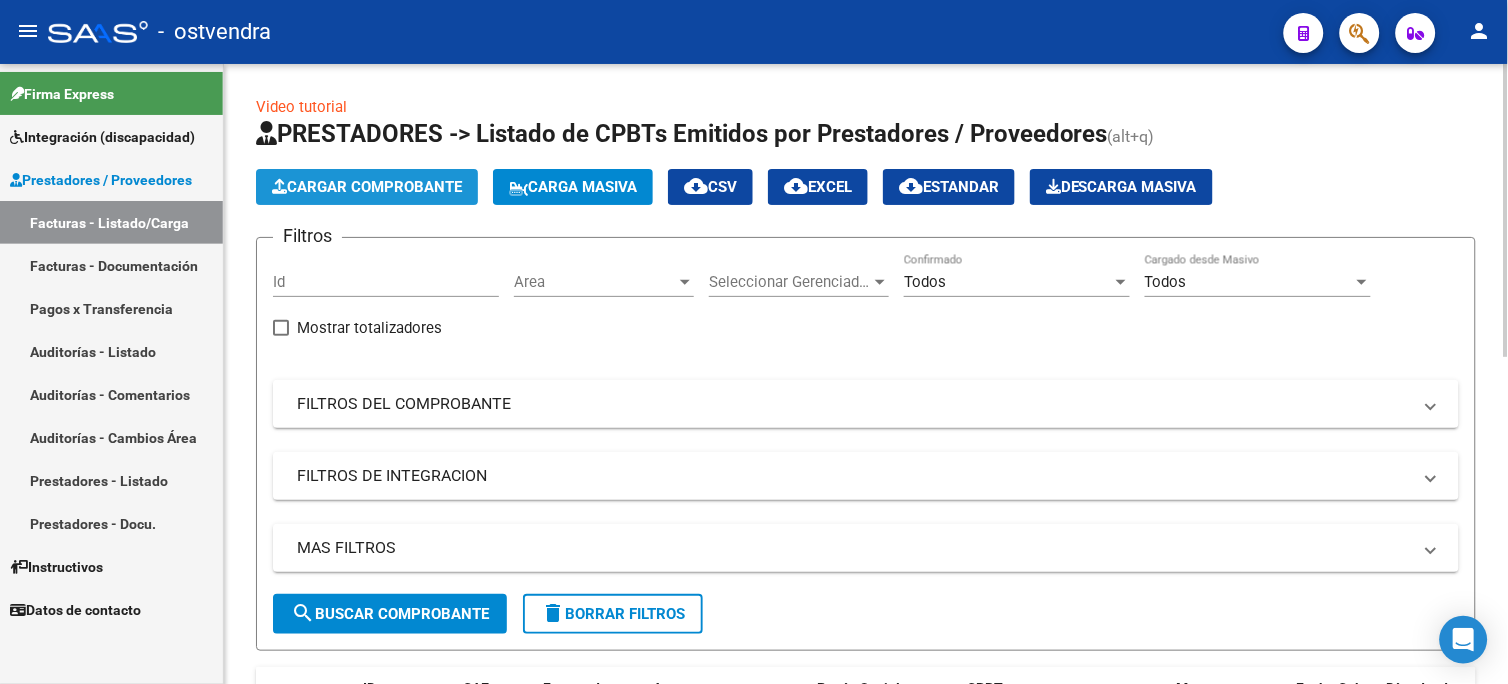 click on "Cargar Comprobante" 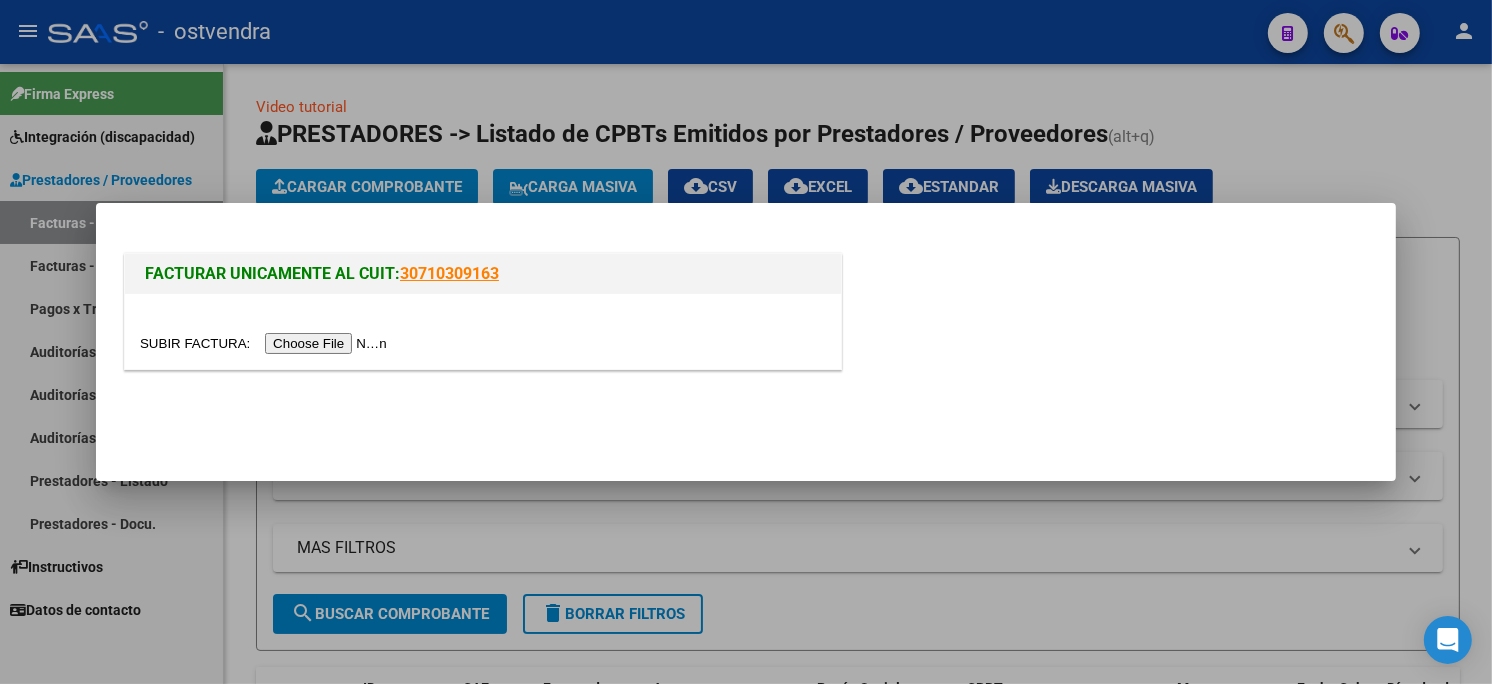 click at bounding box center (266, 343) 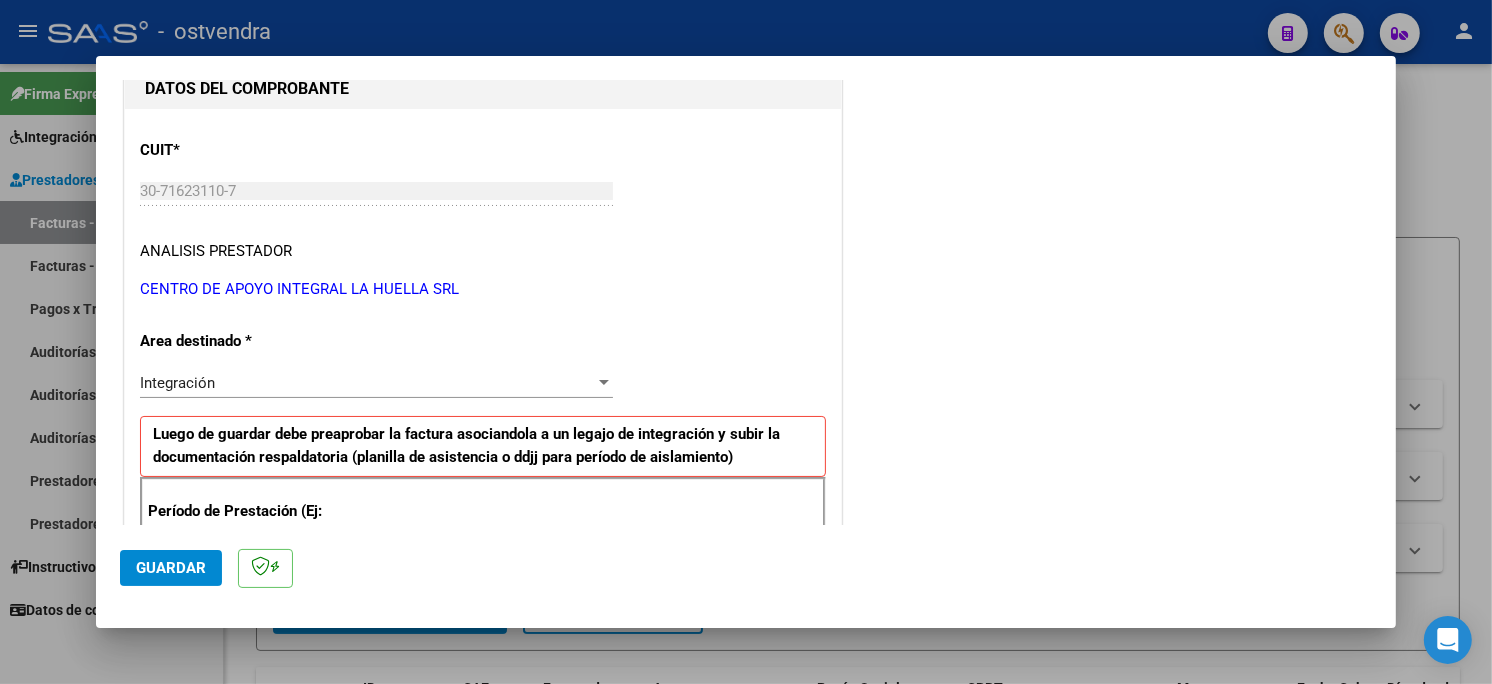 scroll, scrollTop: 333, scrollLeft: 0, axis: vertical 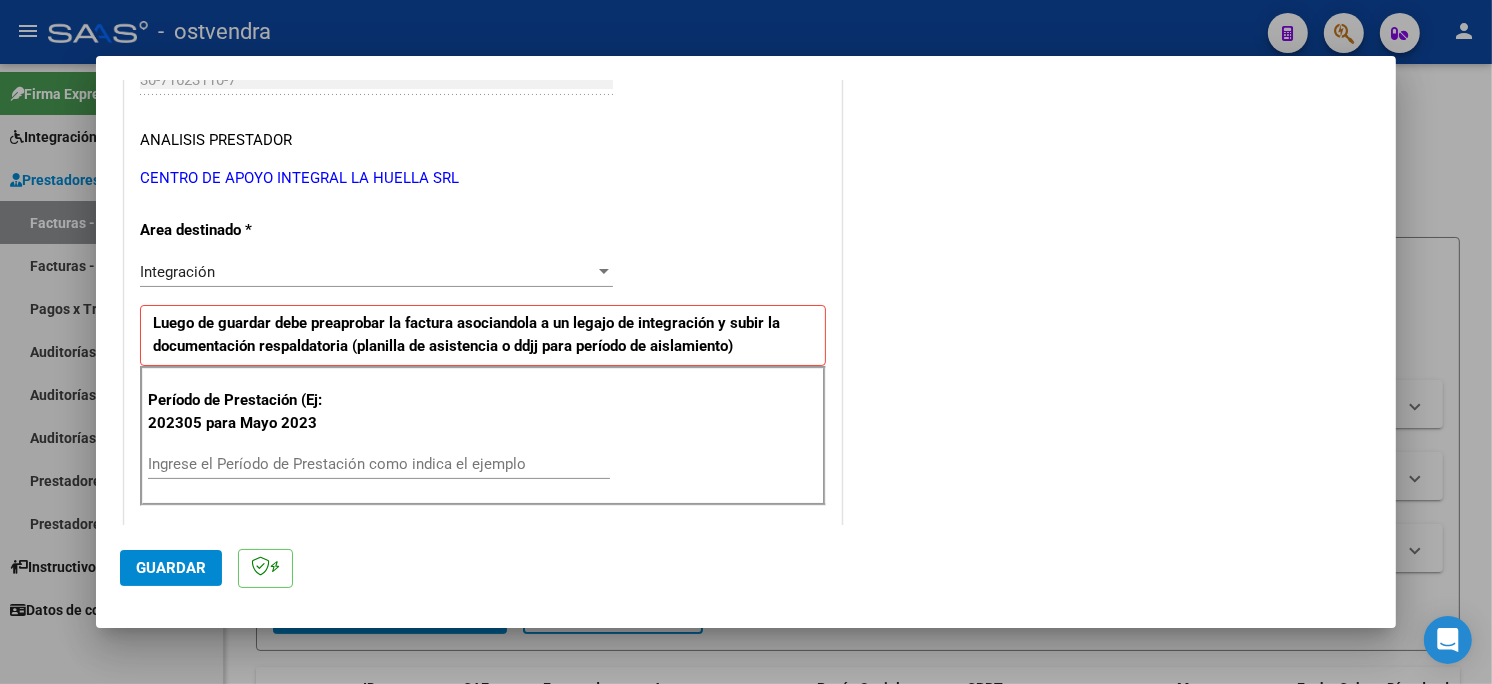 click on "Ingrese el Período de Prestación como indica el ejemplo" at bounding box center [379, 464] 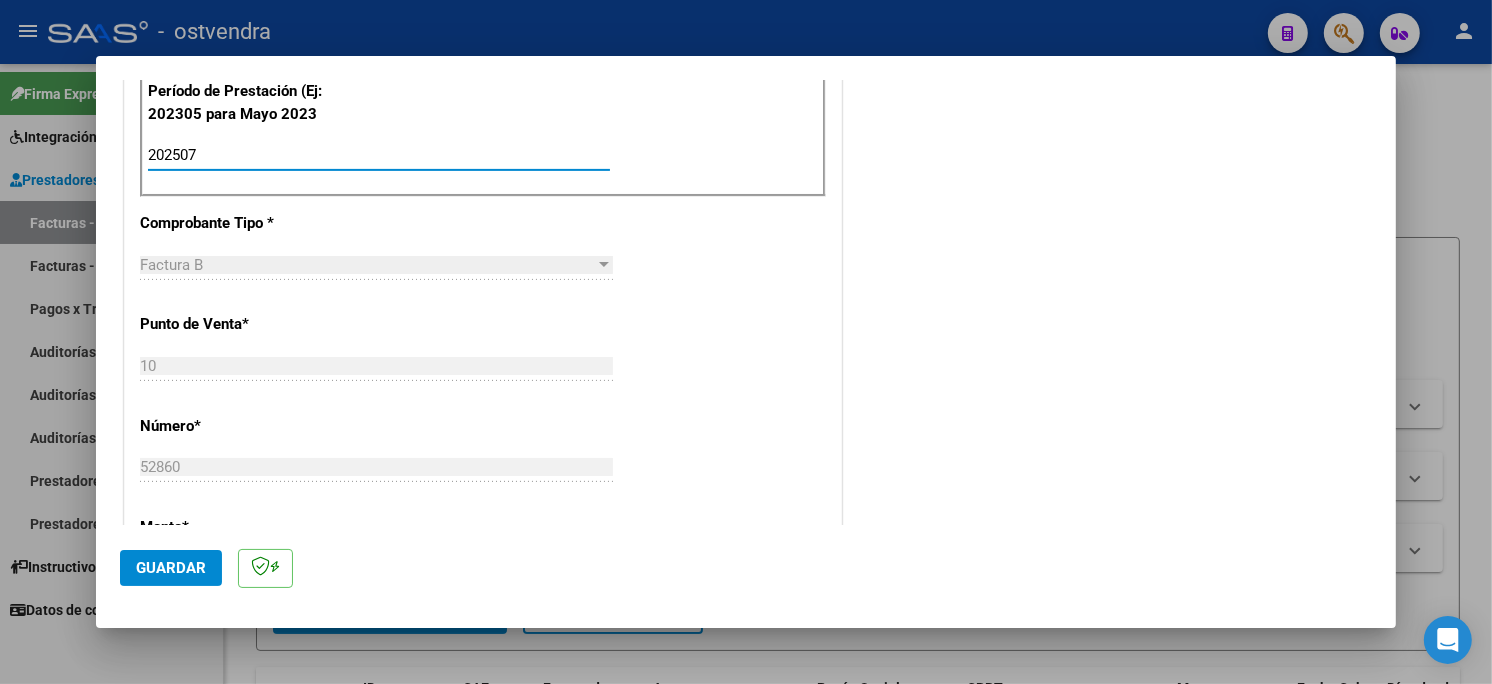 scroll, scrollTop: 666, scrollLeft: 0, axis: vertical 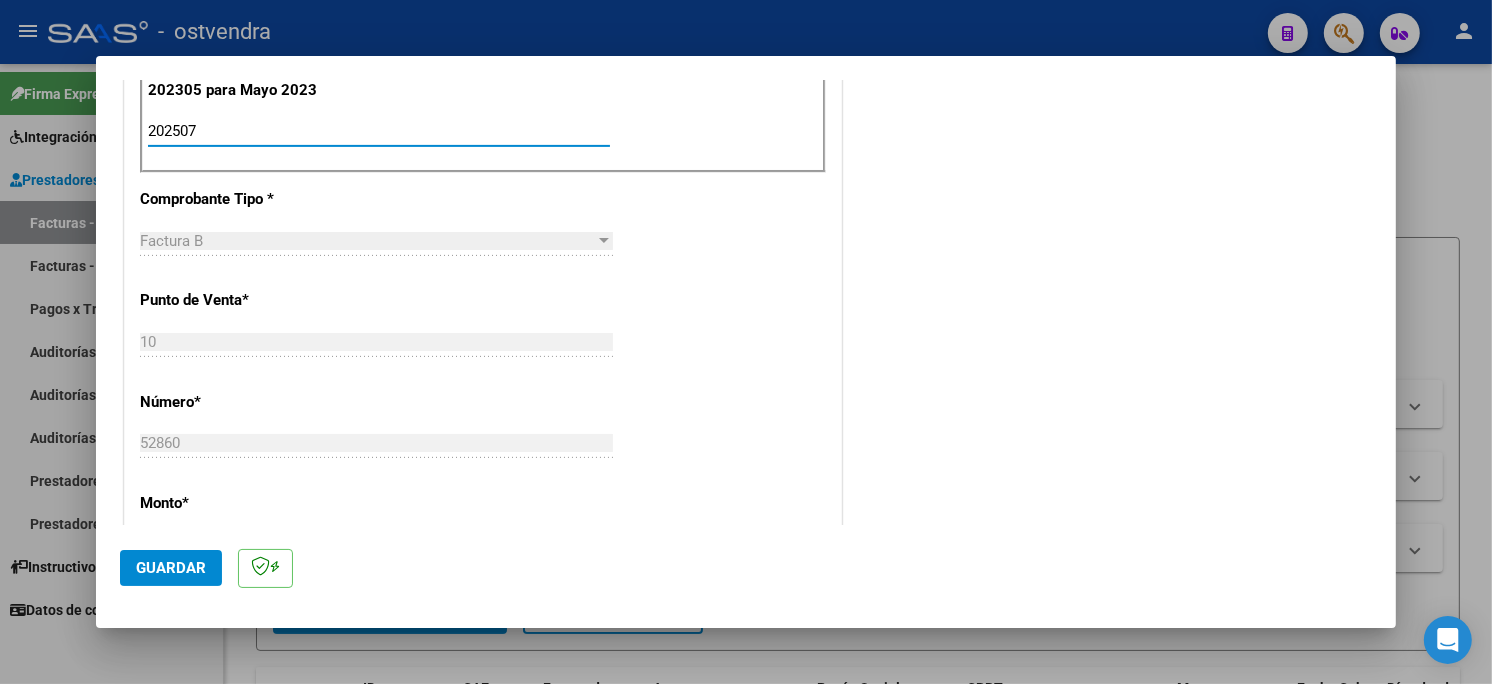 type on "202507" 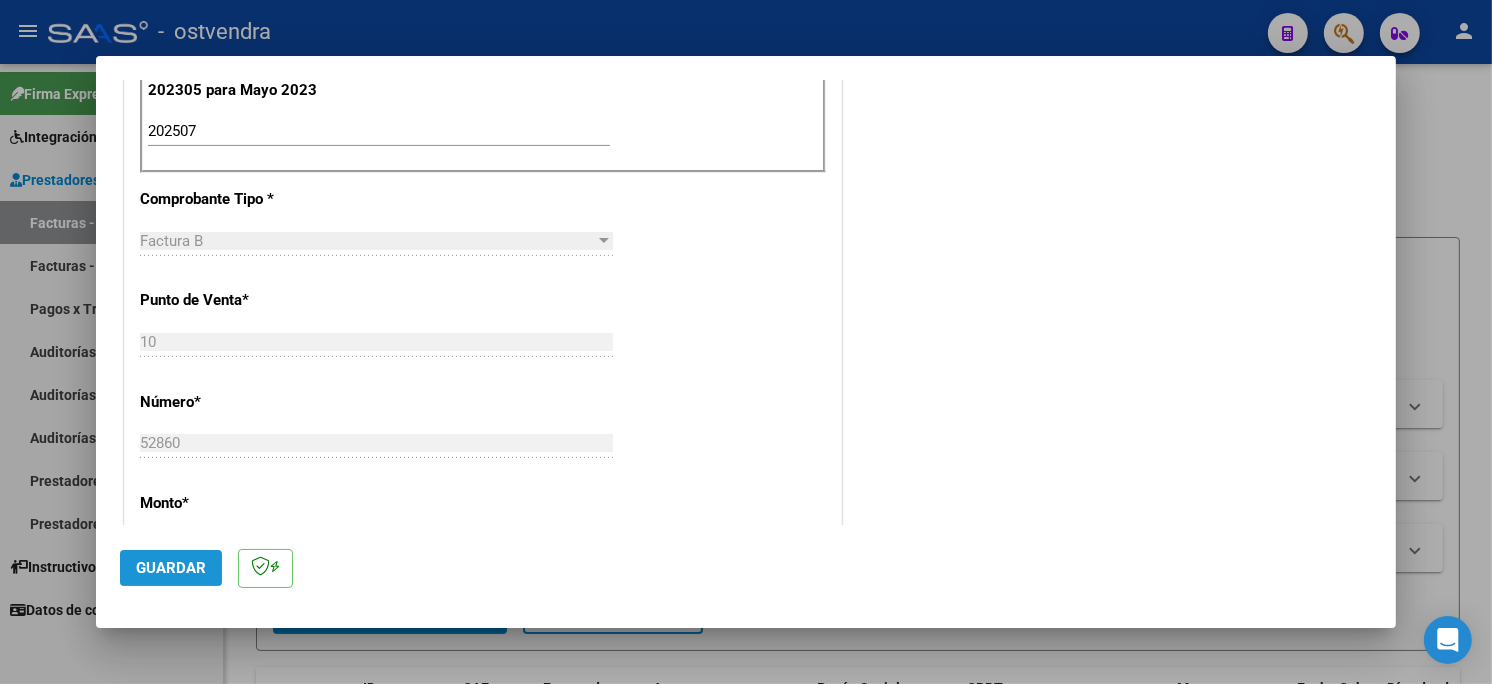 click on "Guardar" 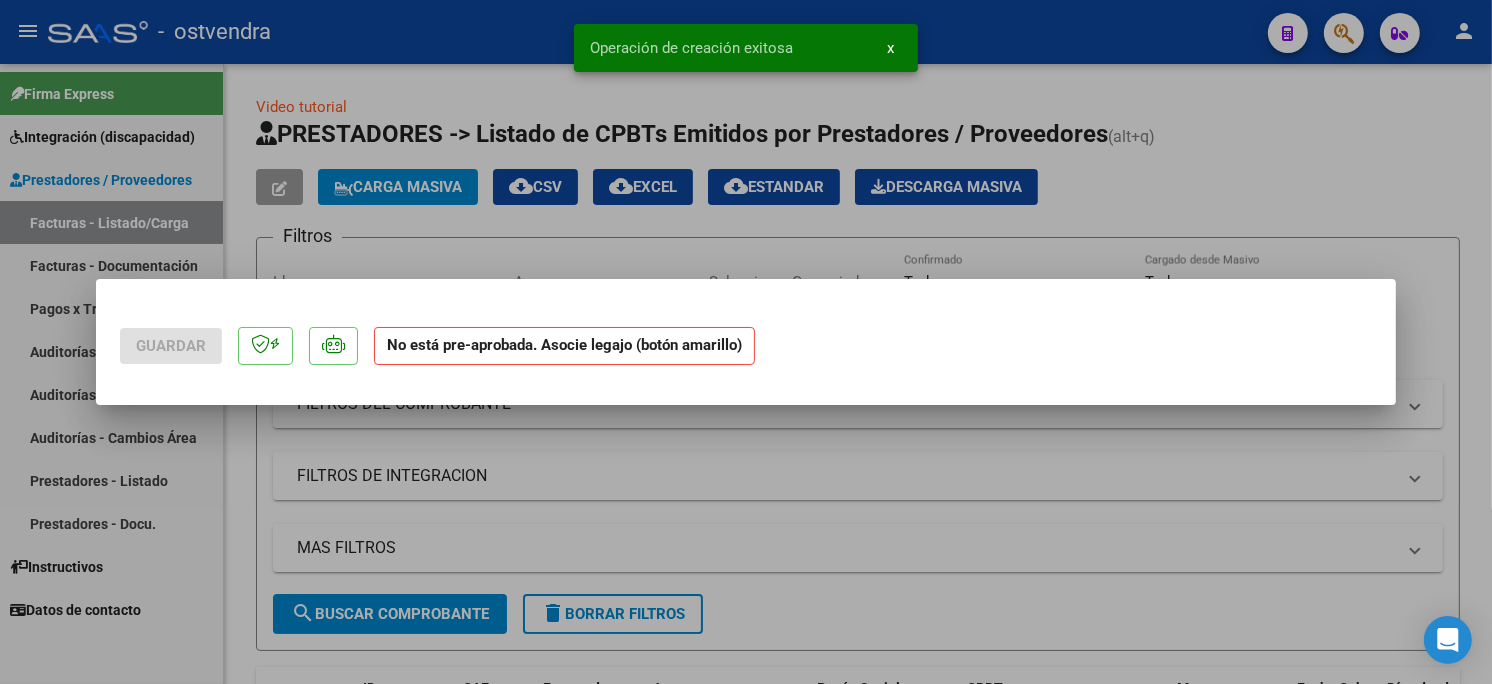 scroll, scrollTop: 0, scrollLeft: 0, axis: both 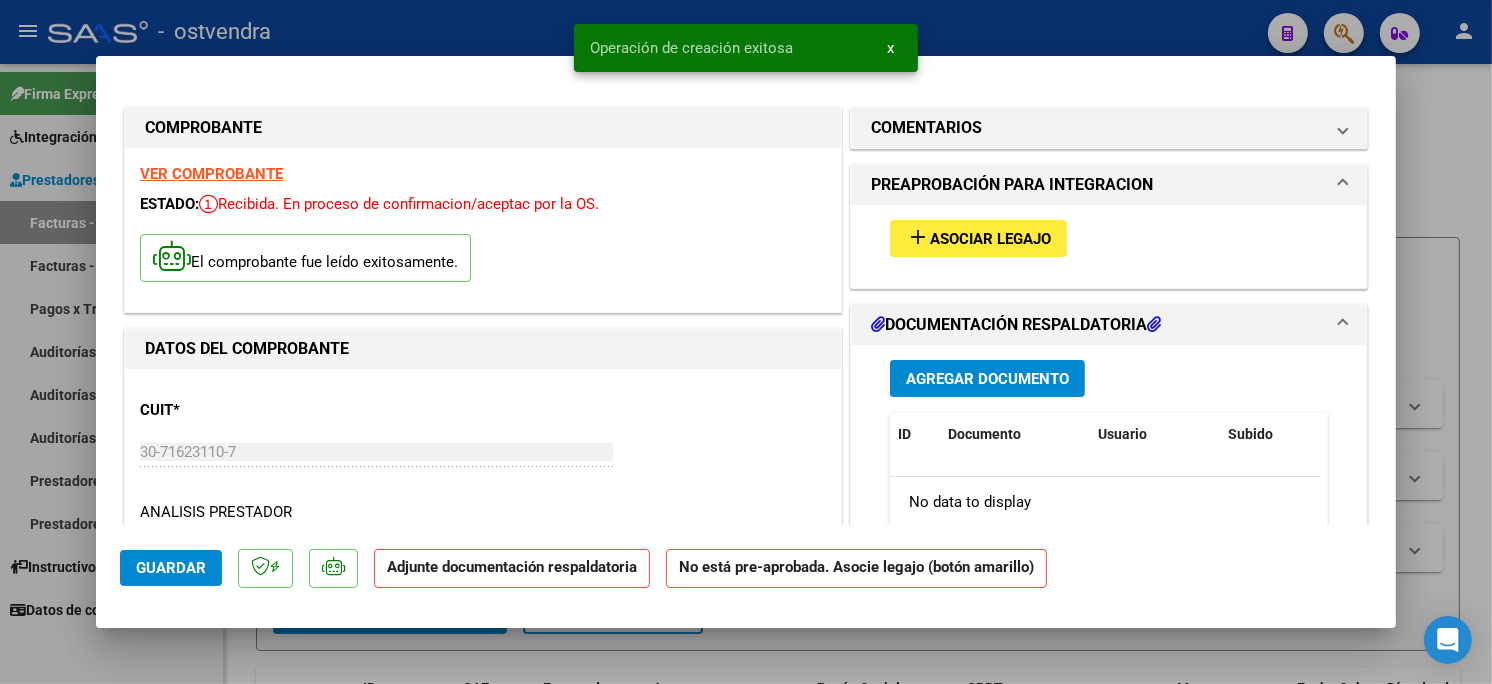 click on "add Asociar Legajo" at bounding box center [978, 238] 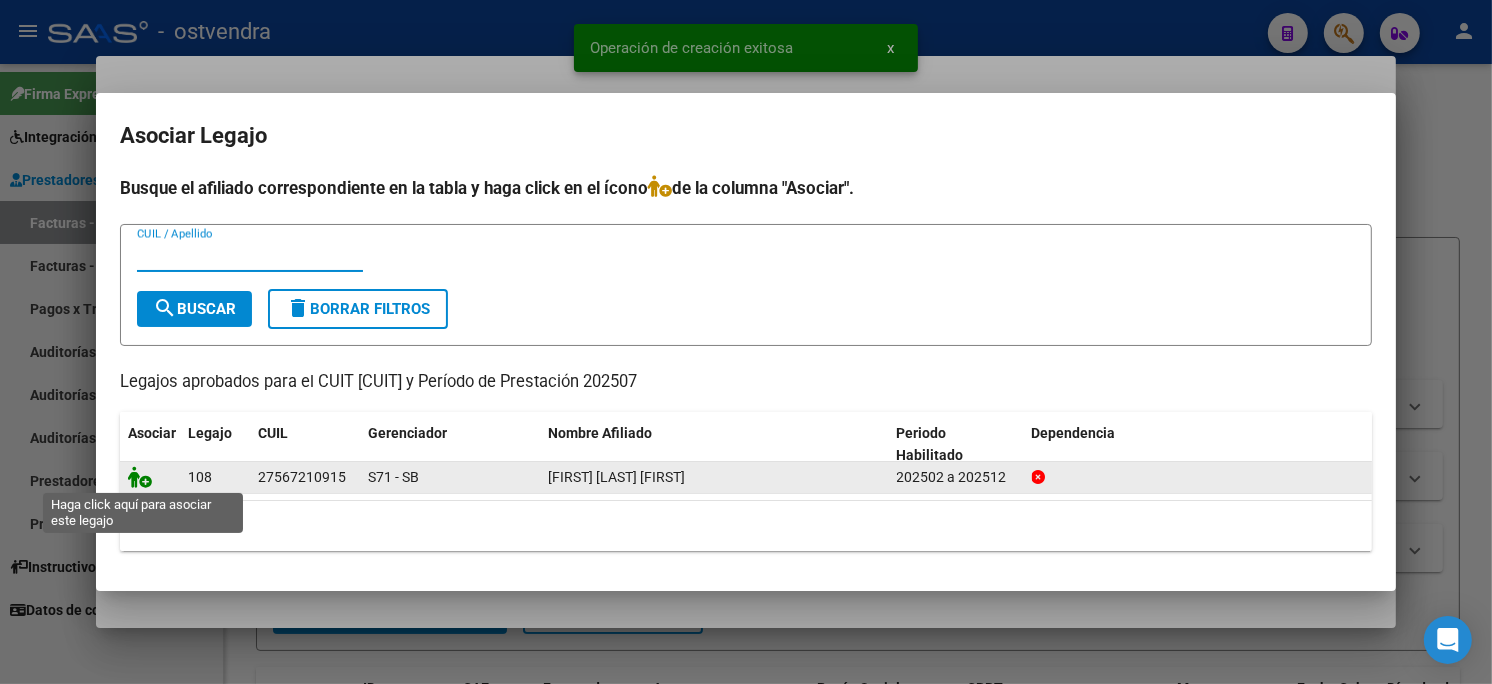 click 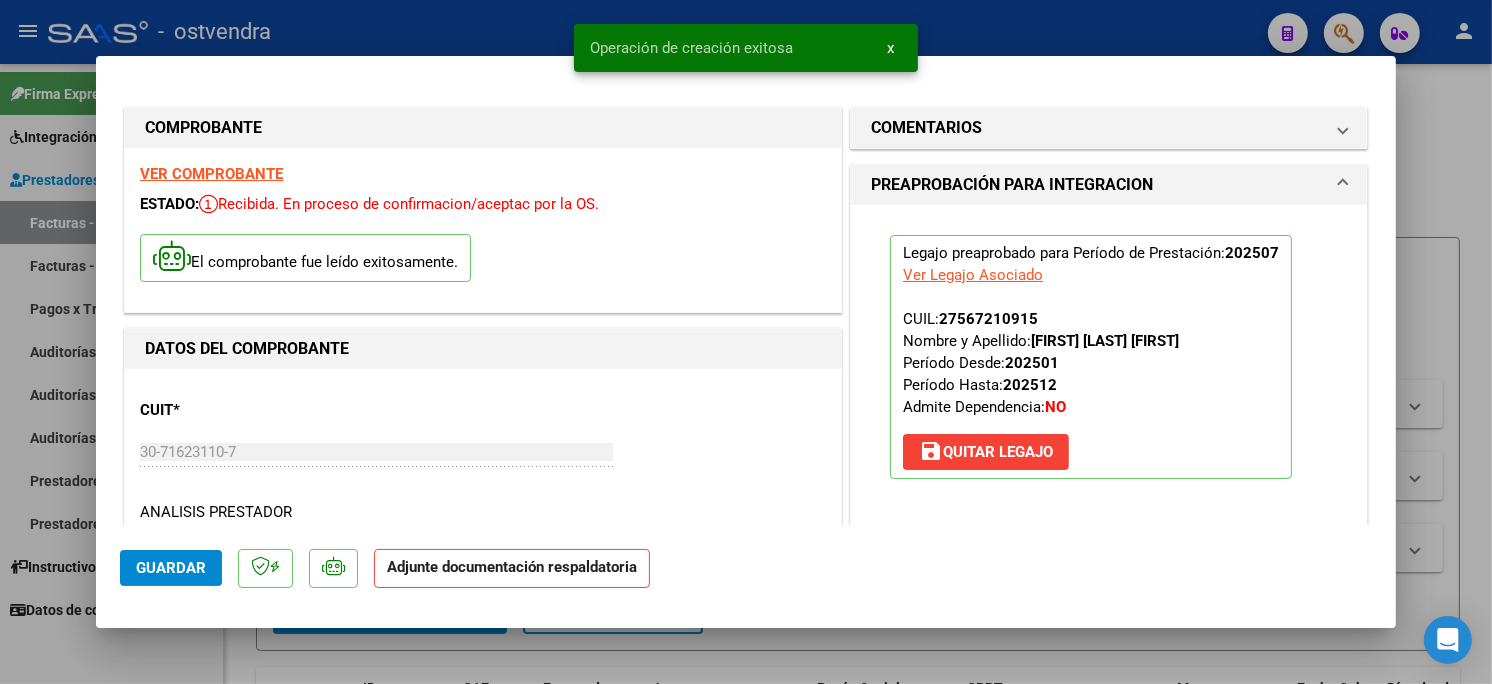 scroll, scrollTop: 111, scrollLeft: 0, axis: vertical 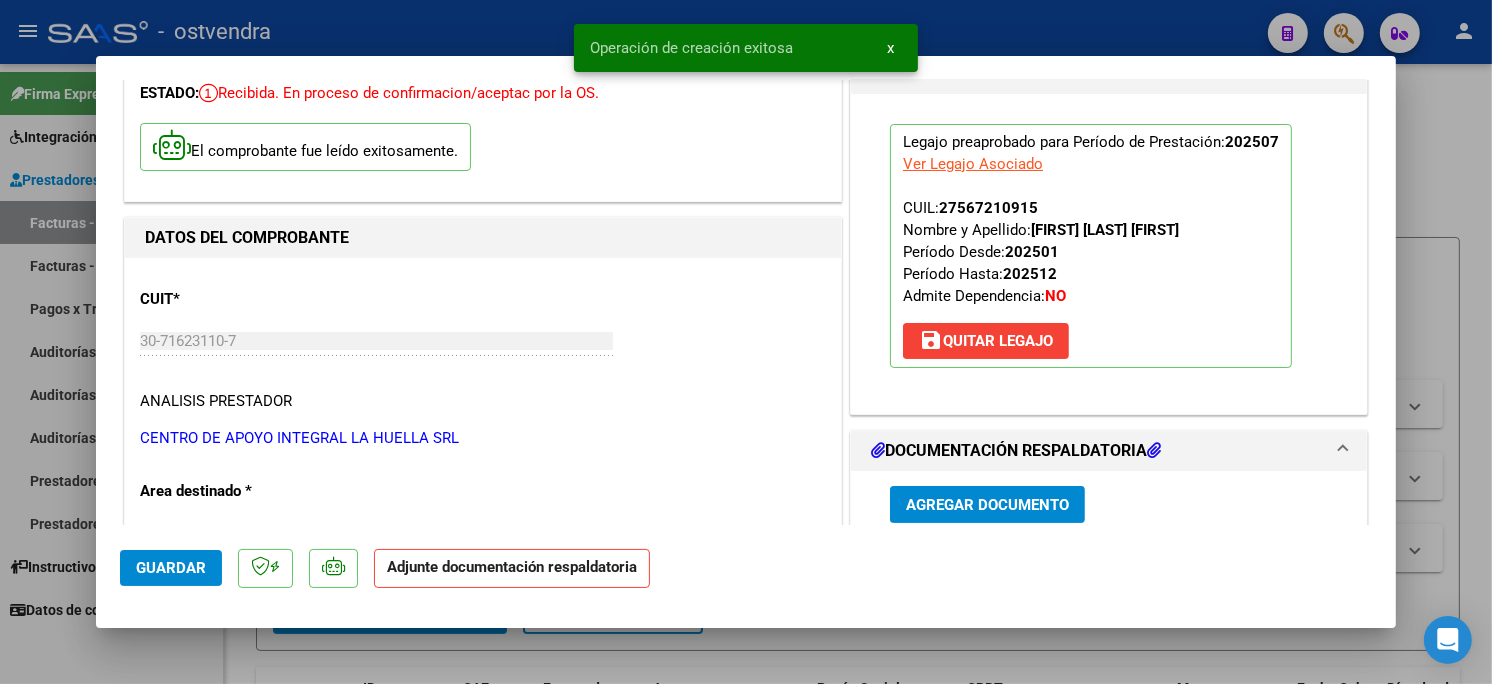 click on "Agregar Documento" at bounding box center [987, 505] 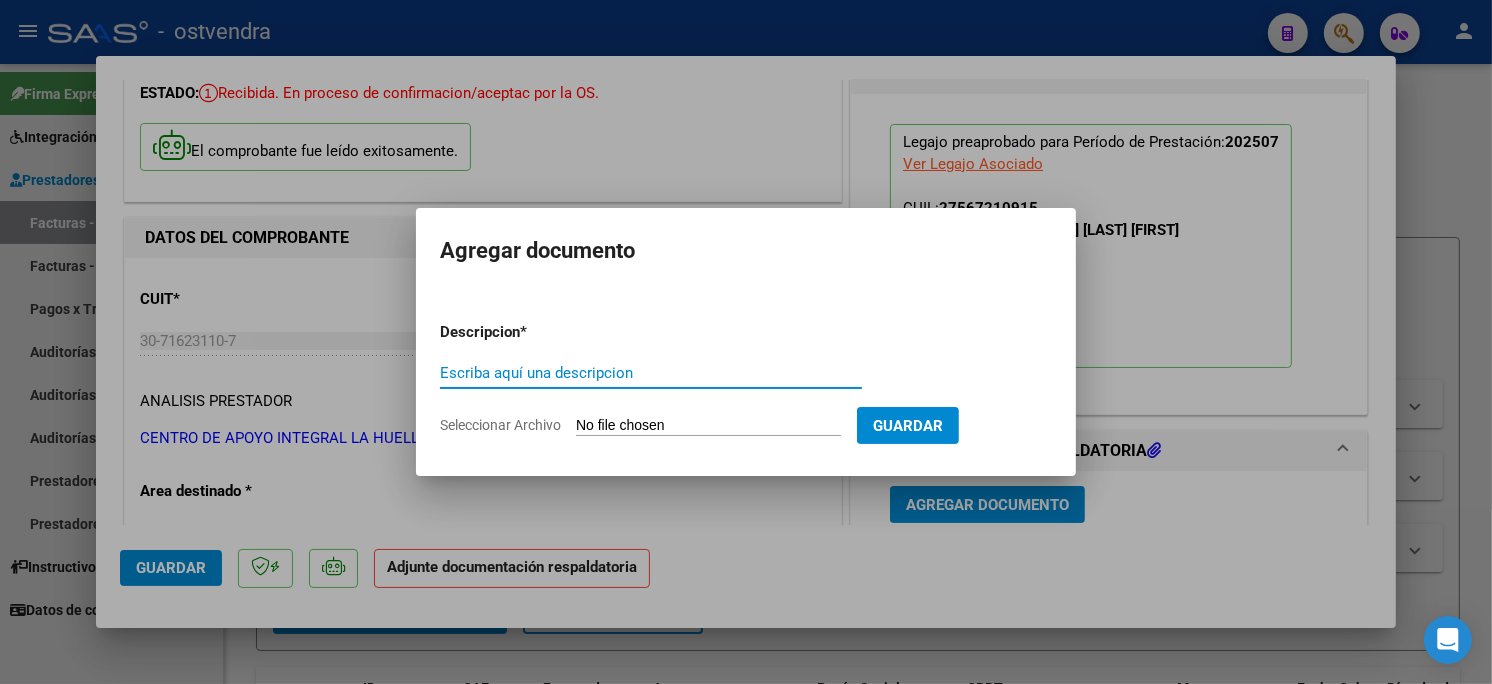 click on "Seleccionar Archivo" at bounding box center [708, 426] 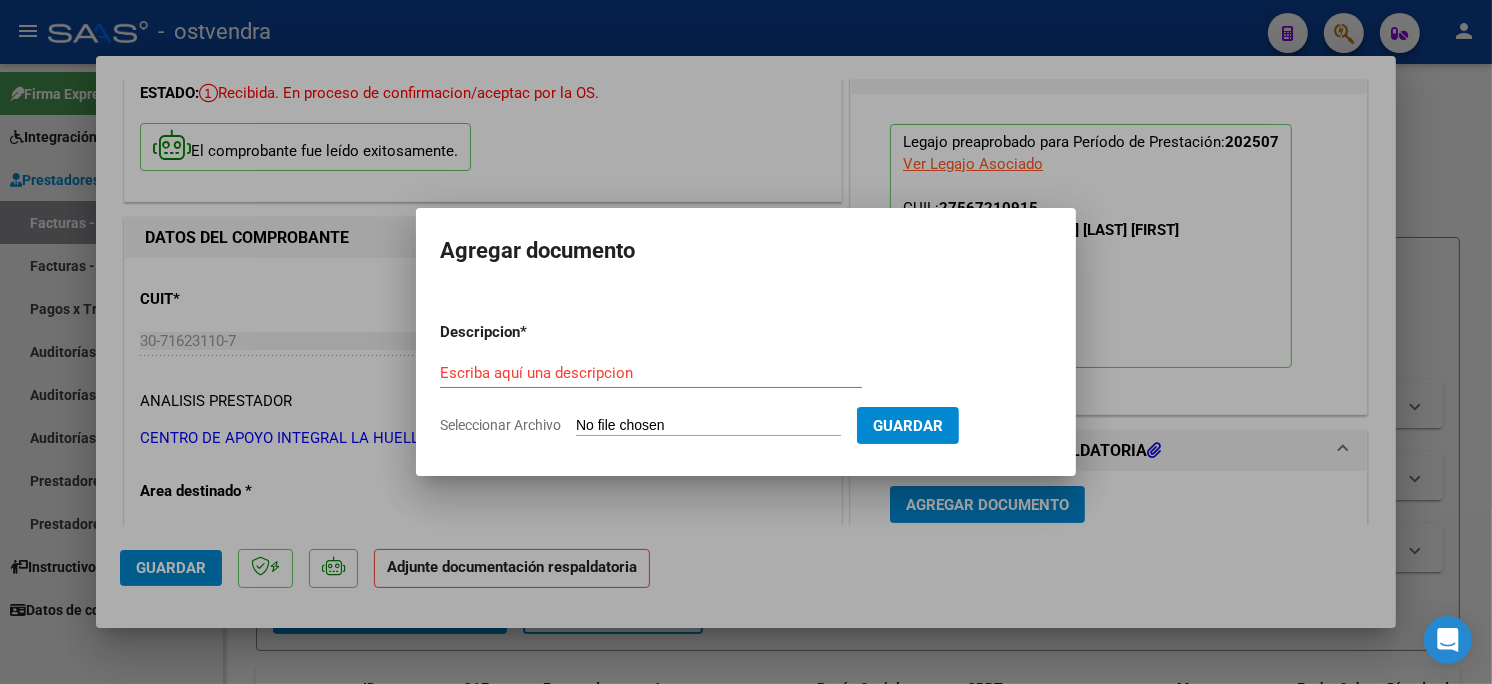 type on "C:\fakepath\ASISTENCIA B-10-52860.pdf" 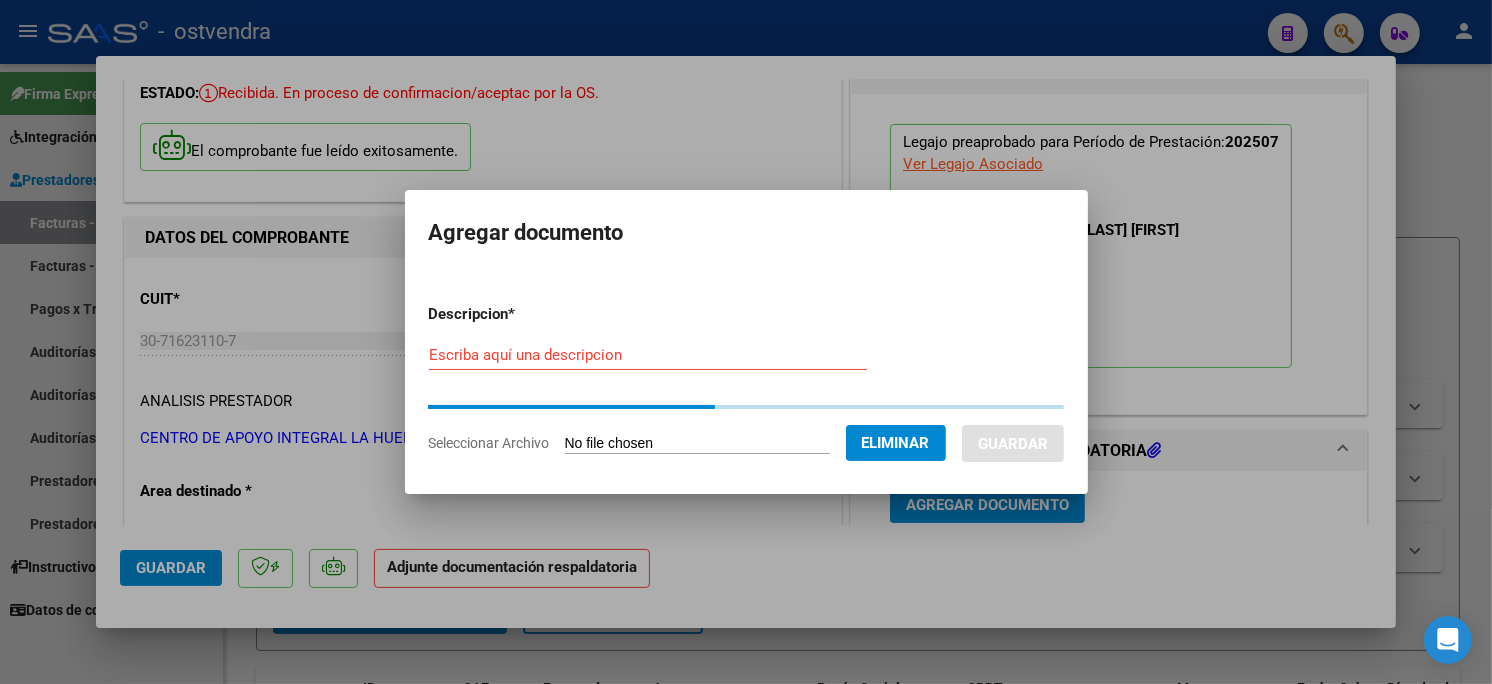 click on "Escriba aquí una descripcion" at bounding box center (648, 355) 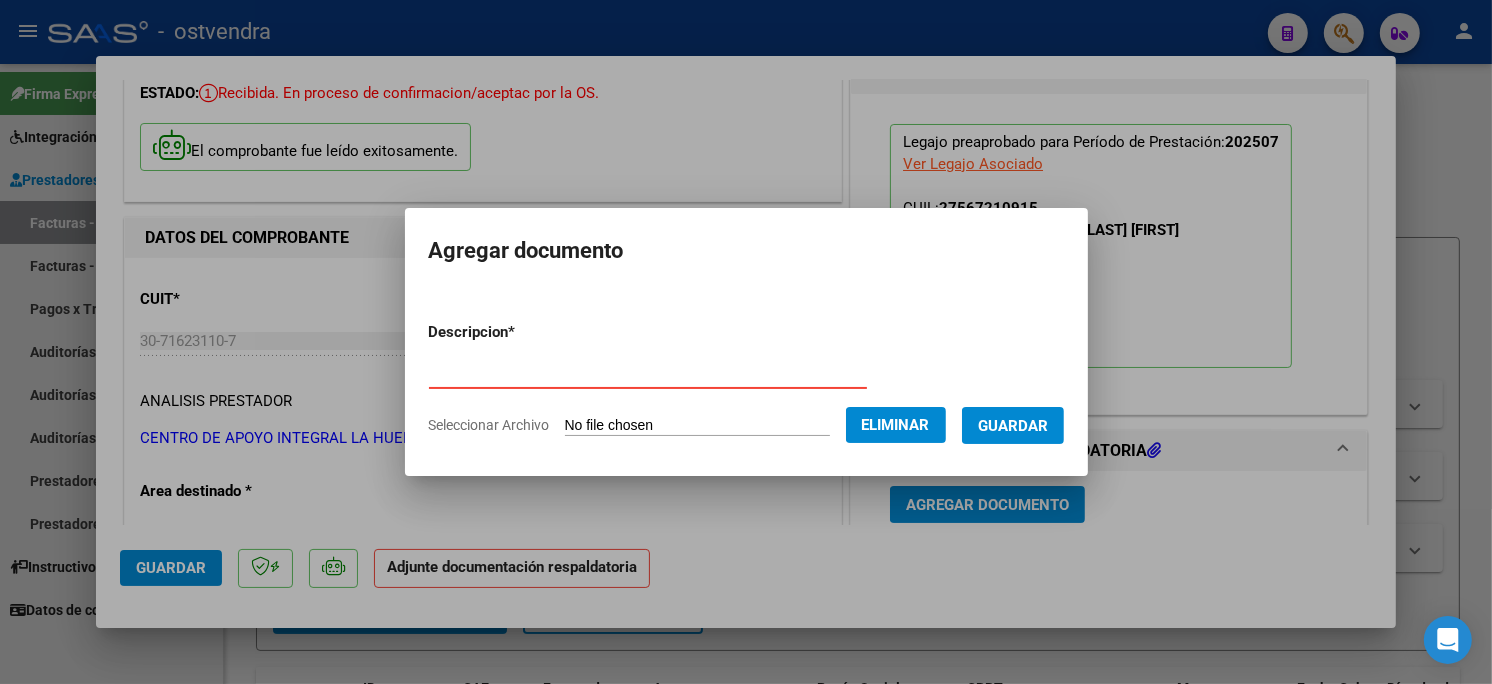 type on "PLANILLA DE ASISTENCIA" 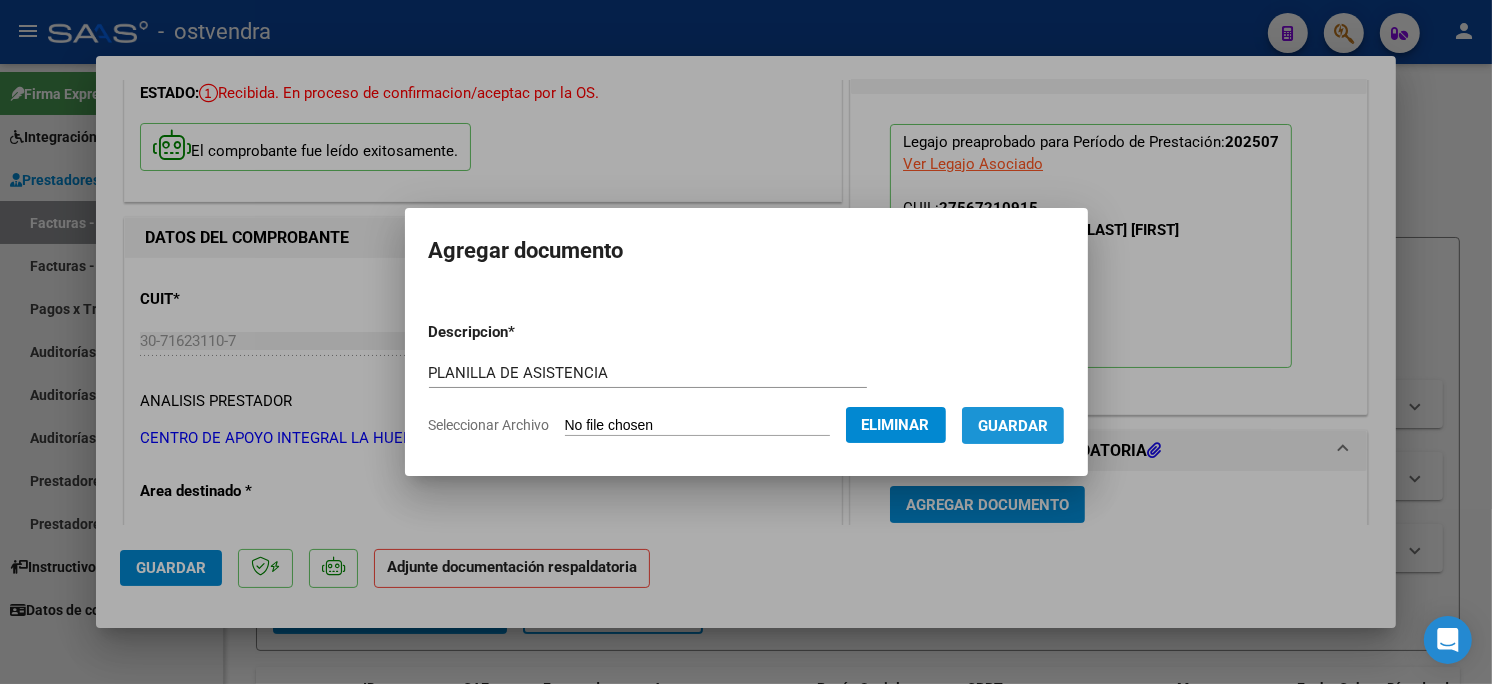 click on "Guardar" at bounding box center (1013, 426) 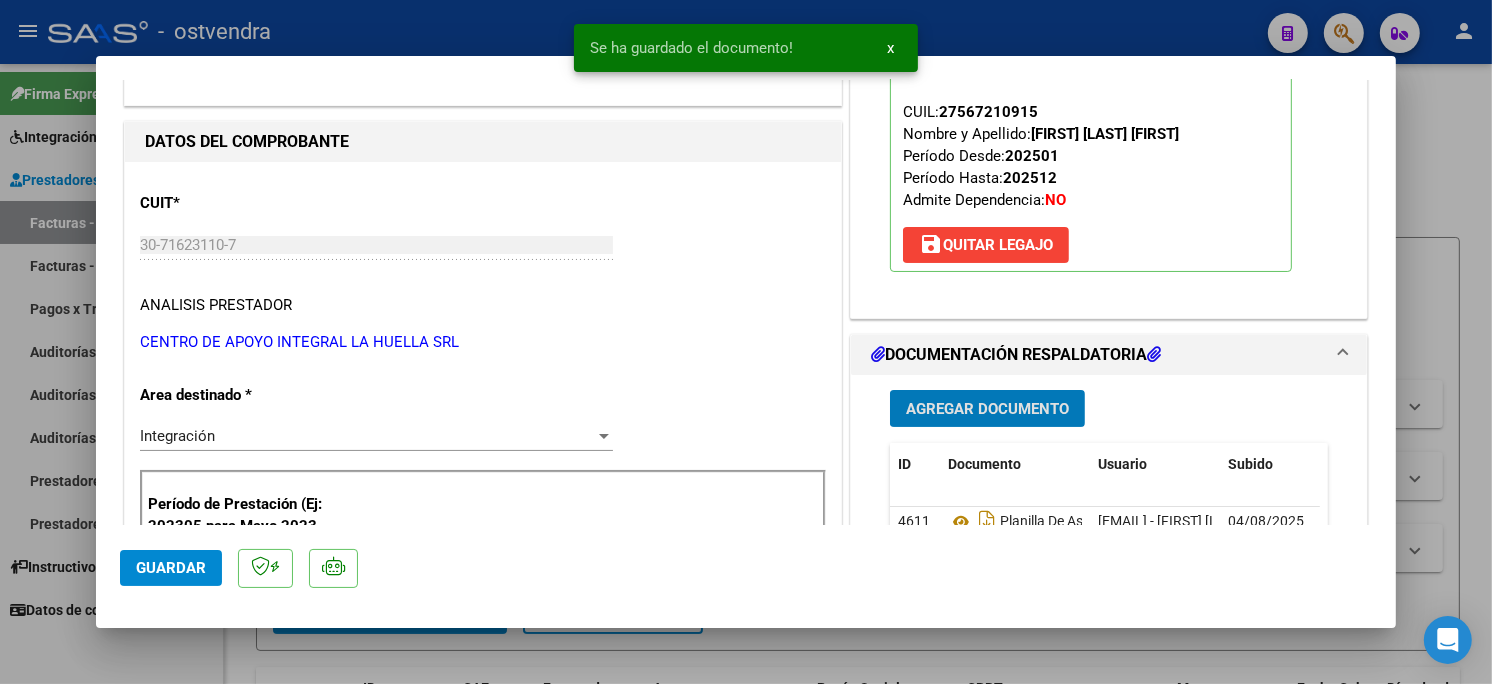 scroll, scrollTop: 222, scrollLeft: 0, axis: vertical 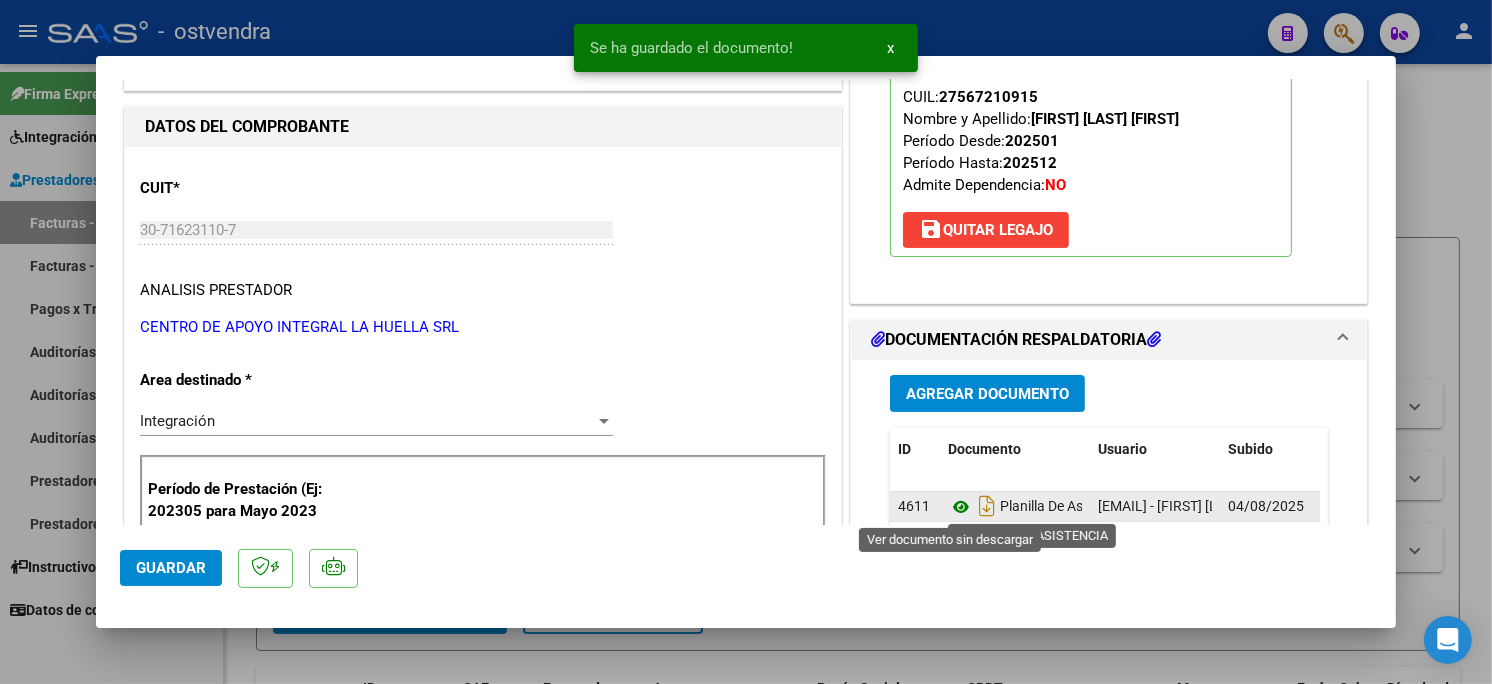 click 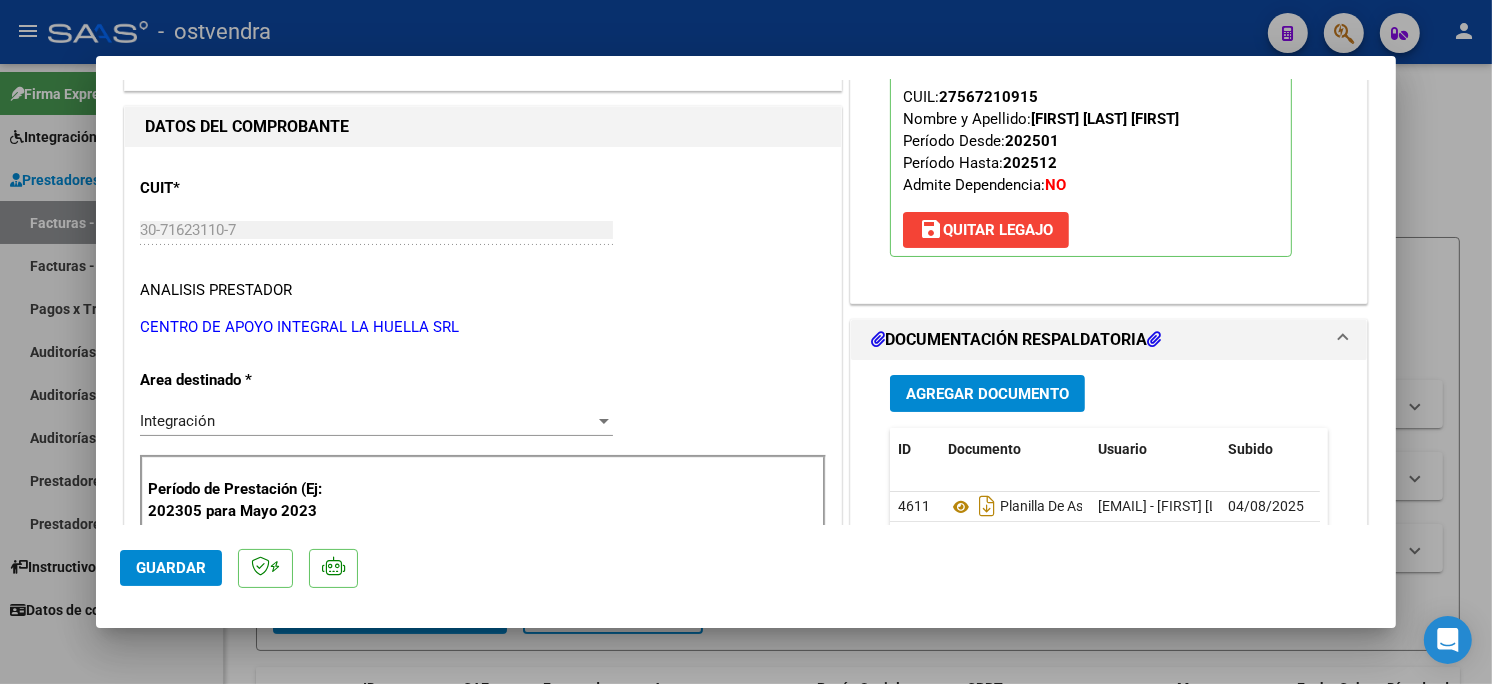 click on "Guardar" 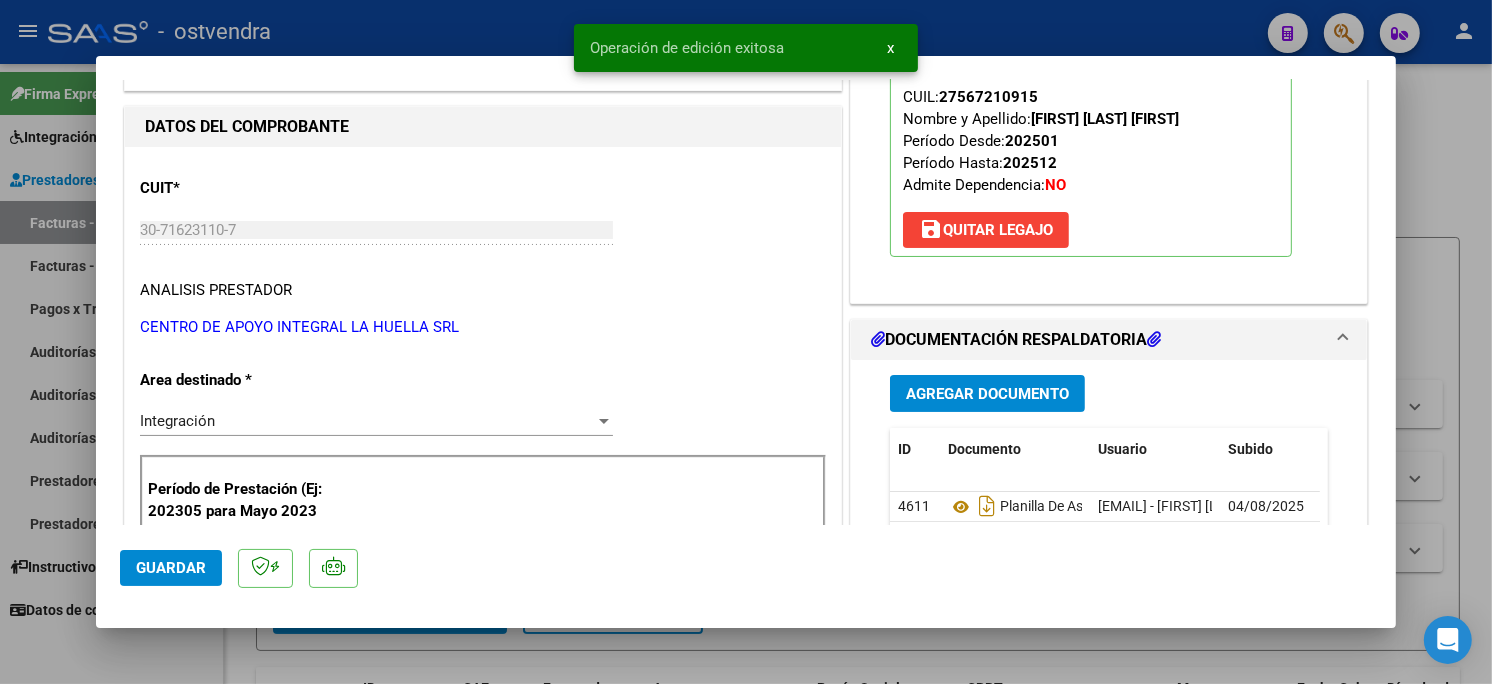 click at bounding box center [746, 342] 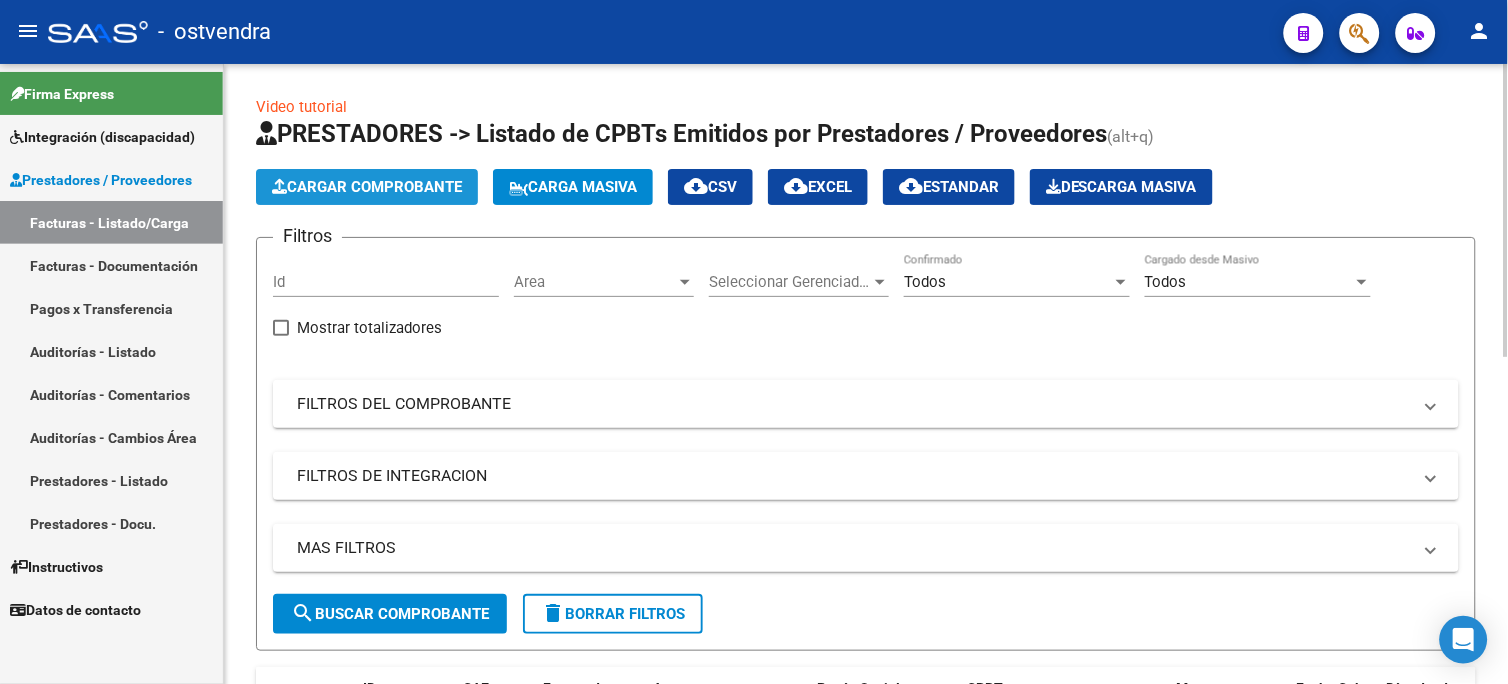 click on "Cargar Comprobante" 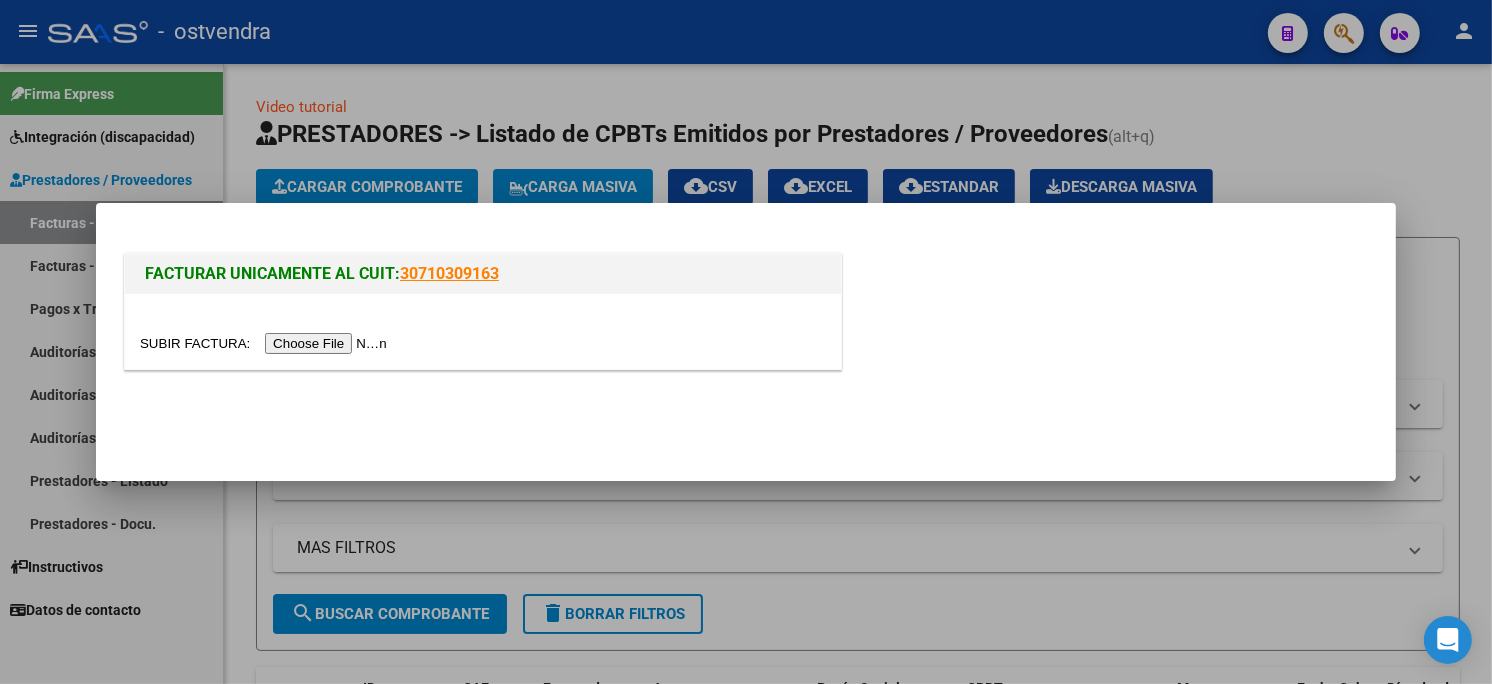 click at bounding box center (266, 343) 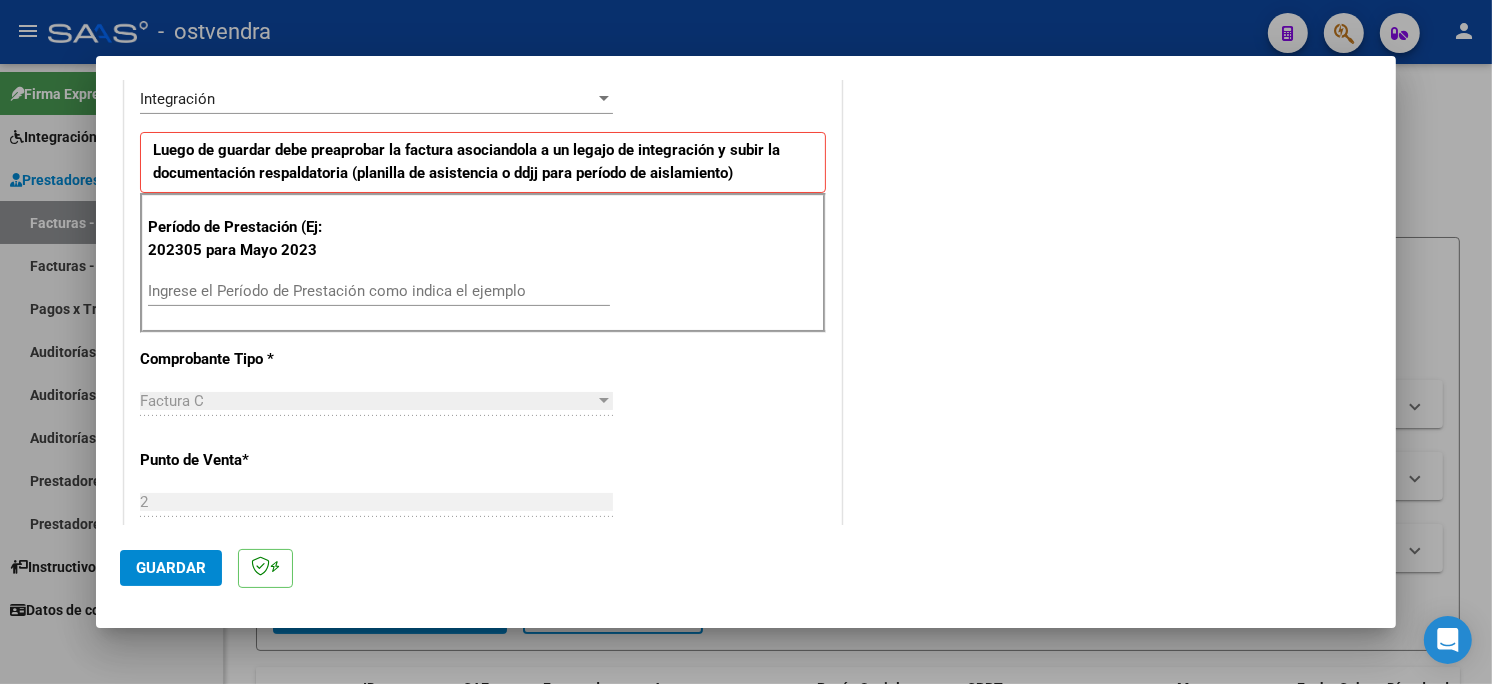 scroll, scrollTop: 555, scrollLeft: 0, axis: vertical 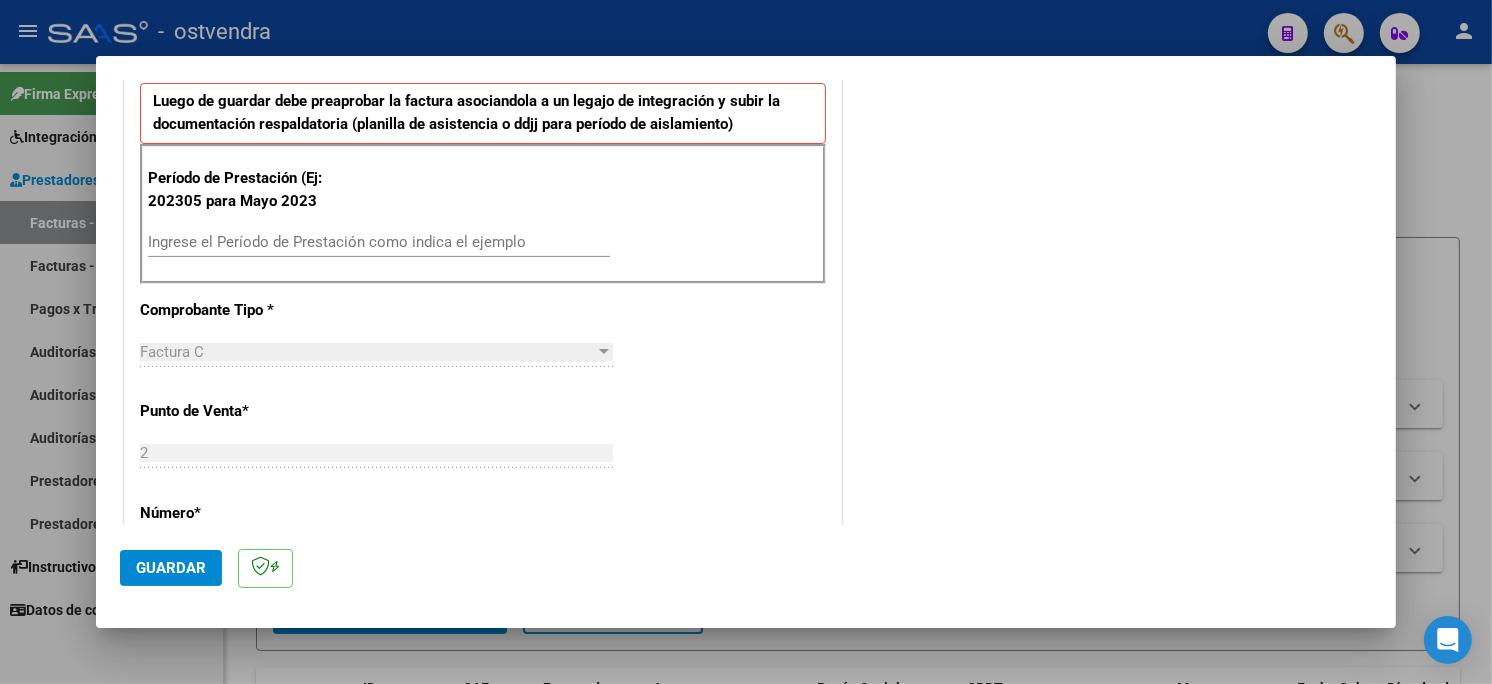 click on "Ingrese el Período de Prestación como indica el ejemplo" at bounding box center [379, 242] 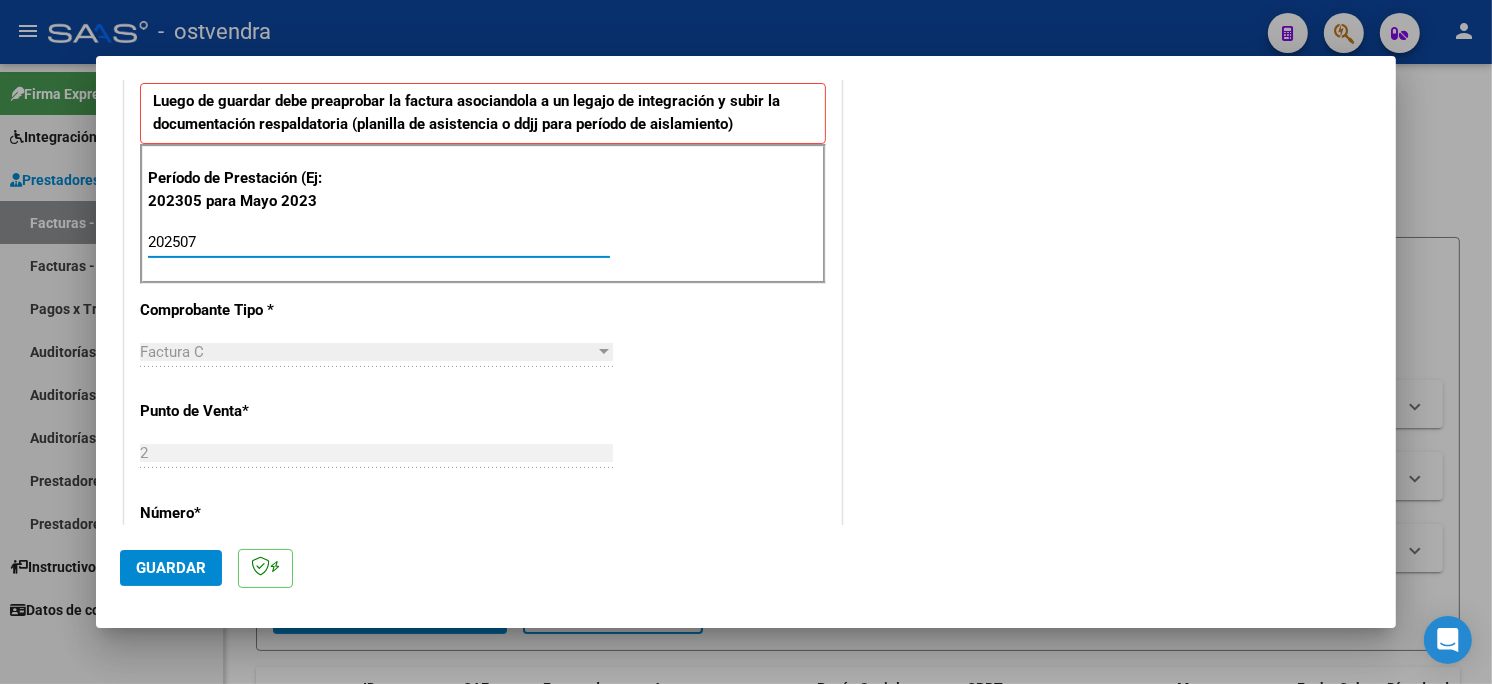 type on "202507" 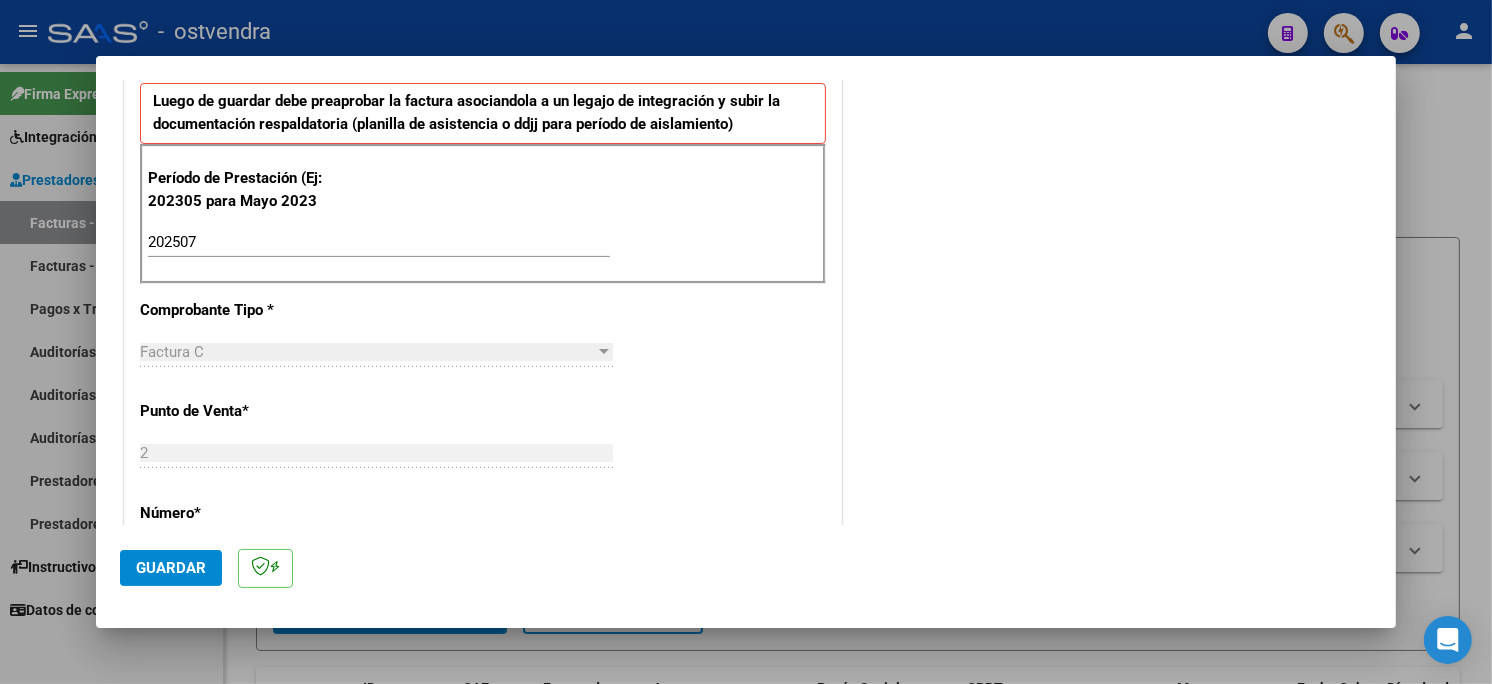 scroll, scrollTop: 666, scrollLeft: 0, axis: vertical 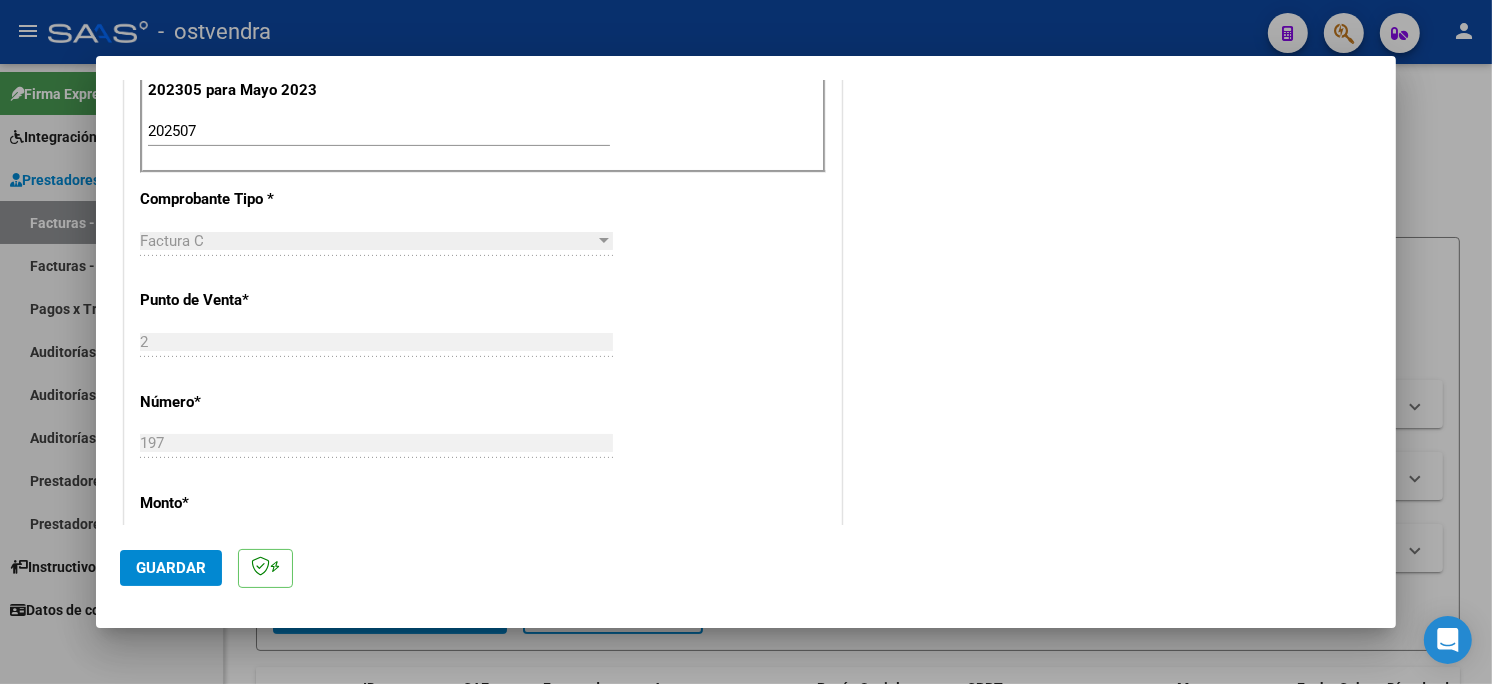 click on "Guardar" 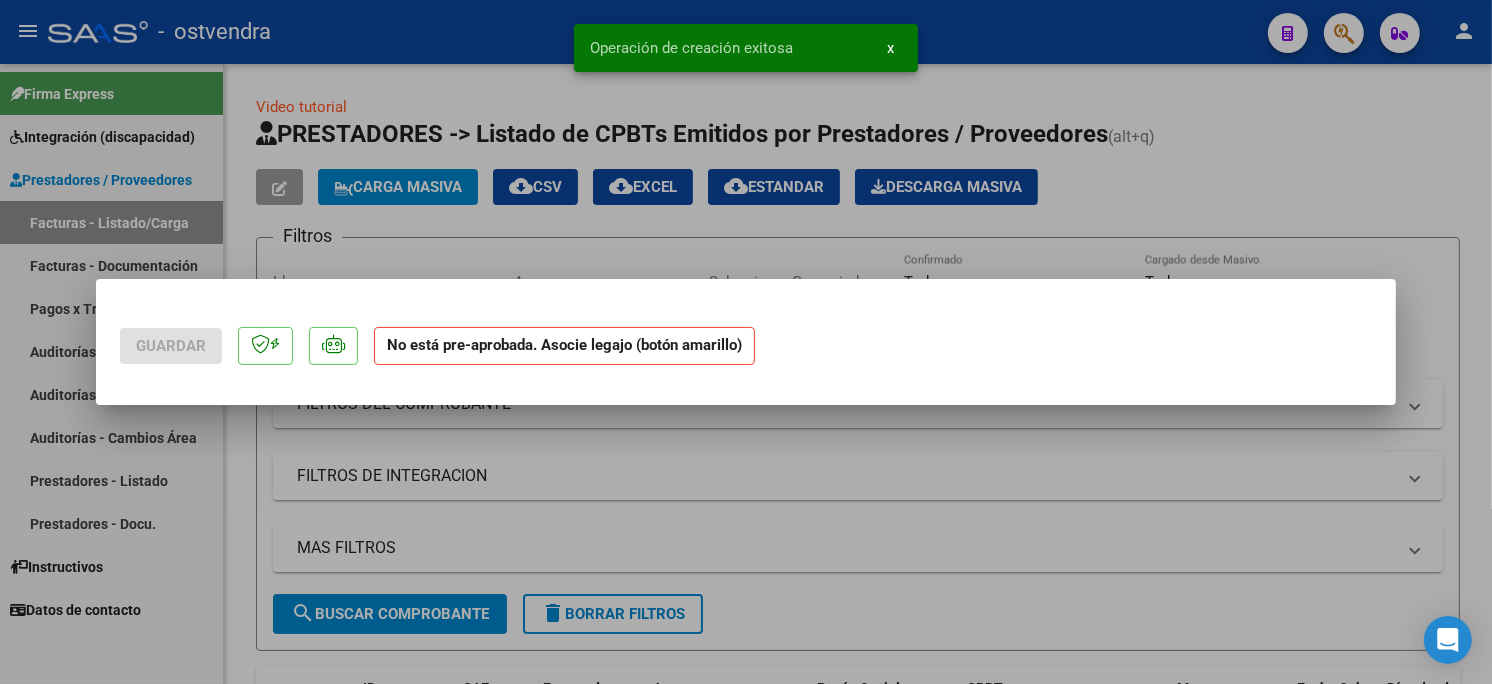 scroll, scrollTop: 0, scrollLeft: 0, axis: both 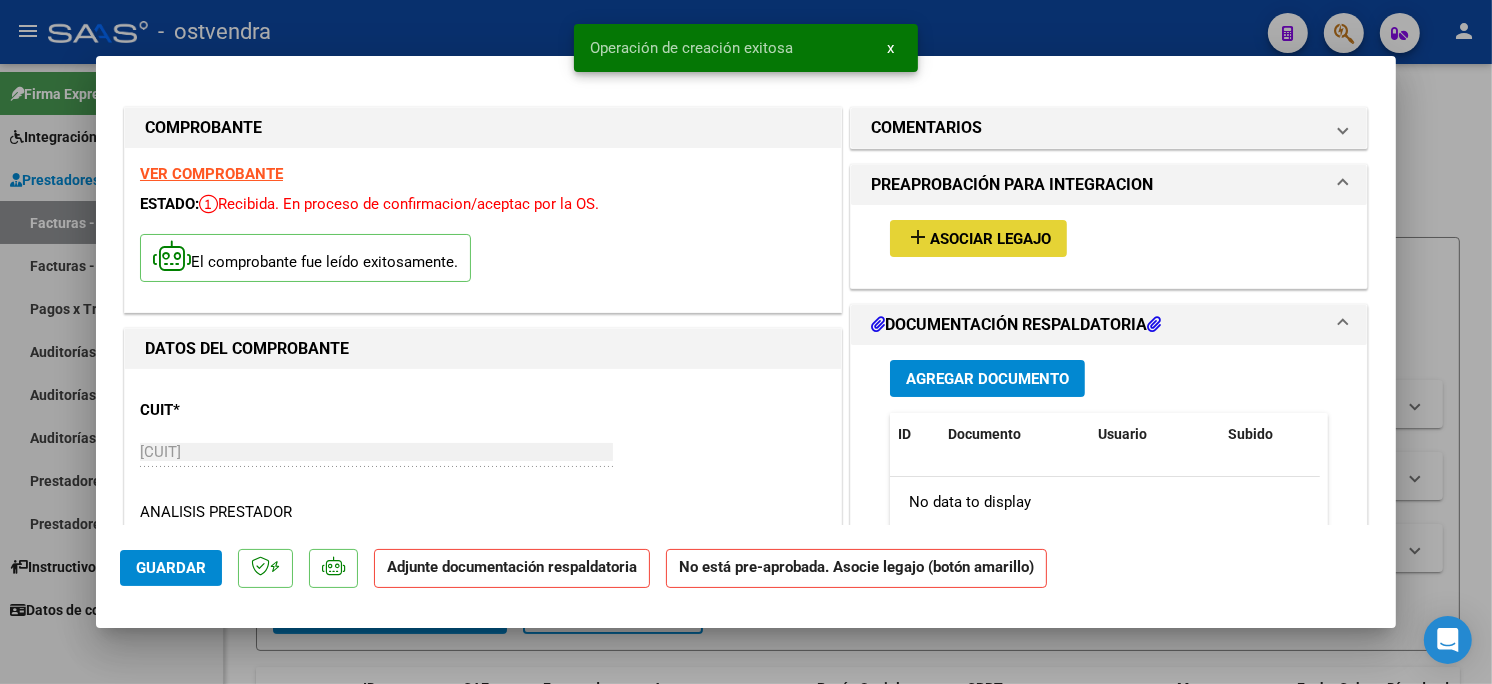 click on "Asociar Legajo" at bounding box center [990, 239] 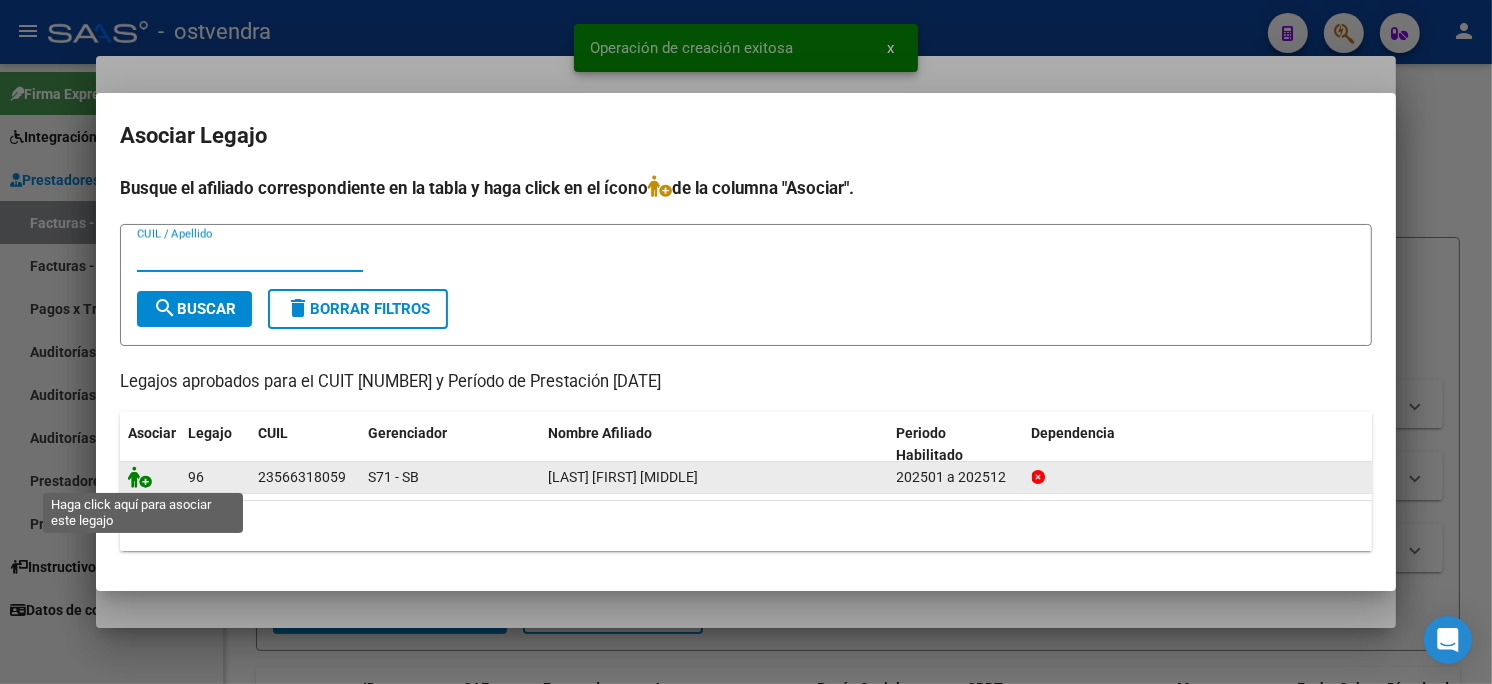 click 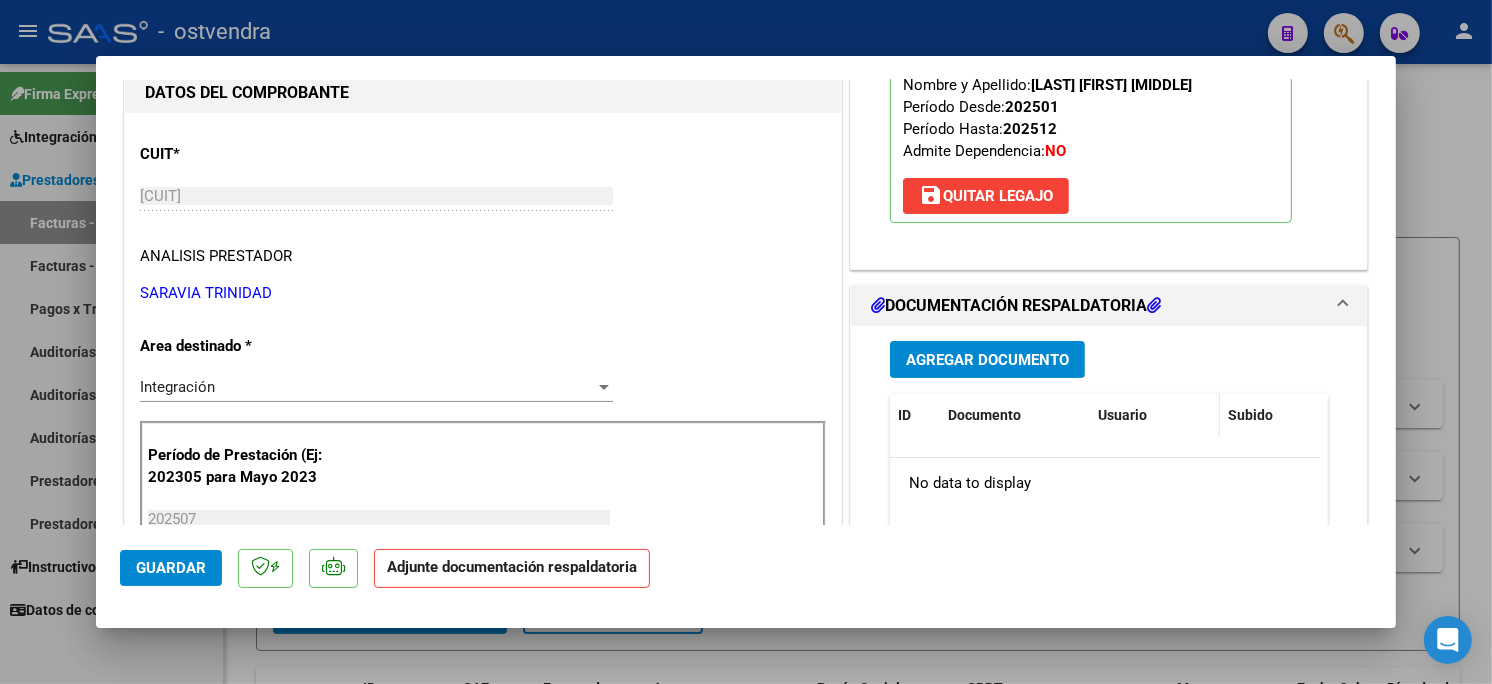 scroll, scrollTop: 333, scrollLeft: 0, axis: vertical 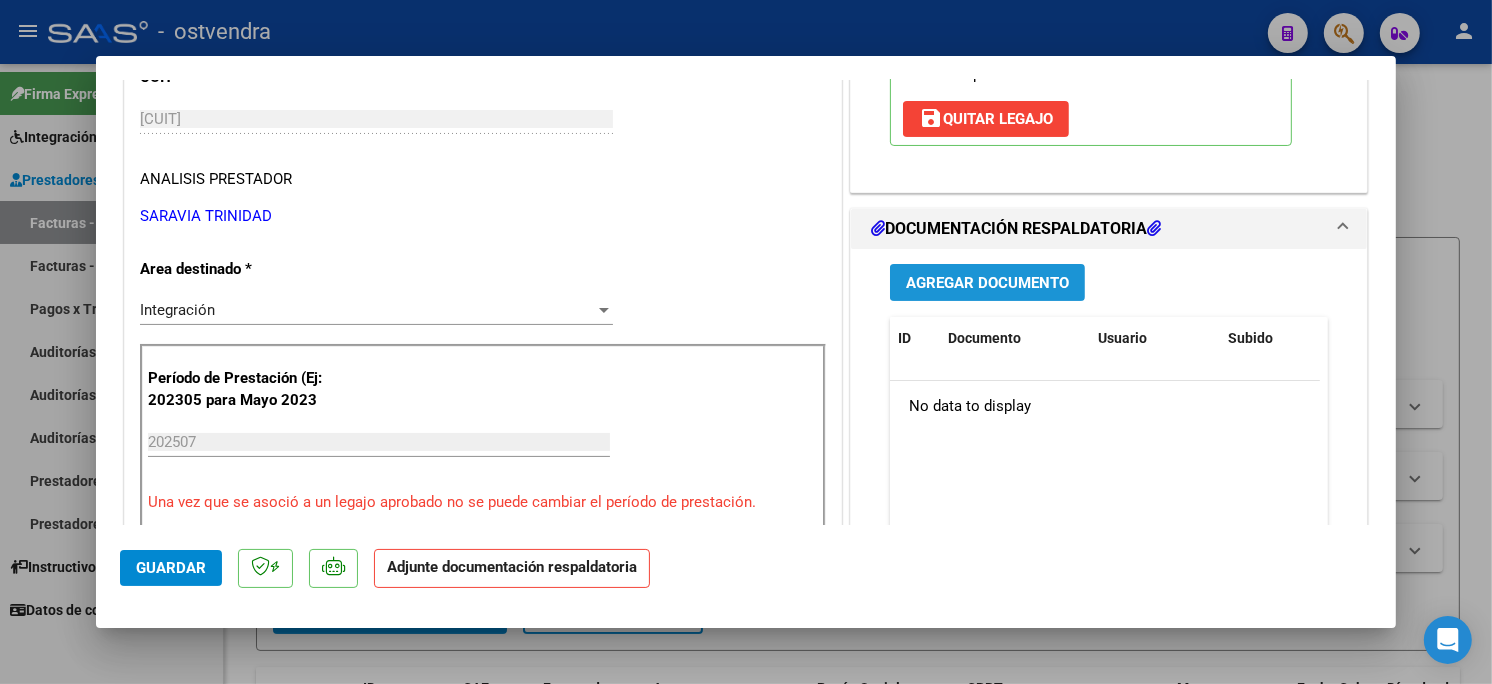 click on "Agregar Documento" at bounding box center (987, 283) 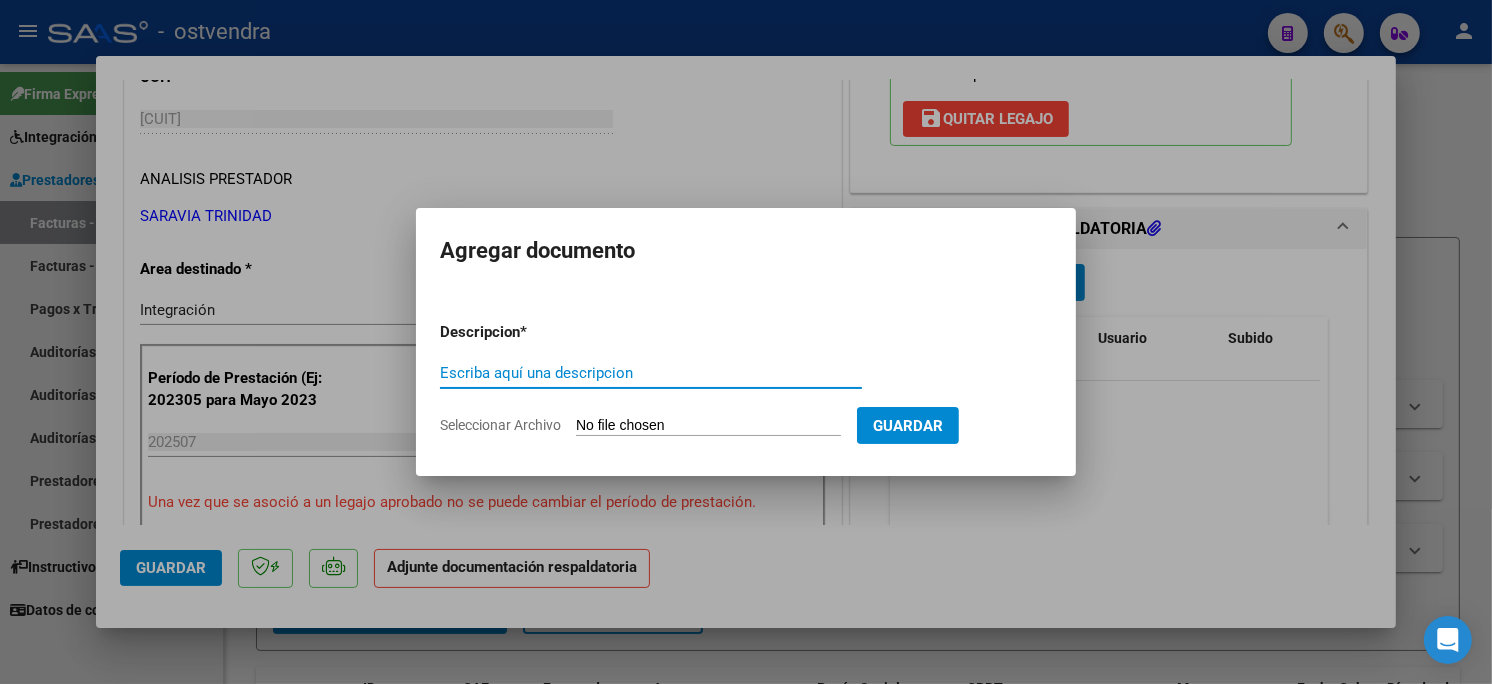 click on "Seleccionar Archivo" at bounding box center [708, 426] 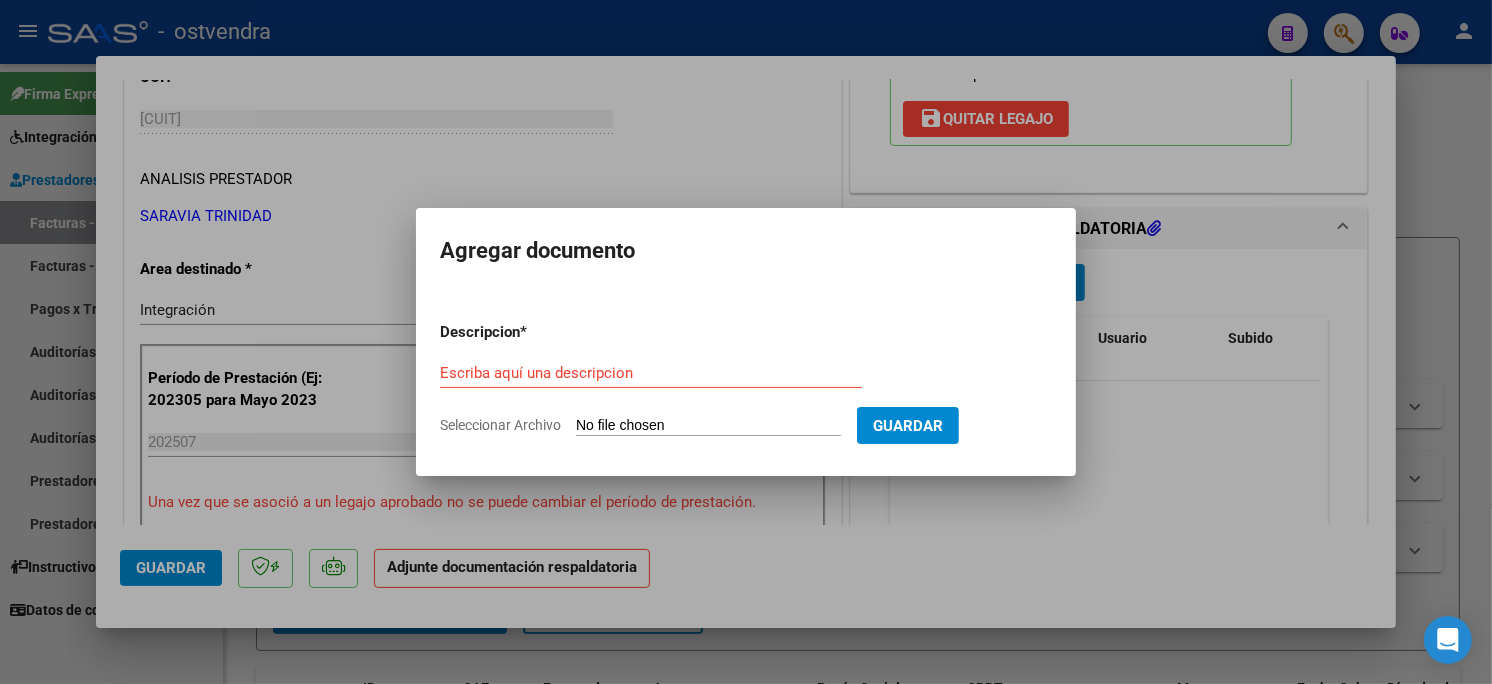 type on "C:\fakepath\[FILENAME] [NUMBER].pdf" 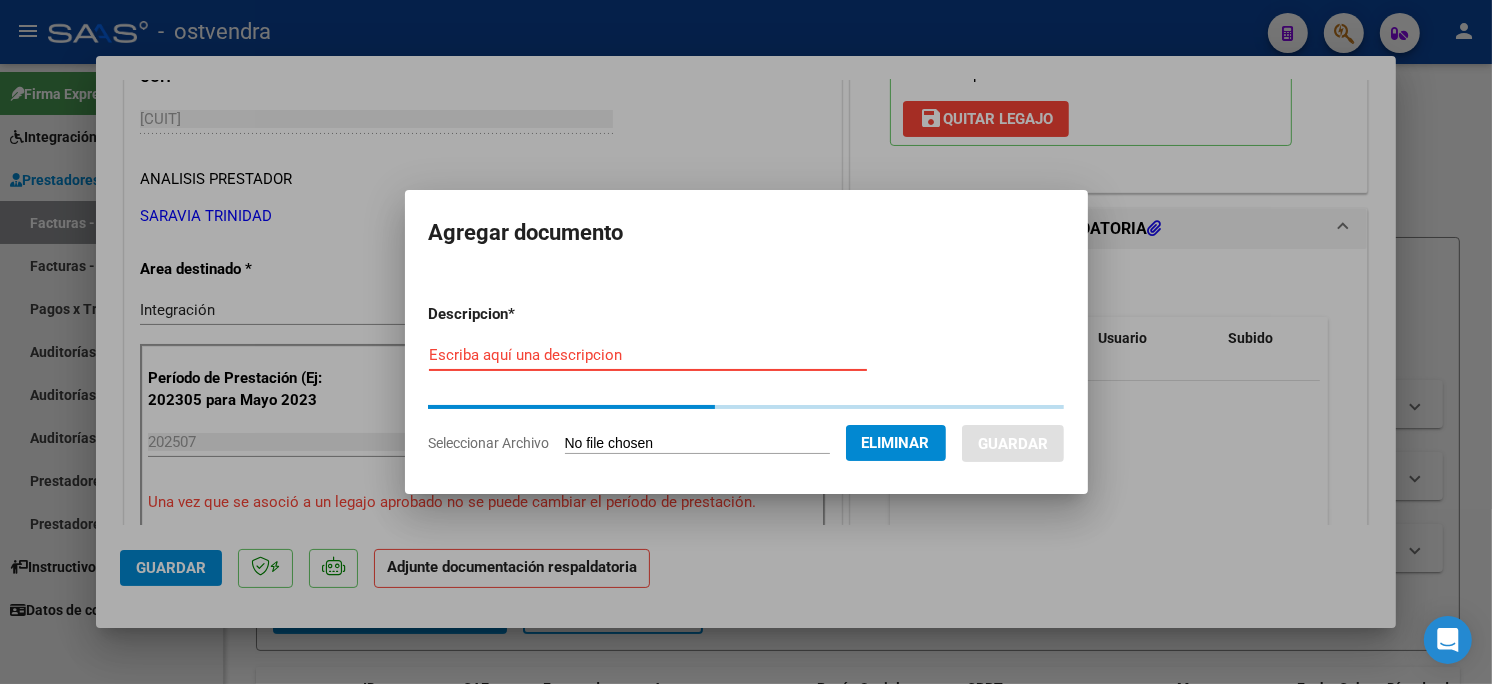 click on "Escriba aquí una descripcion" at bounding box center (648, 355) 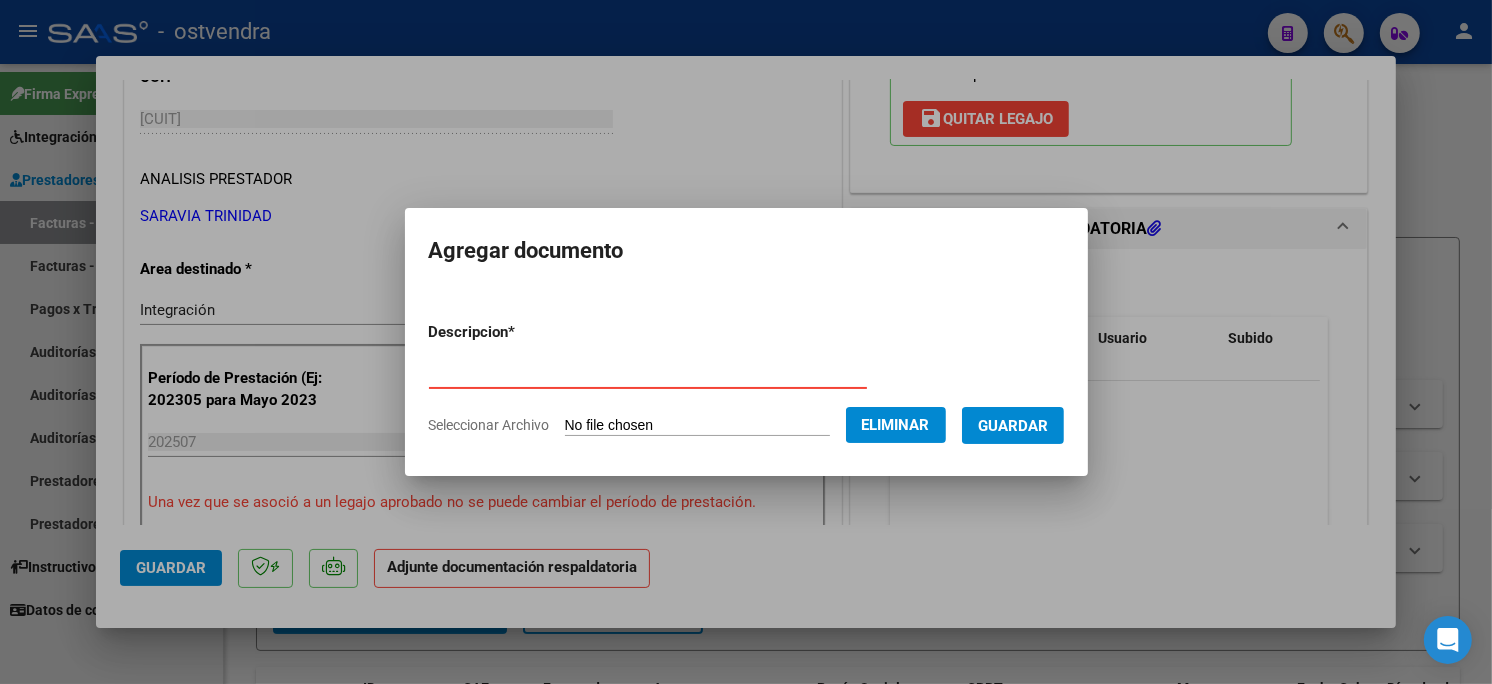 type on "PLANILLA DE ASISTENCIA" 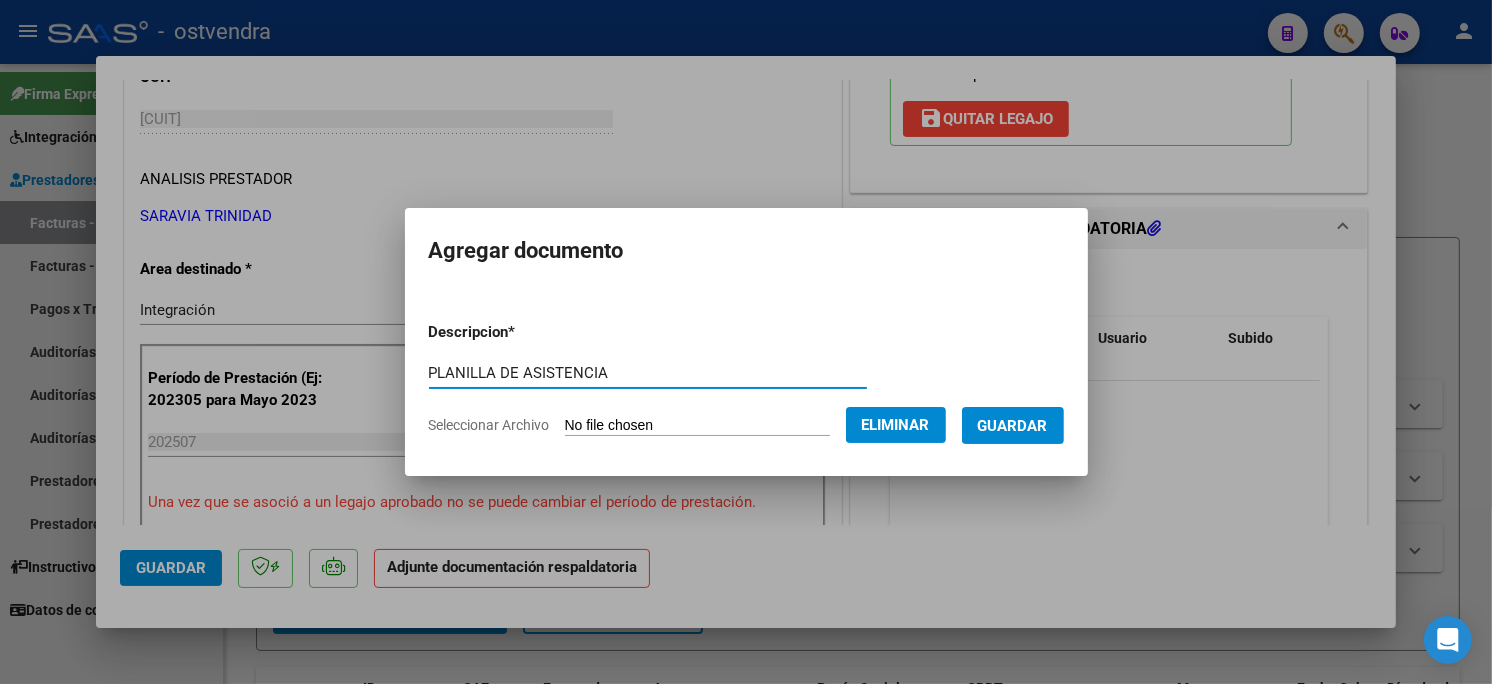 click on "Guardar" at bounding box center (1013, 426) 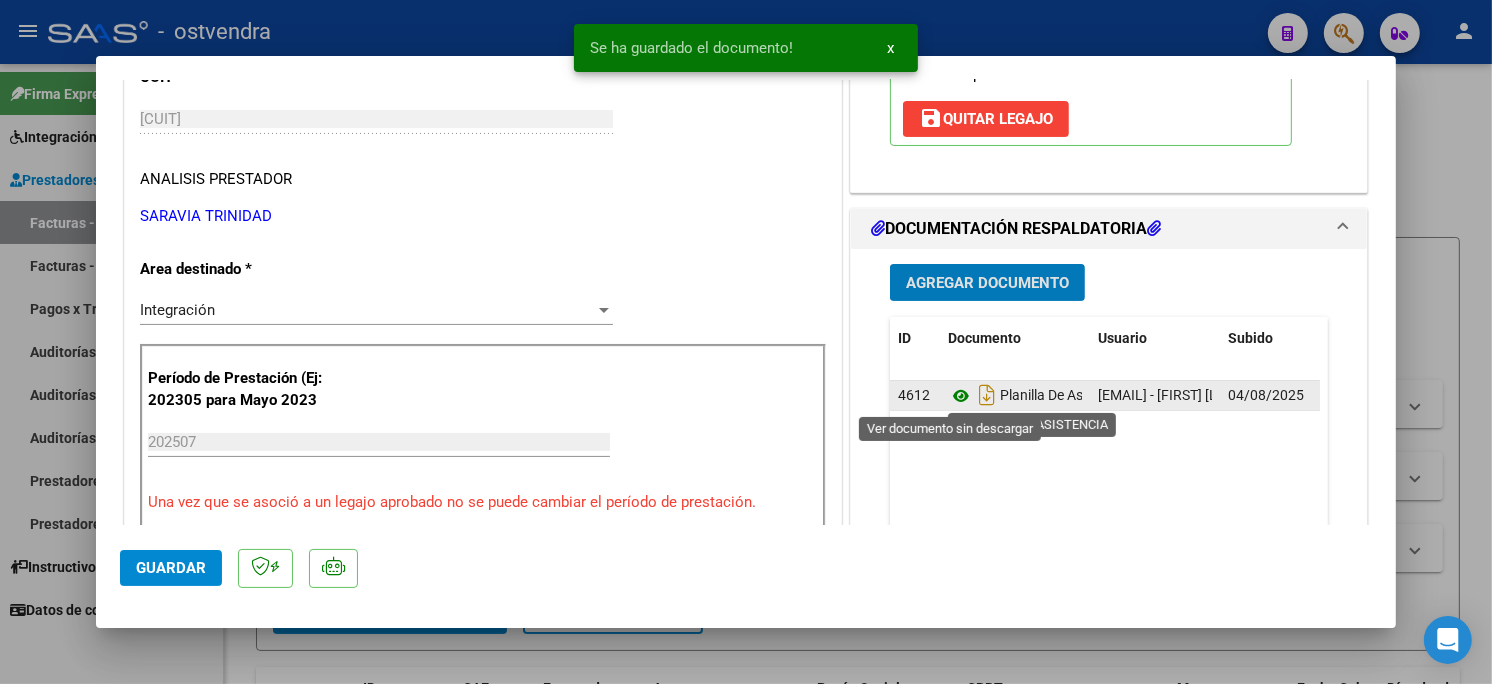 click 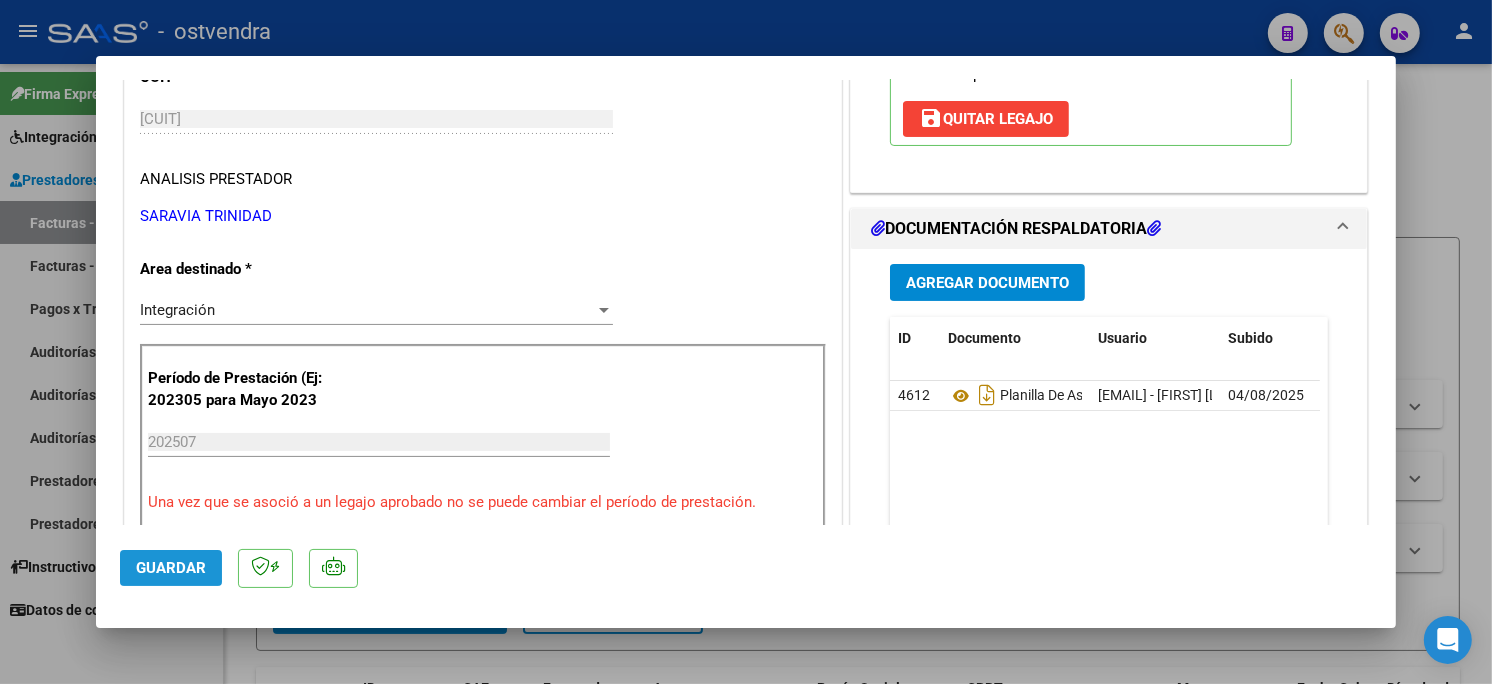 drag, startPoint x: 158, startPoint y: 561, endPoint x: 177, endPoint y: 557, distance: 19.416489 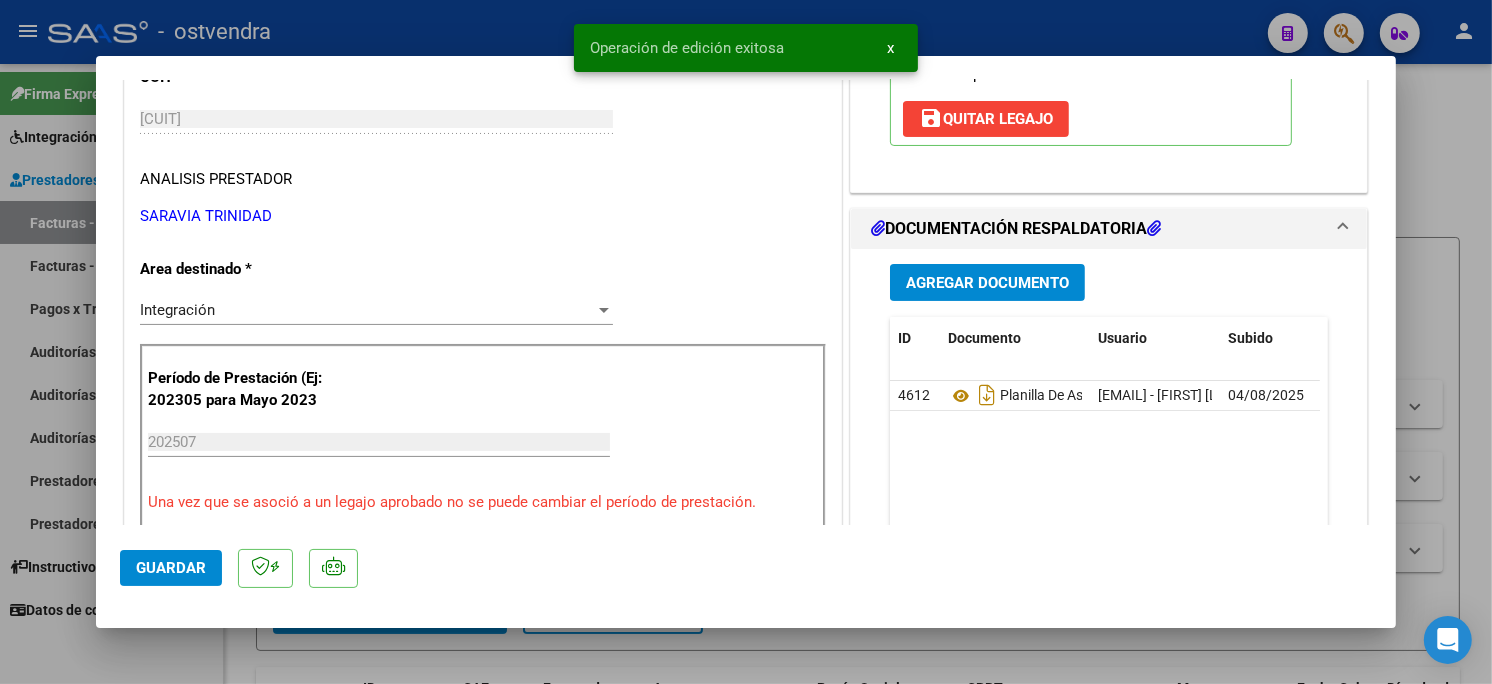 click at bounding box center [746, 342] 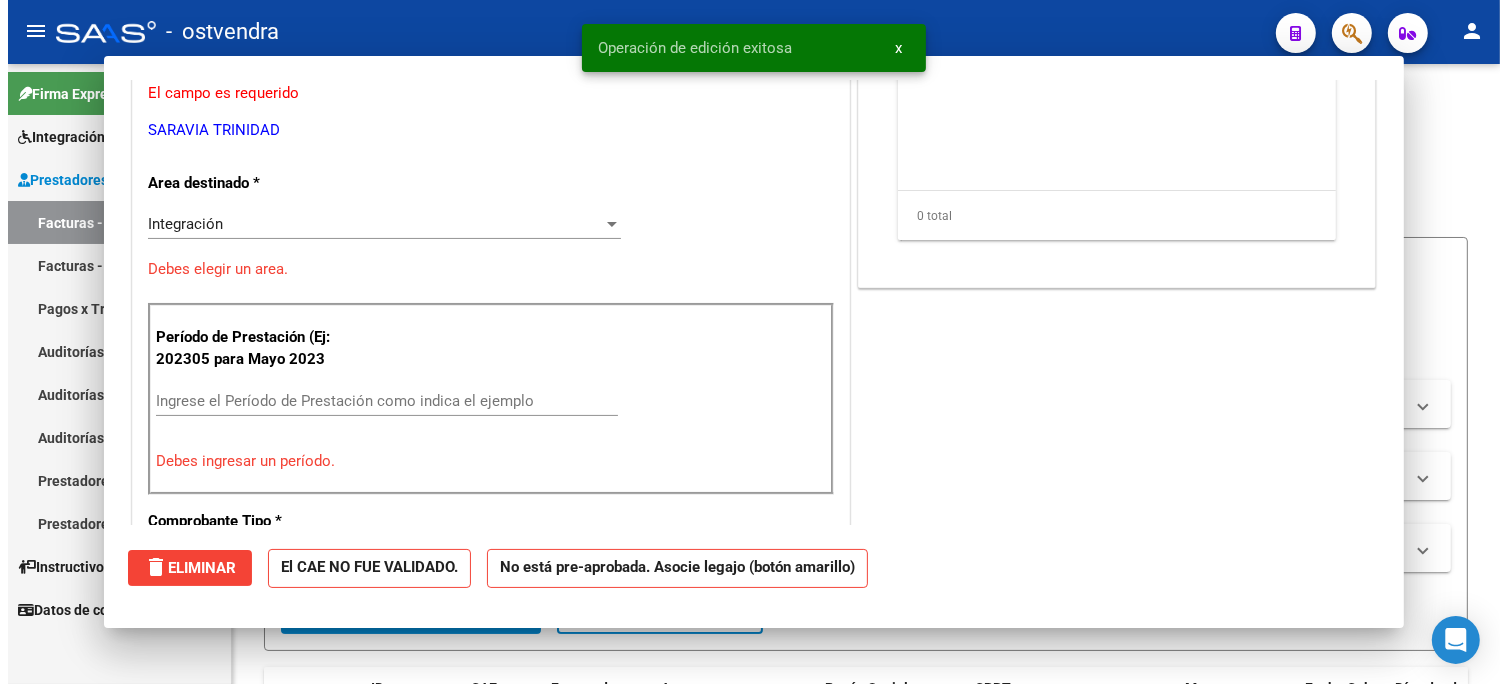 scroll, scrollTop: 272, scrollLeft: 0, axis: vertical 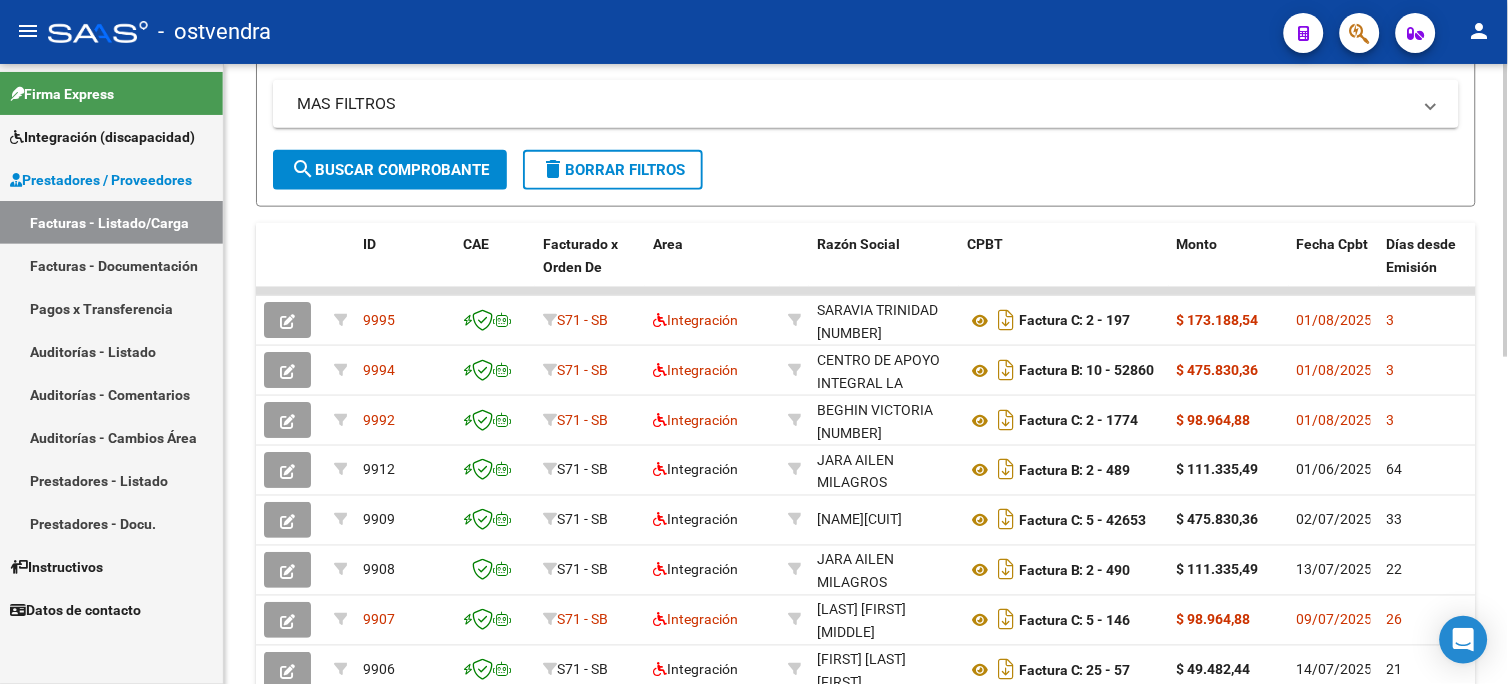 click 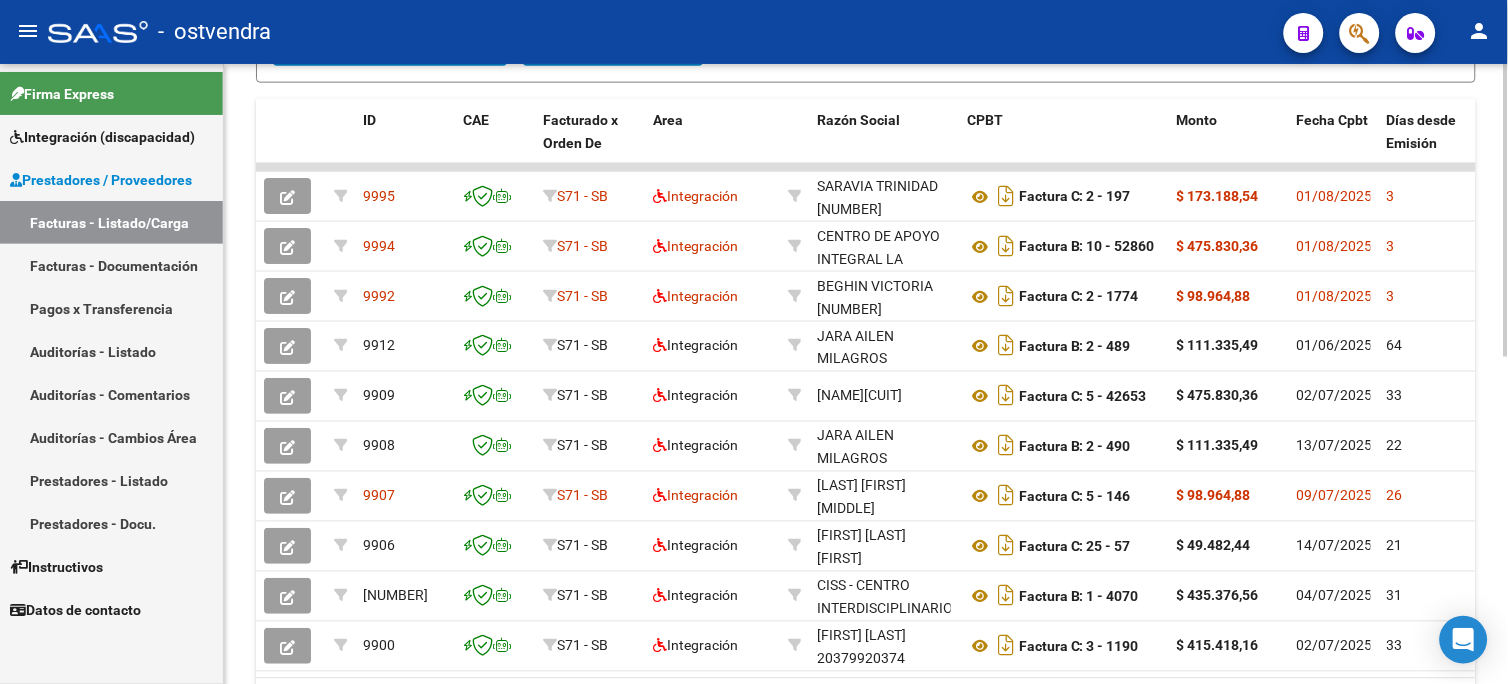 click 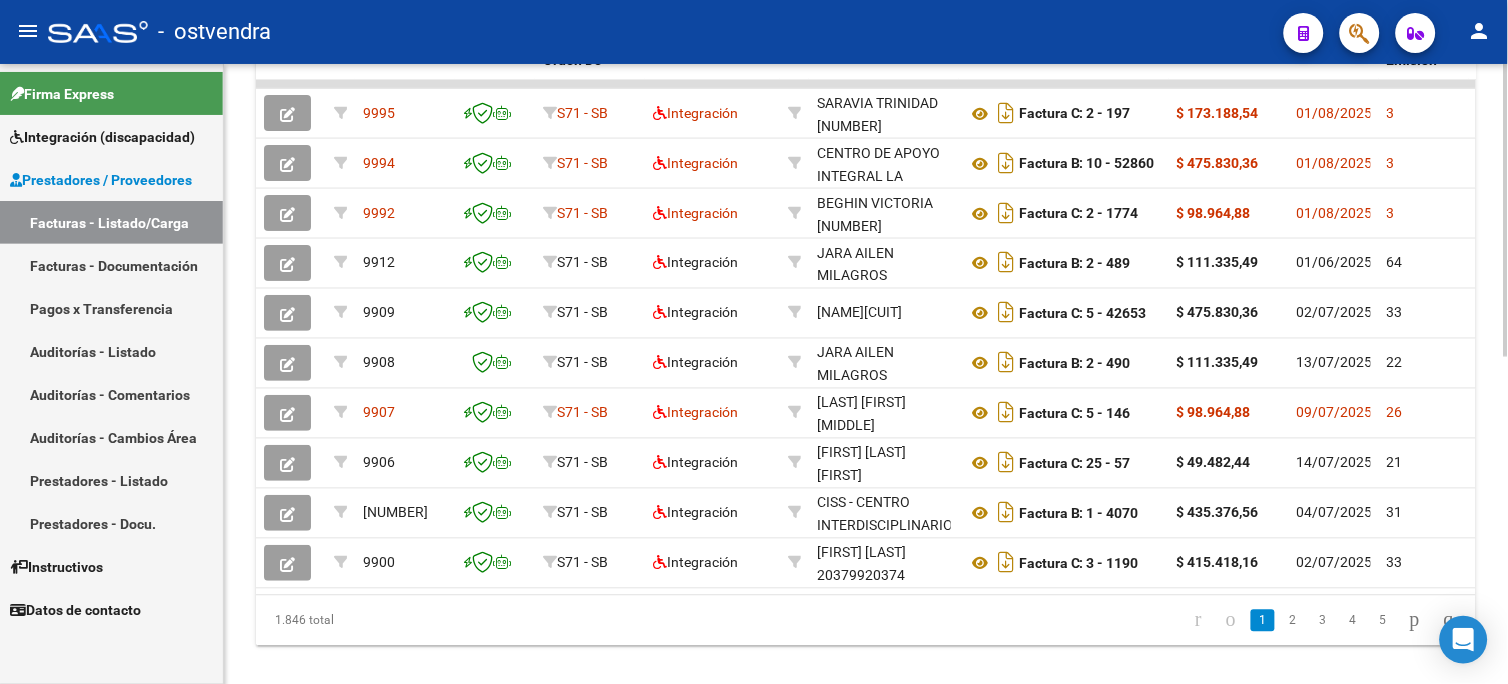 click on "Video tutorial   PRESTADORES -> Listado de CPBTs Emitidos por Prestadores / Proveedores (alt+q)   Cargar Comprobante
Carga Masiva  cloud_download  CSV  cloud_download  EXCEL  cloud_download  Estandar   Descarga Masiva
Filtros Id Area Area Seleccionar Gerenciador Seleccionar Gerenciador Todos Confirmado Todos Cargado desde Masivo   Mostrar totalizadores   FILTROS DEL COMPROBANTE  Comprobante Tipo Comprobante Tipo Start date – End date Fec. Comprobante Desde / Hasta Días Emisión Desde(cant. días) Días Emisión Hasta(cant. días) CUIT / Razón Social Pto. Venta Nro. Comprobante Código SSS CAE Válido CAE Válido Todos Cargado Módulo Hosp. Todos Tiene facturacion Apócrifa Hospital Refes  FILTROS DE INTEGRACION  Período De Prestación Campos del Archivo de Rendición Devuelto x SSS (dr_envio) Todos Rendido x SSS (dr_envio) Tipo de Registro Tipo de Registro Período Presentación Período Presentación Campos del Legajo Asociado (preaprobación) Afiliado Legajo (cuil/nombre) Todos  MAS FILTROS  Op" 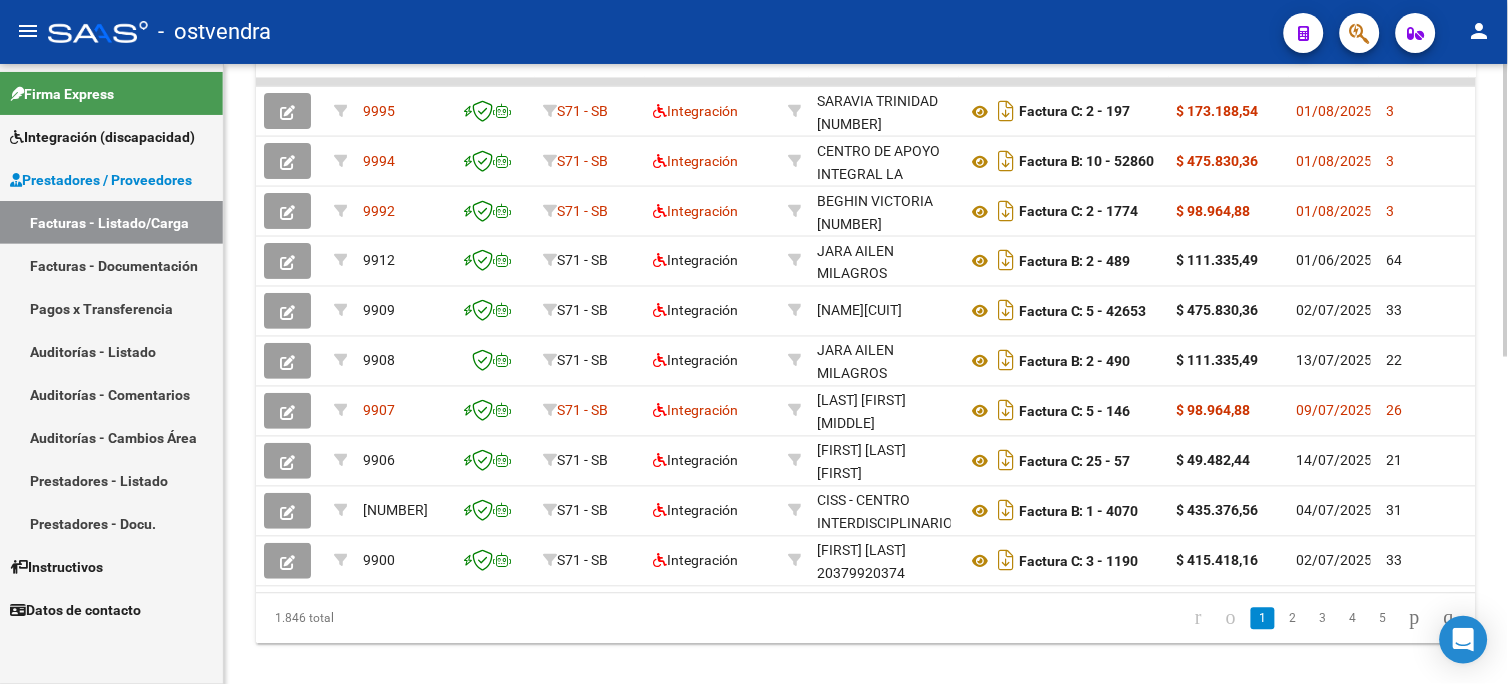 drag, startPoint x: 1502, startPoint y: 536, endPoint x: 1506, endPoint y: 556, distance: 20.396078 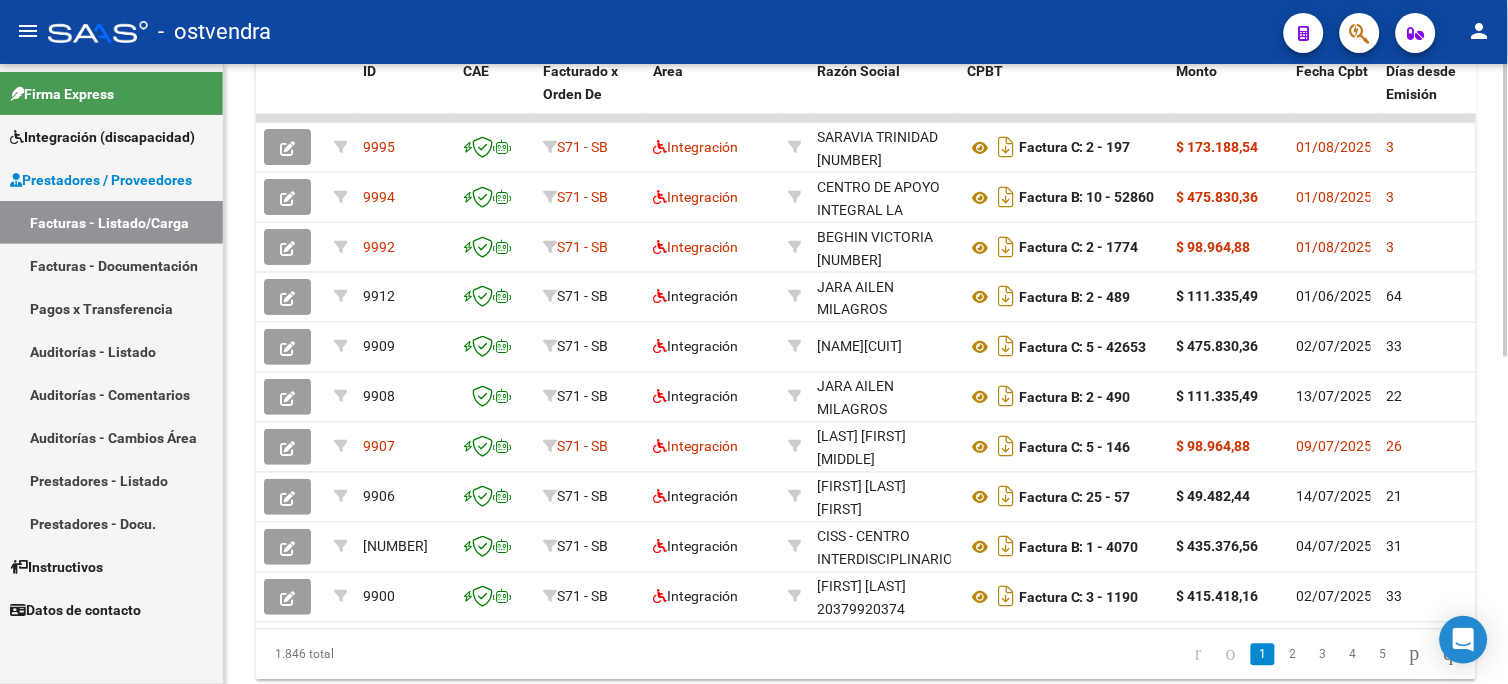 scroll, scrollTop: 613, scrollLeft: 0, axis: vertical 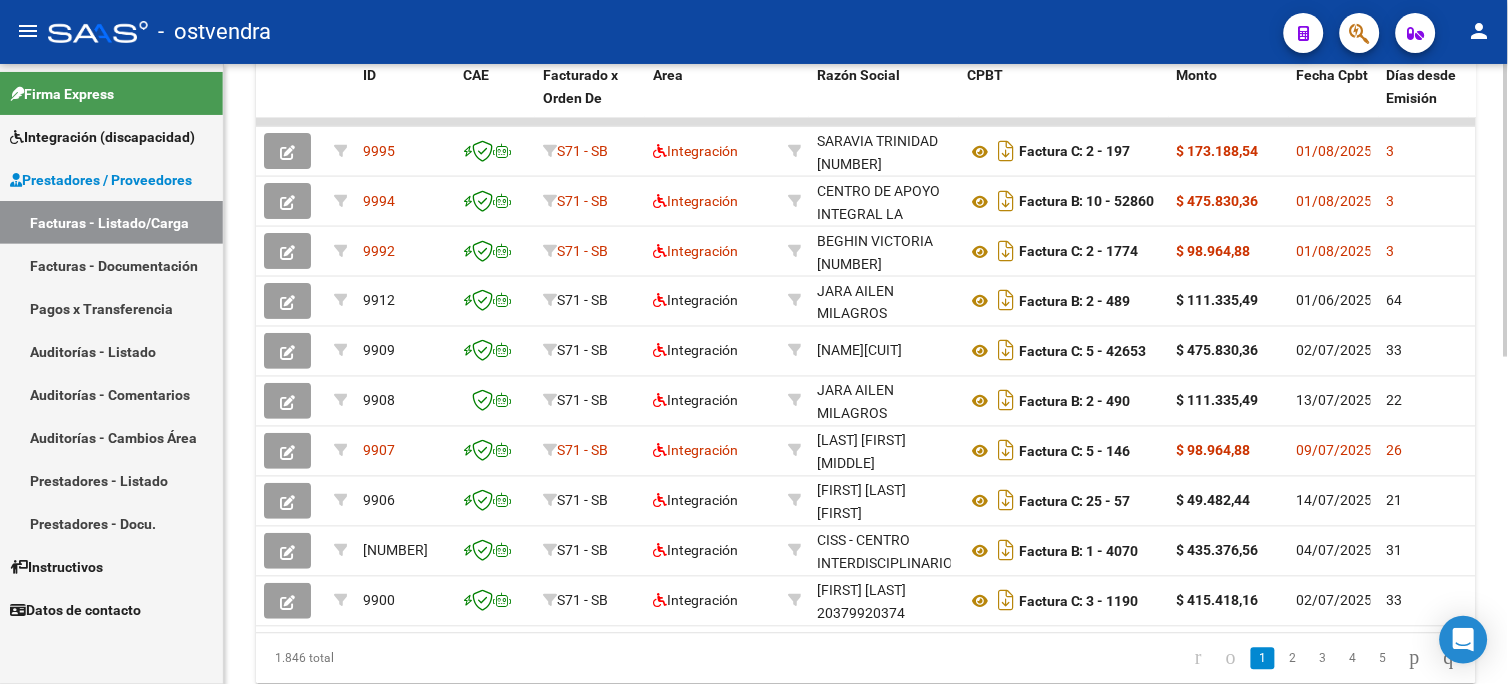 click on "menu -   ostvendra  person    Firma Express     Integración (discapacidad) Certificado Discapacidad Facturas Liquidadas x SSS Legajos    Prestadores / Proveedores Facturas - Listado/Carga Facturas - Documentación Pagos x Transferencia Auditorías - Listado Auditorías - Comentarios Auditorías - Cambios Área Prestadores - Listado Prestadores - Docu.    Instructivos    Datos de contacto  Video tutorial   PRESTADORES -> Listado de CPBTs Emitidos por Prestadores / Proveedores (alt+q)   Cargar Comprobante
Carga Masiva  cloud_download  CSV  cloud_download  EXCEL  cloud_download  Estandar   Descarga Masiva
Filtros Id Area Area Seleccionar Gerenciador Seleccionar Gerenciador Todos Confirmado Todos Cargado desde Masivo   Mostrar totalizadores   FILTROS DEL COMPROBANTE  Comprobante Tipo Comprobante Tipo Start date – End date Fec. Comprobante Desde / Hasta Días Emisión Desde(cant. días) Días Emisión Hasta(cant. días) CUIT / Razón Social Pto. Venta Nro. Comprobante Código SSS CAE Válido" at bounding box center [754, 342] 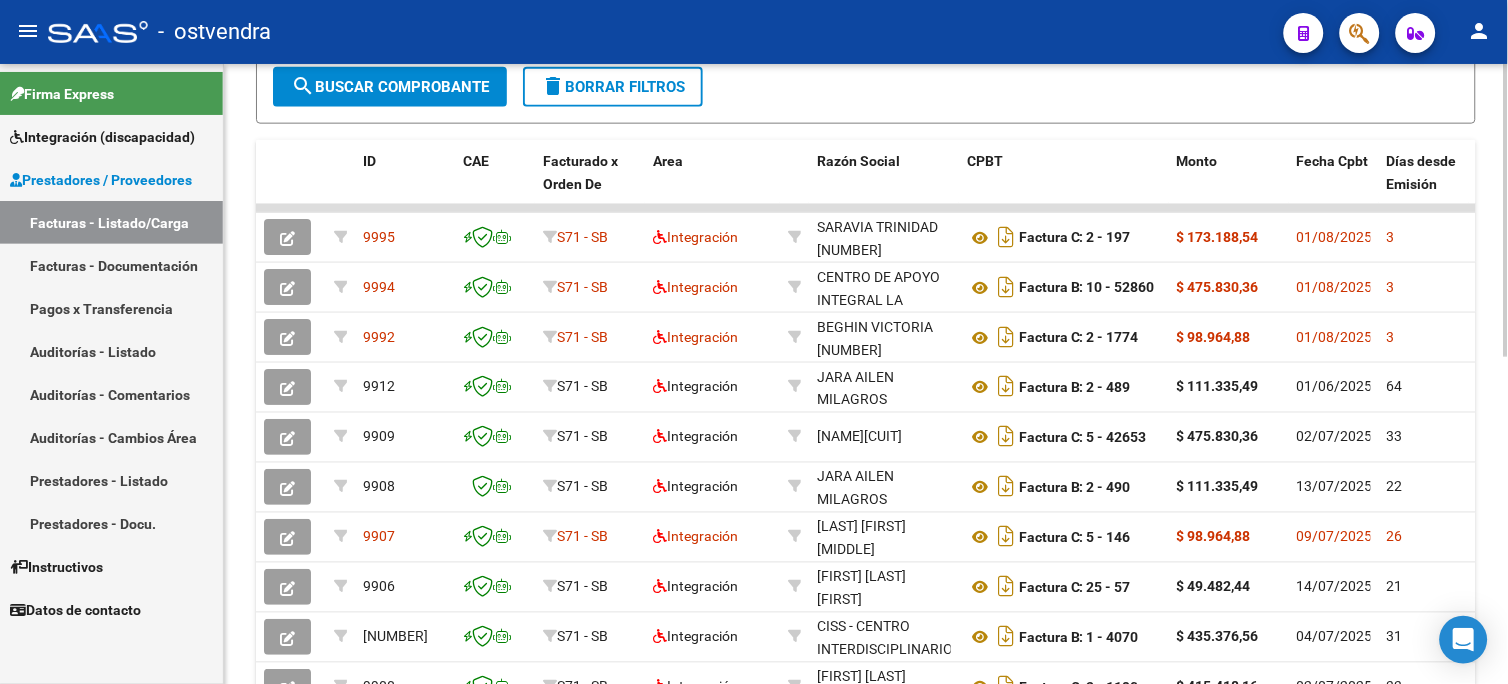 scroll, scrollTop: 516, scrollLeft: 0, axis: vertical 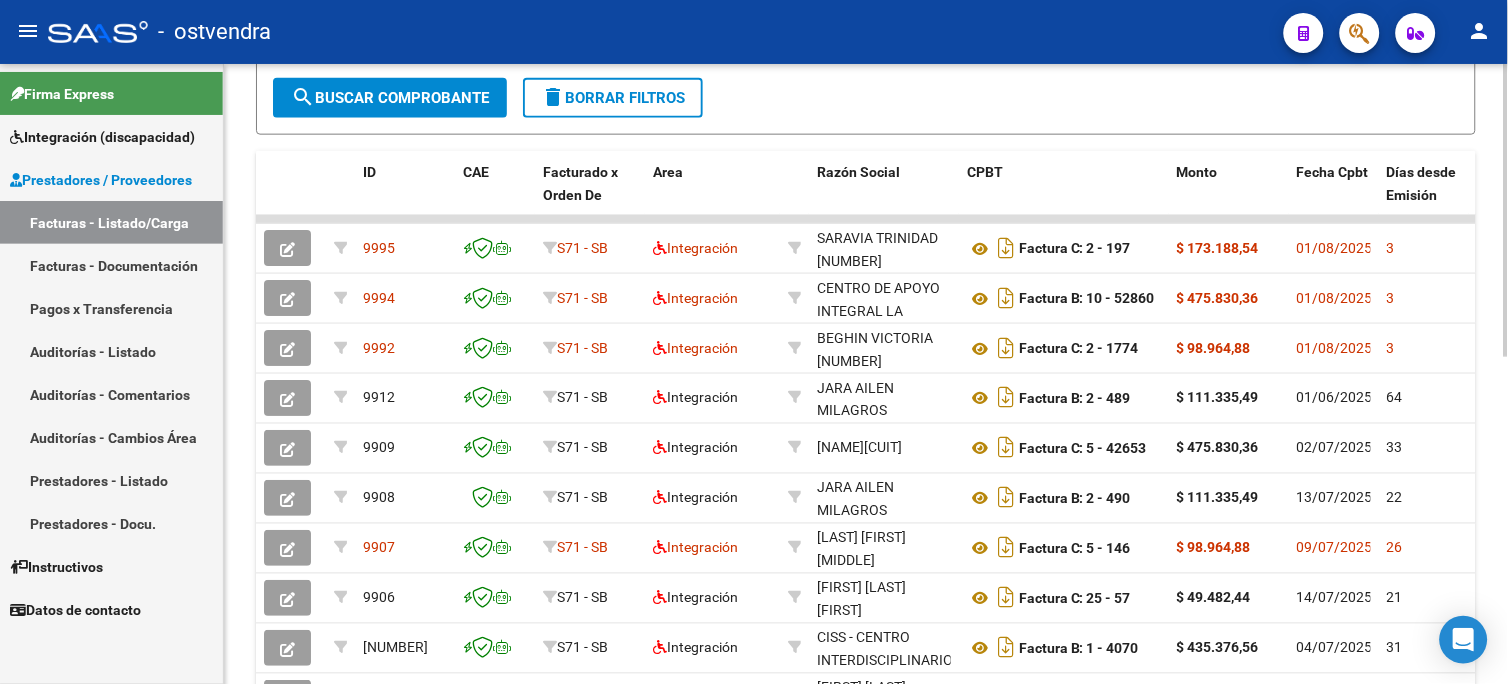 click on "menu -   ostvendra  person    Firma Express     Integración (discapacidad) Certificado Discapacidad Facturas Liquidadas x SSS Legajos    Prestadores / Proveedores Facturas - Listado/Carga Facturas - Documentación Pagos x Transferencia Auditorías - Listado Auditorías - Comentarios Auditorías - Cambios Área Prestadores - Listado Prestadores - Docu.    Instructivos    Datos de contacto  Video tutorial   PRESTADORES -> Listado de CPBTs Emitidos por Prestadores / Proveedores (alt+q)   Cargar Comprobante
Carga Masiva  cloud_download  CSV  cloud_download  EXCEL  cloud_download  Estandar   Descarga Masiva
Filtros Id Area Area Seleccionar Gerenciador Seleccionar Gerenciador Todos Confirmado Todos Cargado desde Masivo   Mostrar totalizadores   FILTROS DEL COMPROBANTE  Comprobante Tipo Comprobante Tipo Start date – End date Fec. Comprobante Desde / Hasta Días Emisión Desde(cant. días) Días Emisión Hasta(cant. días) CUIT / Razón Social Pto. Venta Nro. Comprobante Código SSS CAE Válido" at bounding box center (754, 342) 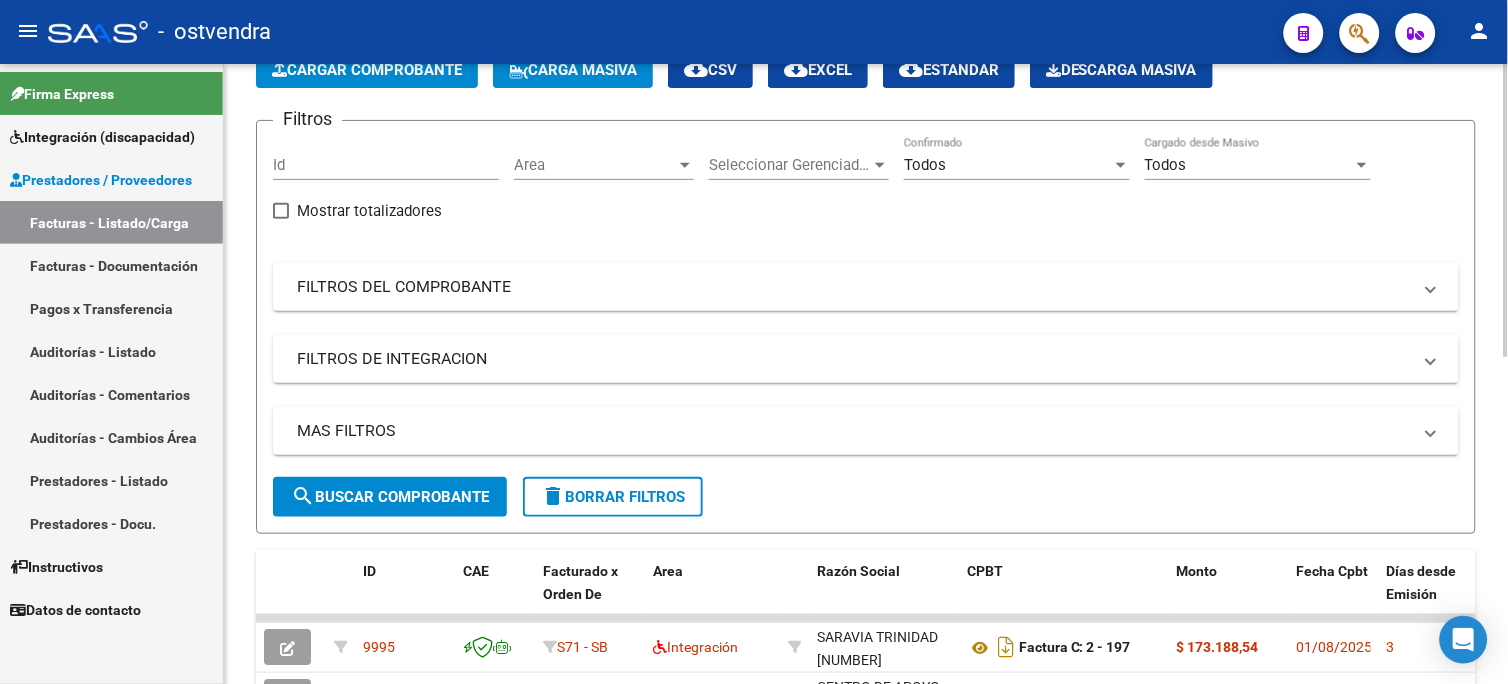 scroll, scrollTop: 0, scrollLeft: 0, axis: both 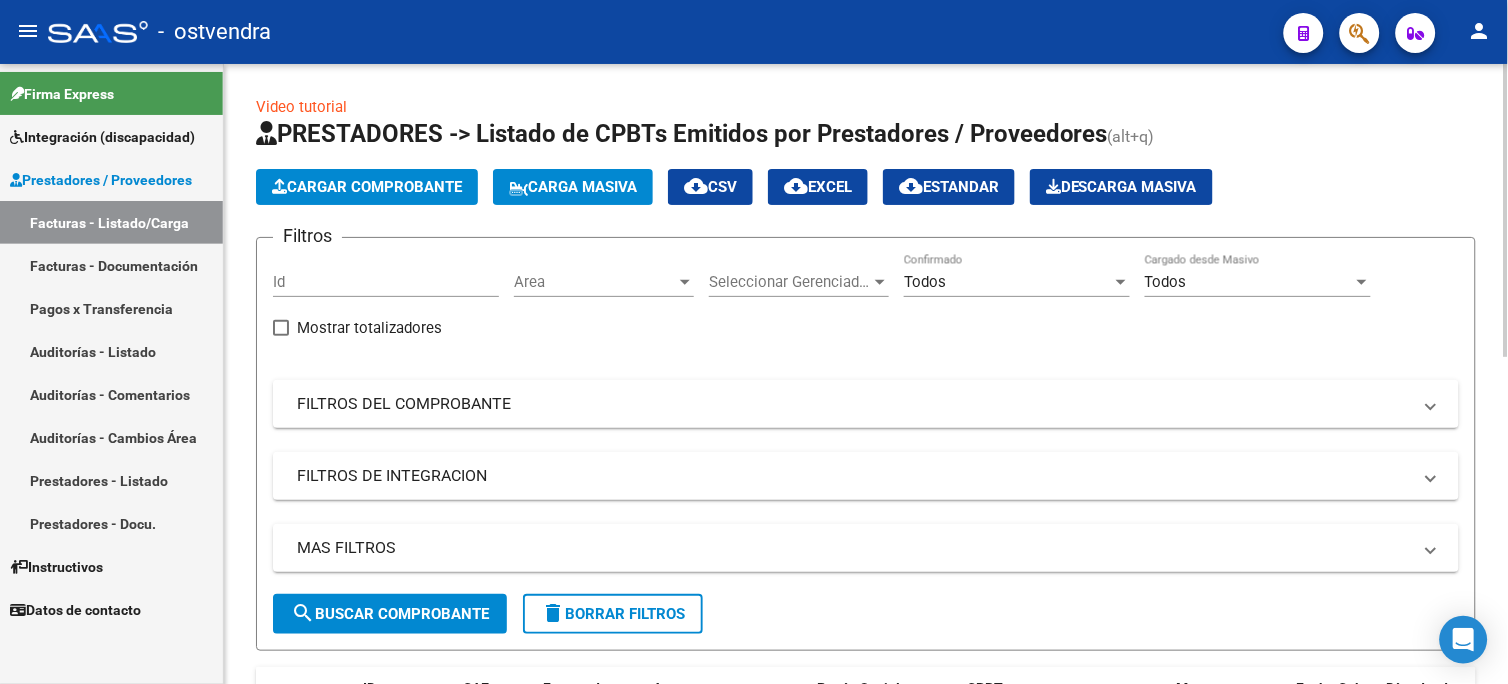 click 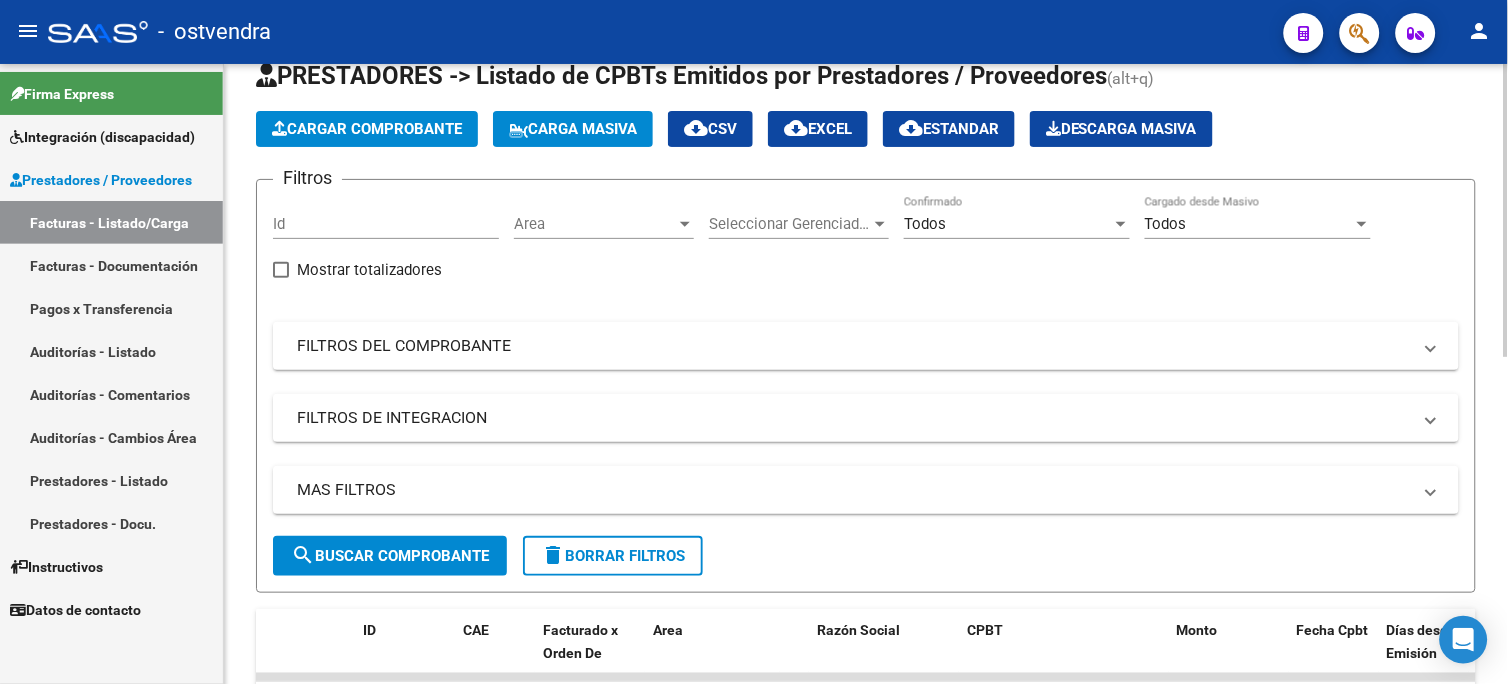 scroll, scrollTop: 0, scrollLeft: 0, axis: both 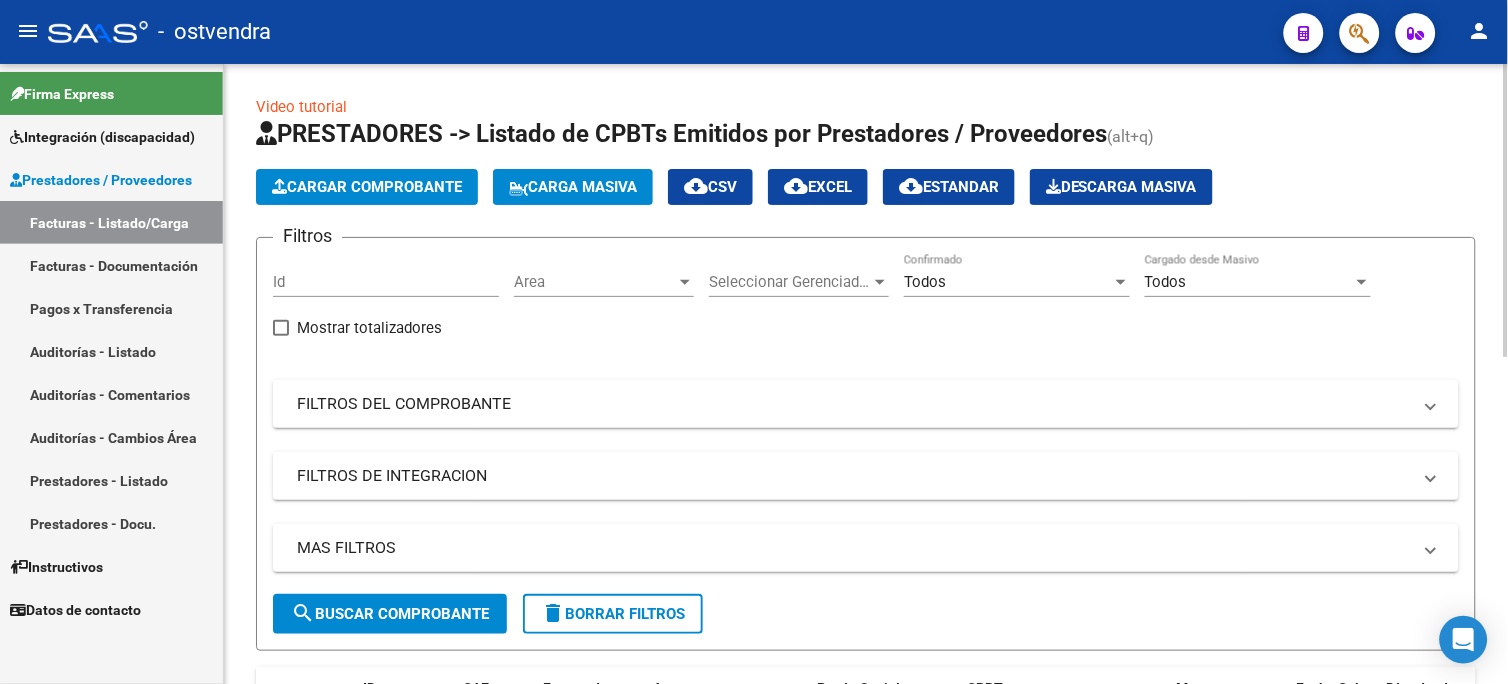 click on "Video tutorial   PRESTADORES -> Listado de CPBTs Emitidos por Prestadores / Proveedores (alt+q)   Cargar Comprobante
Carga Masiva  cloud_download  CSV  cloud_download  EXCEL  cloud_download  Estandar   Descarga Masiva
Filtros Id Area Area Seleccionar Gerenciador Seleccionar Gerenciador Todos Confirmado Todos Cargado desde Masivo   Mostrar totalizadores   FILTROS DEL COMPROBANTE  Comprobante Tipo Comprobante Tipo Start date – End date Fec. Comprobante Desde / Hasta Días Emisión Desde(cant. días) Días Emisión Hasta(cant. días) CUIT / Razón Social Pto. Venta Nro. Comprobante Código SSS CAE Válido CAE Válido Todos Cargado Módulo Hosp. Todos Tiene facturacion Apócrifa Hospital Refes  FILTROS DE INTEGRACION  Período De Prestación Campos del Archivo de Rendición Devuelto x SSS (dr_envio) Todos Rendido x SSS (dr_envio) Tipo de Registro Tipo de Registro Período Presentación Período Presentación Campos del Legajo Asociado (preaprobación) Afiliado Legajo (cuil/nombre) Todos  MAS FILTROS  Op" 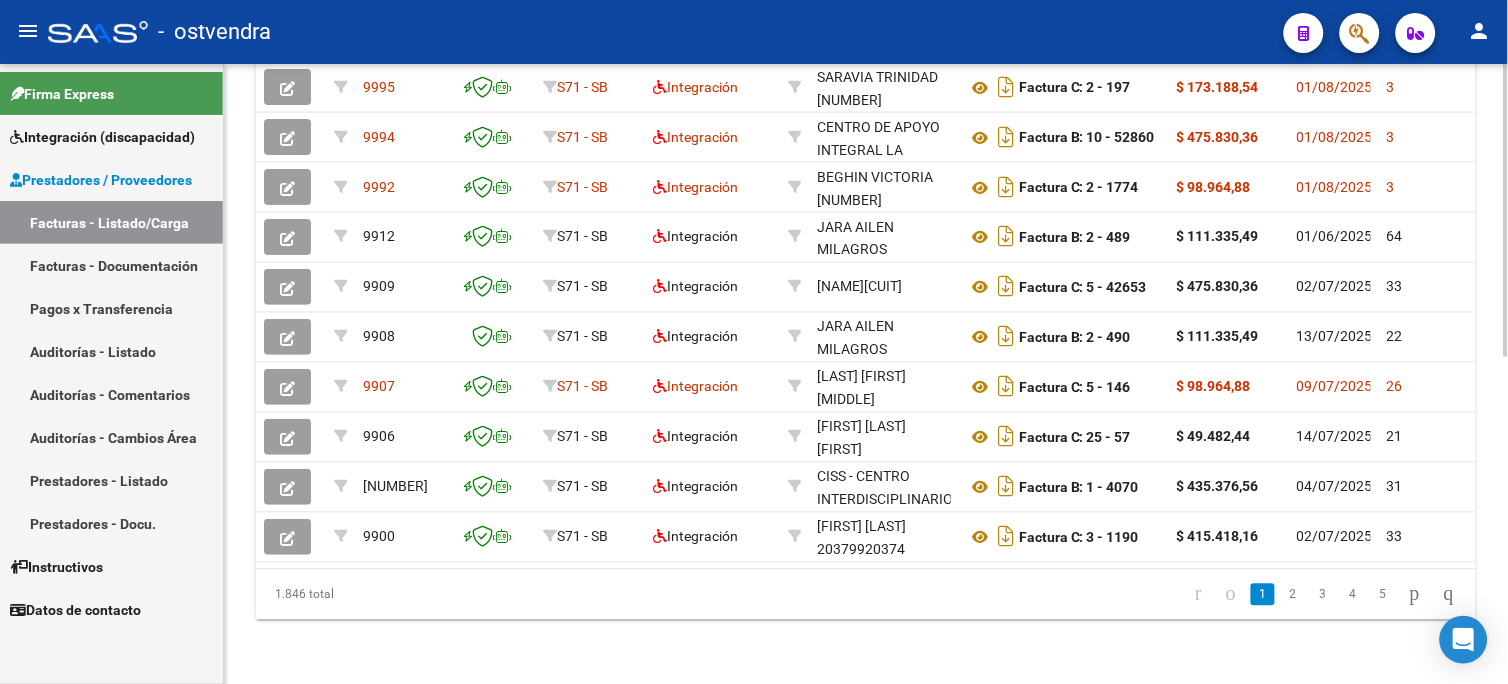 scroll, scrollTop: 693, scrollLeft: 0, axis: vertical 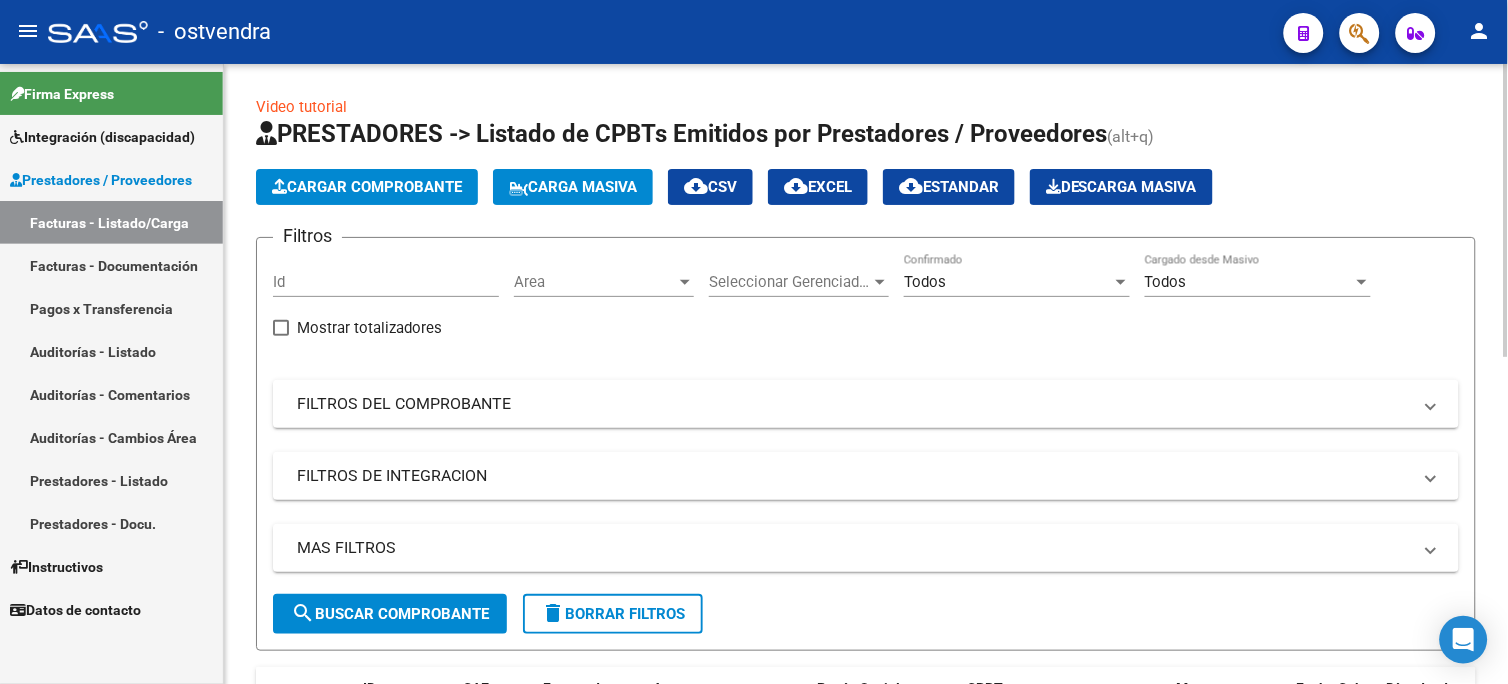 click on "menu -   ostvendra  person    Firma Express     Integración (discapacidad) Certificado Discapacidad Facturas Liquidadas x SSS Legajos    Prestadores / Proveedores Facturas - Listado/Carga Facturas - Documentación Pagos x Transferencia Auditorías - Listado Auditorías - Comentarios Auditorías - Cambios Área Prestadores - Listado Prestadores - Docu.    Instructivos    Datos de contacto  Video tutorial   PRESTADORES -> Listado de CPBTs Emitidos por Prestadores / Proveedores (alt+q)   Cargar Comprobante
Carga Masiva  cloud_download  CSV  cloud_download  EXCEL  cloud_download  Estandar   Descarga Masiva
Filtros Id Area Area Seleccionar Gerenciador Seleccionar Gerenciador Todos Confirmado Todos Cargado desde Masivo   Mostrar totalizadores   FILTROS DEL COMPROBANTE  Comprobante Tipo Comprobante Tipo Start date – End date Fec. Comprobante Desde / Hasta Días Emisión Desde(cant. días) Días Emisión Hasta(cant. días) CUIT / Razón Social Pto. Venta Nro. Comprobante Código SSS CAE Válido" at bounding box center (754, 342) 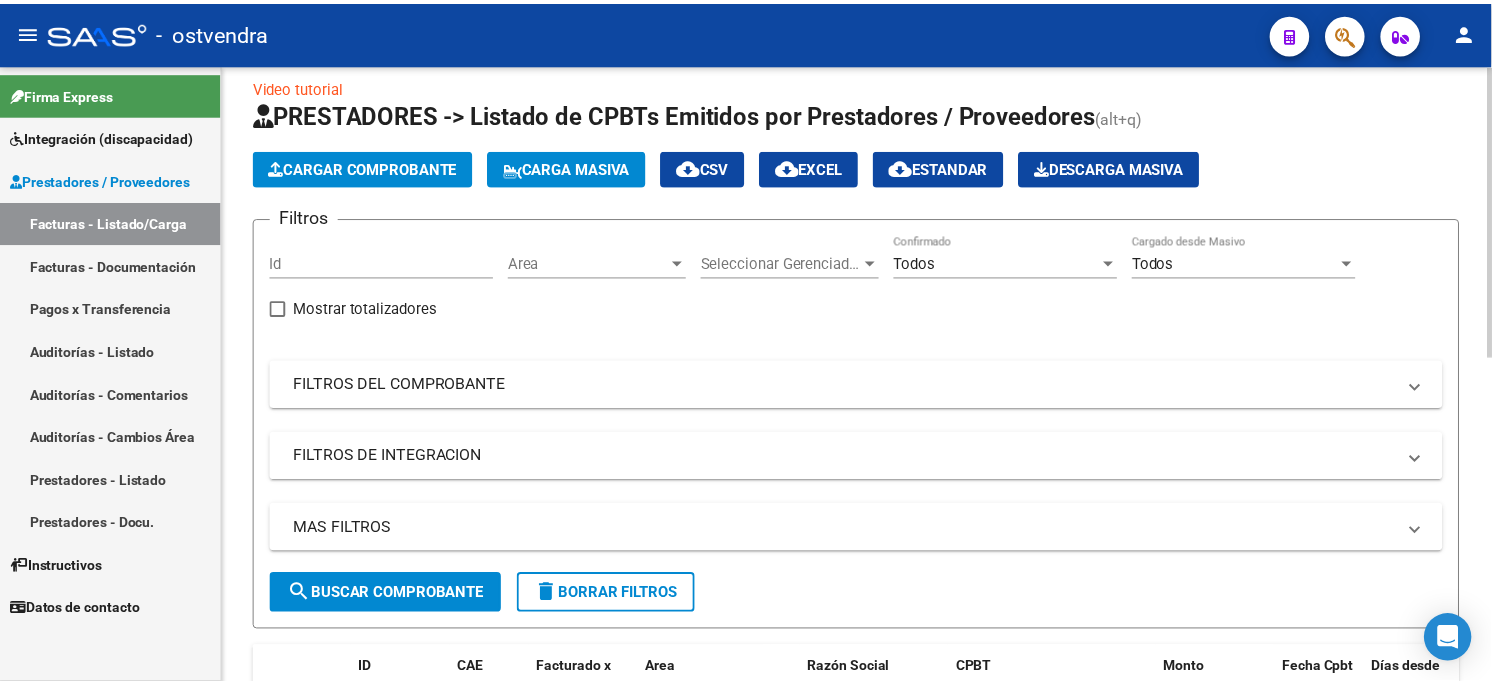 scroll, scrollTop: 0, scrollLeft: 0, axis: both 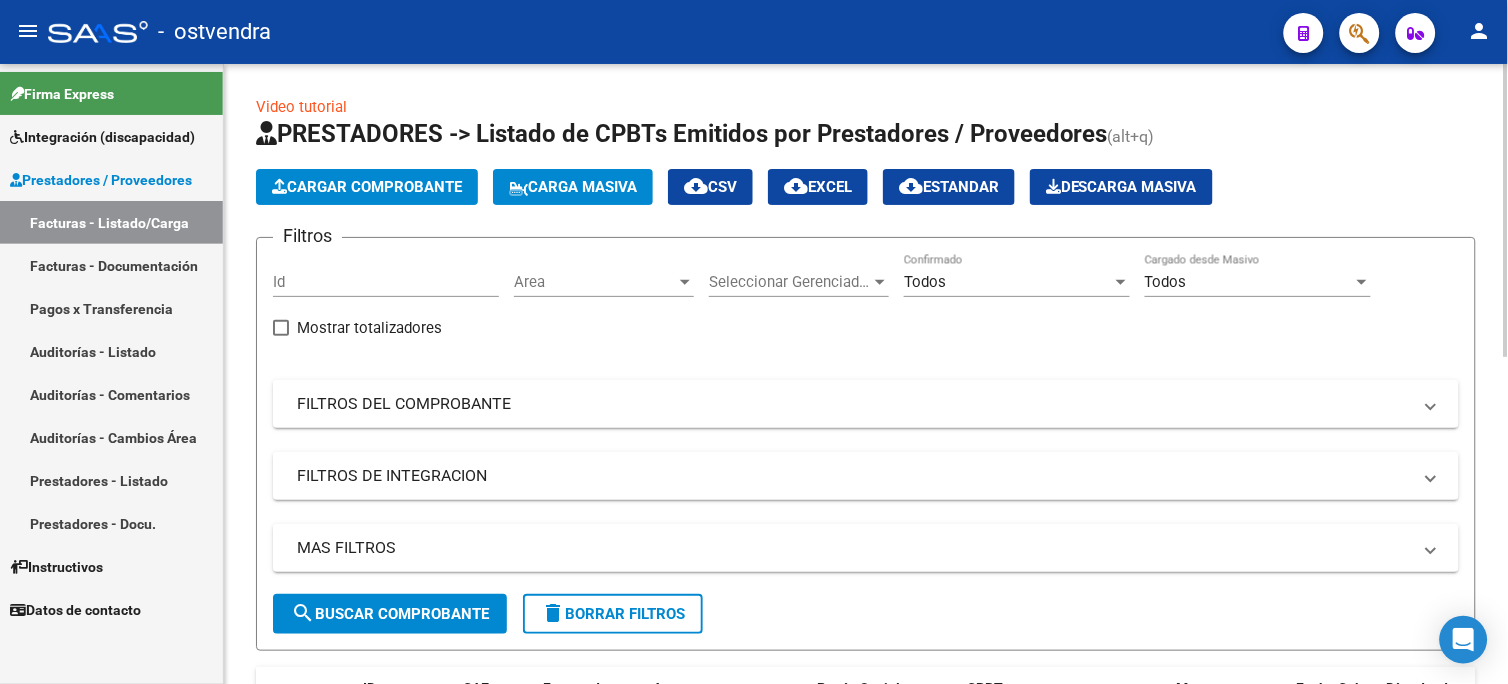 click on "menu -   ostvendra  person    Firma Express     Integración (discapacidad) Certificado Discapacidad Facturas Liquidadas x SSS Legajos    Prestadores / Proveedores Facturas - Listado/Carga Facturas - Documentación Pagos x Transferencia Auditorías - Listado Auditorías - Comentarios Auditorías - Cambios Área Prestadores - Listado Prestadores - Docu.    Instructivos    Datos de contacto  Video tutorial   PRESTADORES -> Listado de CPBTs Emitidos por Prestadores / Proveedores (alt+q)   Cargar Comprobante
Carga Masiva  cloud_download  CSV  cloud_download  EXCEL  cloud_download  Estandar   Descarga Masiva
Filtros Id Area Area Seleccionar Gerenciador Seleccionar Gerenciador Todos Confirmado Todos Cargado desde Masivo   Mostrar totalizadores   FILTROS DEL COMPROBANTE  Comprobante Tipo Comprobante Tipo Start date – End date Fec. Comprobante Desde / Hasta Días Emisión Desde(cant. días) Días Emisión Hasta(cant. días) CUIT / Razón Social Pto. Venta Nro. Comprobante Código SSS CAE Válido" at bounding box center [754, 342] 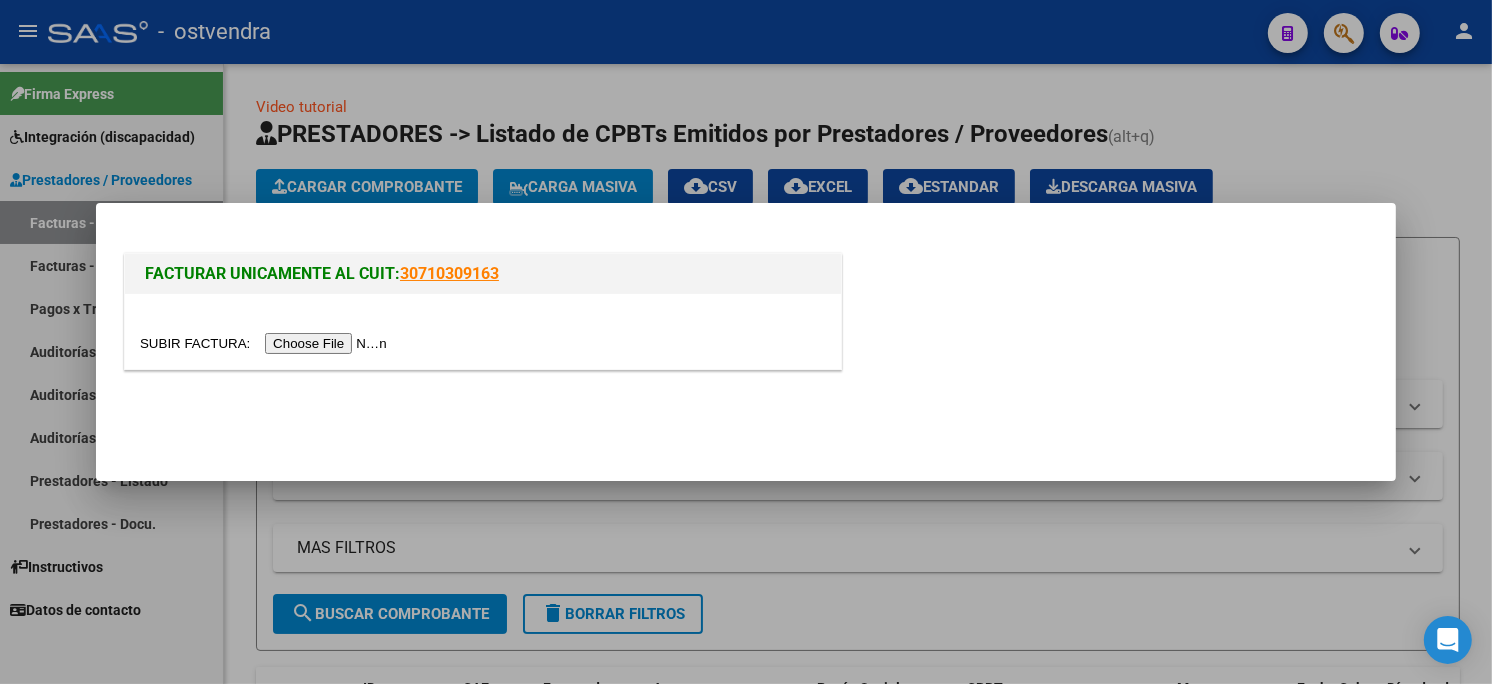 click at bounding box center [266, 343] 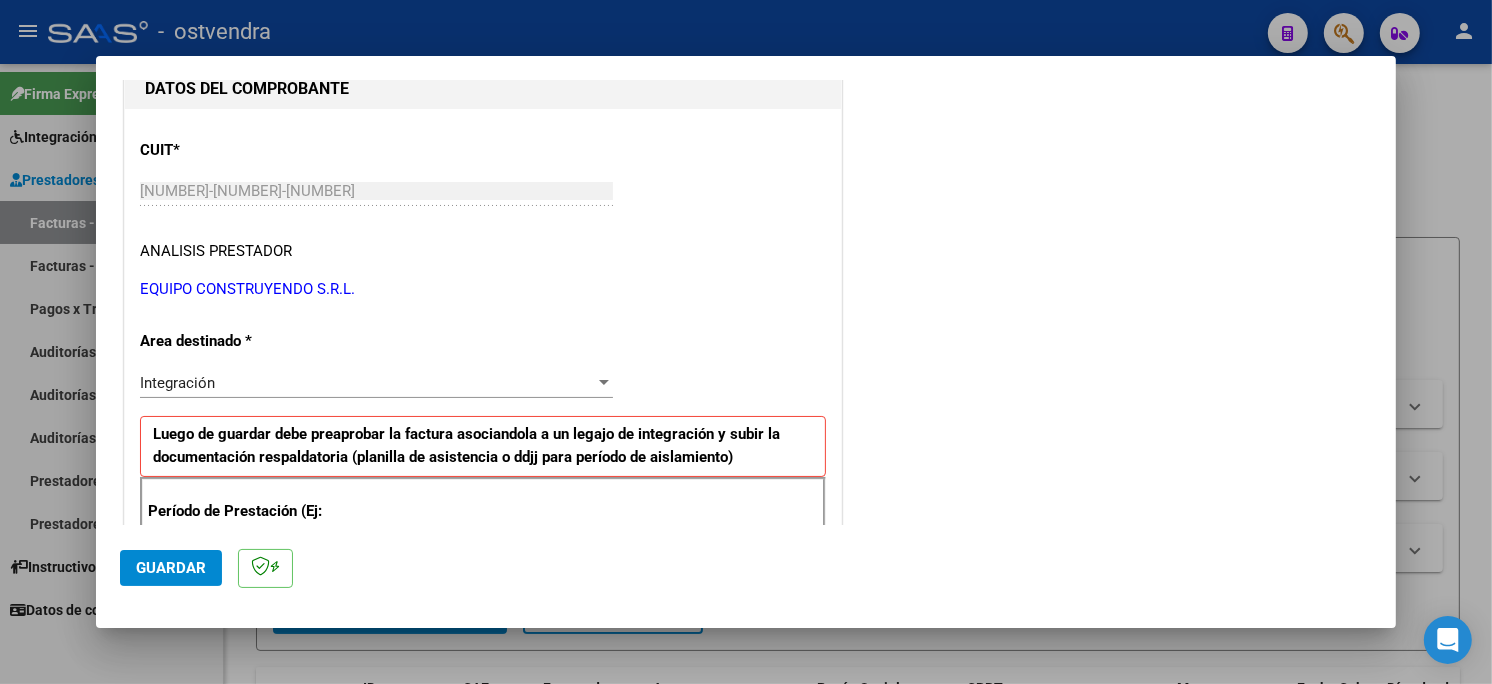 scroll, scrollTop: 333, scrollLeft: 0, axis: vertical 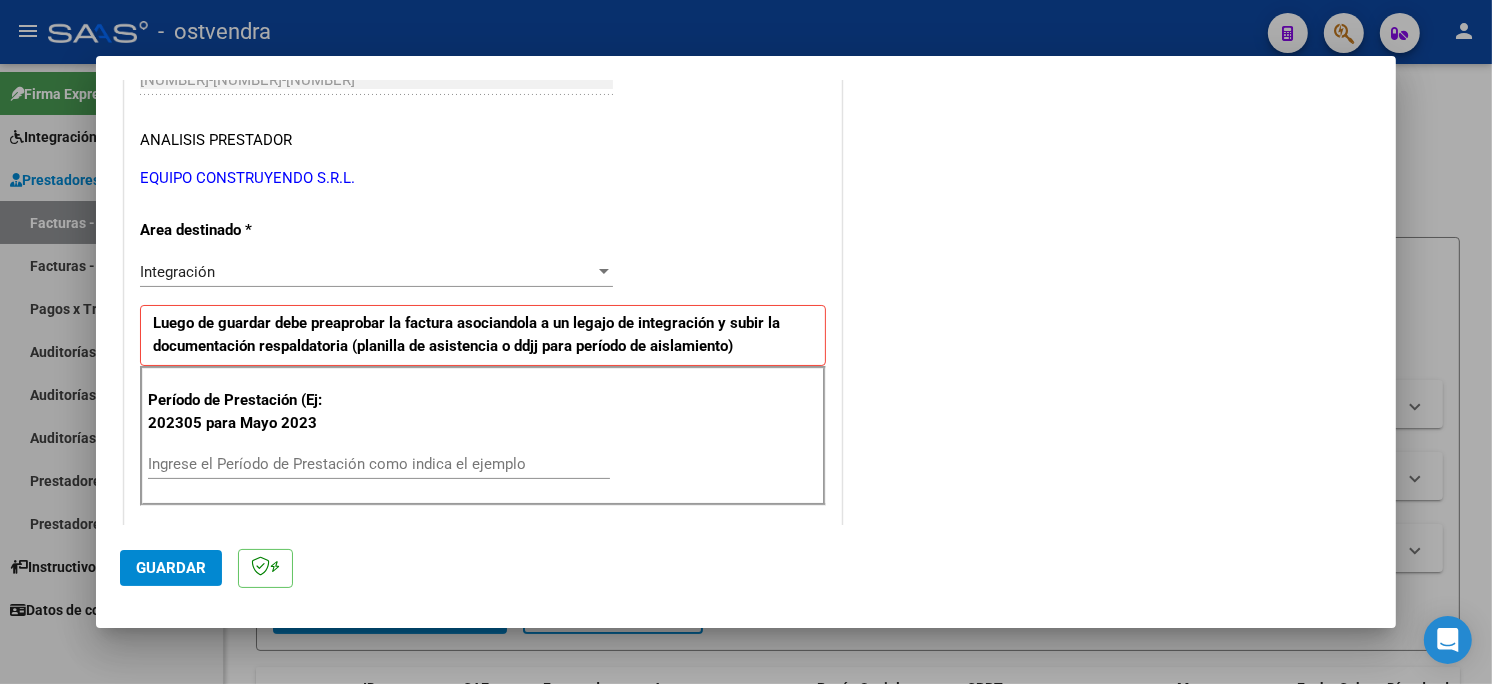 click on "Ingrese el Período de Prestación como indica el ejemplo" at bounding box center (379, 464) 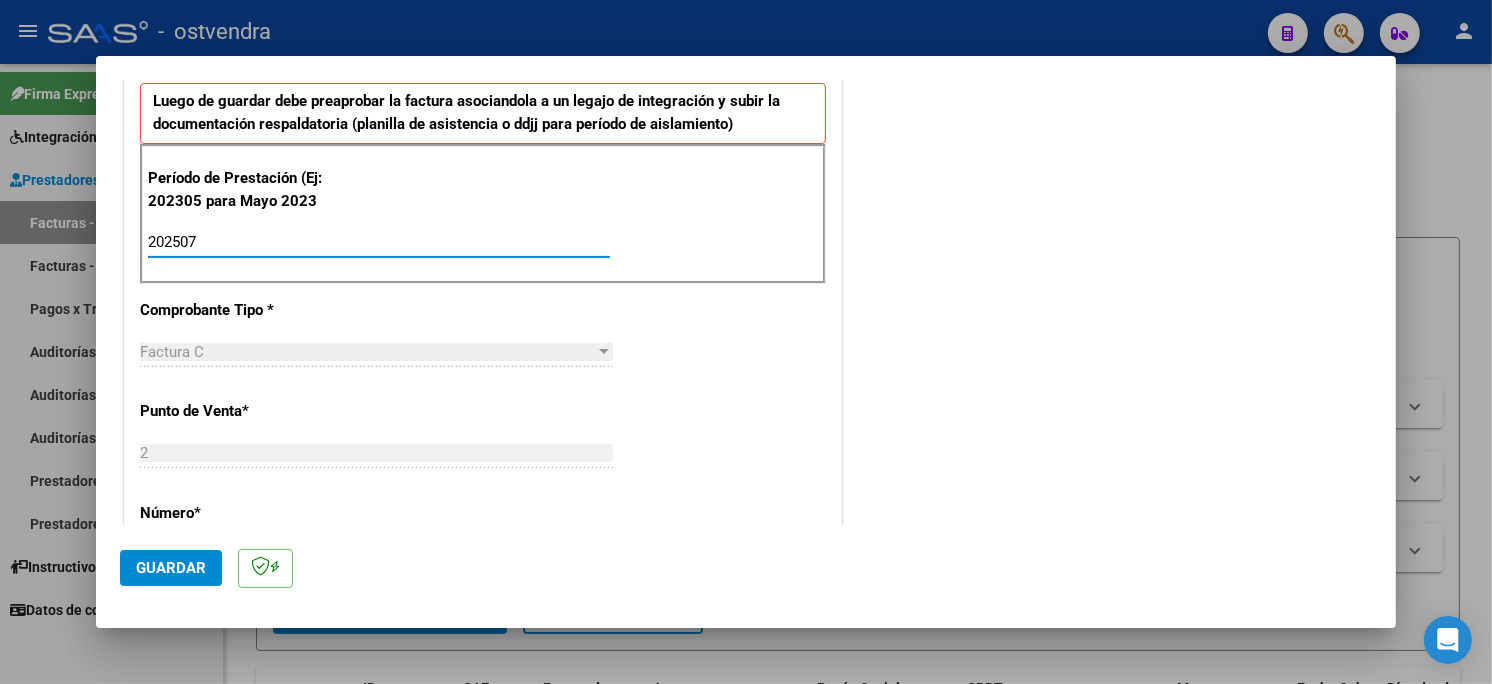 scroll, scrollTop: 666, scrollLeft: 0, axis: vertical 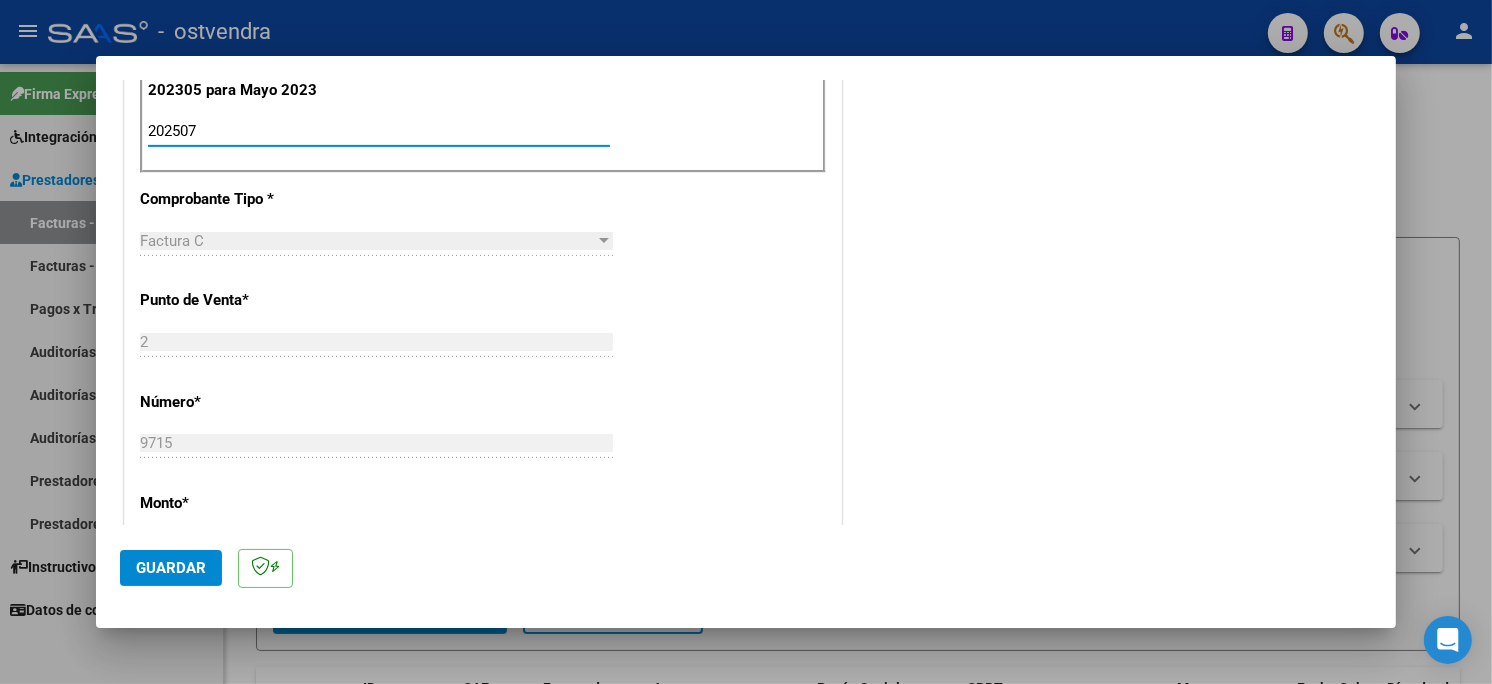 type on "202507" 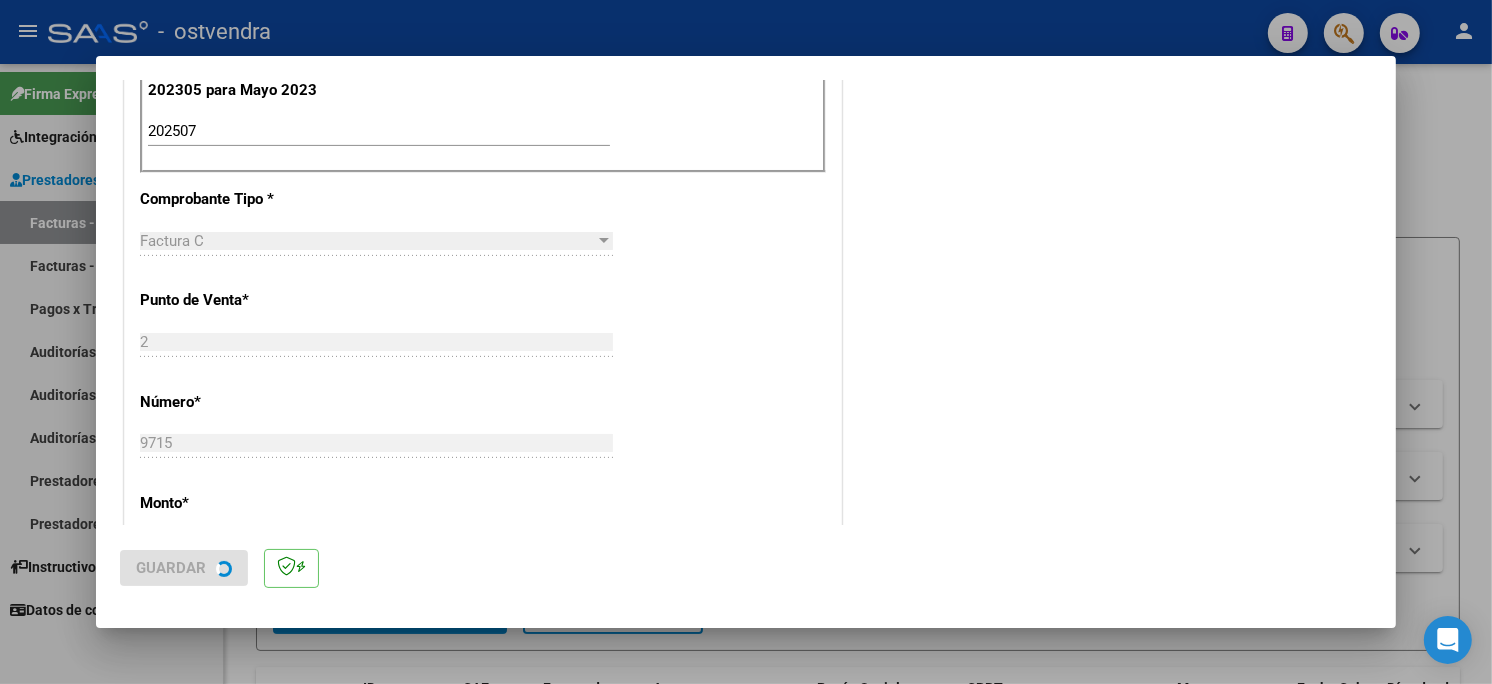 scroll, scrollTop: 0, scrollLeft: 0, axis: both 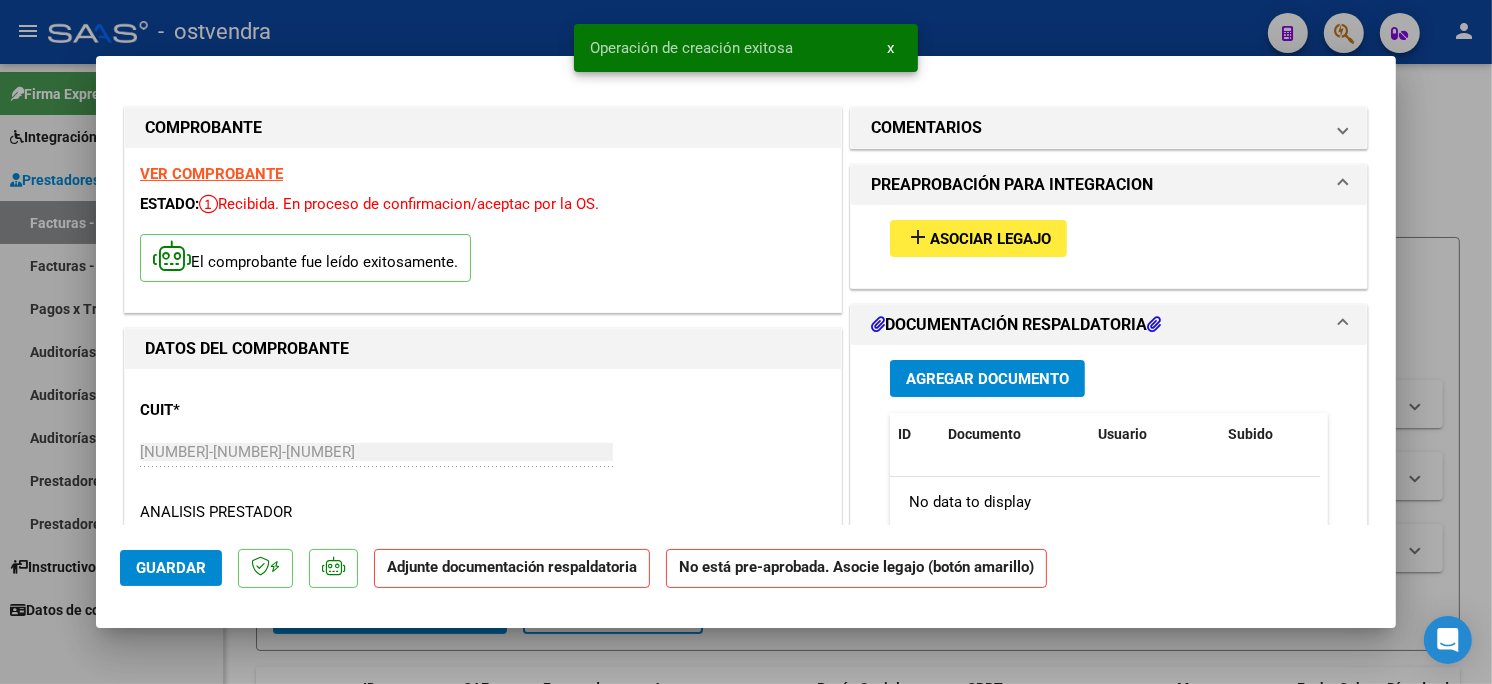 click on "add Asociar Legajo" at bounding box center [978, 238] 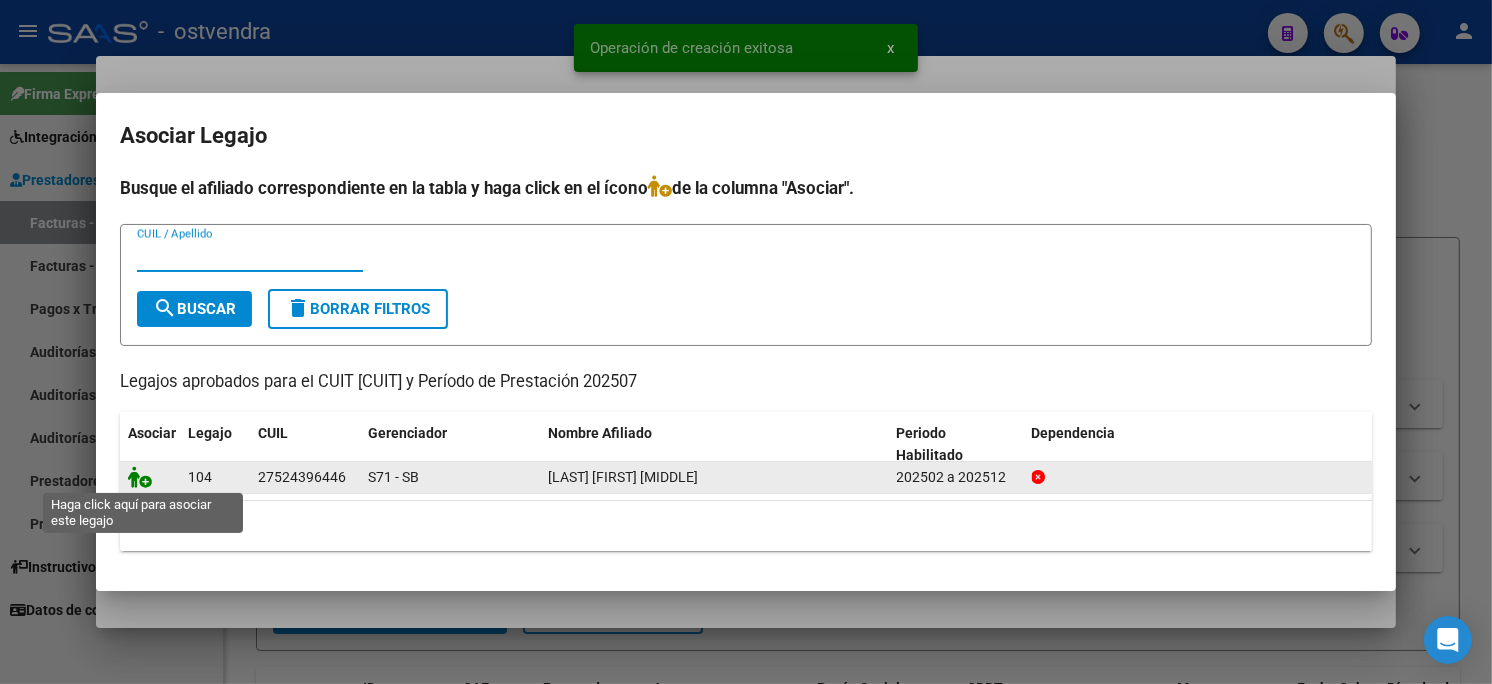 click 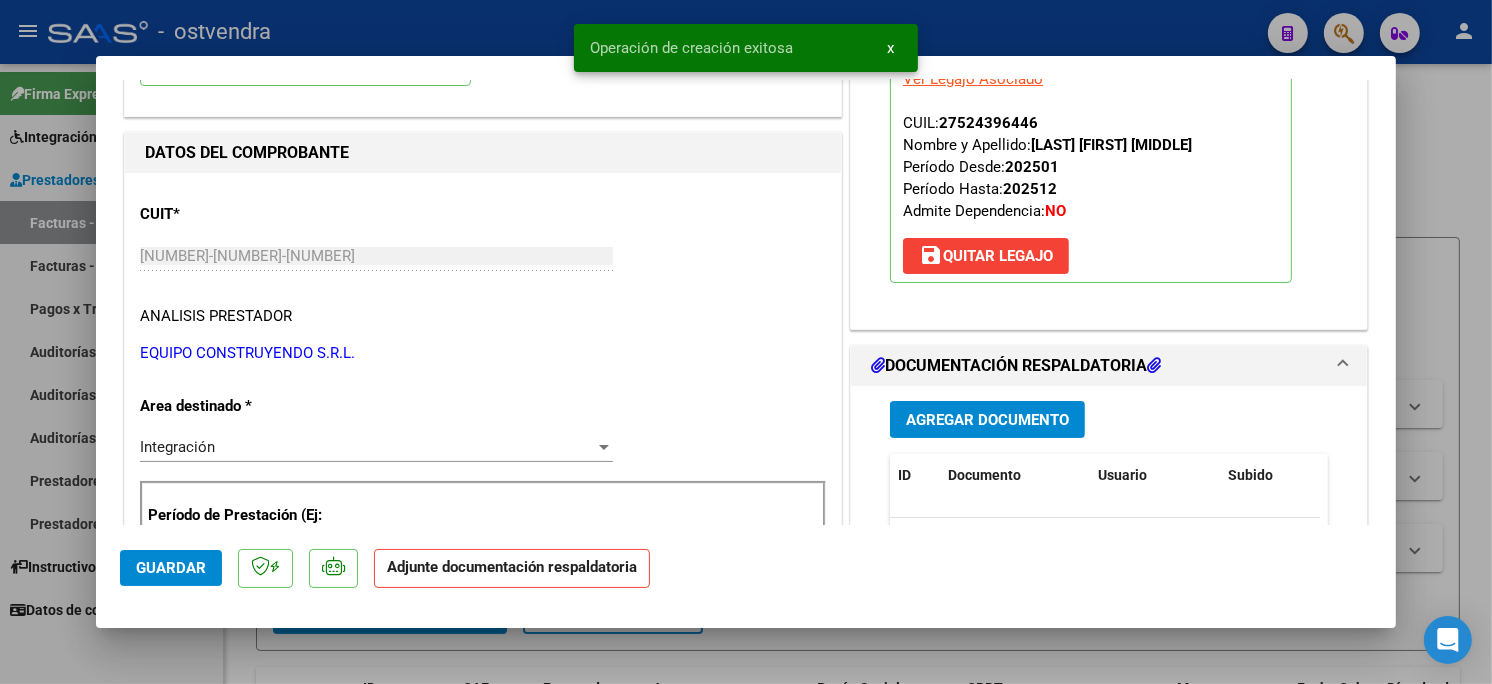 scroll, scrollTop: 222, scrollLeft: 0, axis: vertical 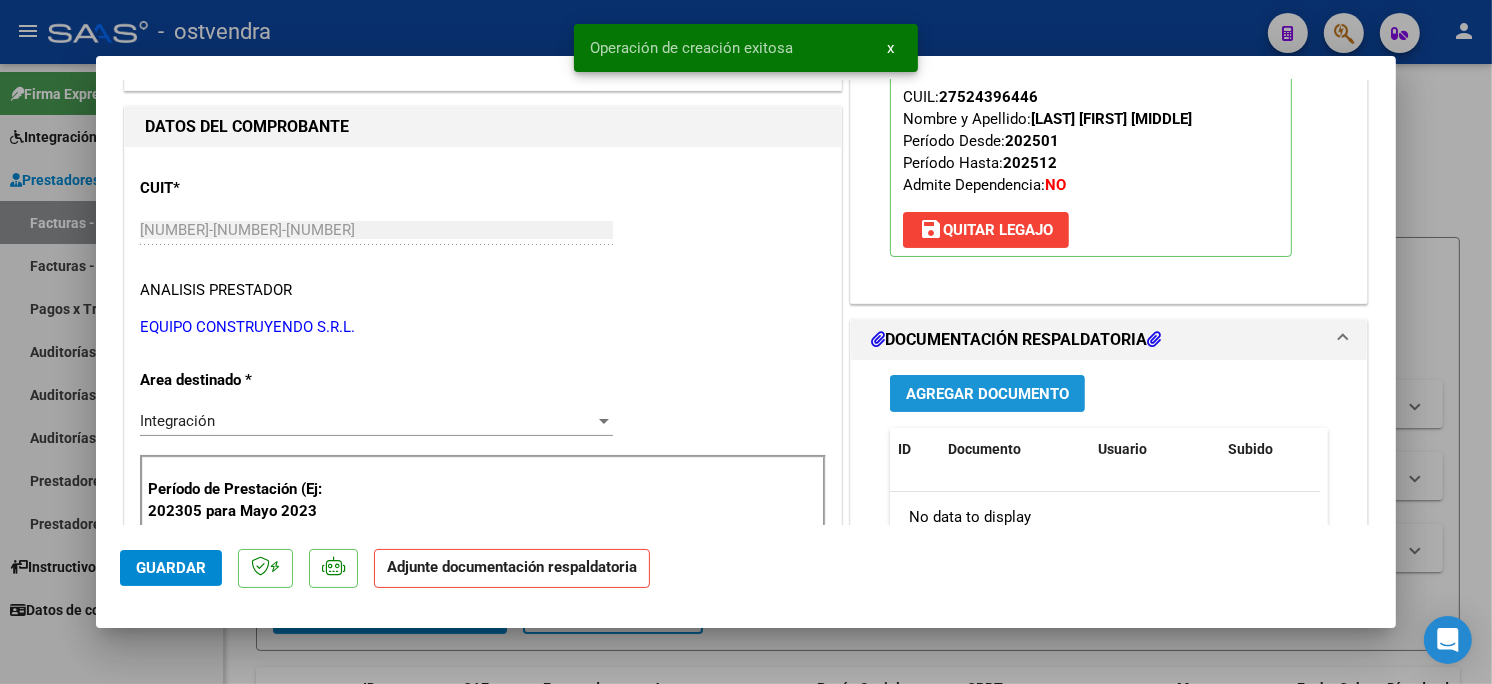click on "Agregar Documento" at bounding box center [987, 394] 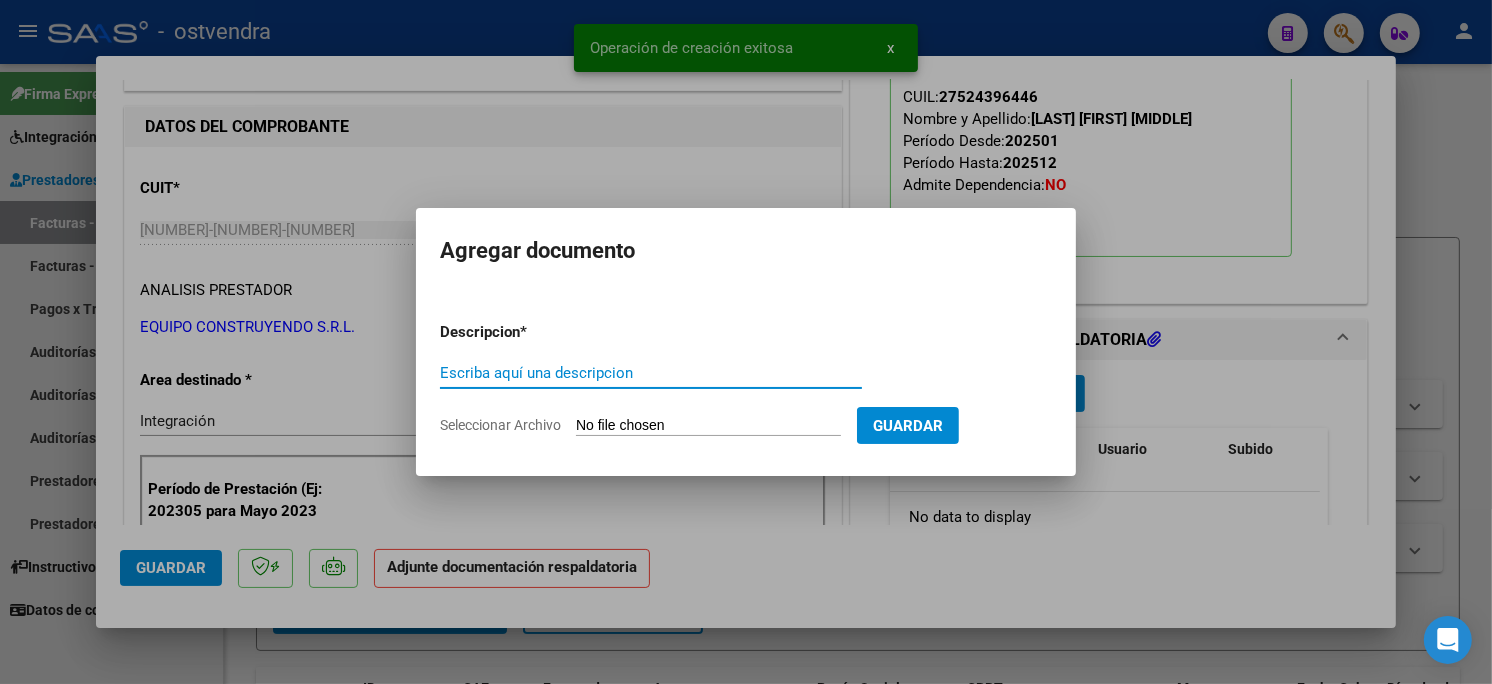 click on "Seleccionar Archivo" at bounding box center (708, 426) 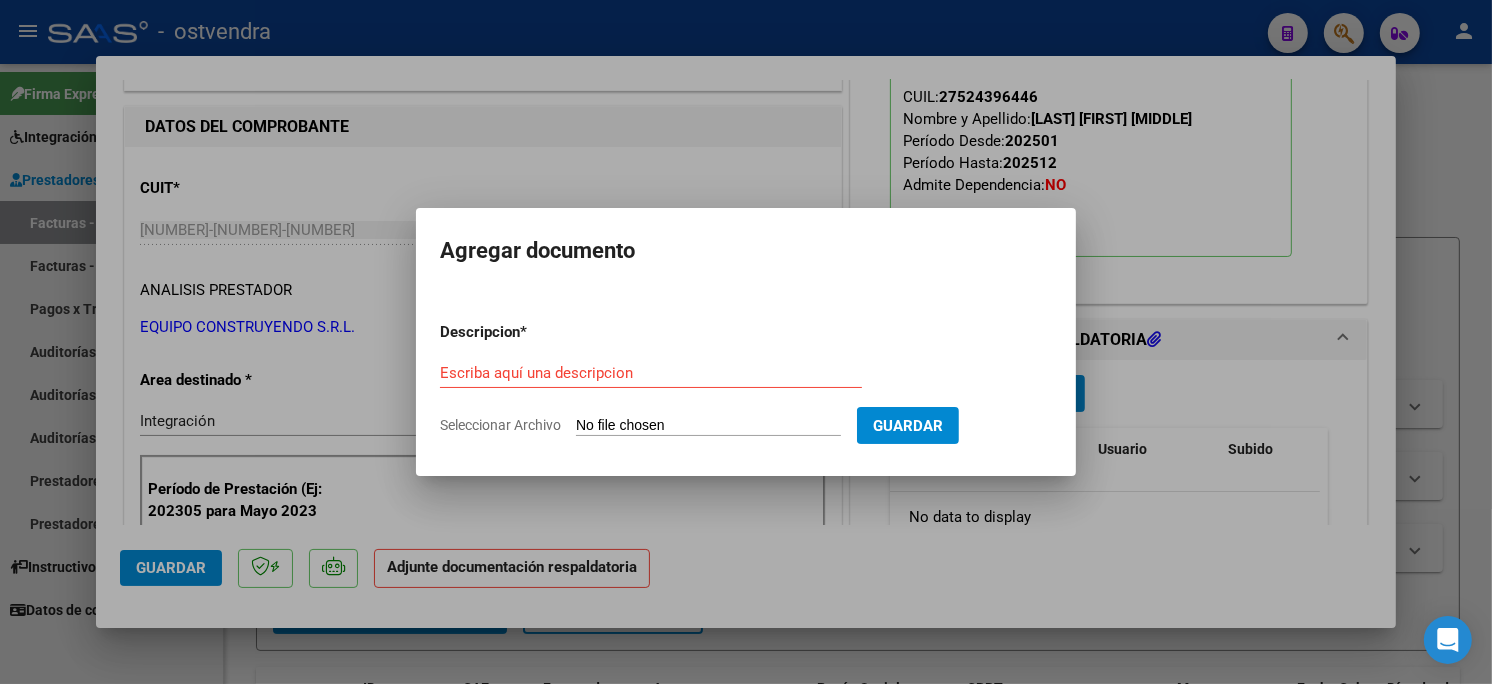 type on "C:\fakepath\ASISTENCIA C-2-9715.pdf" 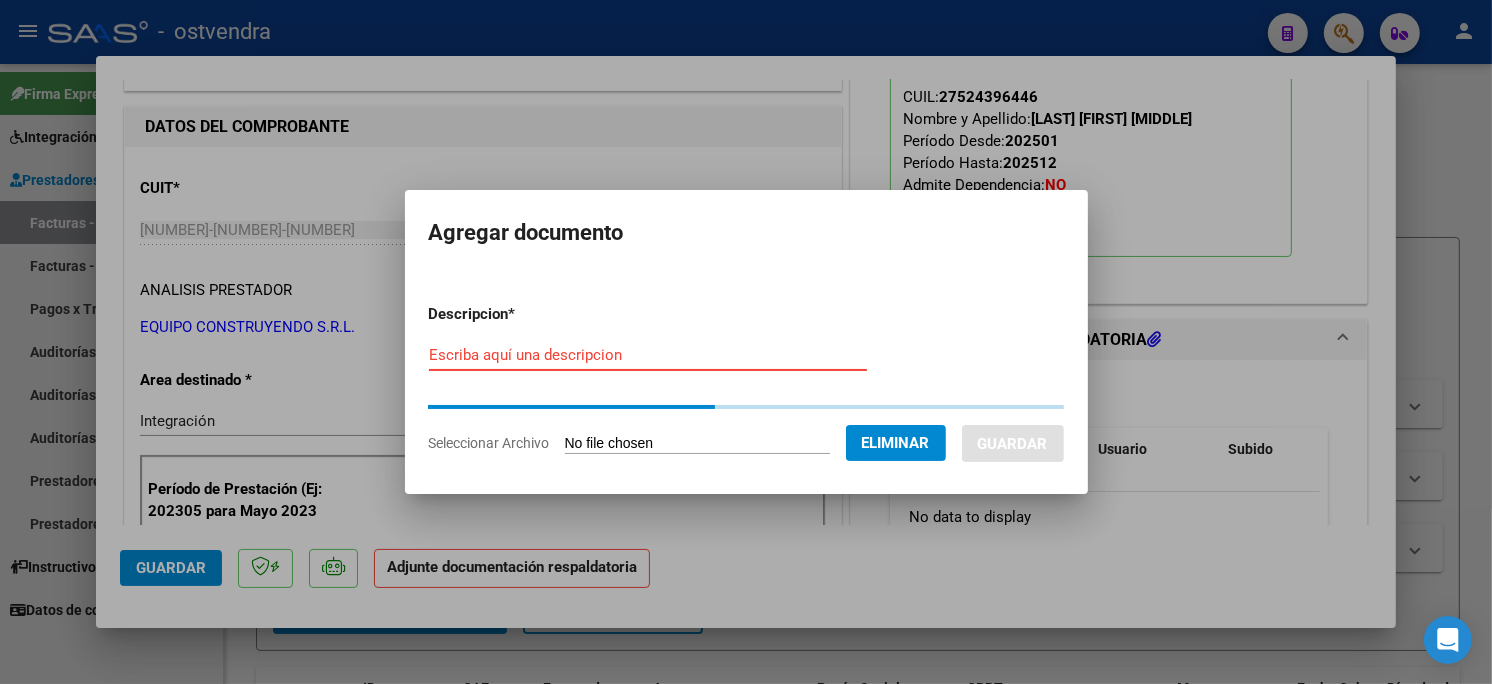 click on "Escriba aquí una descripcion" at bounding box center [648, 355] 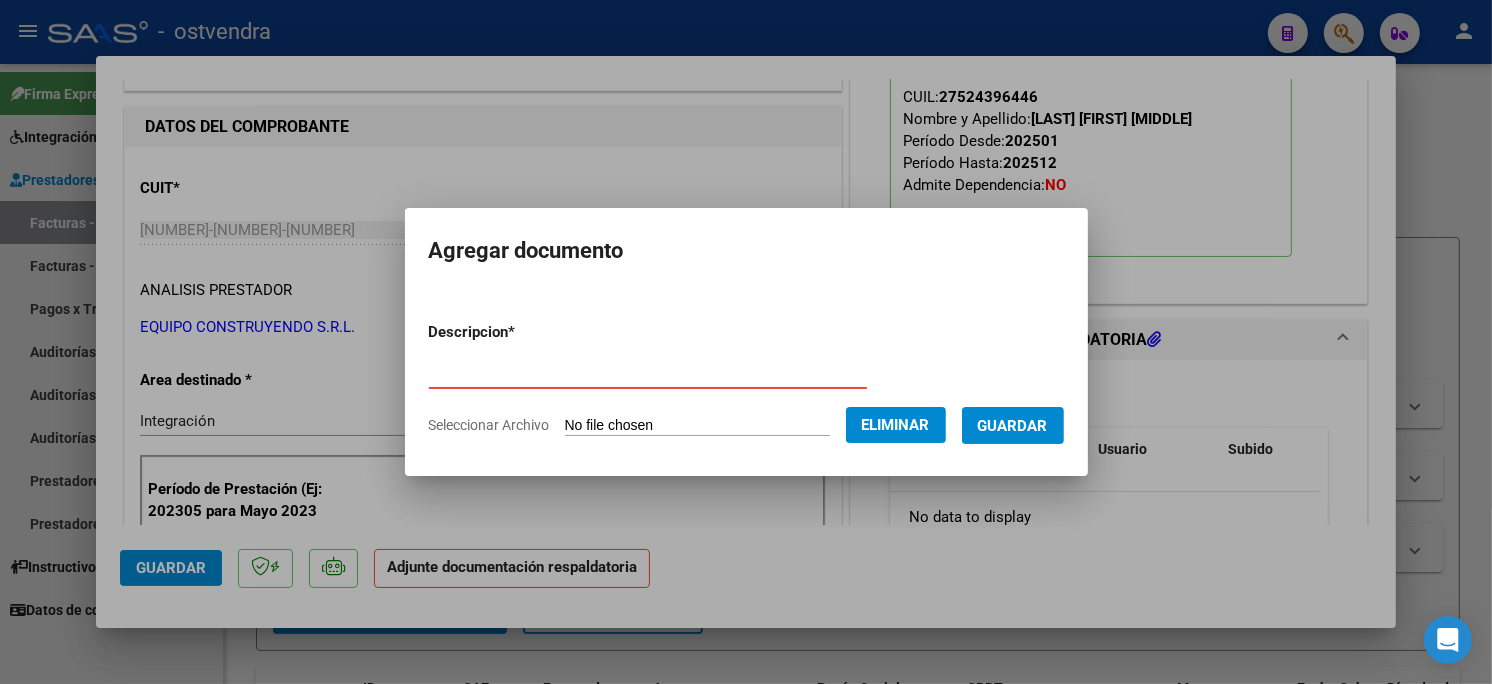 type on "PLANILLA DE ASISTENCIA" 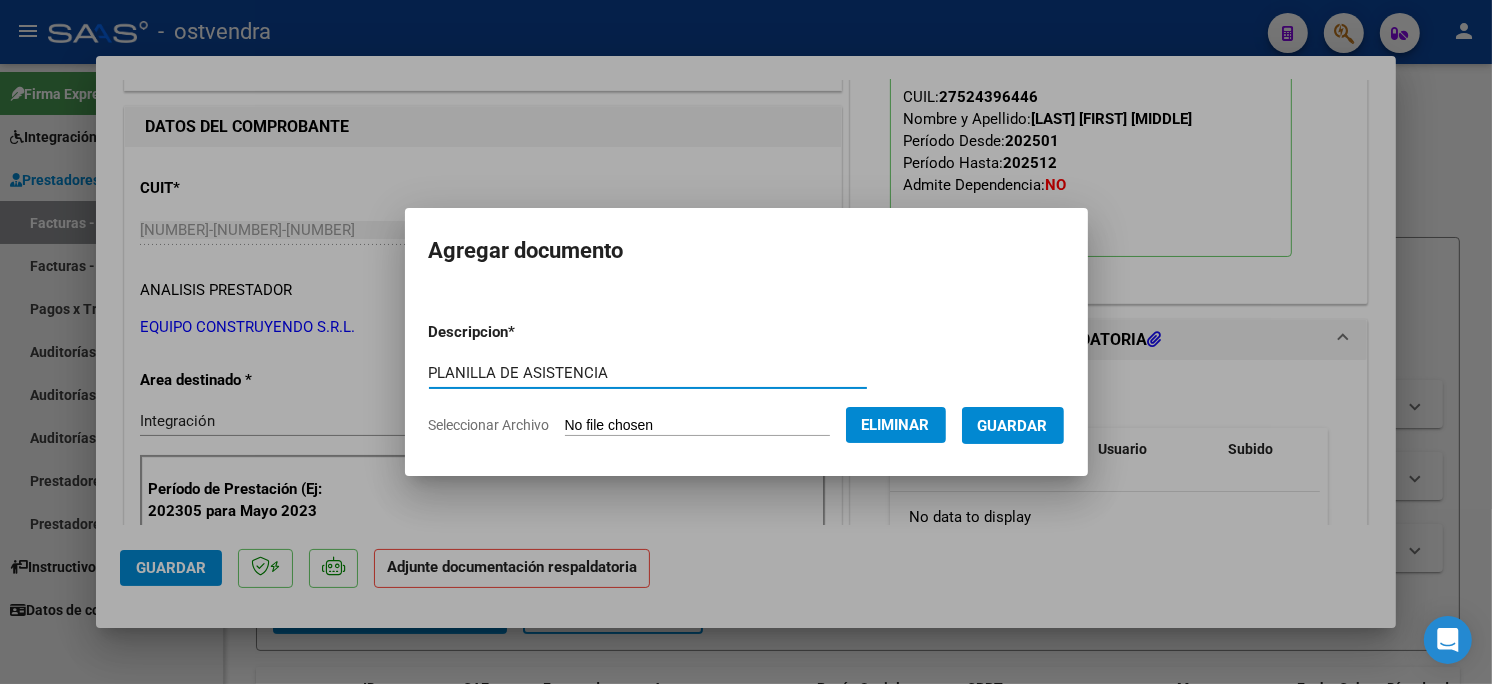 click on "Guardar" at bounding box center [1013, 425] 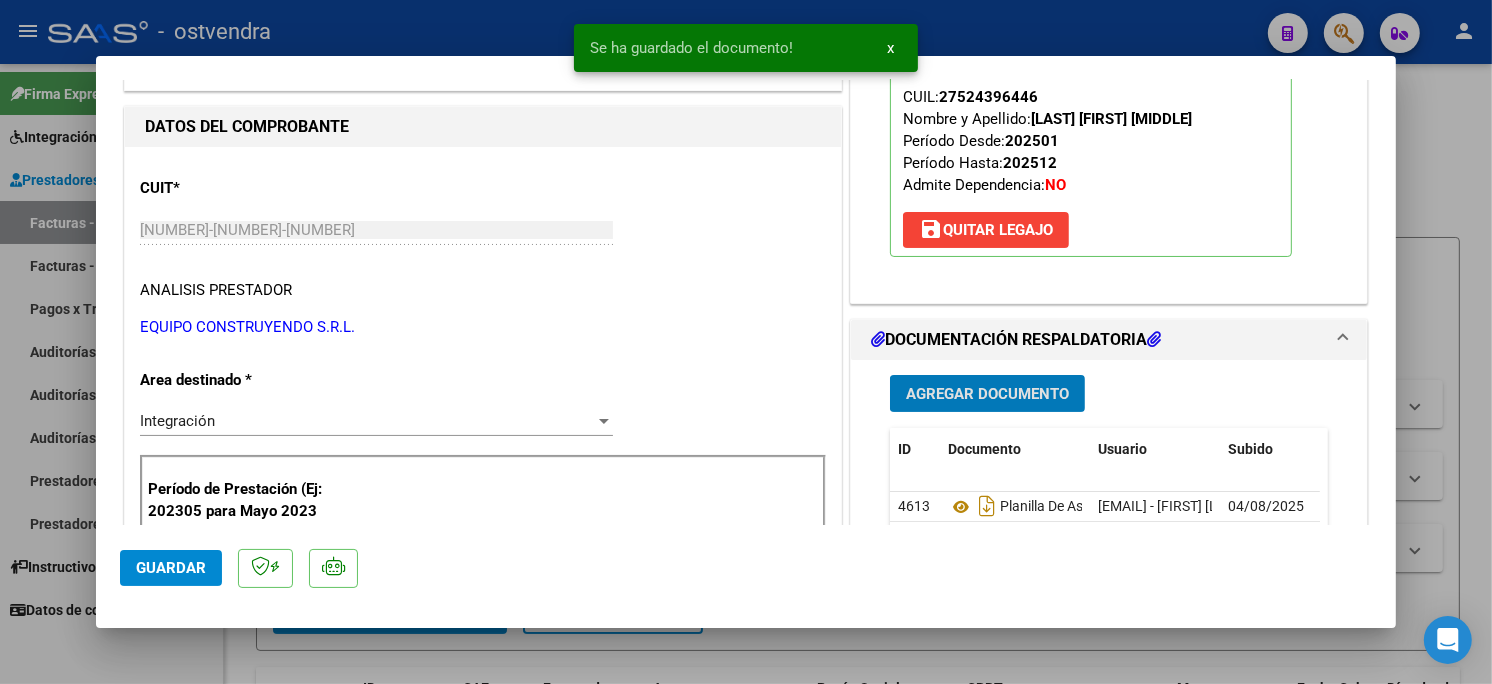 scroll, scrollTop: 333, scrollLeft: 0, axis: vertical 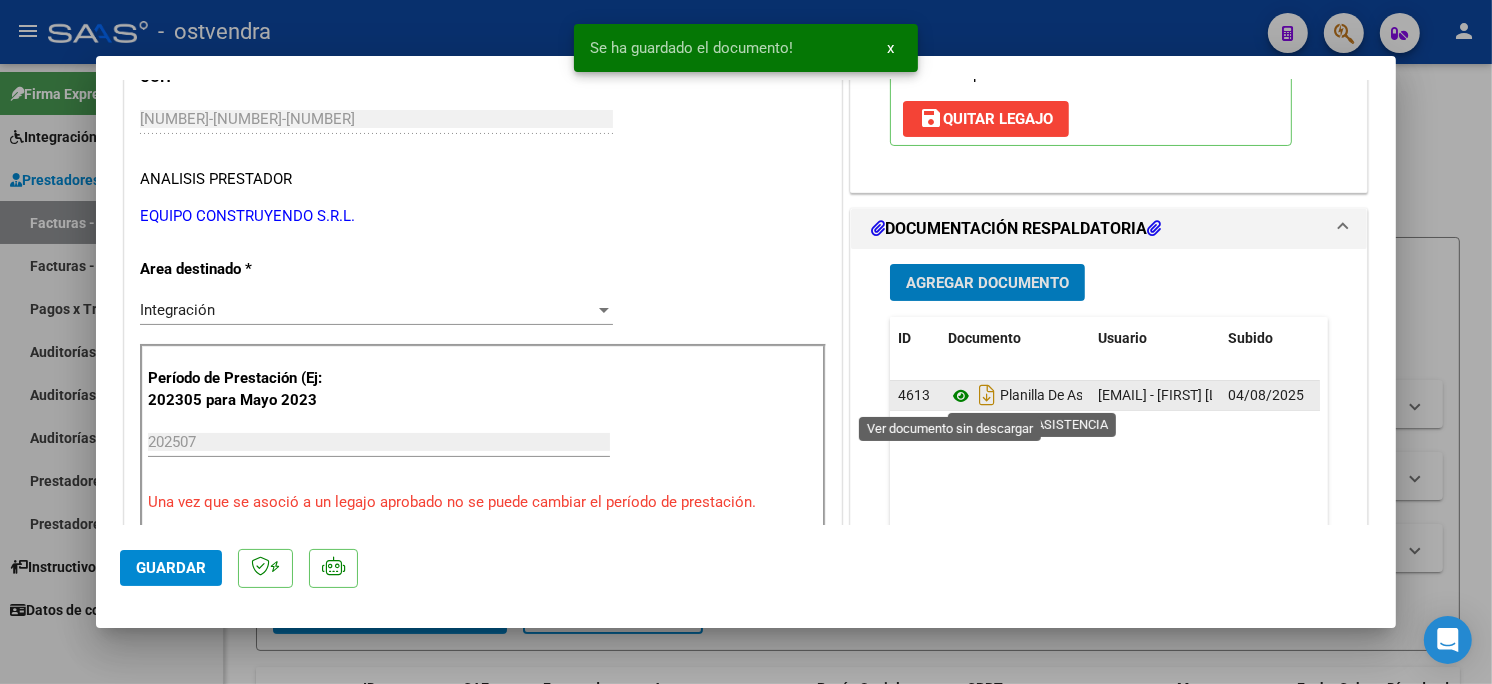 click 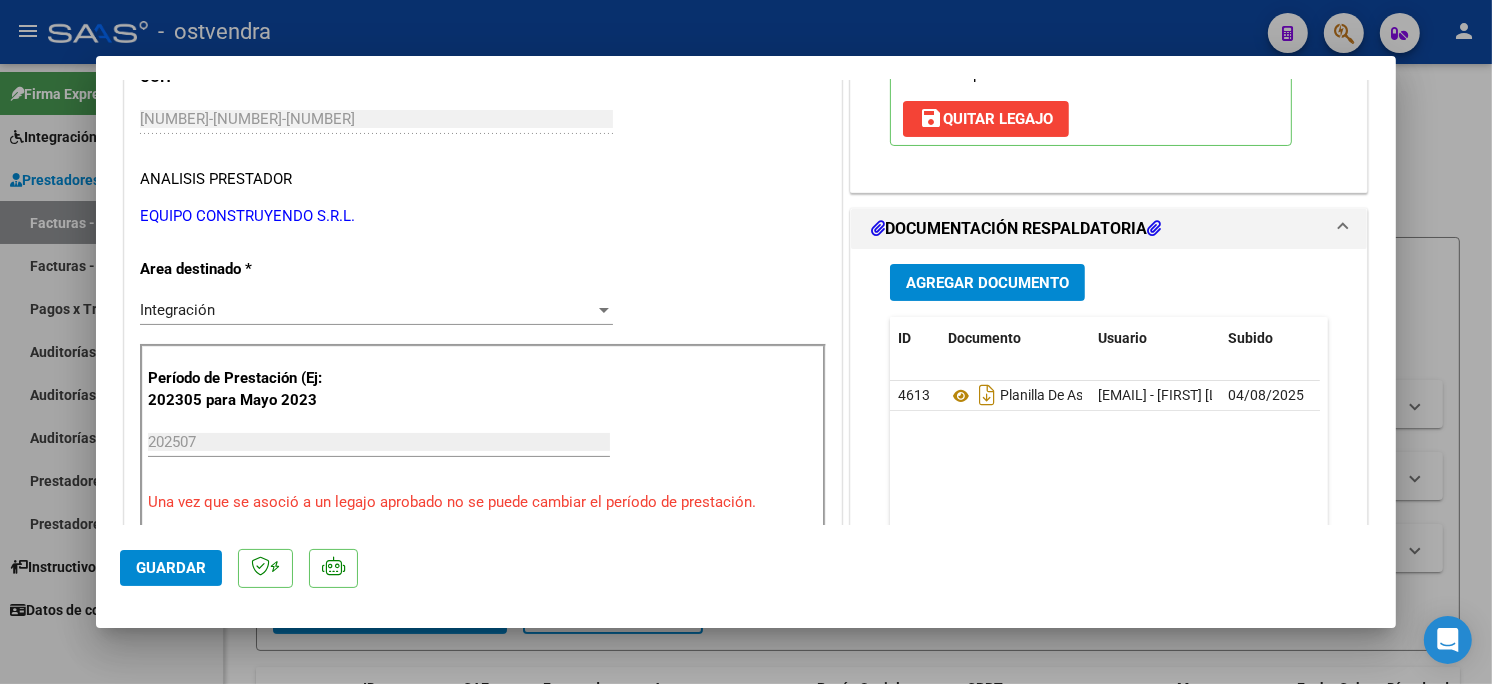 click on "Guardar" 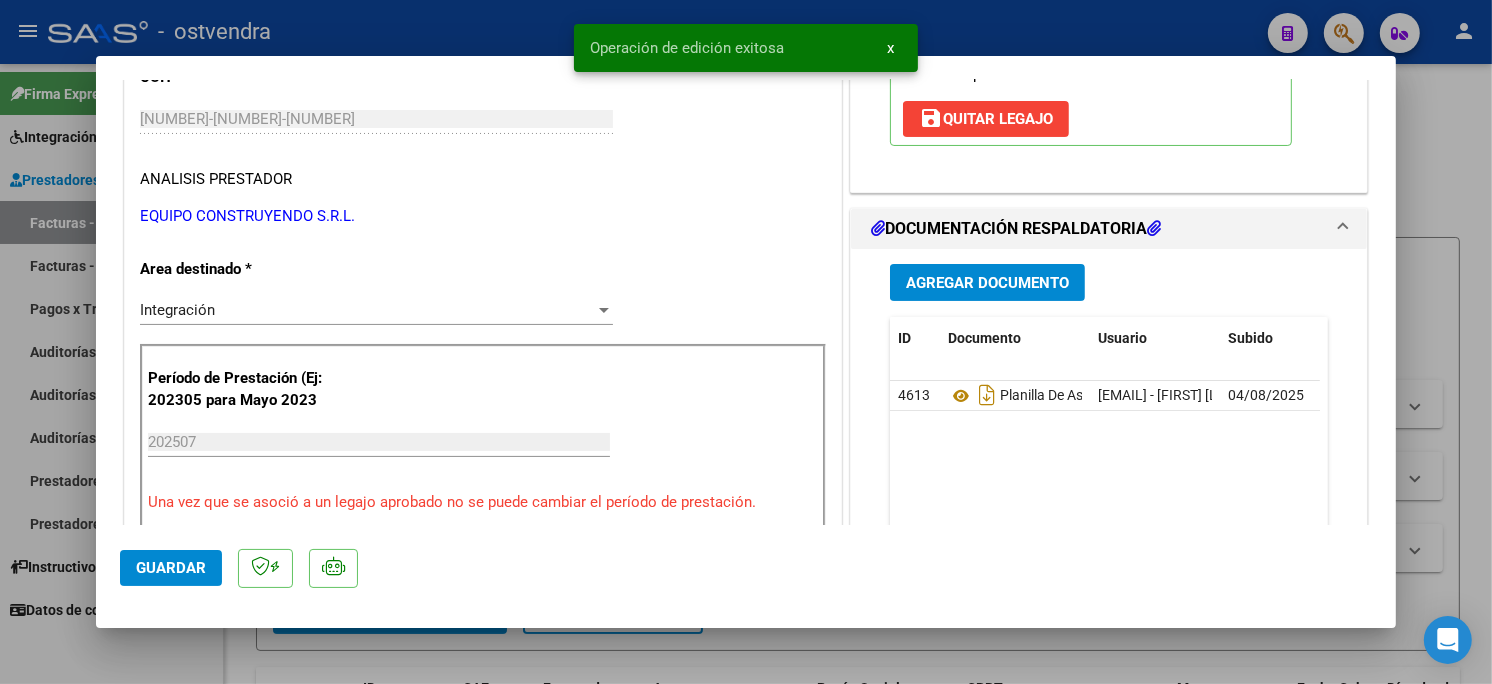 click at bounding box center (746, 342) 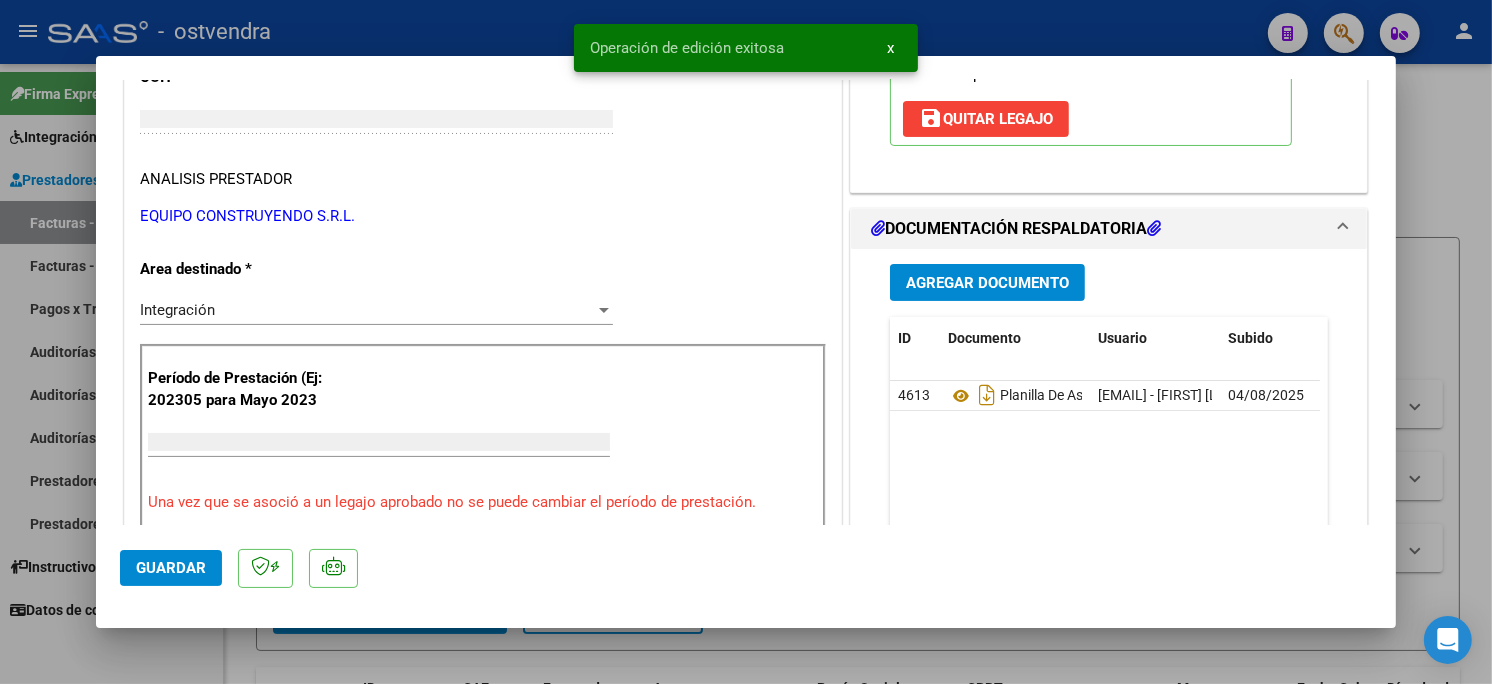 type 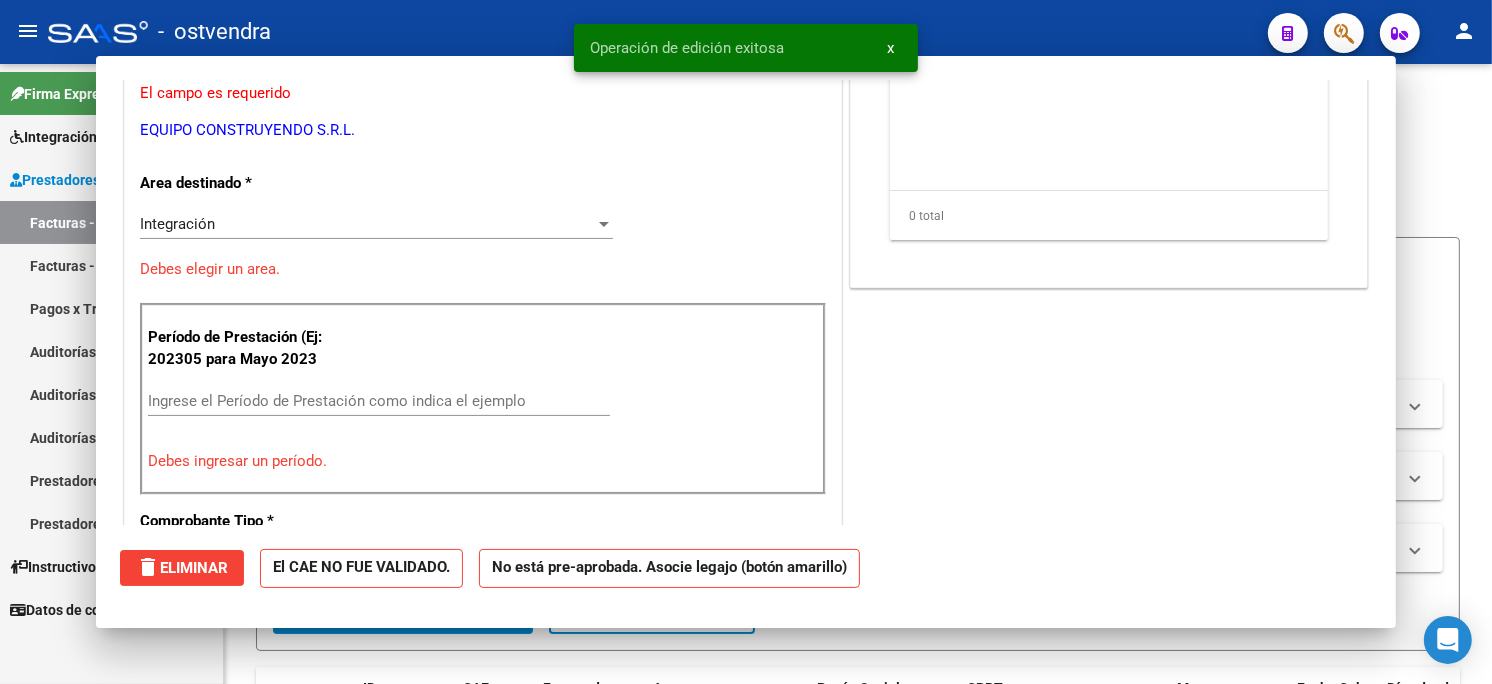 scroll, scrollTop: 272, scrollLeft: 0, axis: vertical 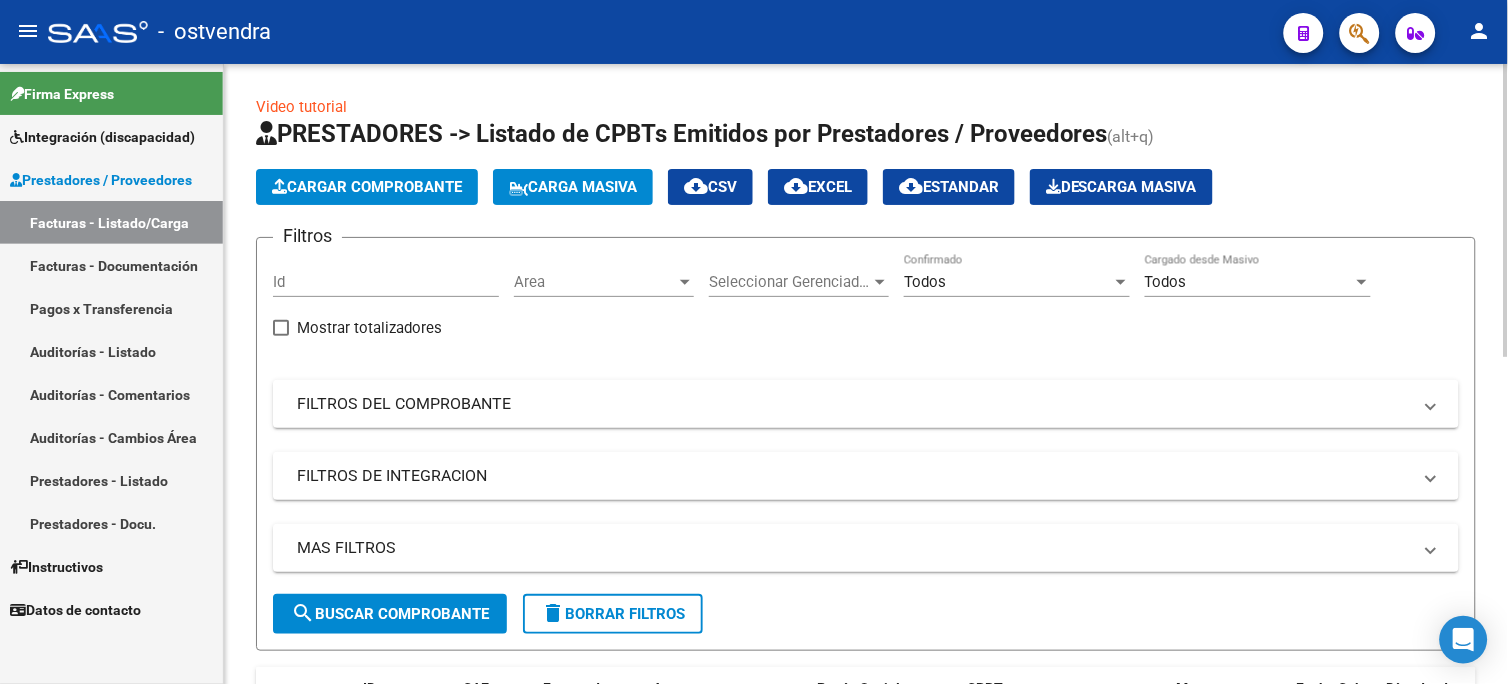 click on "Cargar Comprobante" 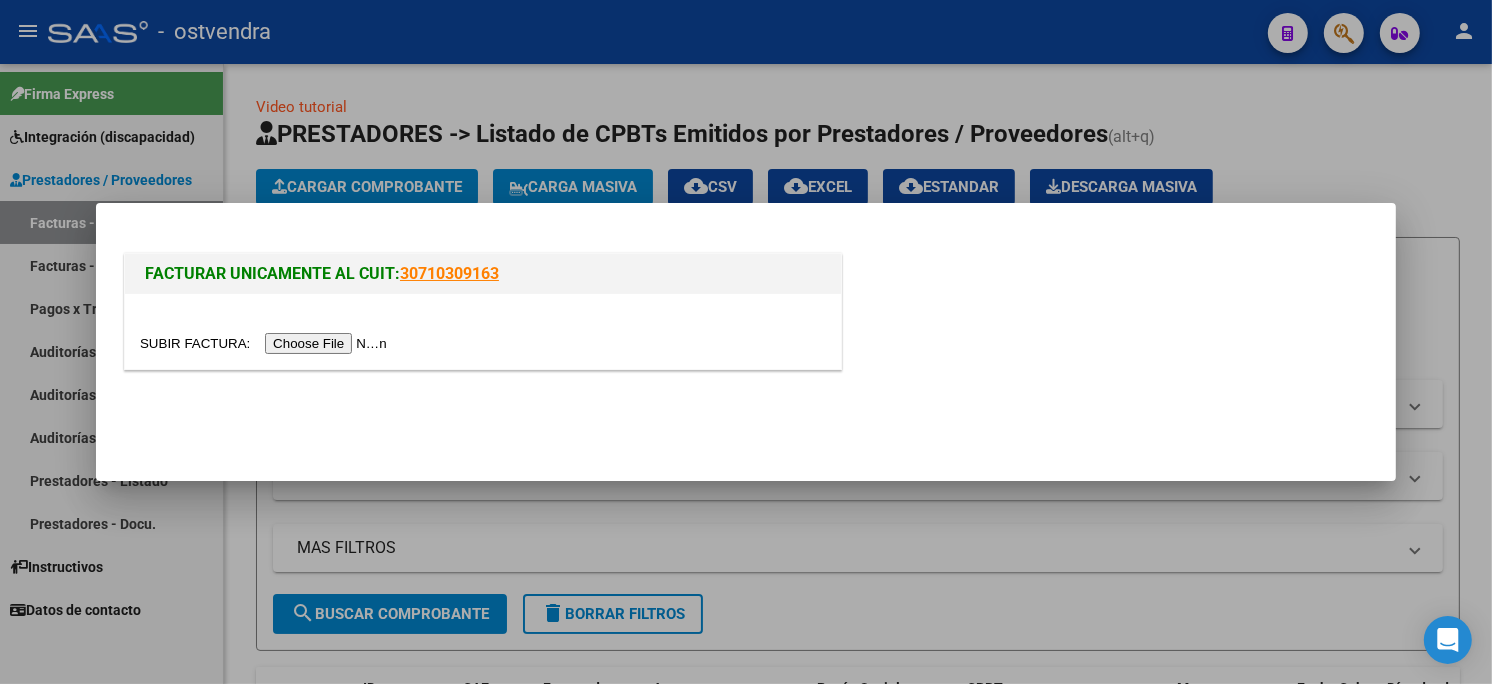 click at bounding box center (266, 343) 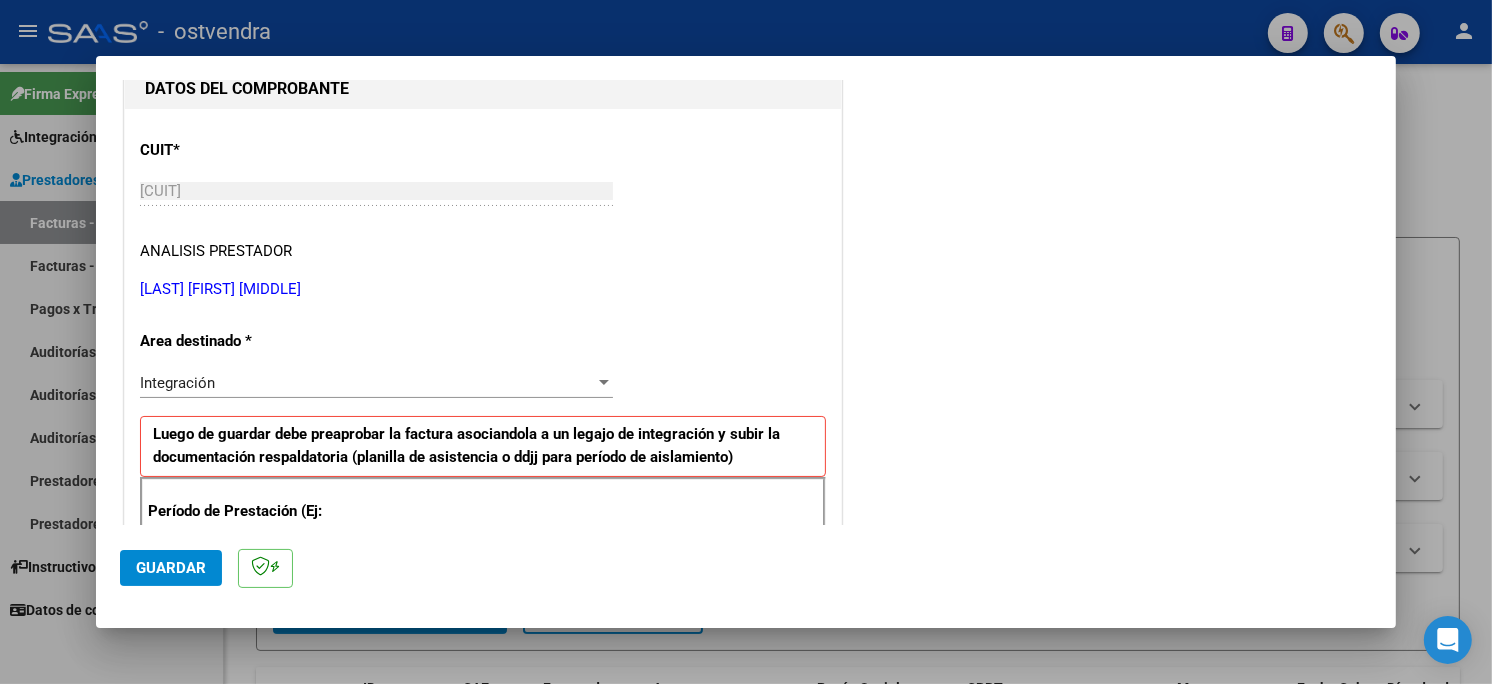 scroll, scrollTop: 333, scrollLeft: 0, axis: vertical 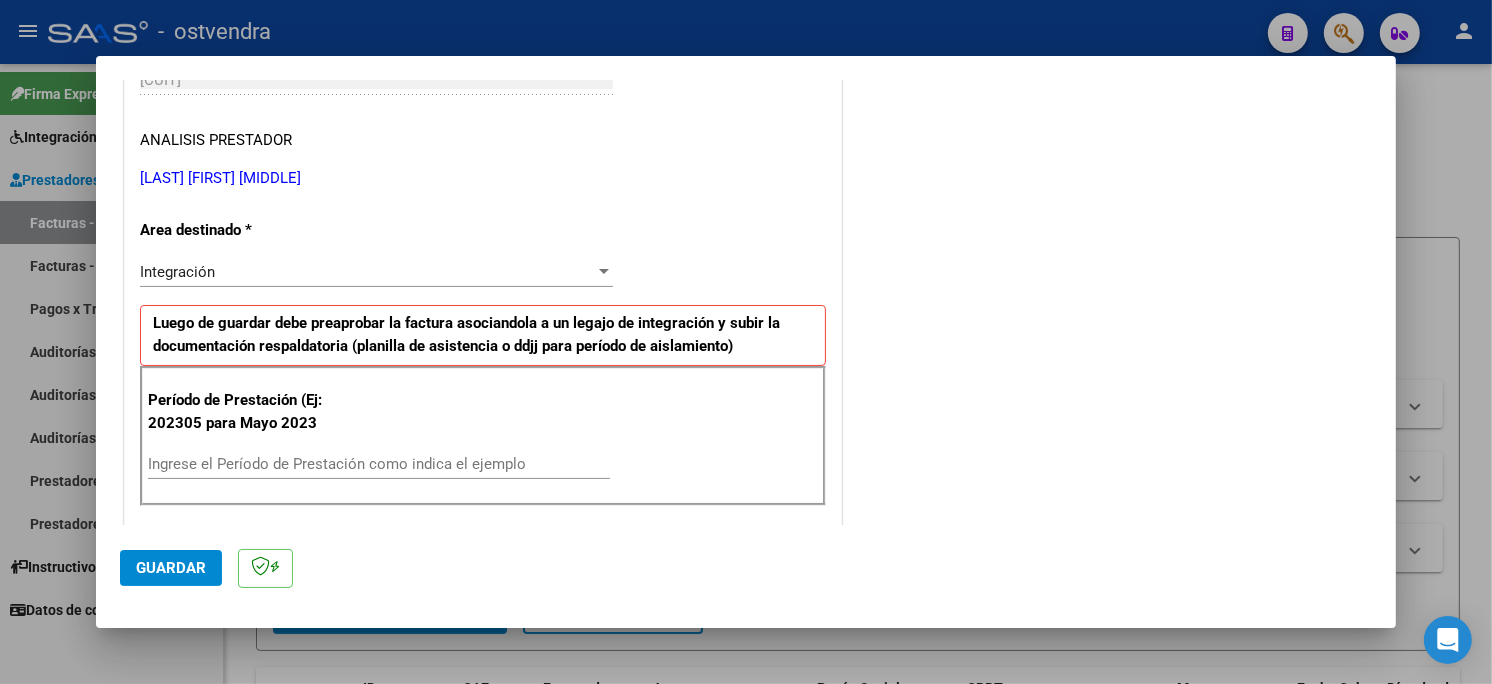 click on "Ingrese el Período de Prestación como indica el ejemplo" at bounding box center (379, 464) 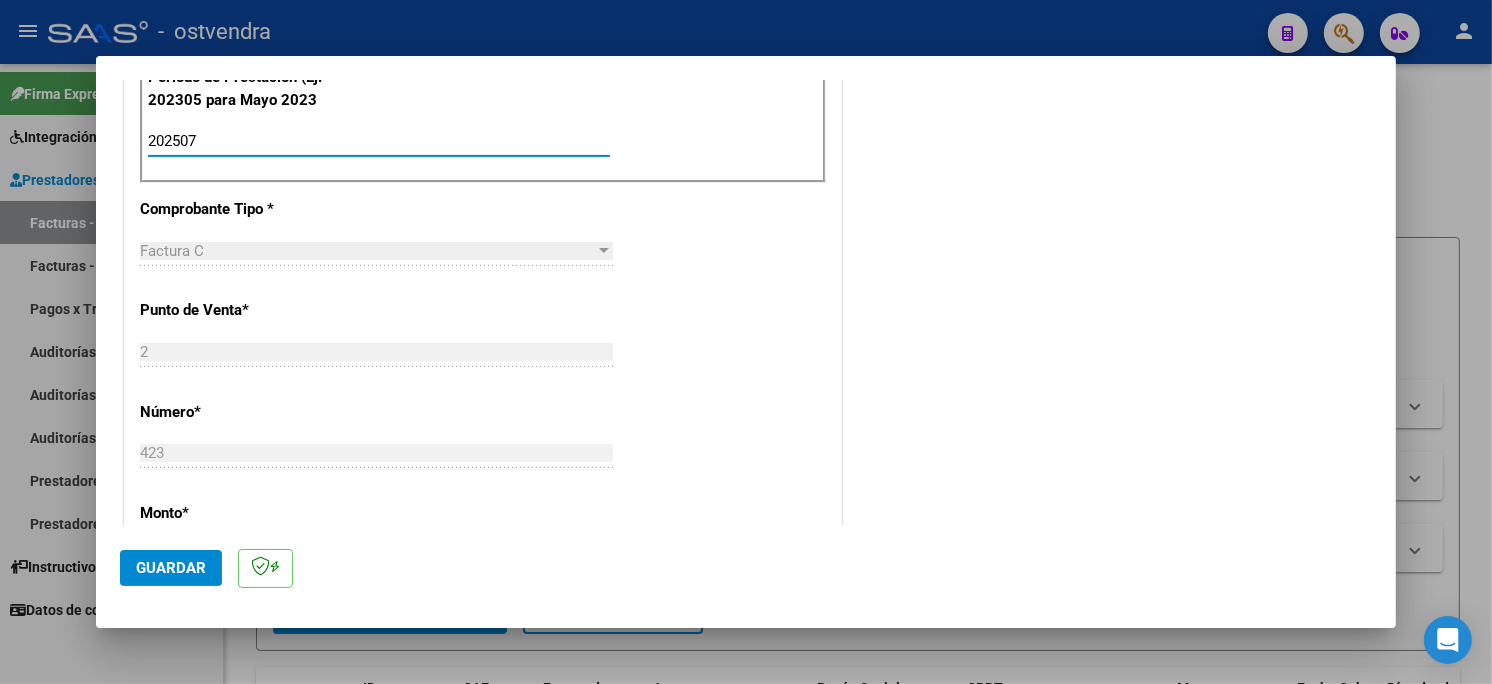 scroll, scrollTop: 666, scrollLeft: 0, axis: vertical 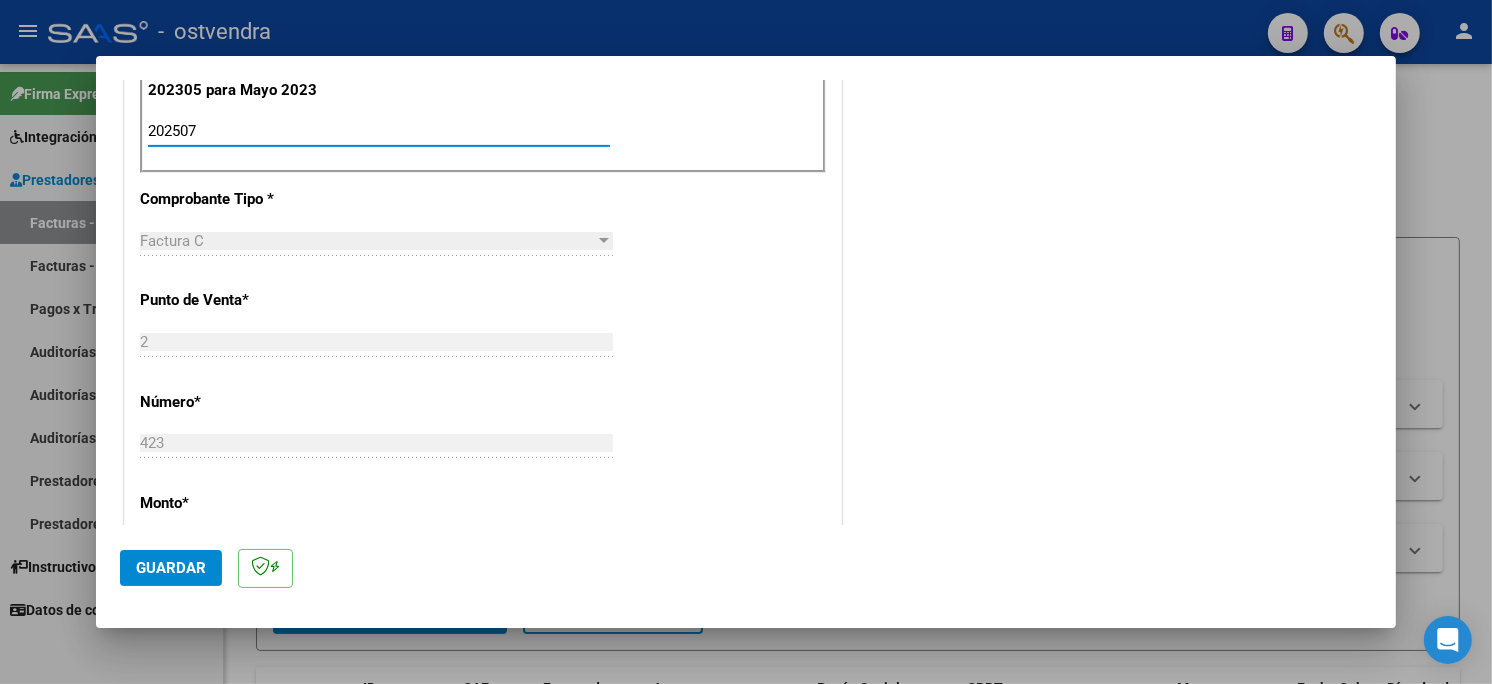 type on "202507" 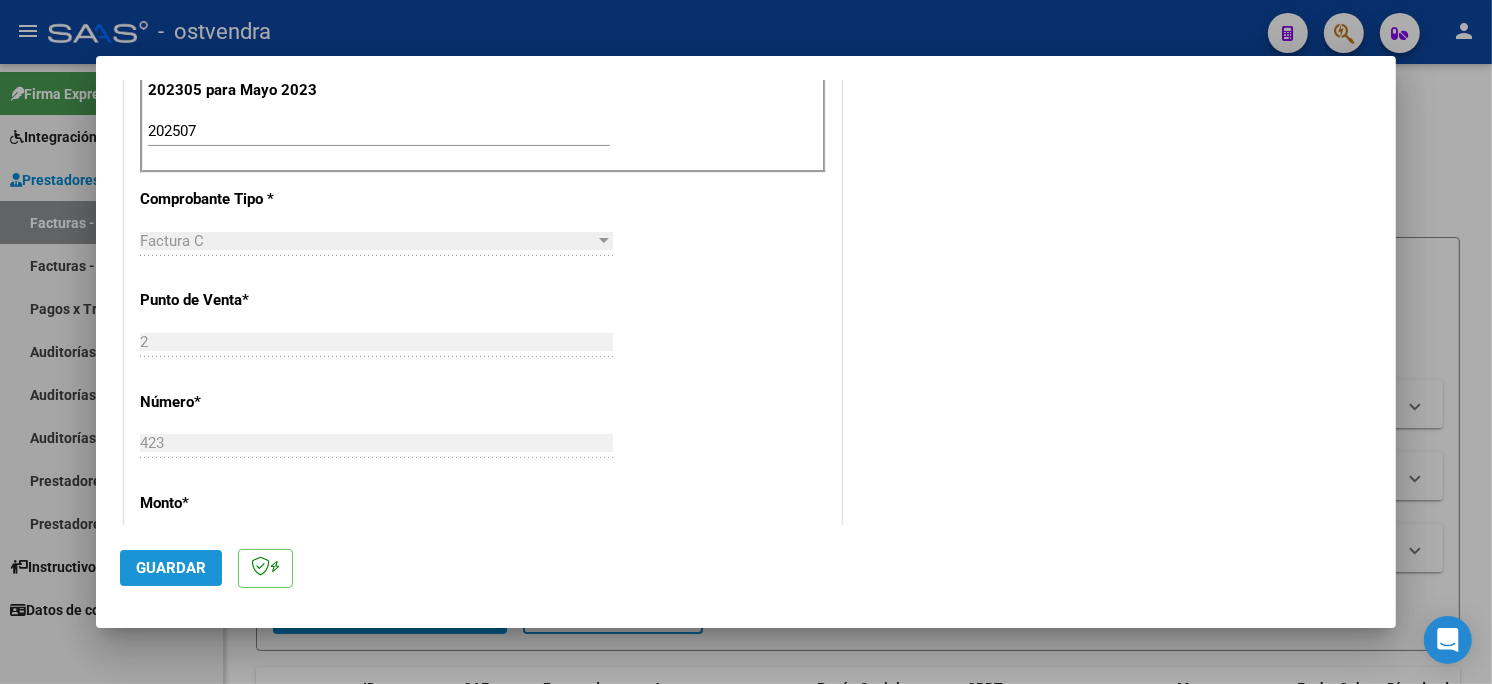 click on "Guardar" 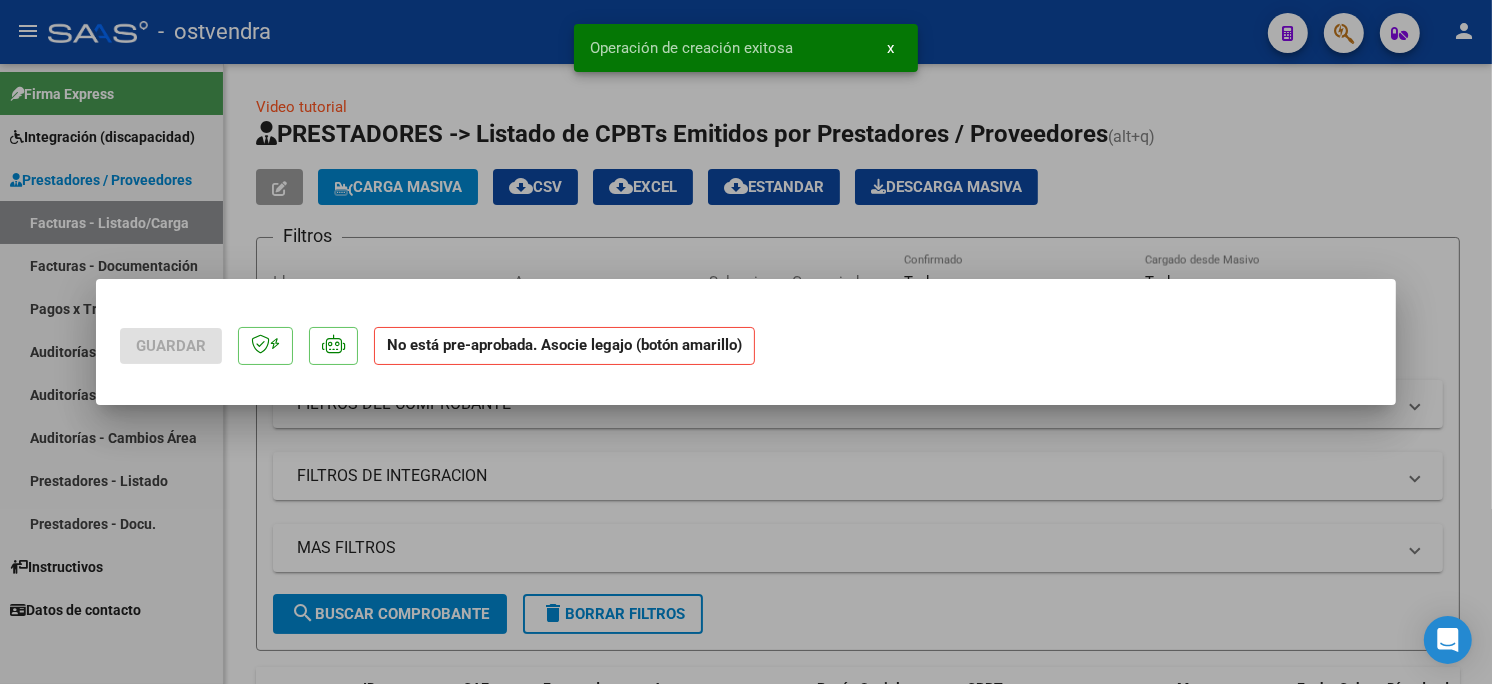 scroll, scrollTop: 0, scrollLeft: 0, axis: both 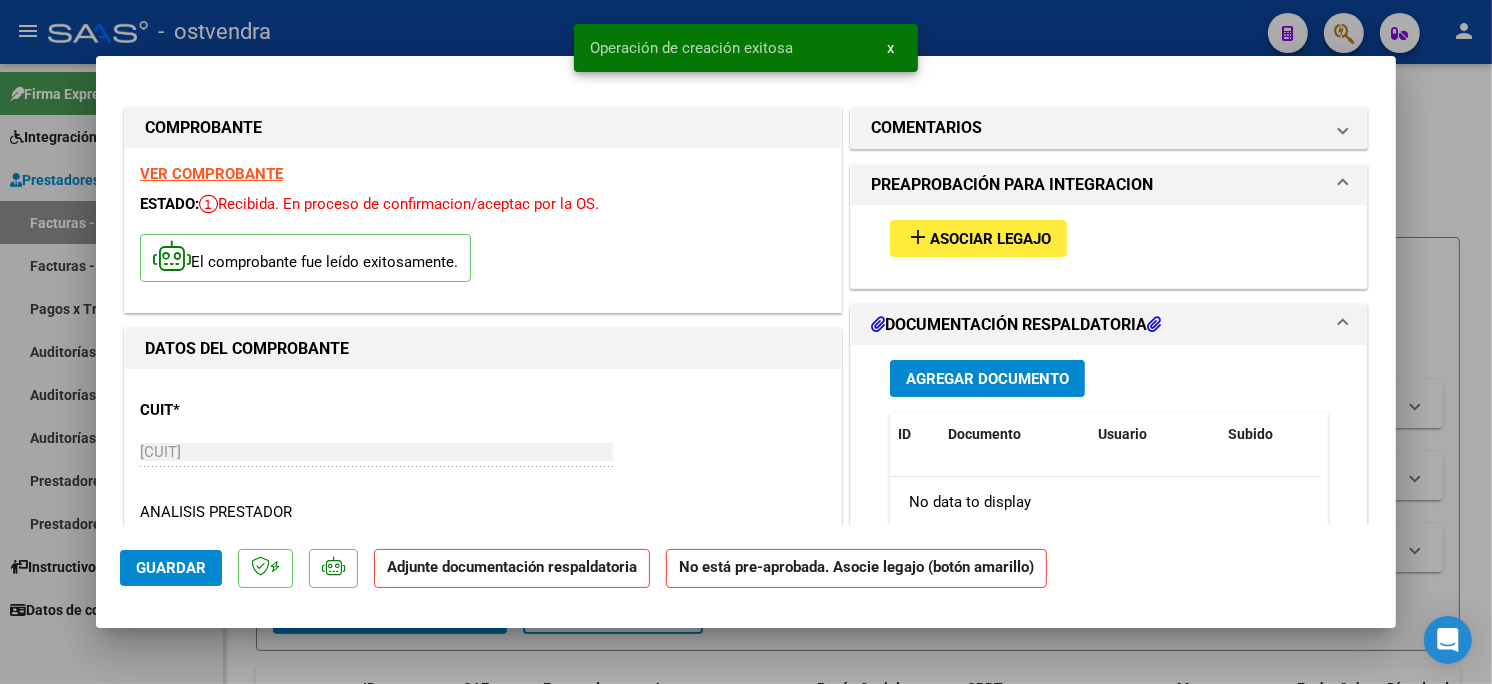 click on "Asociar Legajo" at bounding box center [990, 239] 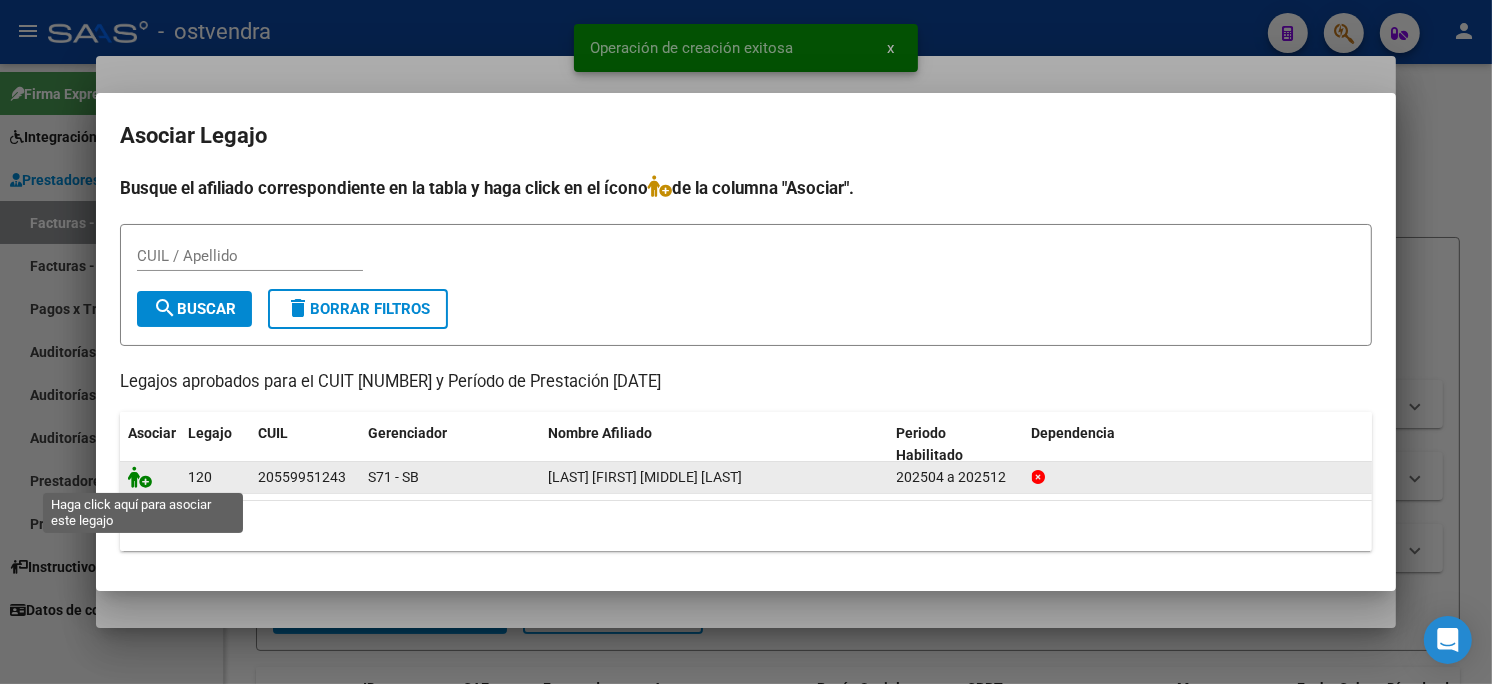 click 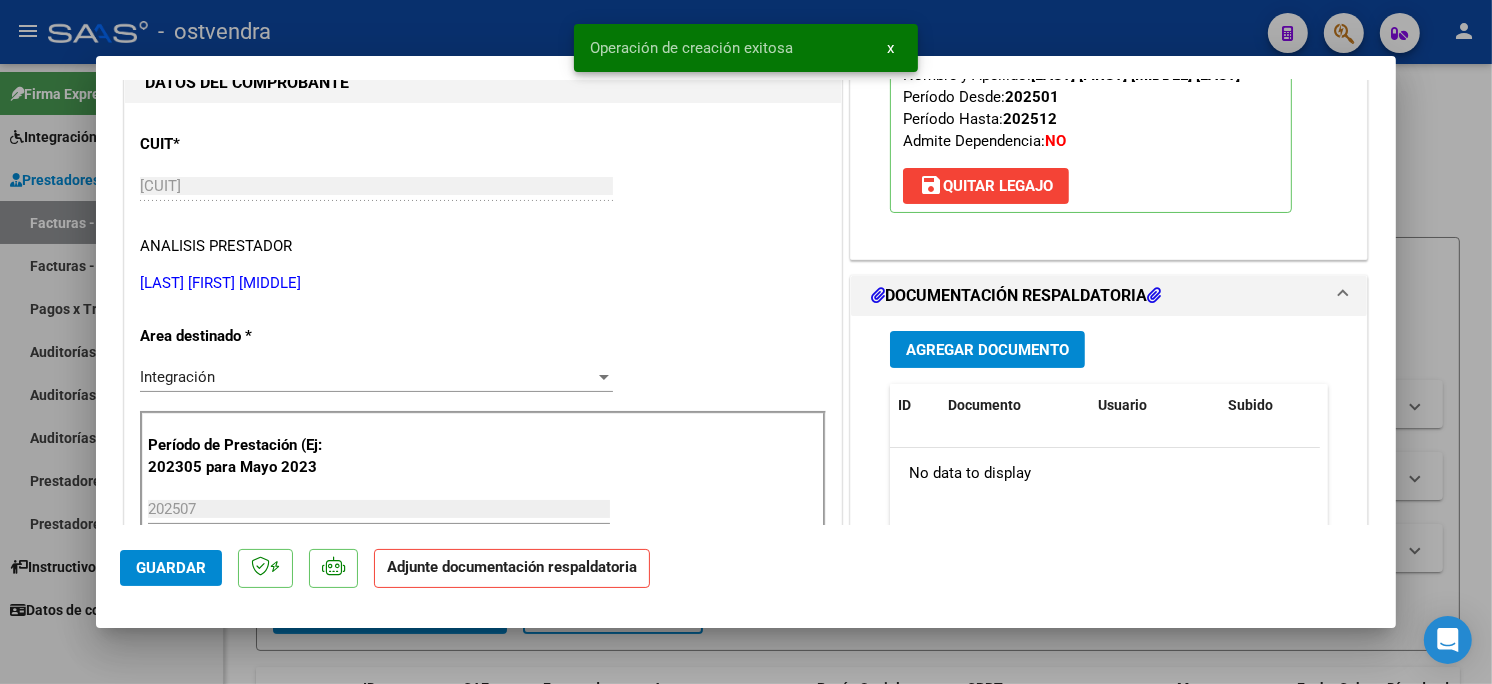scroll, scrollTop: 333, scrollLeft: 0, axis: vertical 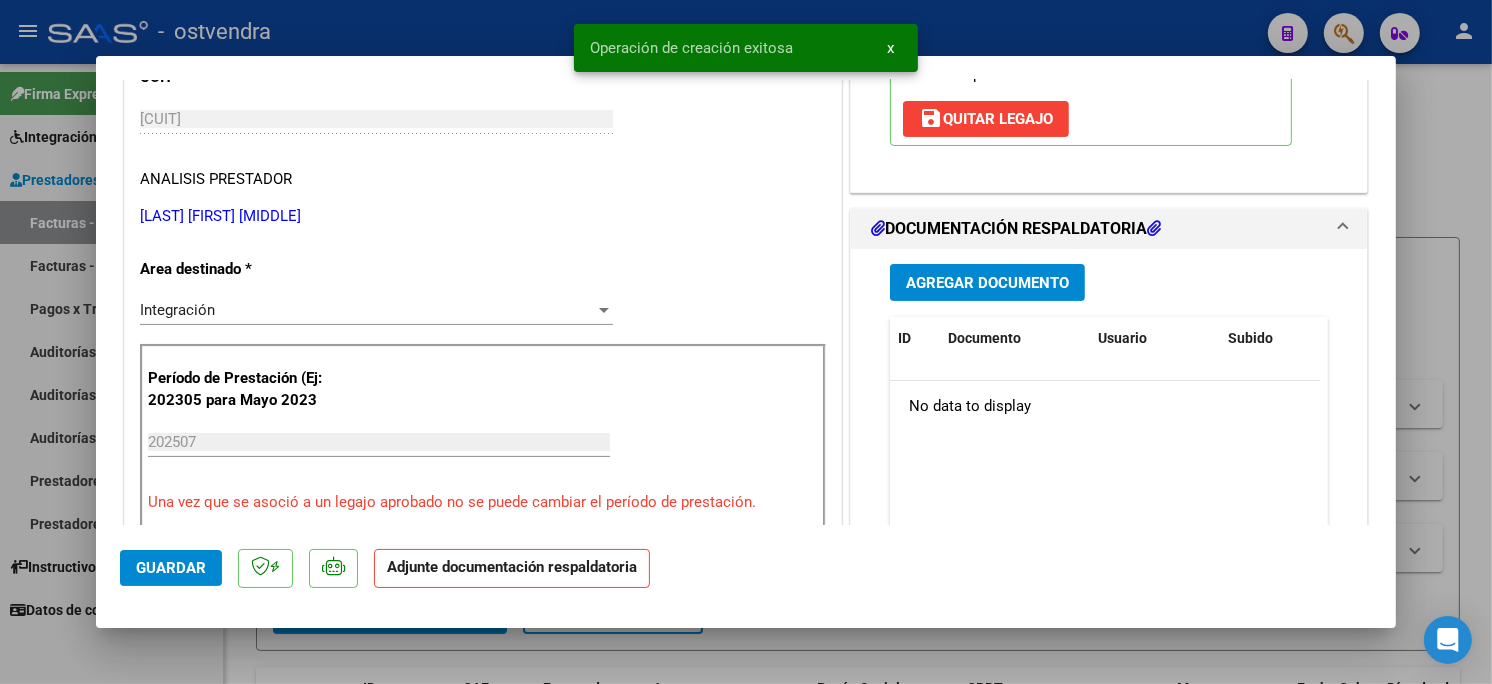click on "Agregar Documento" at bounding box center [987, 283] 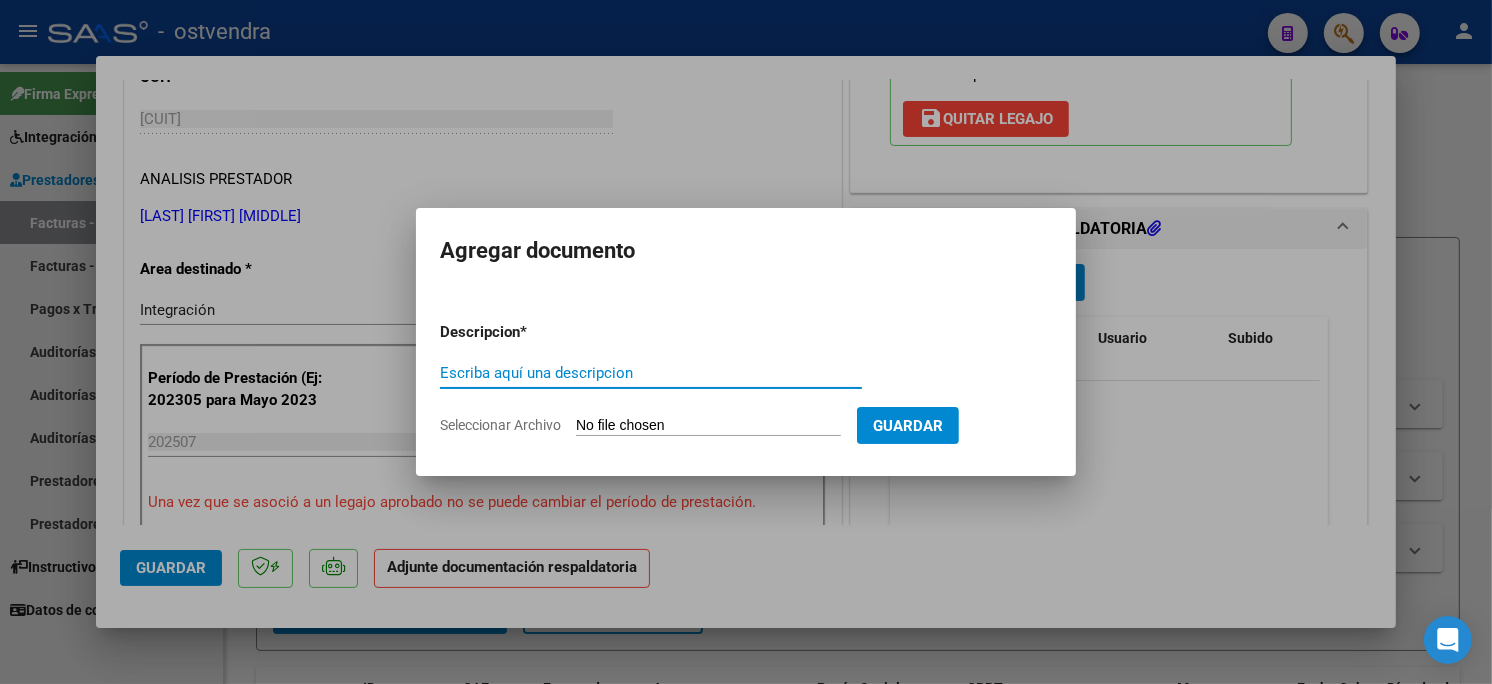 click on "Seleccionar Archivo" at bounding box center (708, 426) 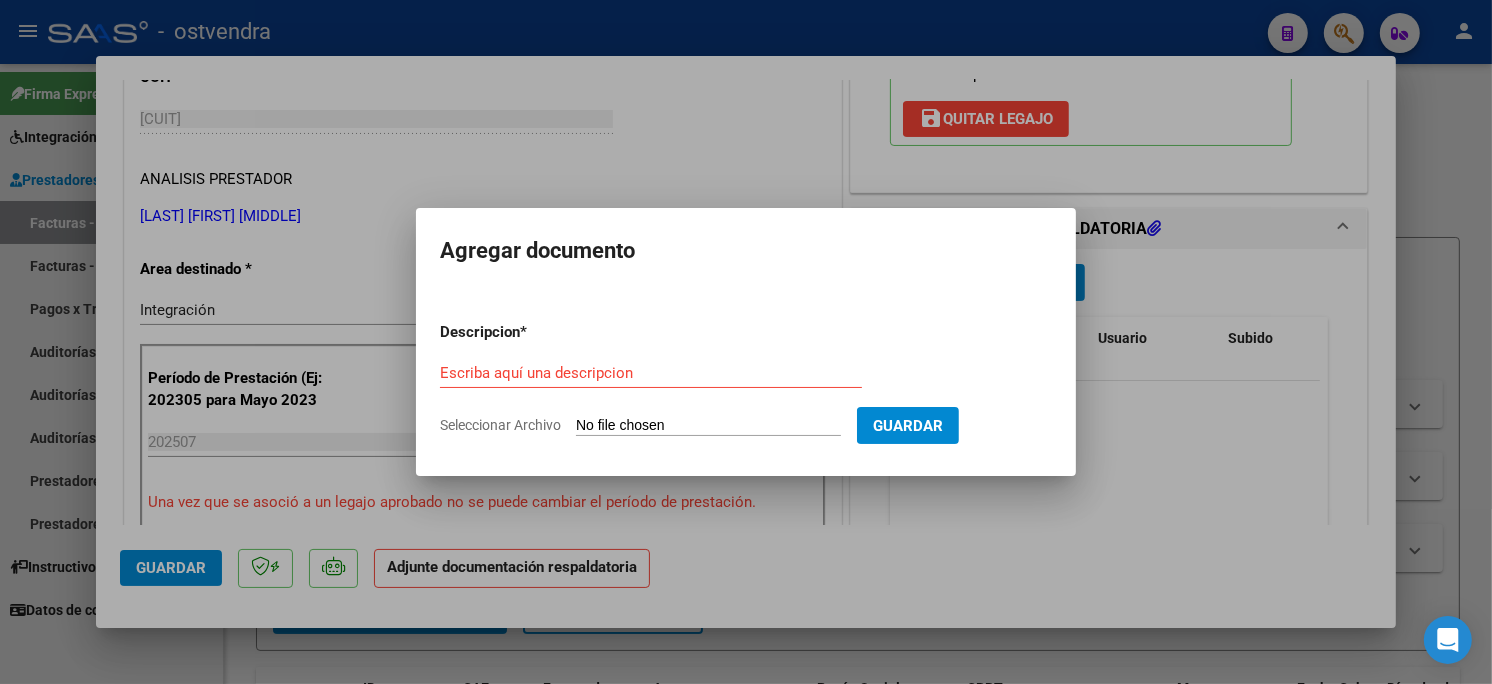type on "C:\fakepath\ASISTENCIA C-2-423.pdf" 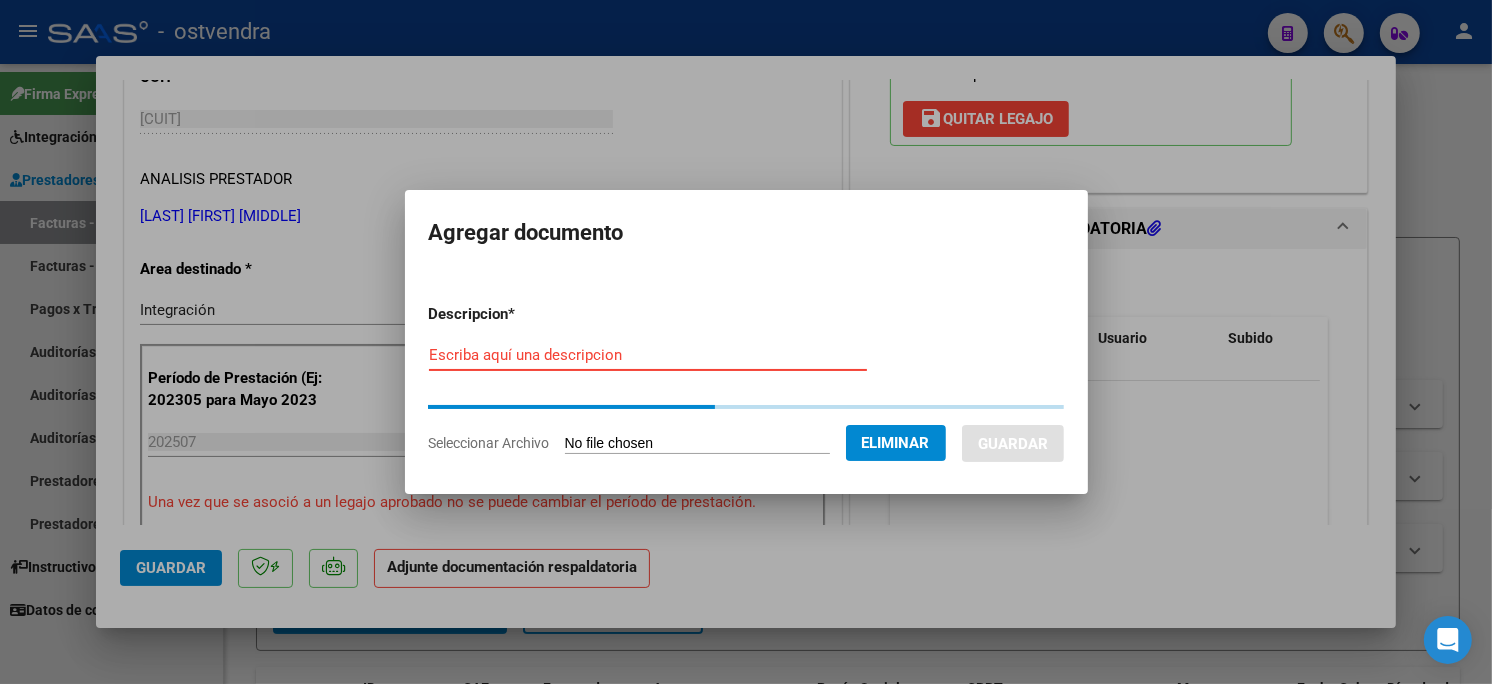 click on "Escriba aquí una descripcion" at bounding box center (648, 355) 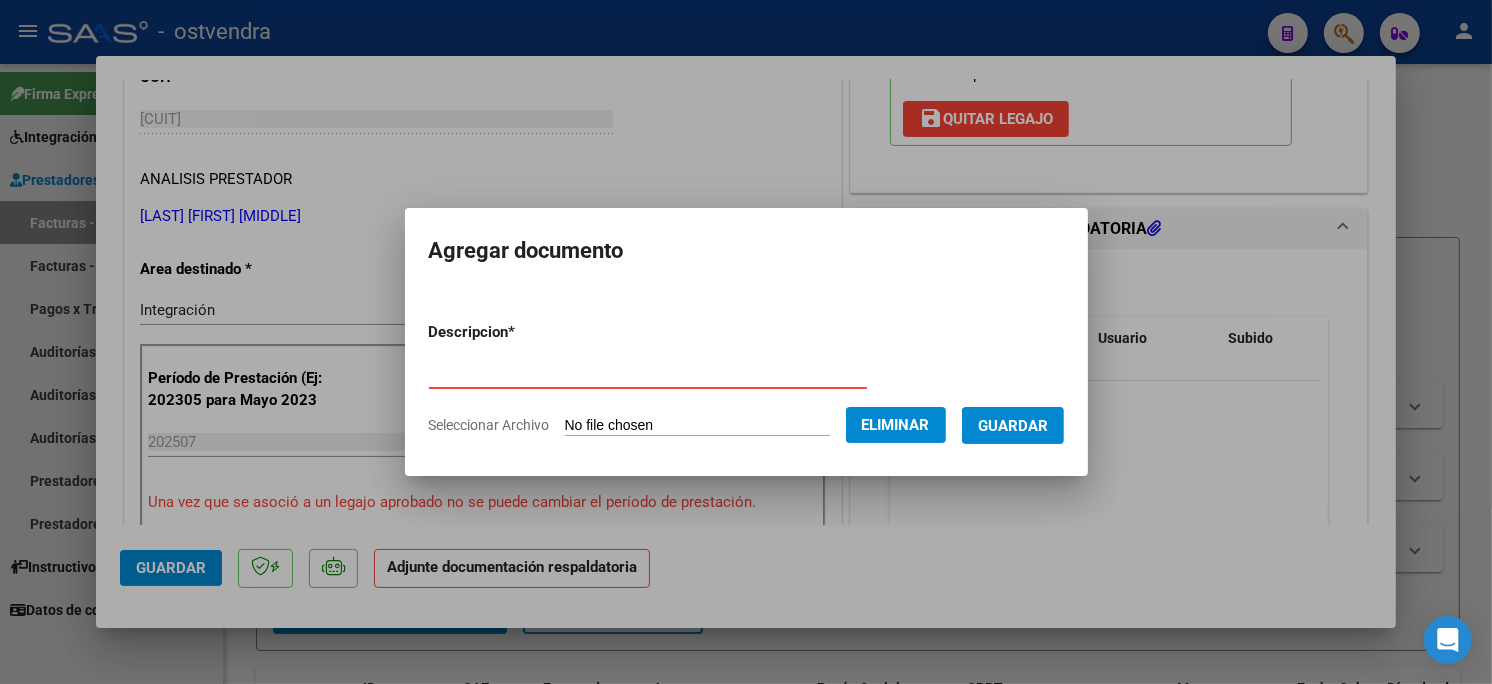 type on "PLANILLA DE ASISTENCIA" 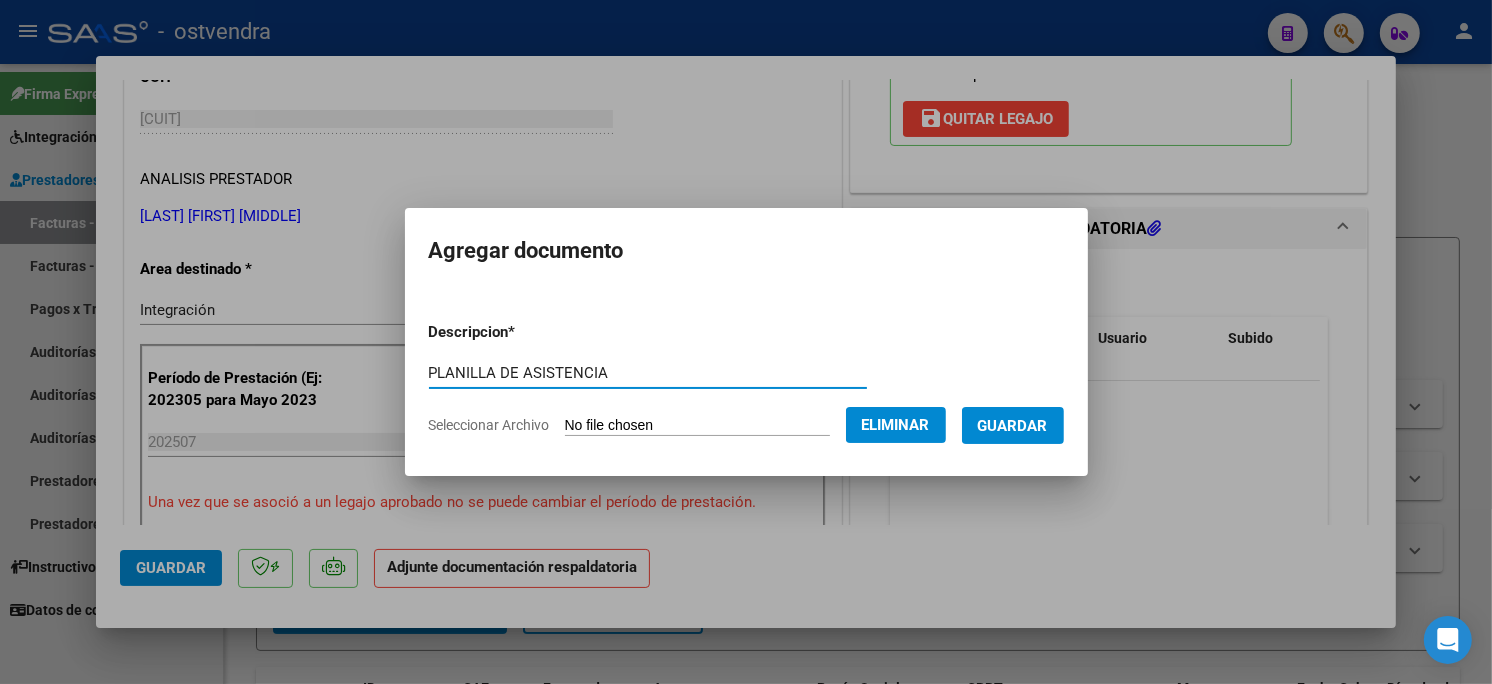 click on "Guardar" at bounding box center (1013, 426) 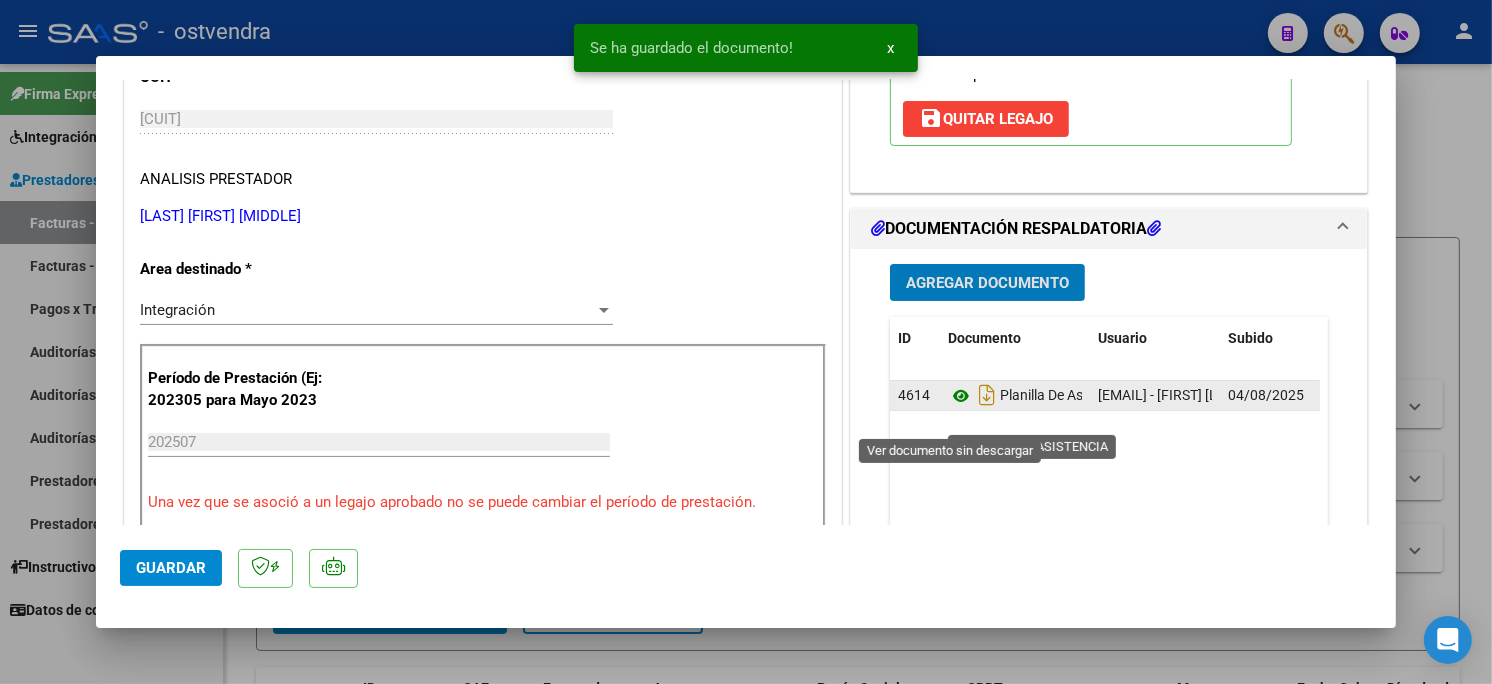 click 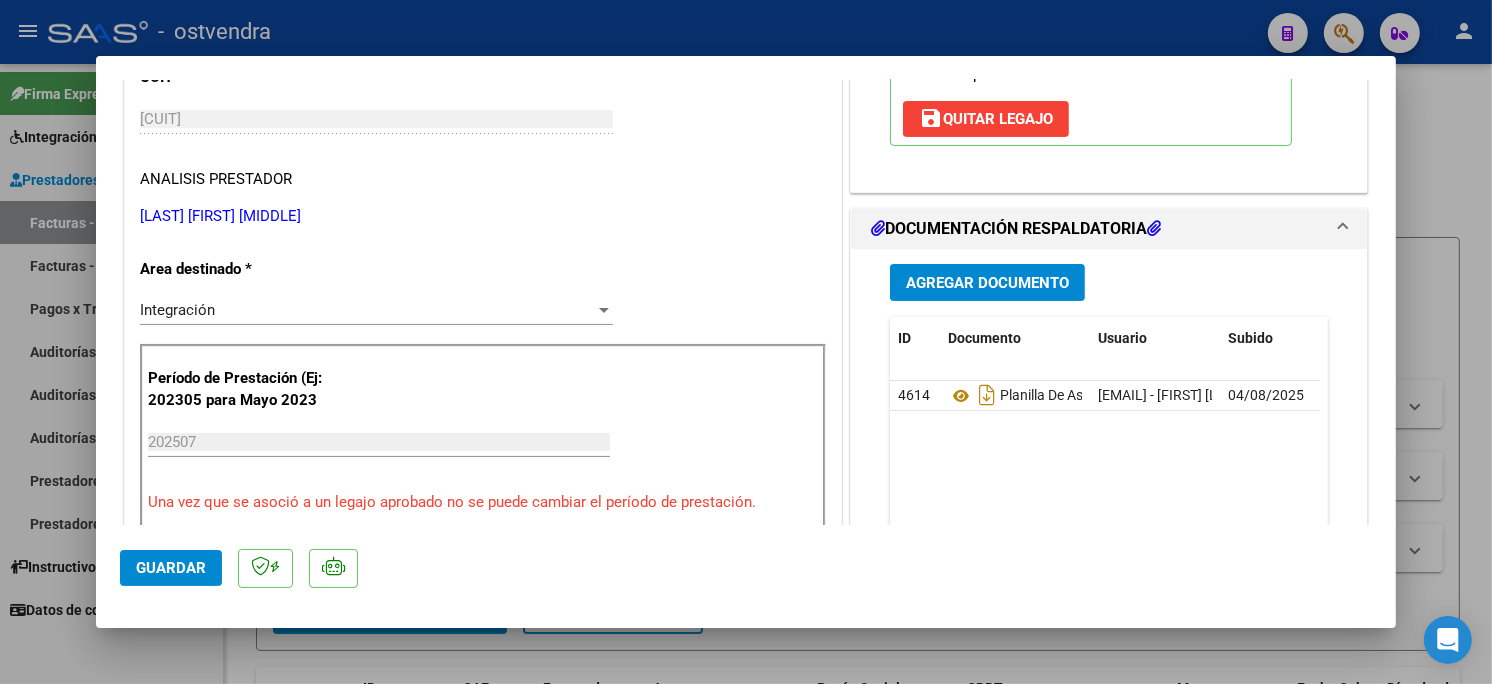 click on "Guardar" 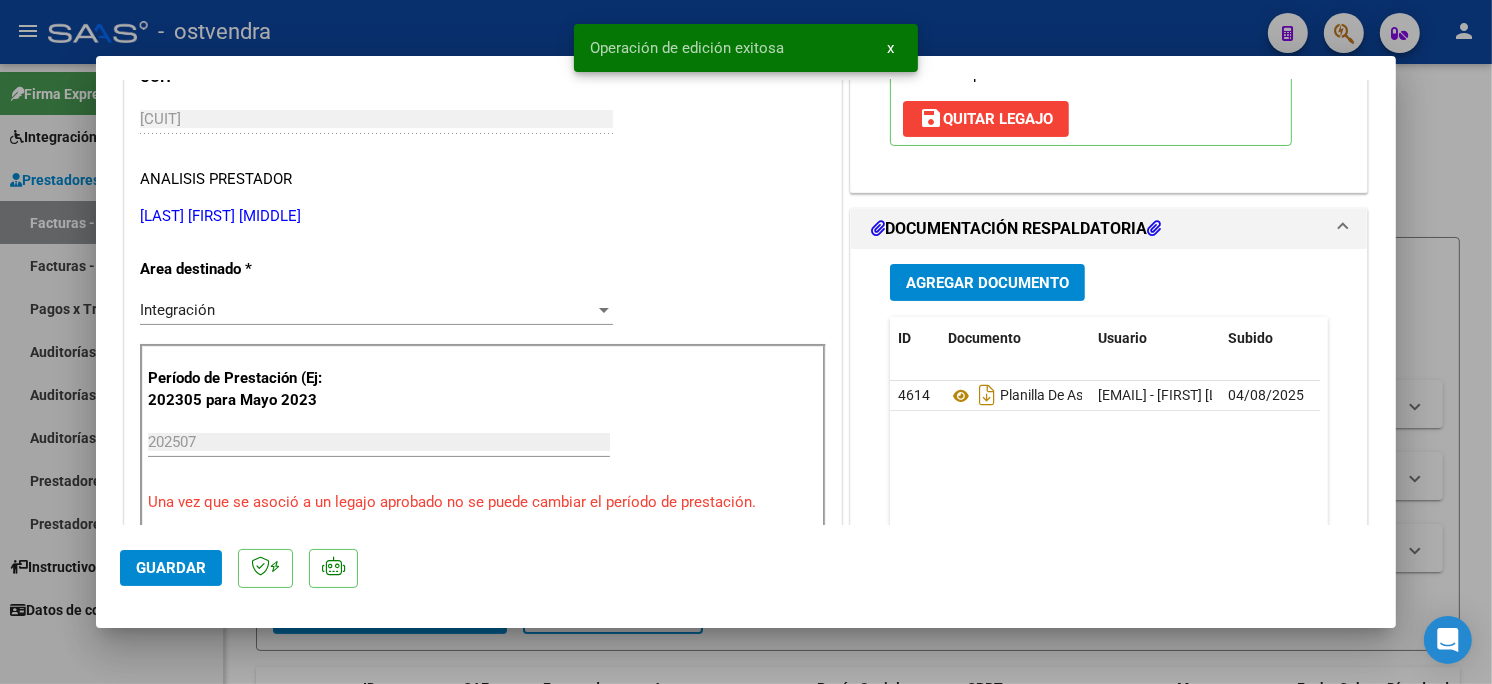 click at bounding box center [746, 342] 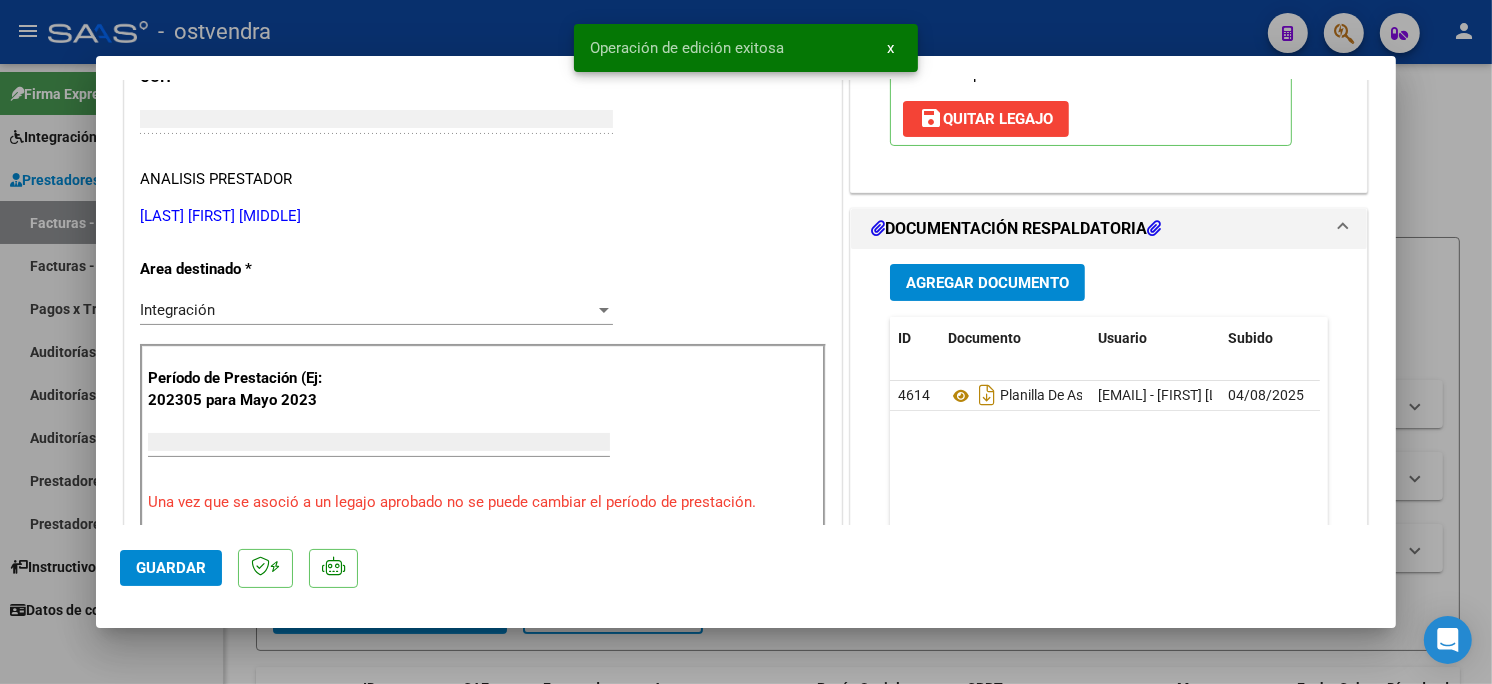 scroll, scrollTop: 272, scrollLeft: 0, axis: vertical 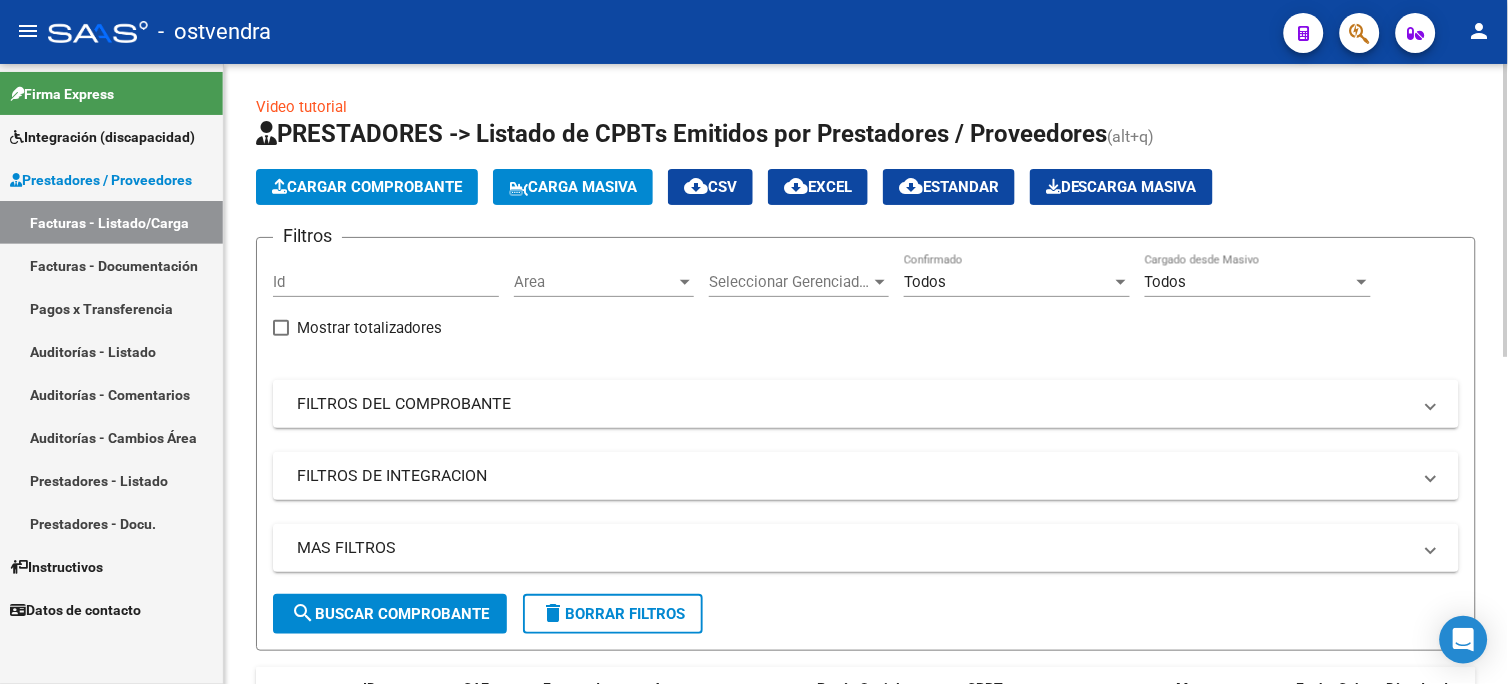 click on "Cargar Comprobante" 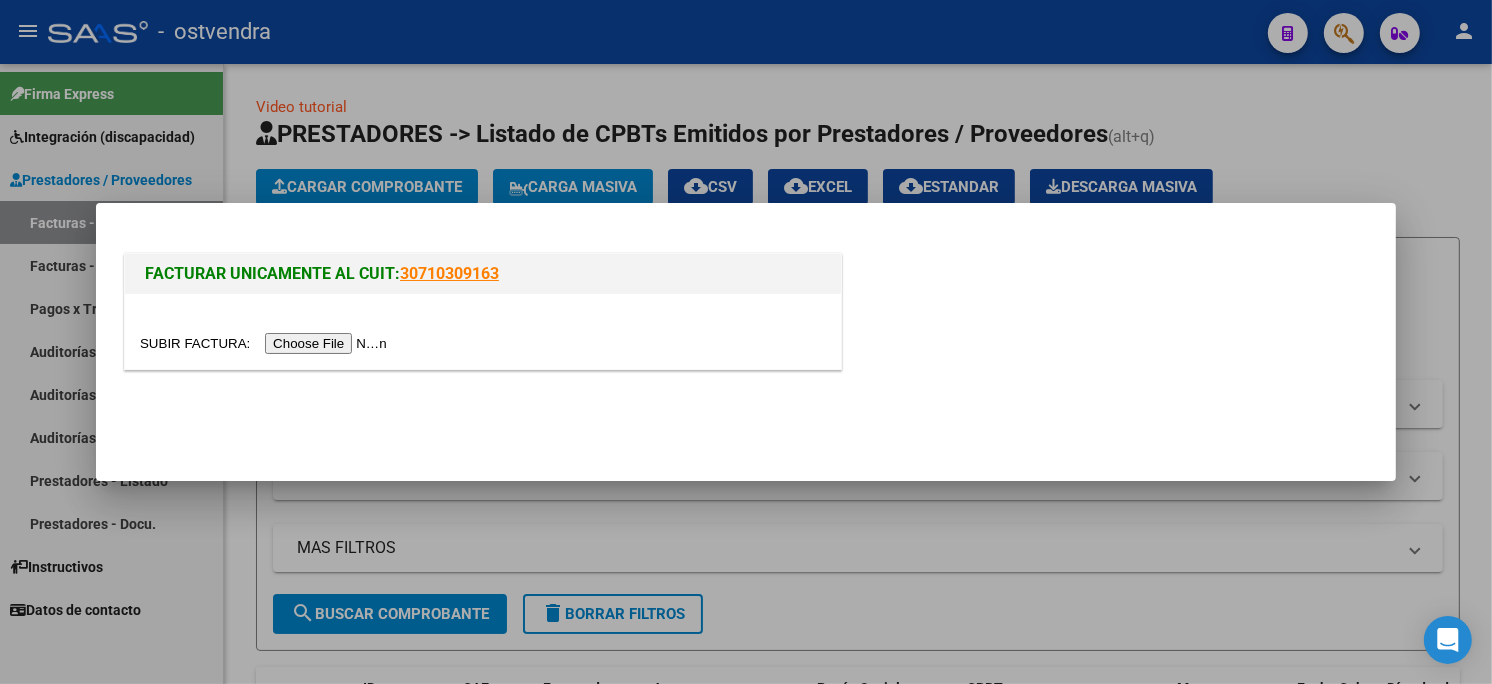 click at bounding box center (266, 343) 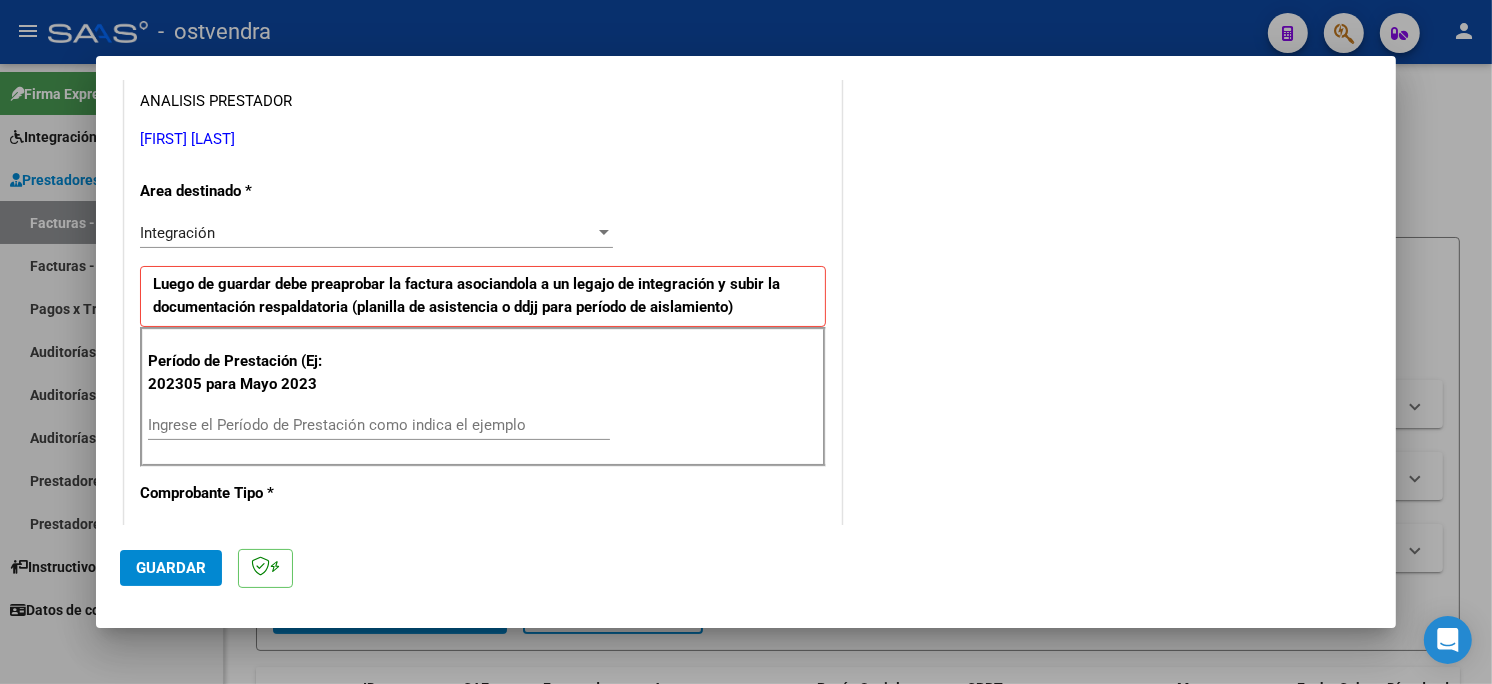 scroll, scrollTop: 444, scrollLeft: 0, axis: vertical 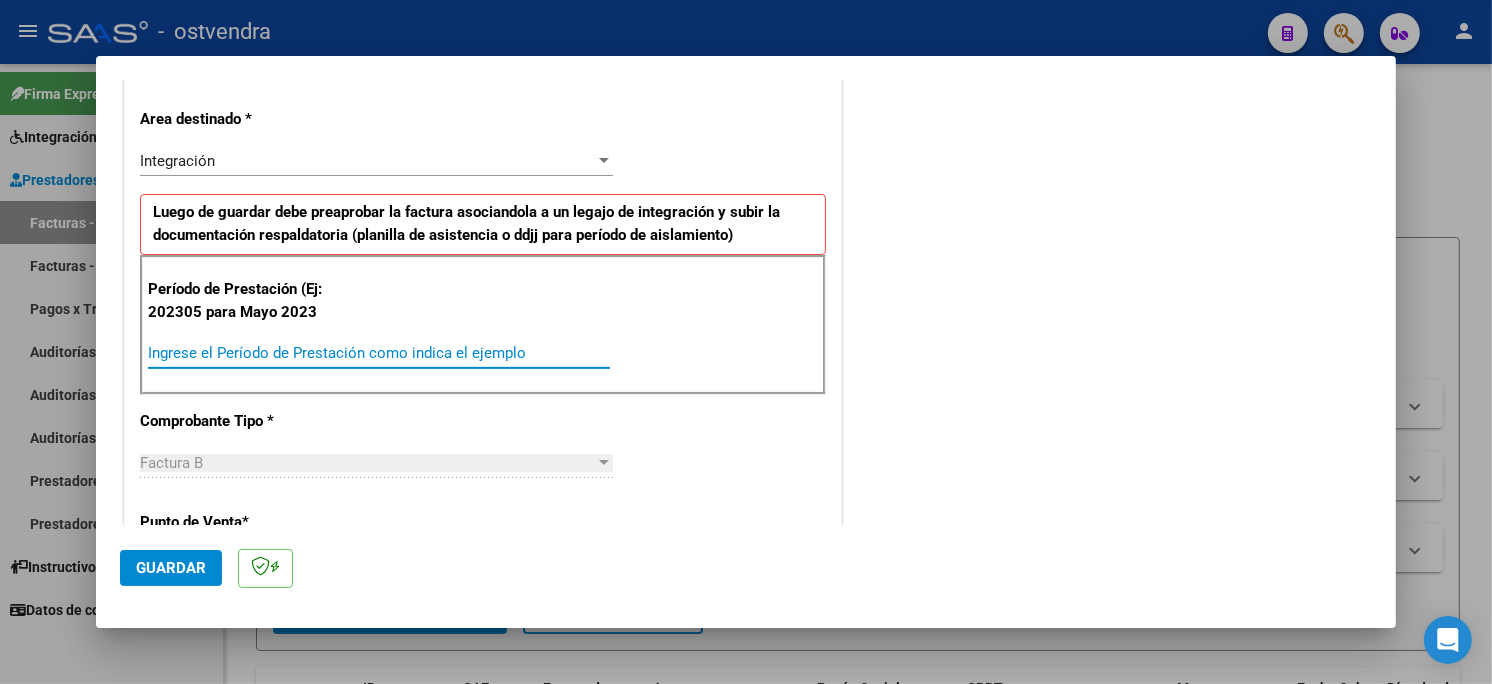 click on "Ingrese el Período de Prestación como indica el ejemplo" at bounding box center [379, 353] 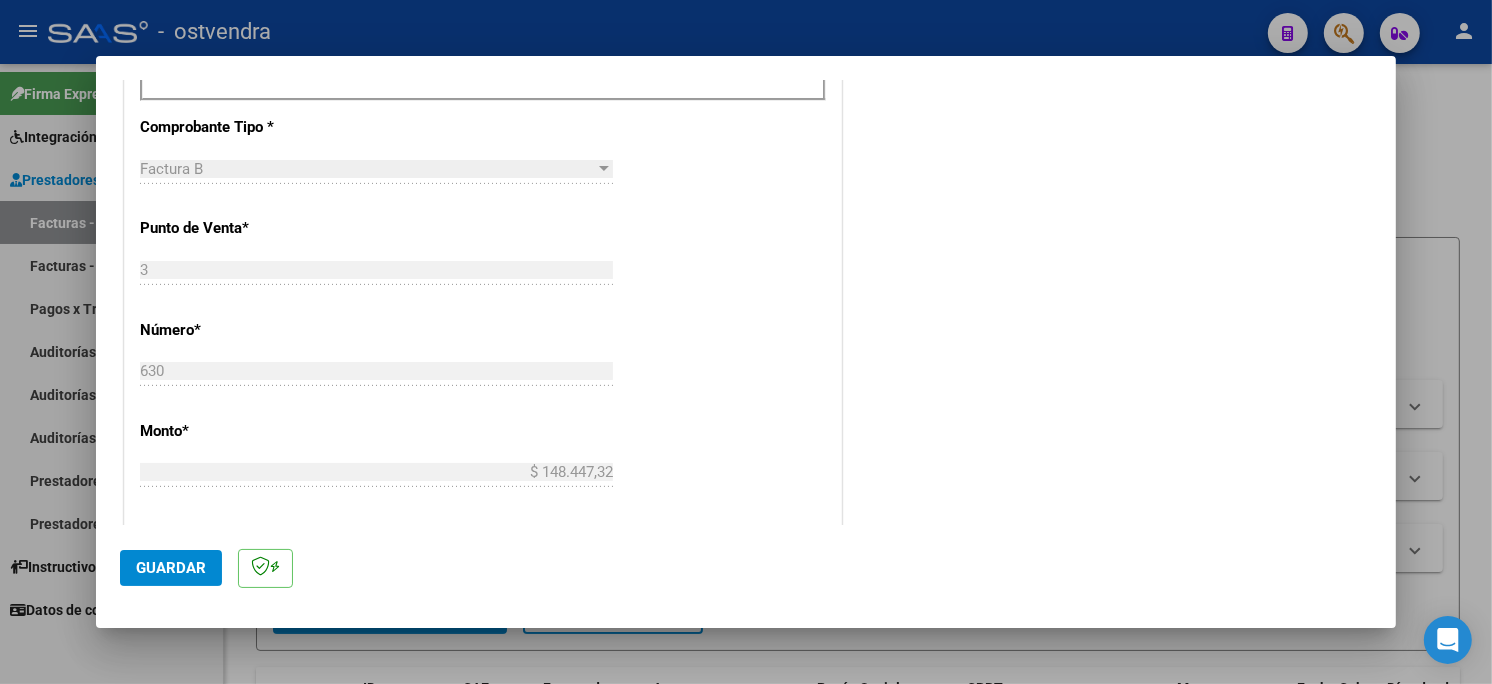 scroll, scrollTop: 777, scrollLeft: 0, axis: vertical 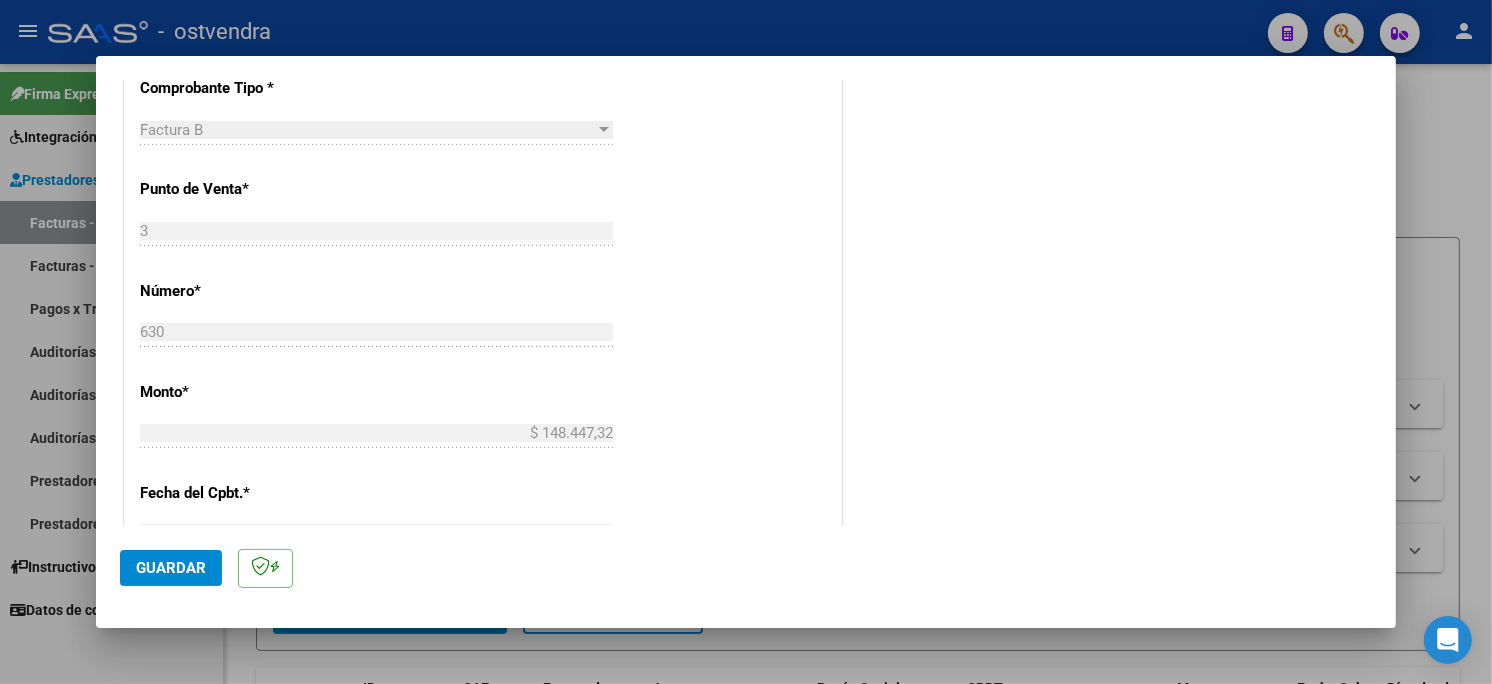 type on "202507" 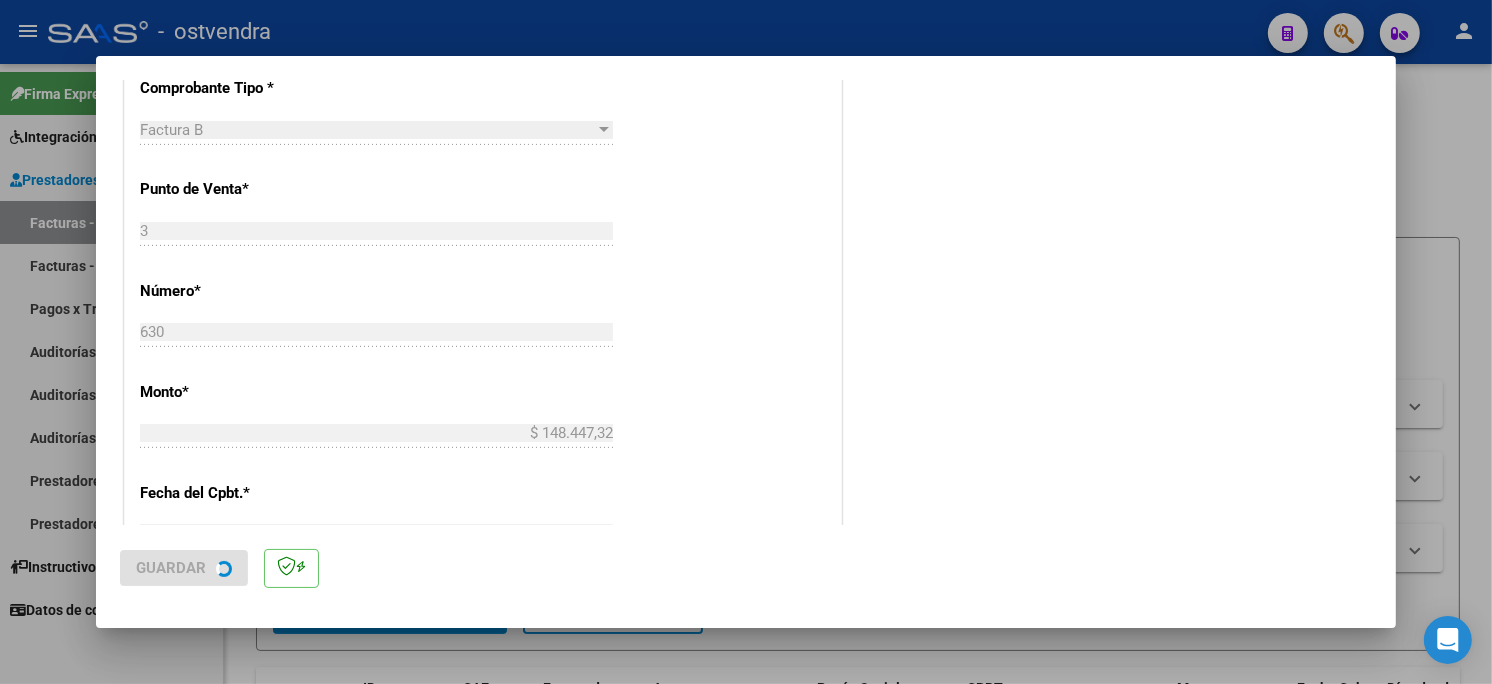 scroll, scrollTop: 0, scrollLeft: 0, axis: both 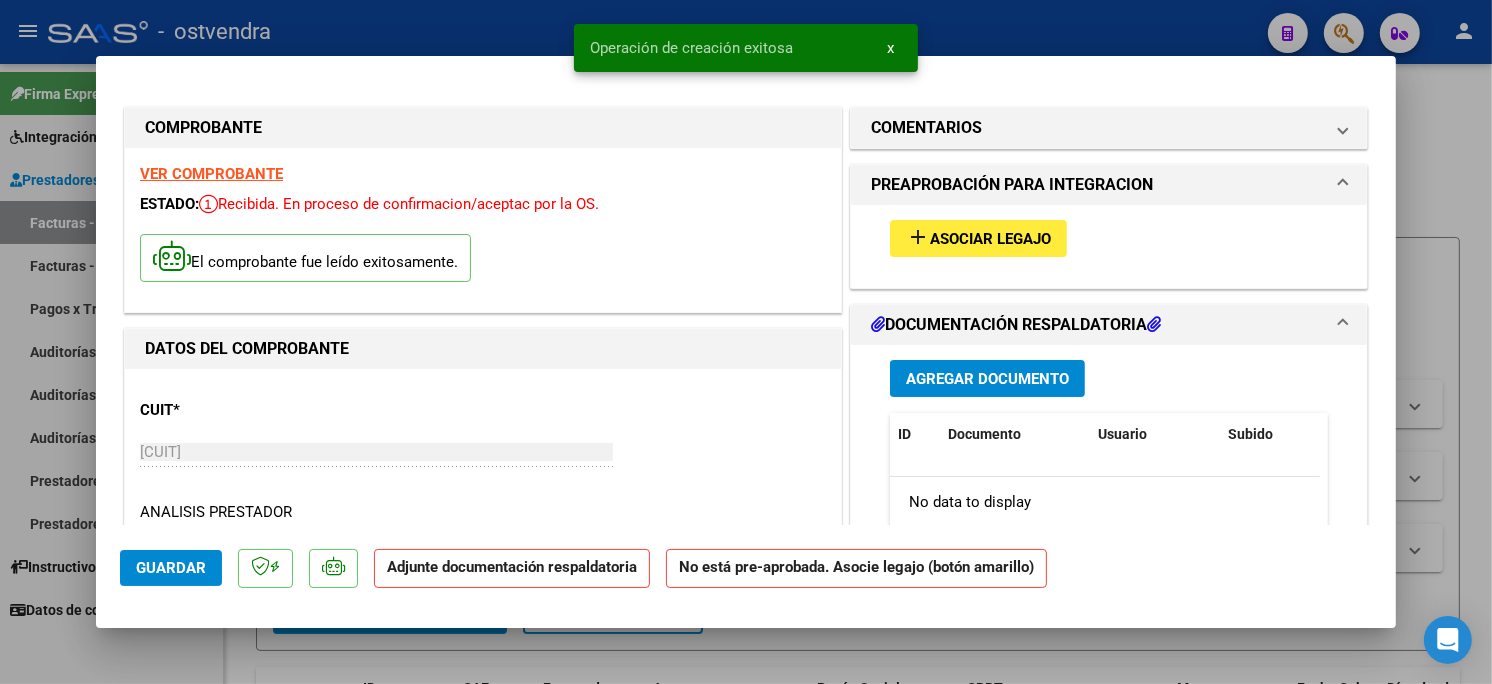 click on "add Asociar Legajo" at bounding box center (978, 238) 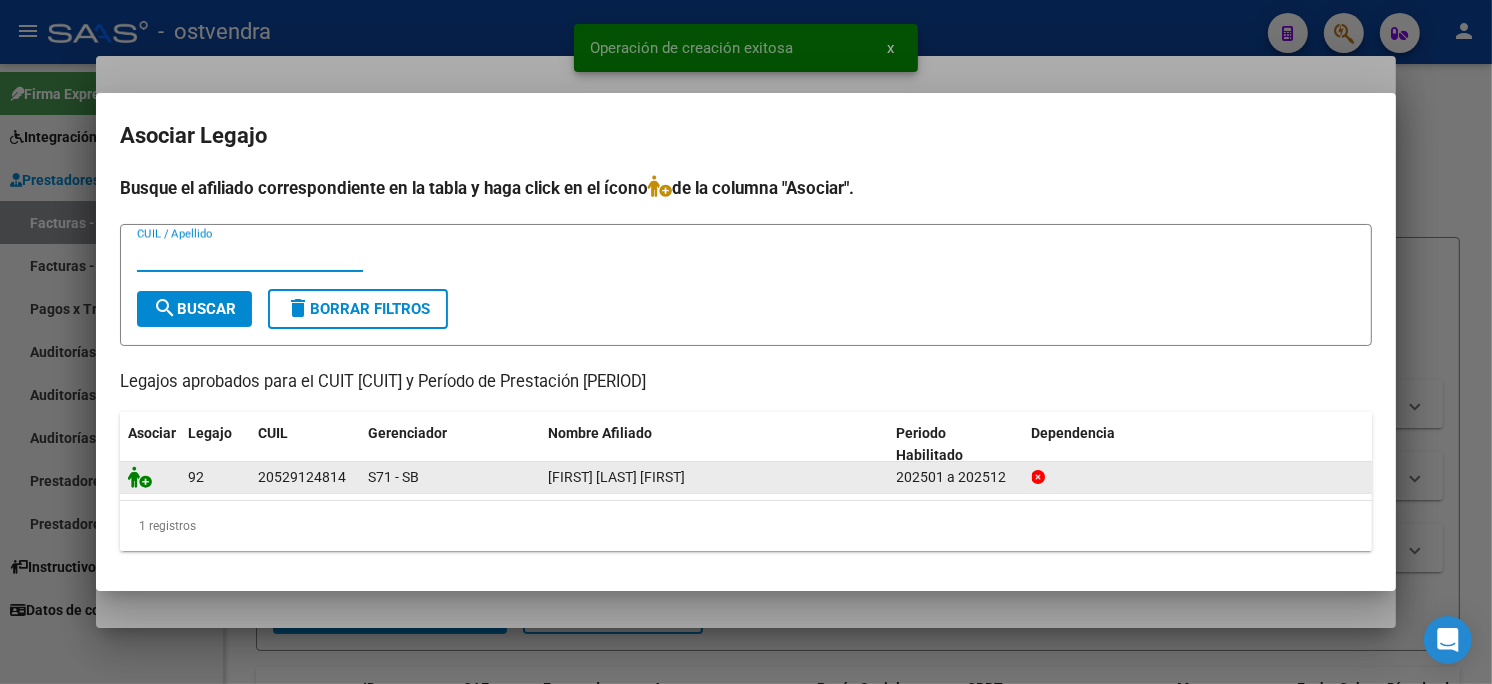 click 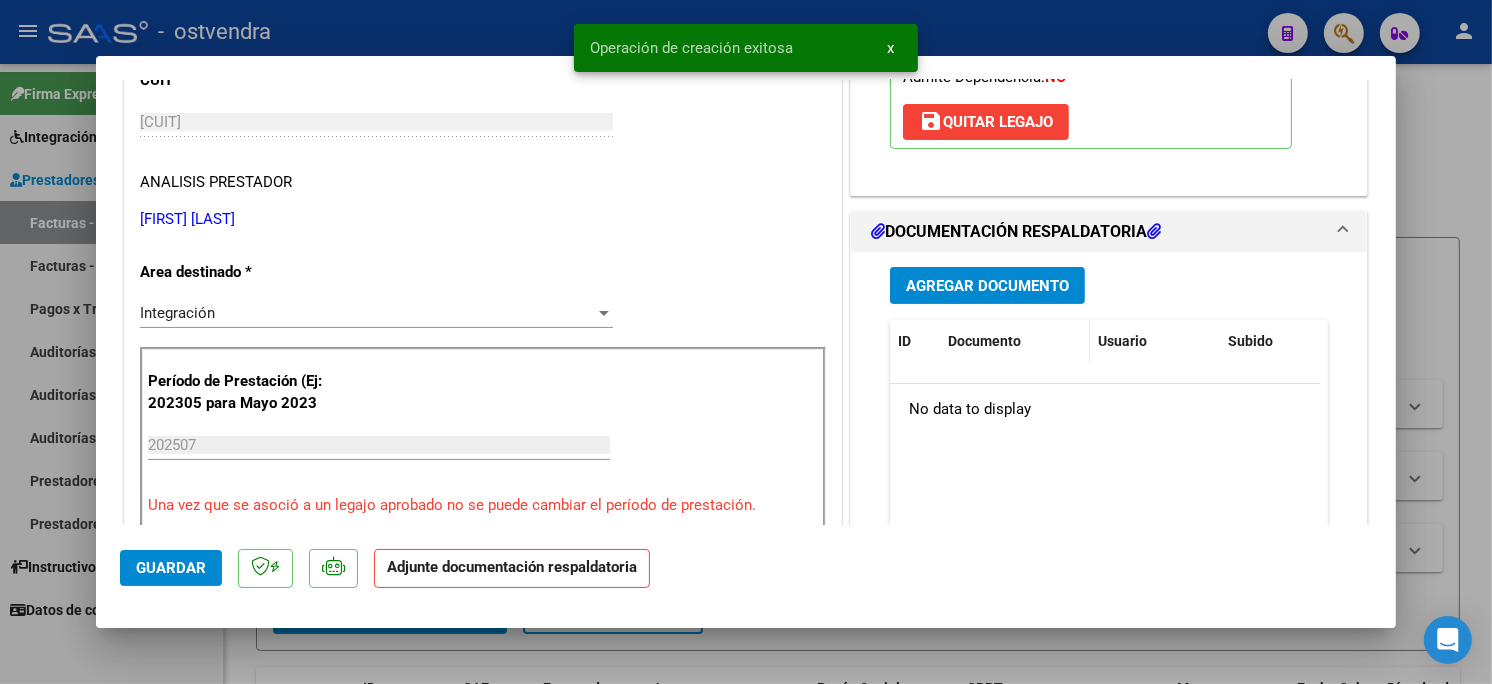 scroll, scrollTop: 333, scrollLeft: 0, axis: vertical 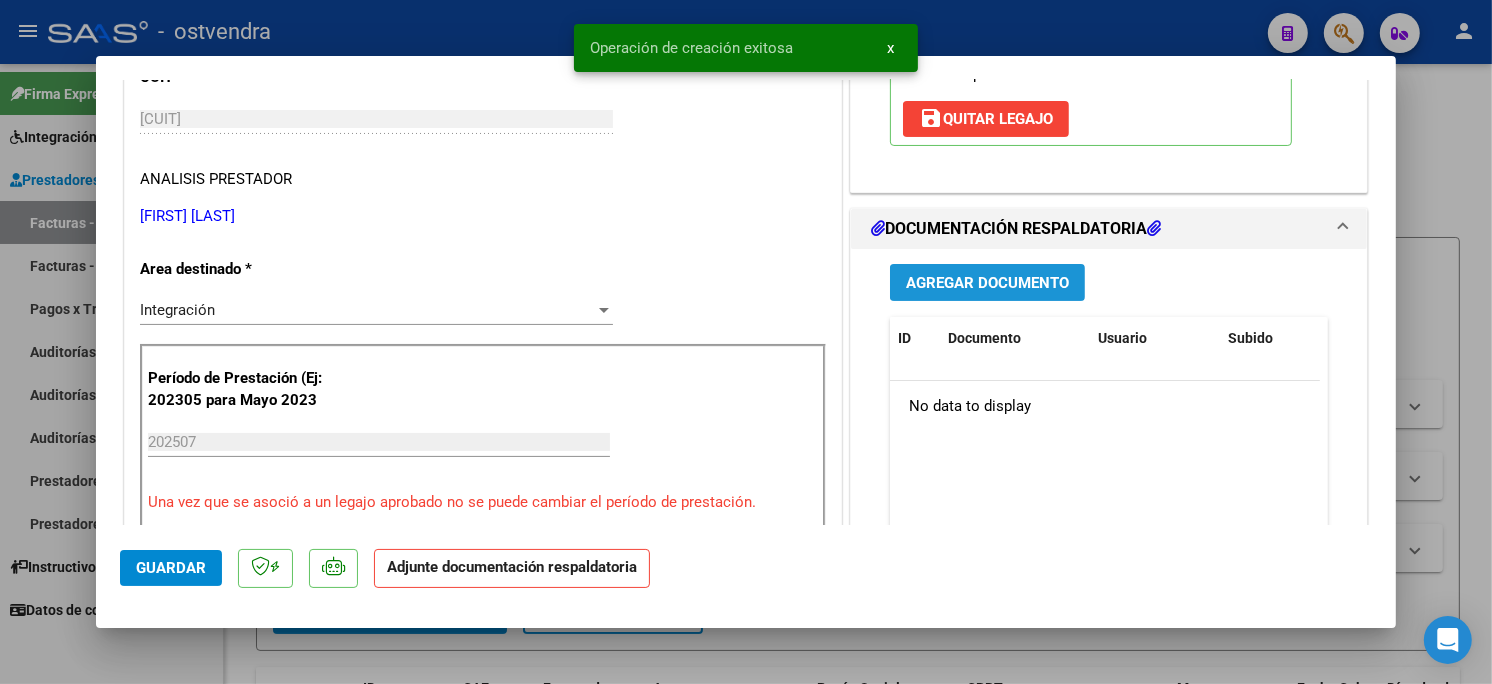 click on "Agregar Documento" at bounding box center (987, 282) 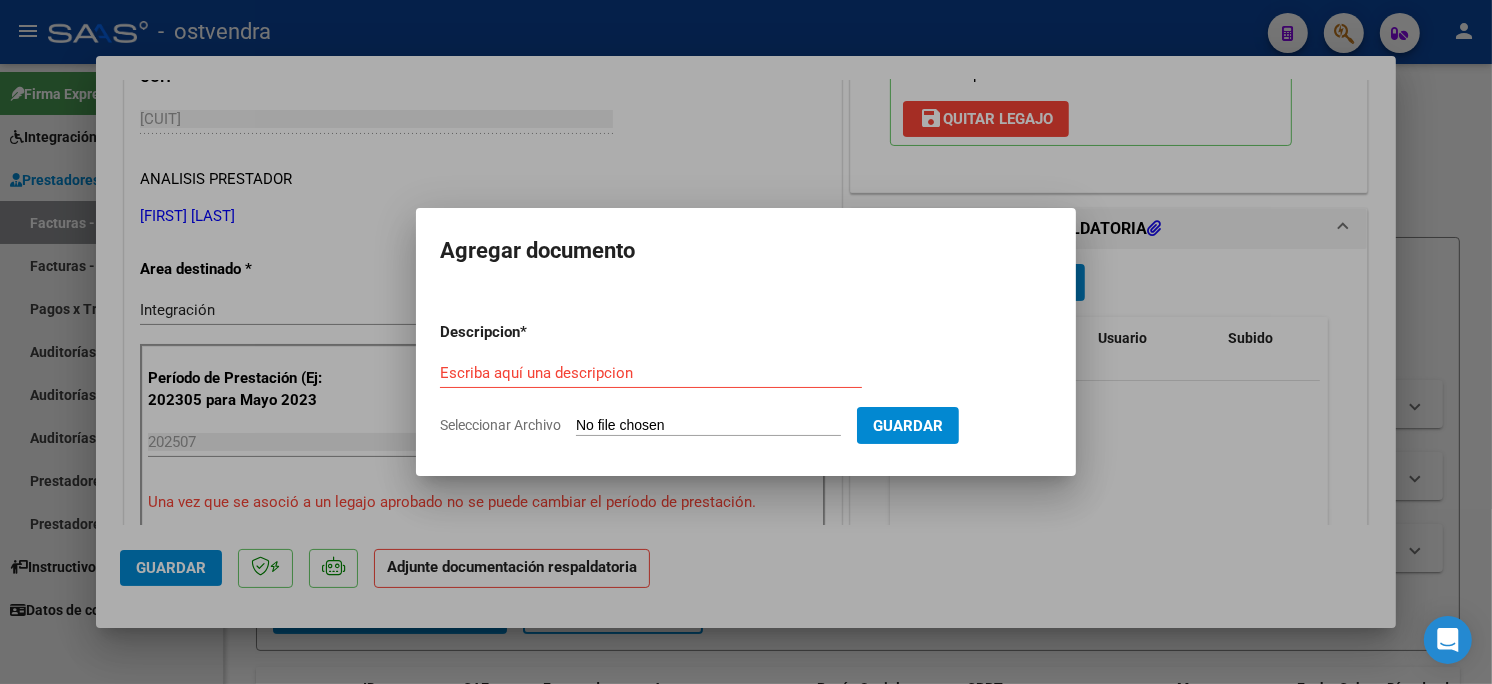click on "Seleccionar Archivo" at bounding box center [708, 426] 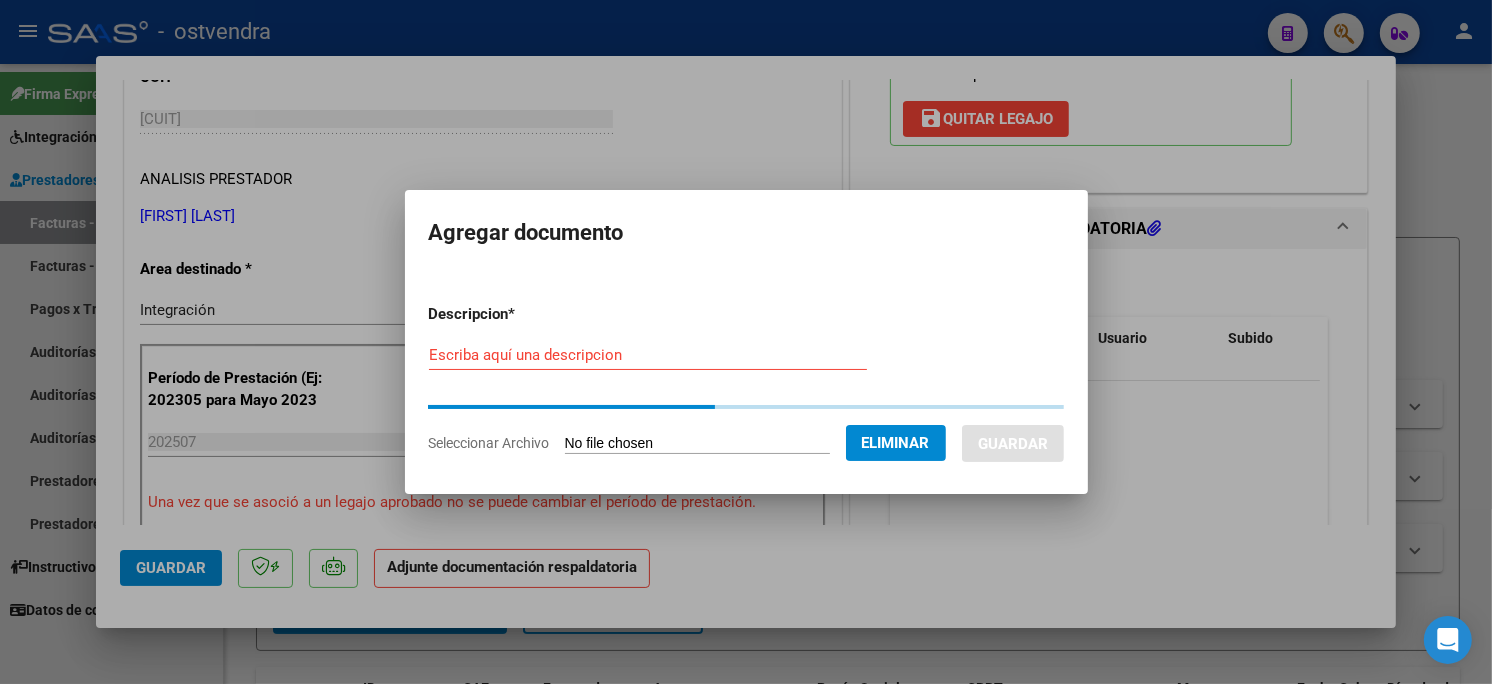 click on "Escriba aquí una descripcion" at bounding box center (648, 355) 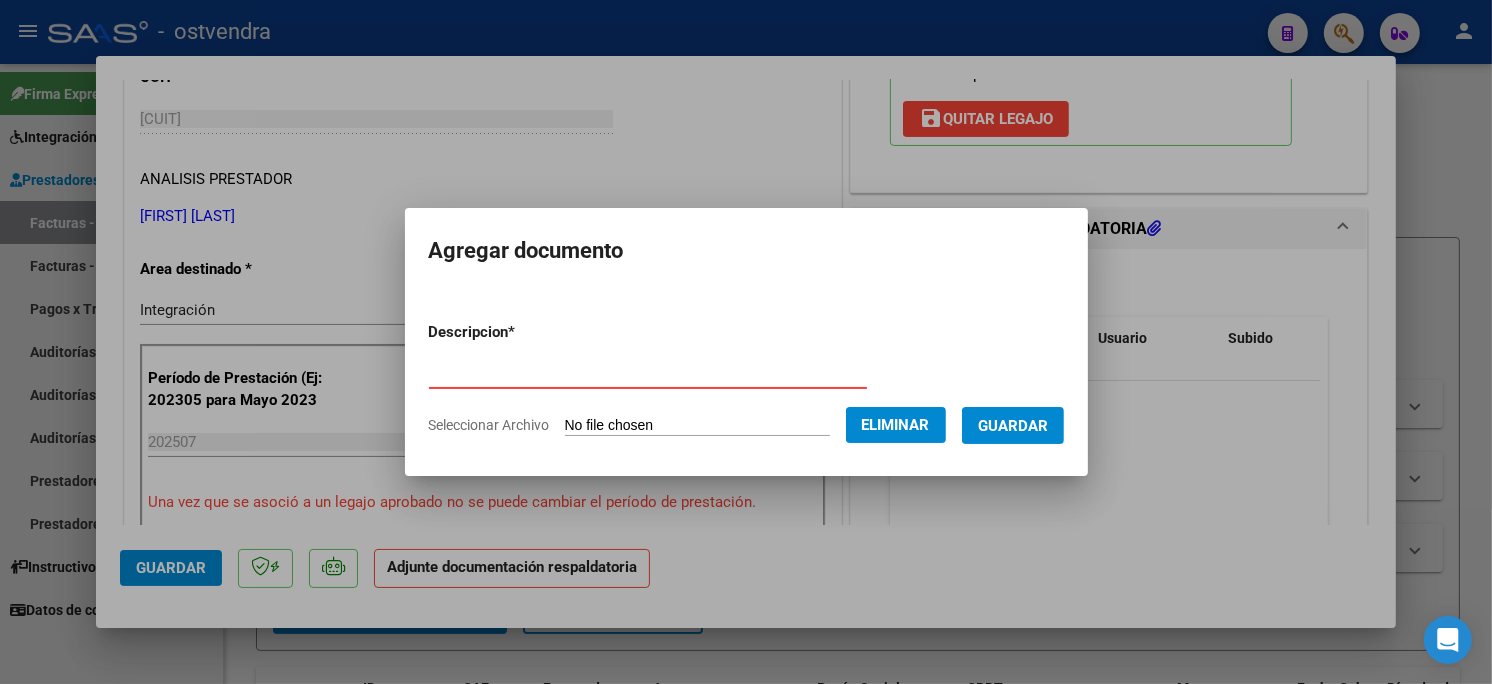 type on "PLANILLA DE ASISTENCIA" 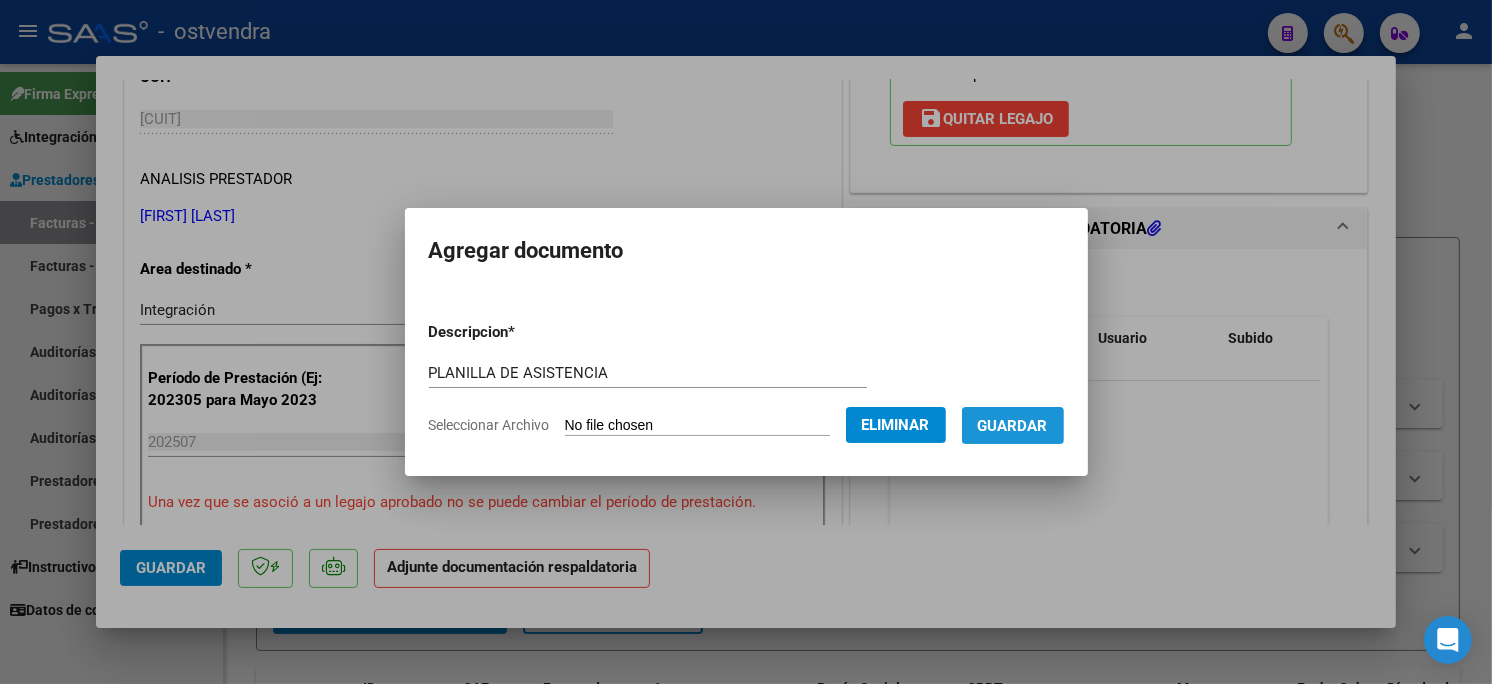 click on "Guardar" at bounding box center [1013, 426] 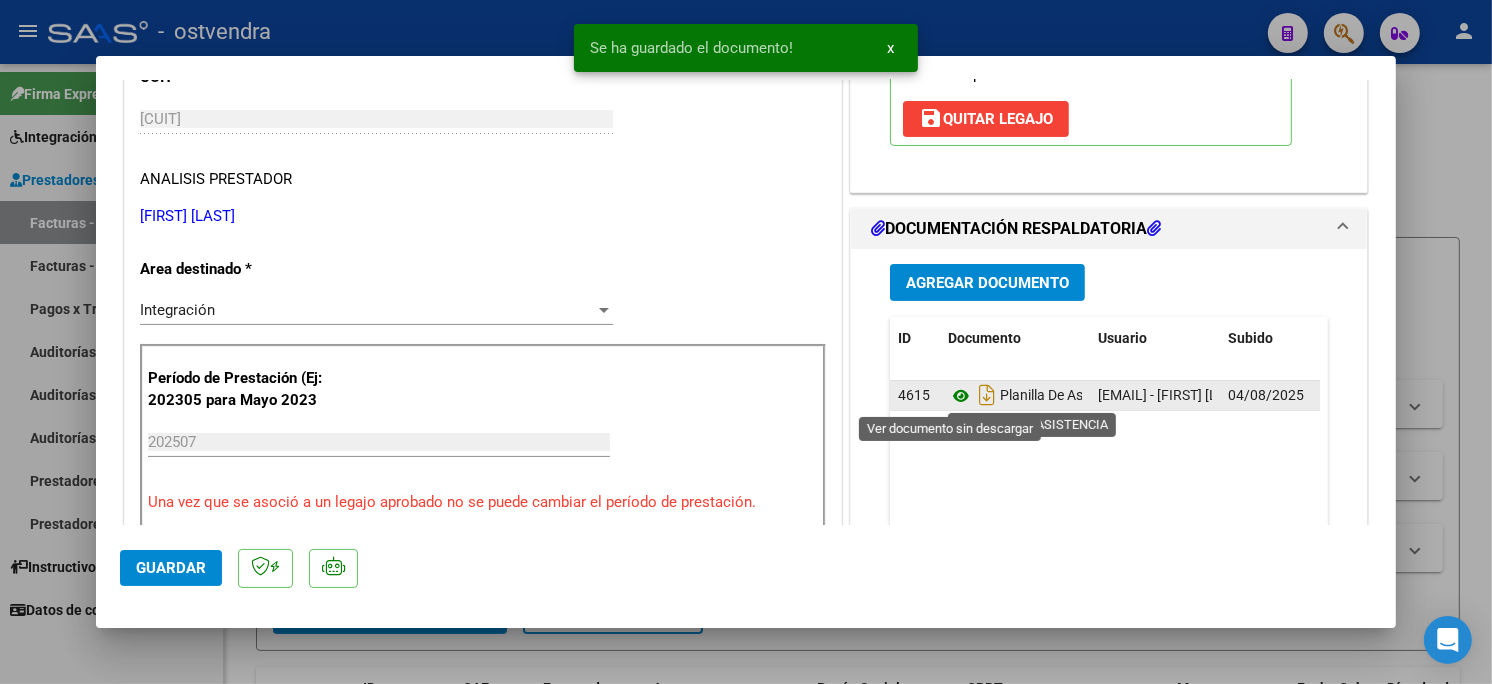click 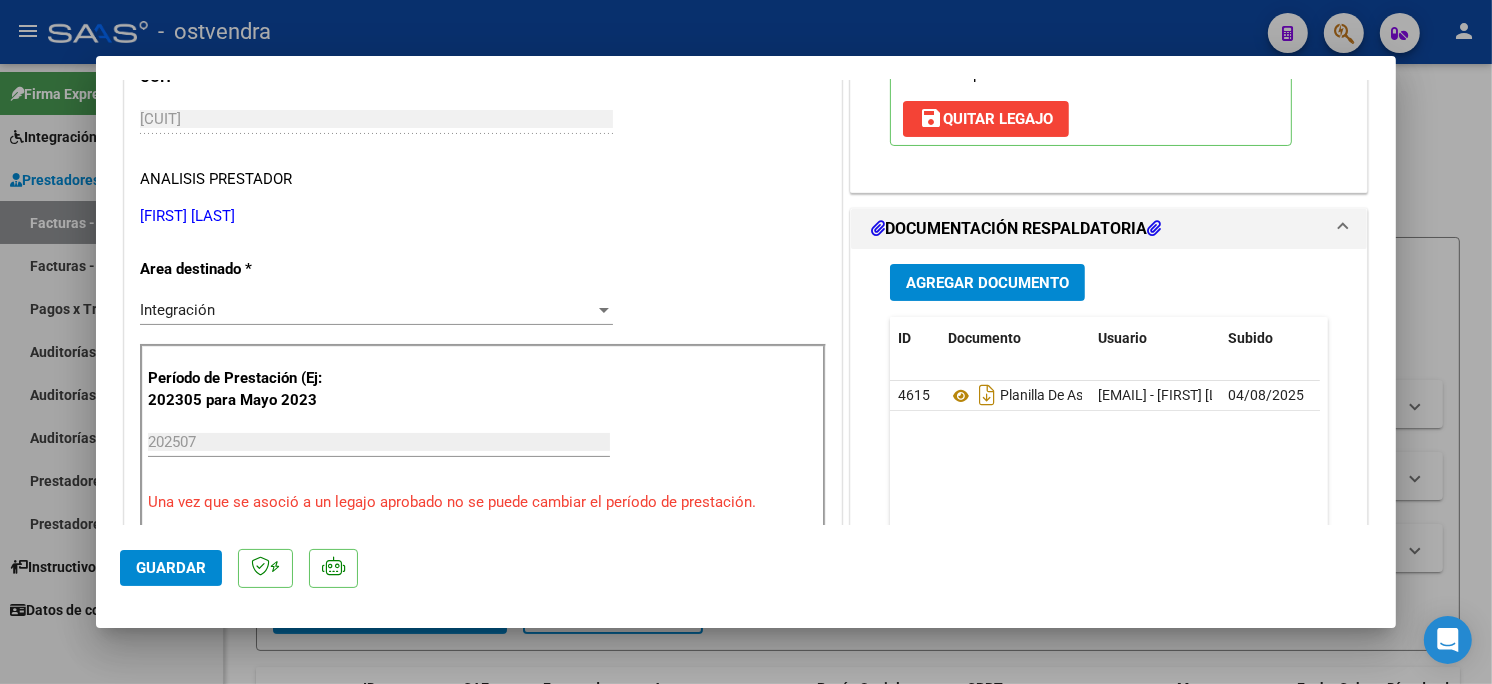 click on "Guardar" 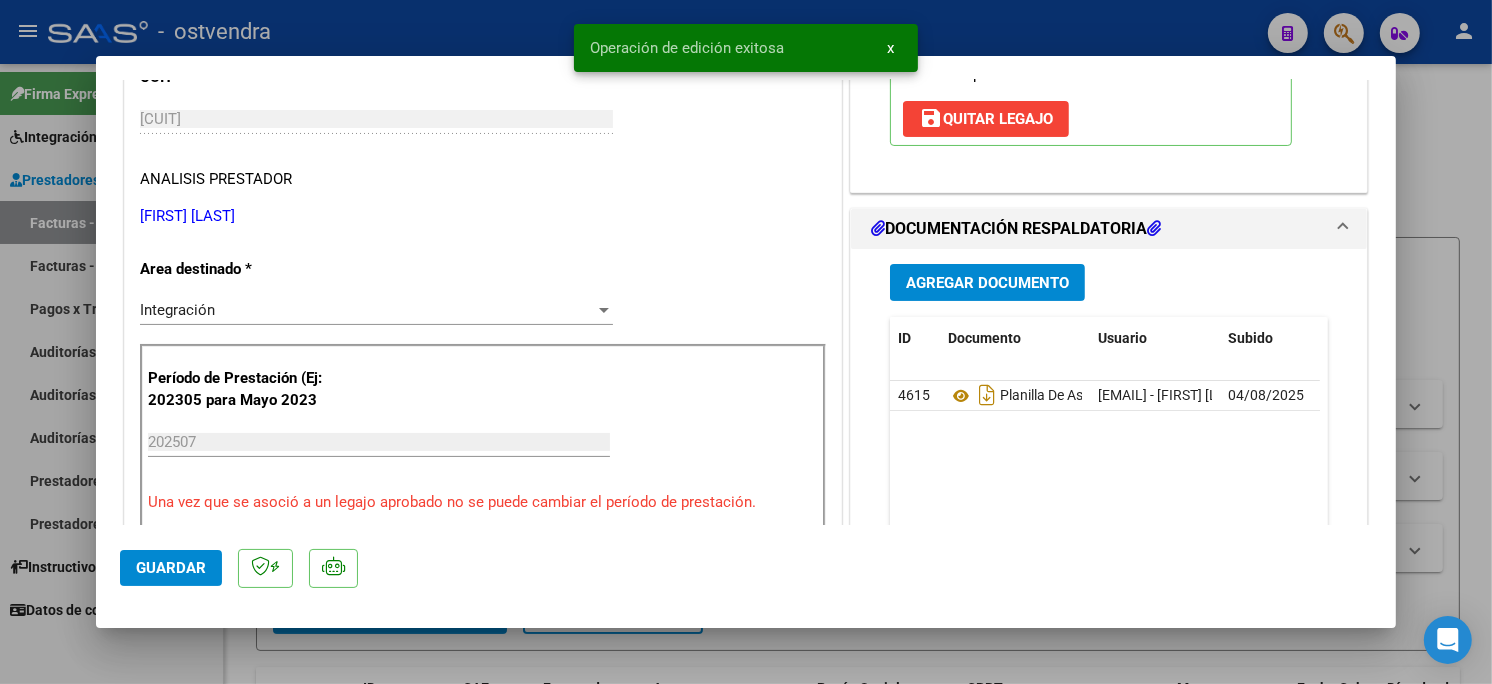 click at bounding box center [746, 342] 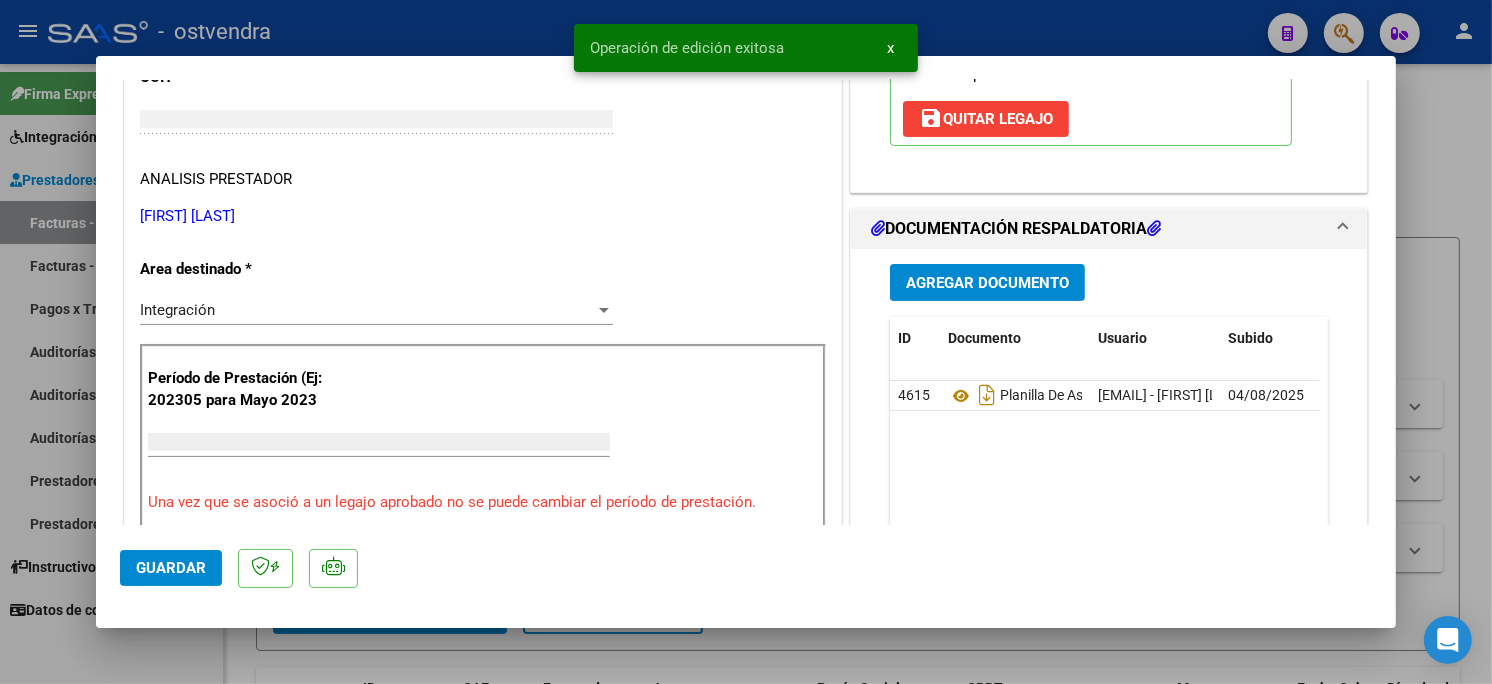 scroll, scrollTop: 272, scrollLeft: 0, axis: vertical 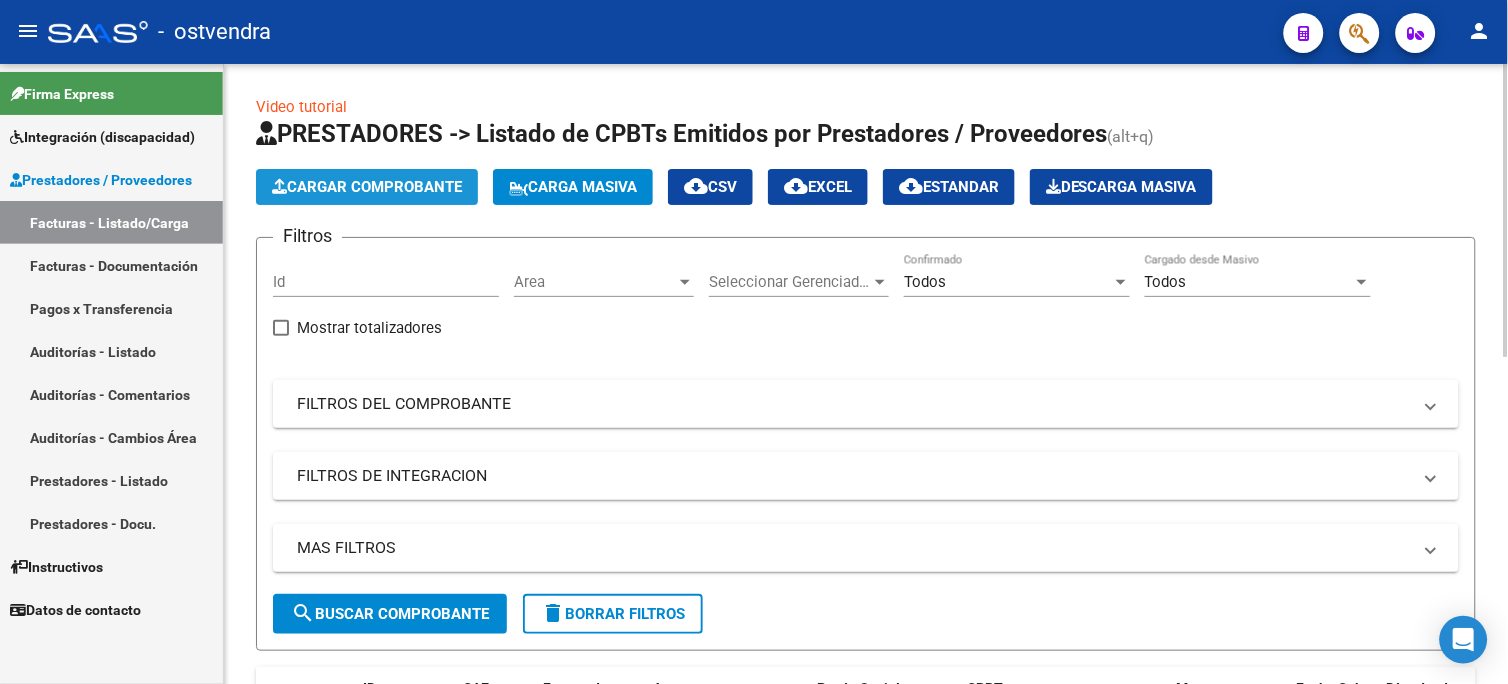 click on "Cargar Comprobante" 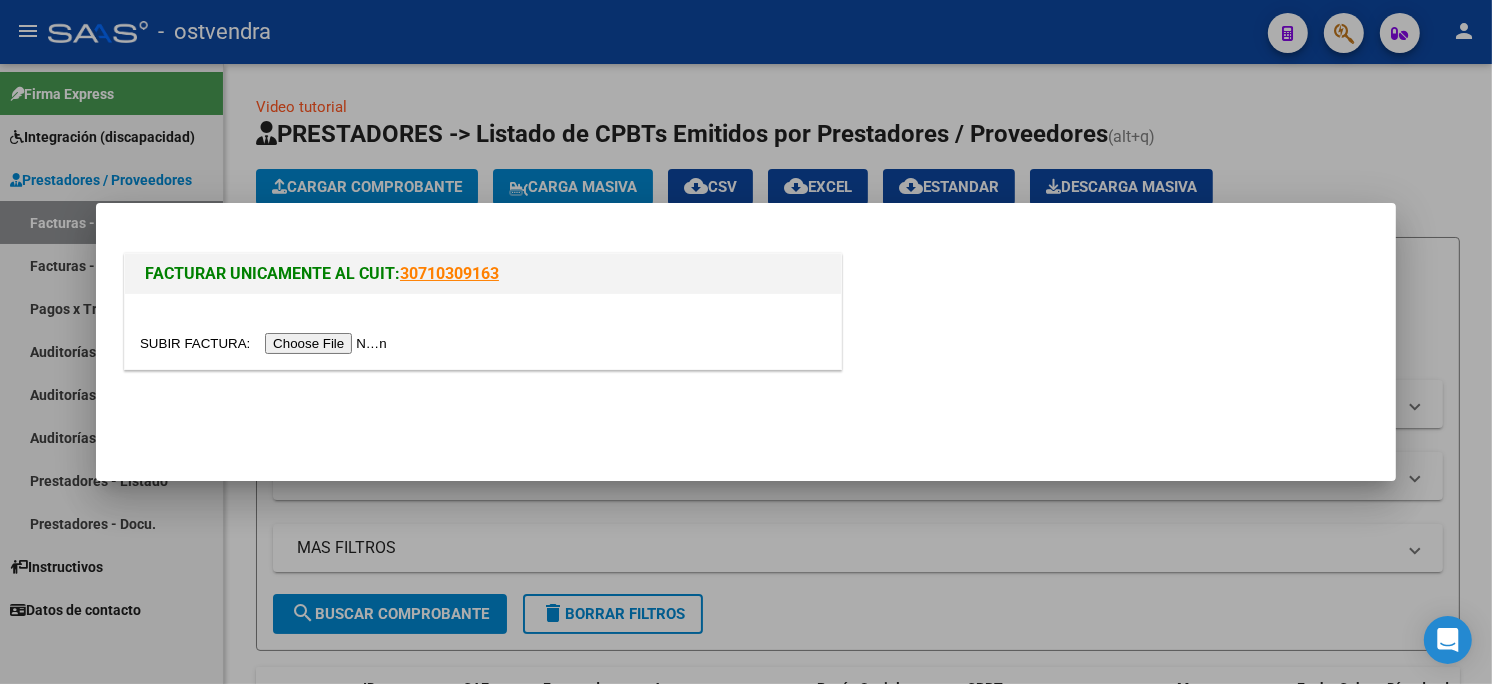 click at bounding box center [266, 343] 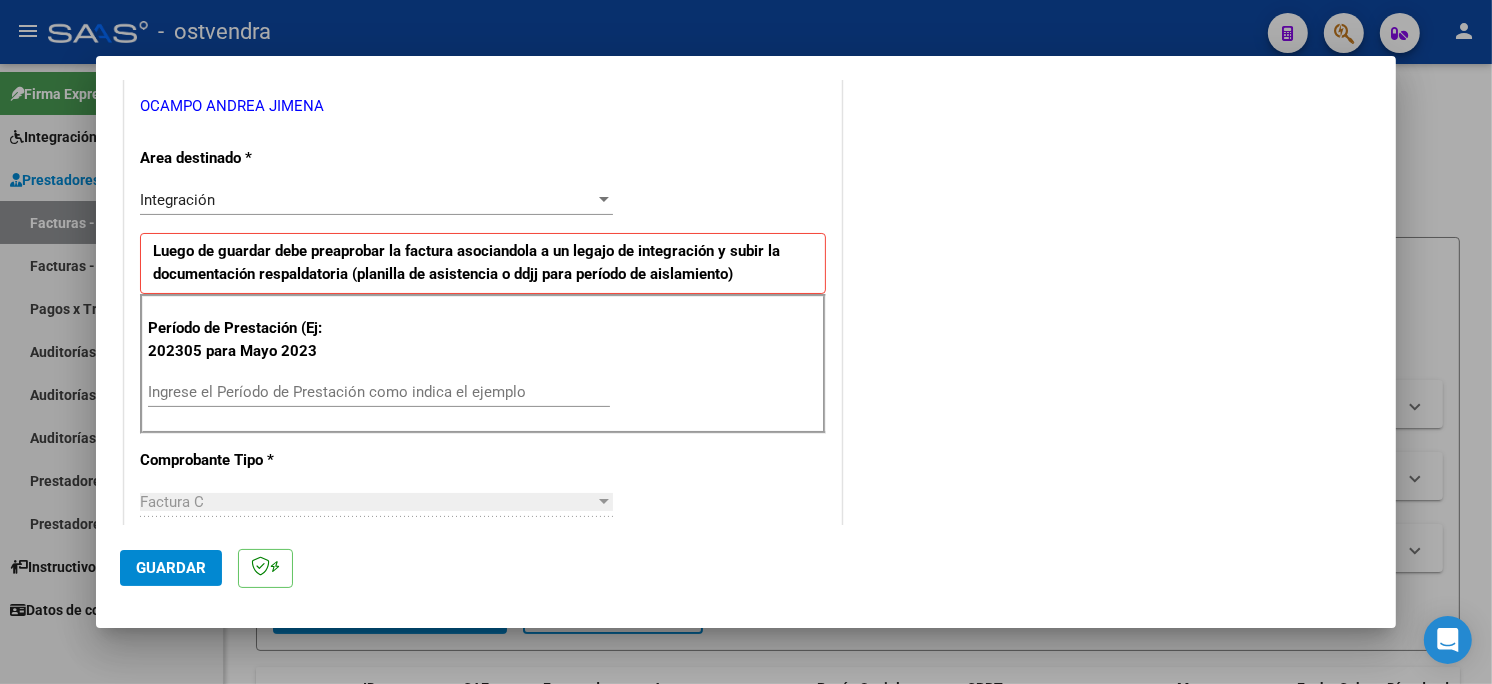 scroll, scrollTop: 444, scrollLeft: 0, axis: vertical 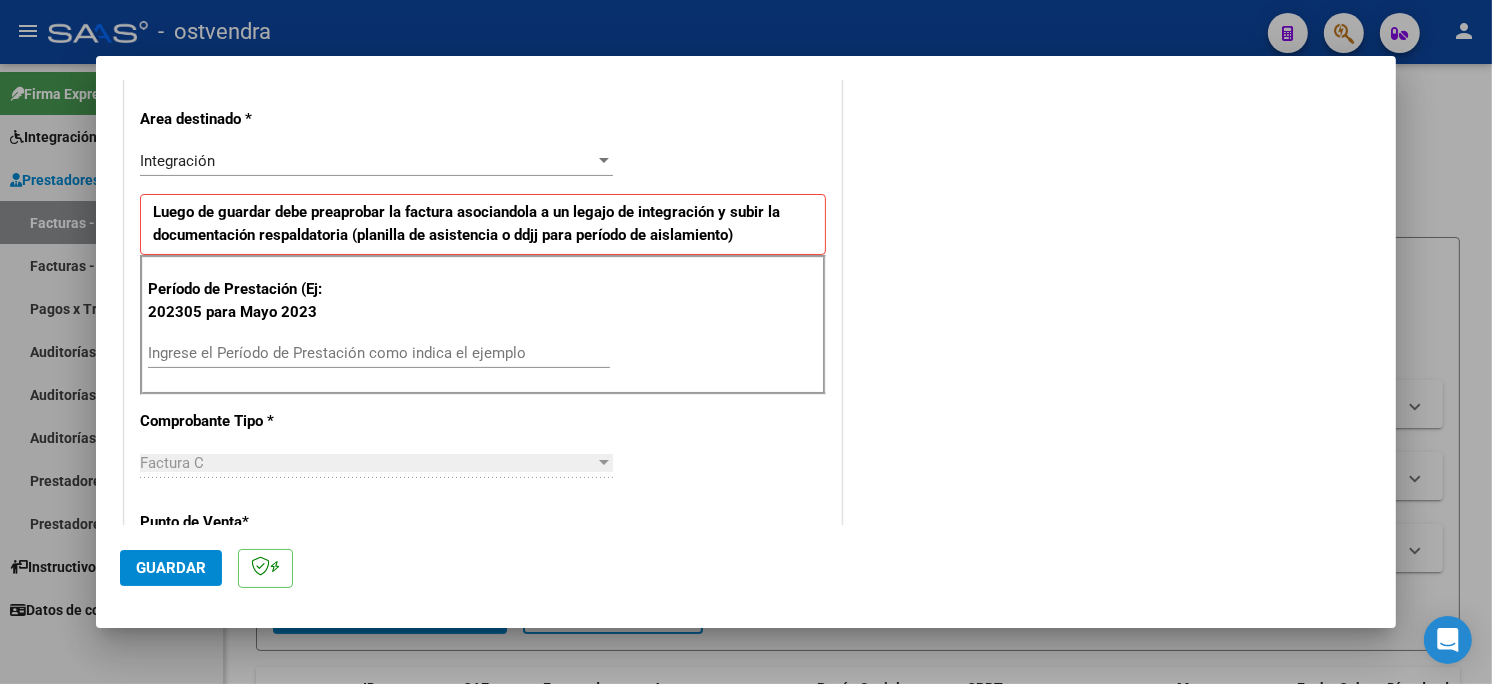 click on "Ingrese el Período de Prestación como indica el ejemplo" at bounding box center (379, 353) 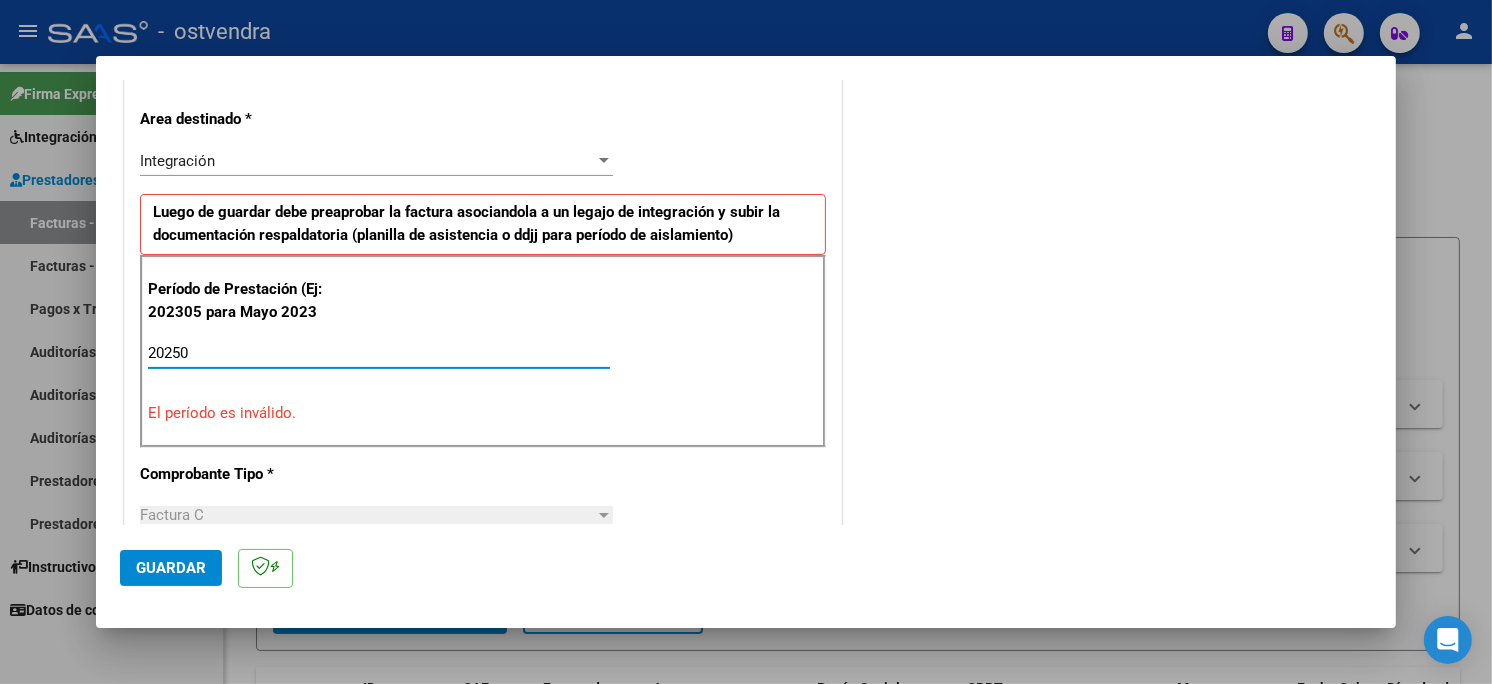 click on "20250" at bounding box center (379, 353) 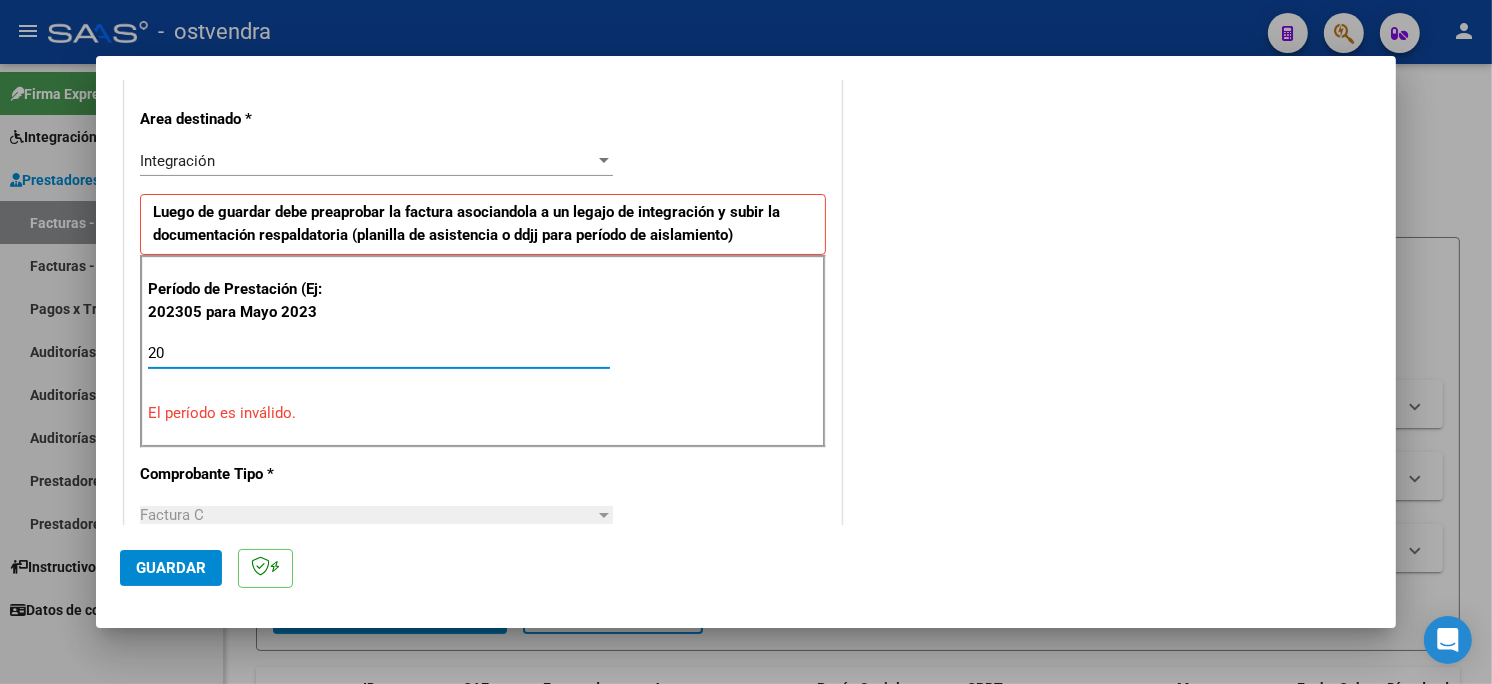 type on "2" 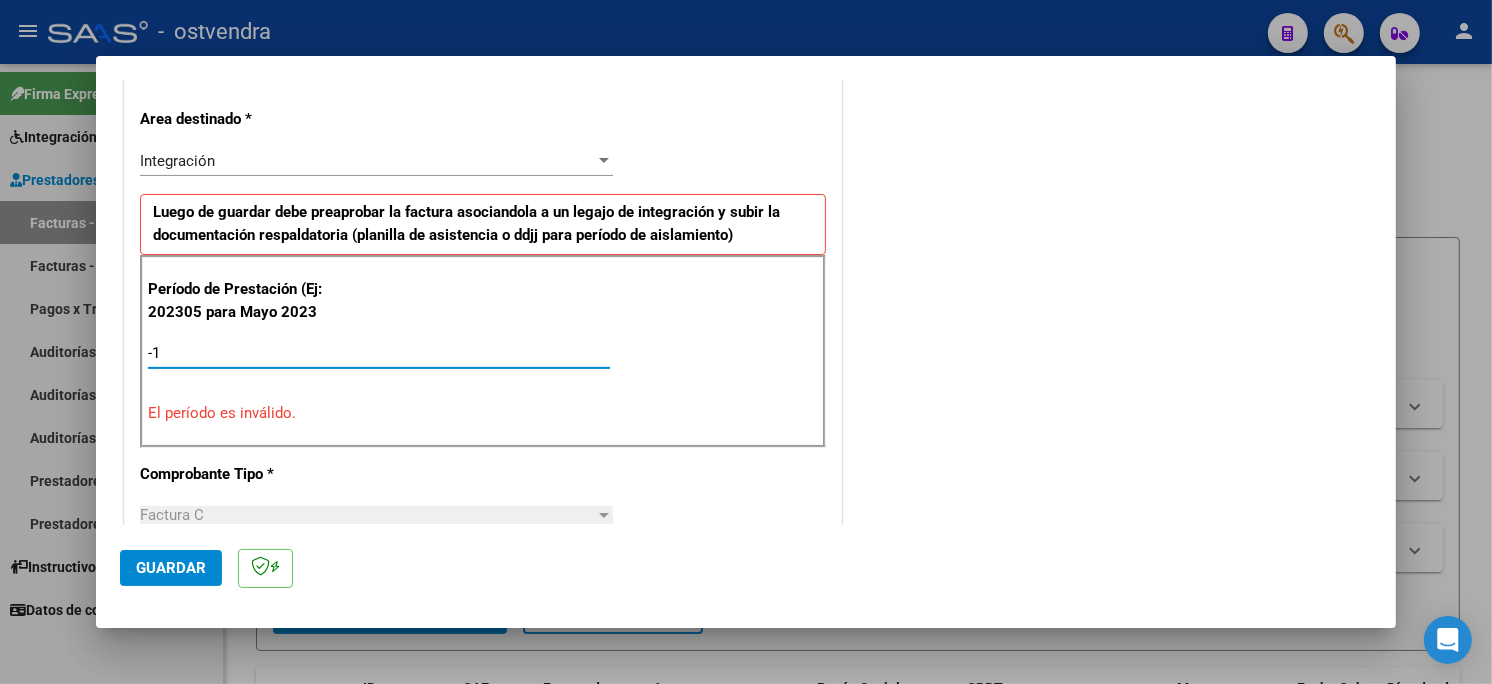 type on "-2" 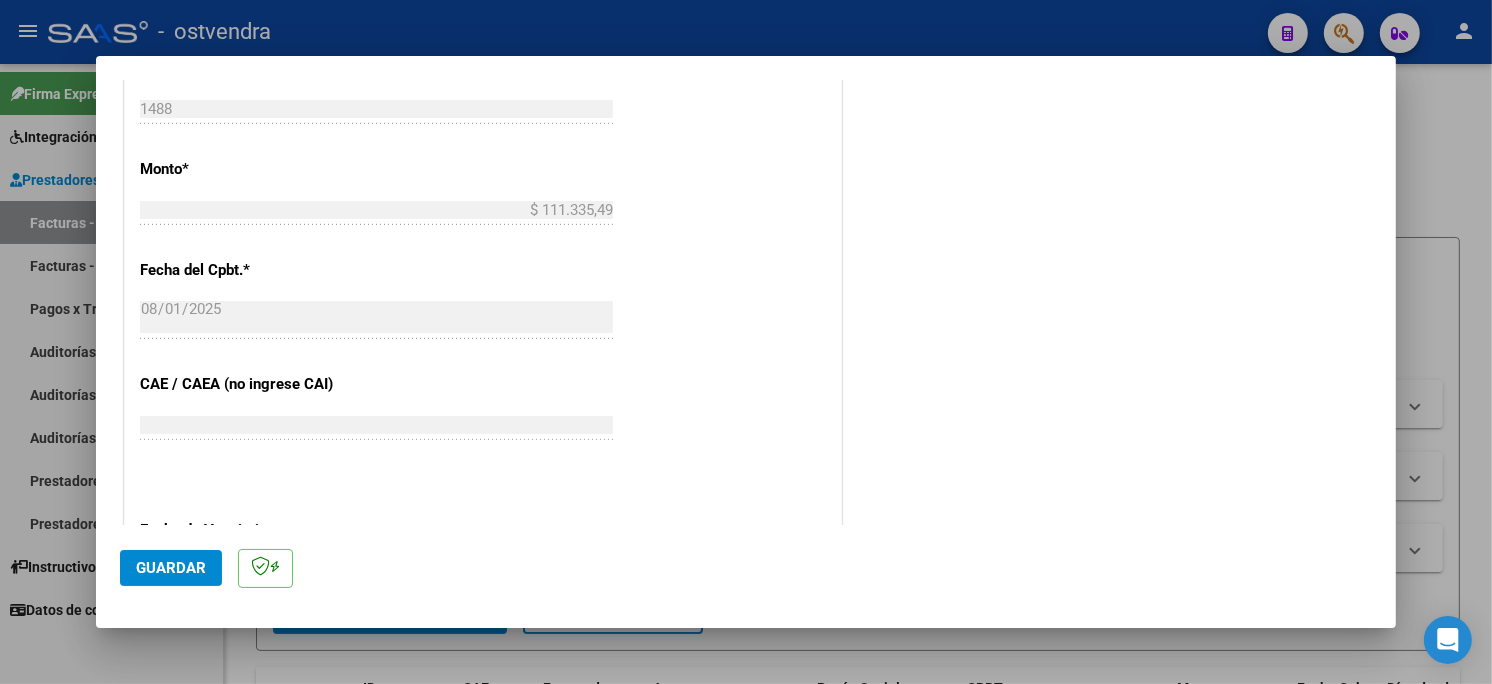 scroll, scrollTop: 1111, scrollLeft: 0, axis: vertical 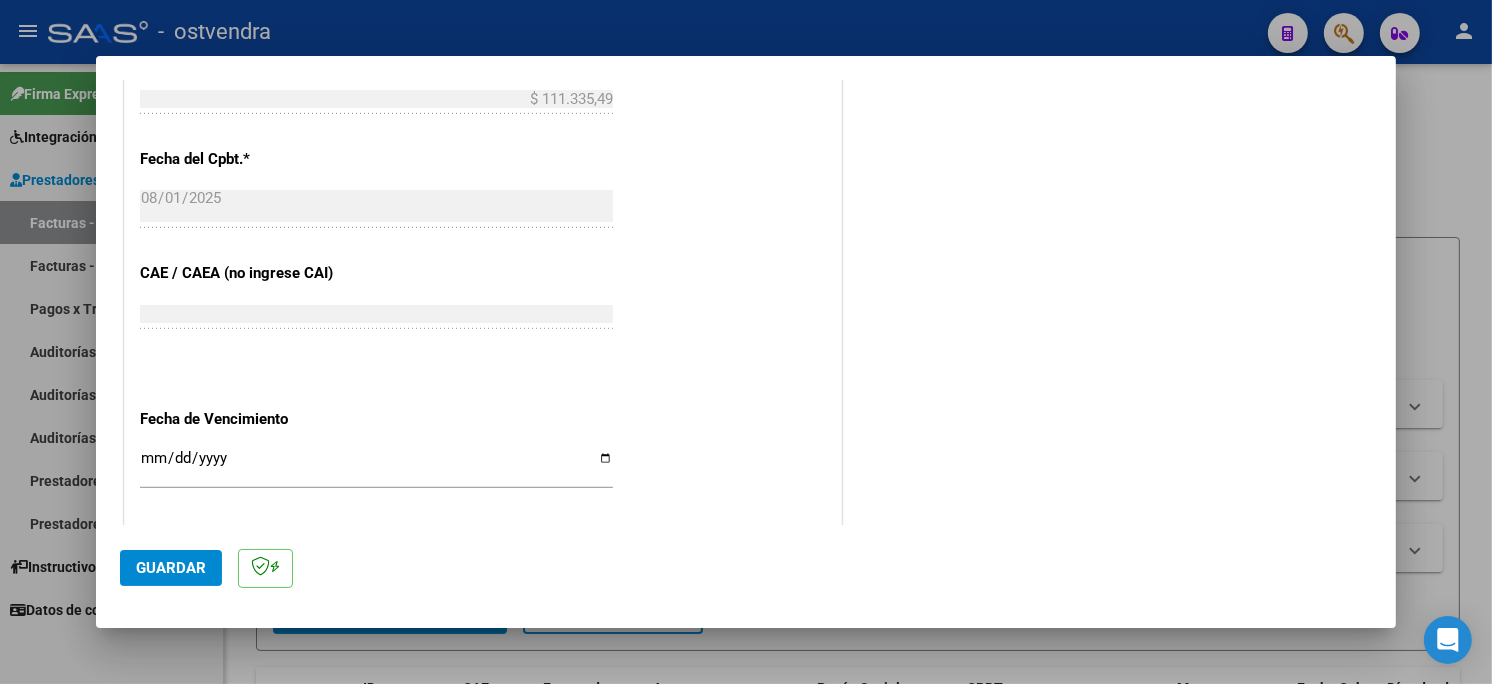 type on "202507" 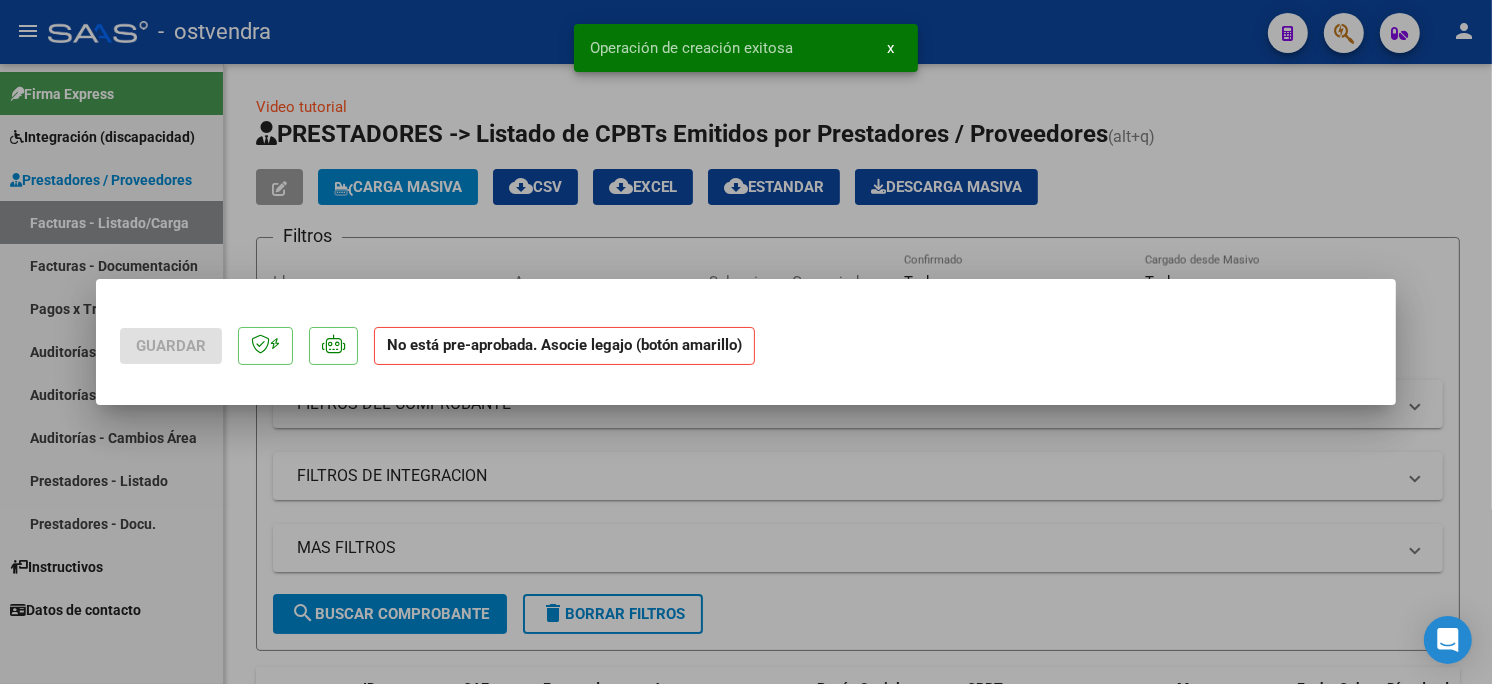 scroll, scrollTop: 0, scrollLeft: 0, axis: both 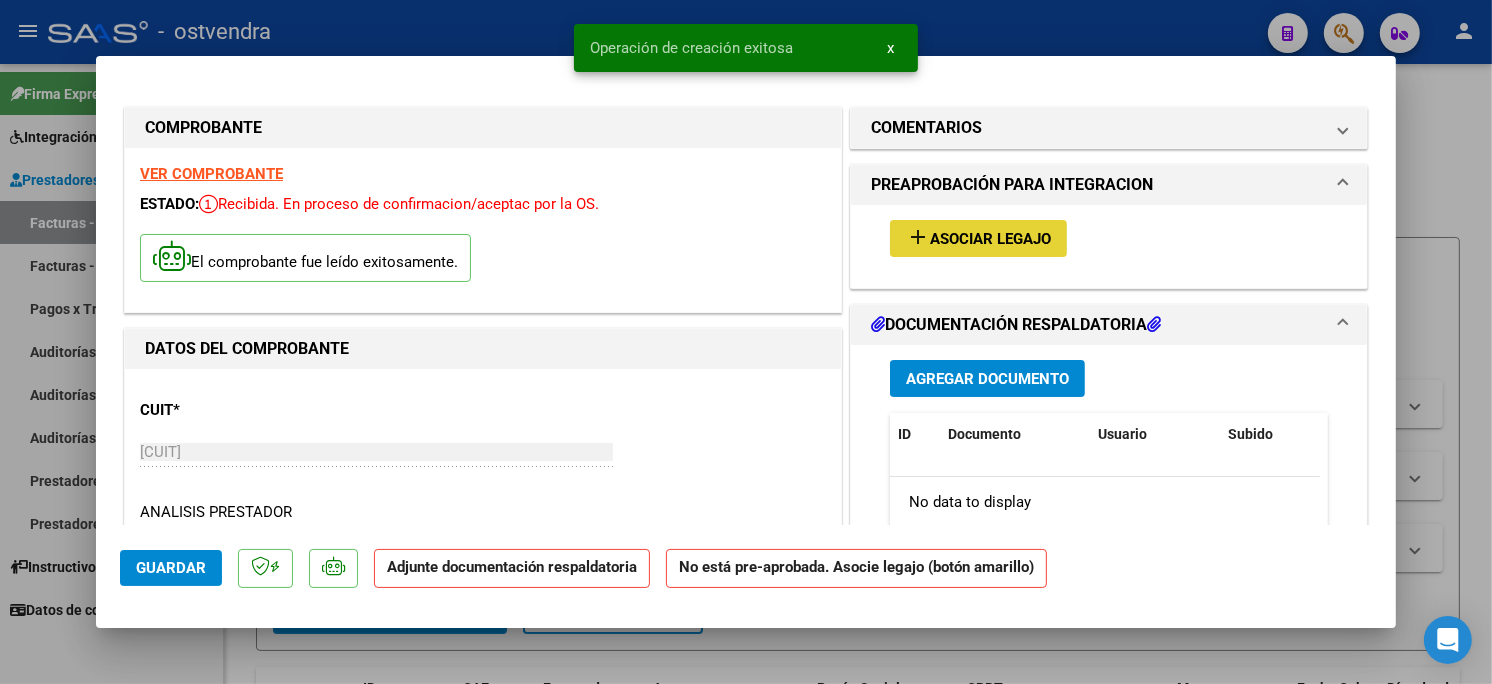 click on "Asociar Legajo" at bounding box center [990, 239] 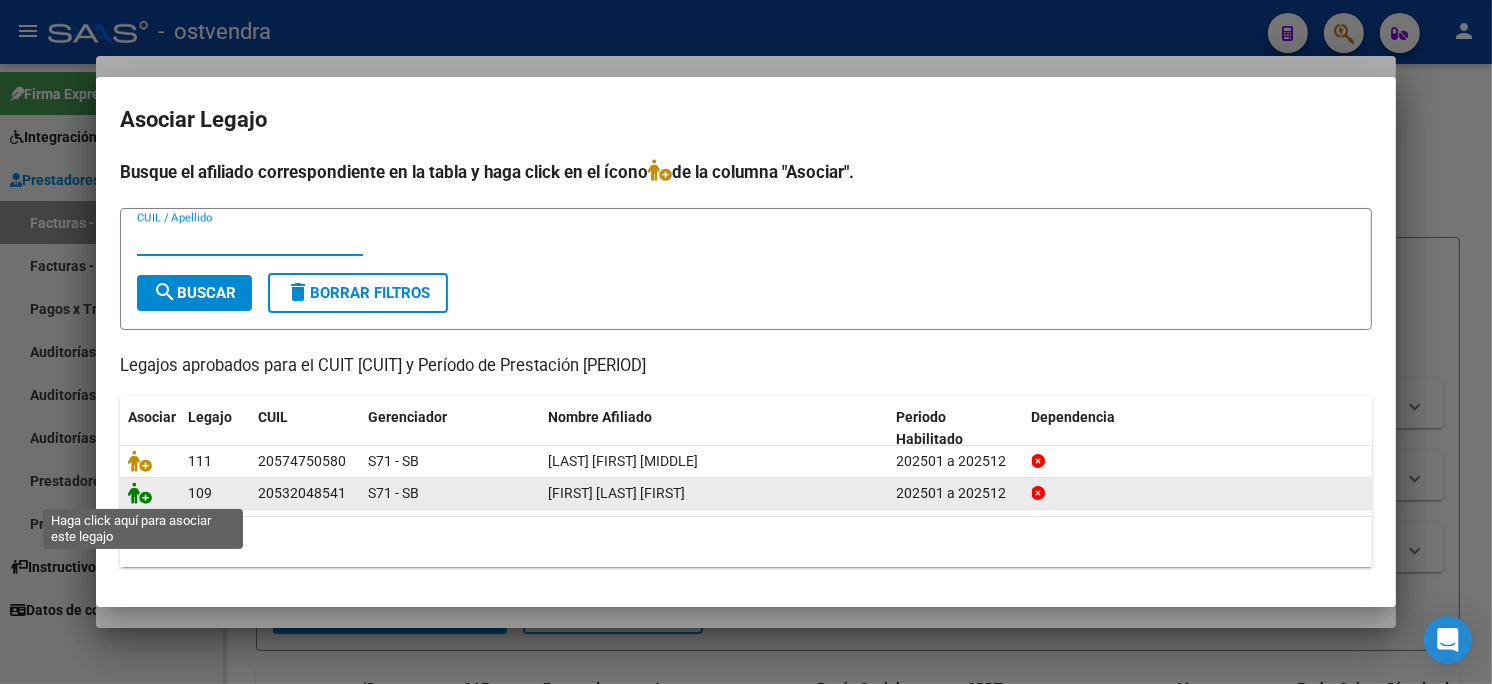 click 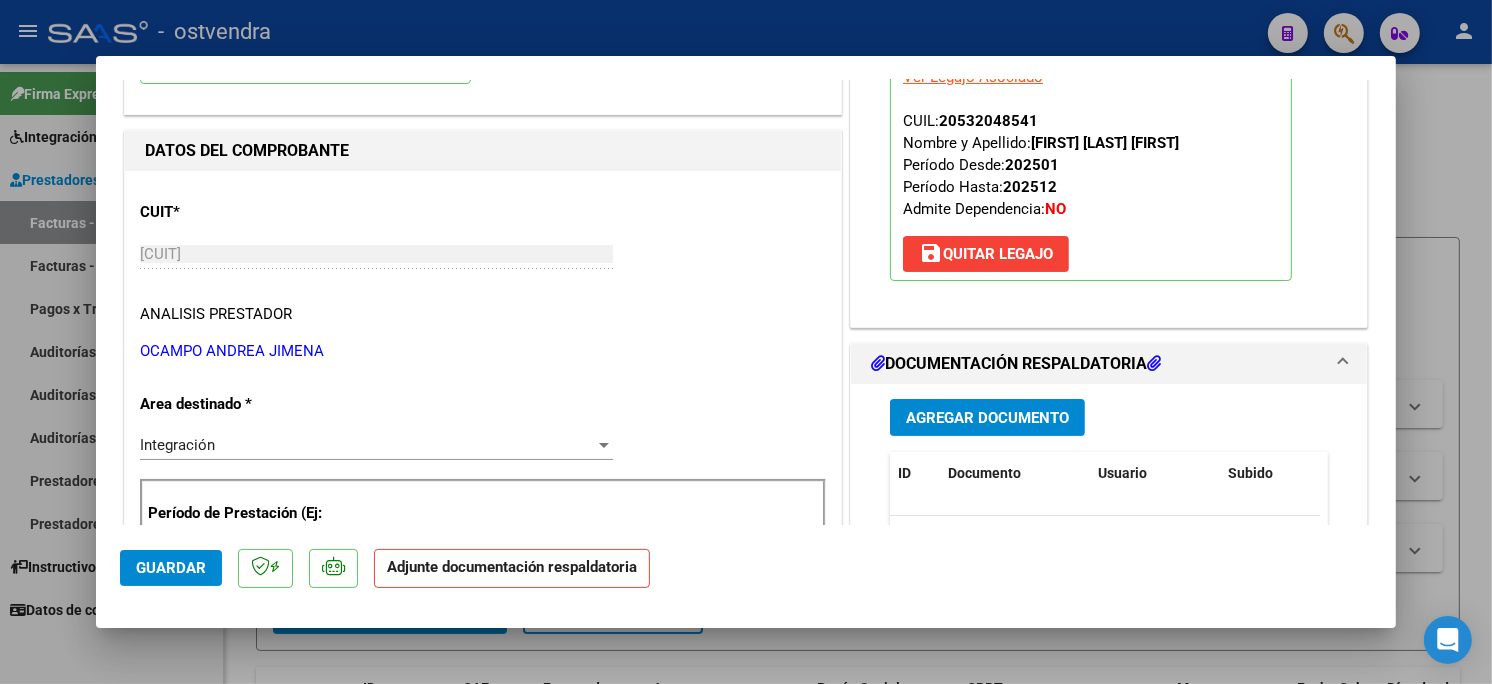 scroll, scrollTop: 222, scrollLeft: 0, axis: vertical 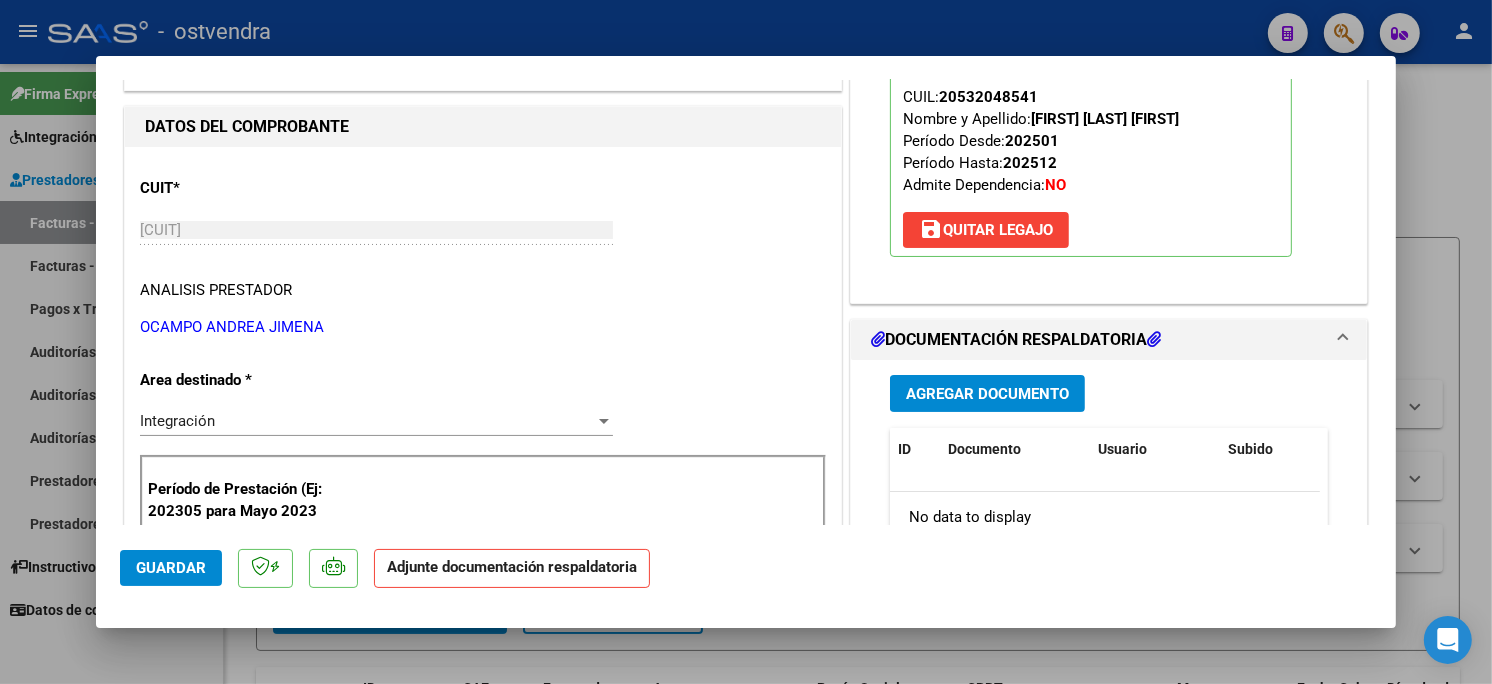 click on "Agregar Documento" at bounding box center [987, 394] 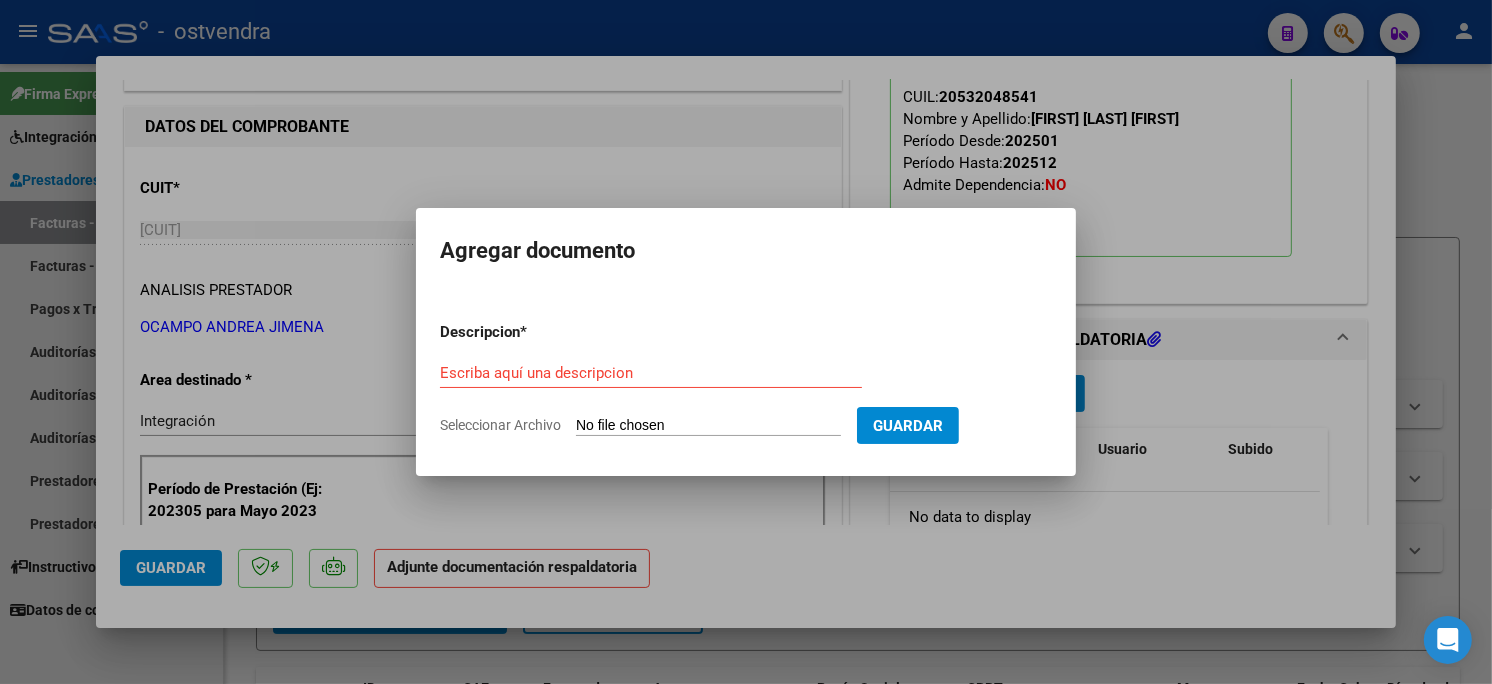 click on "Seleccionar Archivo" at bounding box center (708, 426) 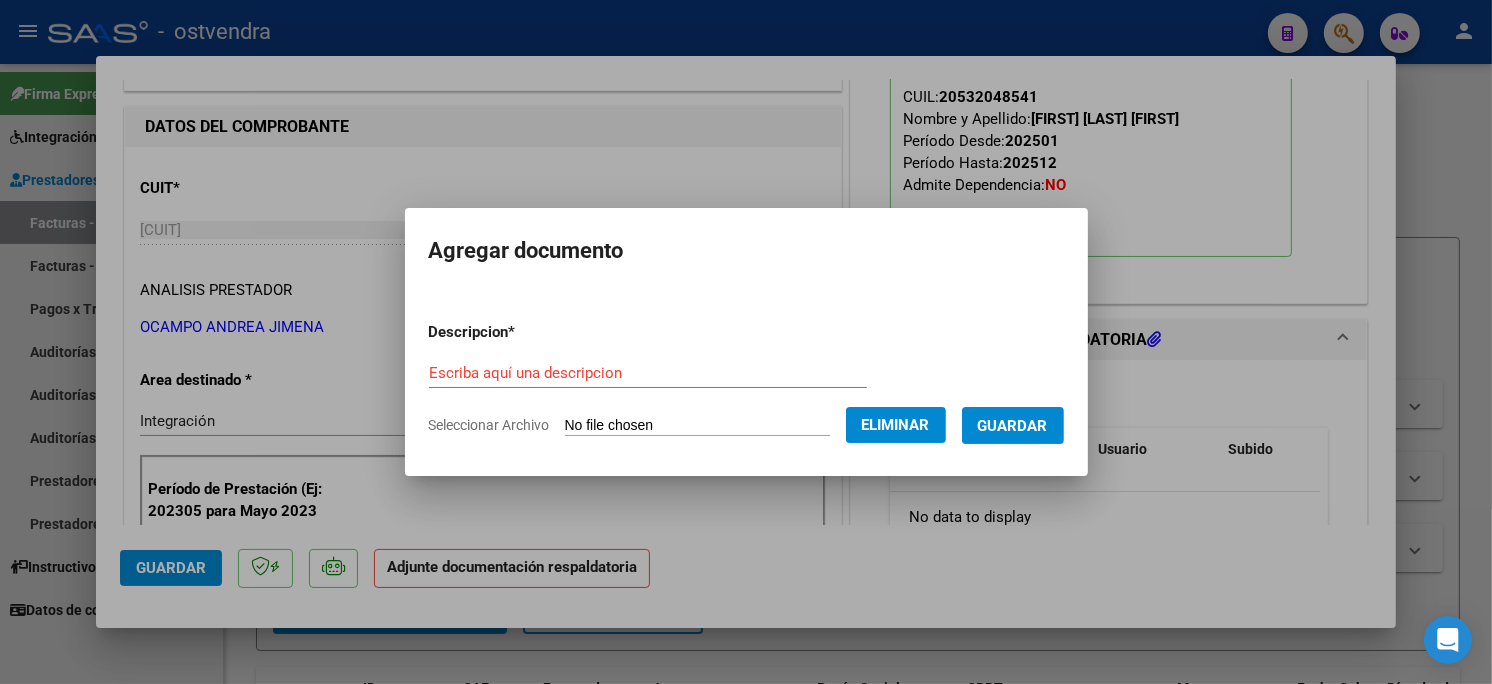 click on "Escriba aquí una descripcion" at bounding box center (648, 373) 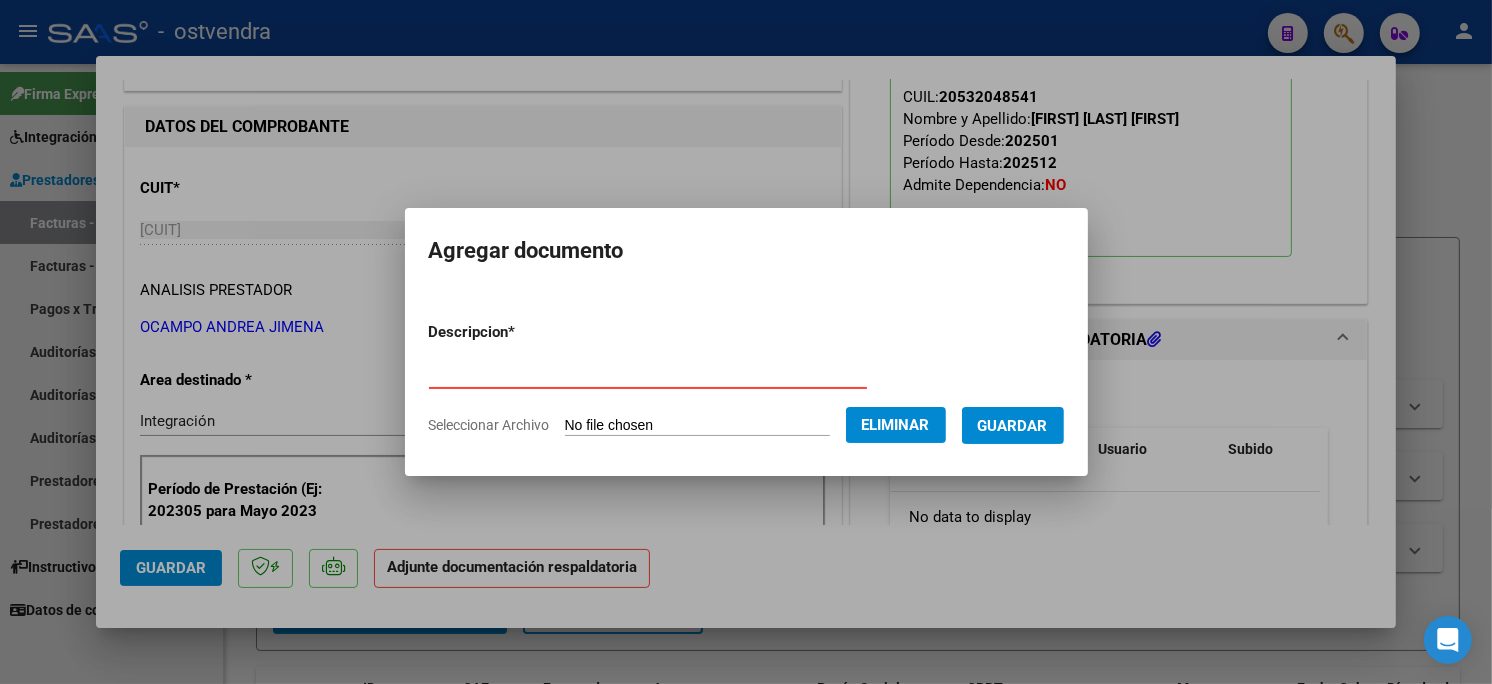 type on "PLANILLA DE ASISTENCIA" 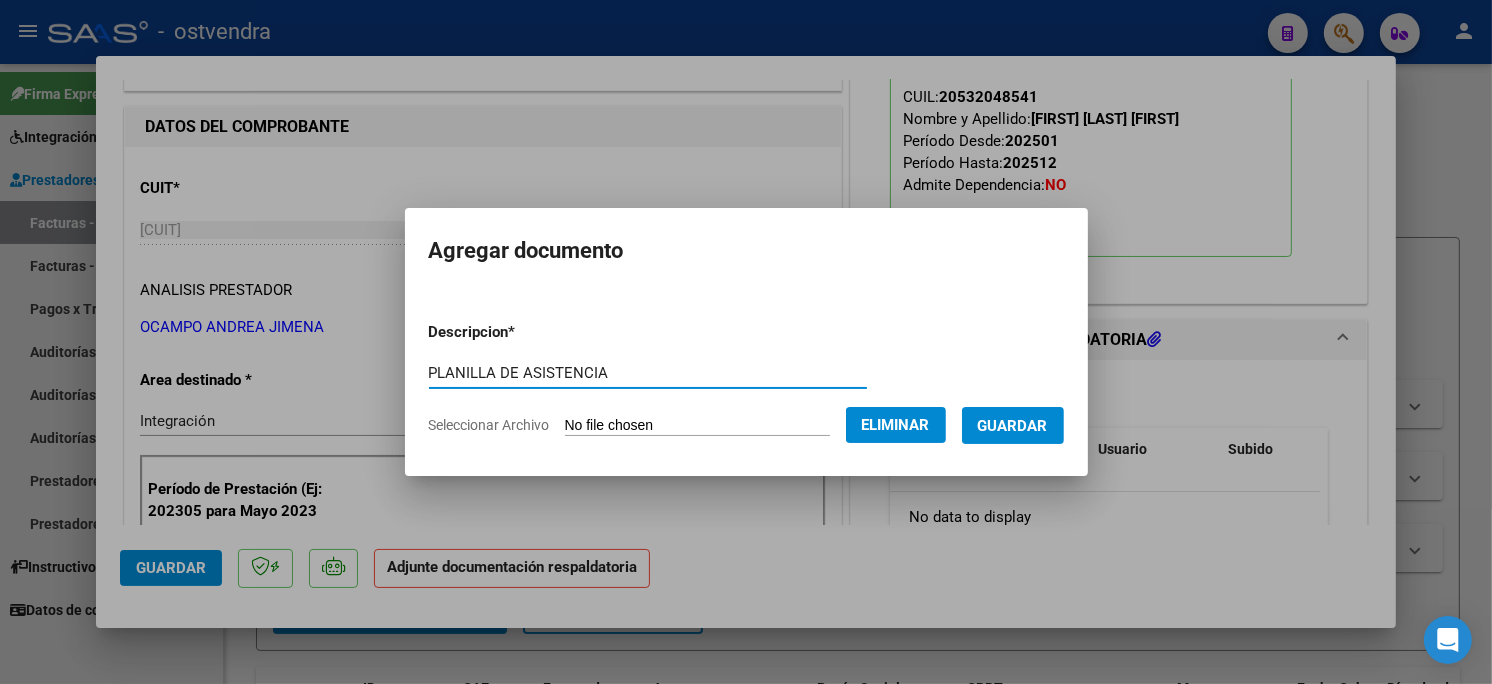 click on "Guardar" at bounding box center [1013, 425] 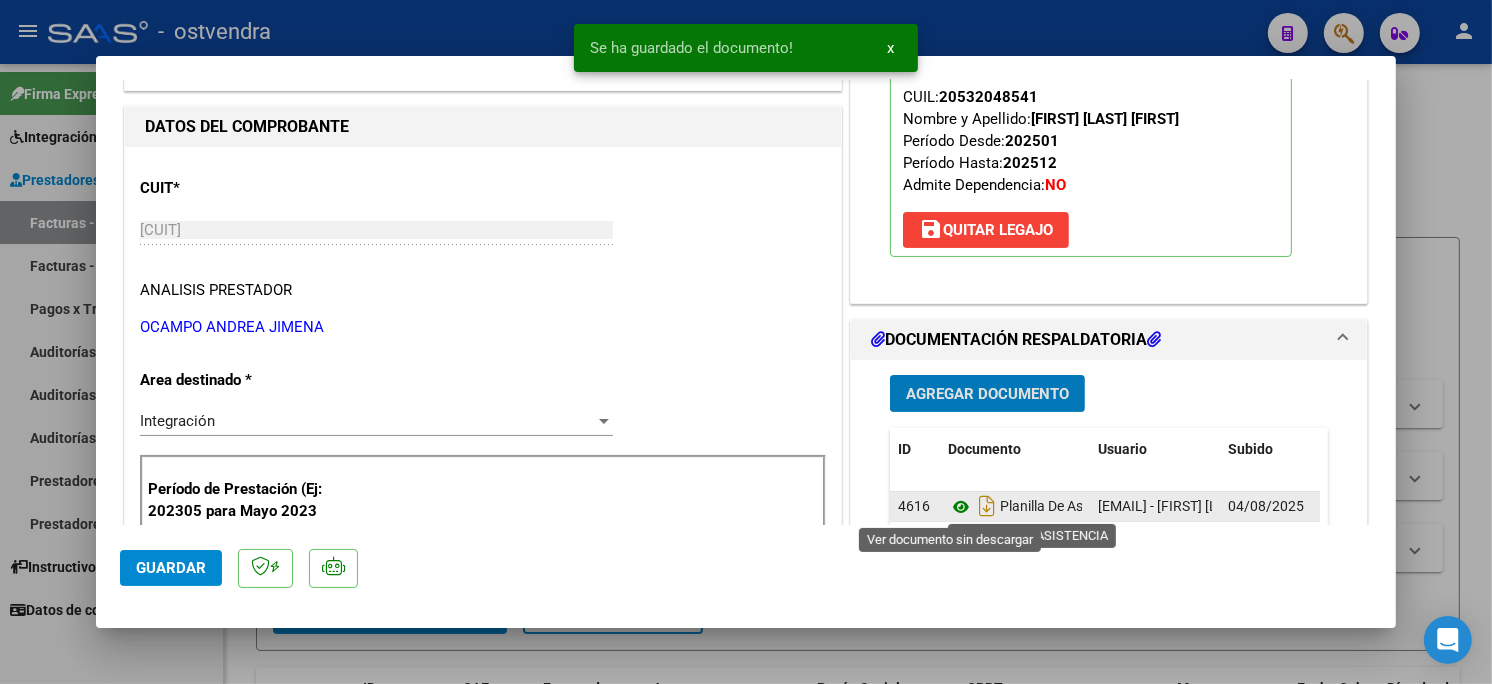 click 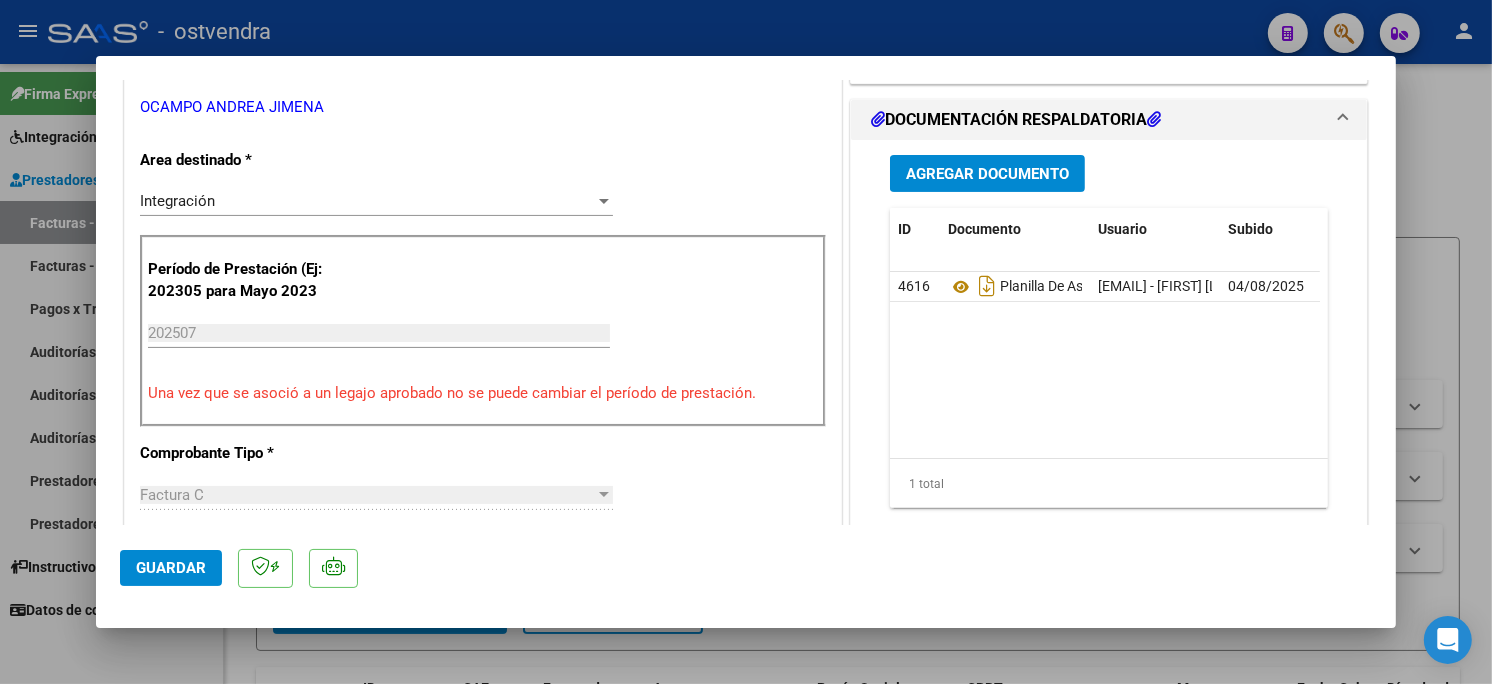 scroll, scrollTop: 444, scrollLeft: 0, axis: vertical 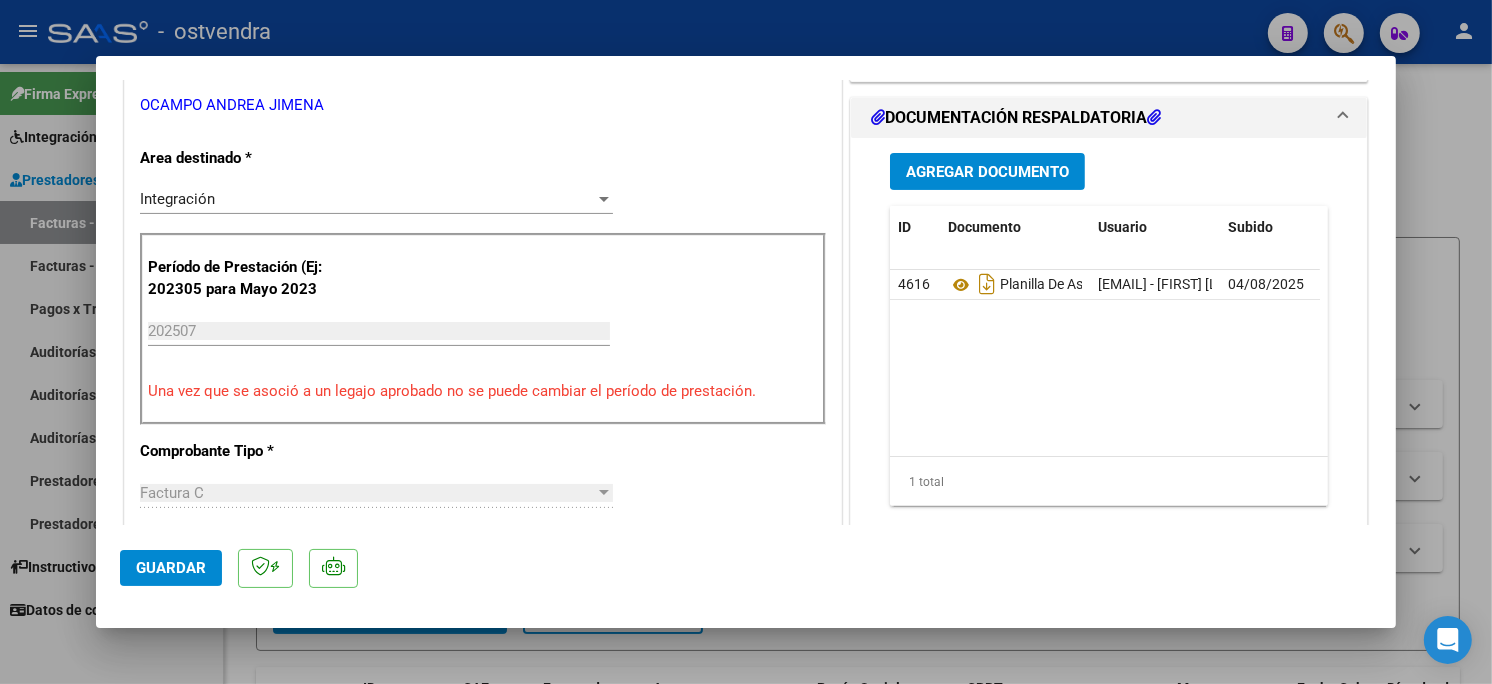 click on "Guardar" 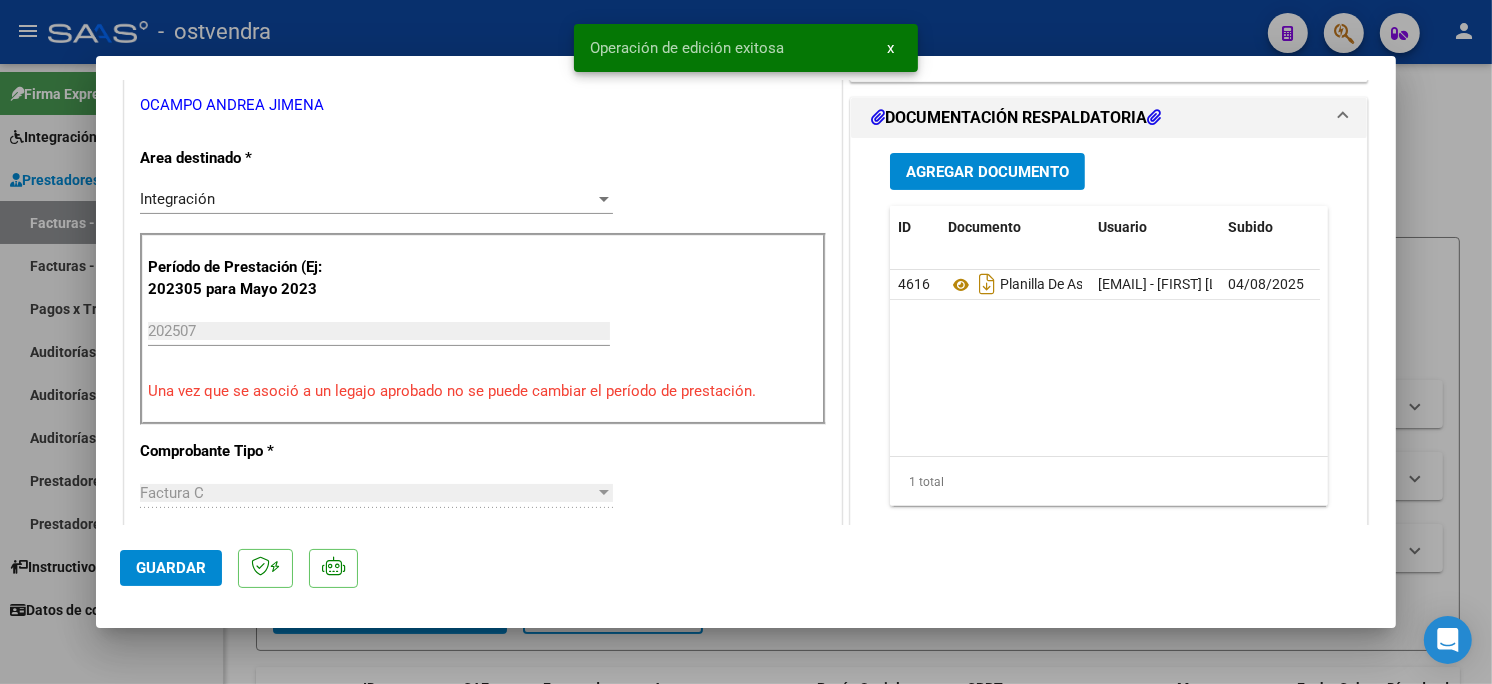 click at bounding box center (746, 342) 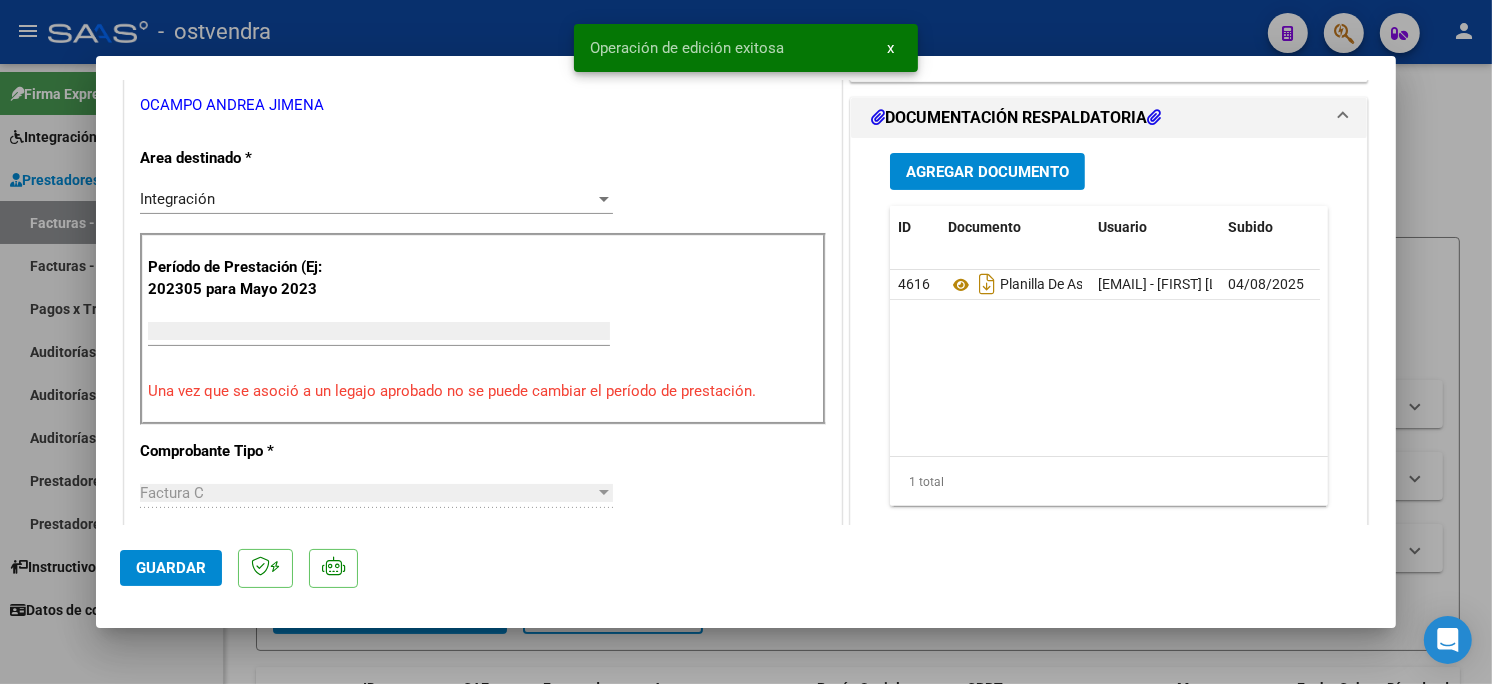 scroll, scrollTop: 0, scrollLeft: 0, axis: both 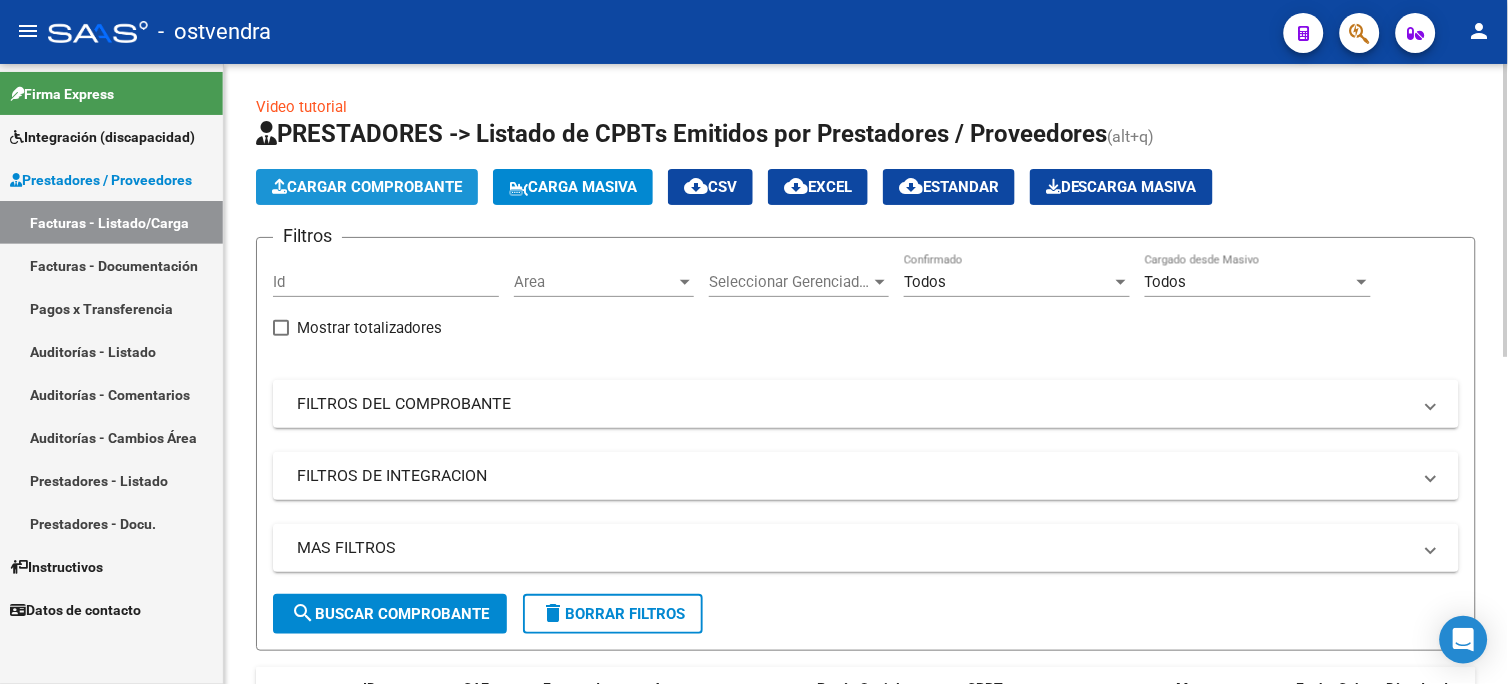 click on "Cargar Comprobante" 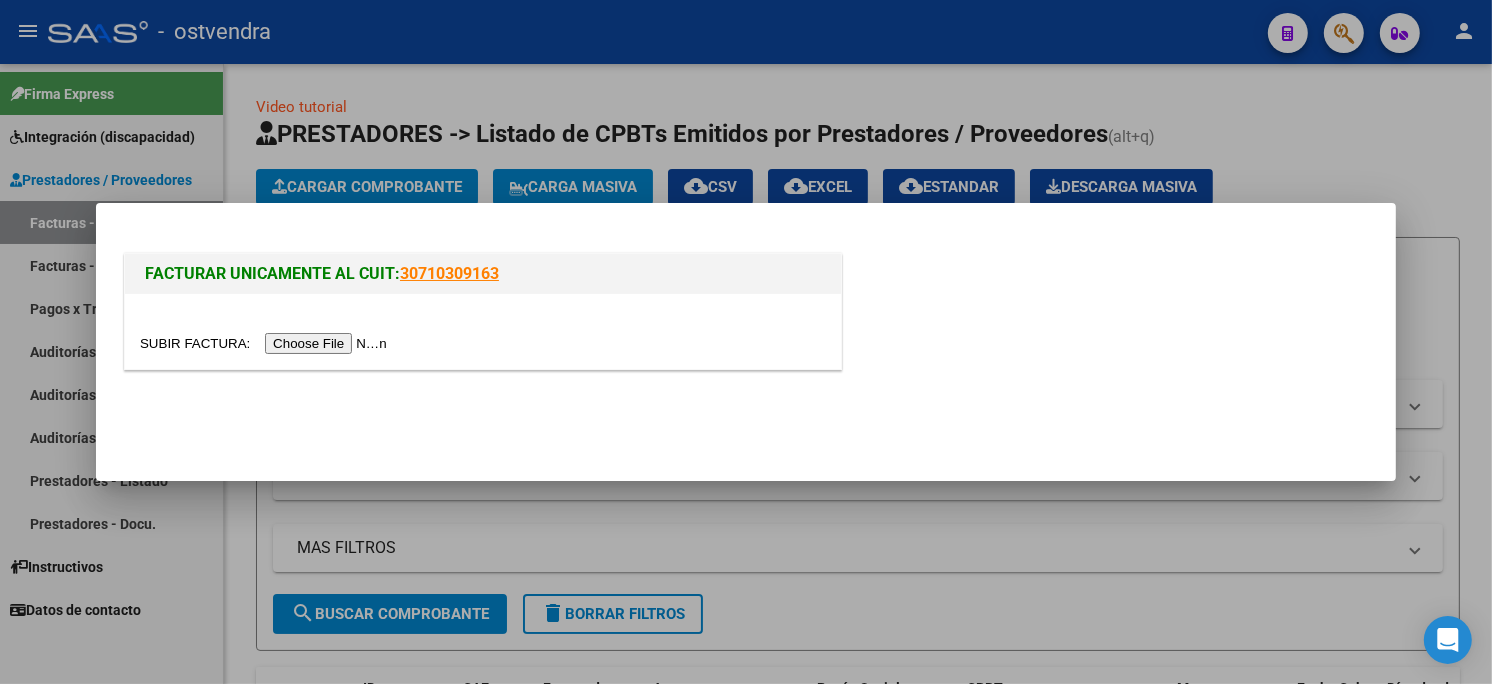 click at bounding box center [266, 343] 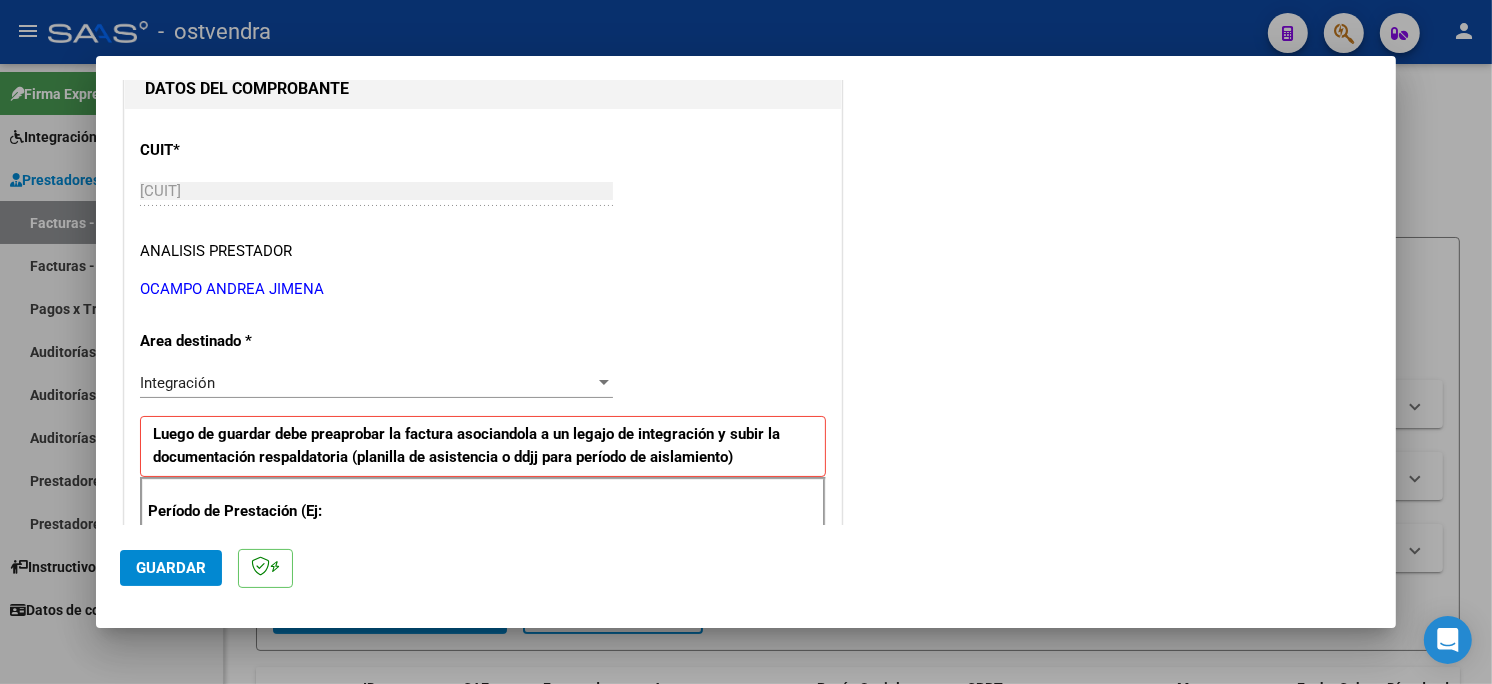 scroll, scrollTop: 333, scrollLeft: 0, axis: vertical 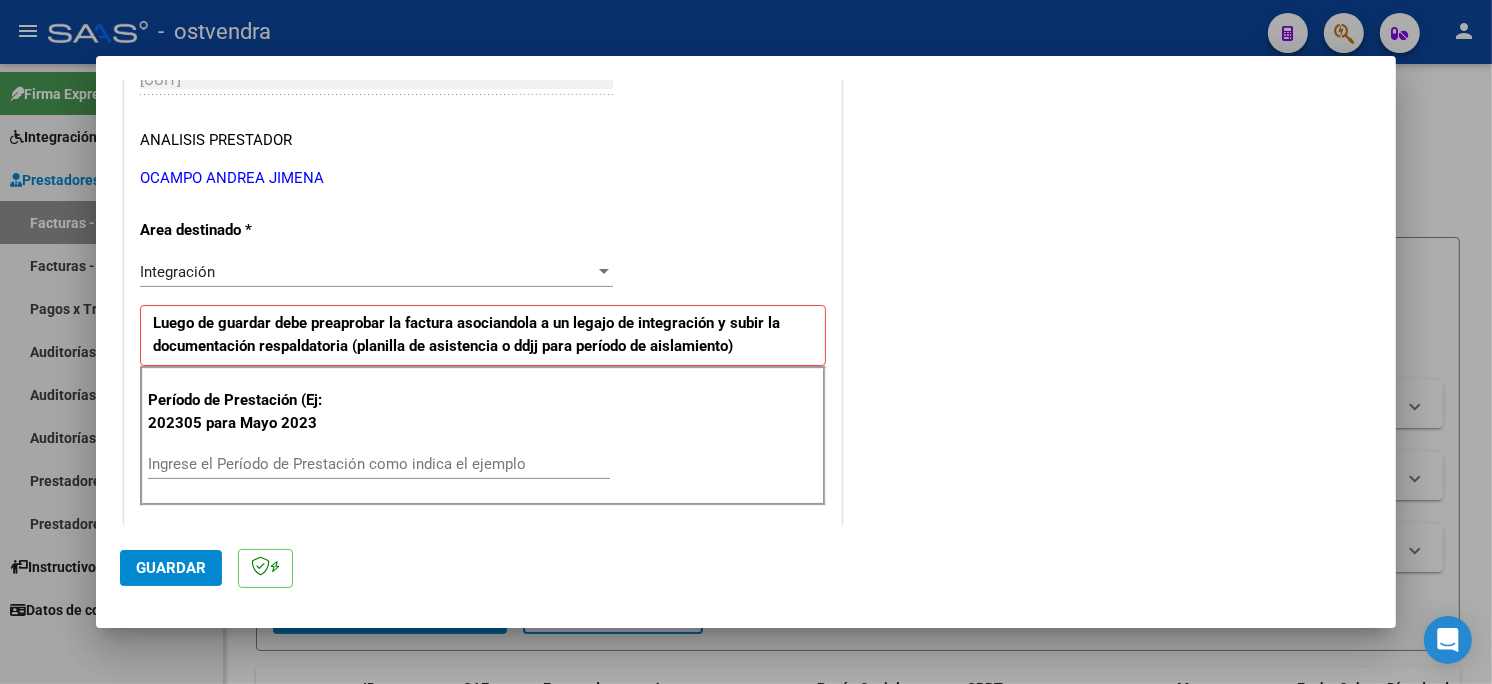 click on "Ingrese el Período de Prestación como indica el ejemplo" at bounding box center (379, 464) 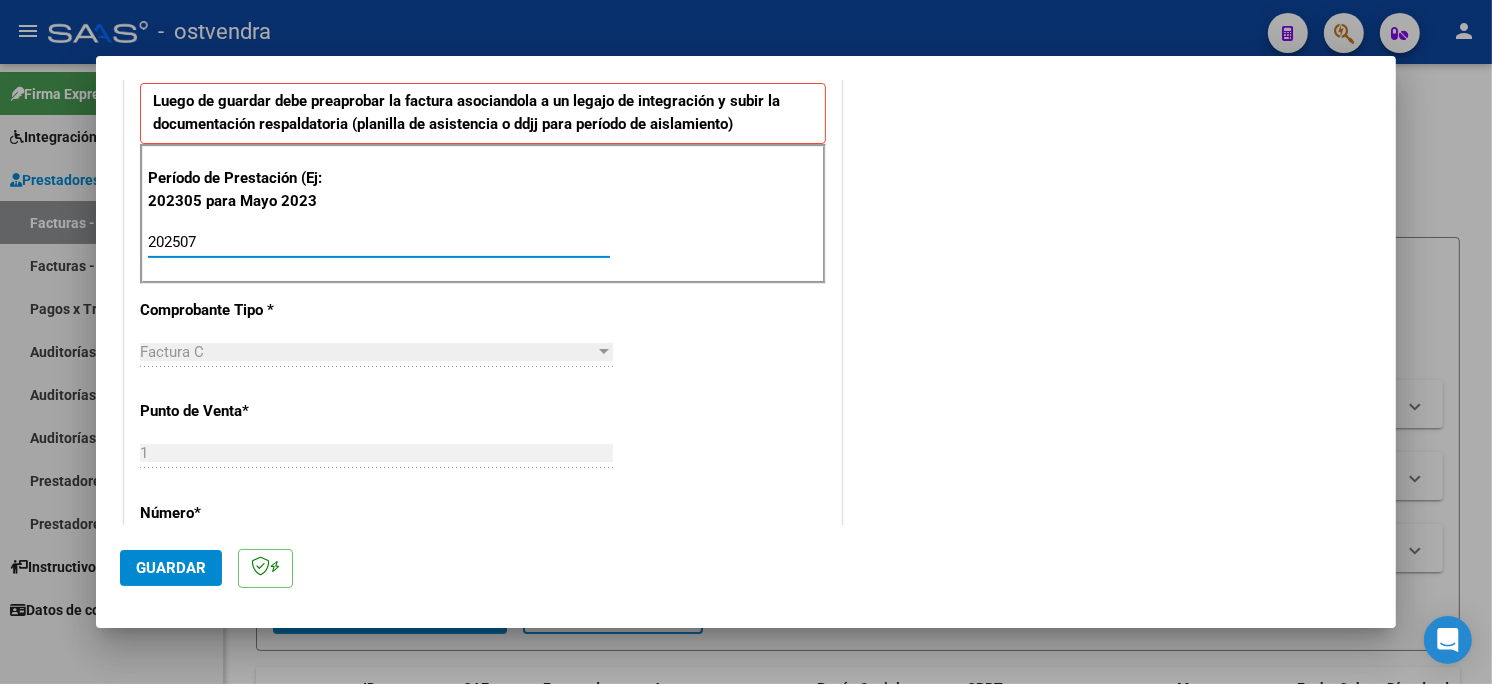 scroll, scrollTop: 666, scrollLeft: 0, axis: vertical 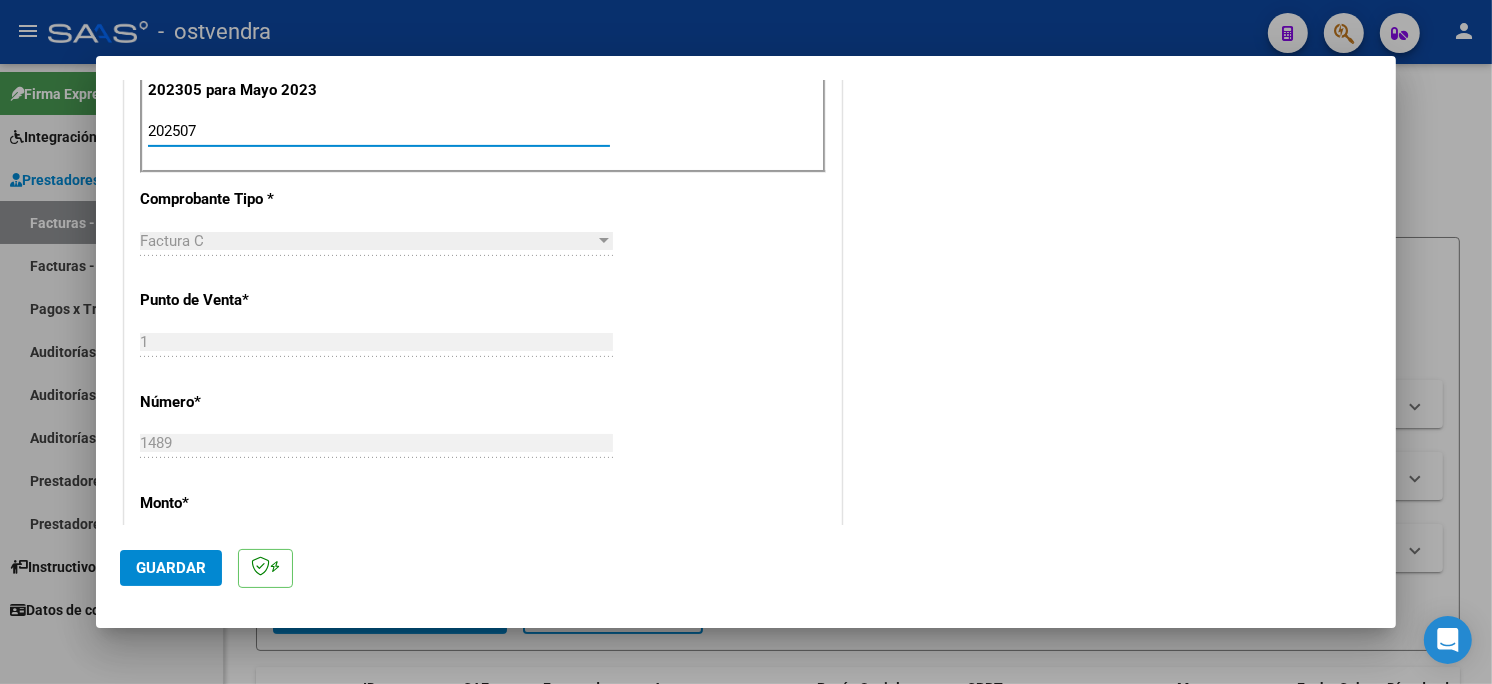 type on "202507" 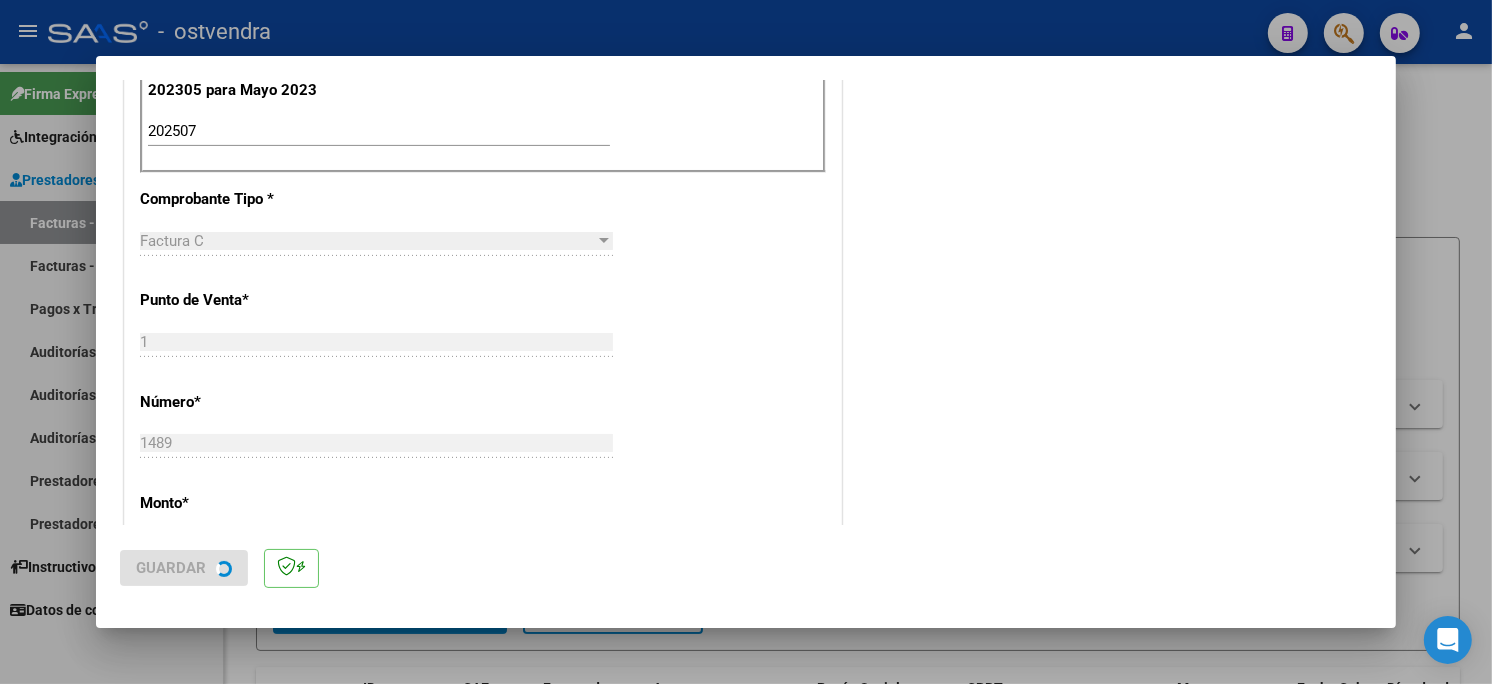 scroll, scrollTop: 0, scrollLeft: 0, axis: both 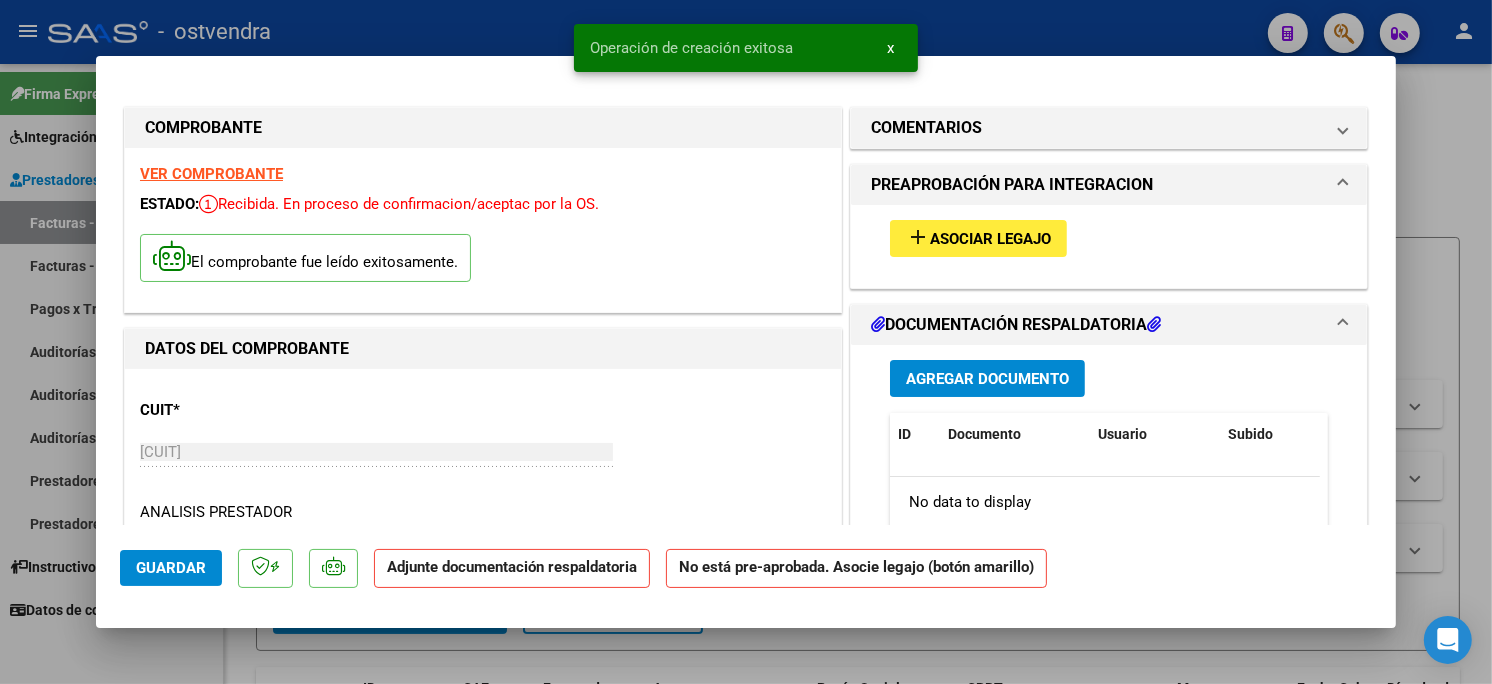 click on "Asociar Legajo" at bounding box center [990, 239] 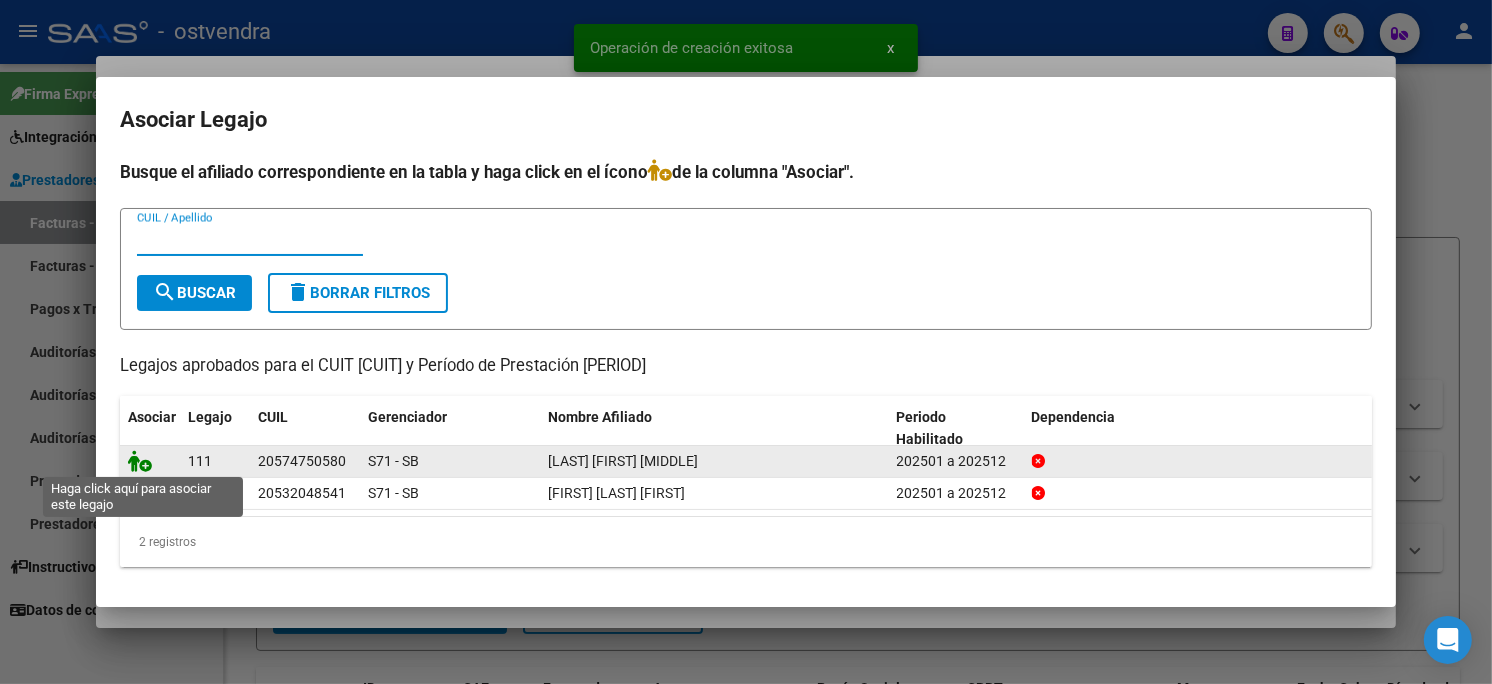 click 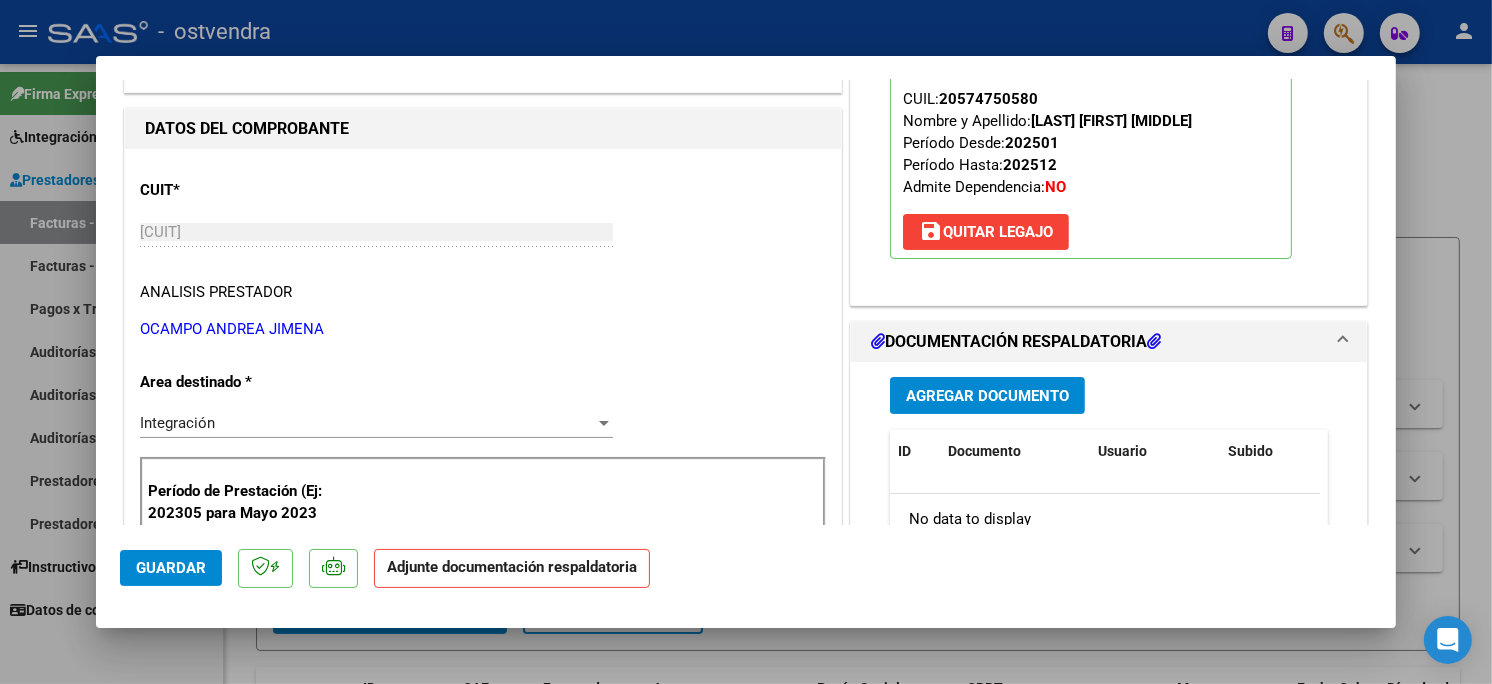 scroll, scrollTop: 222, scrollLeft: 0, axis: vertical 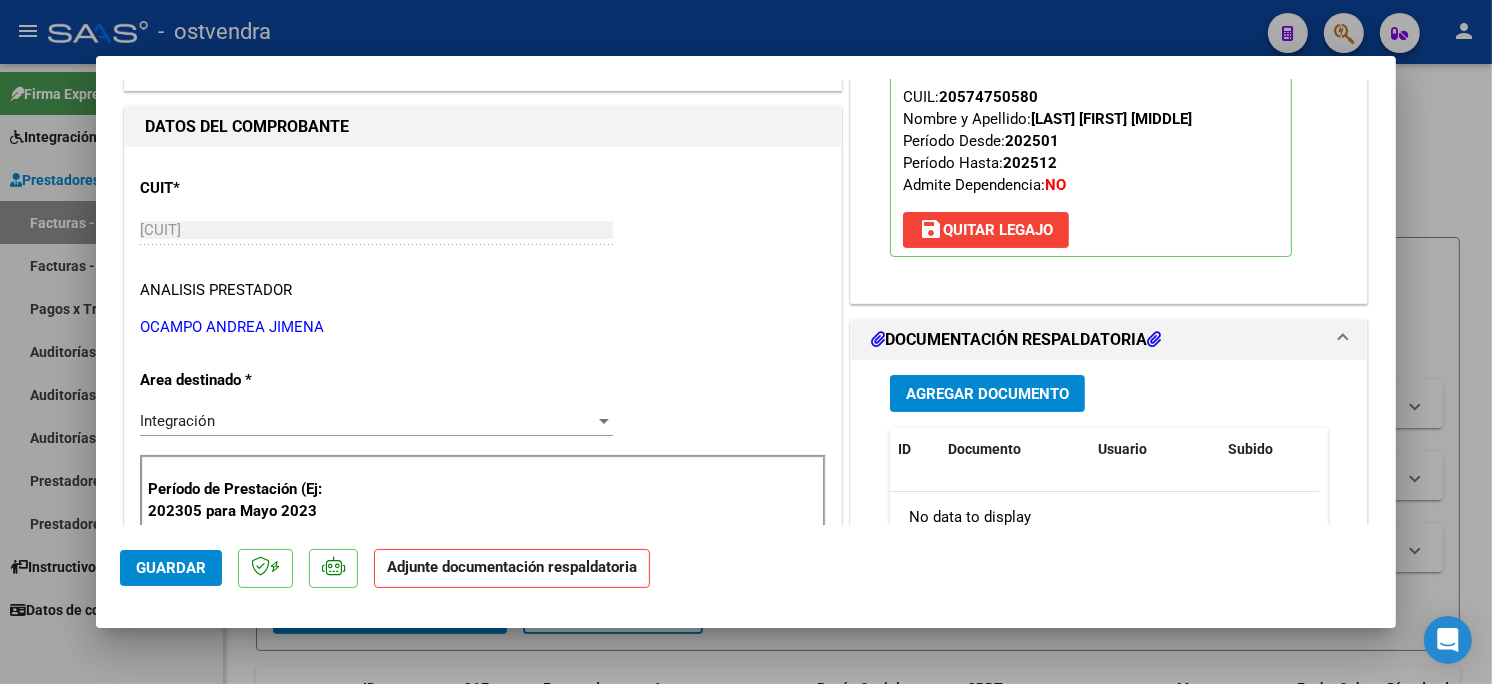 click on "Agregar Documento" at bounding box center [987, 394] 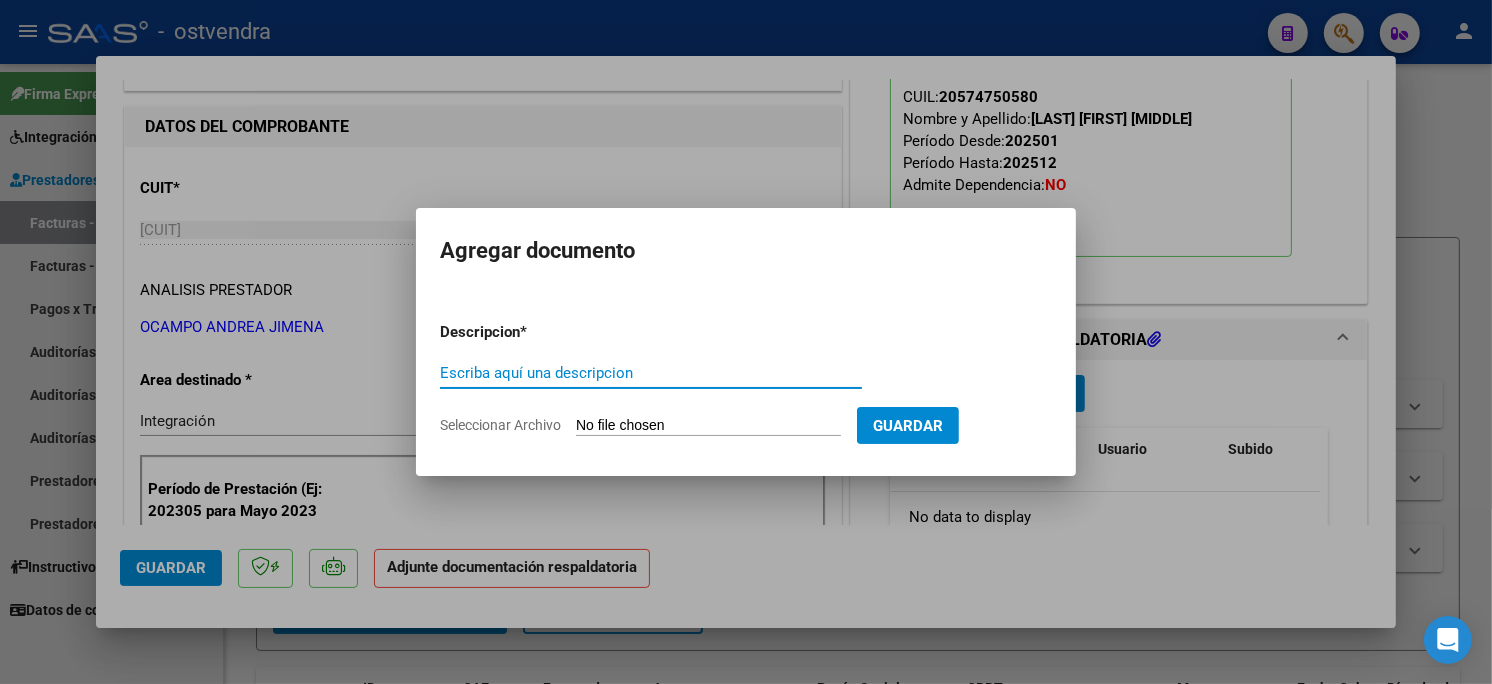 click on "Seleccionar Archivo" at bounding box center [708, 426] 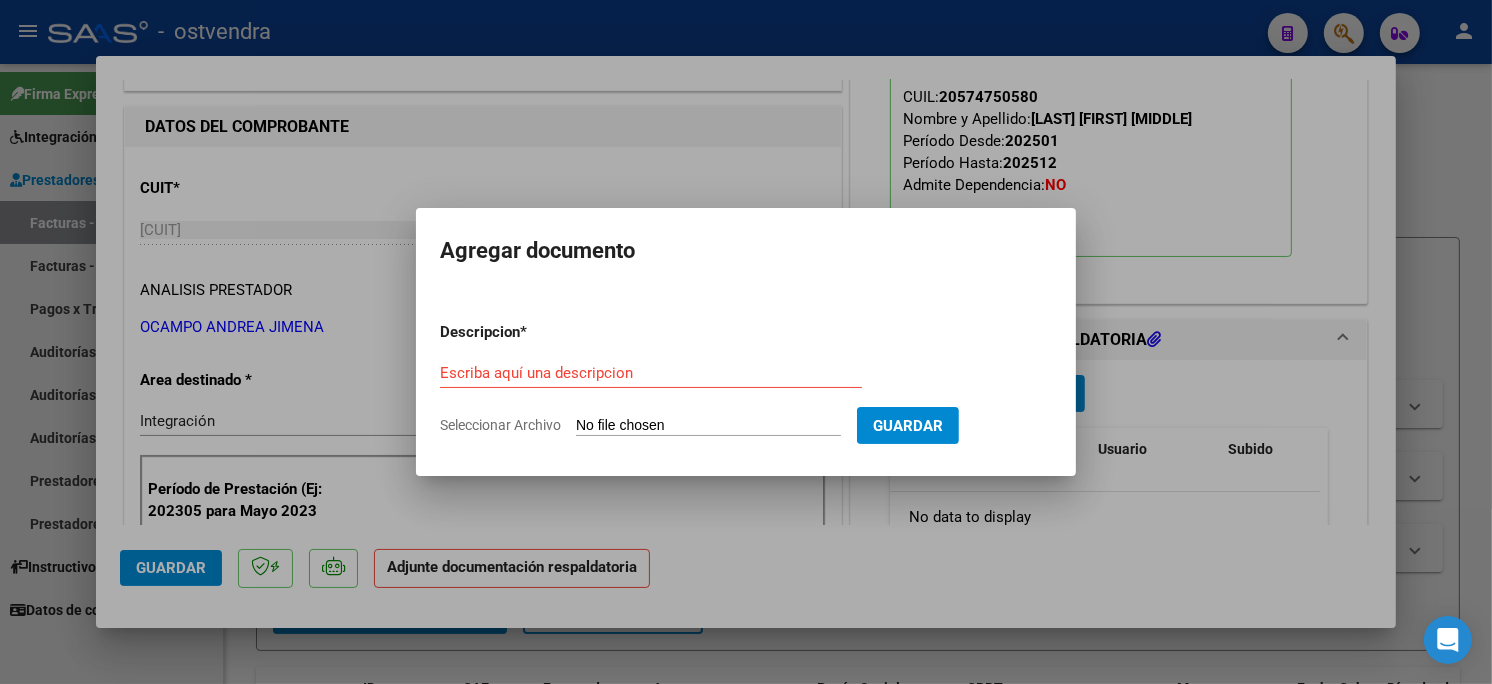 type on "C:\fakepath\ASISTENCIA C-1-1489.pdf" 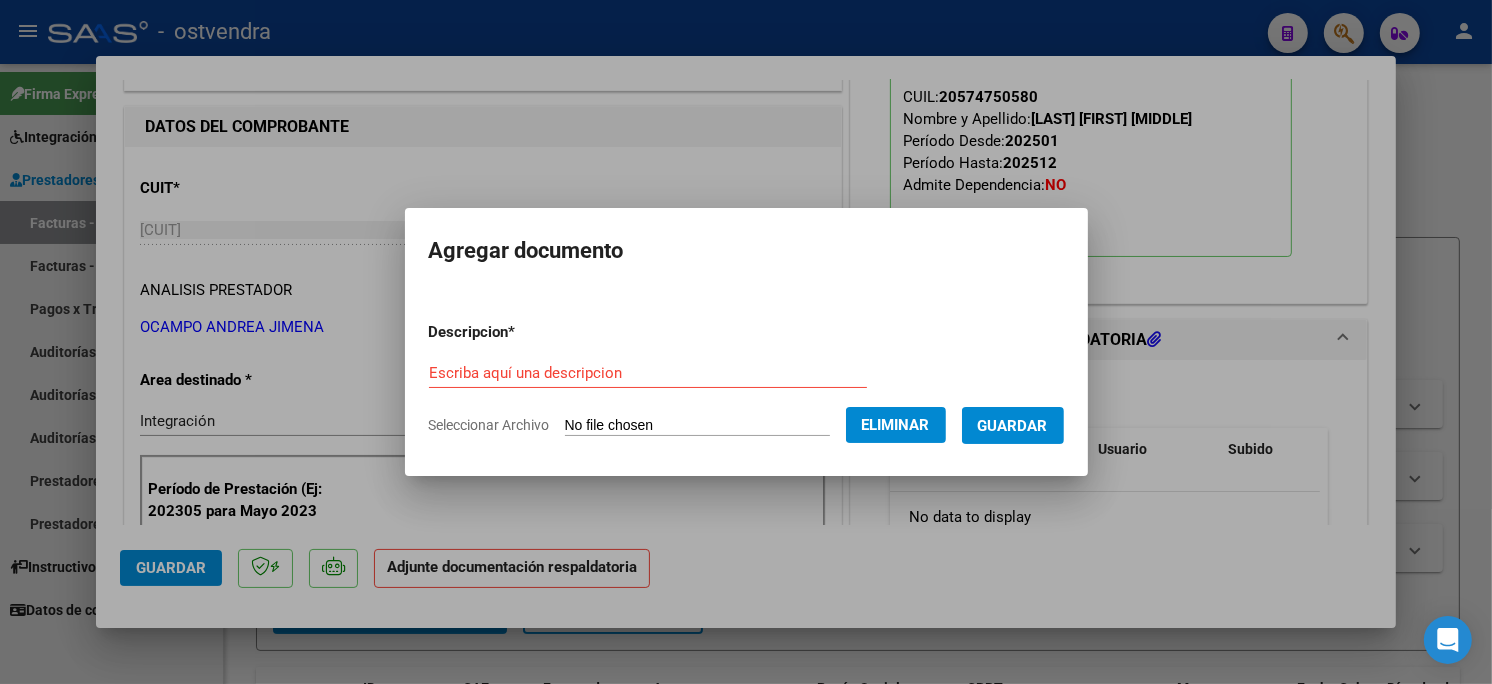 click on "Escriba aquí una descripcion" at bounding box center (648, 373) 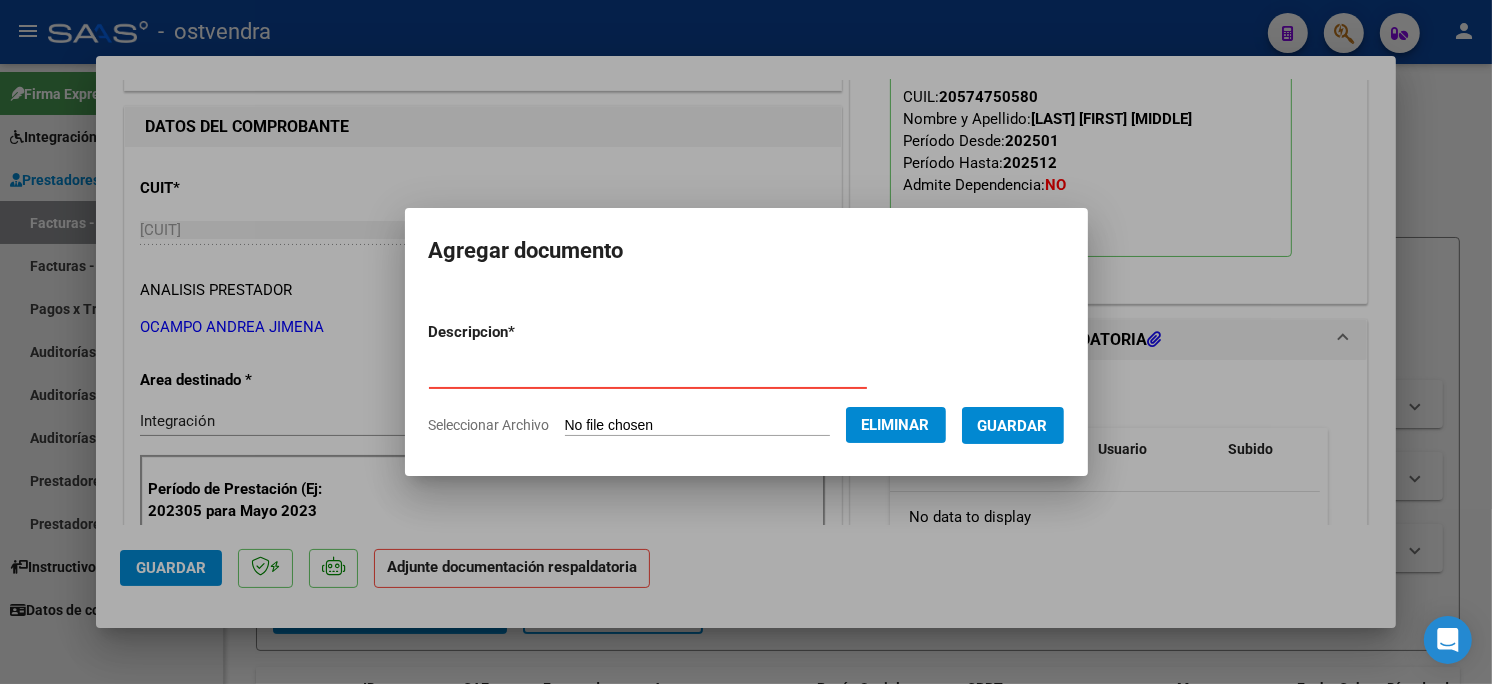 type on "PLANILLA DE ASISTENCIA" 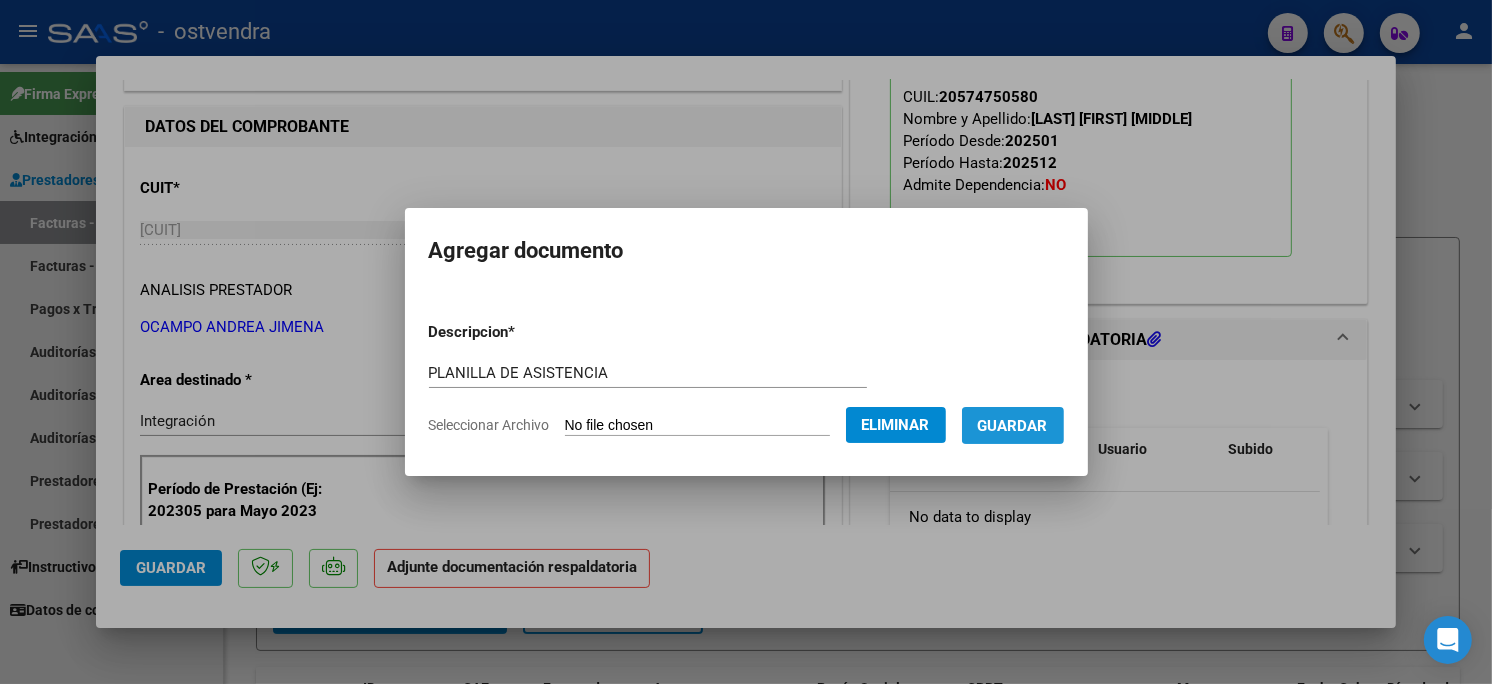 click on "Guardar" at bounding box center [1013, 426] 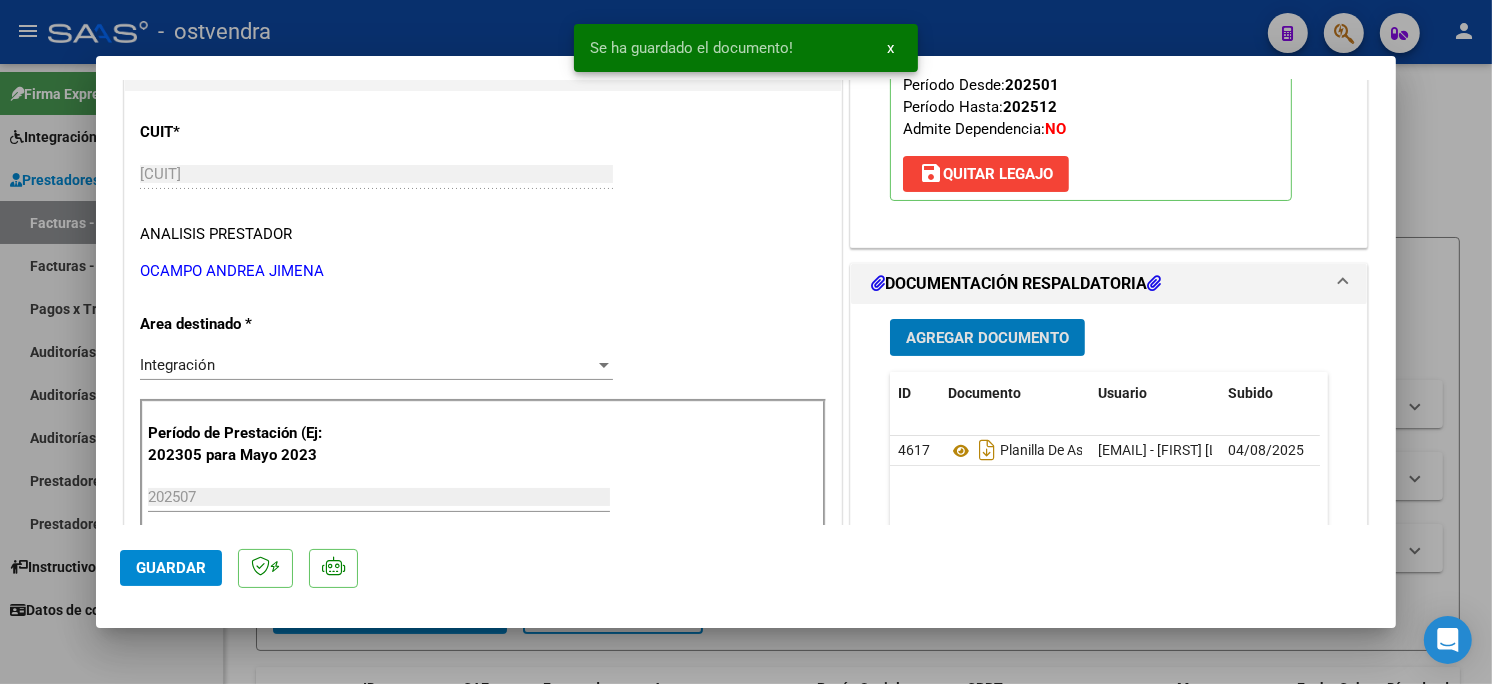 scroll, scrollTop: 333, scrollLeft: 0, axis: vertical 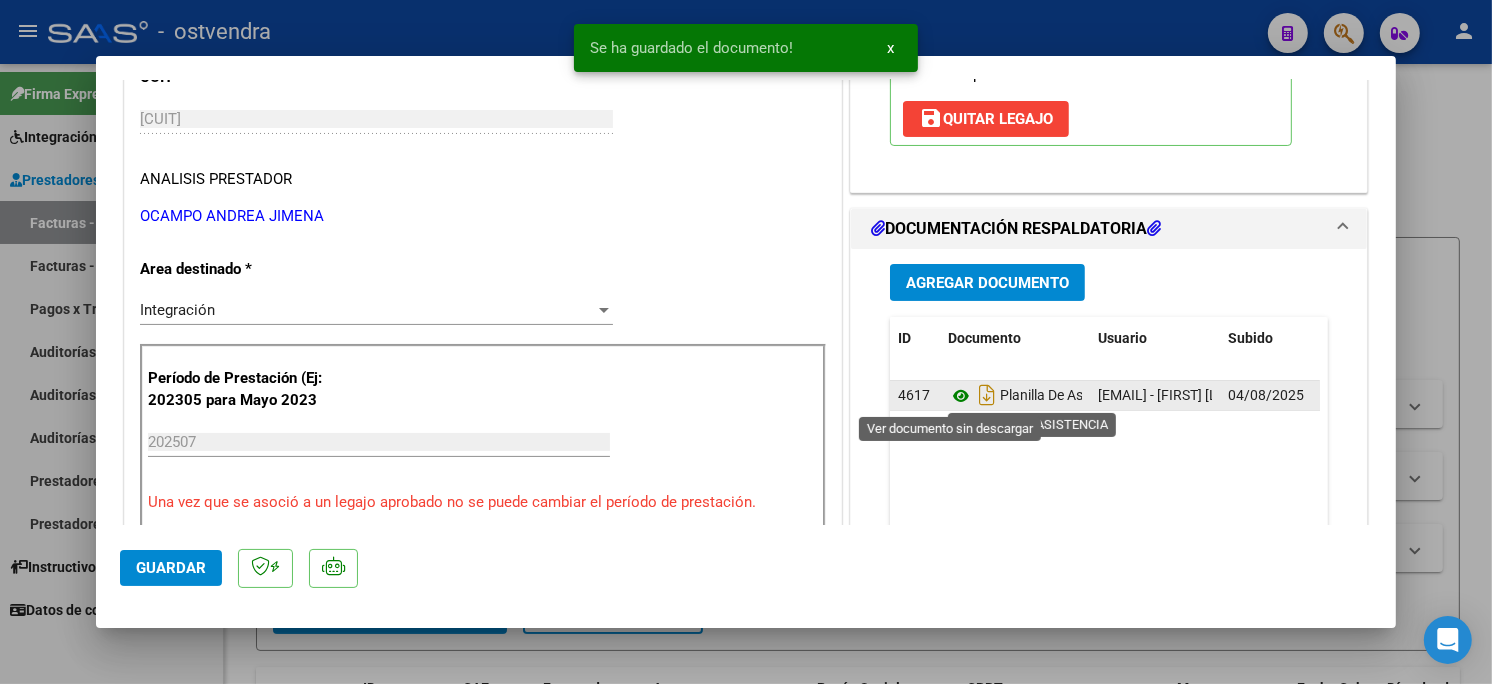 click 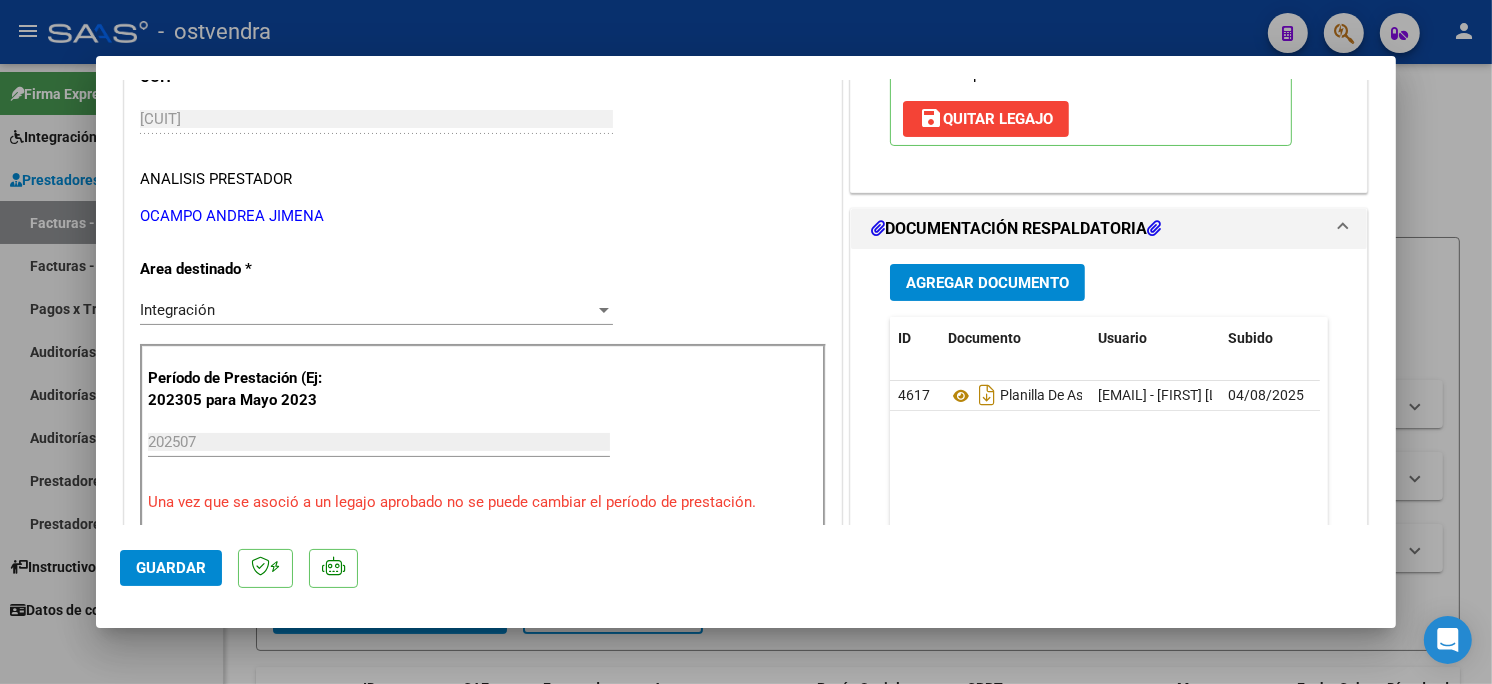 click on "Guardar" 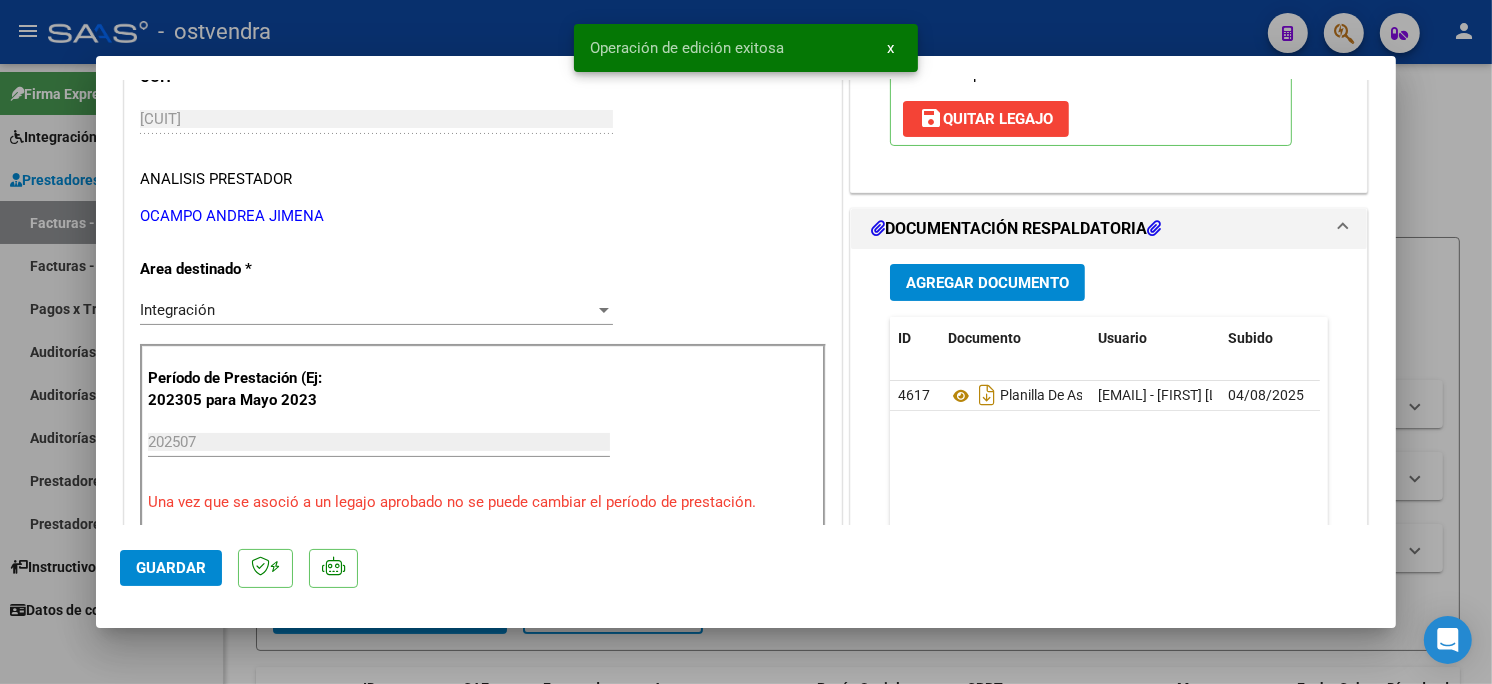 click at bounding box center [746, 342] 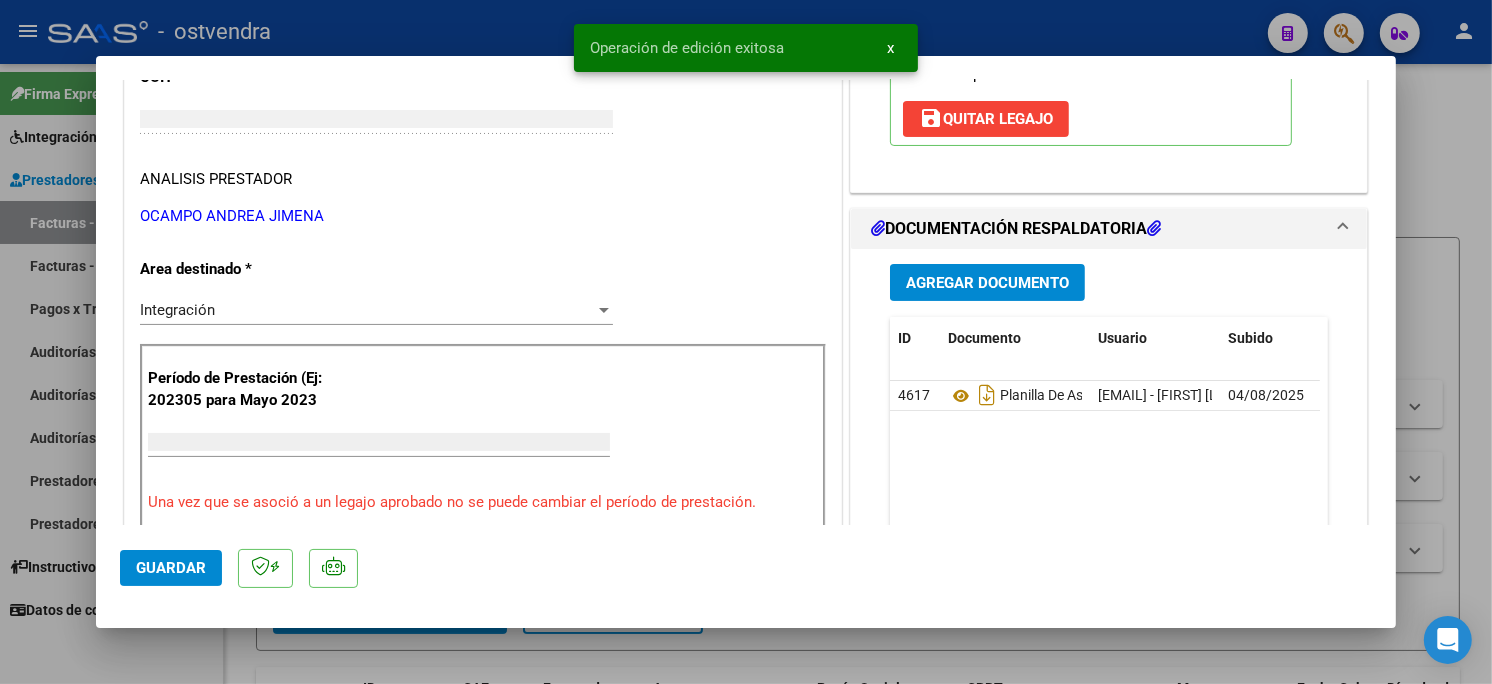 scroll, scrollTop: 272, scrollLeft: 0, axis: vertical 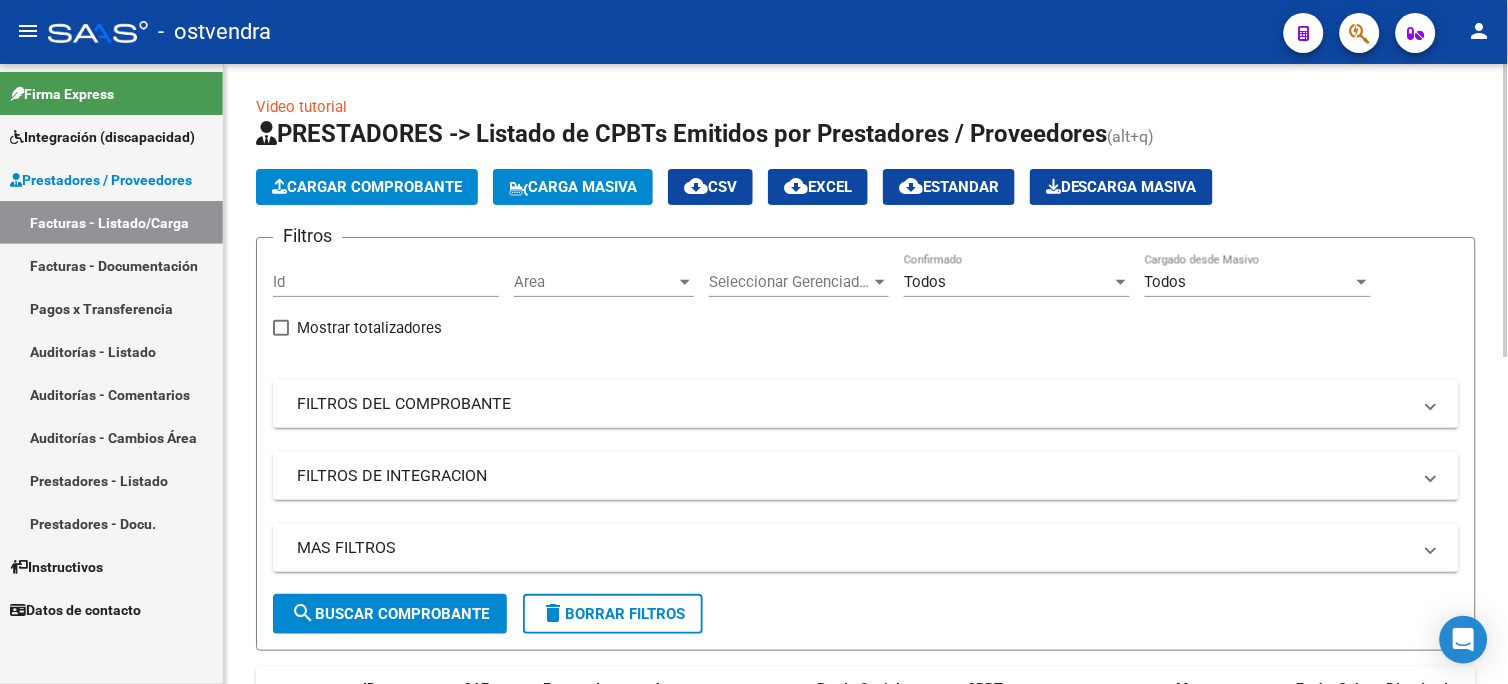 click on "Cargar Comprobante" 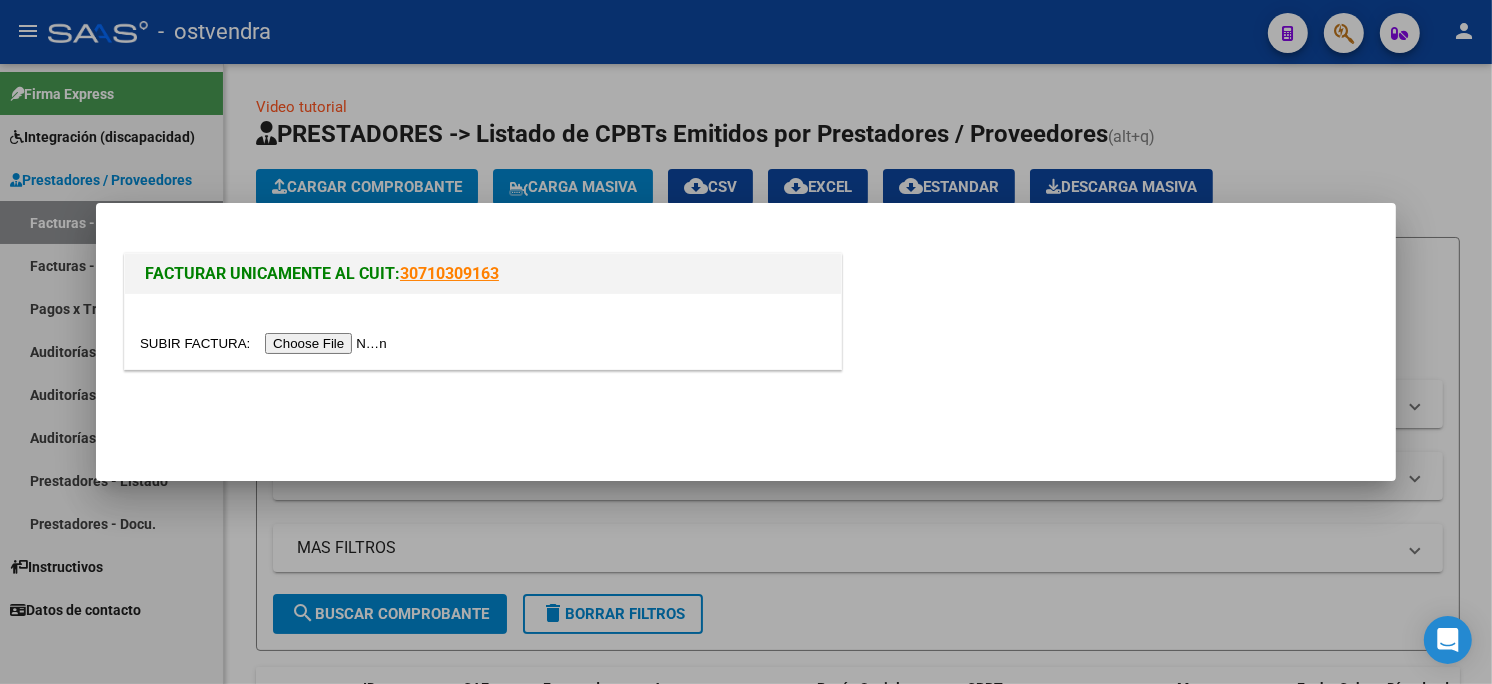 click at bounding box center [266, 343] 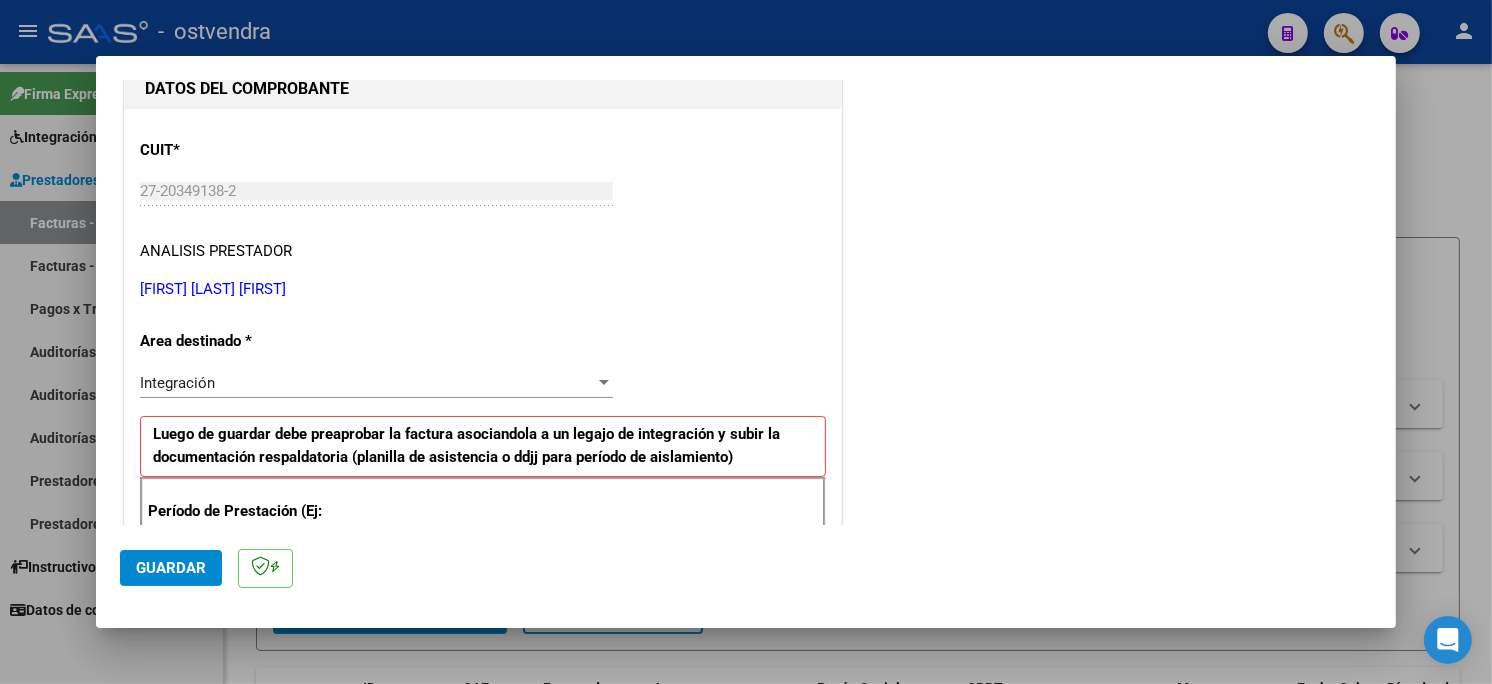 scroll, scrollTop: 333, scrollLeft: 0, axis: vertical 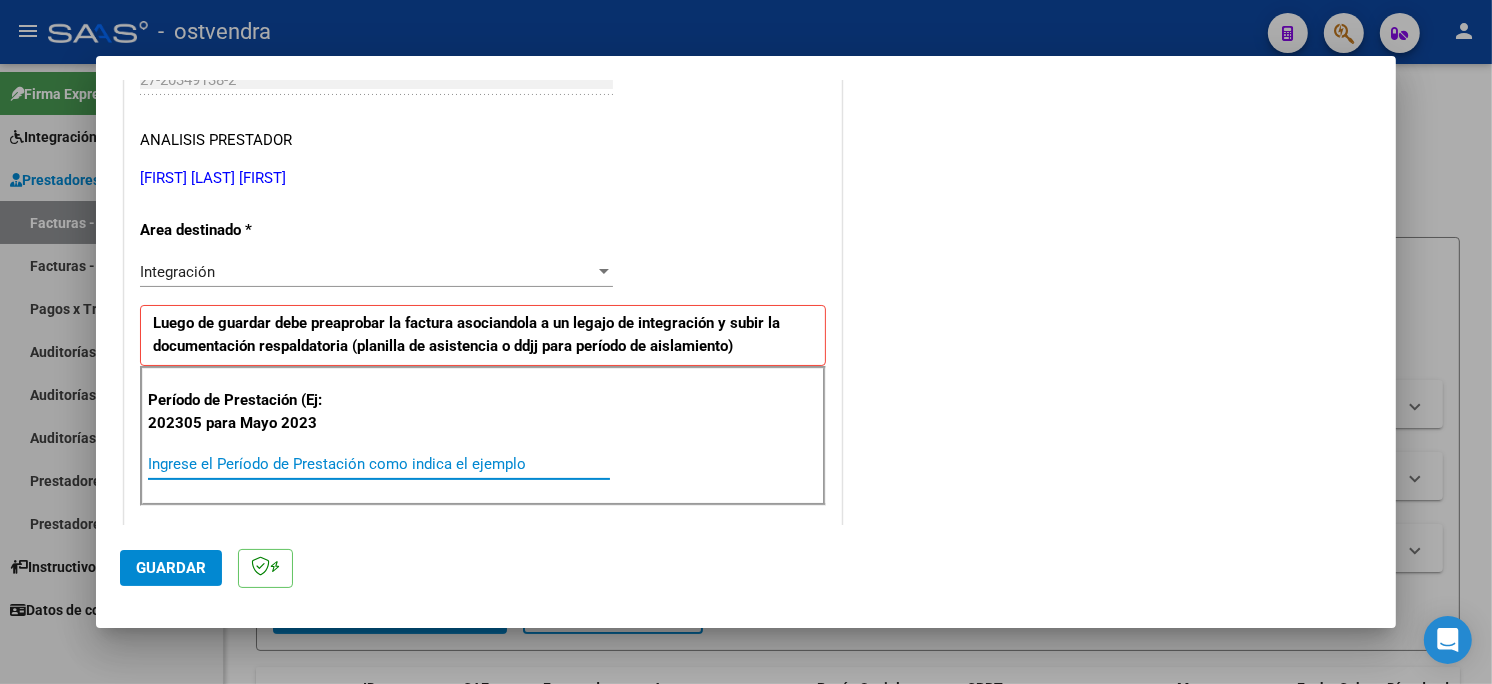 click on "Ingrese el Período de Prestación como indica el ejemplo" at bounding box center [379, 464] 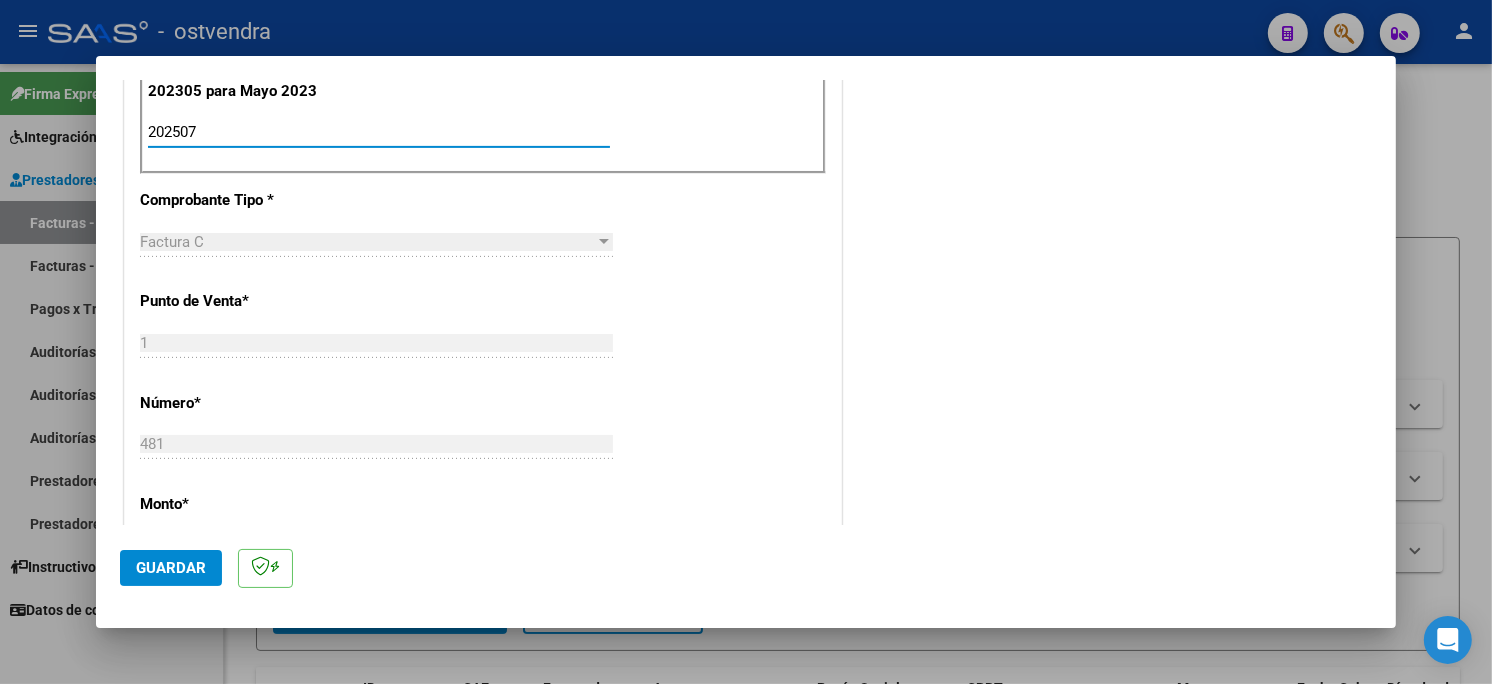 scroll, scrollTop: 666, scrollLeft: 0, axis: vertical 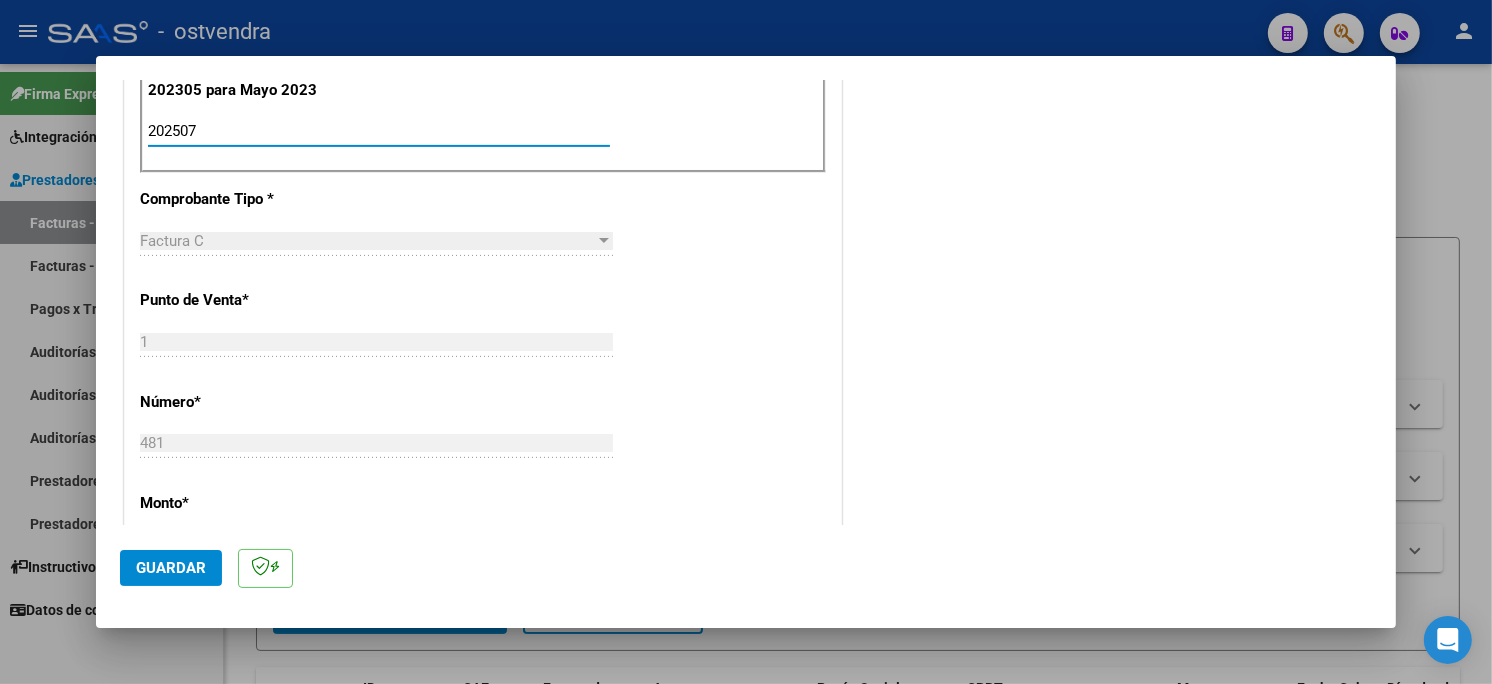 type on "202507" 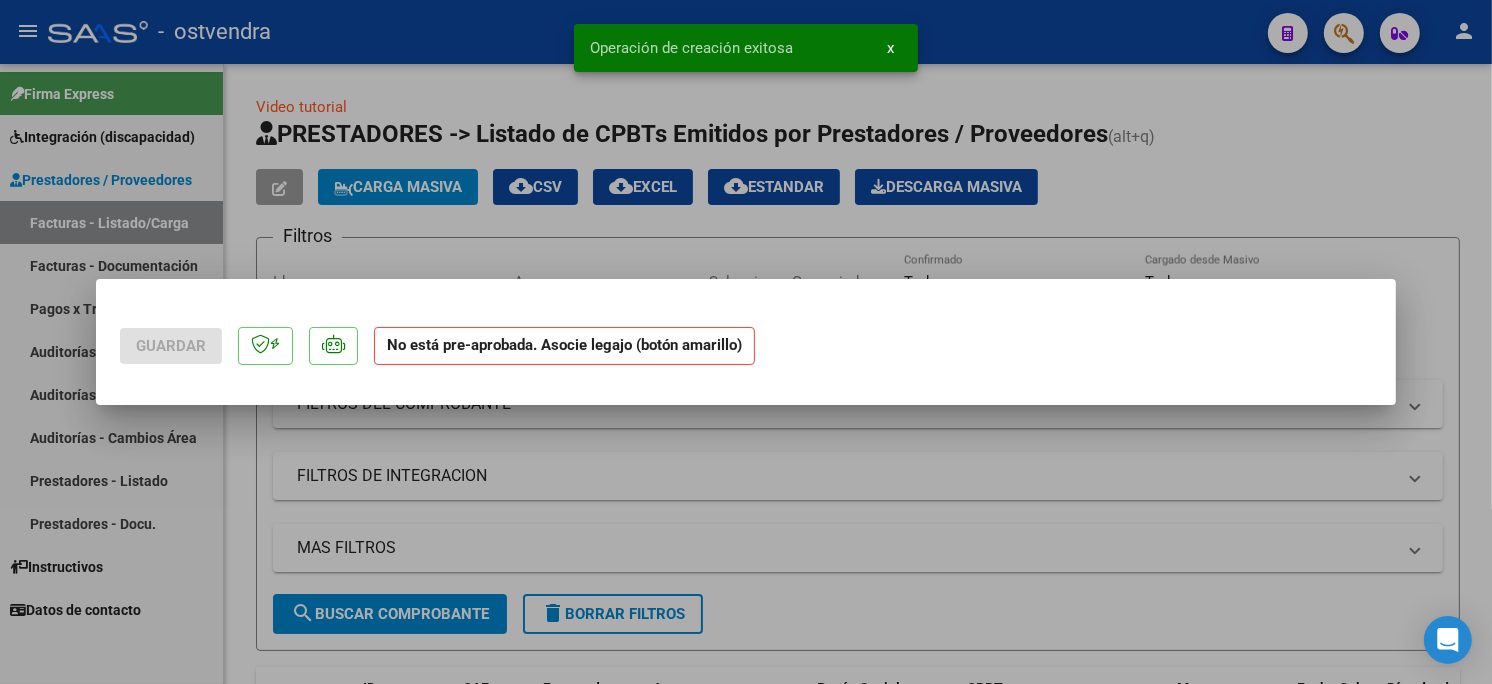 scroll, scrollTop: 0, scrollLeft: 0, axis: both 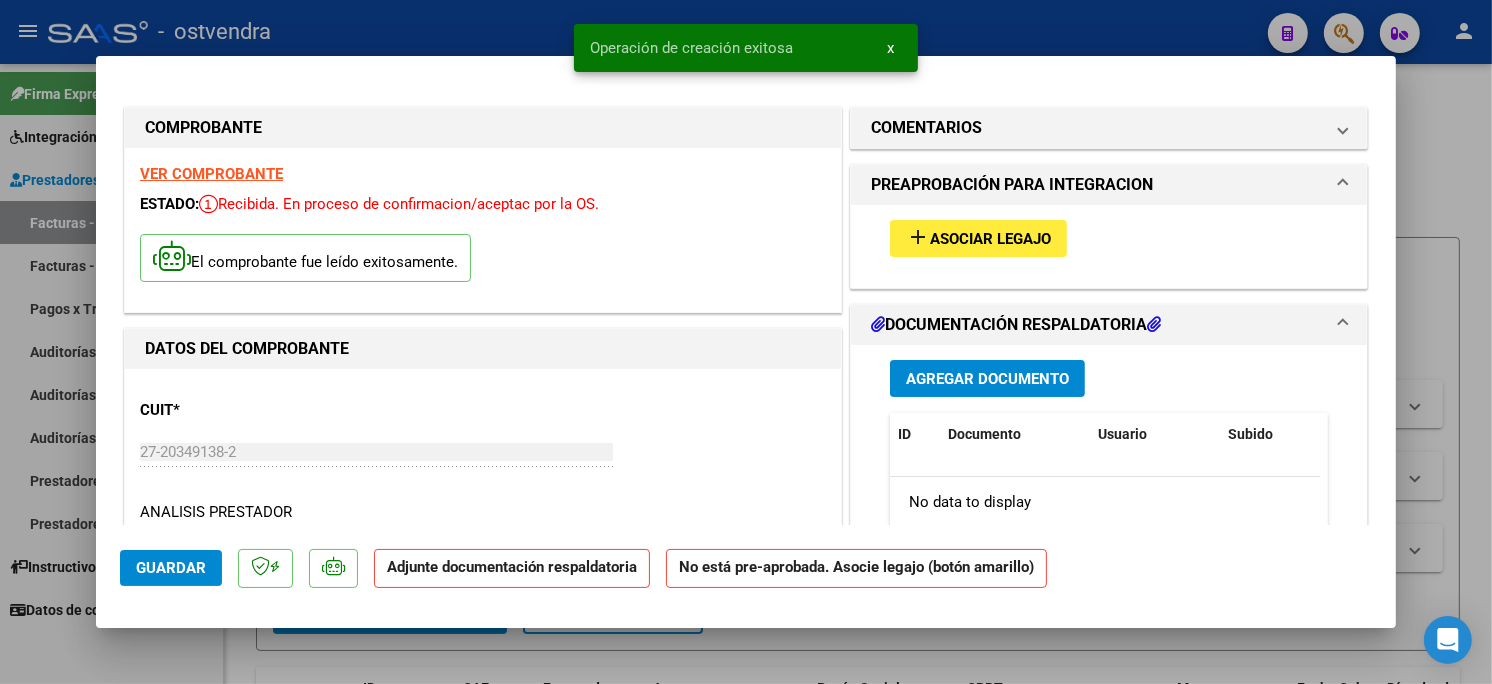 click on "add Asociar Legajo" at bounding box center [978, 238] 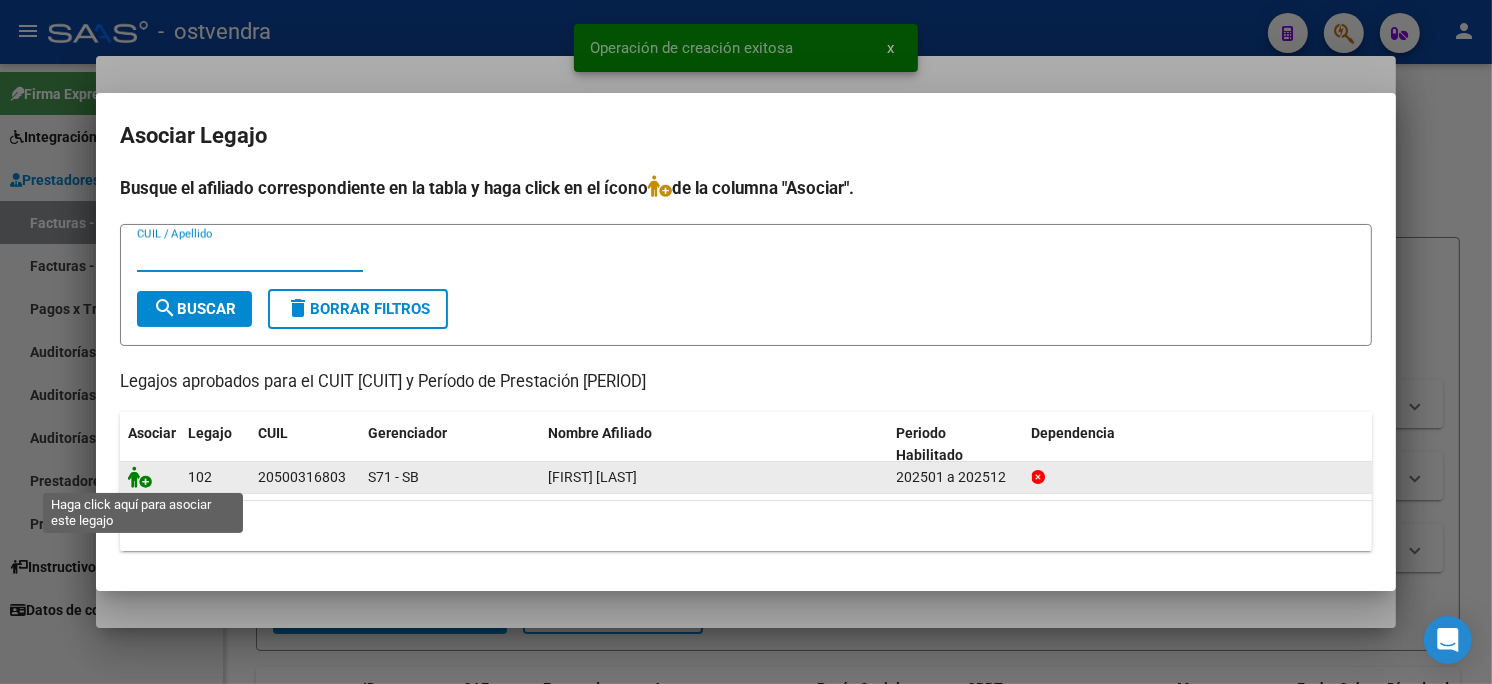 click 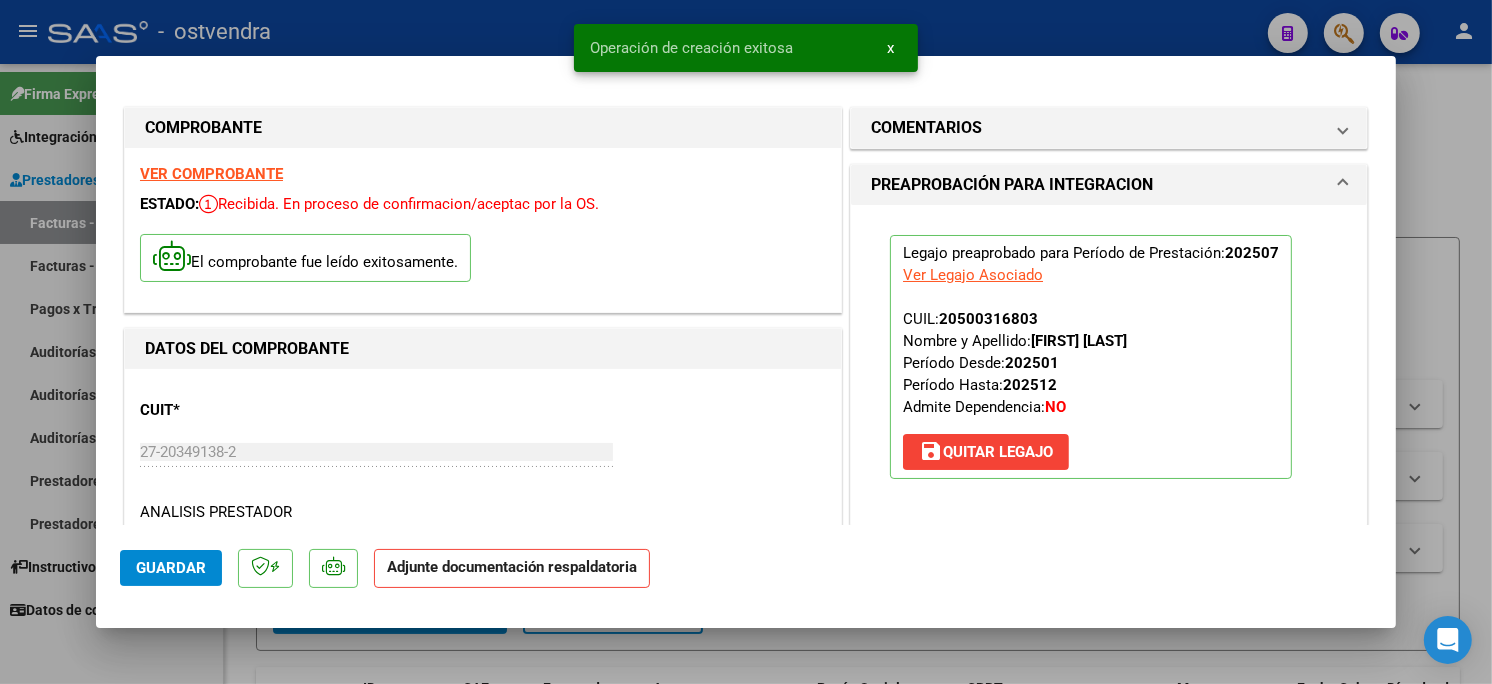 scroll, scrollTop: 111, scrollLeft: 0, axis: vertical 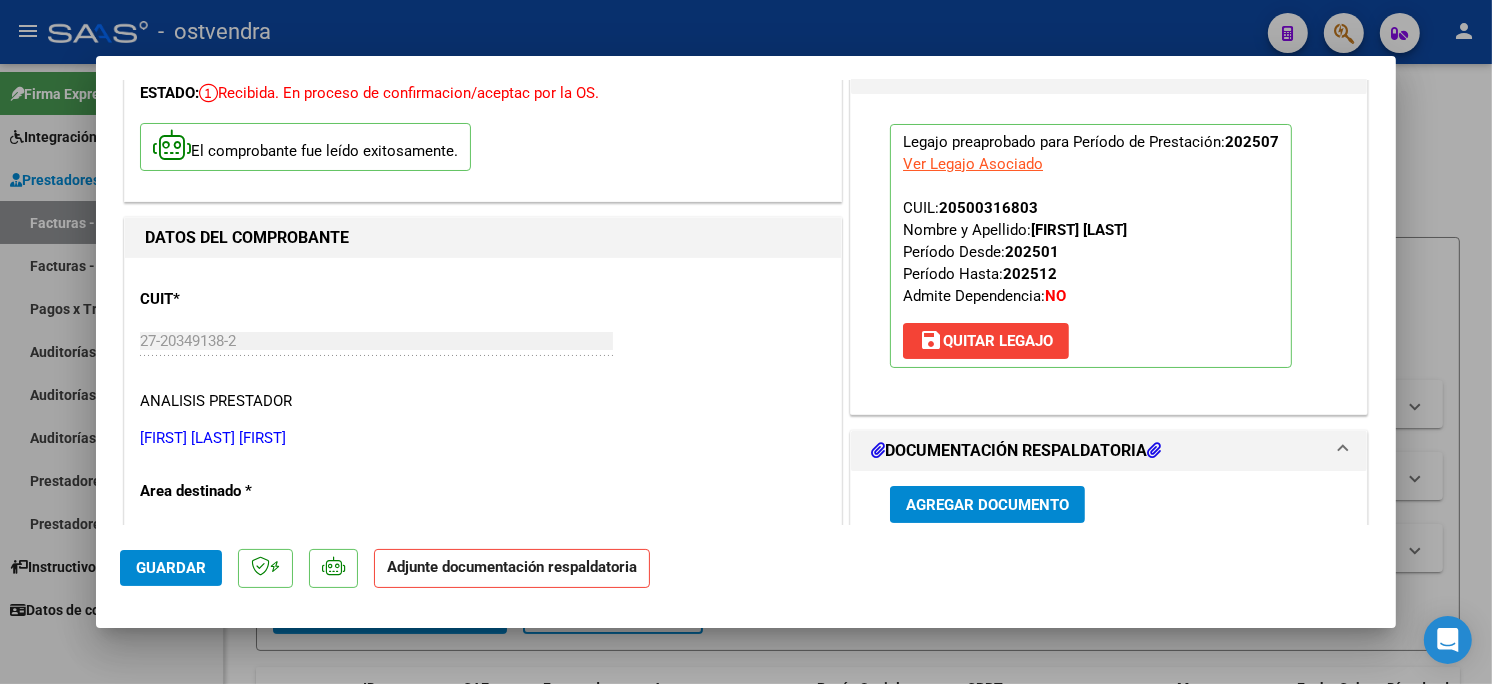 click on "Agregar Documento" at bounding box center [987, 505] 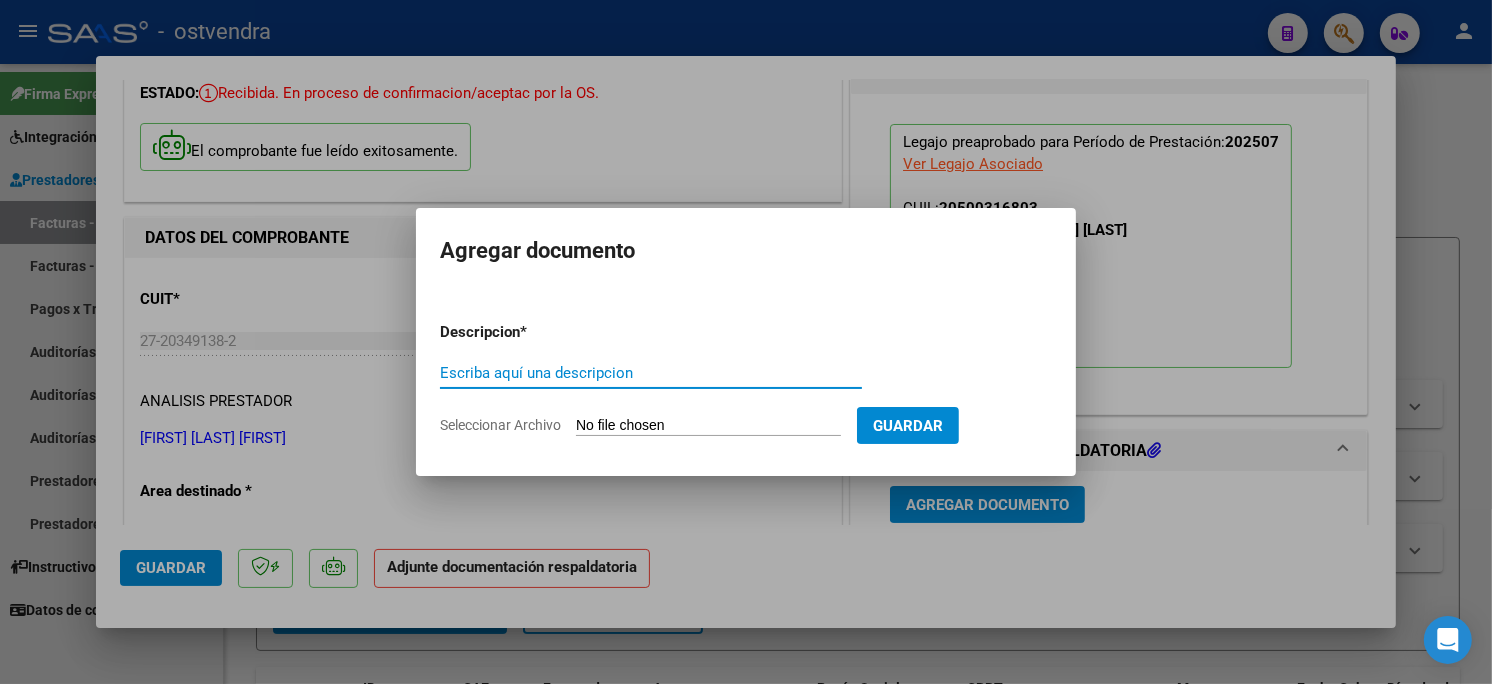 click on "Seleccionar Archivo" at bounding box center (708, 426) 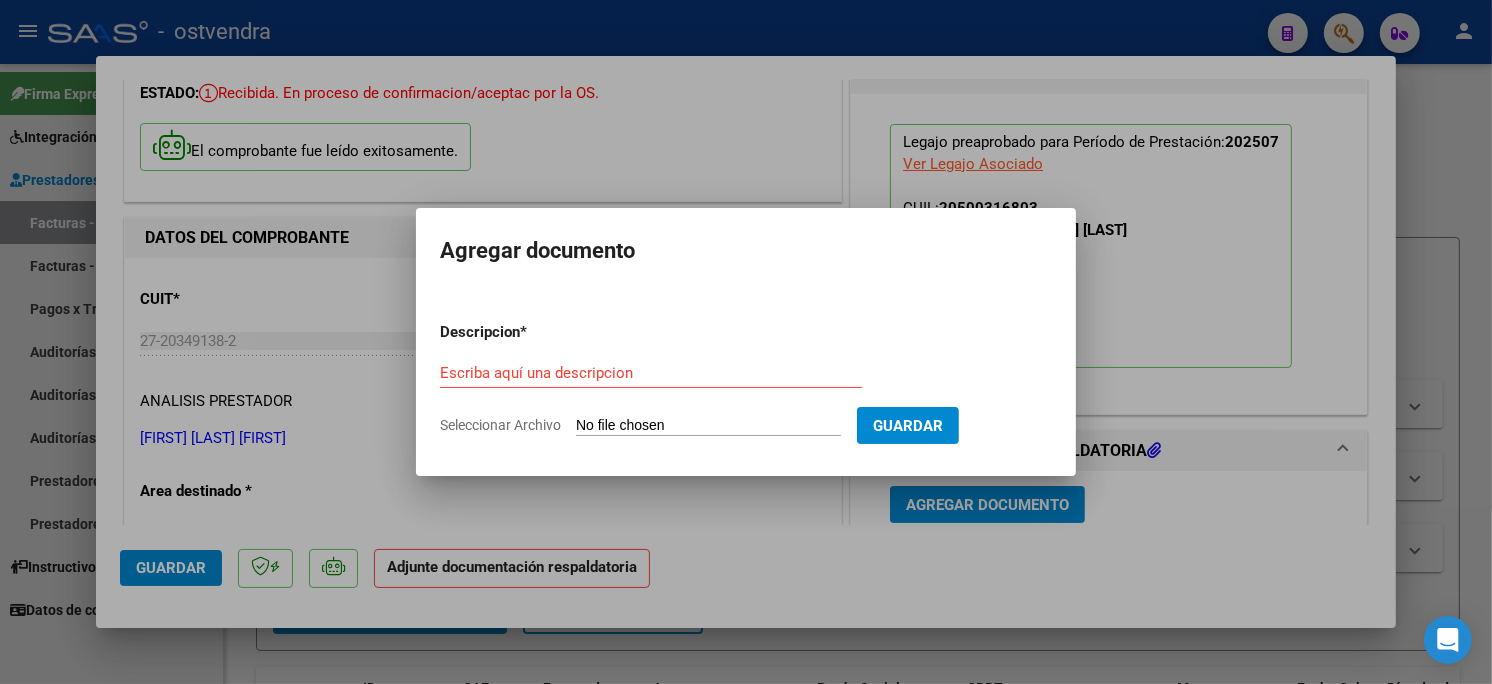 type on "C:\fakepath\[FILENAME] [NUMBER].pdf" 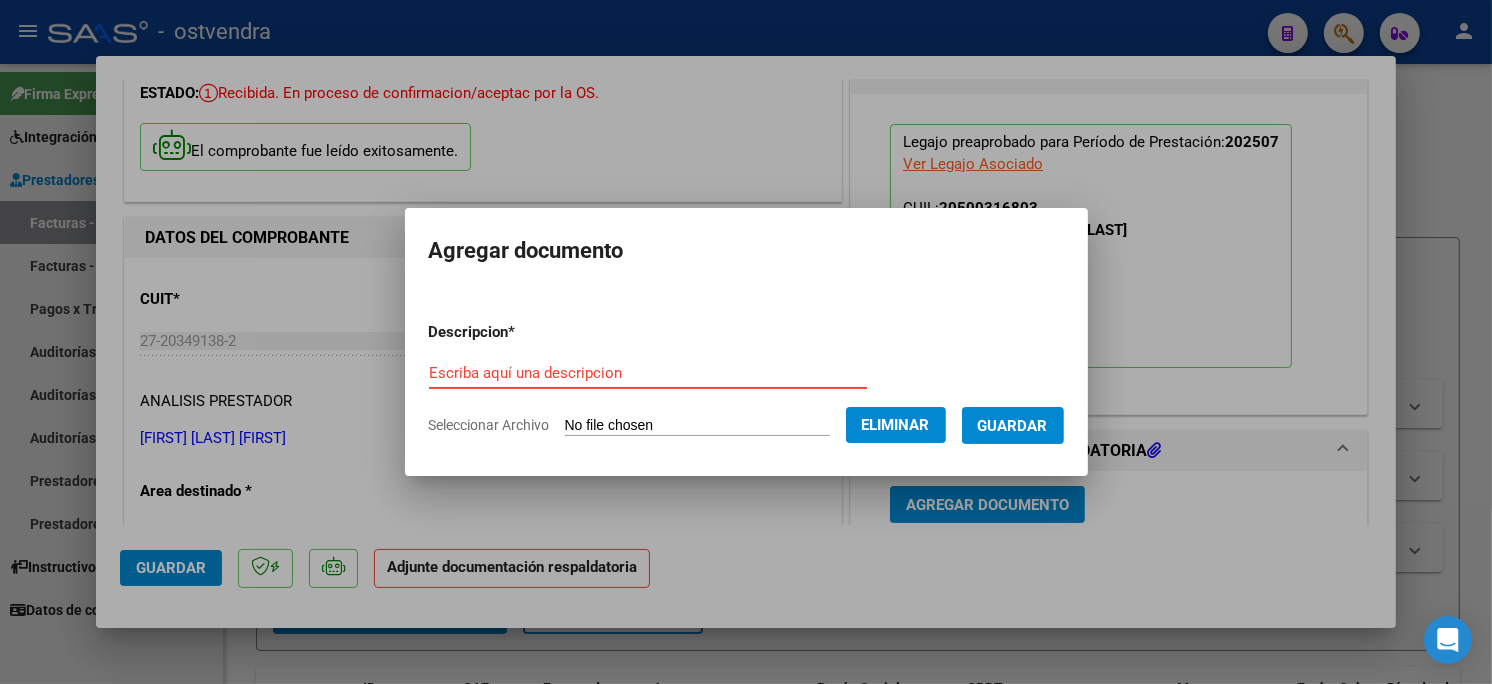 click on "Escriba aquí una descripcion" at bounding box center [648, 373] 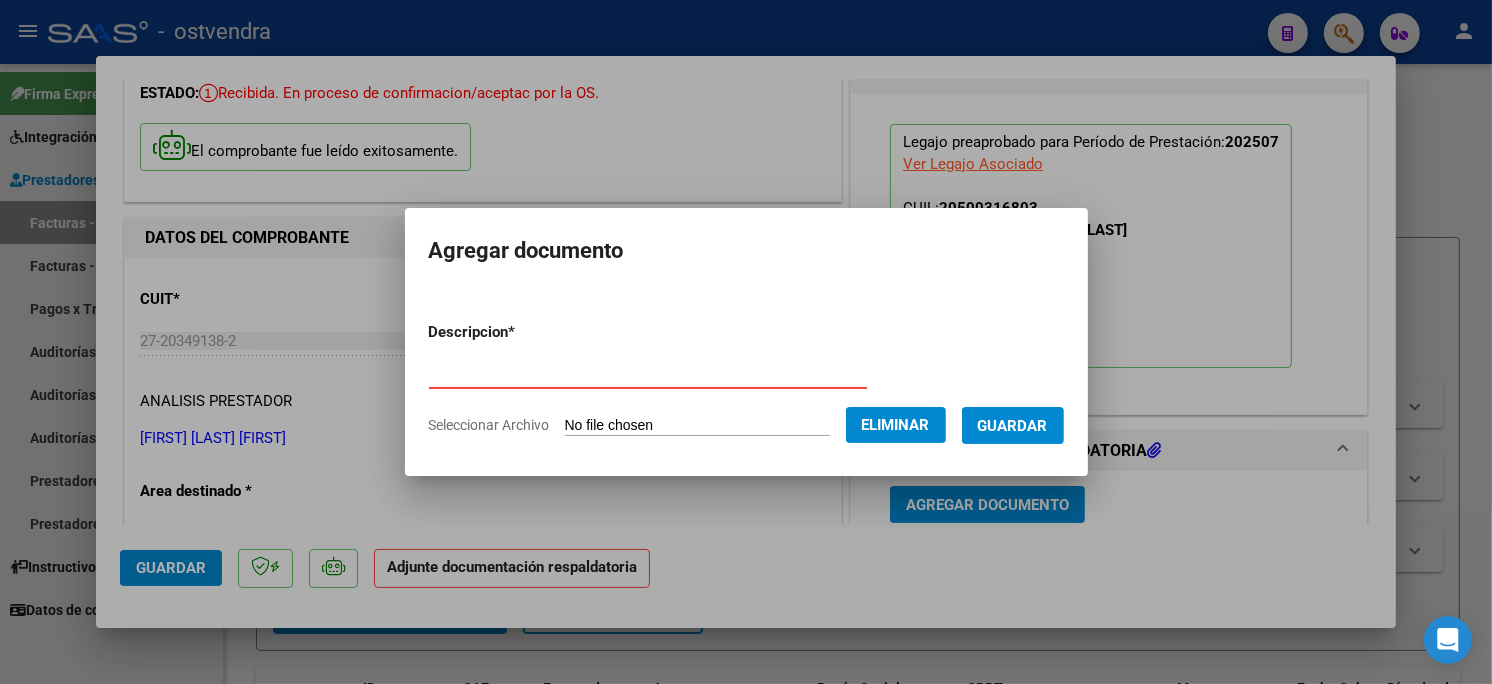 type on "PLANILLA DE ASISTENCIA" 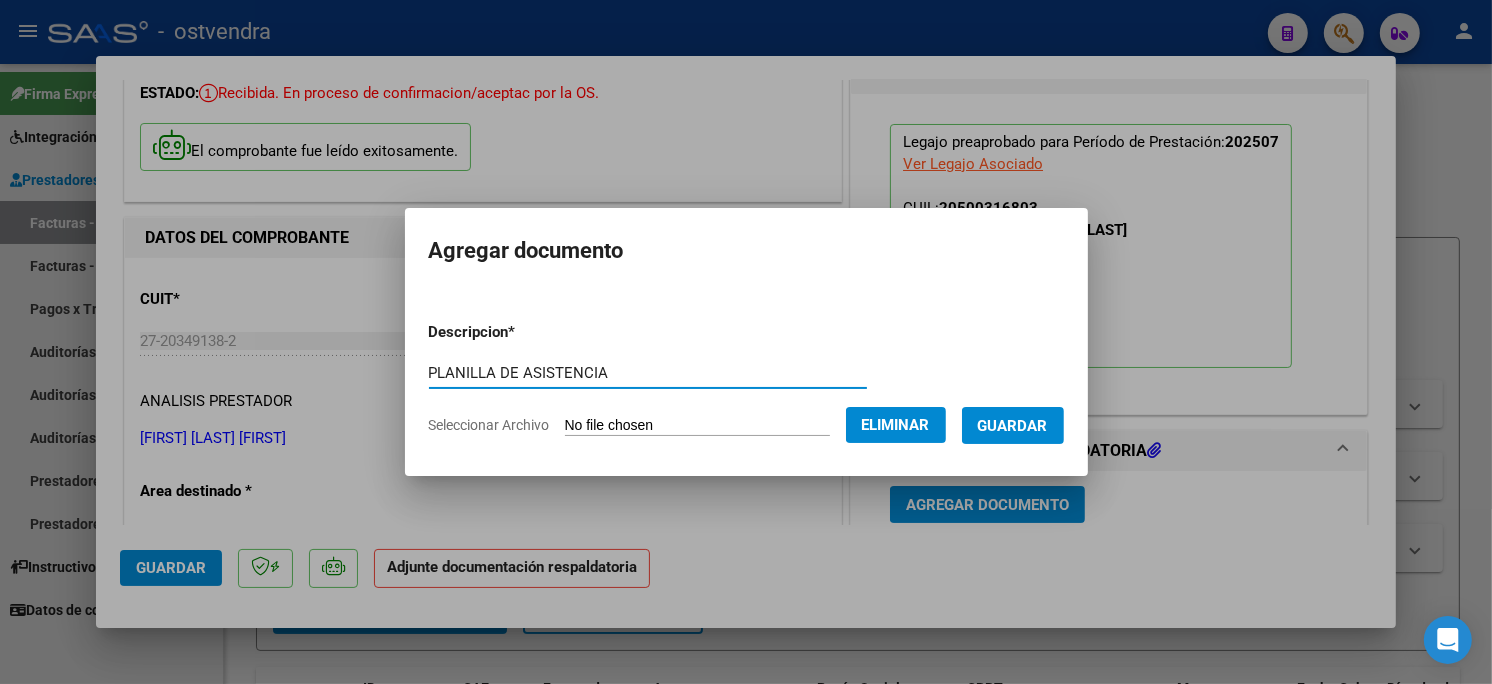 click on "Guardar" at bounding box center [1013, 426] 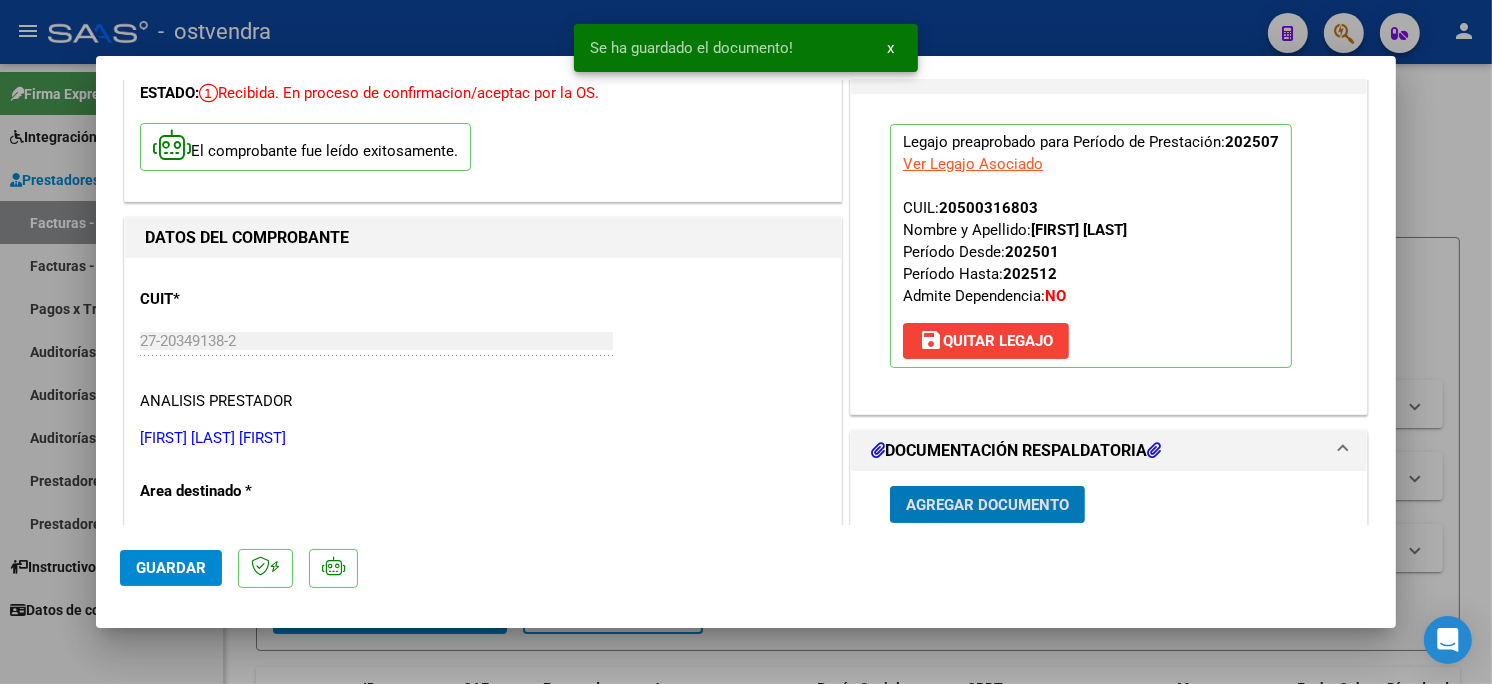 scroll, scrollTop: 222, scrollLeft: 0, axis: vertical 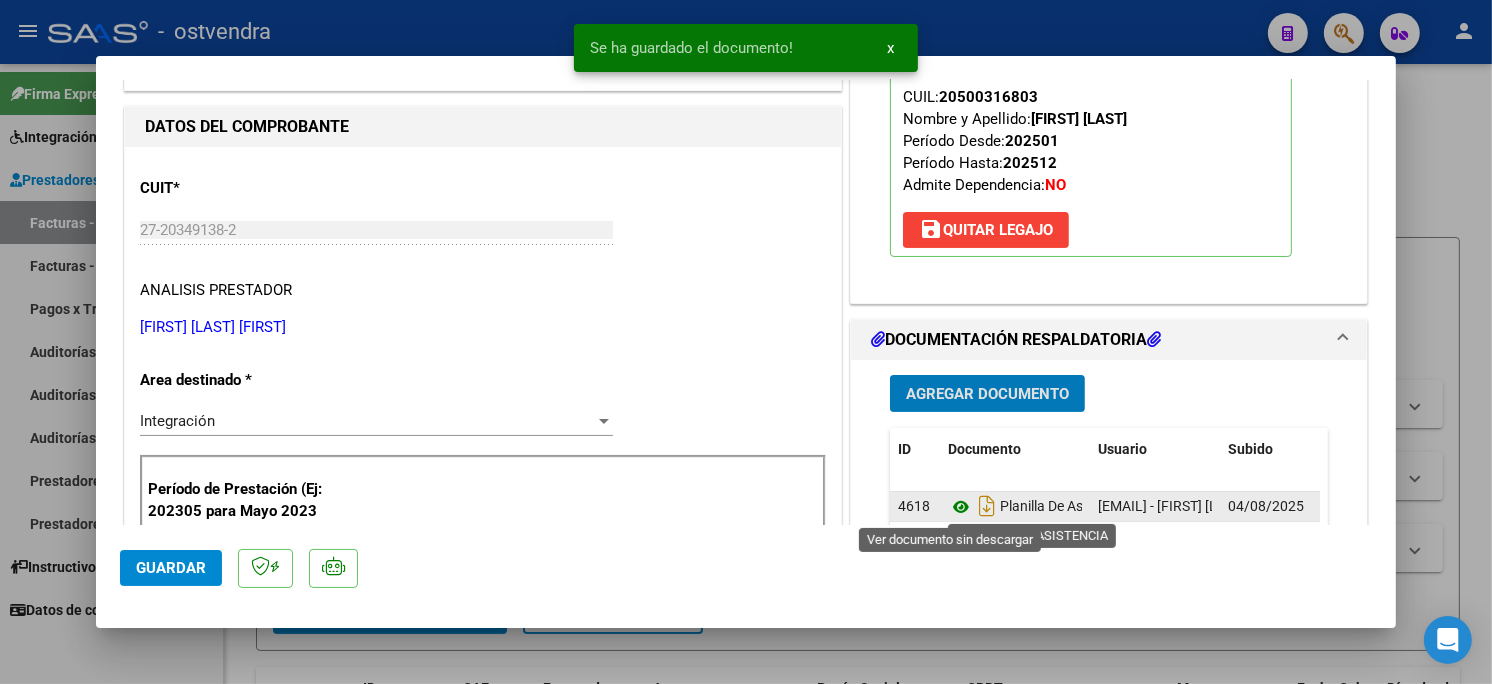 click 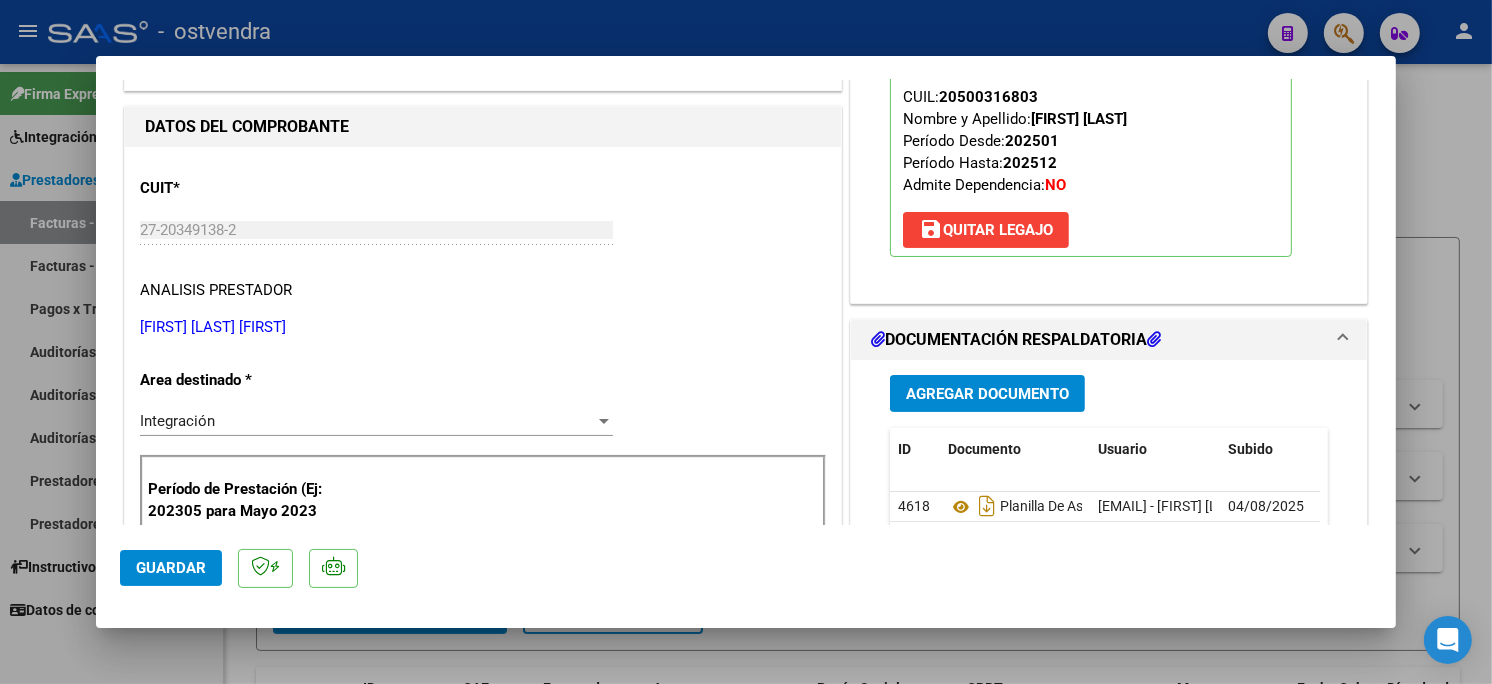 click on "Guardar" 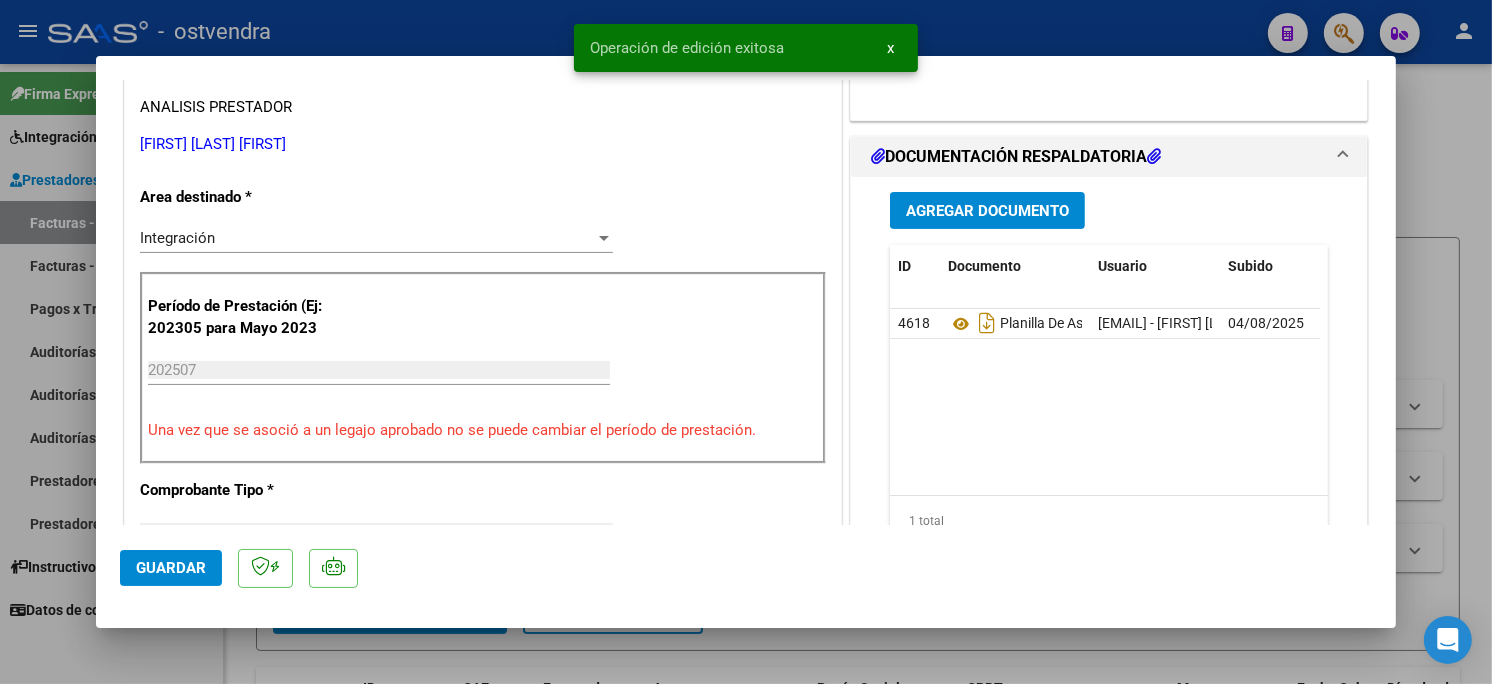 scroll, scrollTop: 444, scrollLeft: 0, axis: vertical 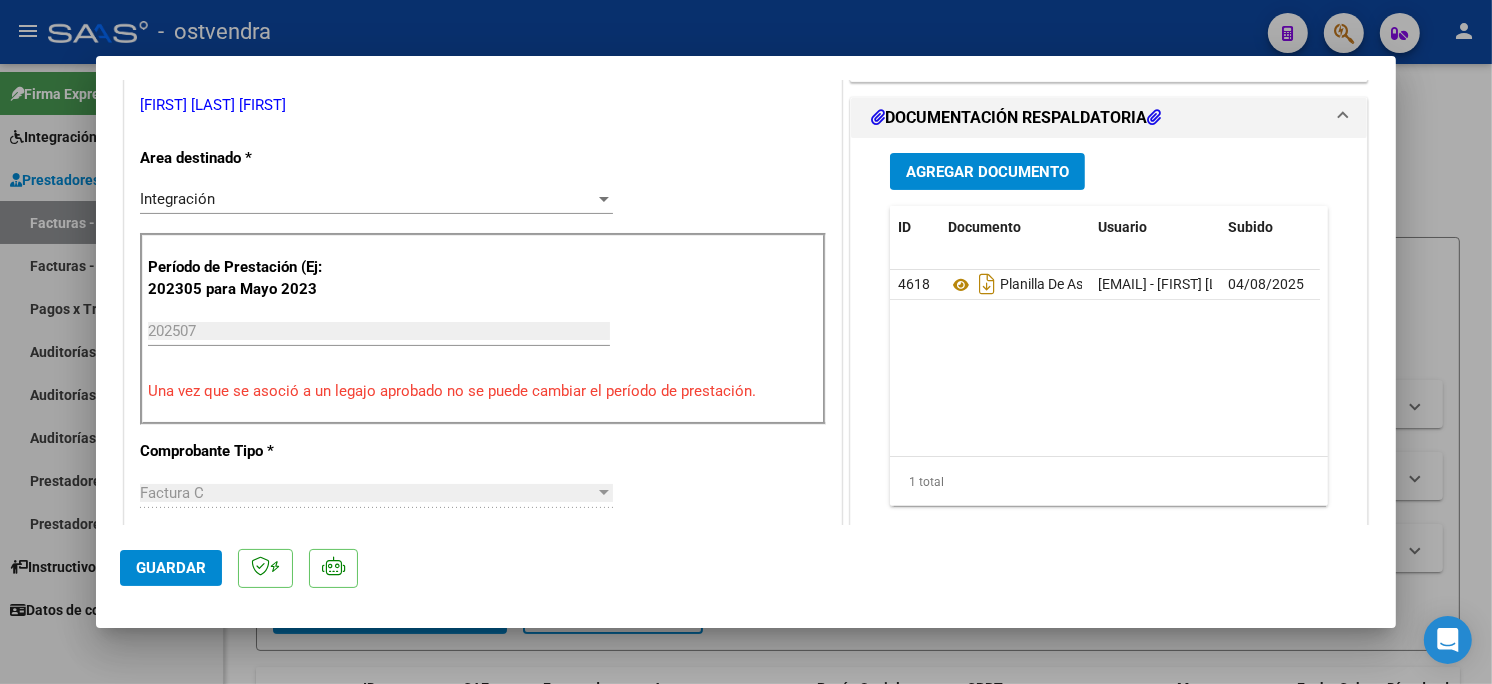 click at bounding box center [746, 342] 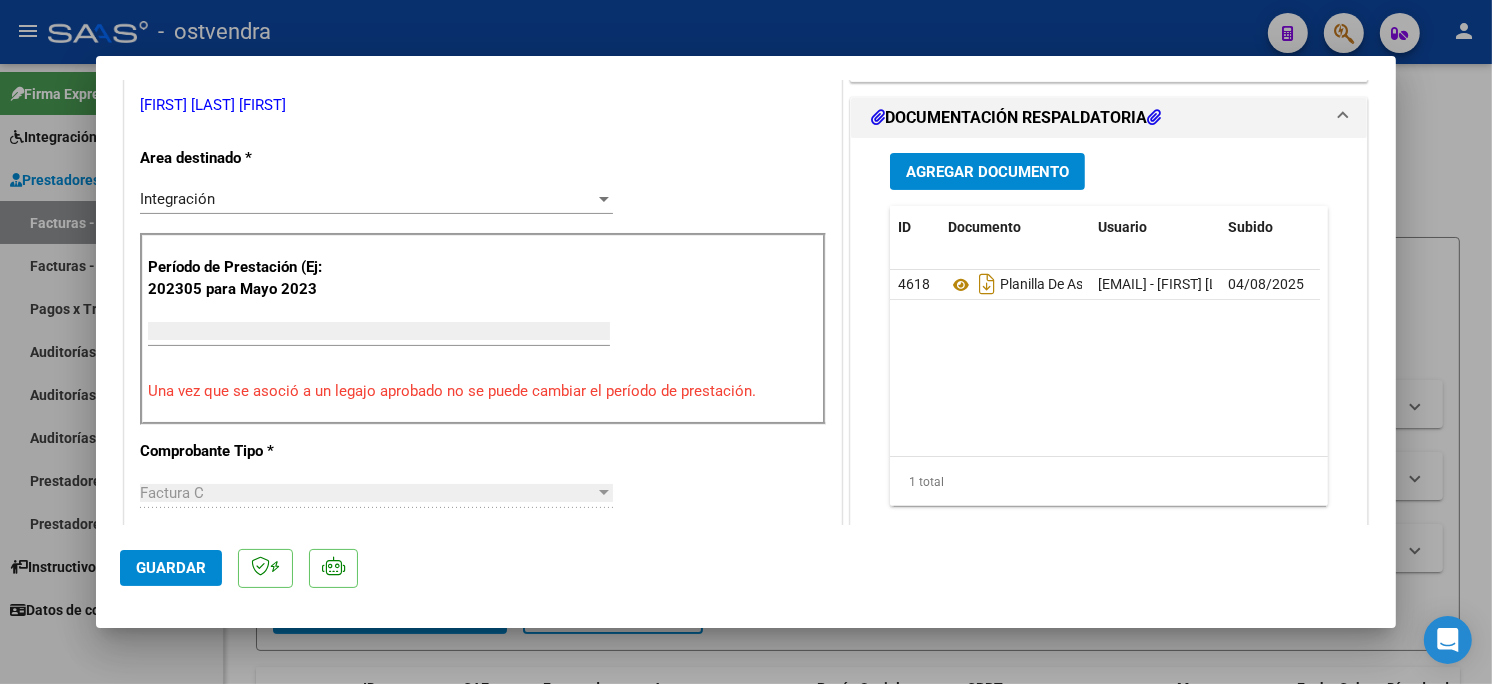 scroll, scrollTop: 0, scrollLeft: 0, axis: both 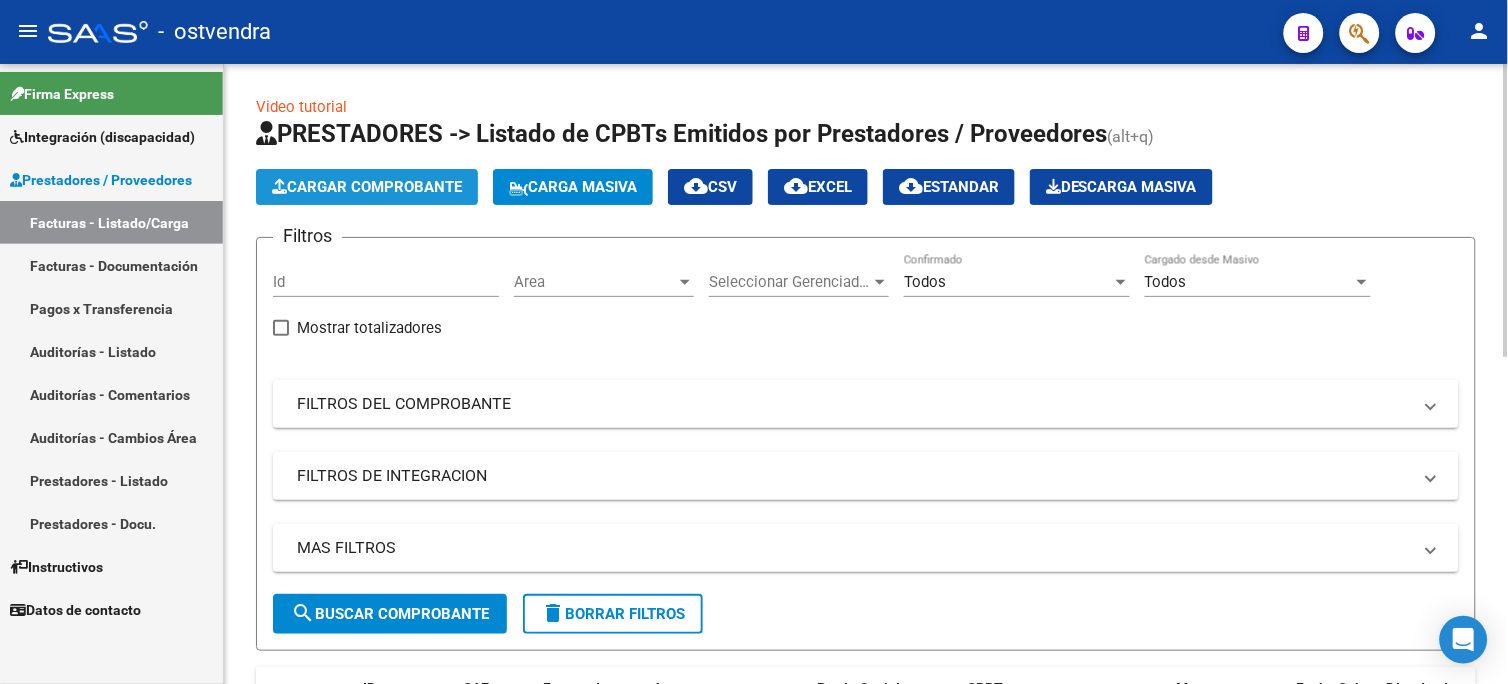 click on "Cargar Comprobante" 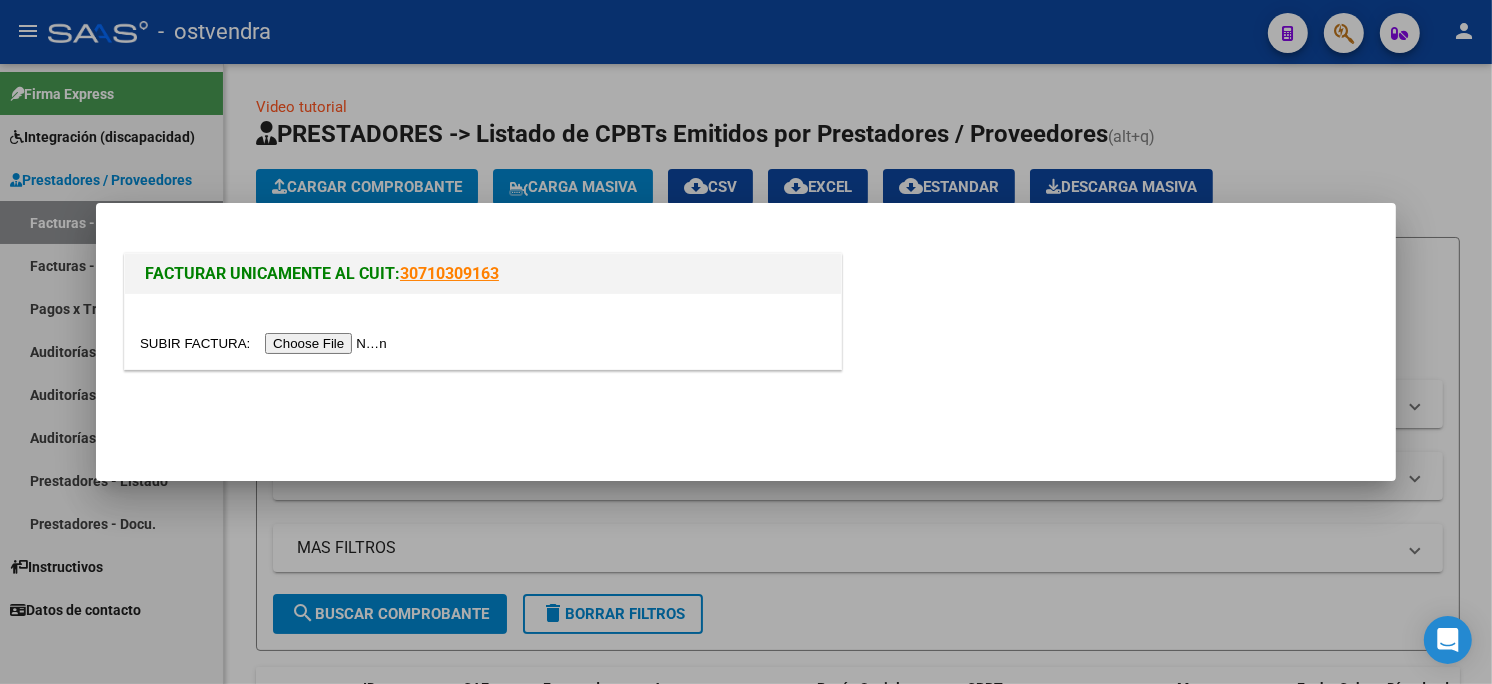 click at bounding box center (266, 343) 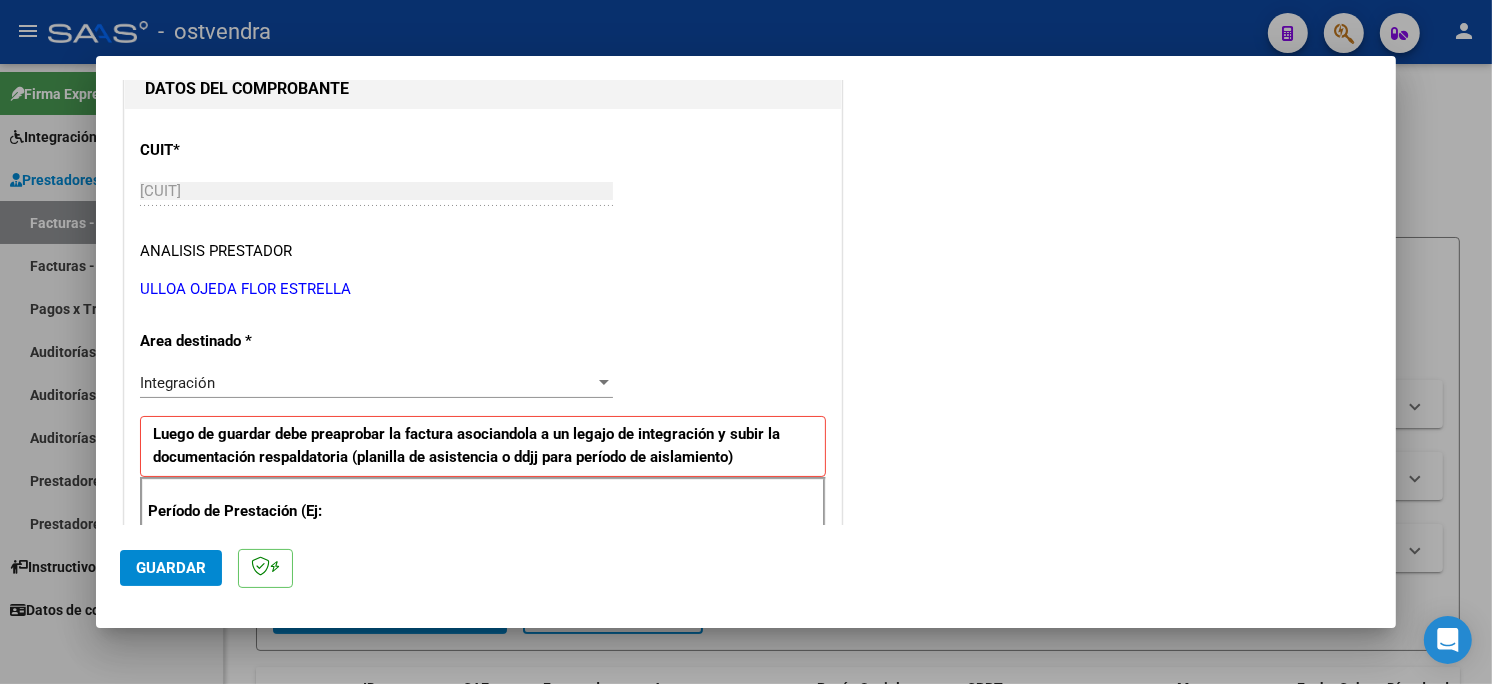 scroll, scrollTop: 333, scrollLeft: 0, axis: vertical 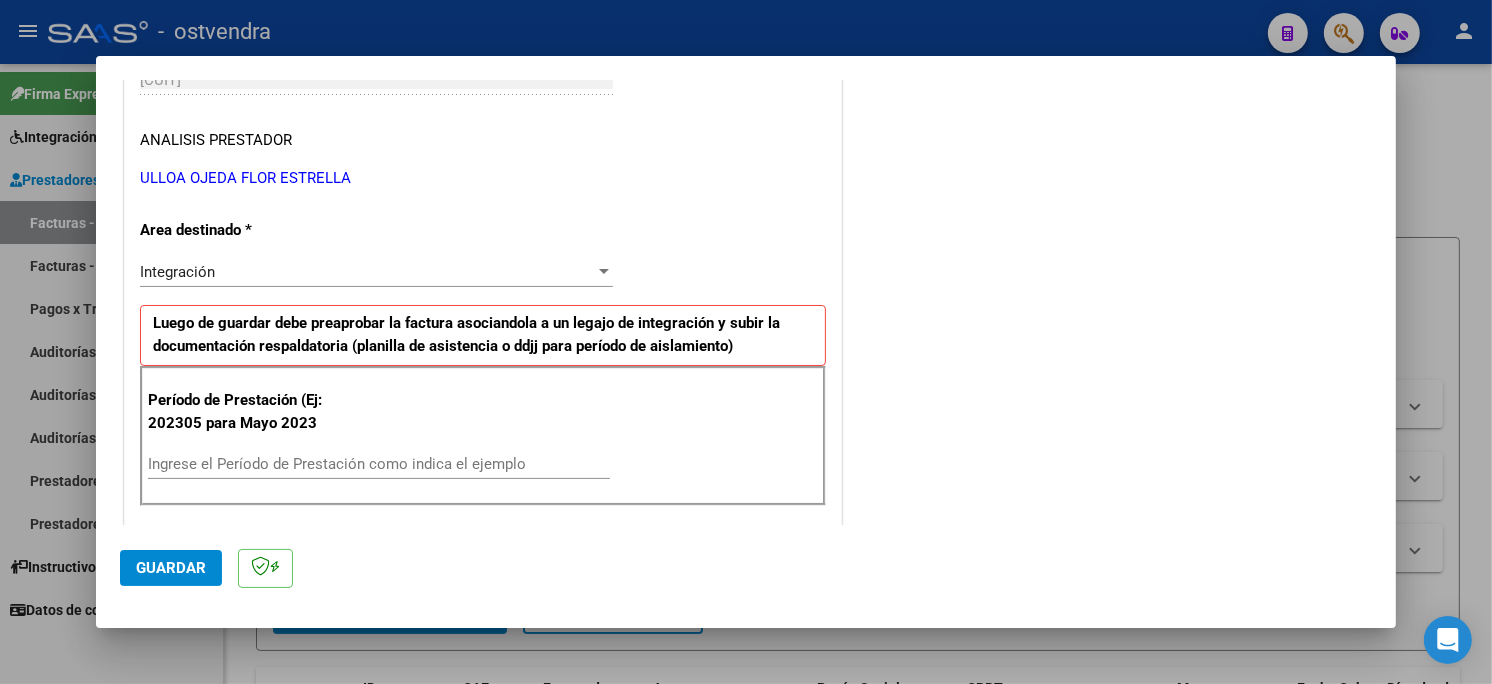 click on "Ingrese el Período de Prestación como indica el ejemplo" at bounding box center [379, 464] 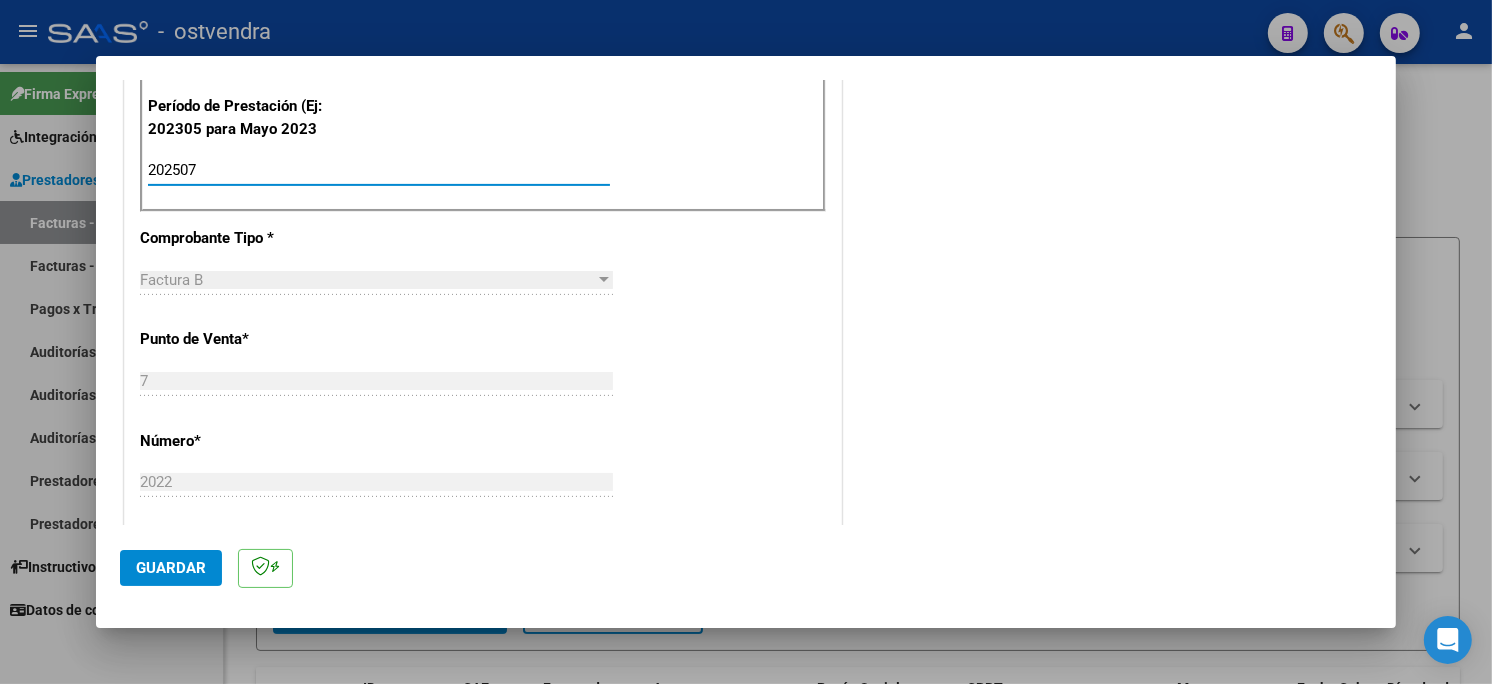 scroll, scrollTop: 666, scrollLeft: 0, axis: vertical 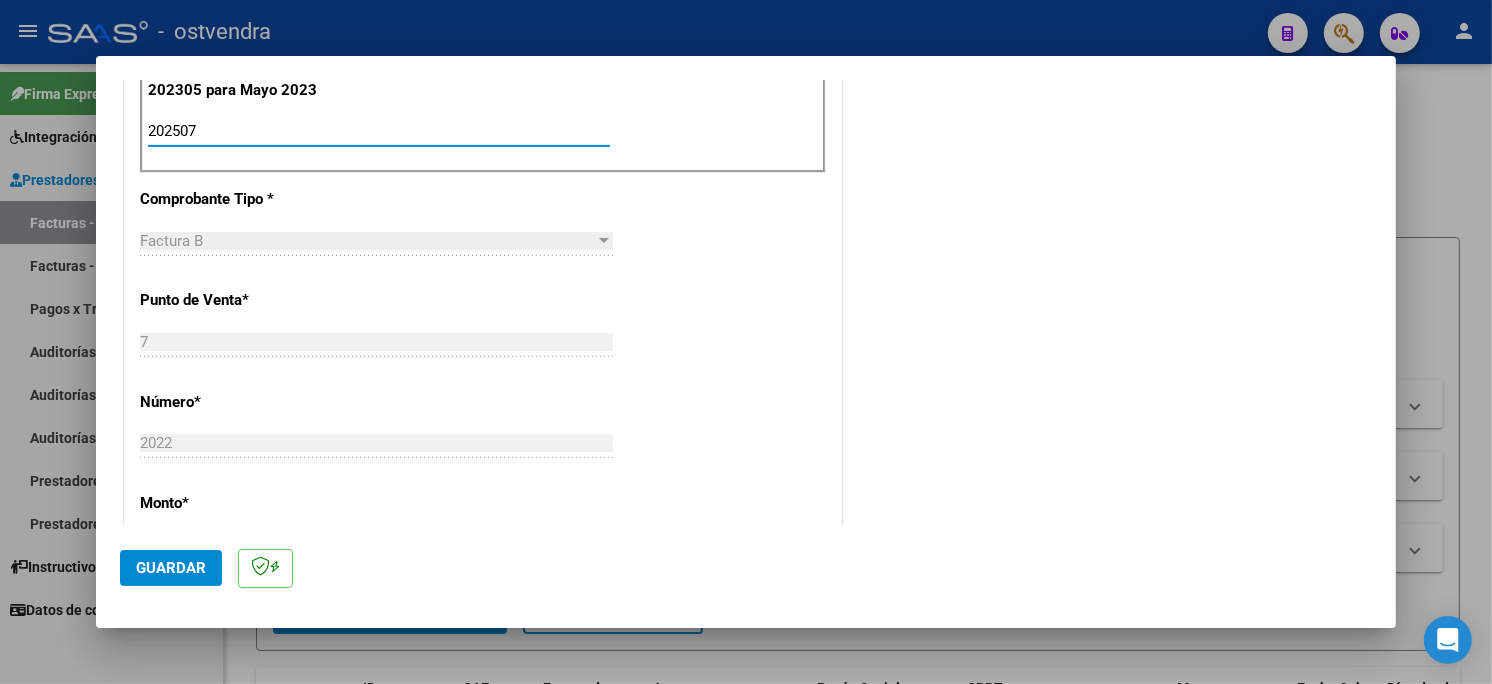 type on "202507" 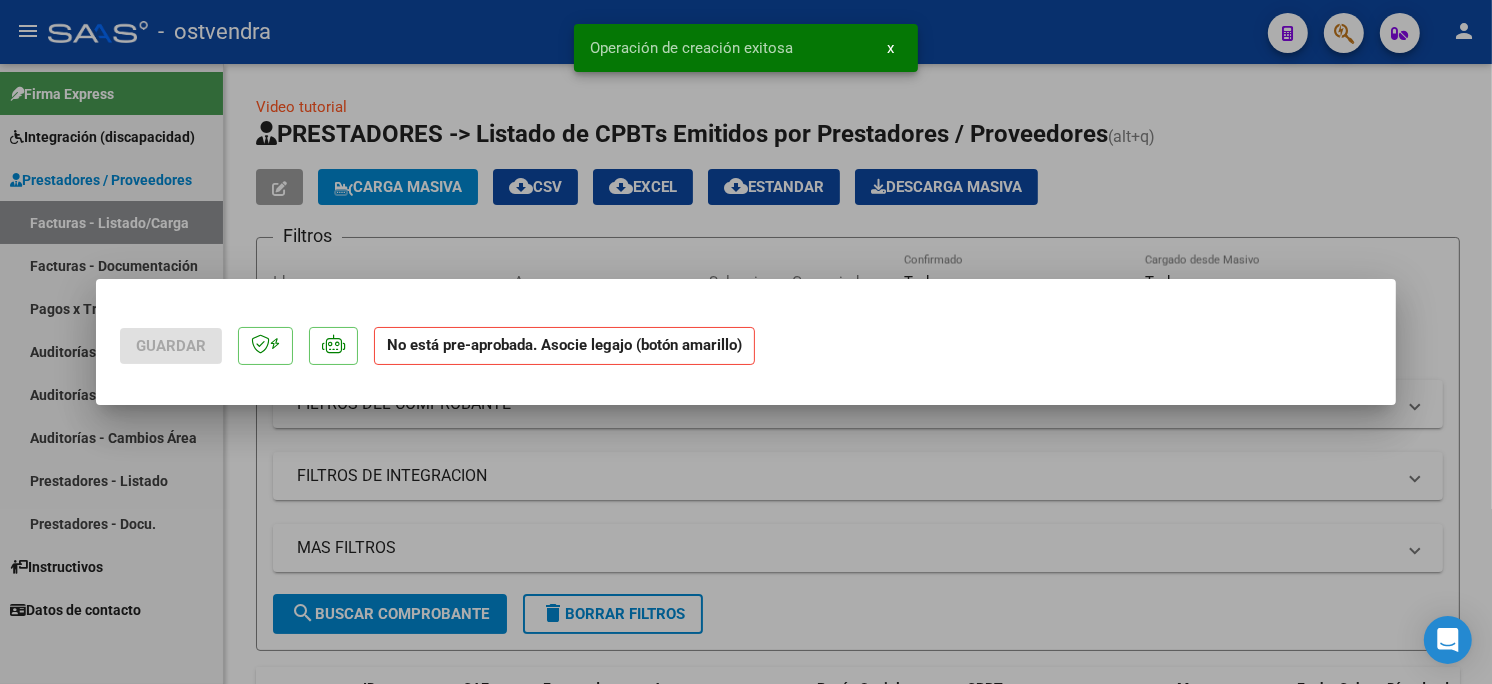 scroll, scrollTop: 0, scrollLeft: 0, axis: both 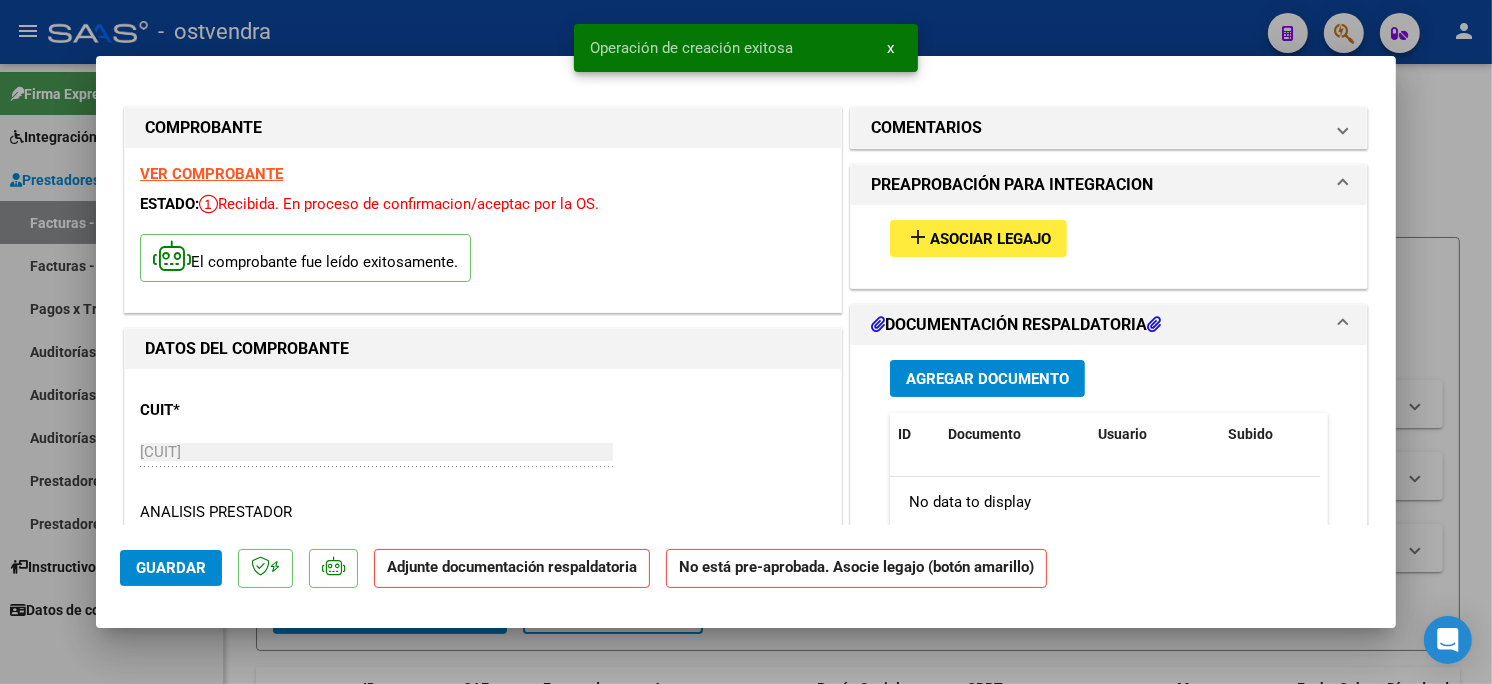 click on "add Asociar Legajo" at bounding box center (978, 238) 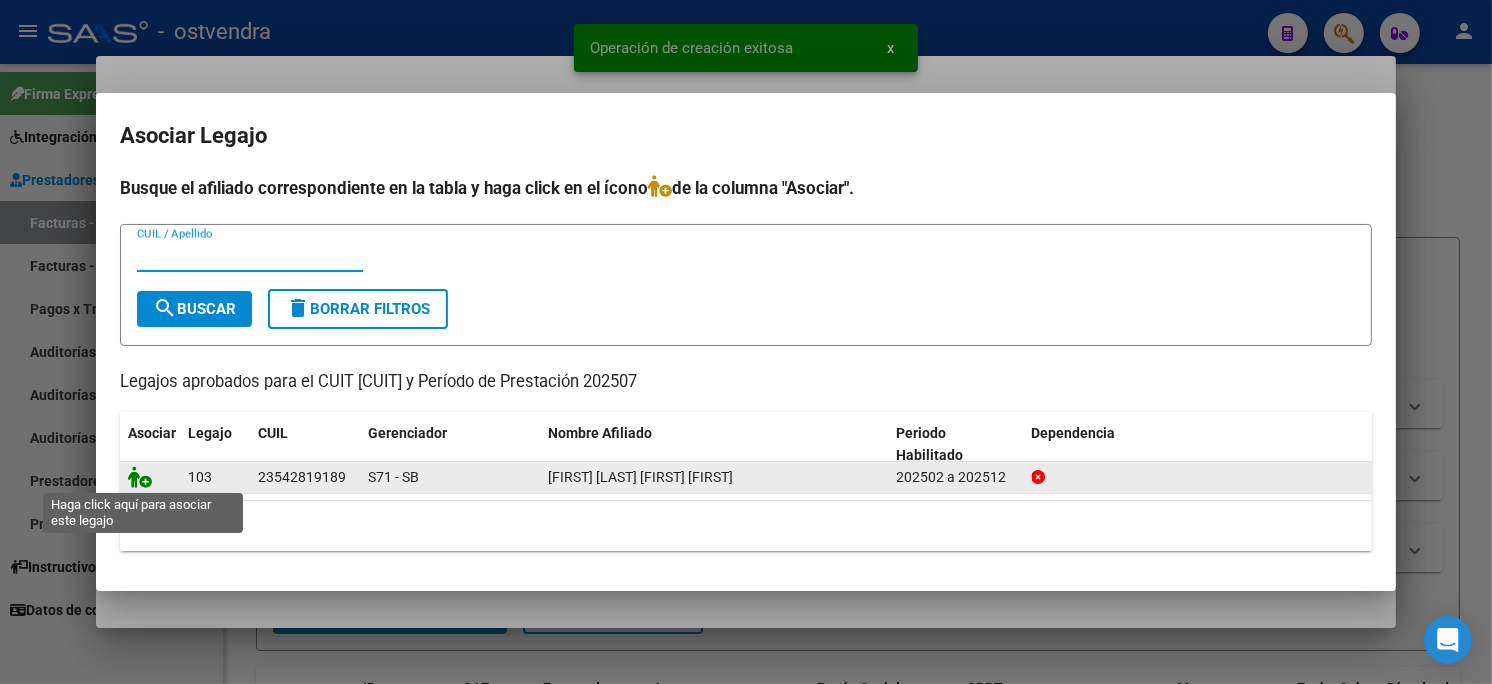 click 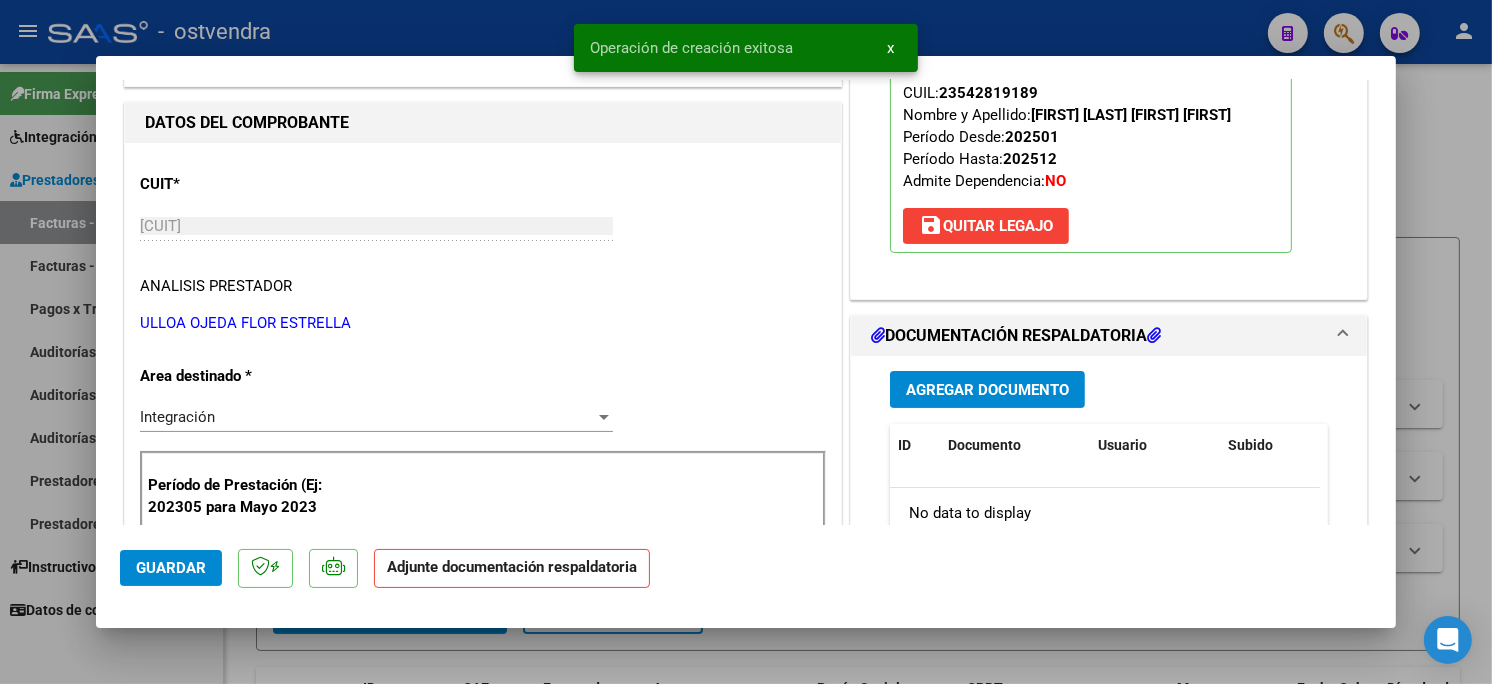 scroll, scrollTop: 333, scrollLeft: 0, axis: vertical 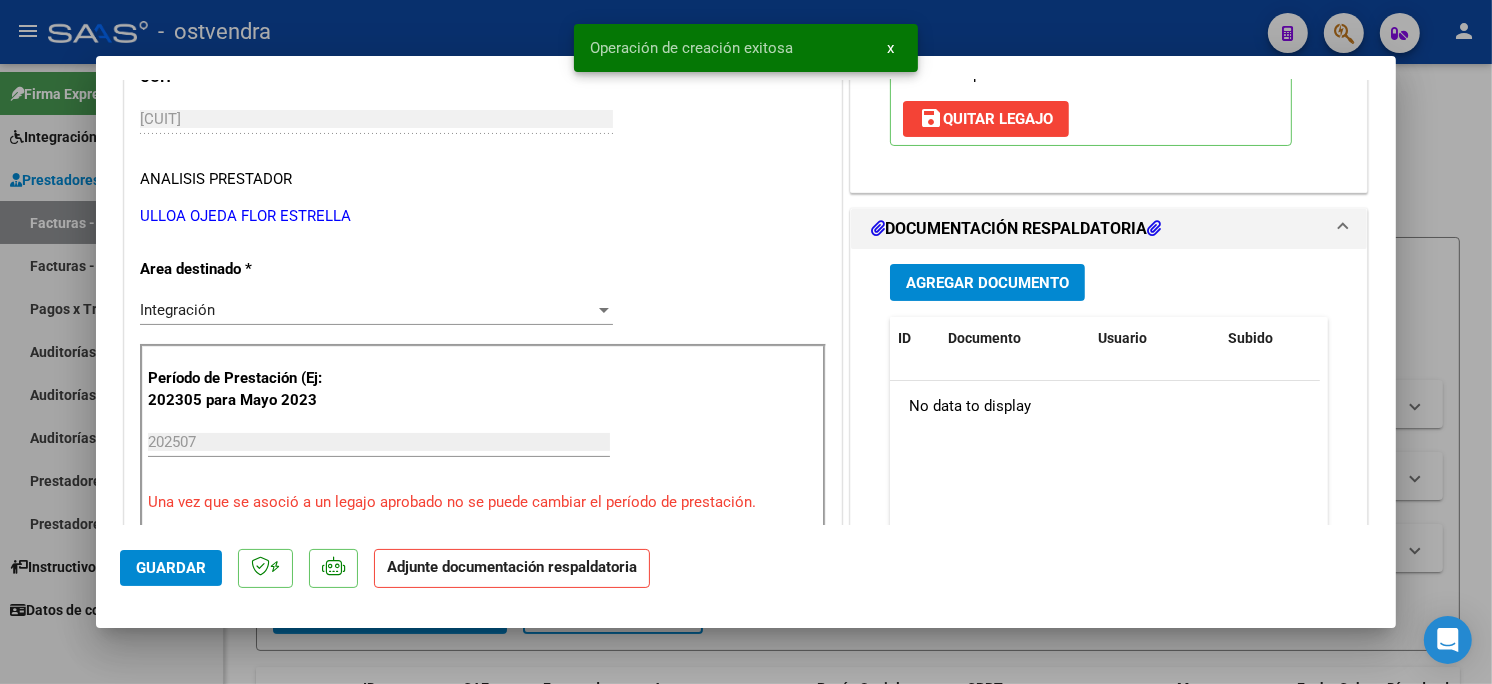 click on "Agregar Documento" at bounding box center (987, 282) 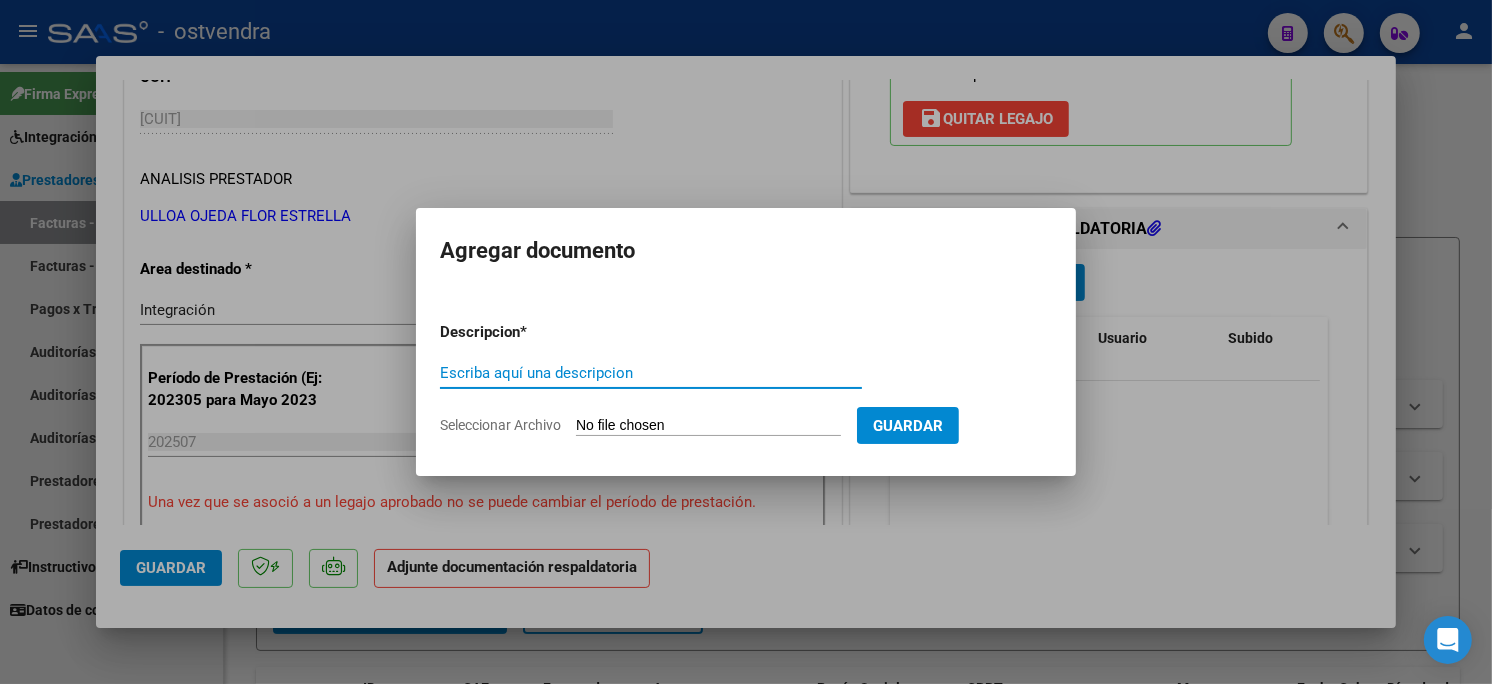 click on "Seleccionar Archivo" at bounding box center (708, 426) 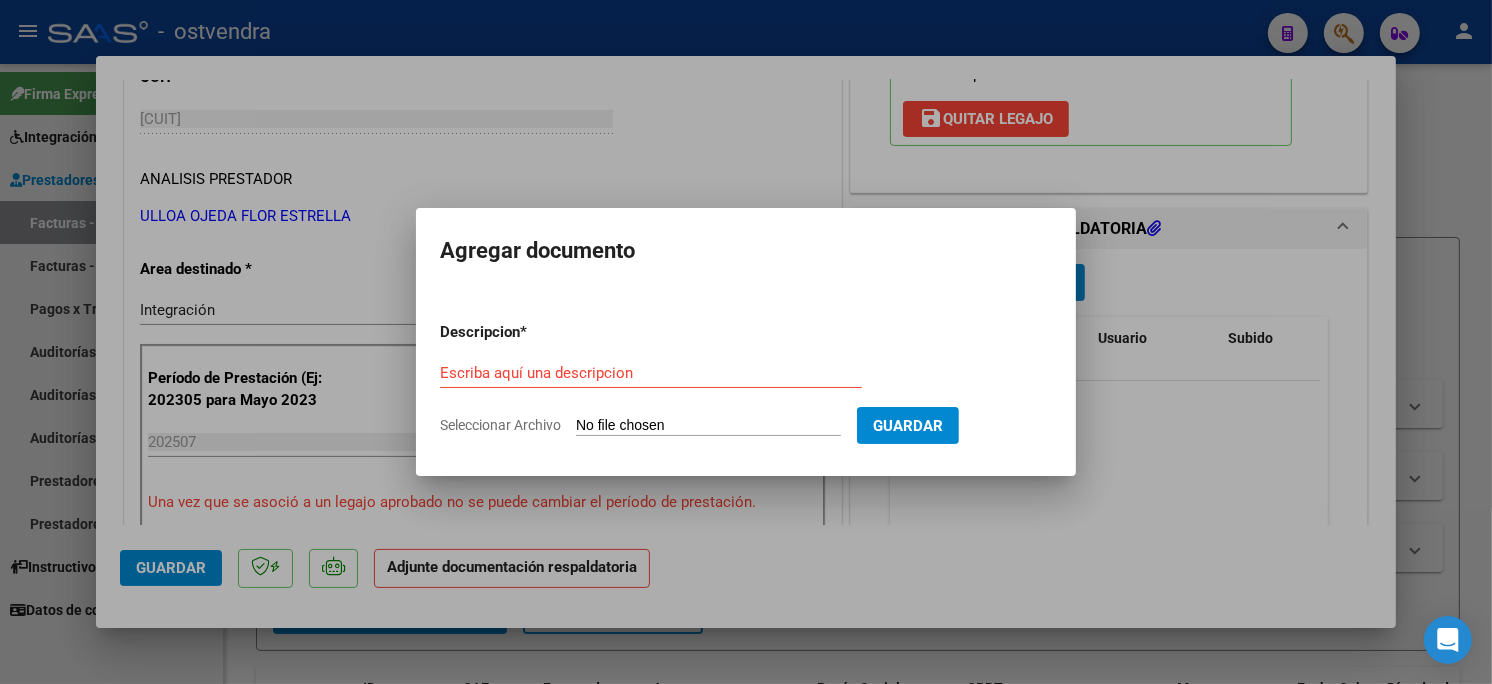 type on "C:\fakepath\[FILENAME] [NUMBER].pdf" 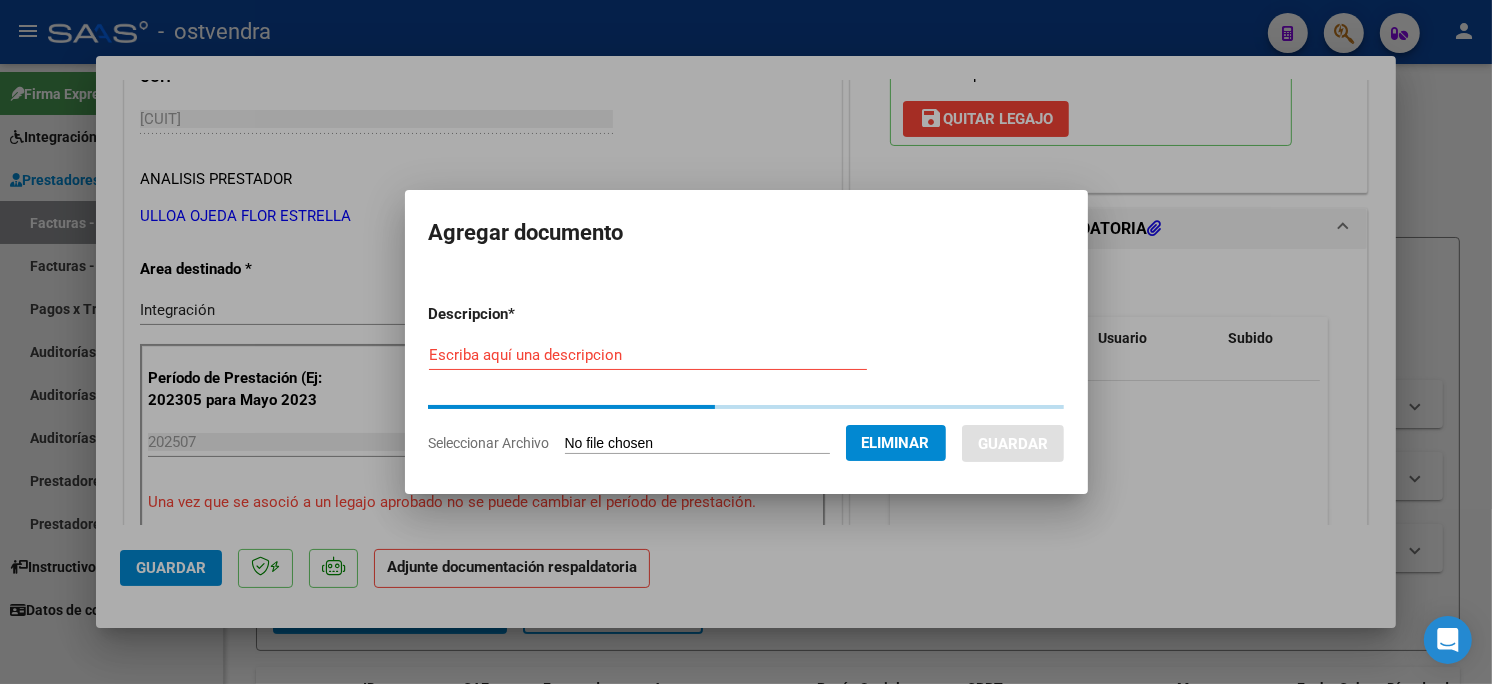click on "Escriba aquí una descripcion" at bounding box center [648, 355] 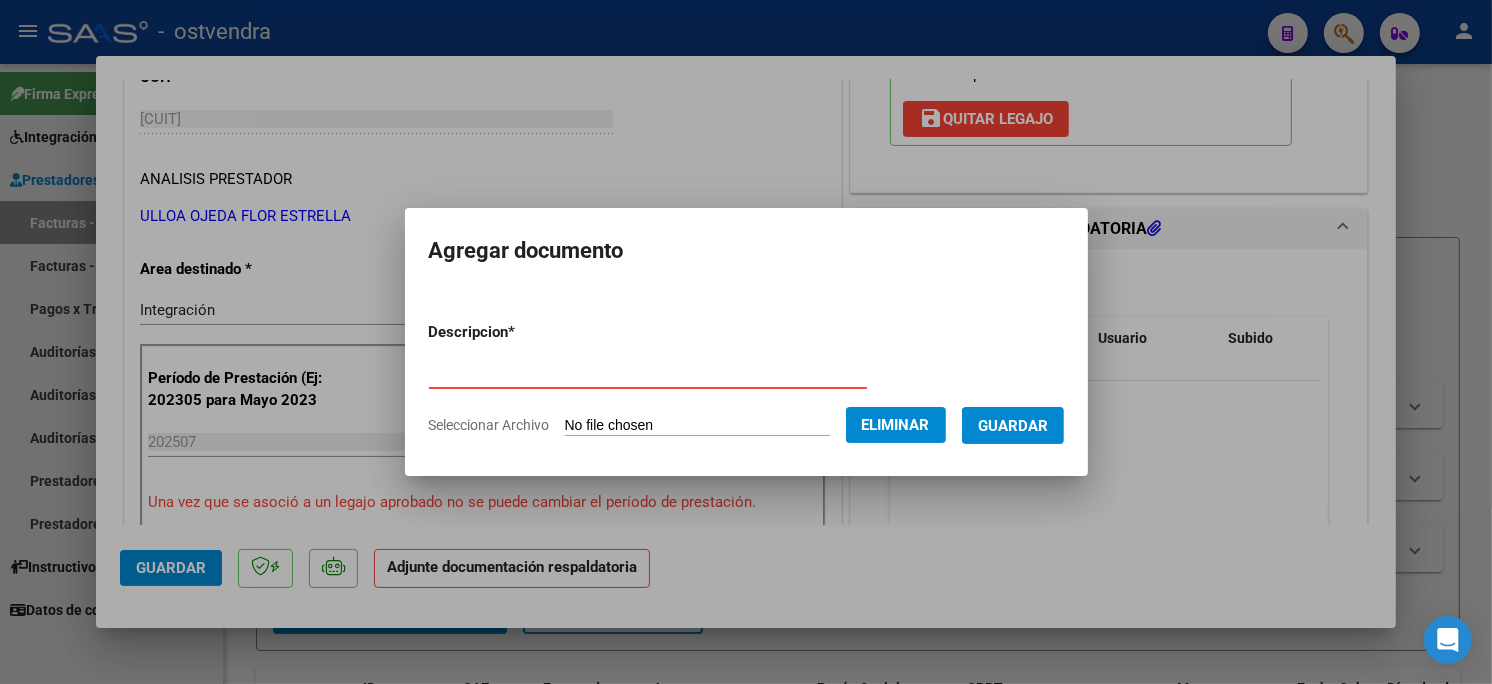 type on "PLANILLA DE ASISTENCIA" 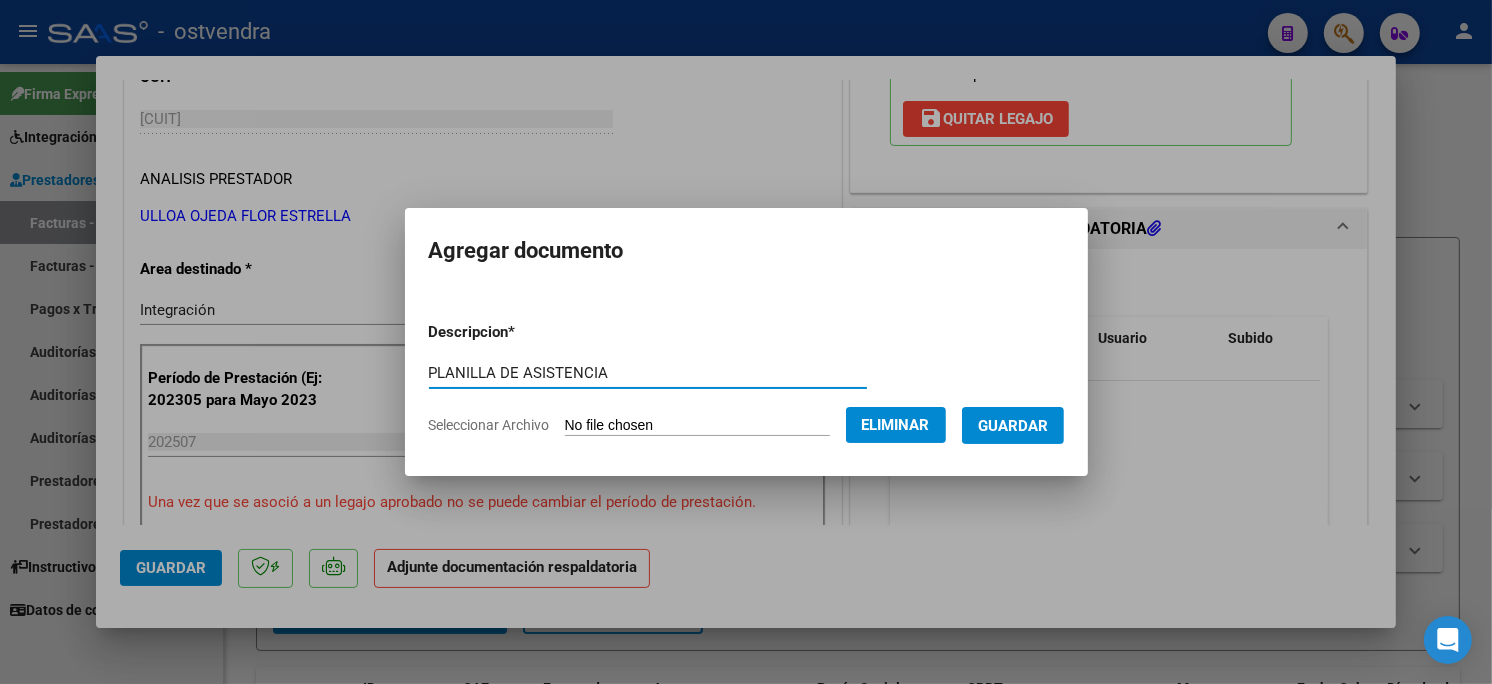 click on "Guardar" at bounding box center [1013, 426] 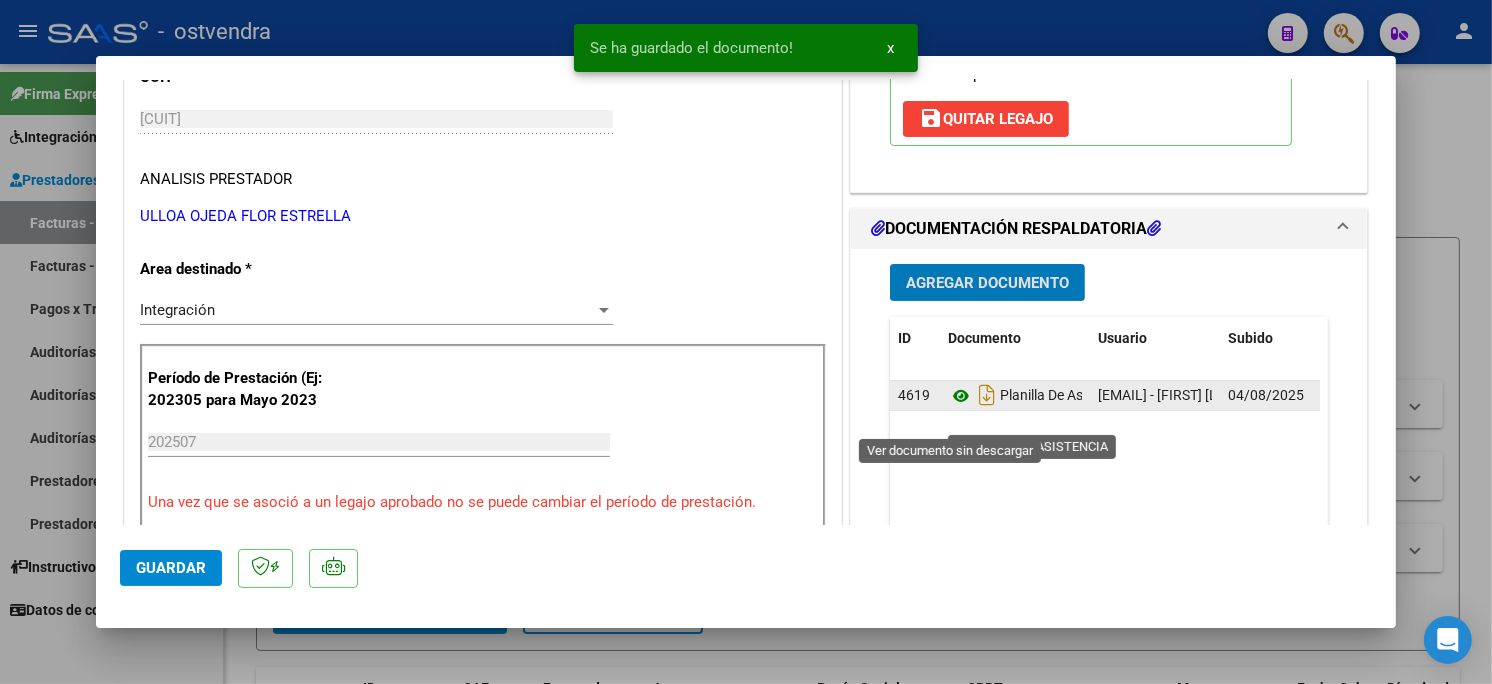 click 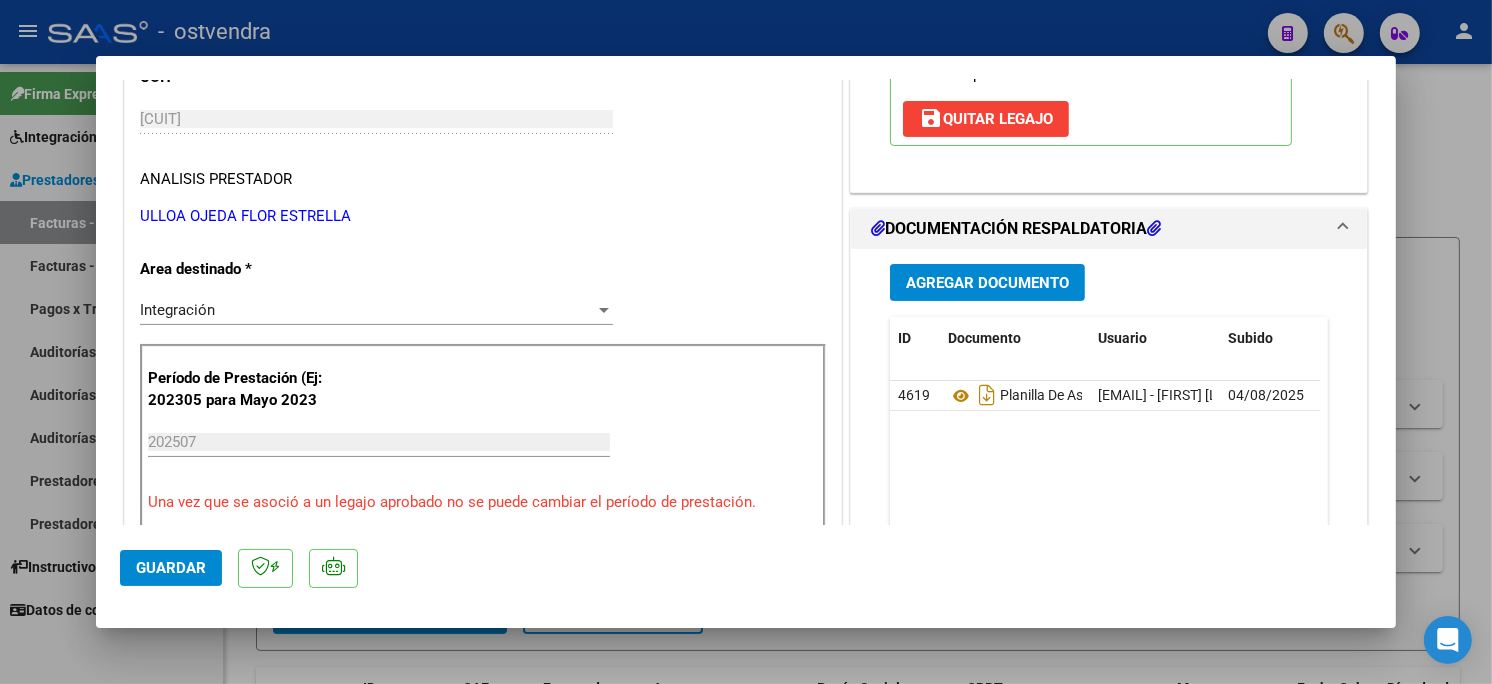 click on "Guardar" 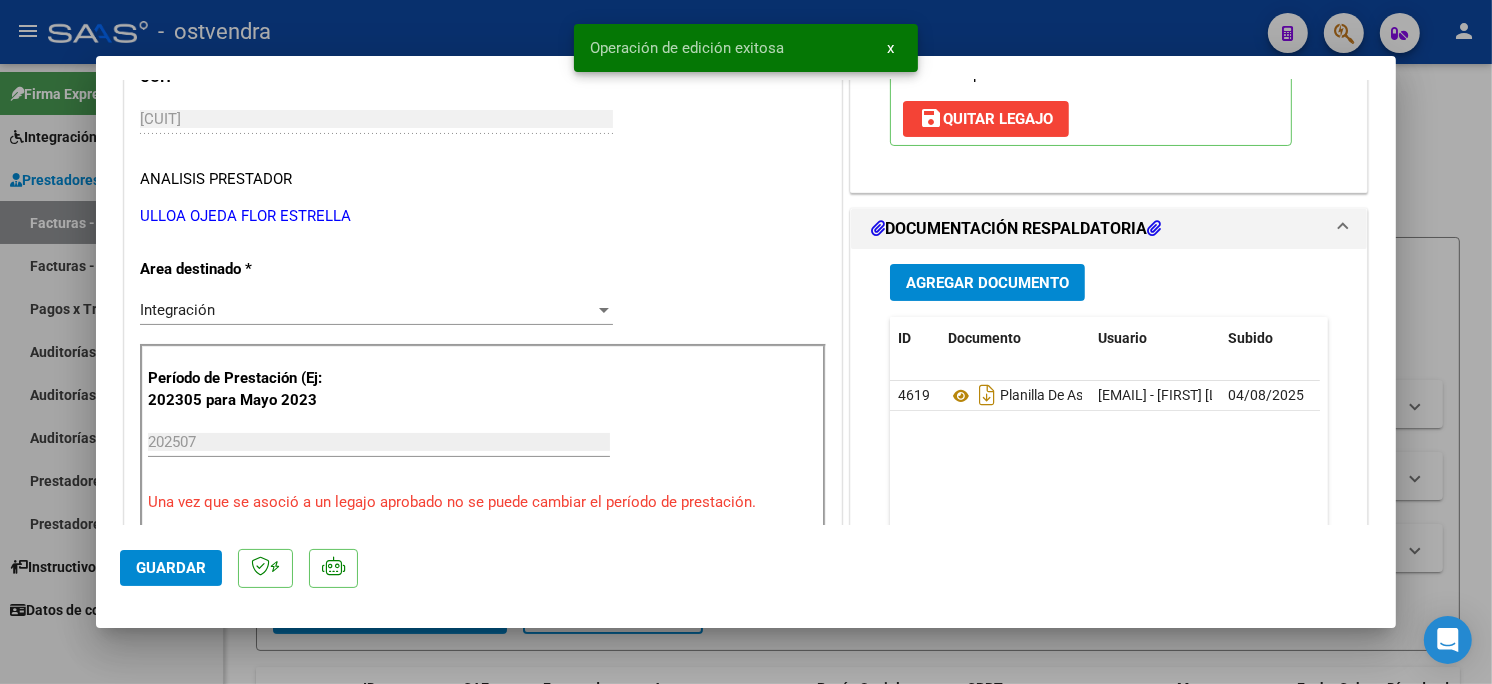 click at bounding box center [746, 342] 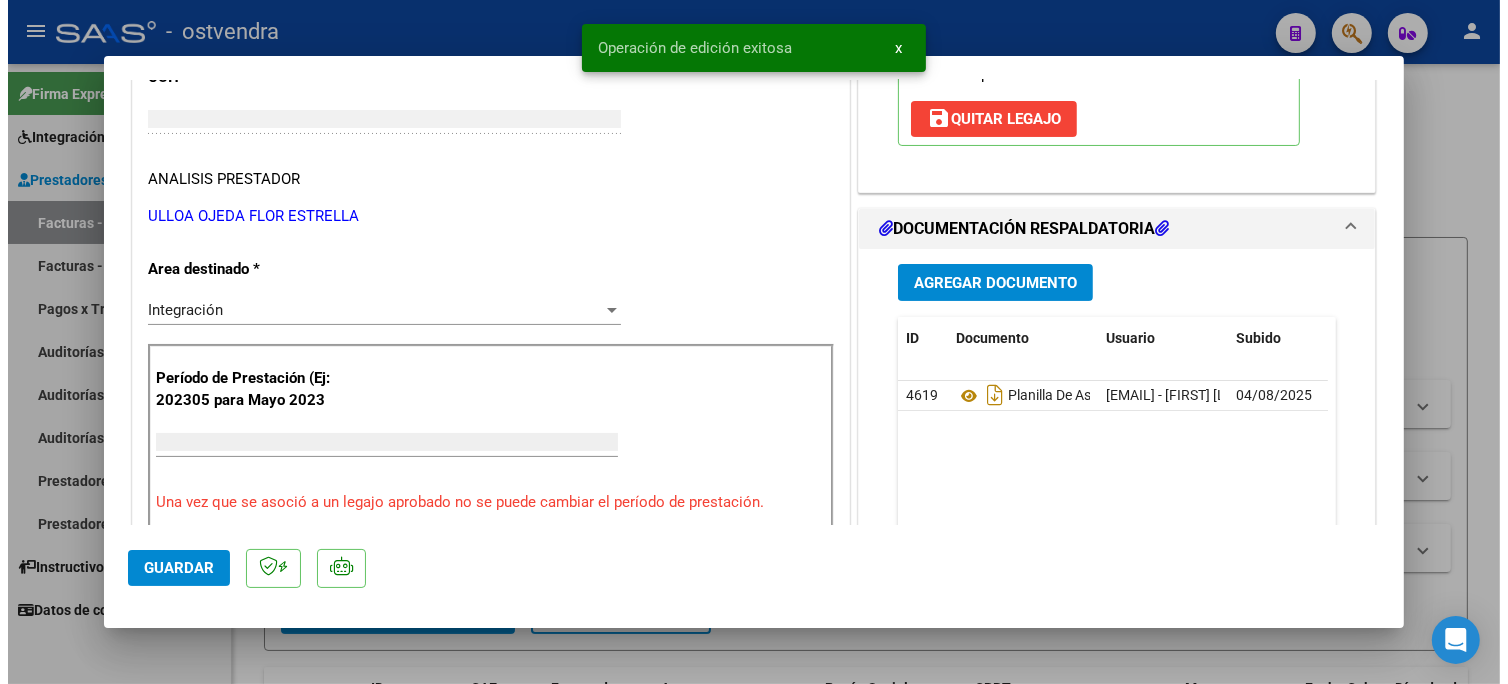 scroll, scrollTop: 272, scrollLeft: 0, axis: vertical 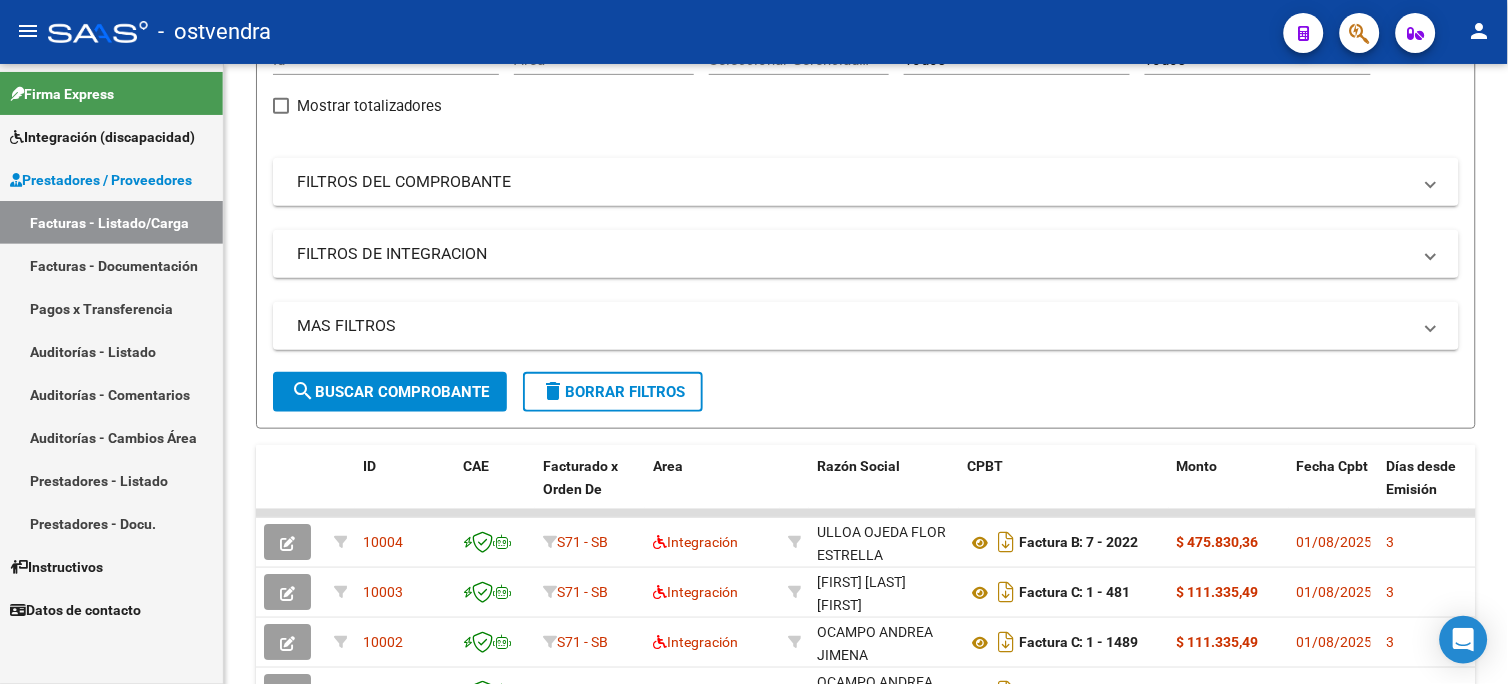 click on "Integración (discapacidad)" at bounding box center [102, 137] 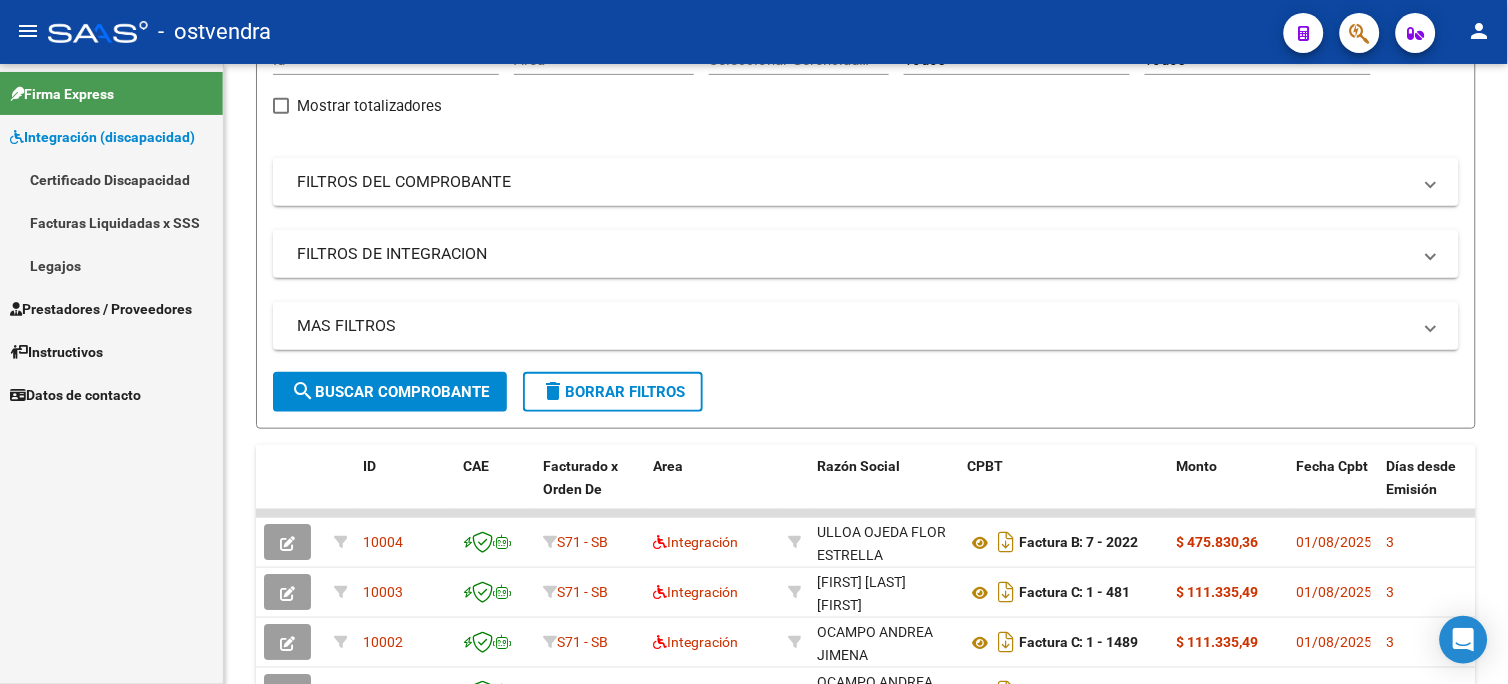 click on "Legajos" at bounding box center (111, 265) 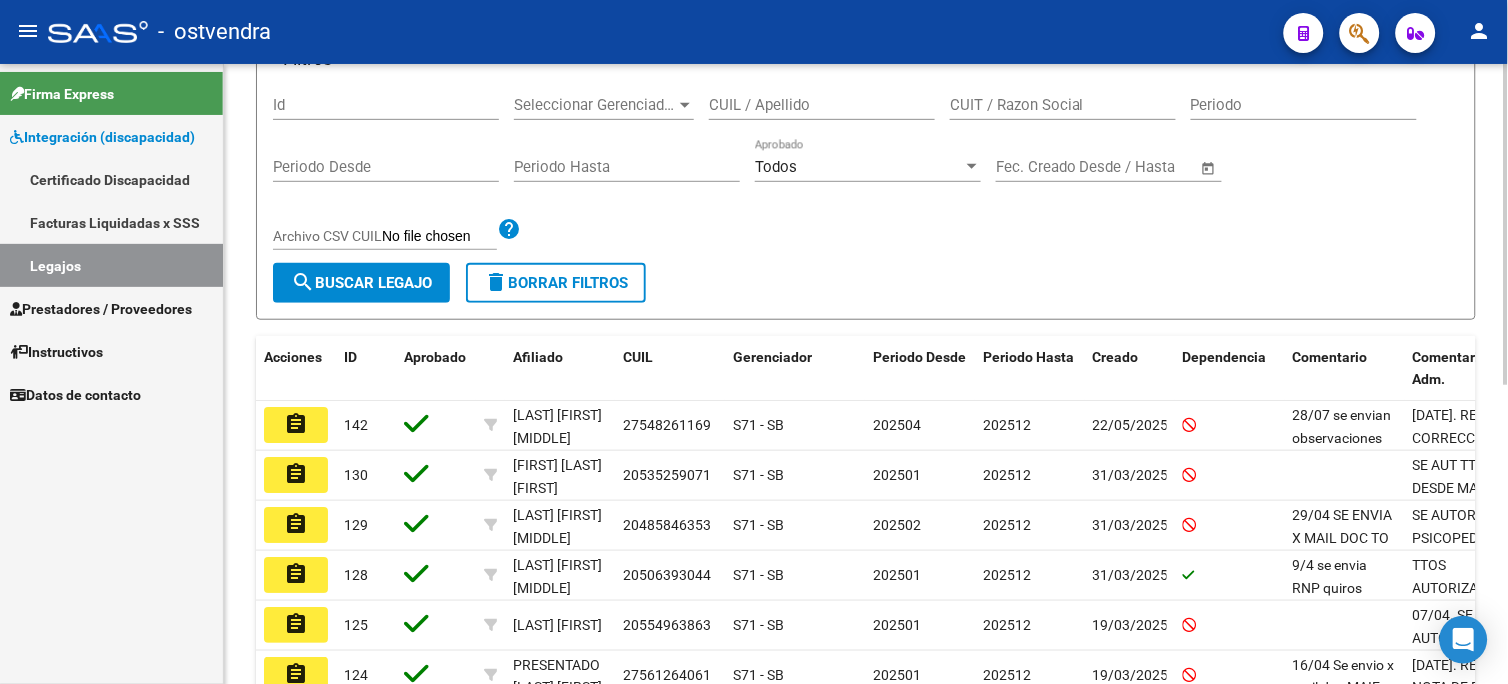 scroll, scrollTop: 333, scrollLeft: 0, axis: vertical 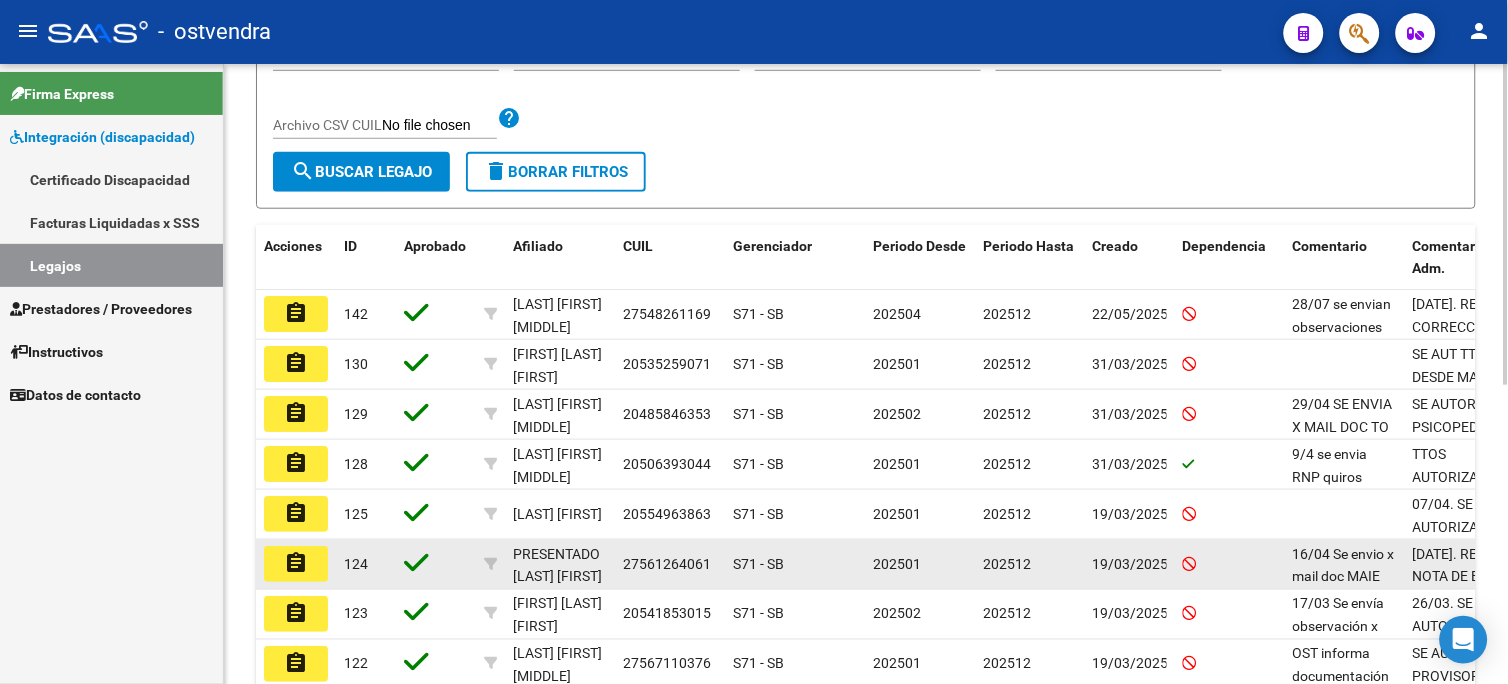 click on "assignment" 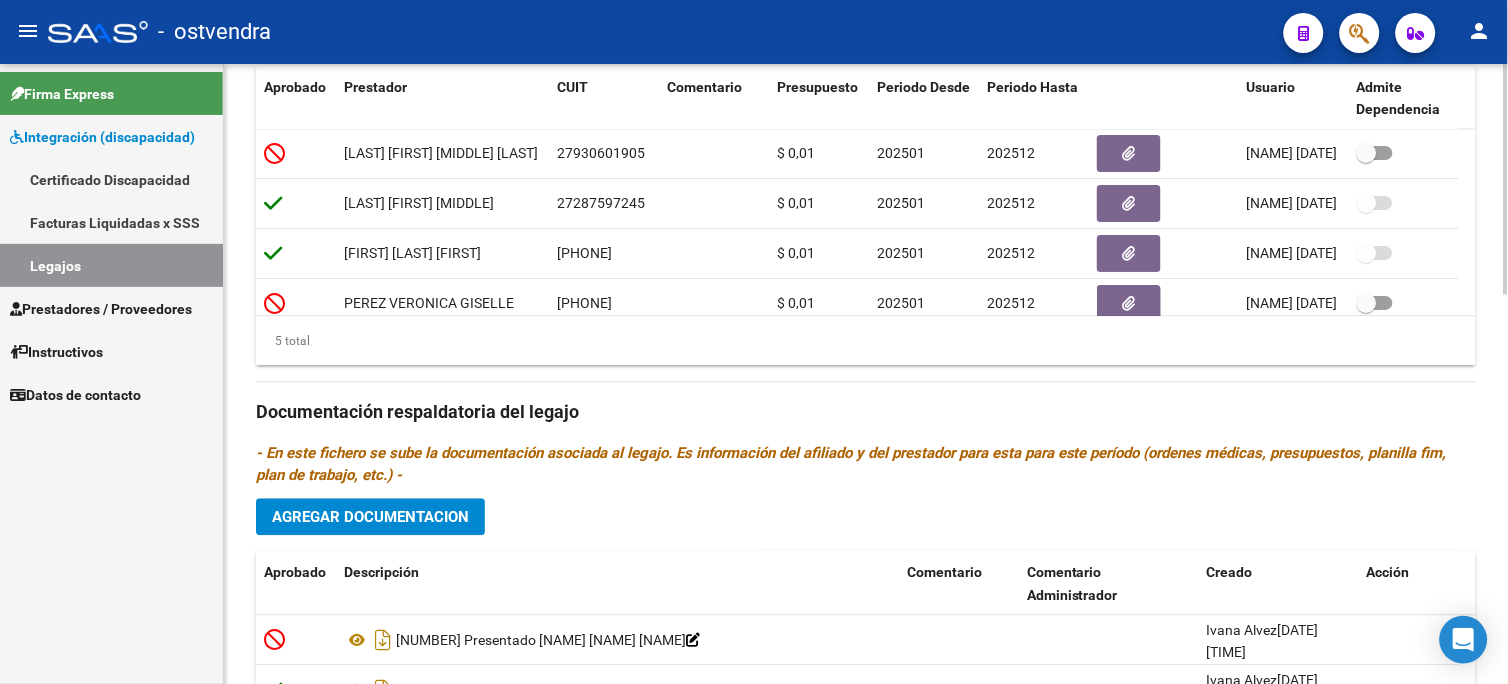 scroll, scrollTop: 753, scrollLeft: 0, axis: vertical 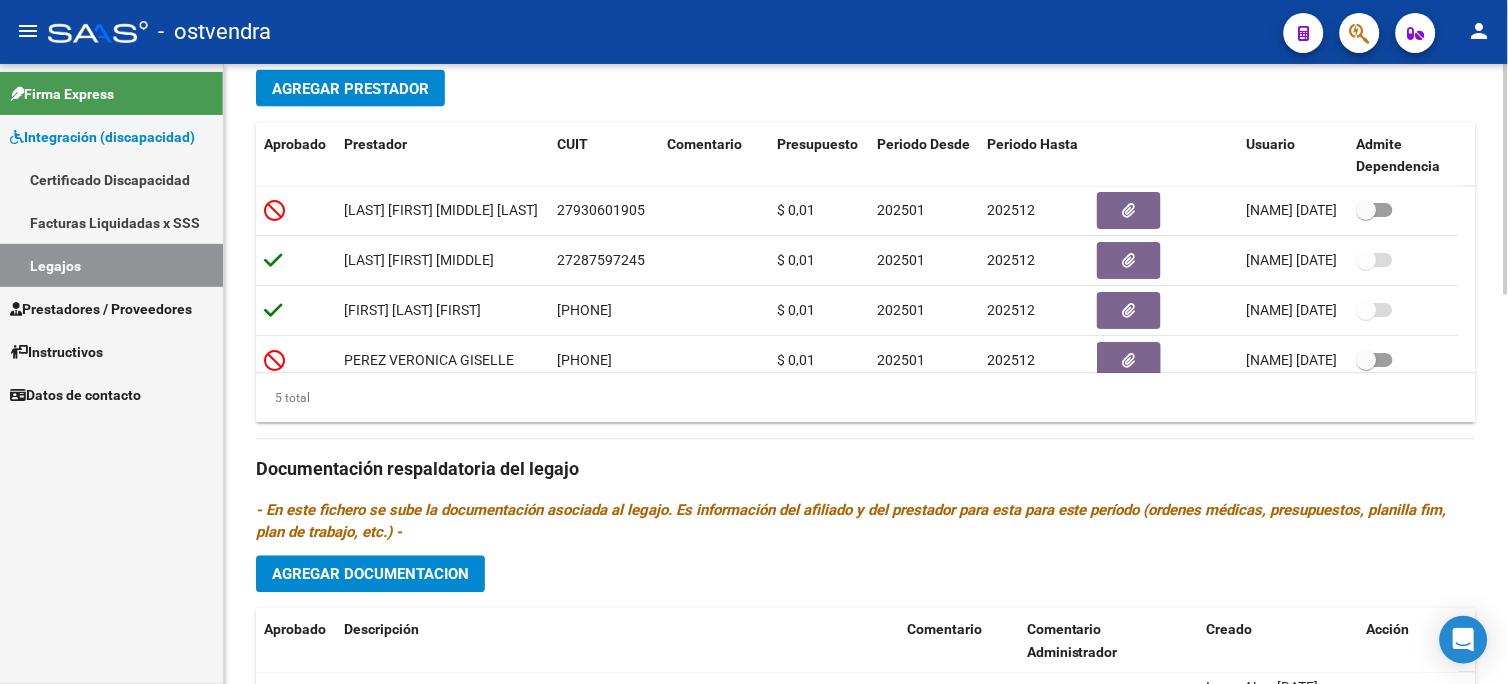 click on "arrow_back Editar 124    save Guardar cambios Legajo de Integración Modelo Formulario DDJJ para Transporte  /  Modelo Conformidad Transporte  /  Modelo Presupuesto Transporte  /  Modelo Conformidad Prestacional  /  Modelo Presupuesto Prestacional  /  ModeloResumen HC  /  Modelo Planilla FIM  Legajo Aprobado.  CUIL  *   [NUMBER] Ingresar CUIL  PRESENTADO [NAME] [NAME]     Análisis Afiliado    Certificado Discapacidad ARCA Padrón Nombre Afiliado  *   PRESENTADO [NAME] [NAME] Ingresar el nombre  Periodo Desde  *   [DATE] Ej: [DATE]  Periodo Hasta  *   [DATE] Ej: [DATE]  Admite Dependencia   Comentarios                                  Comentarios Administrador  Prestadores asociados al legajo Agregar Prestador Aprobado Prestador CUIT Comentario Presupuesto Periodo Desde Periodo Hasta Usuario Admite Dependencia [FIRST] [LAST] [FIRST] [NUMBER]      $ 0,01  [DATE] [DATE] [NAME]  [DATE]      [FIRST] [LAST] [NUMBER]      $ 0,01  [DATE] [DATE]   [PHONE]" 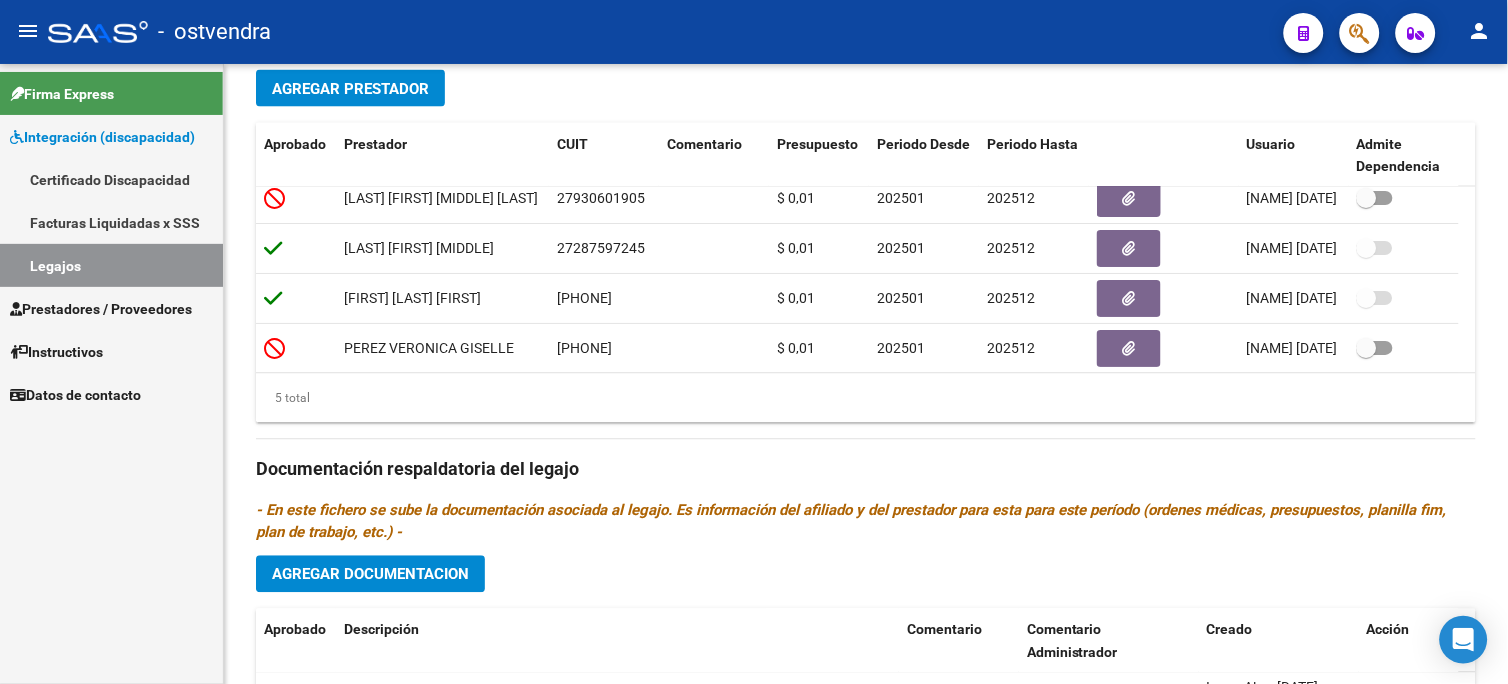 scroll, scrollTop: 71, scrollLeft: 0, axis: vertical 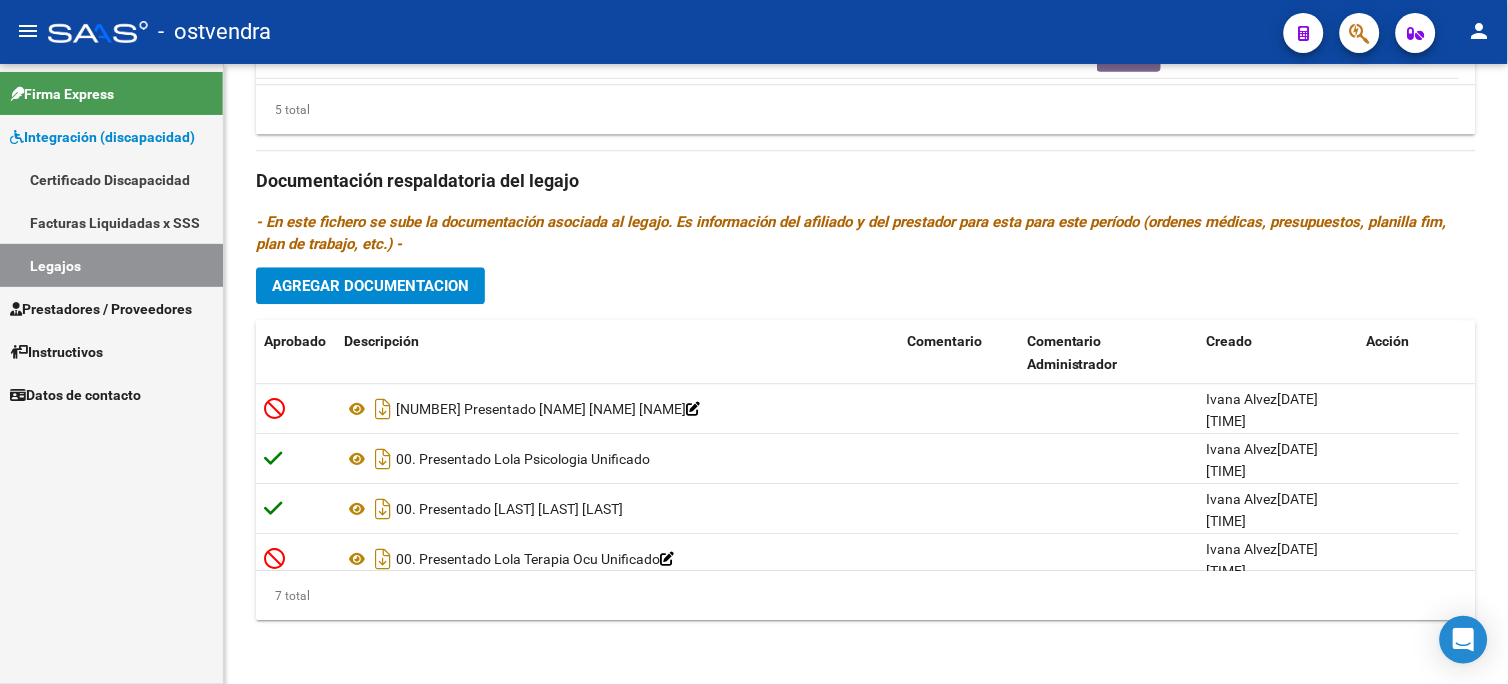 click on "menu -   ostvendra  person    Firma Express     Integración (discapacidad) Certificado Discapacidad Facturas Liquidadas x SSS Legajos    Prestadores / Proveedores Facturas - Listado/Carga Facturas - Documentación Pagos x Transferencia Auditorías - Listado Auditorías - Comentarios Auditorías - Cambios Área Prestadores - Listado Prestadores - Docu.    Instructivos    Datos de contacto arrow_back Editar 124    save Guardar cambios Legajo de Integración Modelo Formulario DDJJ para Transporte  /  Modelo Conformidad Transporte  /  Modelo Presupuesto Transporte  /  Modelo Conformidad Prestacional  /  Modelo Presupuesto Prestacional  /  ModeloResumen HC  /  Modelo Planilla FIM  Legajo Aprobado.  CUIL  *   [NUMBER] Ingresar CUIL  PRESENTADO [NAME] [NAME]     Análisis Afiliado    Certificado Discapacidad ARCA Padrón Nombre Afiliado  *   PRESENTADO [NAME] [NAME] Ingresar el nombre  Periodo Desde  *   [DATE] Ej: [DATE]  Periodo Hasta  *   [DATE] Ej: [DATE]  Admite Dependencia   Aprobado" at bounding box center (754, 342) 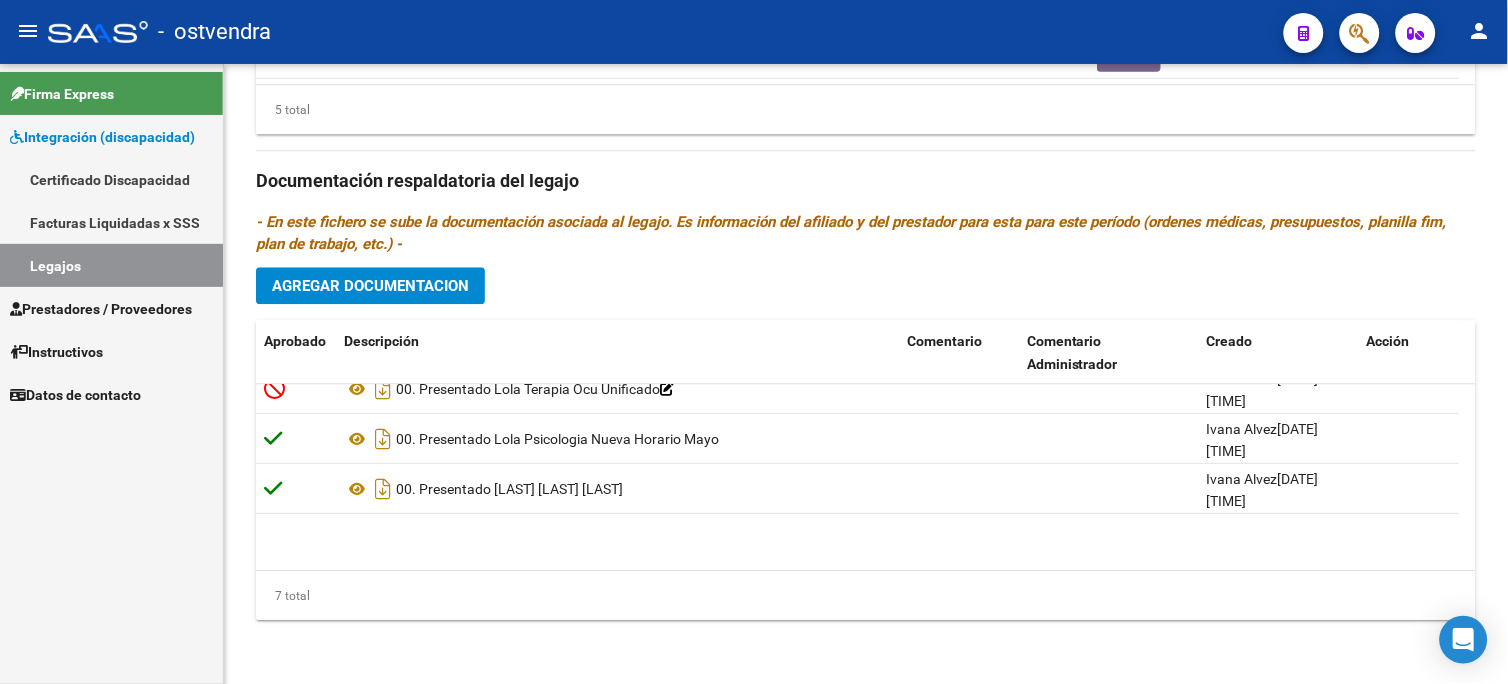 scroll, scrollTop: 0, scrollLeft: 0, axis: both 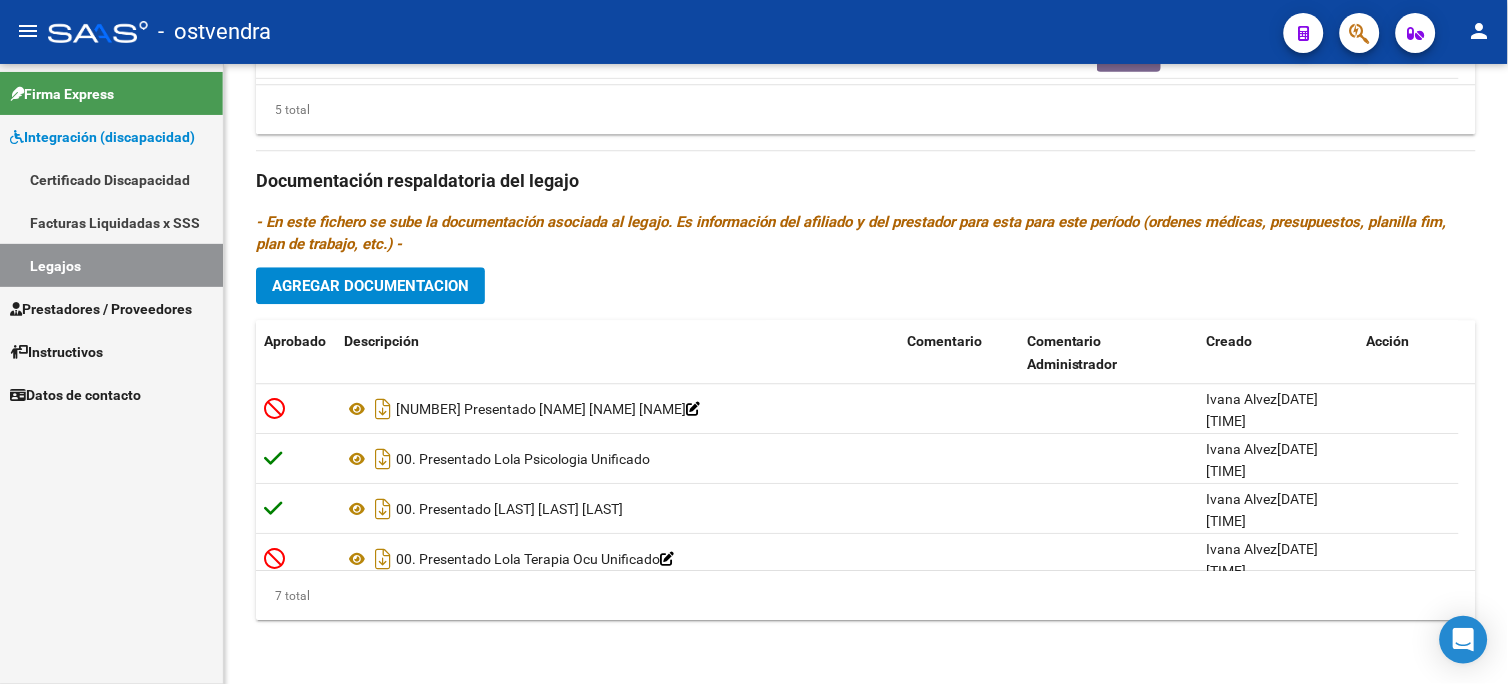 click 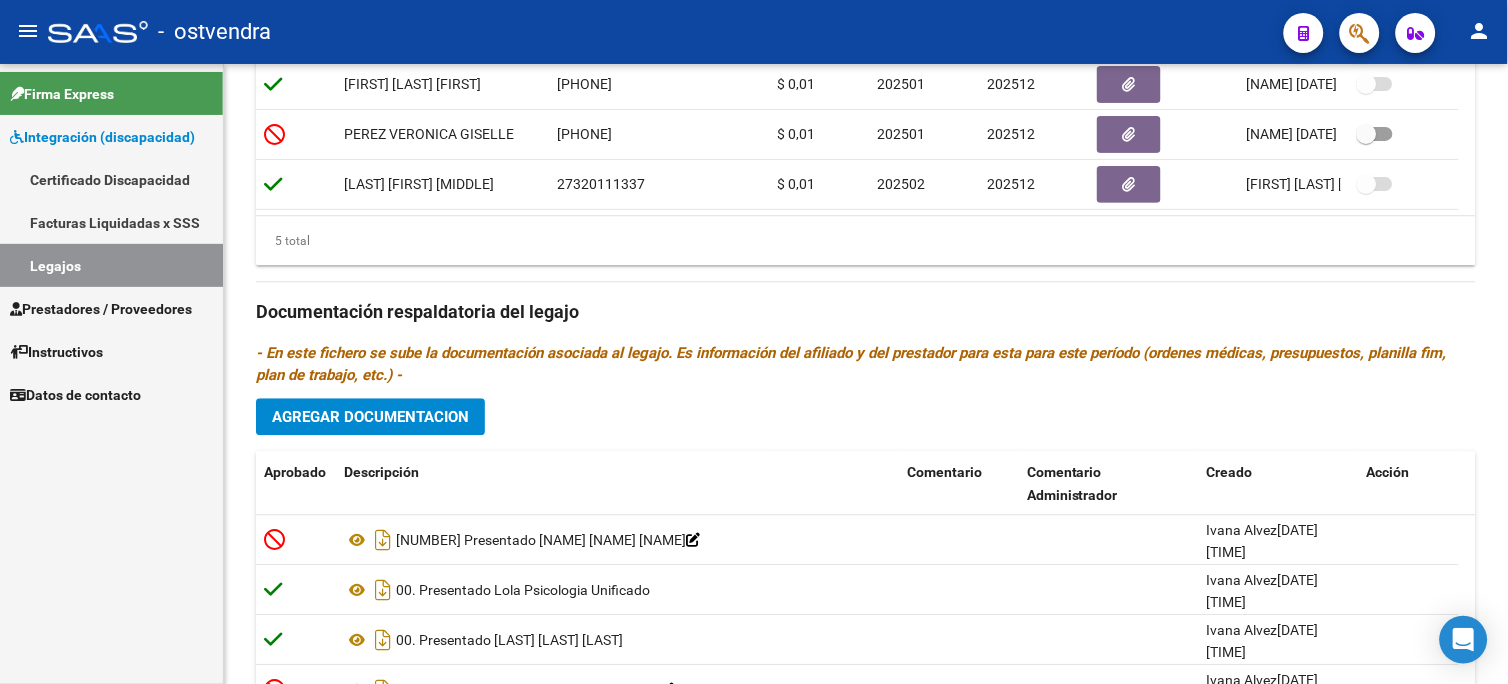 click on "arrow_back Editar 124    save Guardar cambios Legajo de Integración Modelo Formulario DDJJ para Transporte  /  Modelo Conformidad Transporte  /  Modelo Presupuesto Transporte  /  Modelo Conformidad Prestacional  /  Modelo Presupuesto Prestacional  /  ModeloResumen HC  /  Modelo Planilla FIM  Legajo Aprobado.  CUIL  *   [NUMBER] Ingresar CUIL  PRESENTADO [NAME] [NAME]     Análisis Afiliado    Certificado Discapacidad ARCA Padrón Nombre Afiliado  *   PRESENTADO [NAME] [NAME] Ingresar el nombre  Periodo Desde  *   [DATE] Ej: [DATE]  Periodo Hasta  *   [DATE] Ej: [DATE]  Admite Dependencia   Comentarios                                  Comentarios Administrador  Prestadores asociados al legajo Agregar Prestador Aprobado Prestador CUIT Comentario Presupuesto Periodo Desde Periodo Hasta Usuario Admite Dependencia [FIRST] [LAST] [FIRST] [NUMBER]      $ 0,01  [DATE] [DATE] [NAME]  [DATE]      [FIRST] [LAST] [NUMBER]      $ 0,01  [DATE] [DATE] [NAME]  [DATE]" 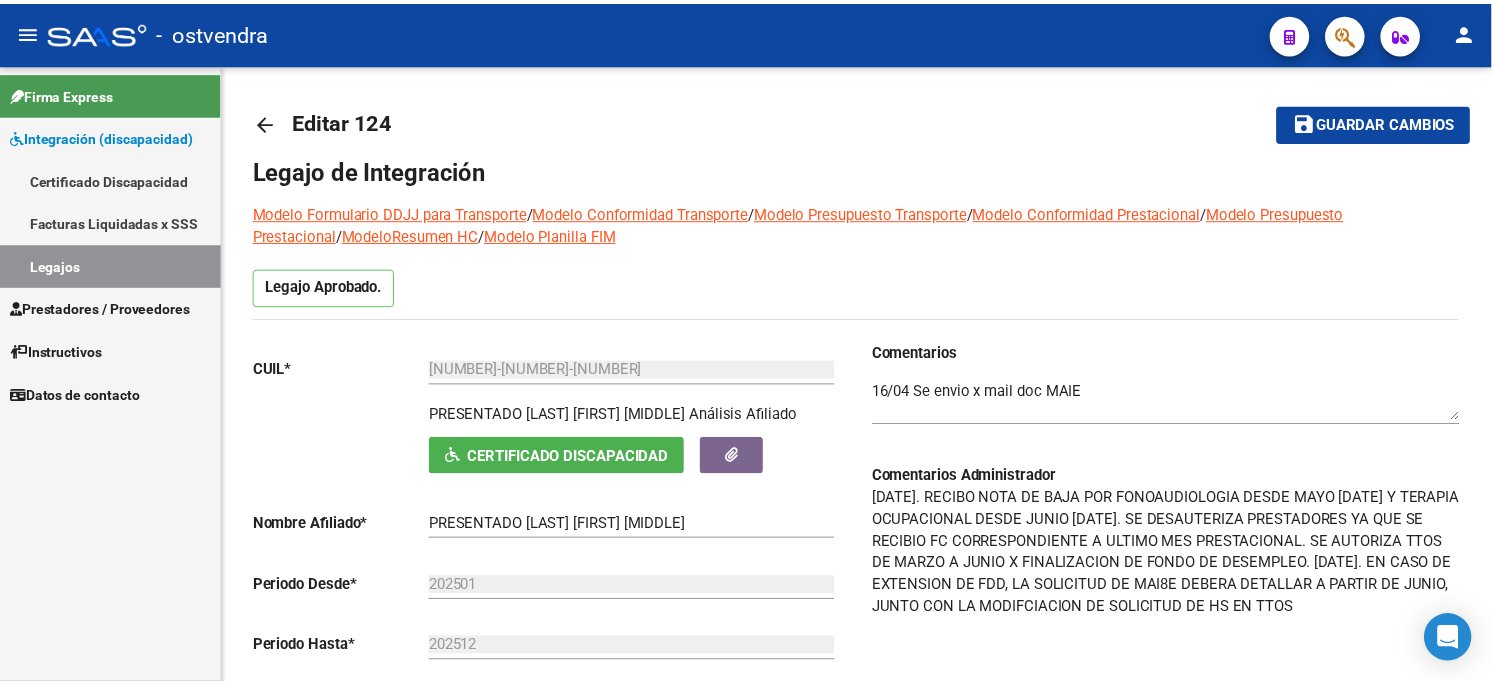 scroll, scrollTop: 0, scrollLeft: 0, axis: both 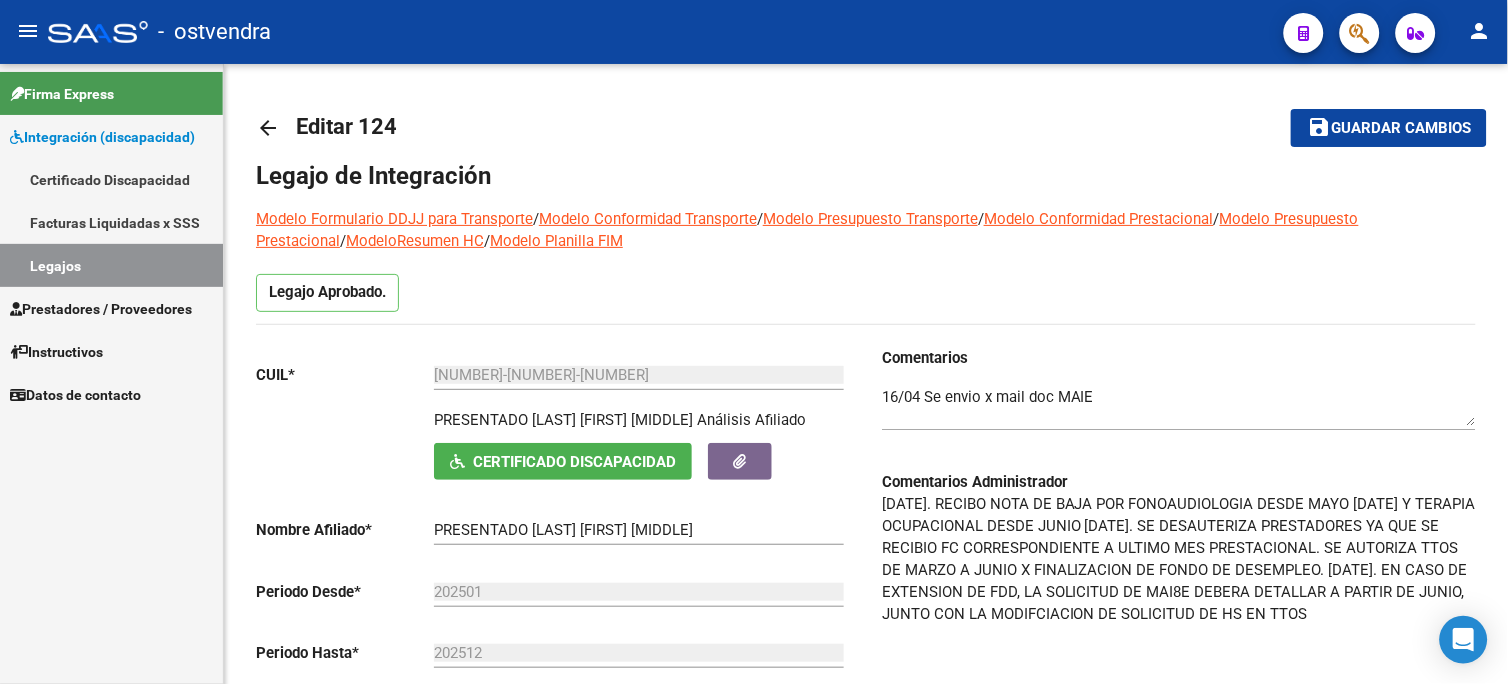 click on "menu -   ostvendra  person    Firma Express     Integración (discapacidad) Certificado Discapacidad Facturas Liquidadas x SSS Legajos    Prestadores / Proveedores Facturas - Listado/Carga Facturas - Documentación Pagos x Transferencia Auditorías - Listado Auditorías - Comentarios Auditorías - Cambios Área Prestadores - Listado Prestadores - Docu.    Instructivos    Datos de contacto arrow_back Editar 124    save Guardar cambios Legajo de Integración Modelo Formulario DDJJ para Transporte  /  Modelo Conformidad Transporte  /  Modelo Presupuesto Transporte  /  Modelo Conformidad Prestacional  /  Modelo Presupuesto Prestacional  /  ModeloResumen HC  /  Modelo Planilla FIM  Legajo Aprobado.  CUIL  *   [NUMBER] Ingresar CUIL  PRESENTADO [NAME] [NAME]     Análisis Afiliado    Certificado Discapacidad ARCA Padrón Nombre Afiliado  *   PRESENTADO [NAME] [NAME] Ingresar el nombre  Periodo Desde  *   [DATE] Ej: [DATE]  Periodo Hasta  *   [DATE] Ej: [DATE]  Admite Dependencia   Aprobado" at bounding box center [754, 342] 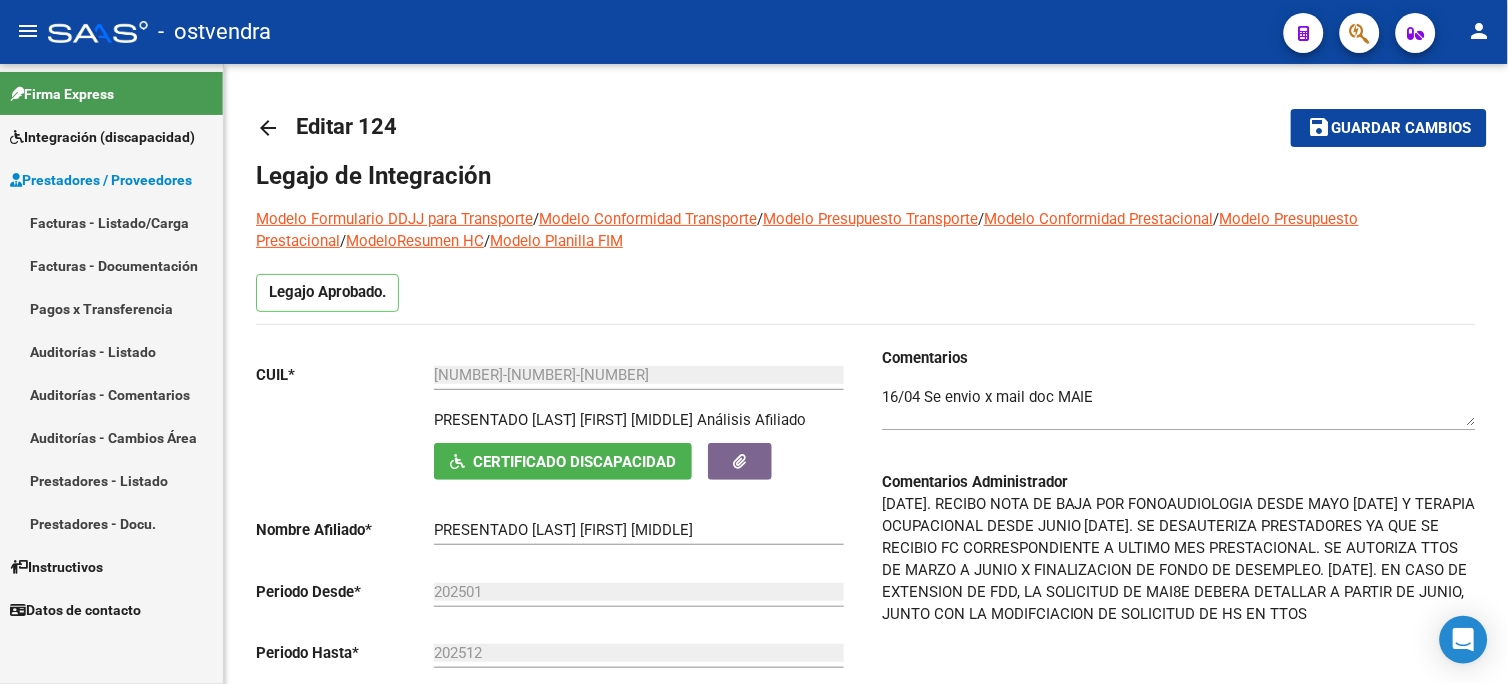 click on "Facturas - Listado/Carga" at bounding box center (111, 222) 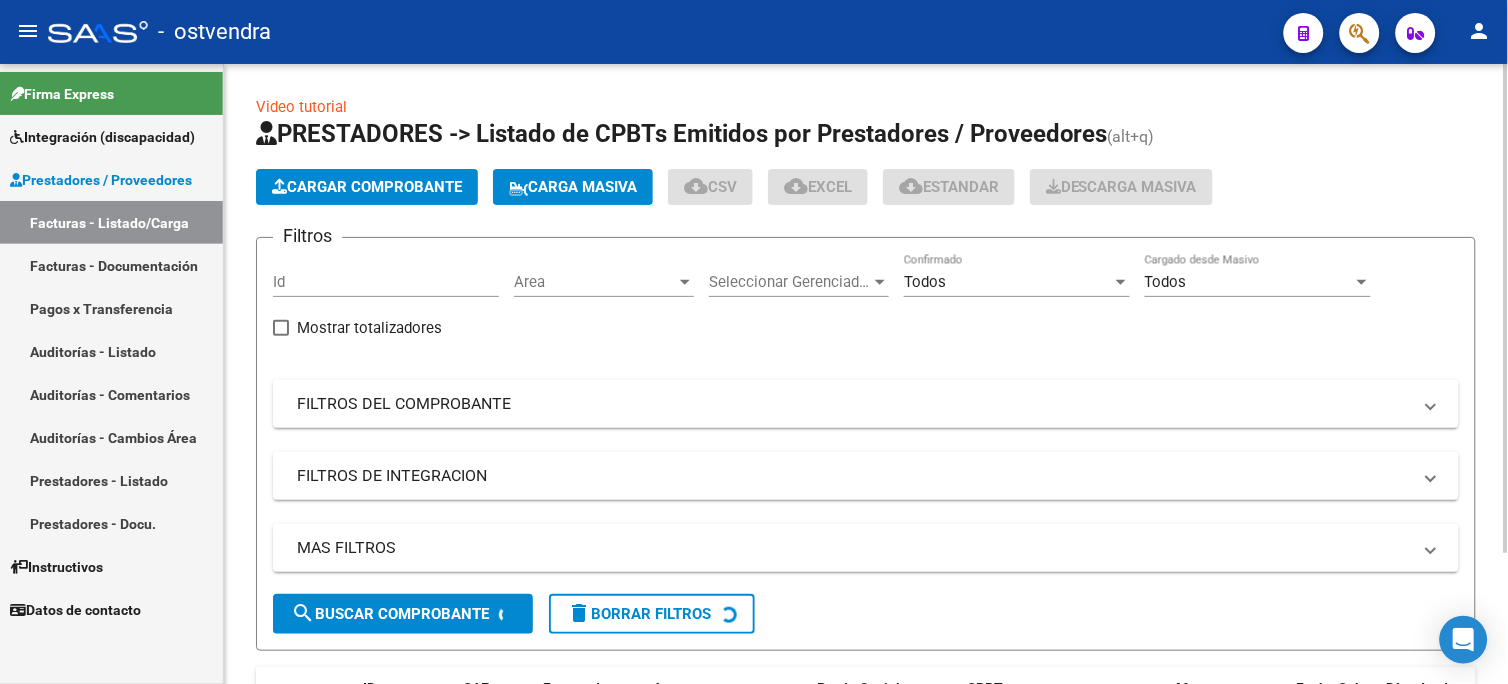 click on "Cargar Comprobante" 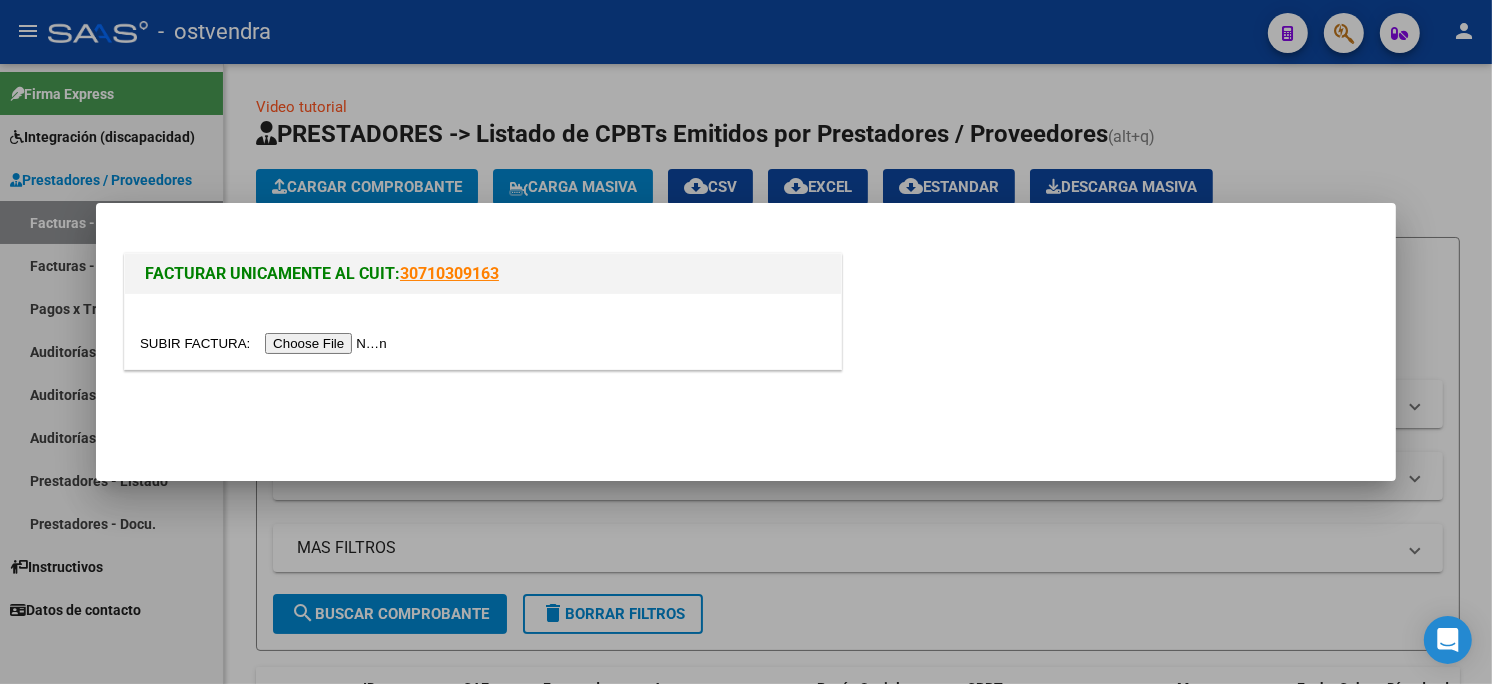 click at bounding box center [266, 343] 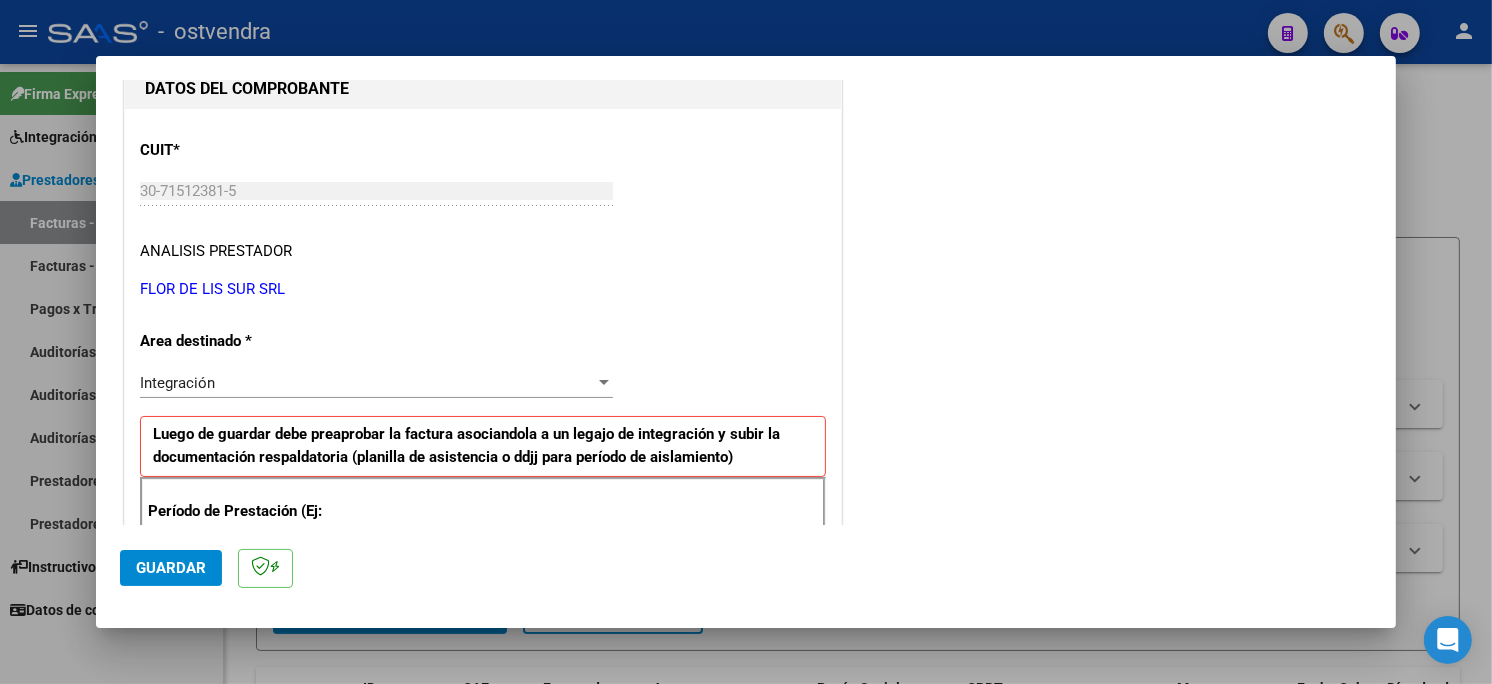 scroll, scrollTop: 333, scrollLeft: 0, axis: vertical 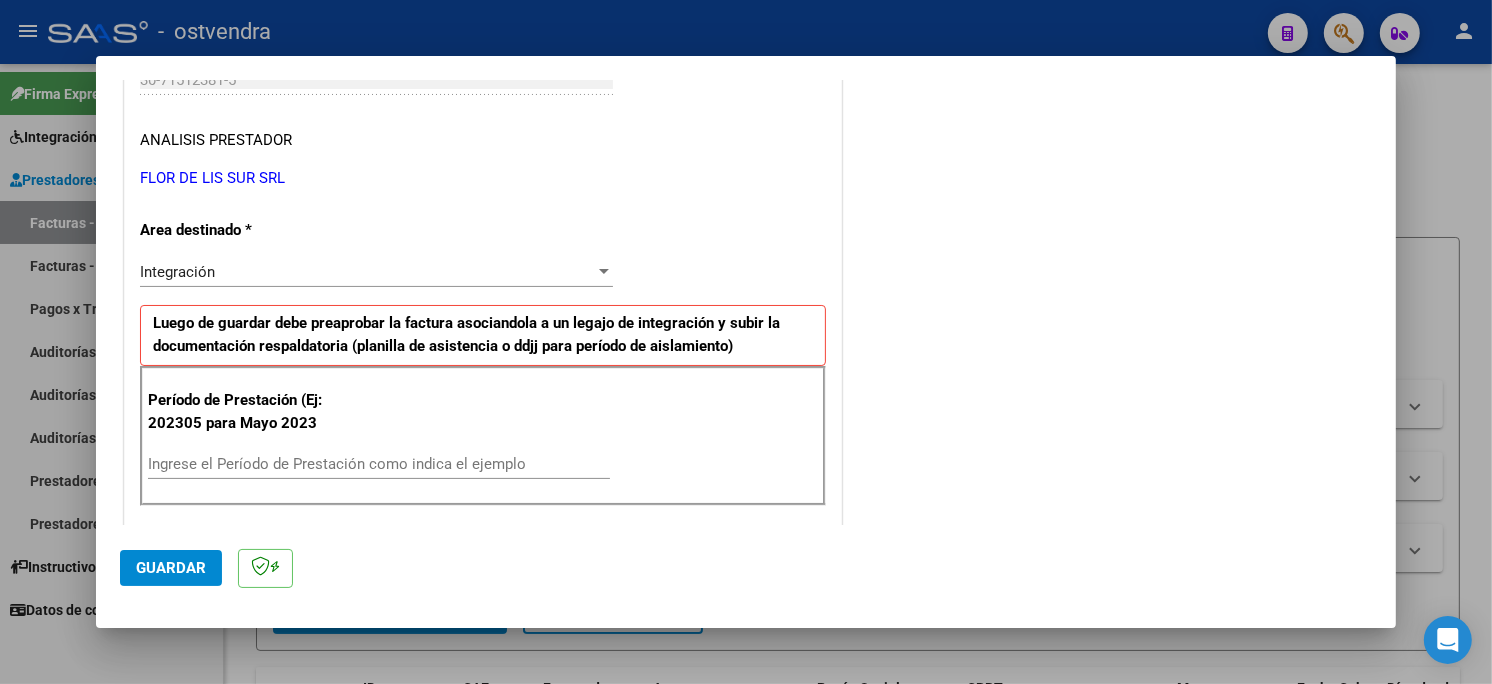 click on "Ingrese el Período de Prestación como indica el ejemplo" at bounding box center (379, 464) 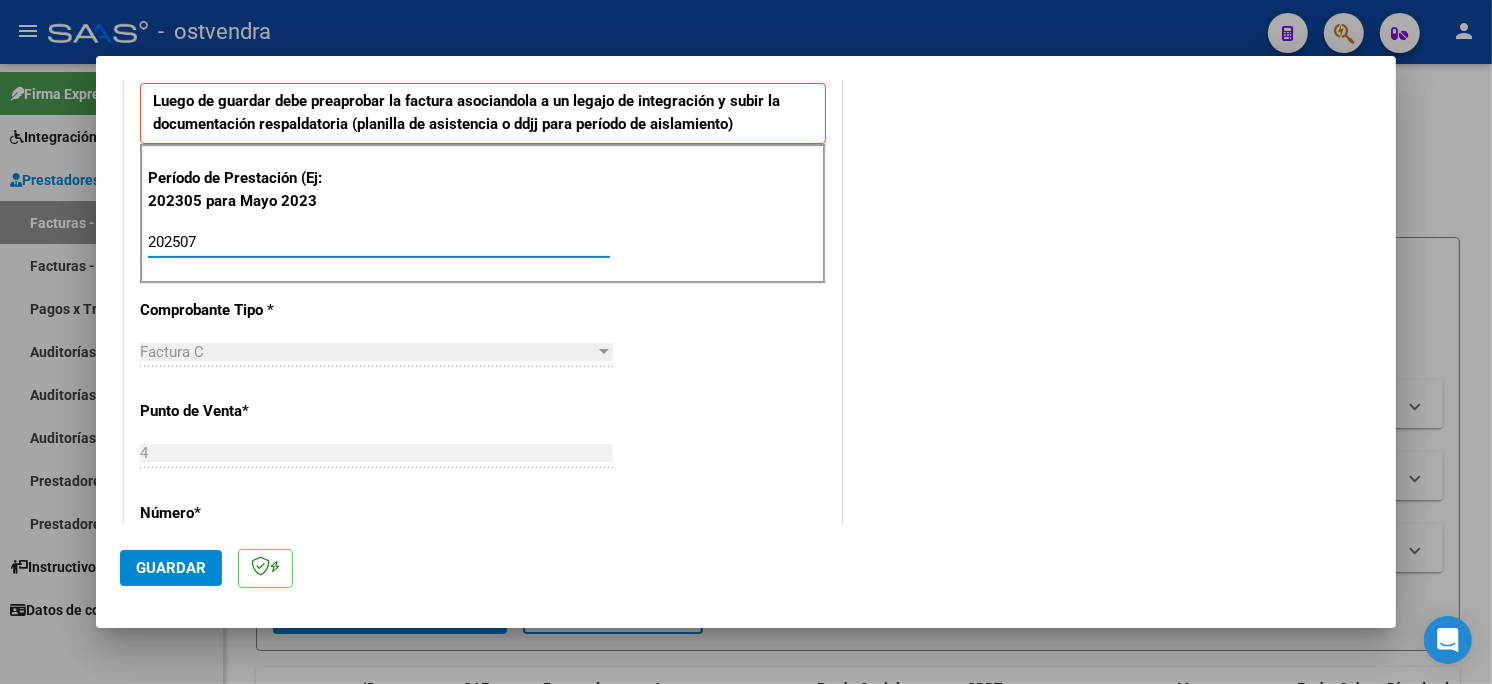 scroll, scrollTop: 666, scrollLeft: 0, axis: vertical 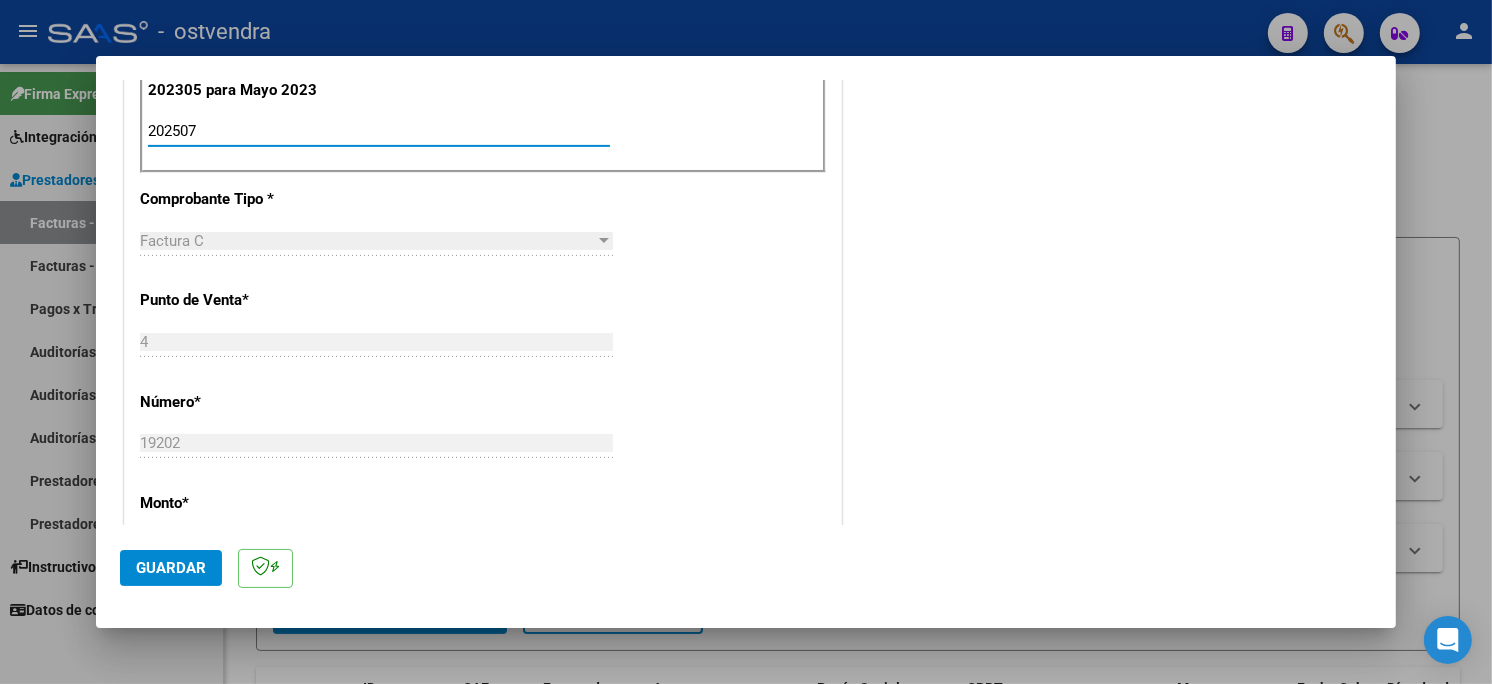 type on "202507" 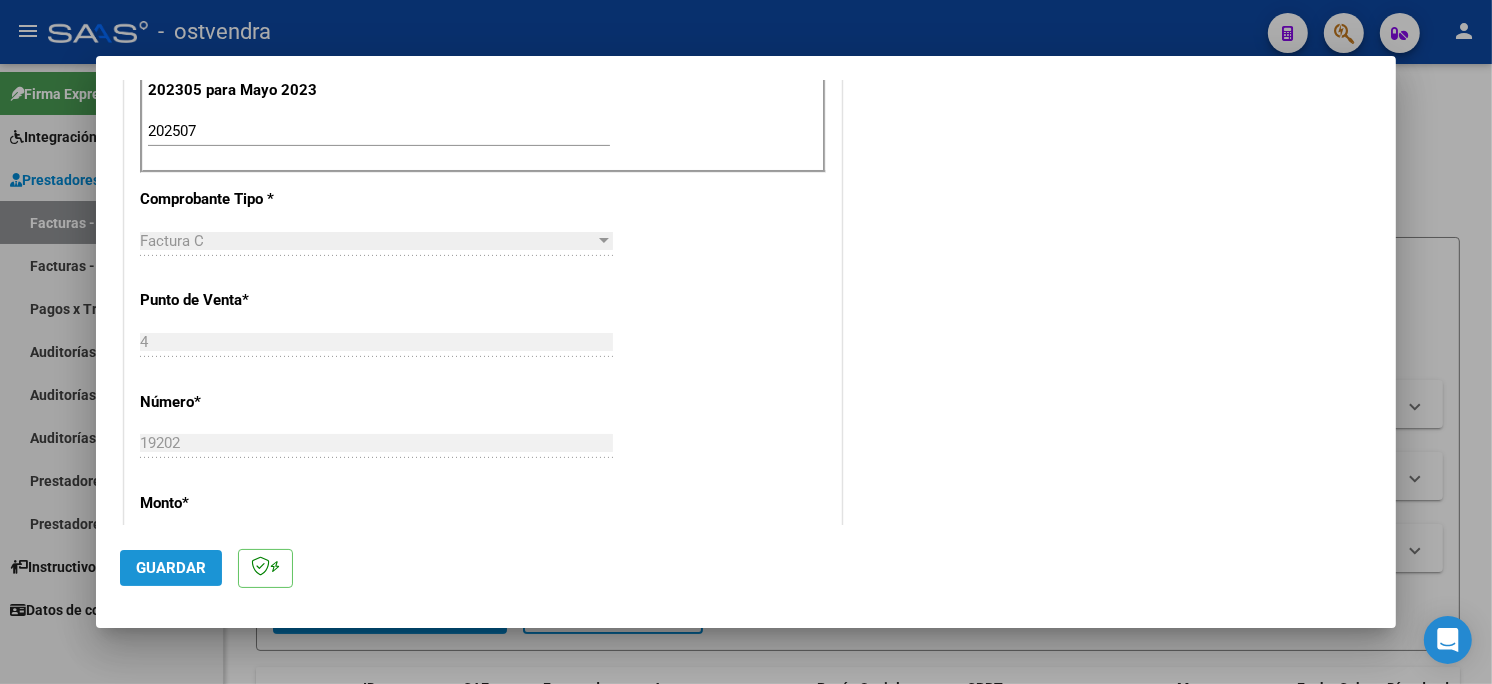 click on "Guardar" 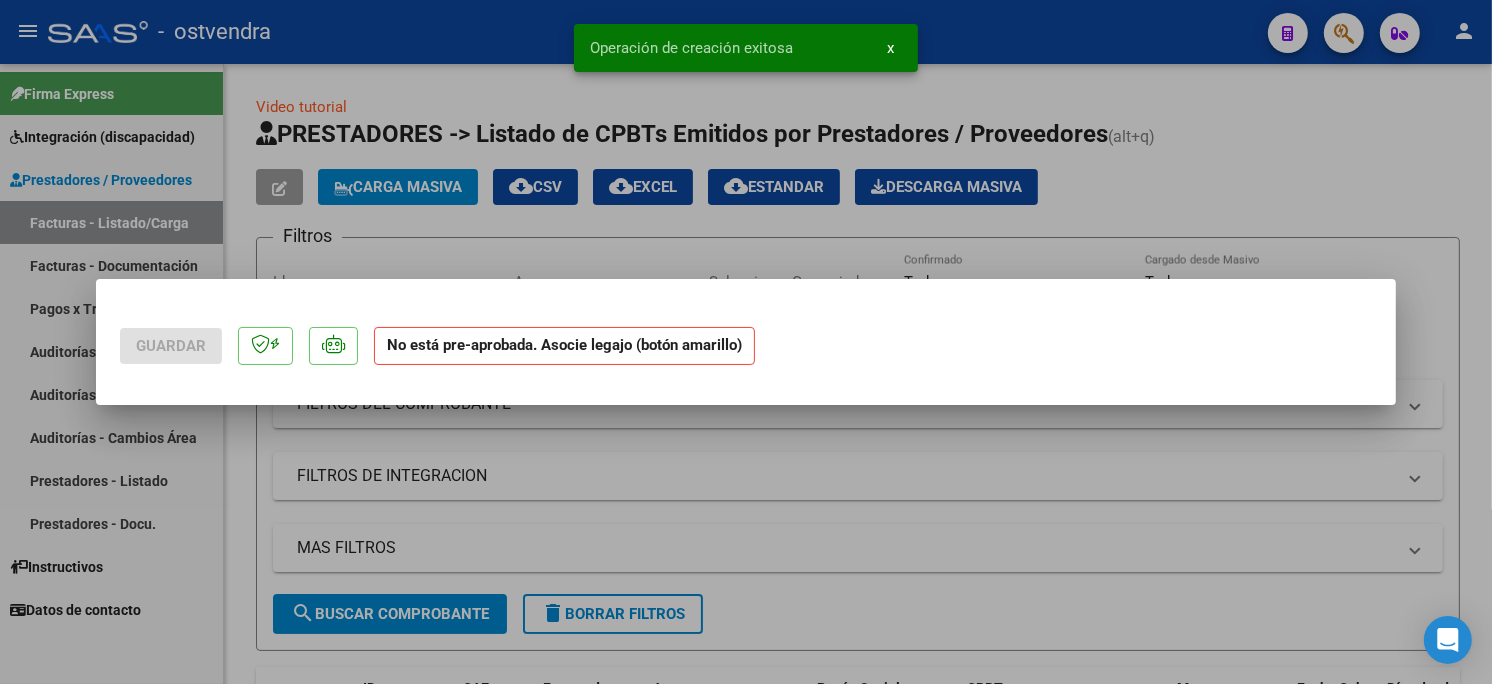 scroll, scrollTop: 0, scrollLeft: 0, axis: both 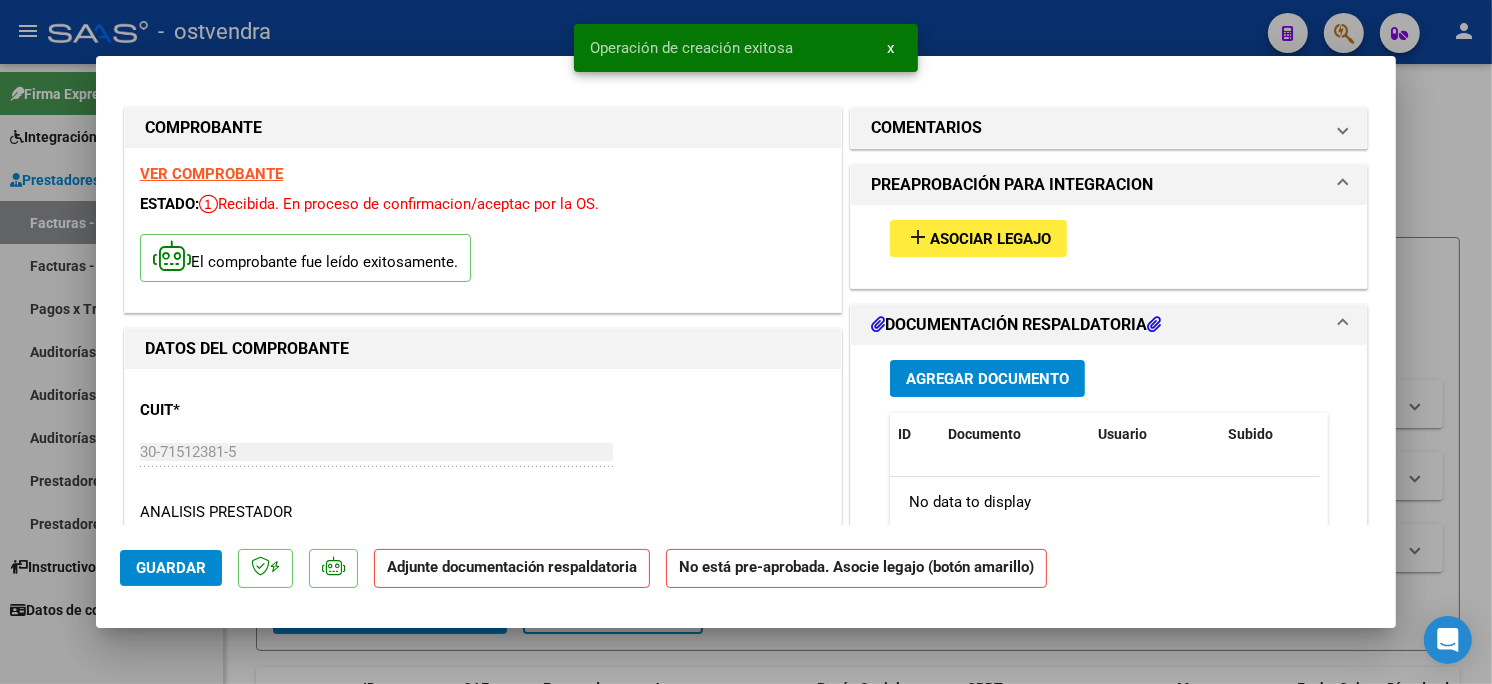 click on "Asociar Legajo" at bounding box center [990, 239] 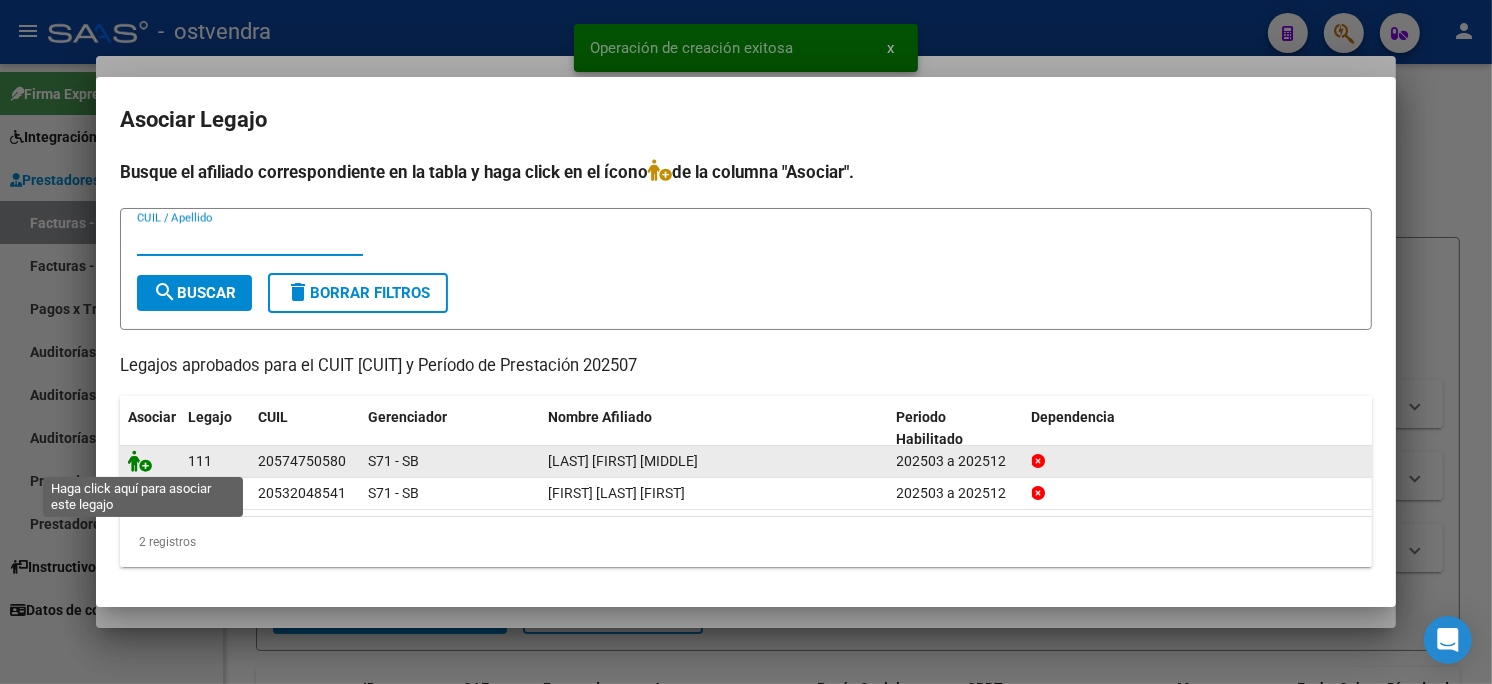click 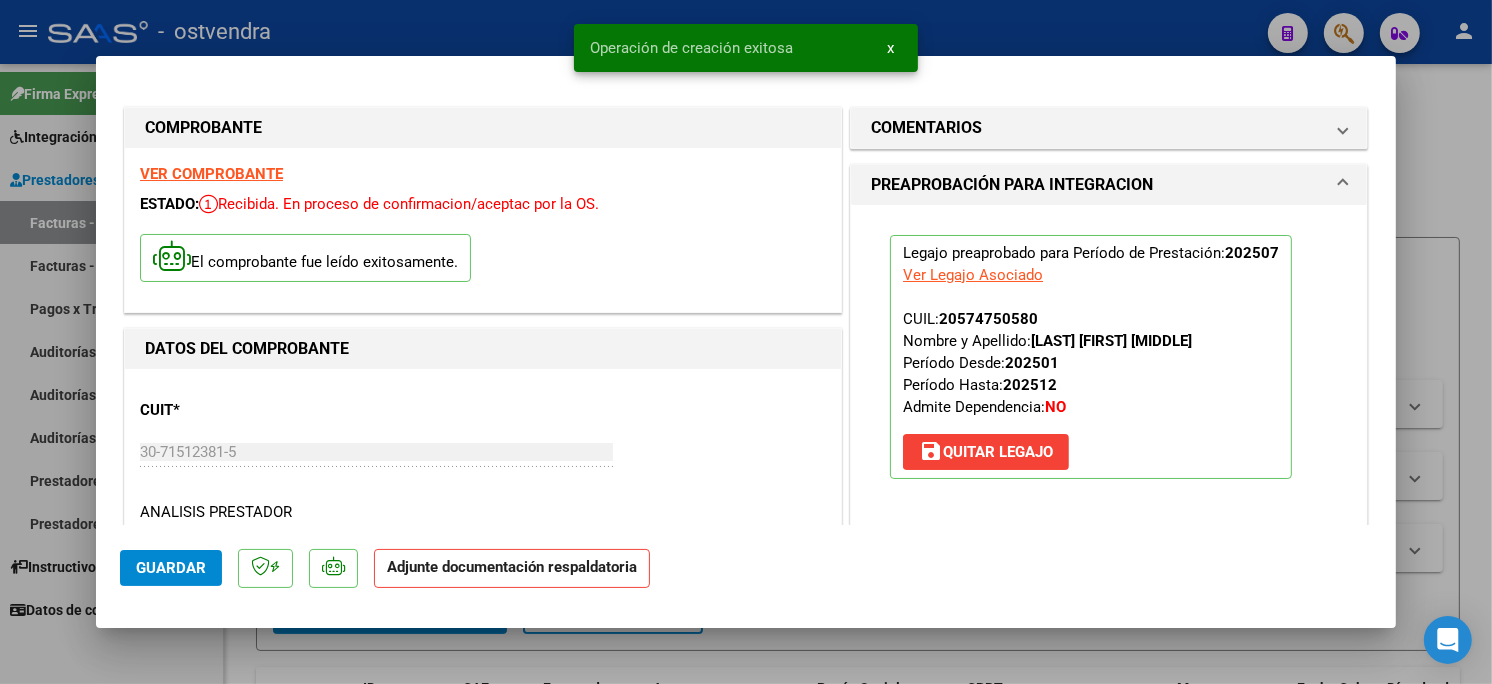 scroll, scrollTop: 222, scrollLeft: 0, axis: vertical 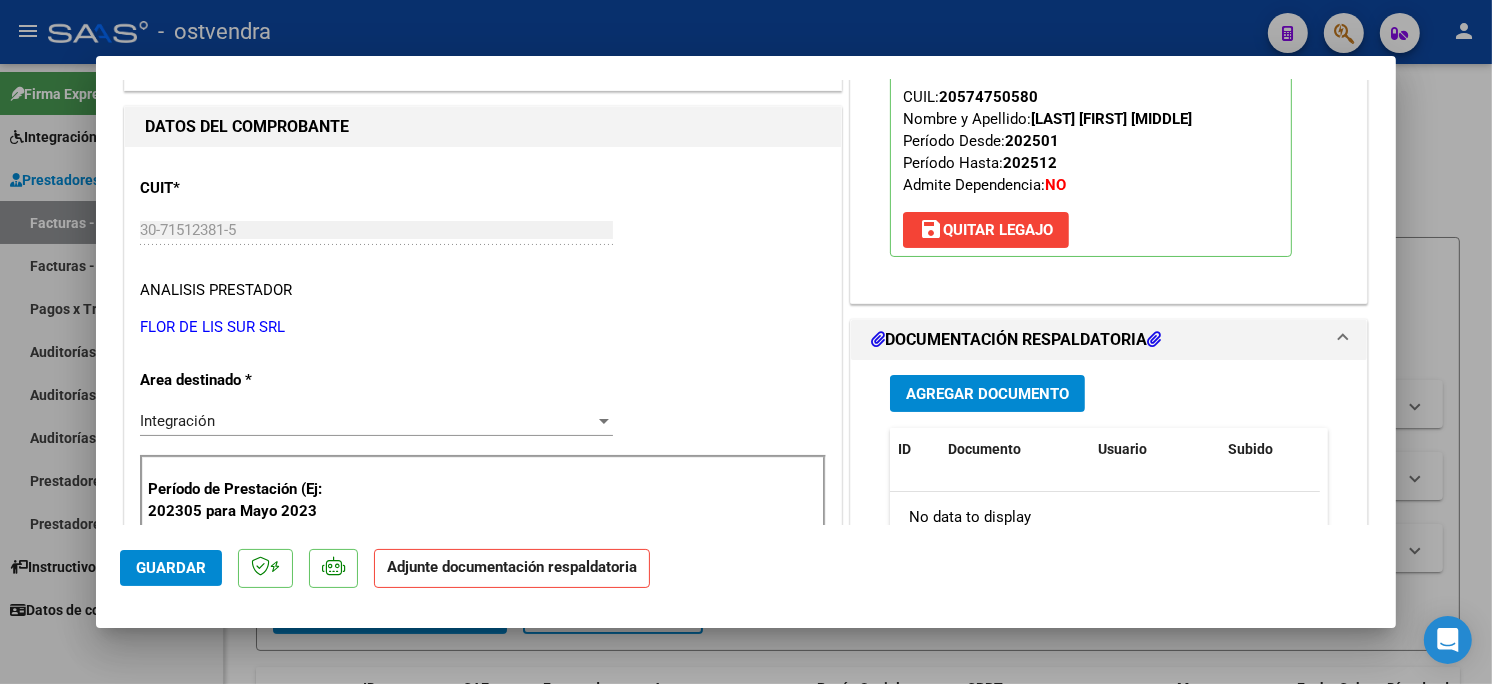 click on "Agregar Documento" at bounding box center [987, 394] 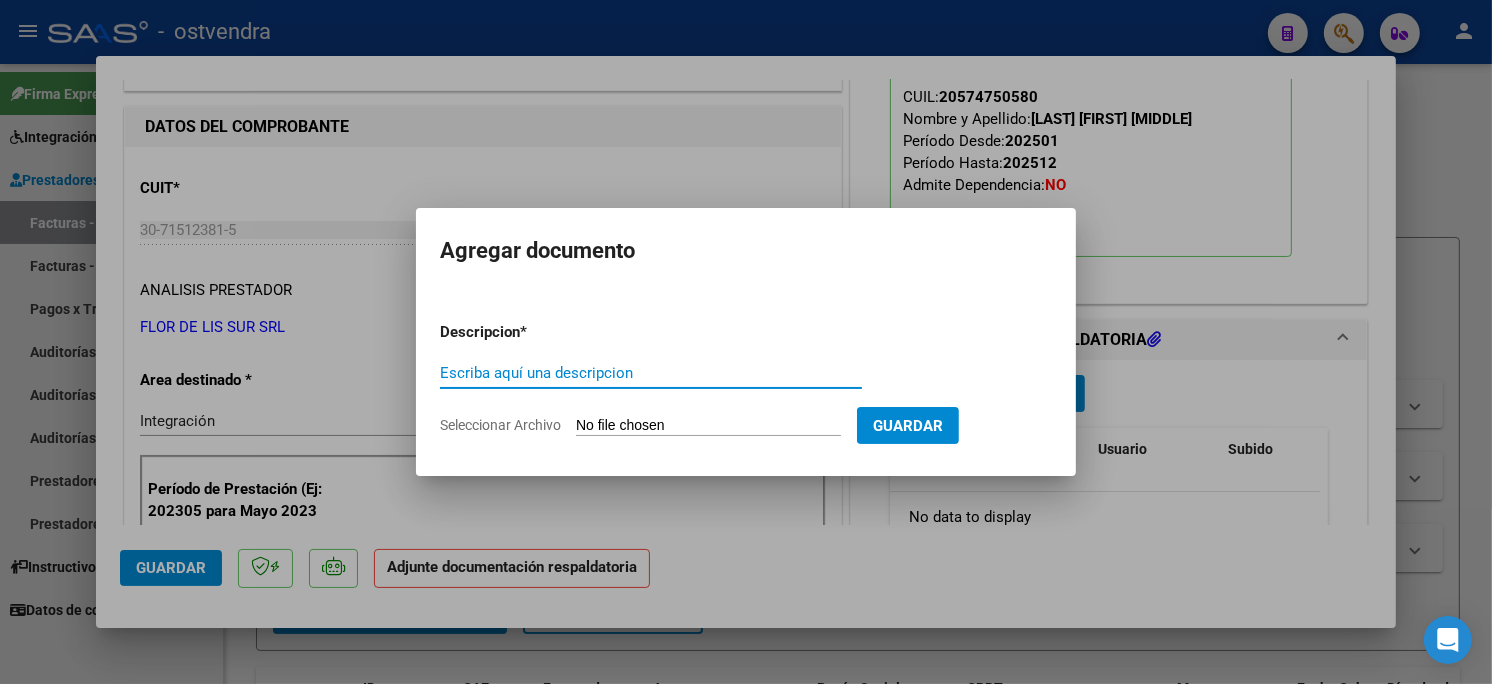 click on "Seleccionar Archivo" at bounding box center (708, 426) 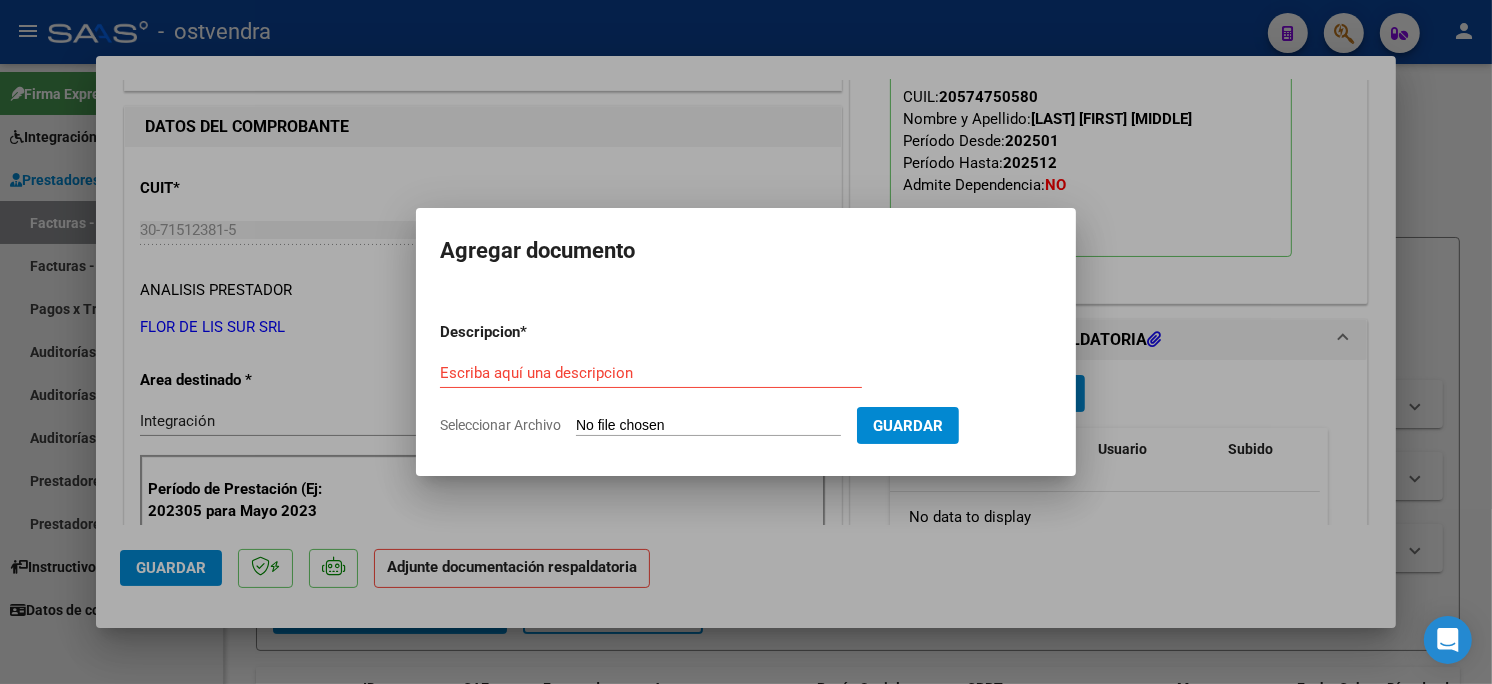 type on "C:\fakepath\ASISTENCIA C-4-19202.pdf" 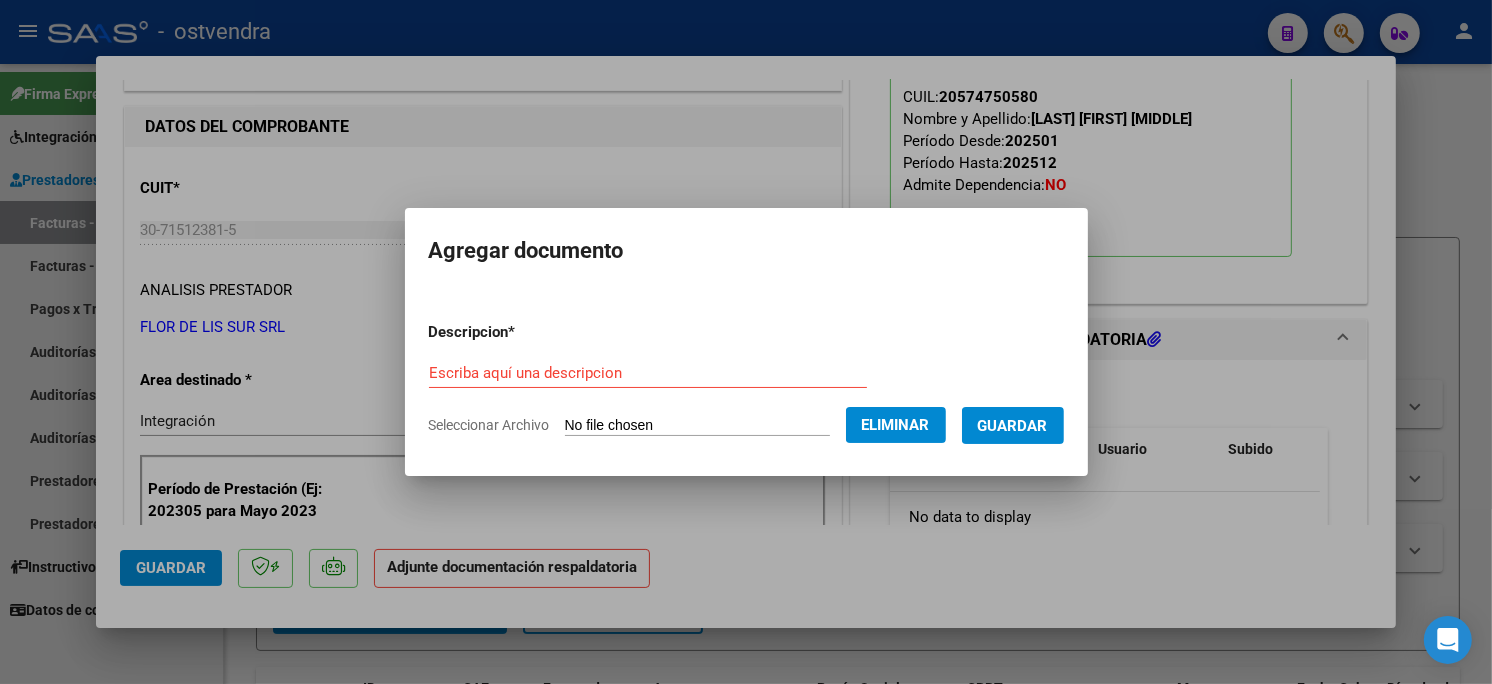 click on "Escriba aquí una descripcion" at bounding box center (648, 373) 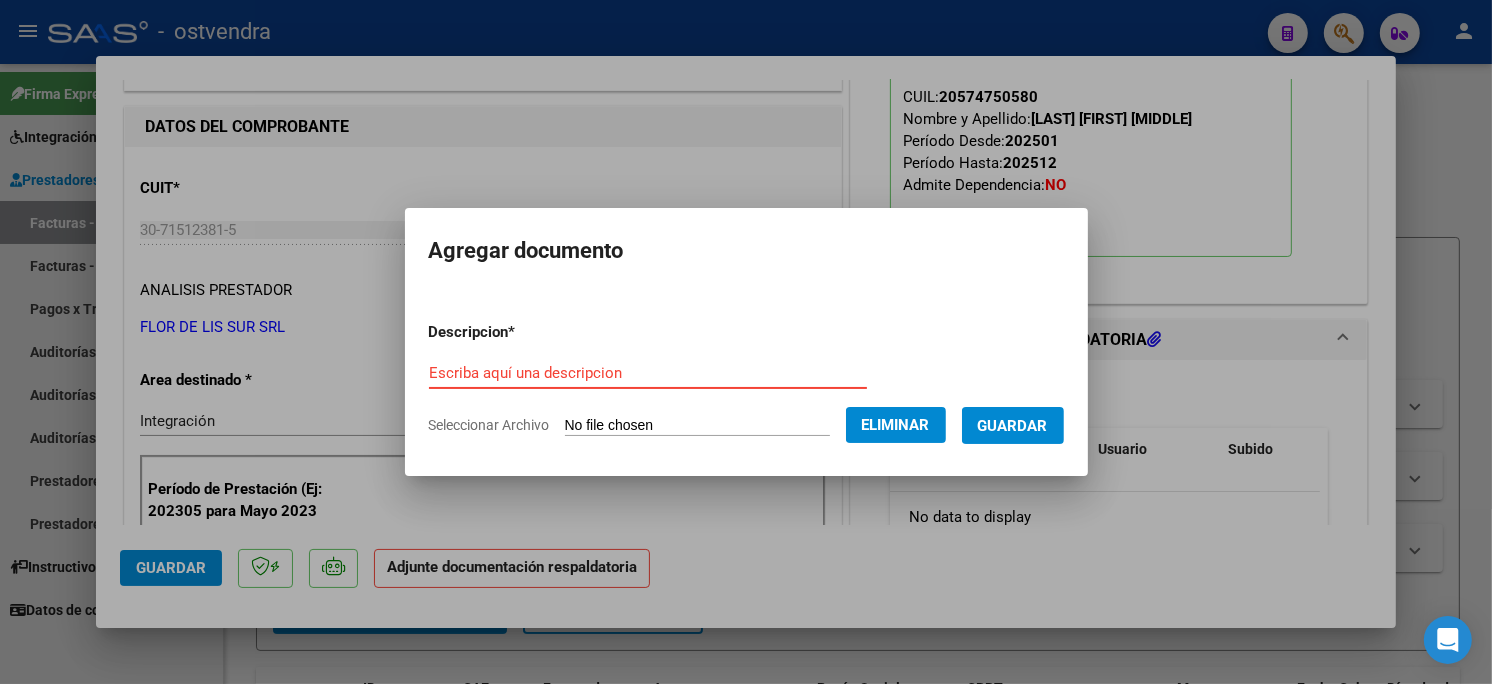 type on "PLANILLA DE ASISTENCIA" 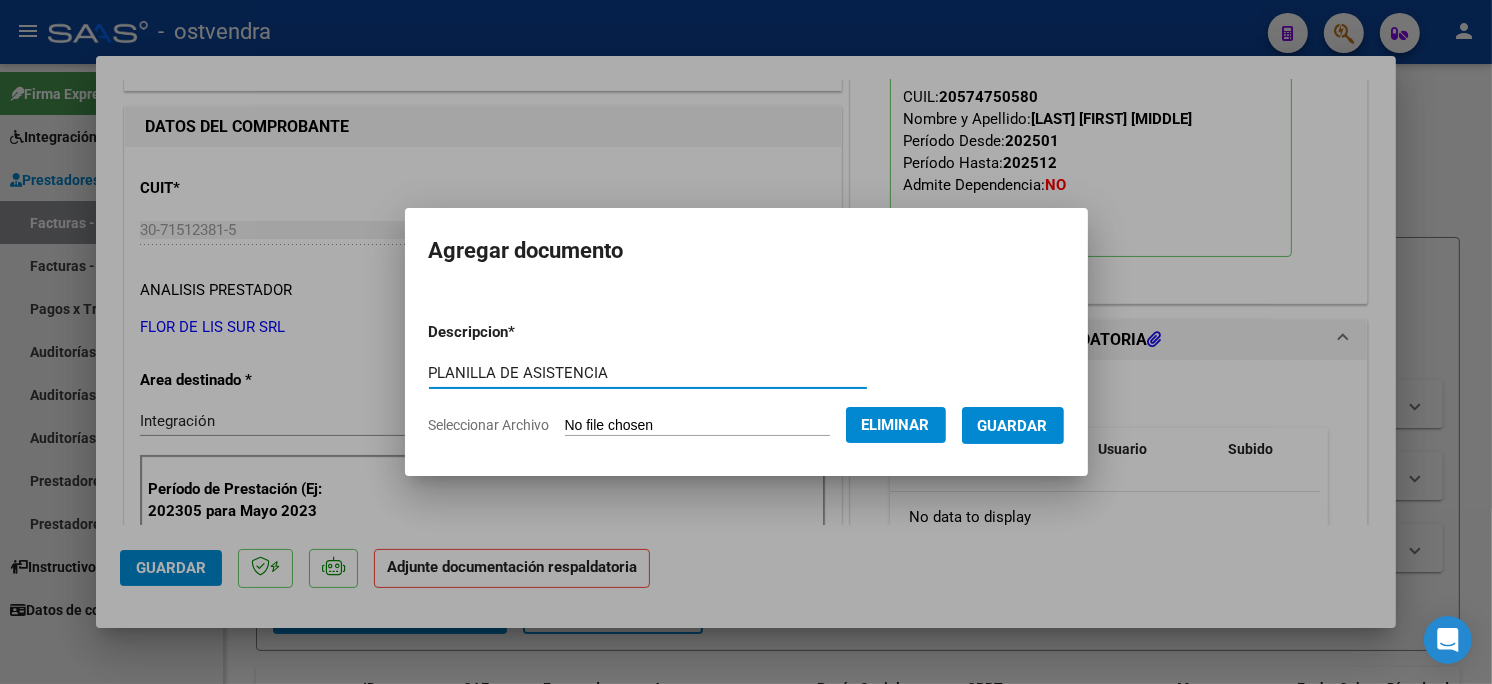 click on "Guardar" at bounding box center (1013, 425) 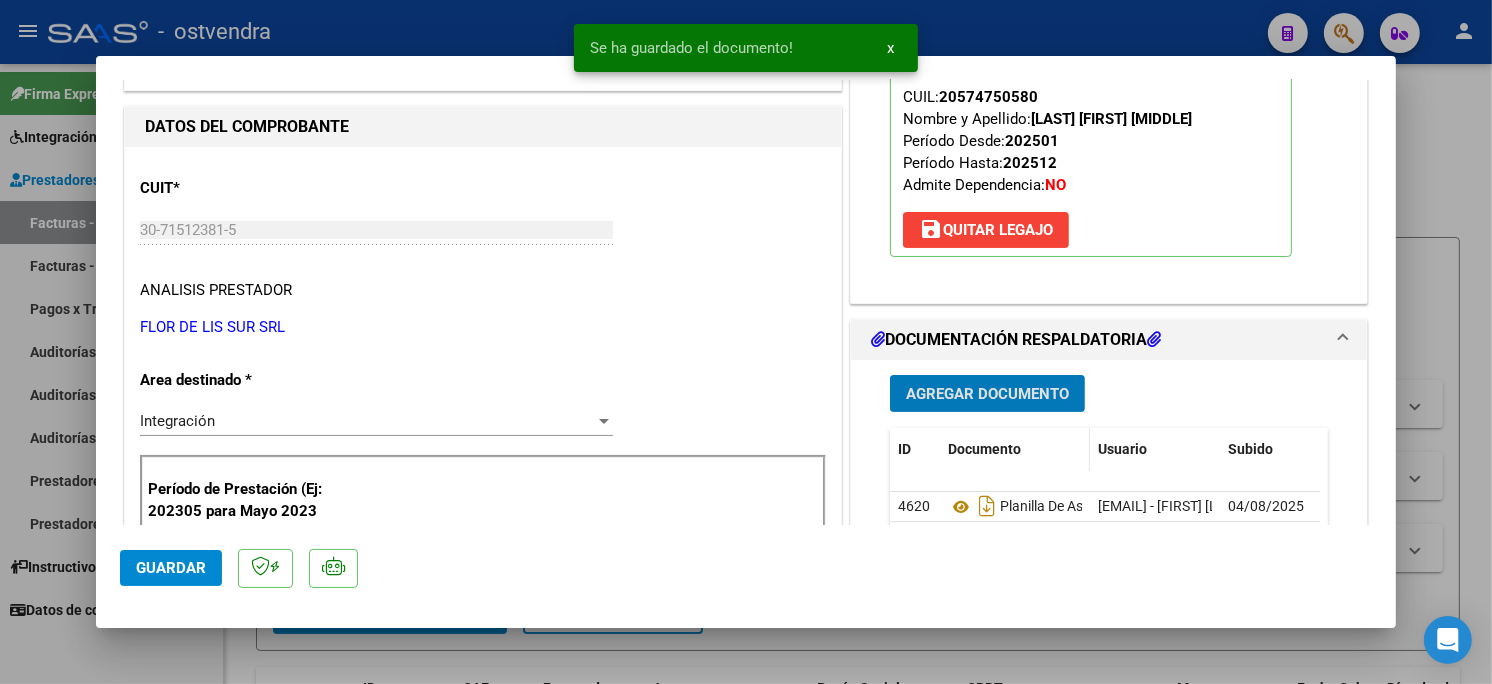 scroll, scrollTop: 333, scrollLeft: 0, axis: vertical 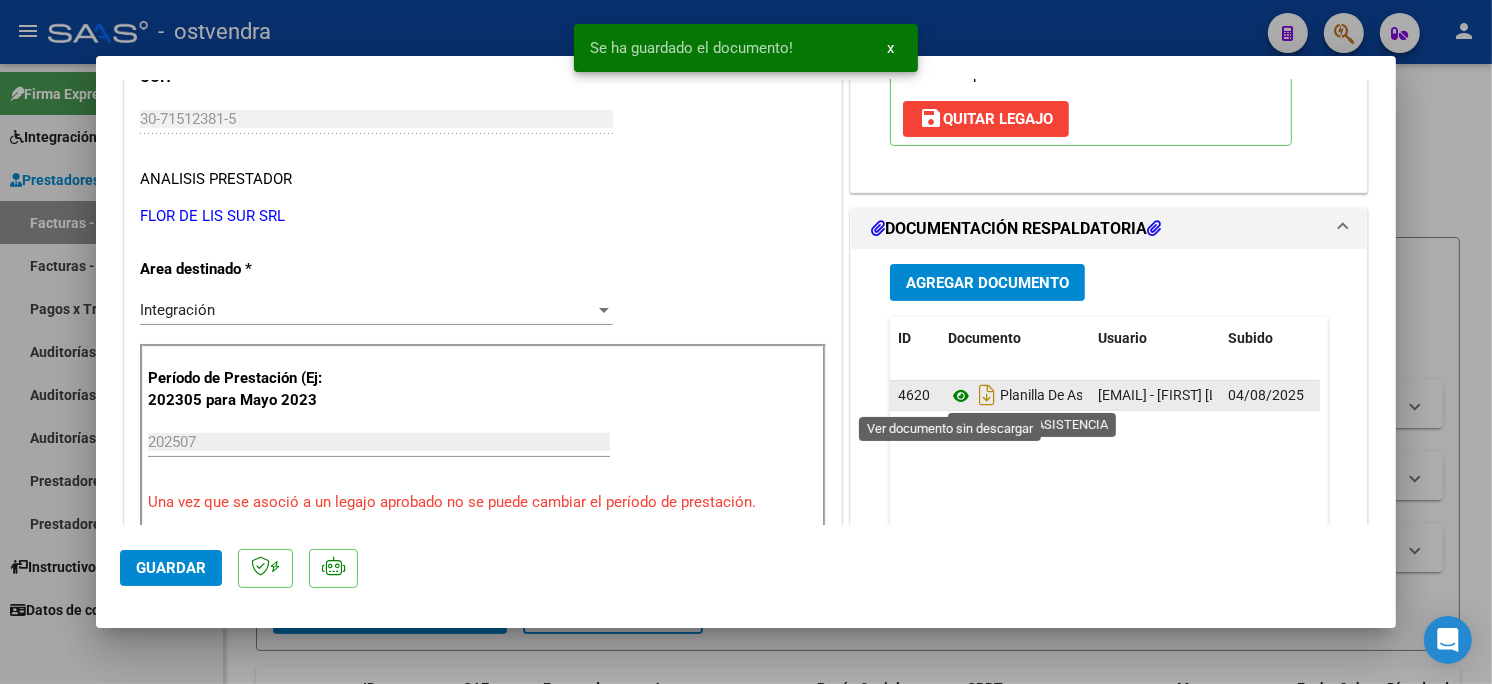 click 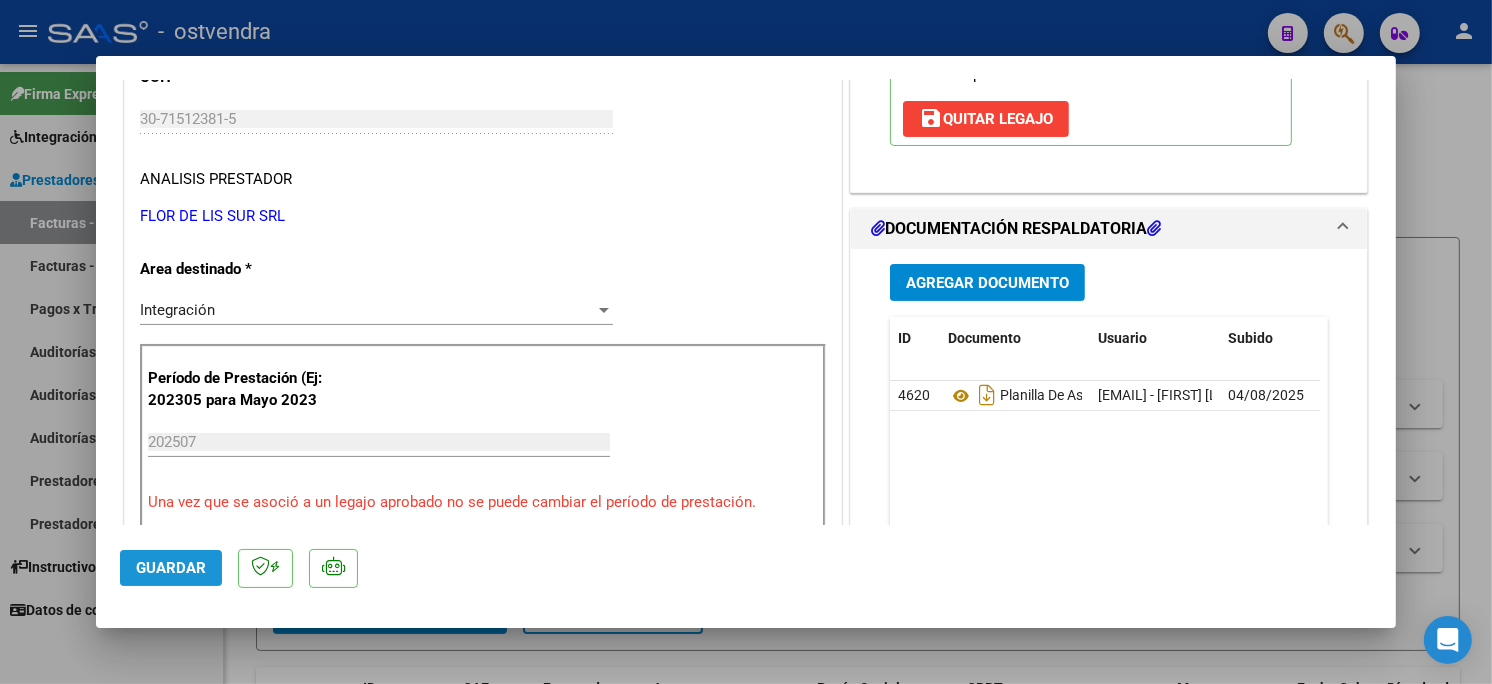 click on "Guardar" 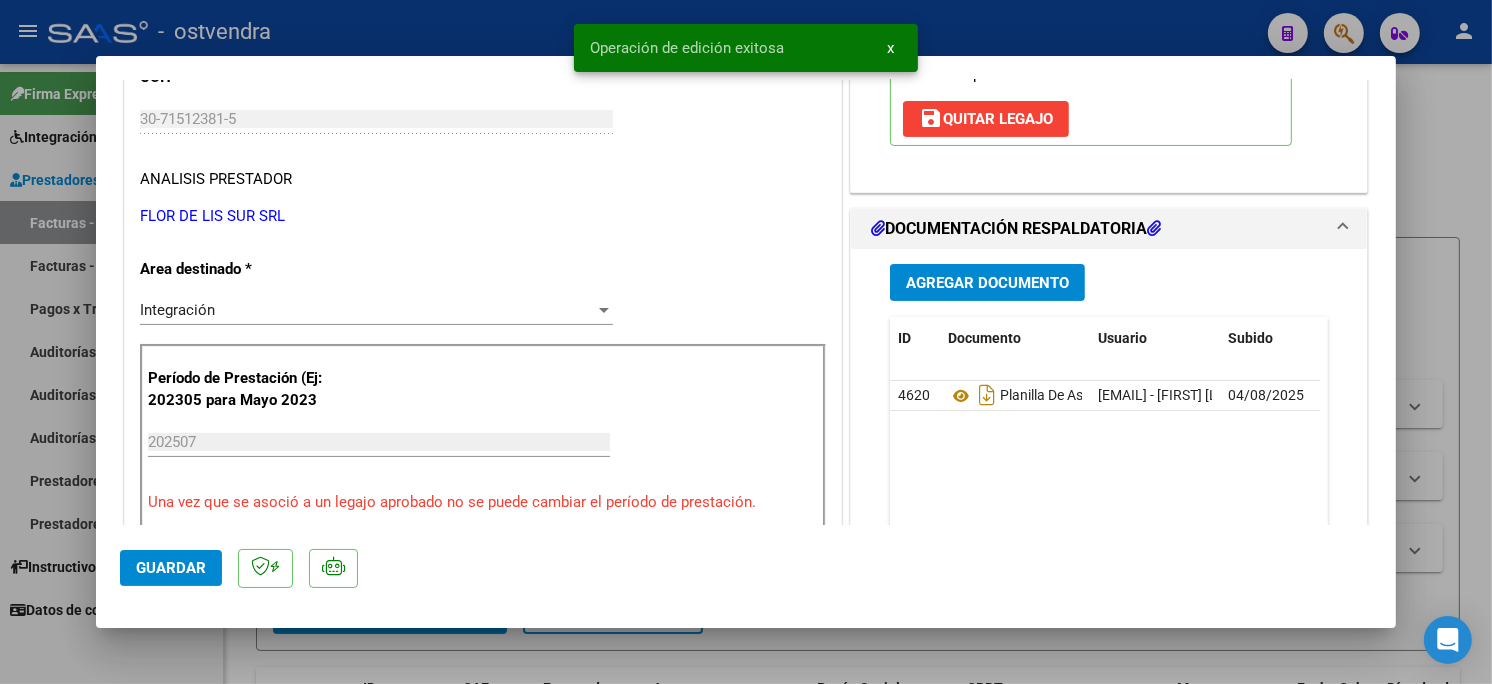 click at bounding box center (746, 342) 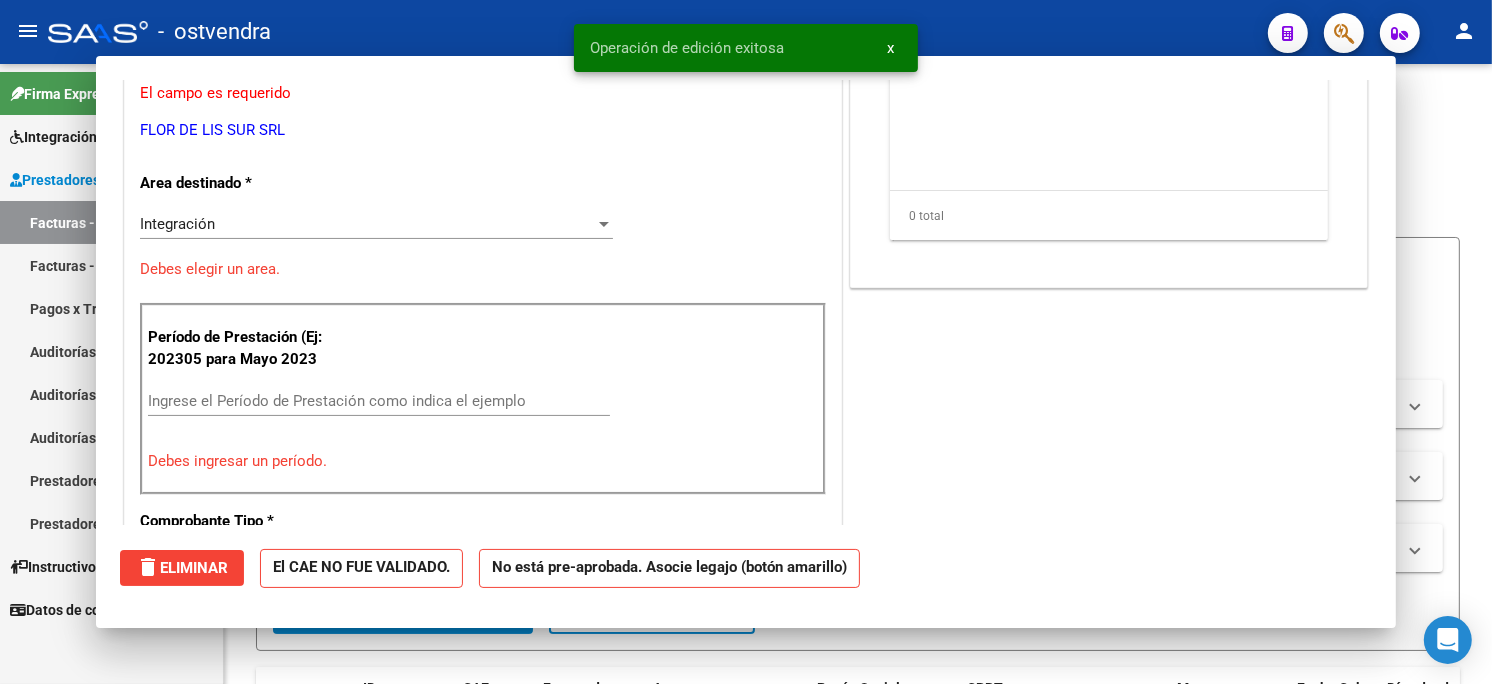 scroll, scrollTop: 272, scrollLeft: 0, axis: vertical 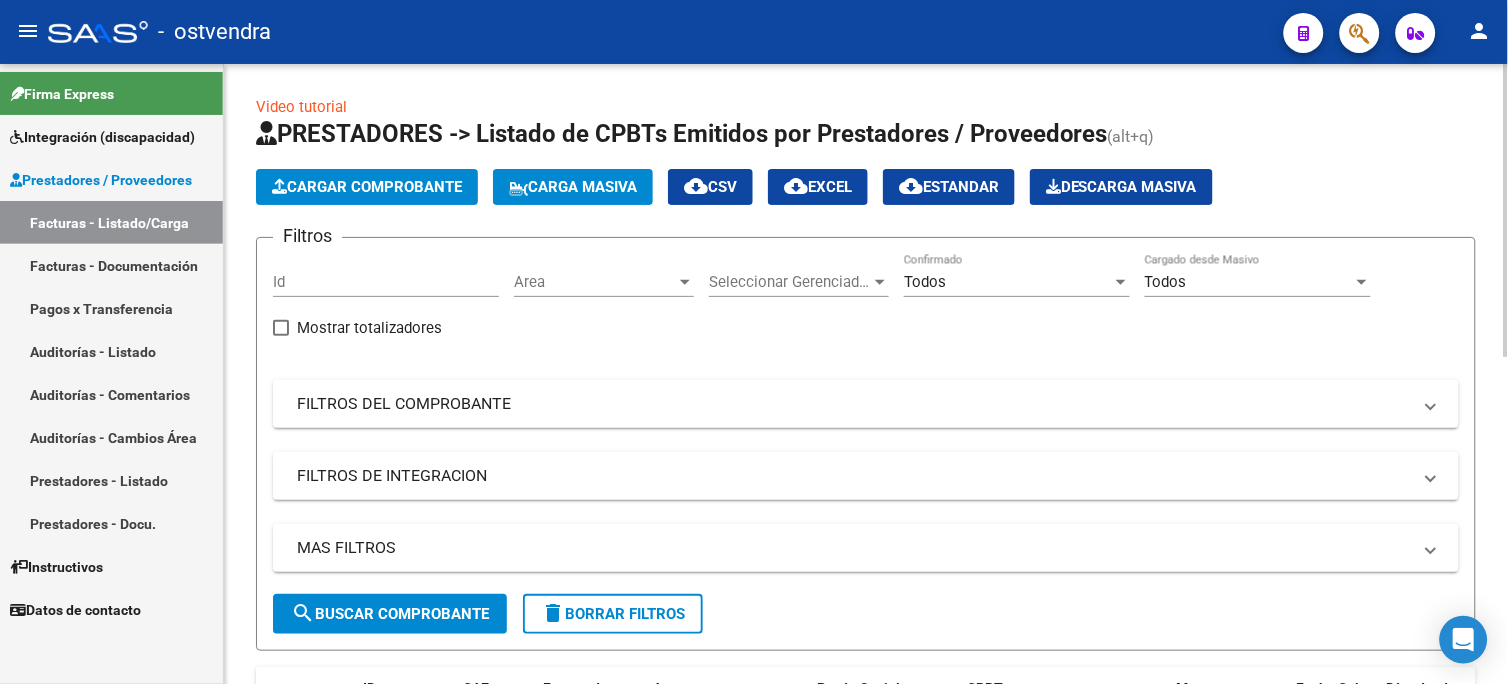 click on "Cargar Comprobante" 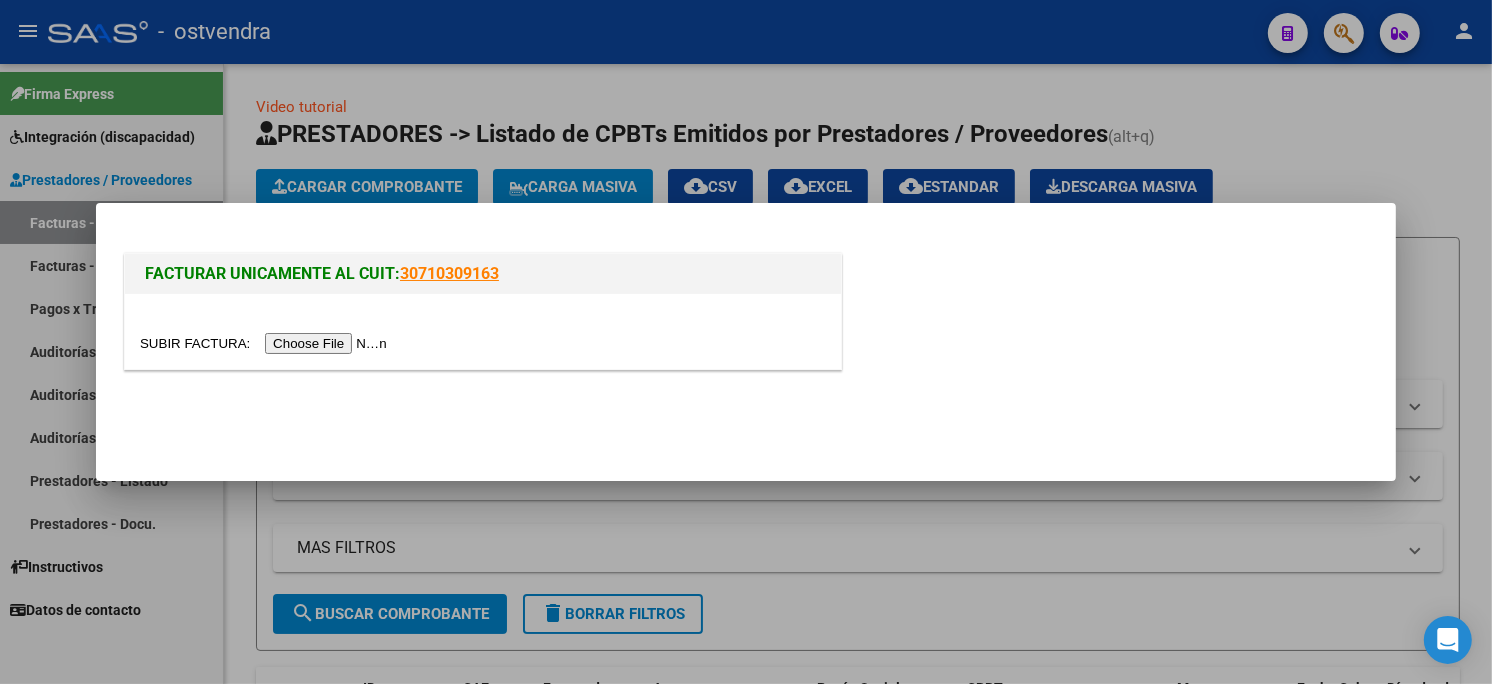 click at bounding box center (266, 343) 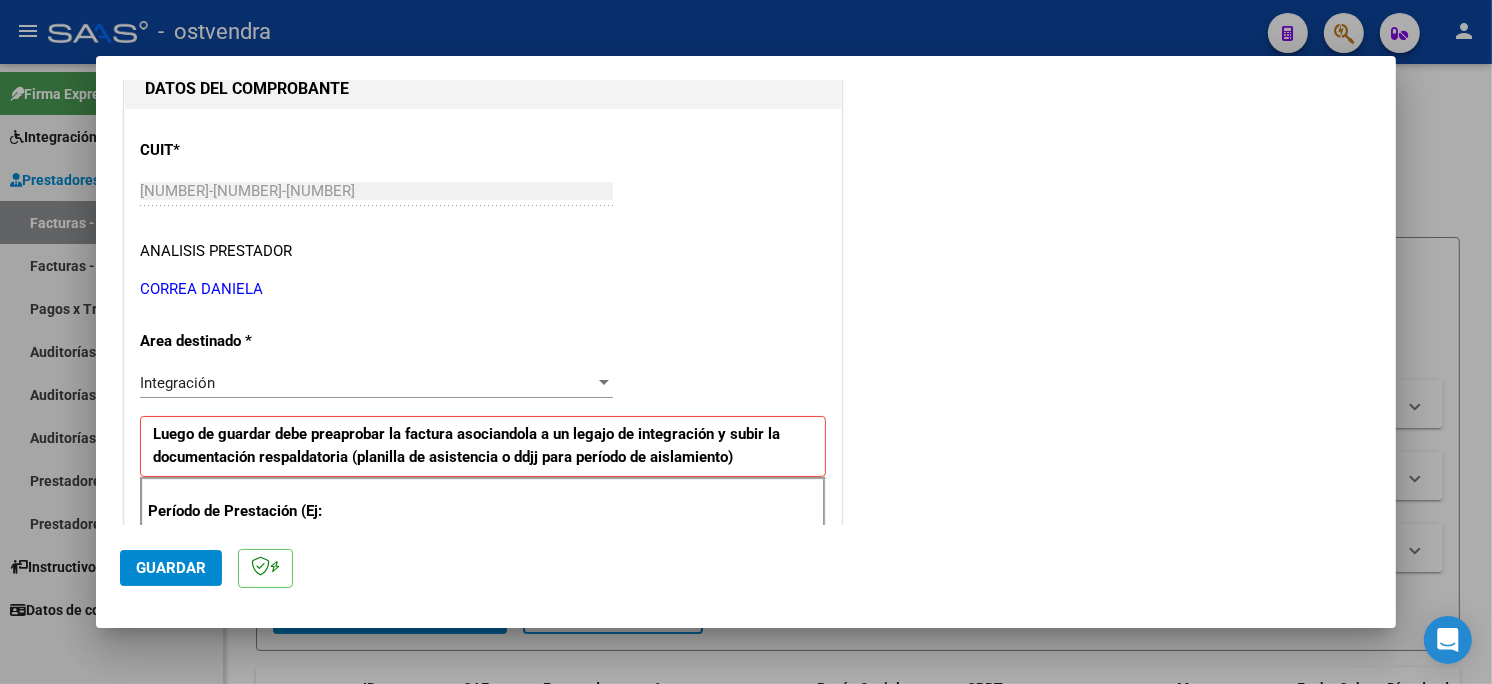 scroll, scrollTop: 333, scrollLeft: 0, axis: vertical 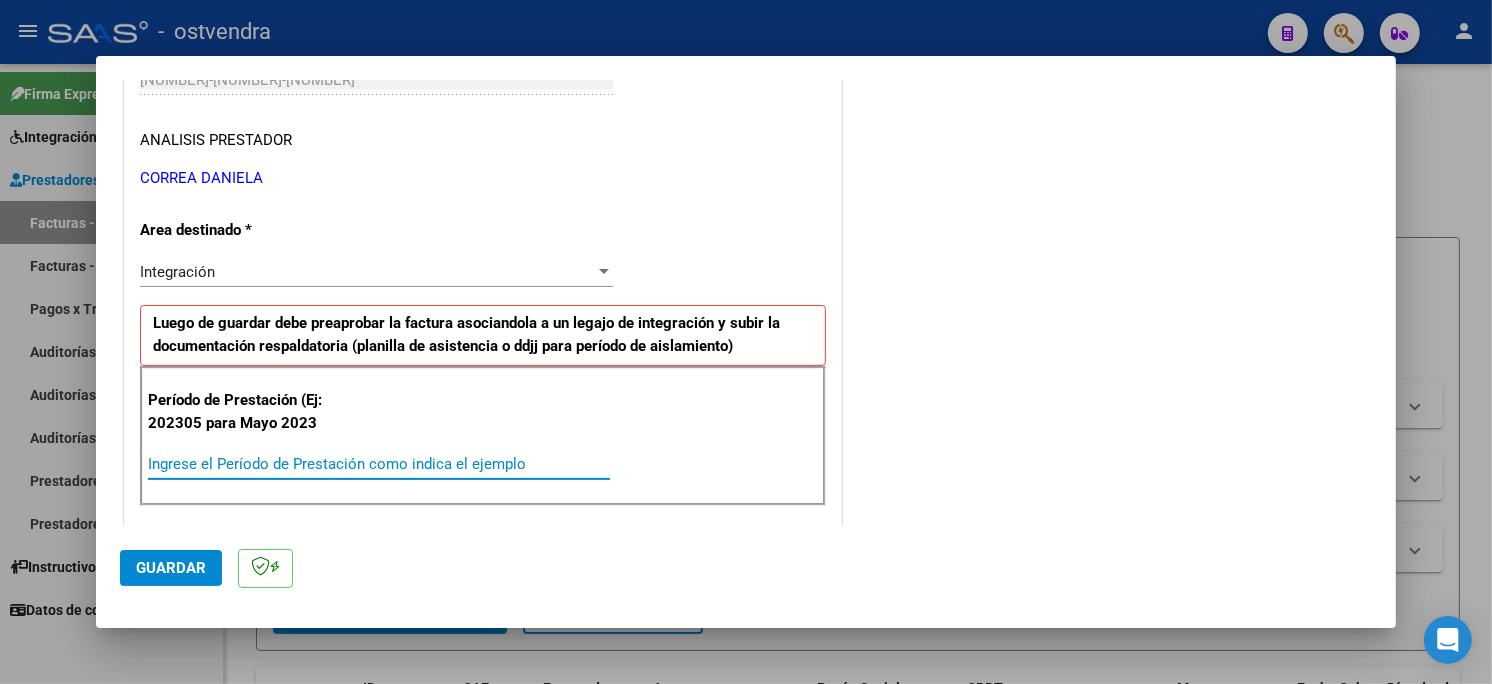 click on "Ingrese el Período de Prestación como indica el ejemplo" at bounding box center [379, 464] 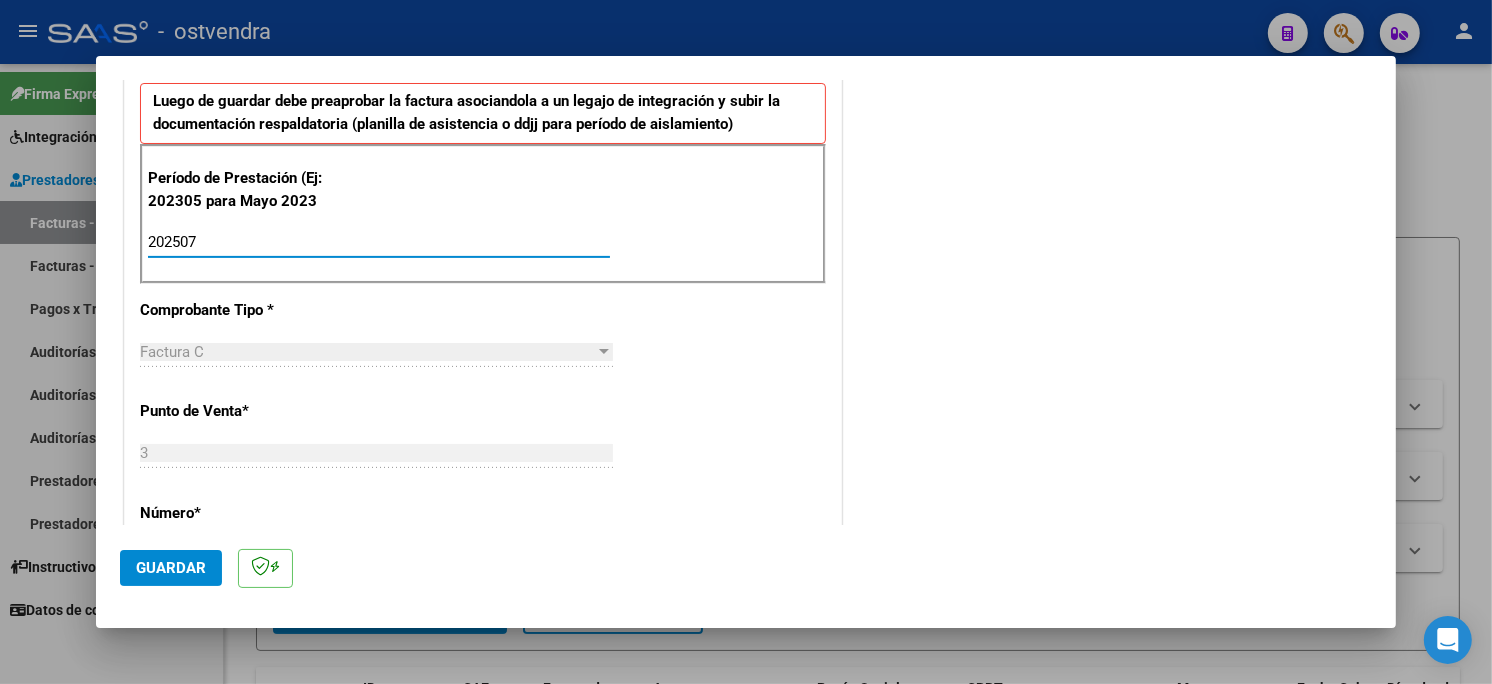 scroll, scrollTop: 666, scrollLeft: 0, axis: vertical 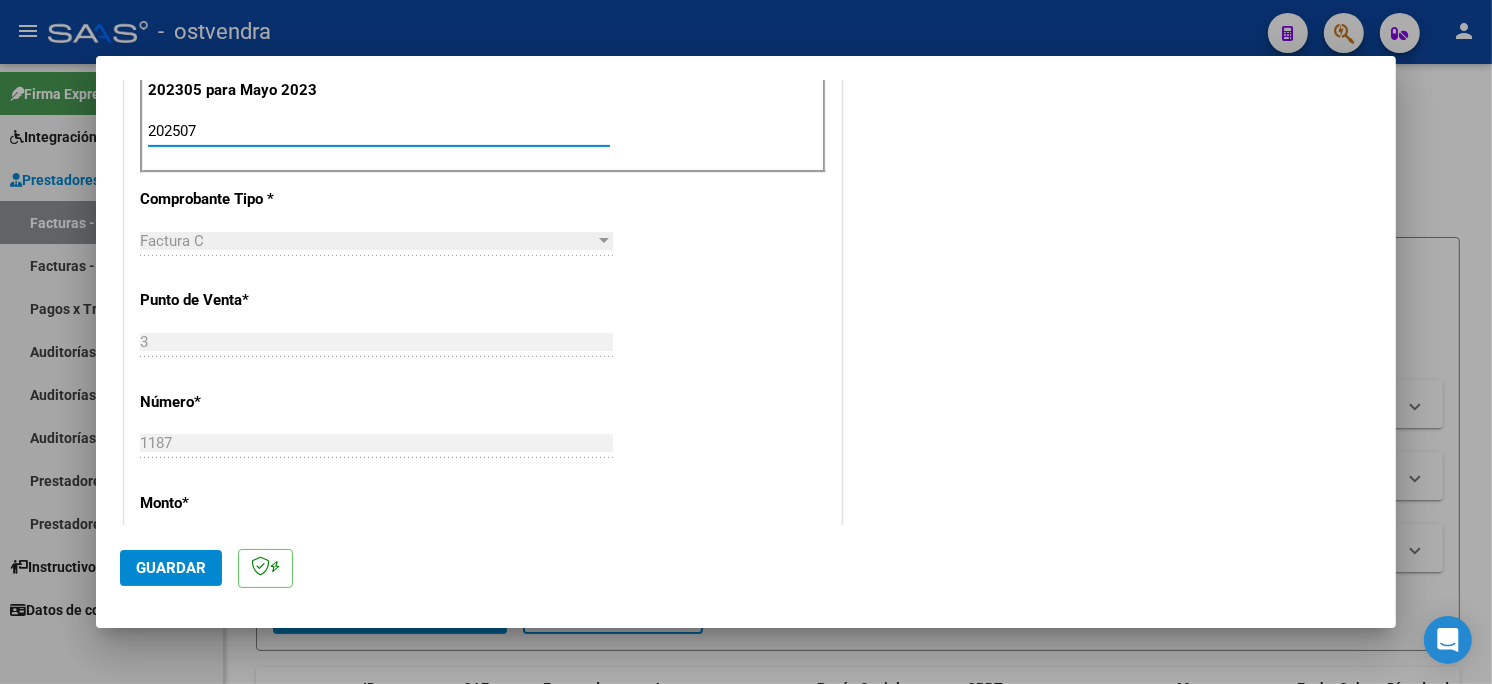 type on "202507" 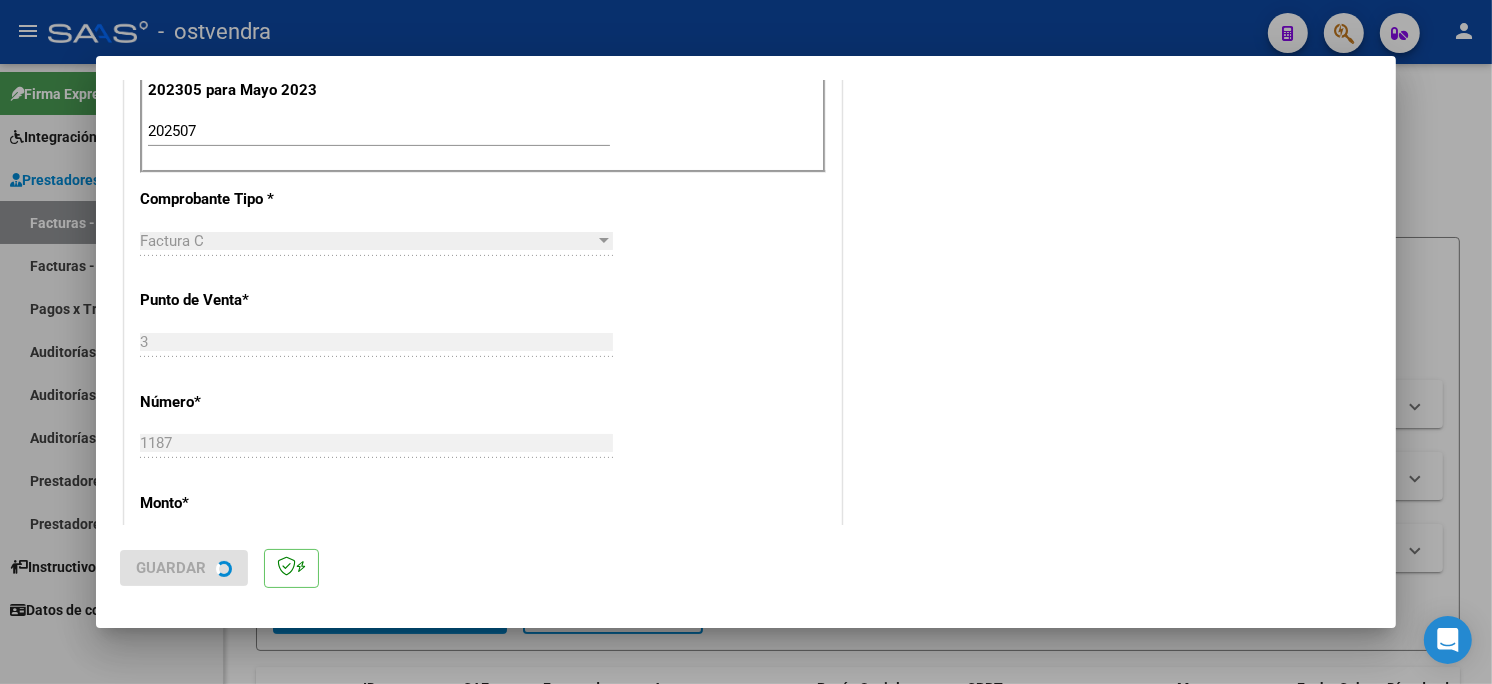 scroll, scrollTop: 0, scrollLeft: 0, axis: both 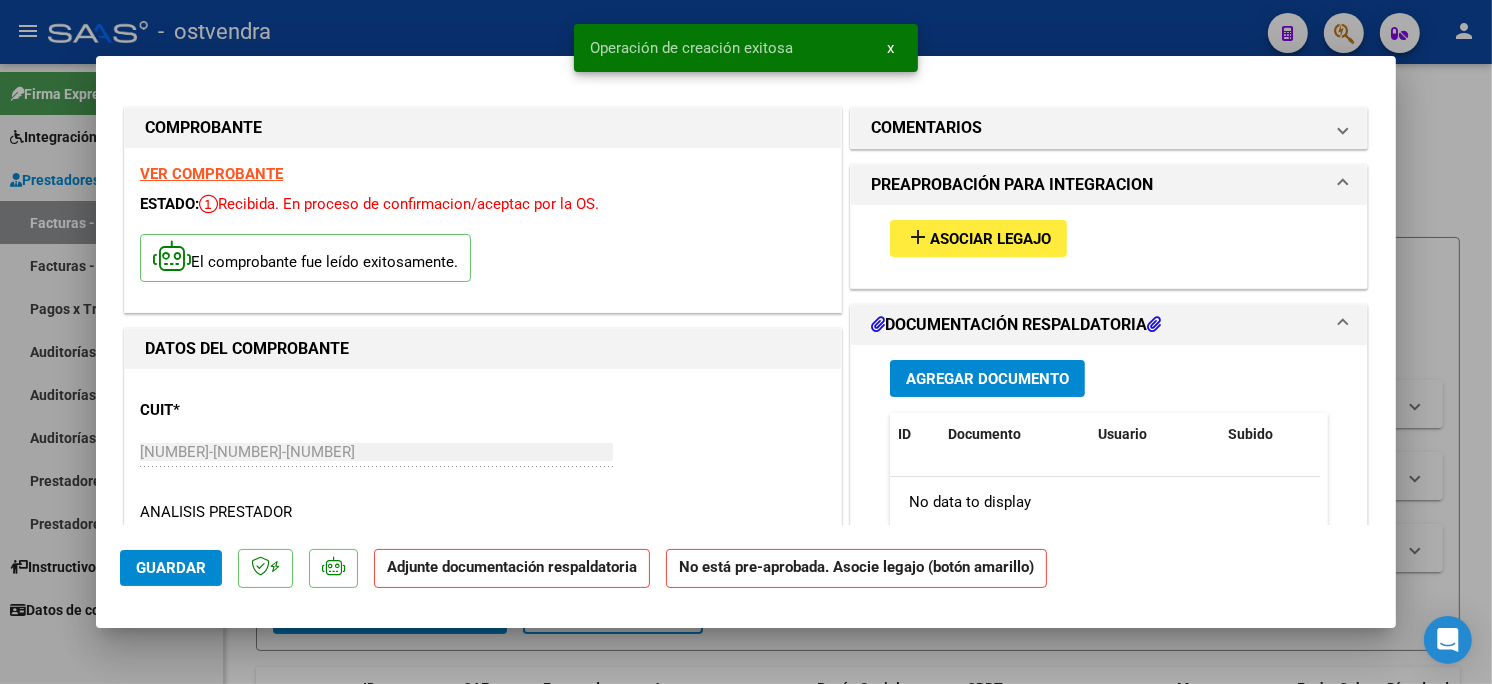 click on "Asociar Legajo" at bounding box center (990, 239) 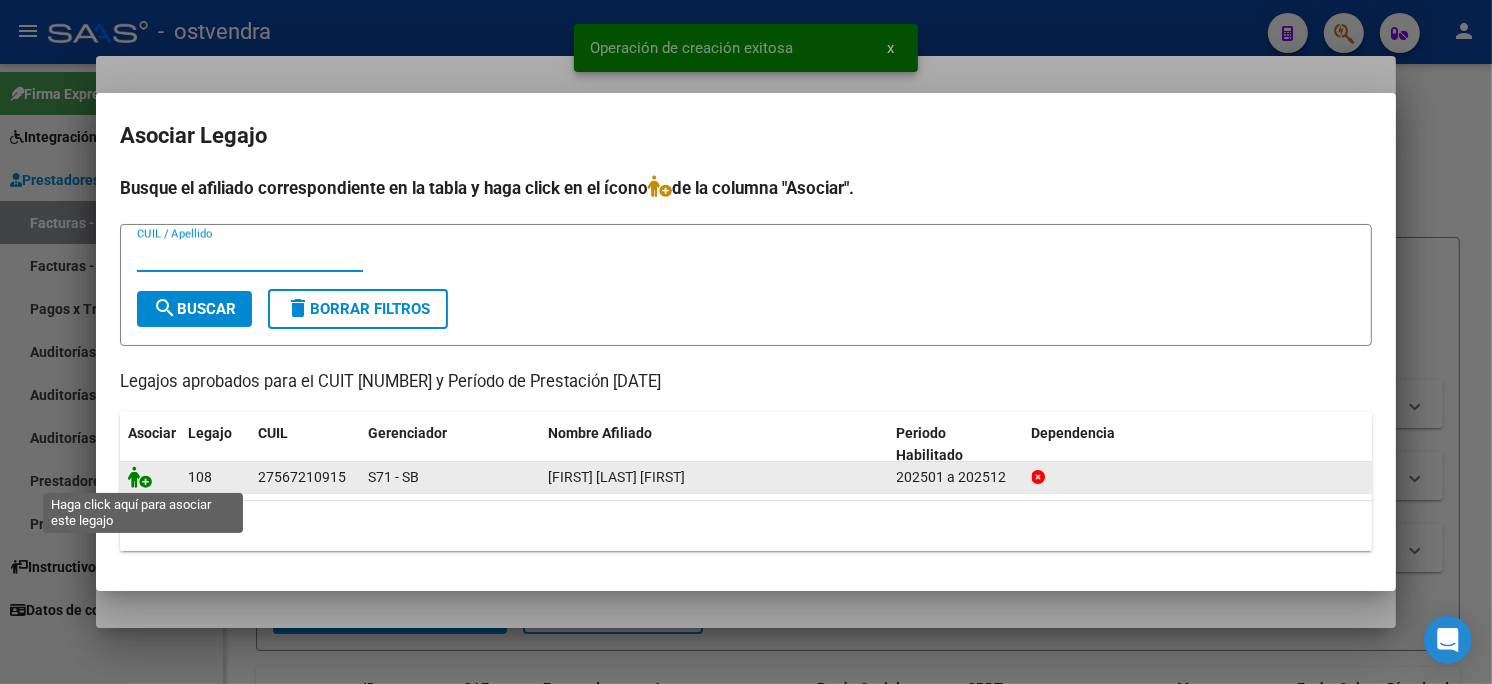 click 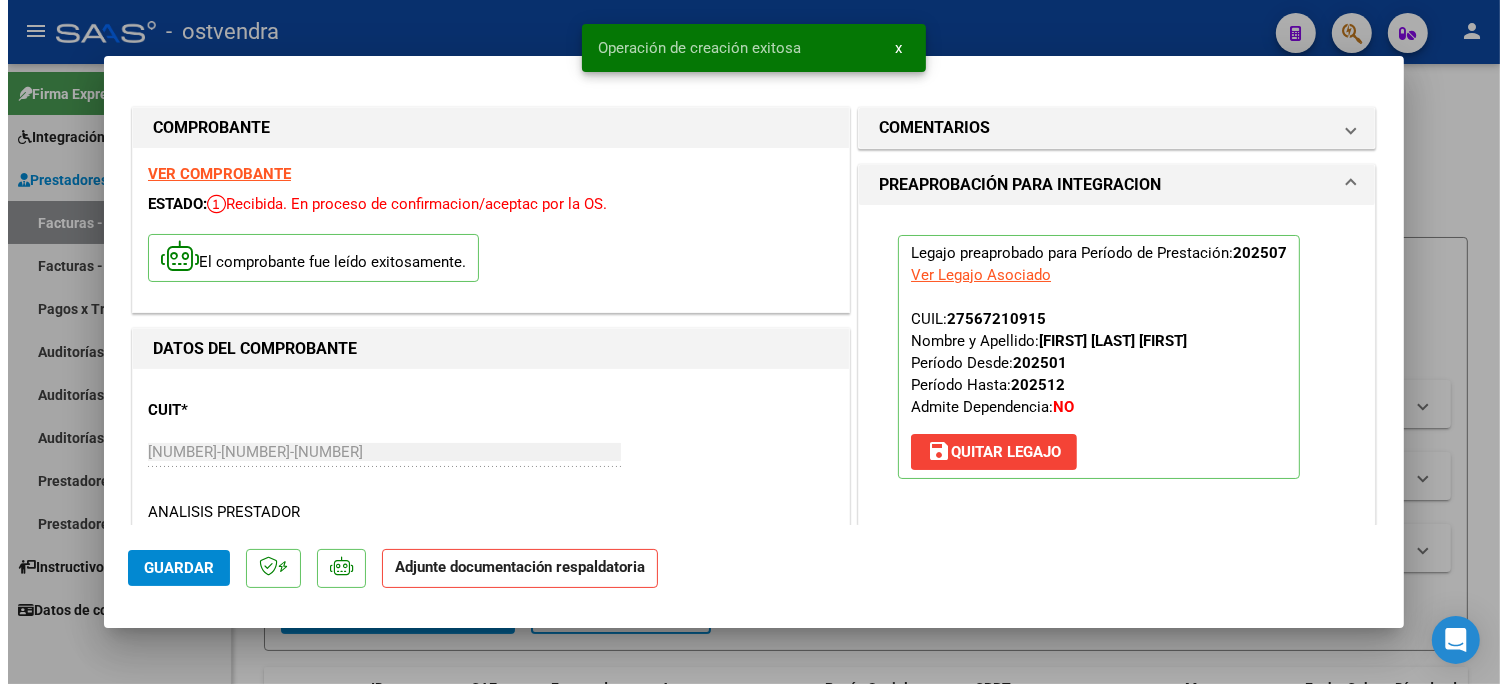 scroll, scrollTop: 222, scrollLeft: 0, axis: vertical 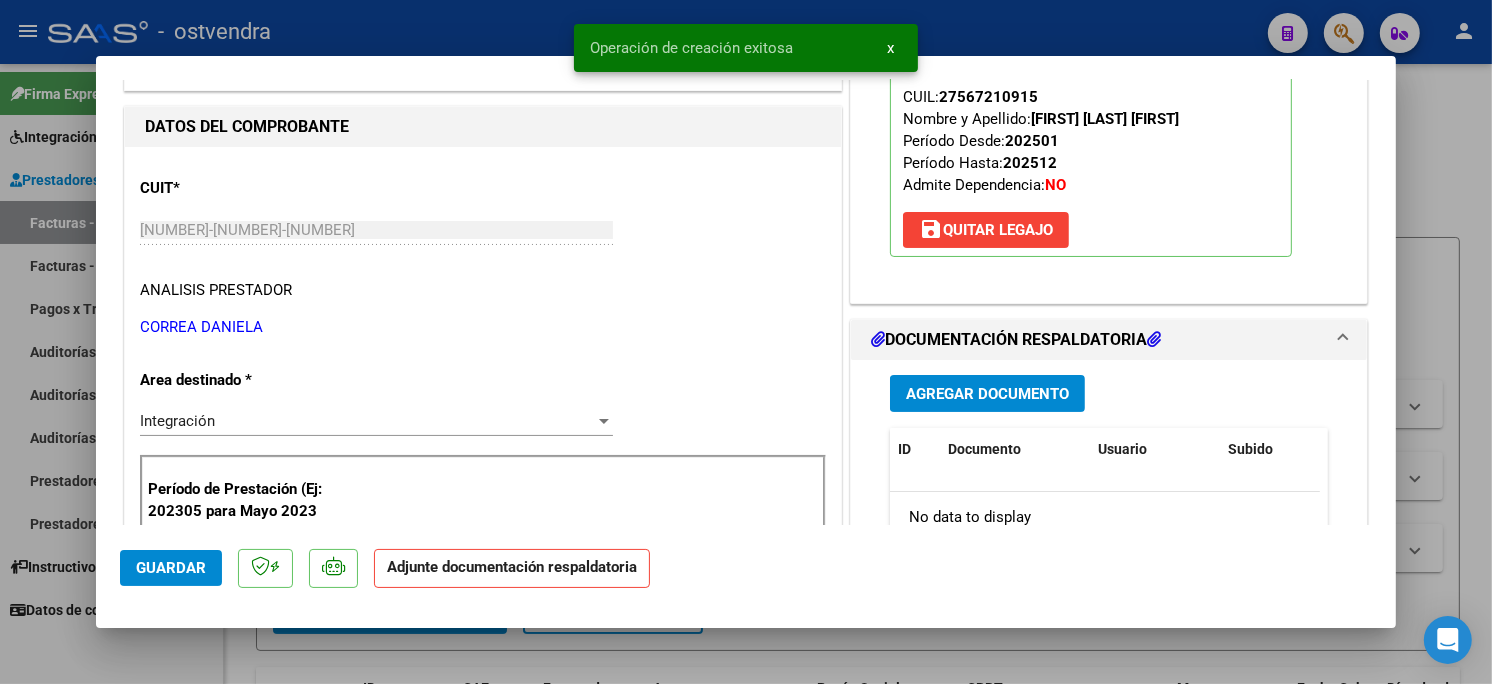click on "Agregar Documento" at bounding box center [987, 394] 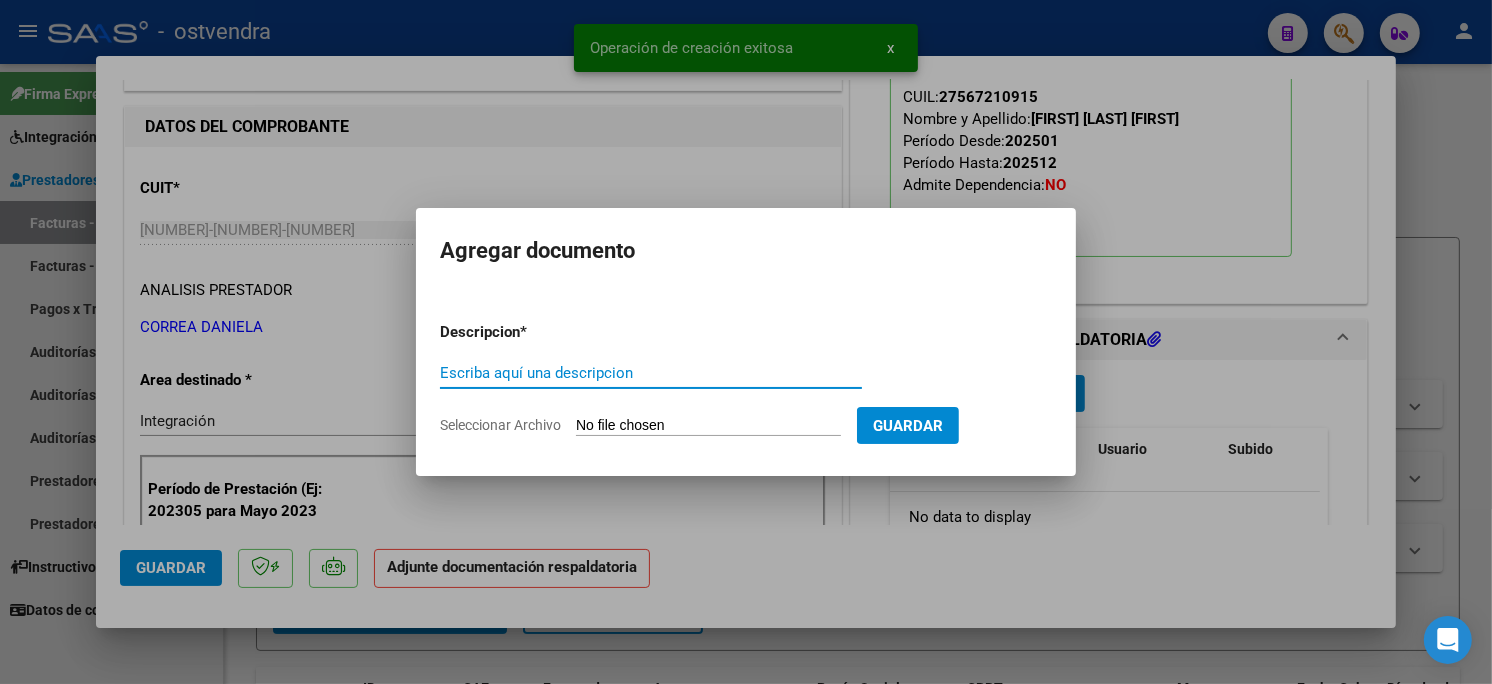 click on "Seleccionar Archivo" 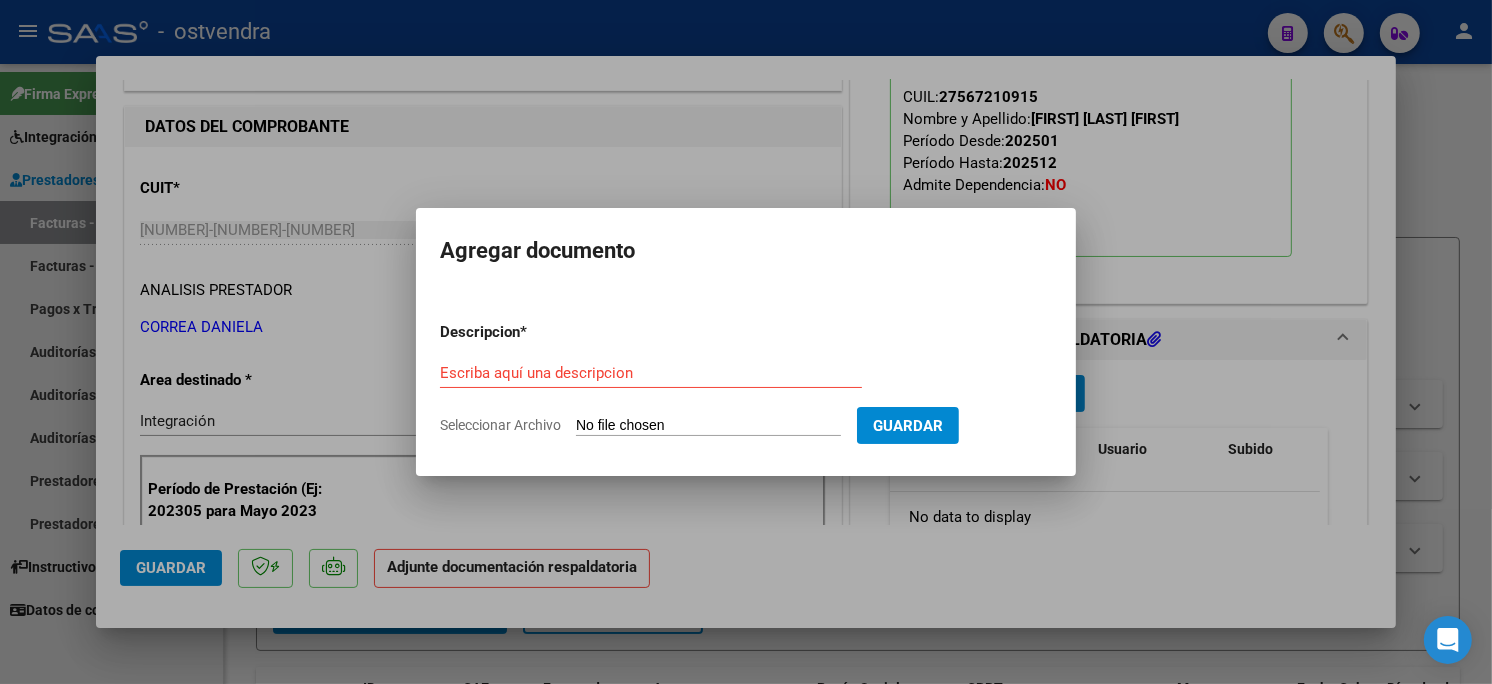 click on "Seleccionar Archivo" at bounding box center [708, 426] 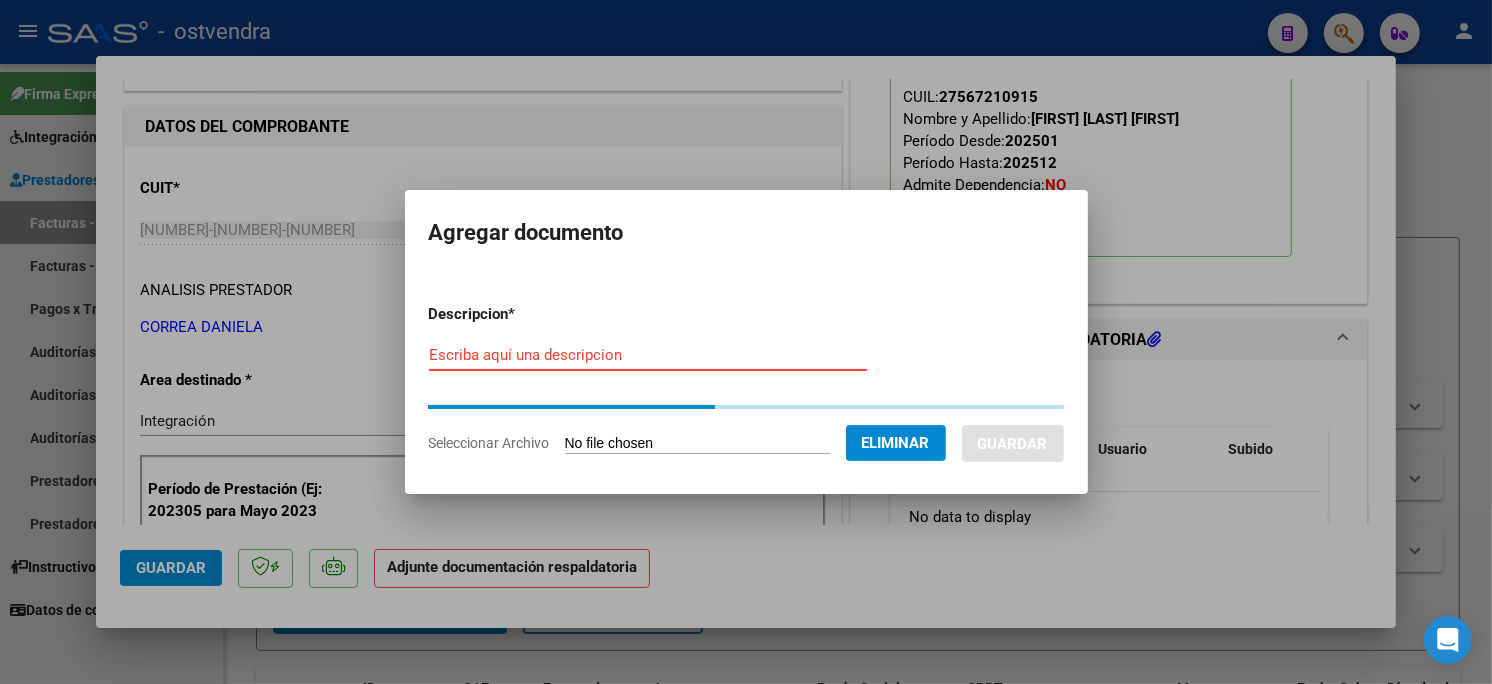 click on "Escriba aquí una descripcion" at bounding box center [648, 355] 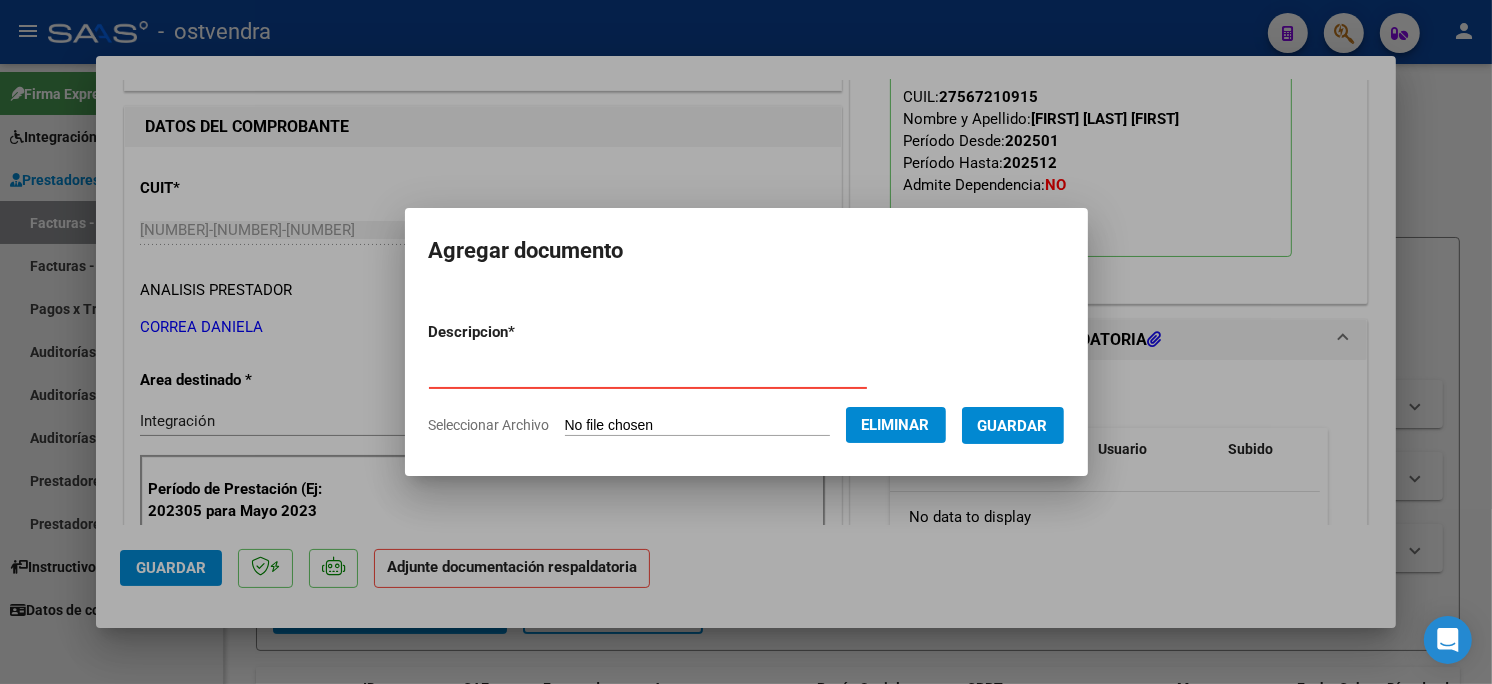 type on "PLANILLA DE ASISTENCIA" 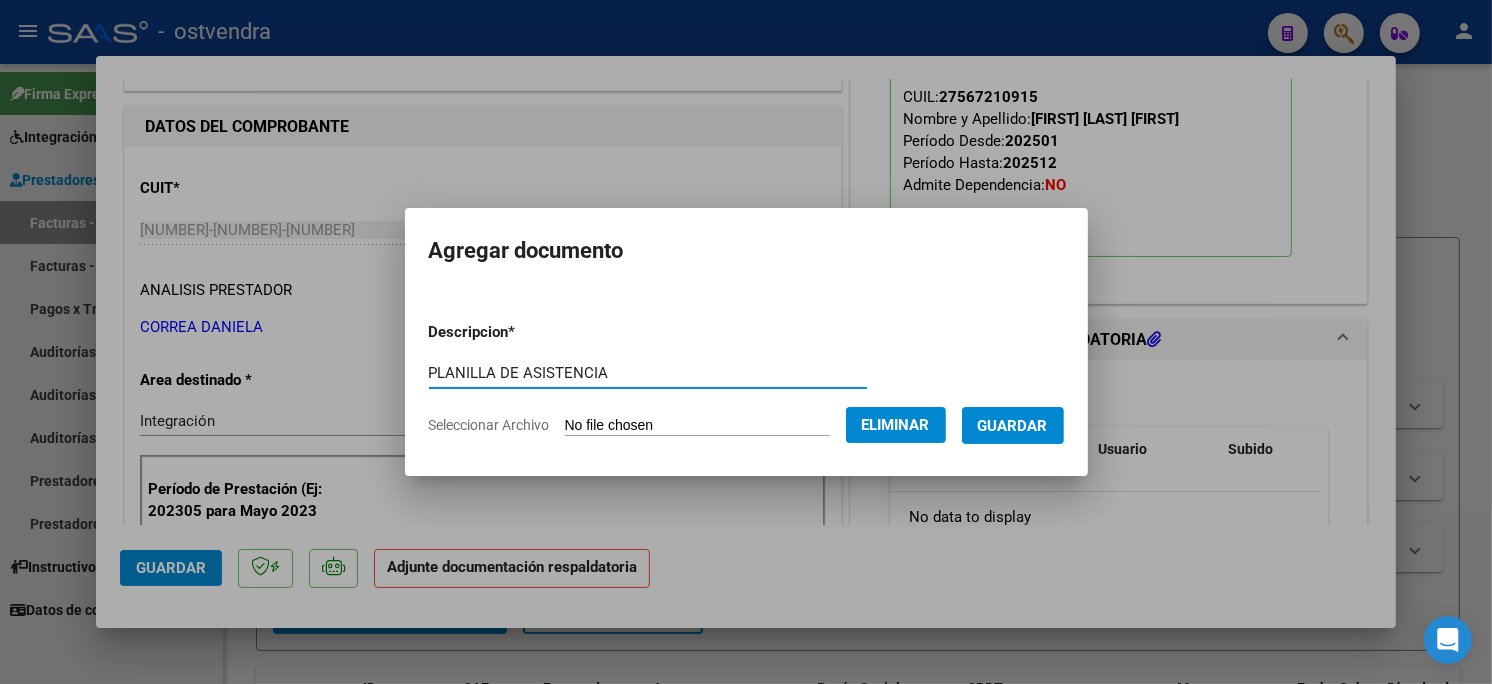 click on "Guardar" at bounding box center [1013, 425] 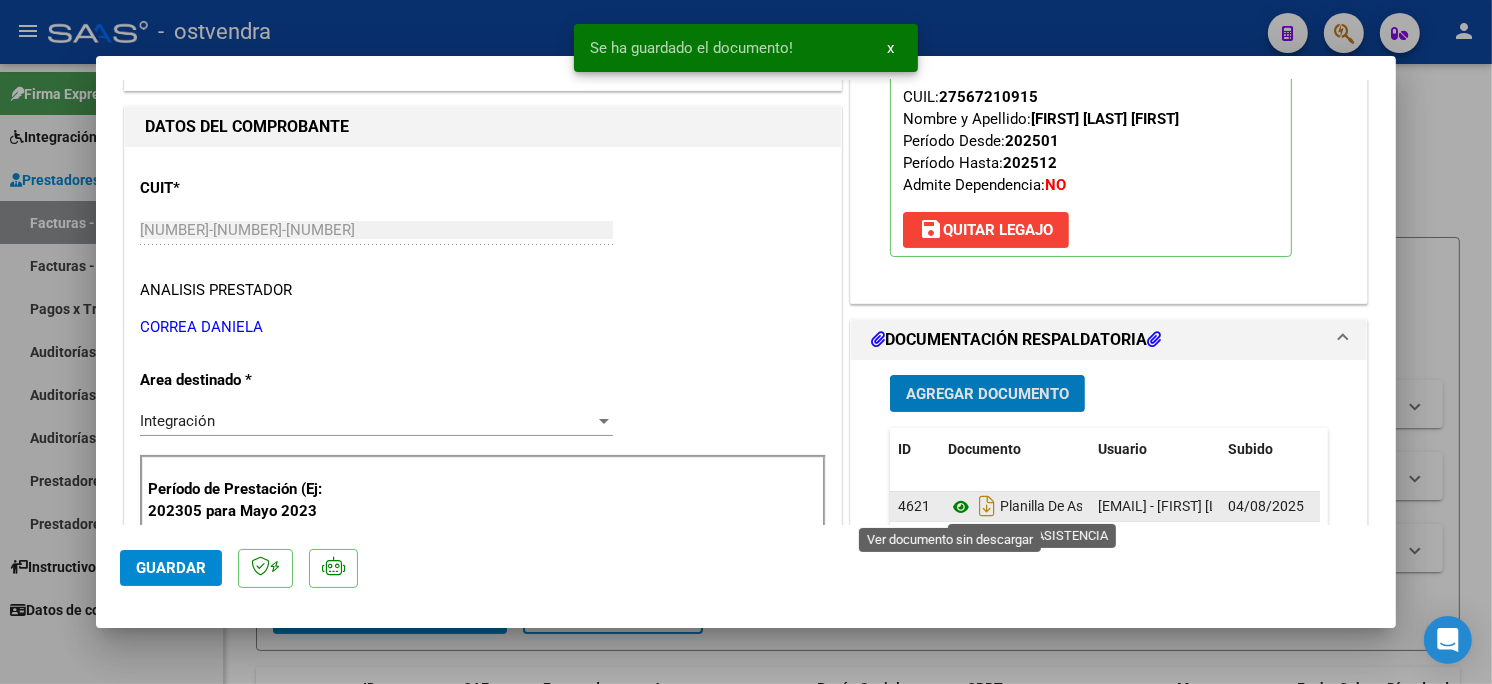 click 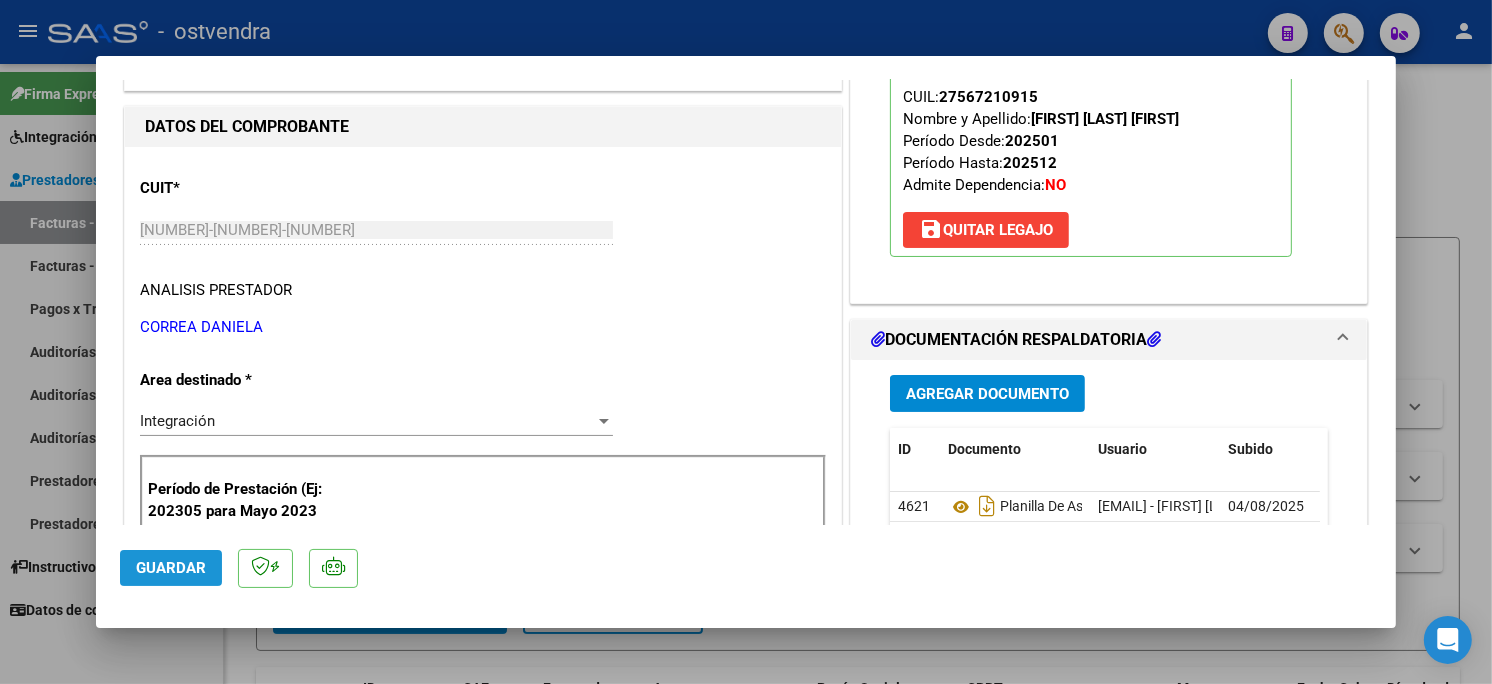 click on "Guardar" 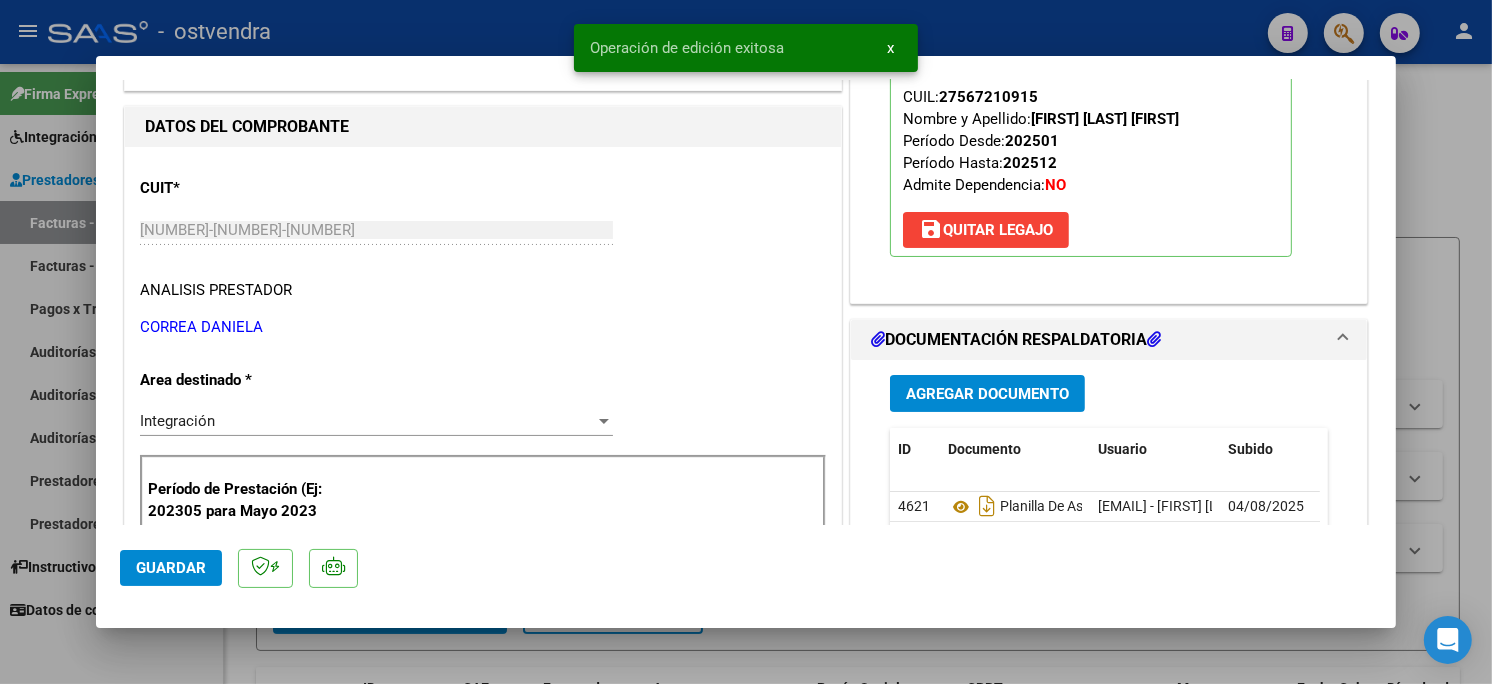 click at bounding box center [746, 342] 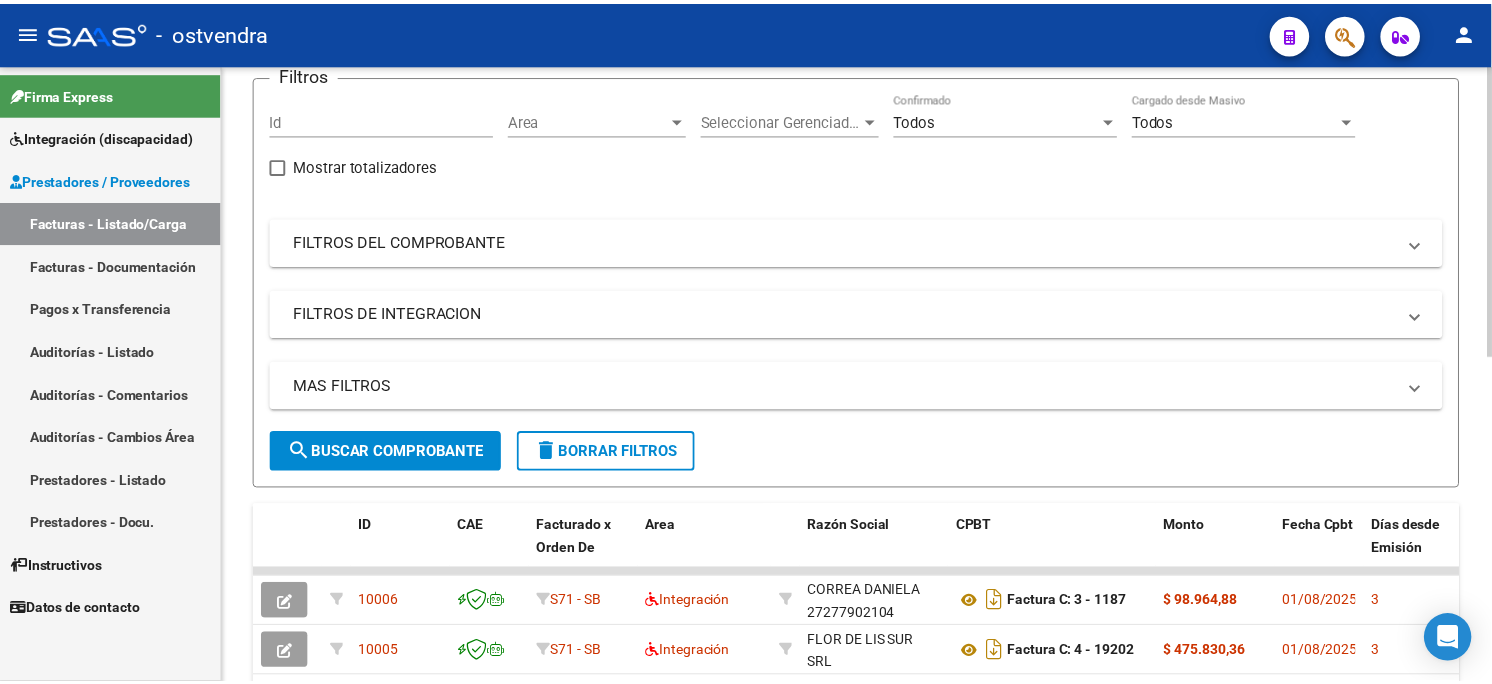scroll, scrollTop: 111, scrollLeft: 0, axis: vertical 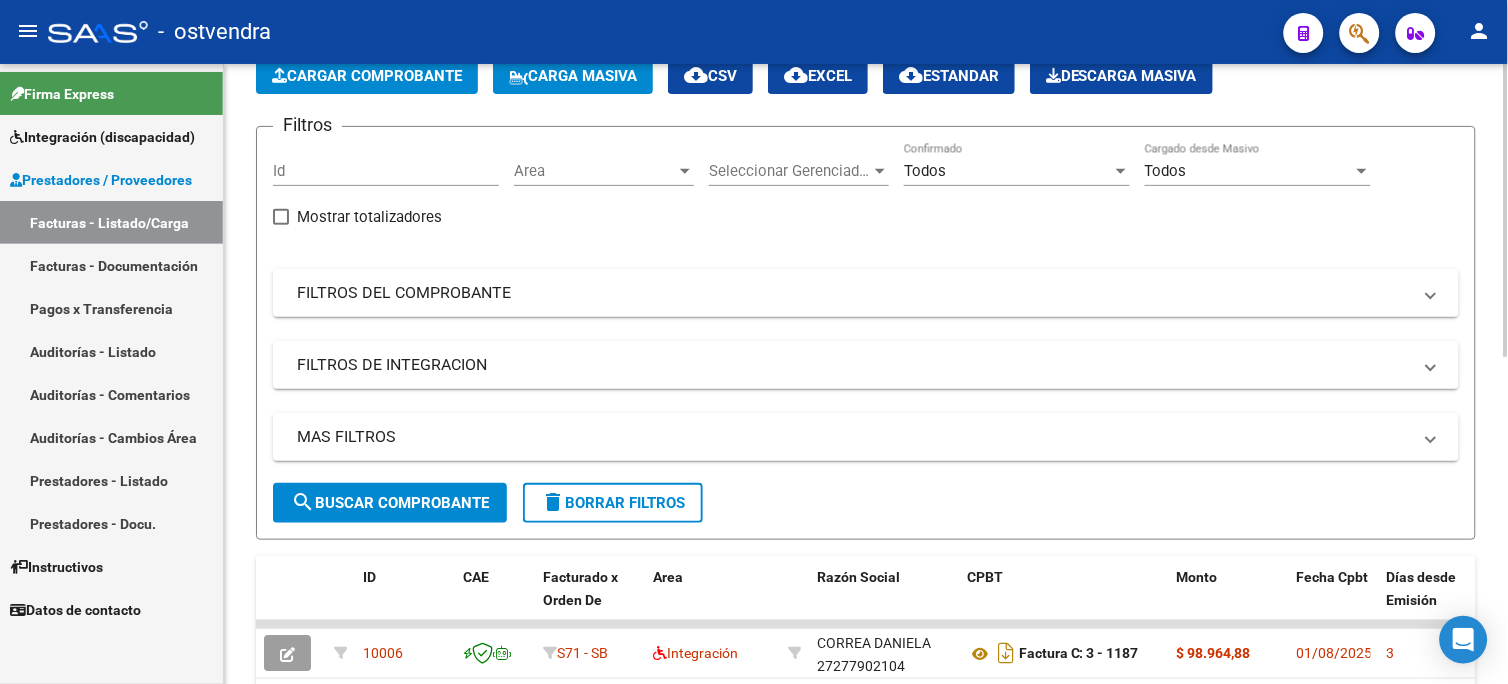 click on "Cargar Comprobante" 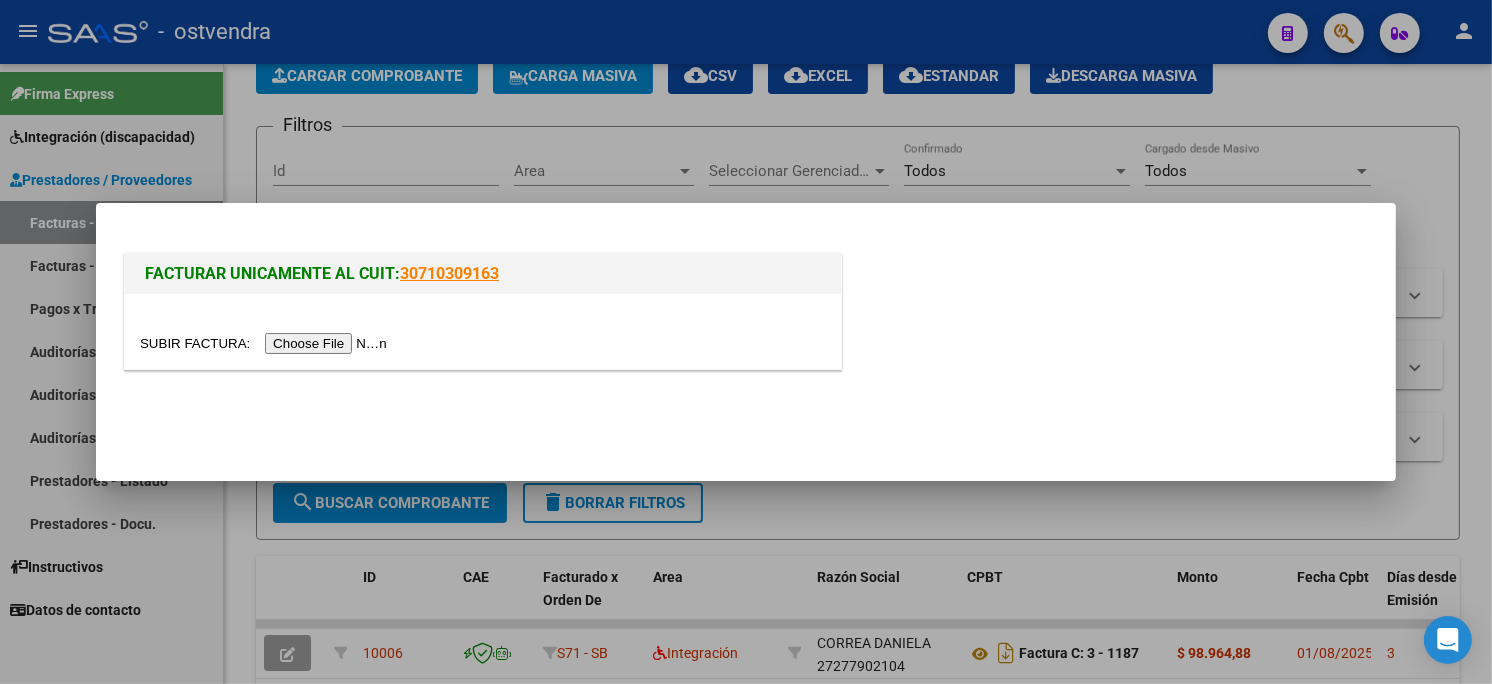 click at bounding box center [266, 343] 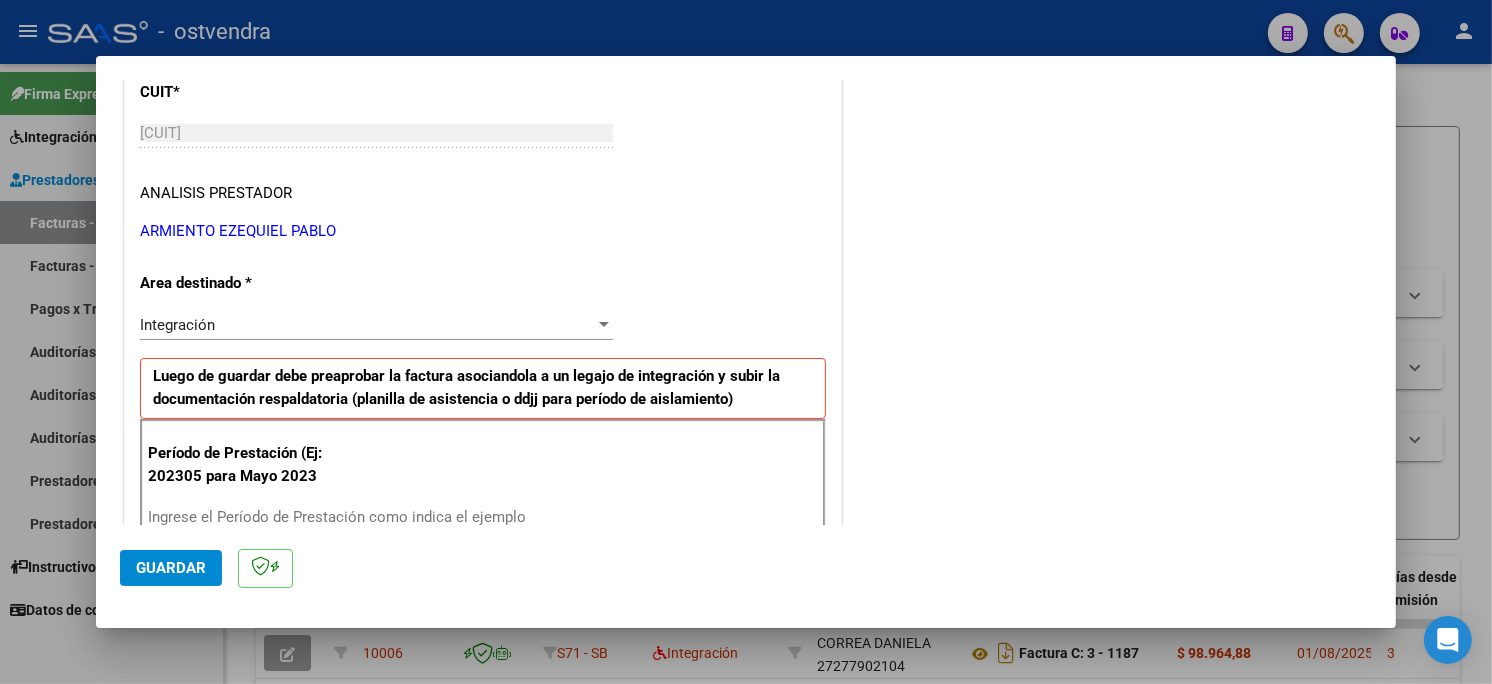 scroll, scrollTop: 333, scrollLeft: 0, axis: vertical 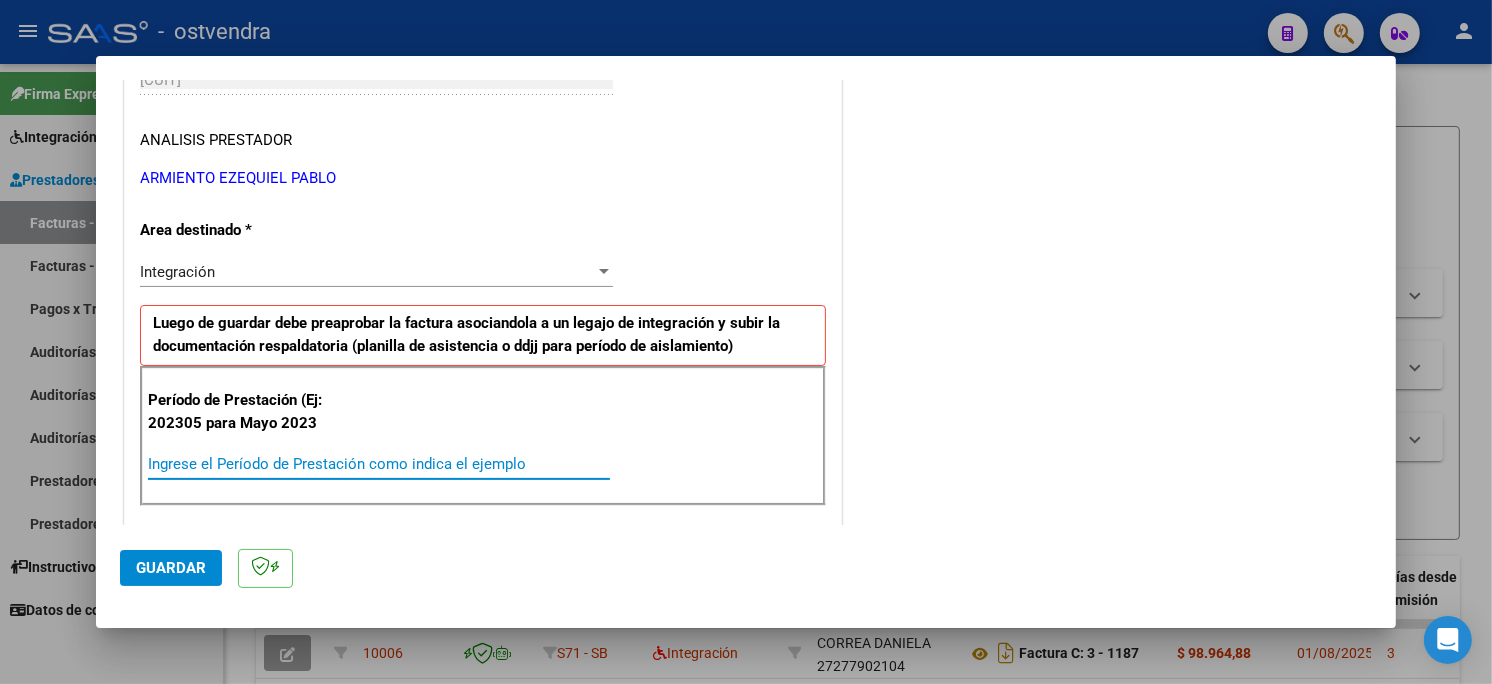 click on "Ingrese el Período de Prestación como indica el ejemplo" at bounding box center (379, 464) 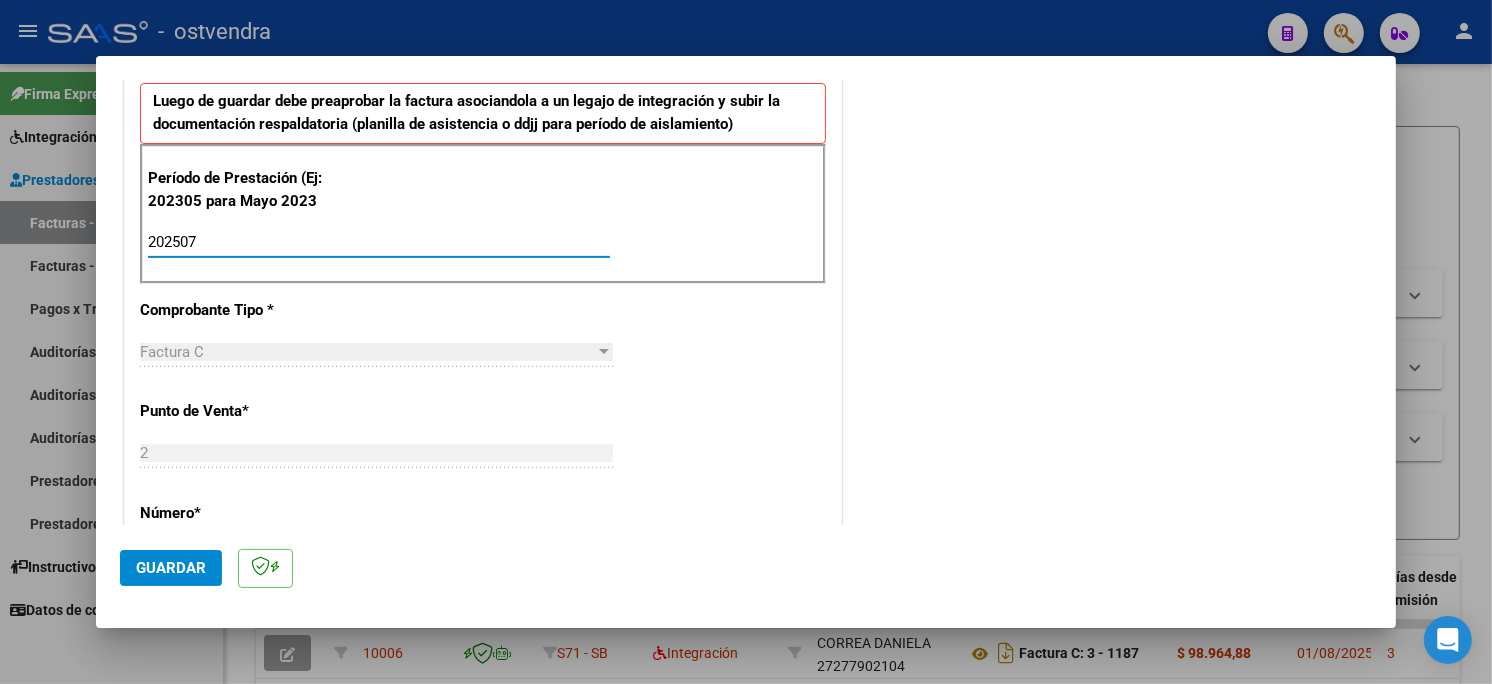 scroll, scrollTop: 666, scrollLeft: 0, axis: vertical 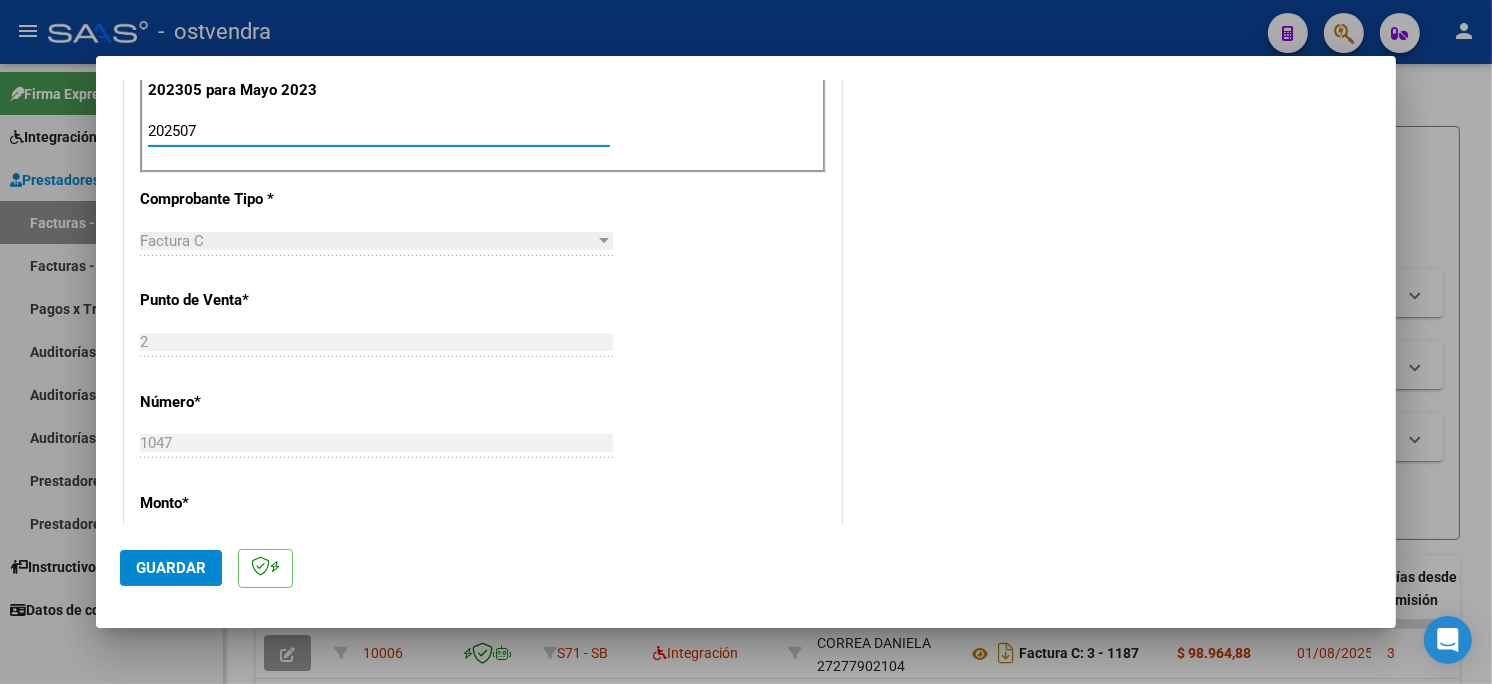 type on "202507" 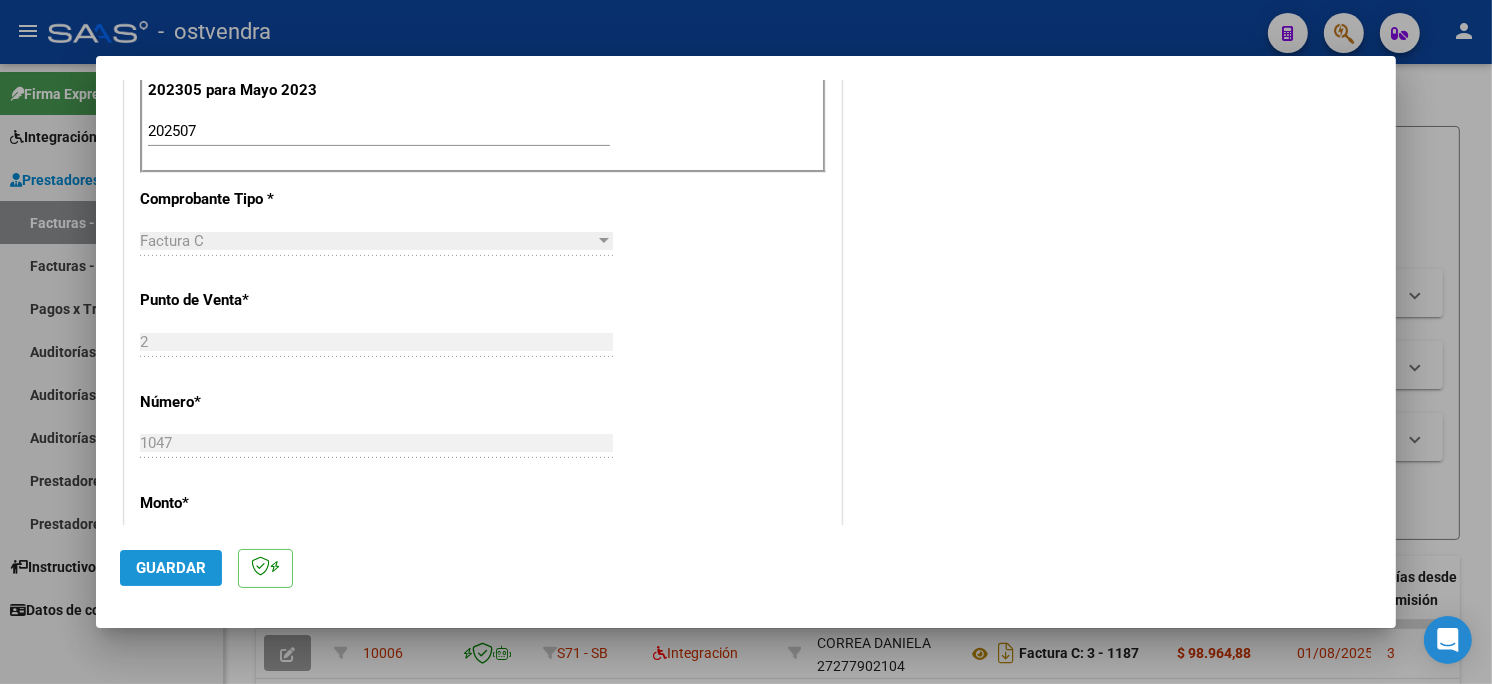 click on "Guardar" 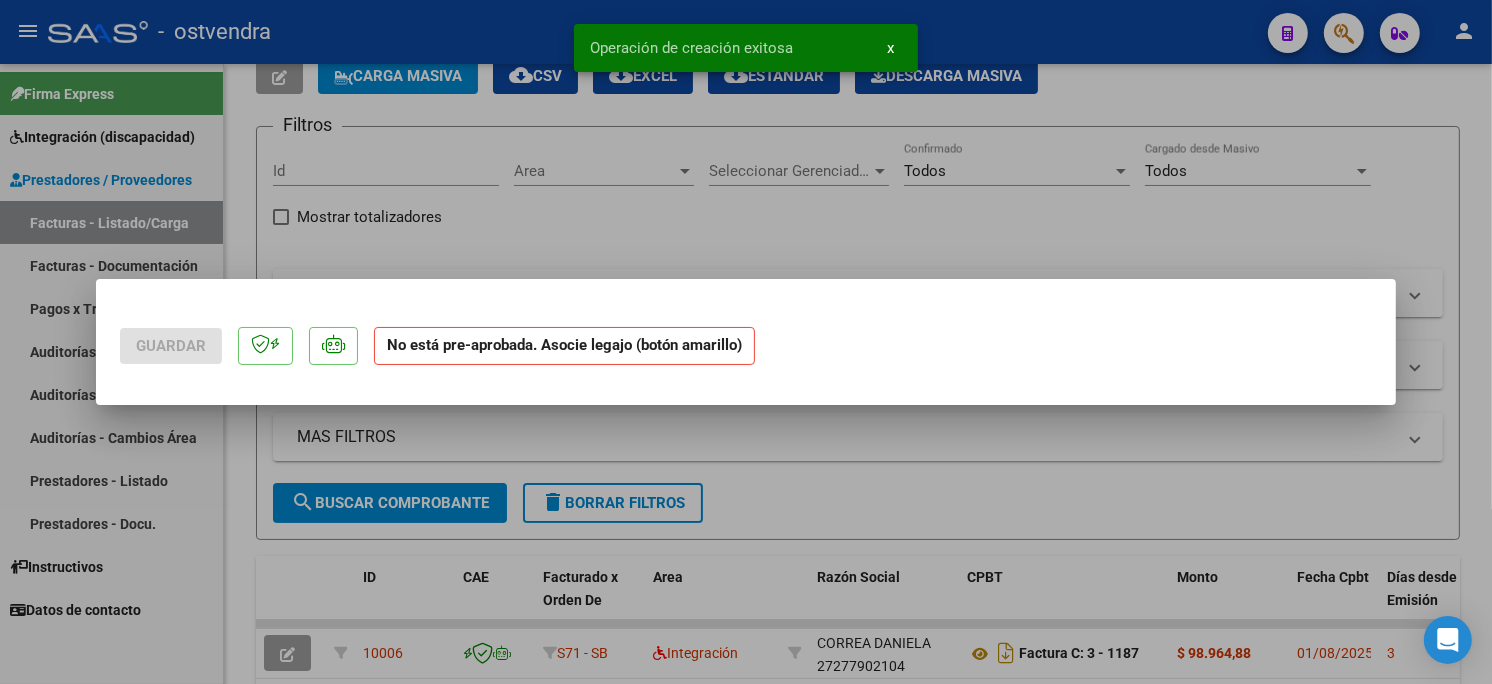 scroll, scrollTop: 0, scrollLeft: 0, axis: both 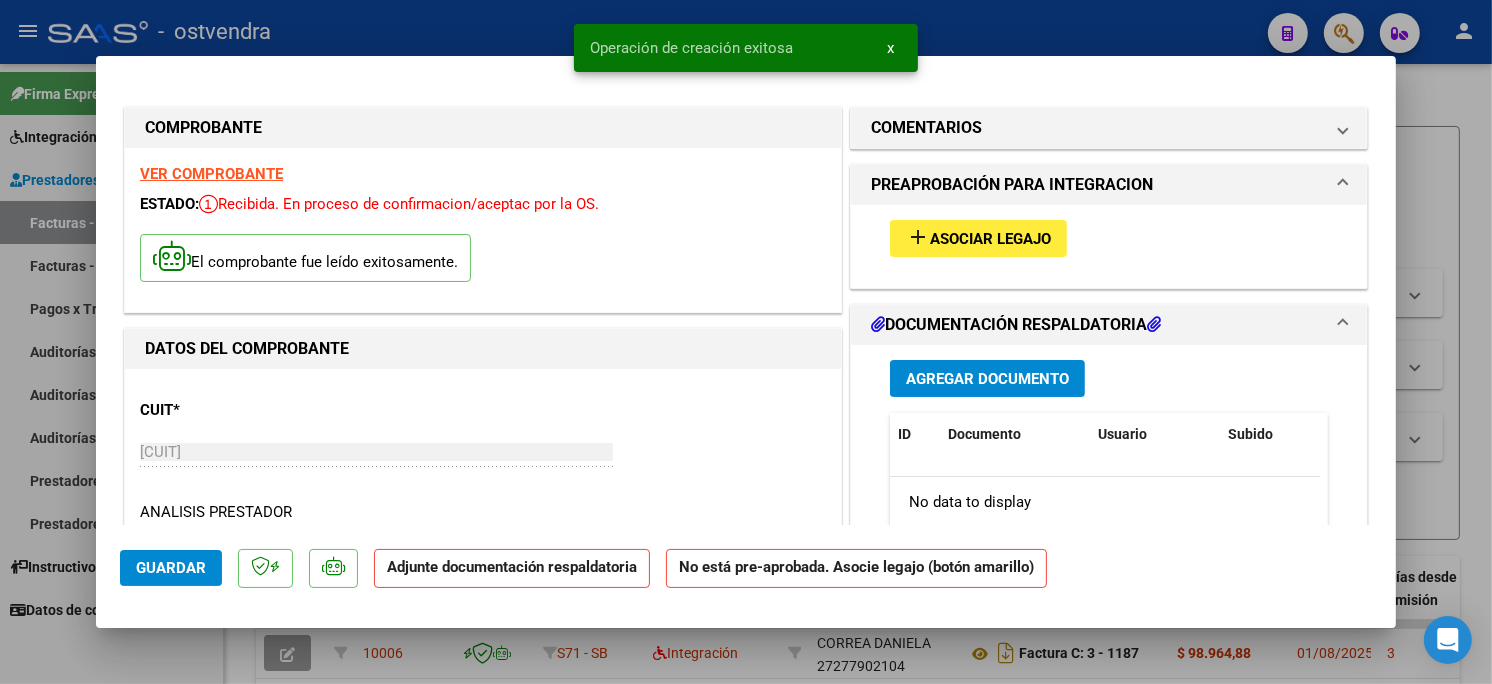 click on "Asociar Legajo" at bounding box center [990, 239] 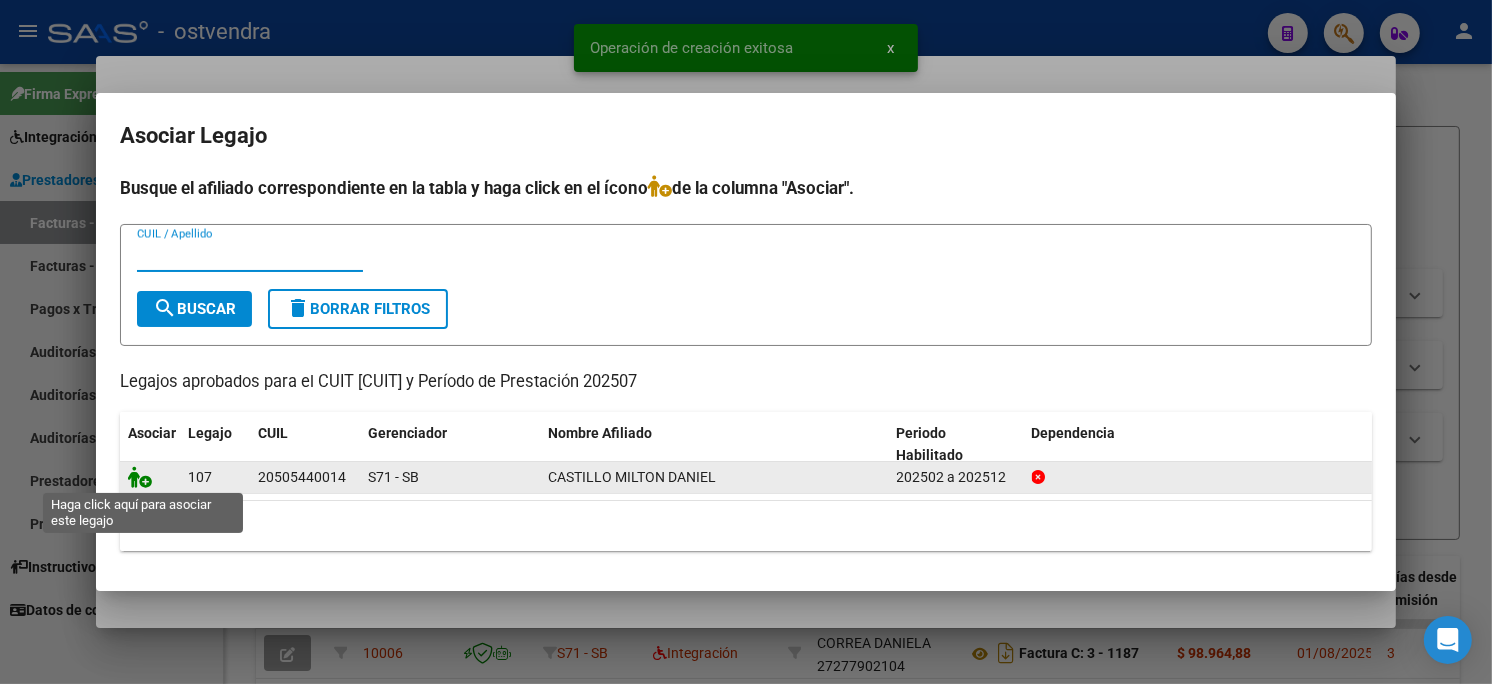 click 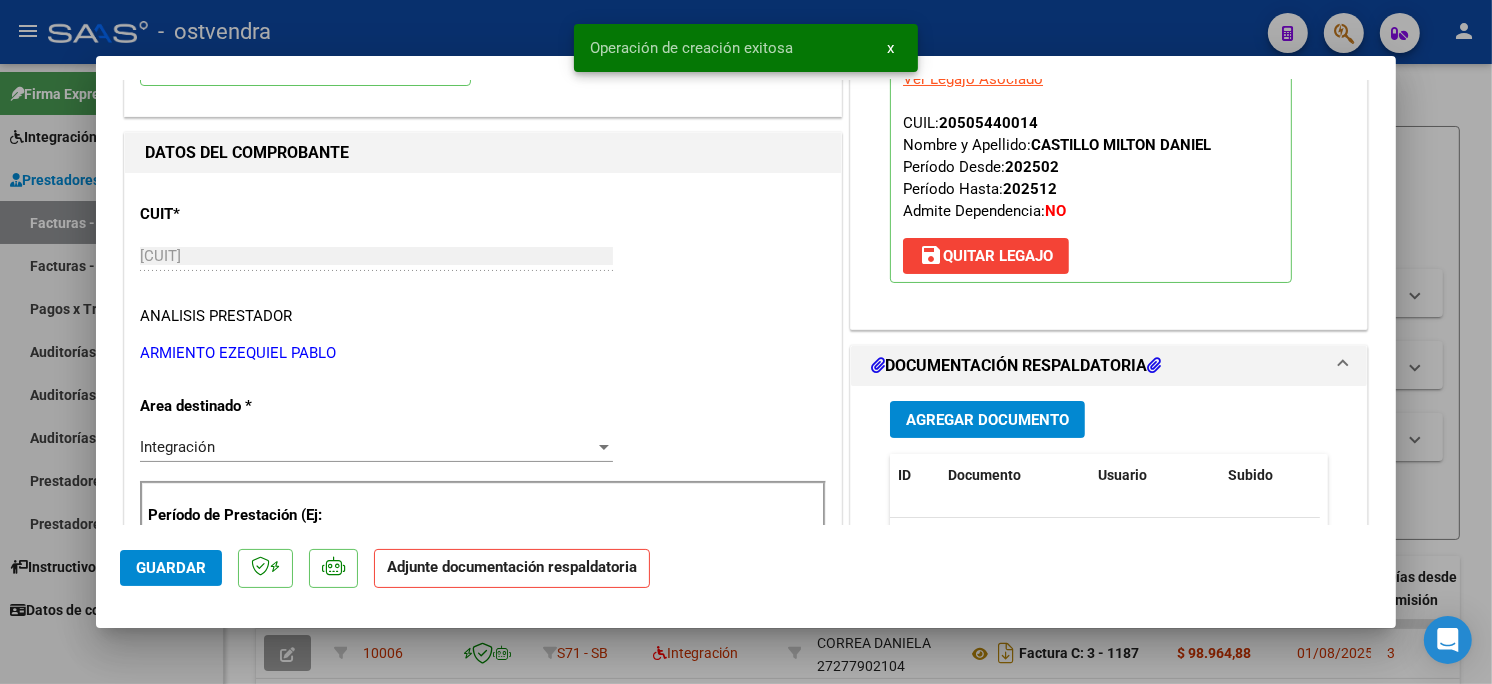 scroll, scrollTop: 222, scrollLeft: 0, axis: vertical 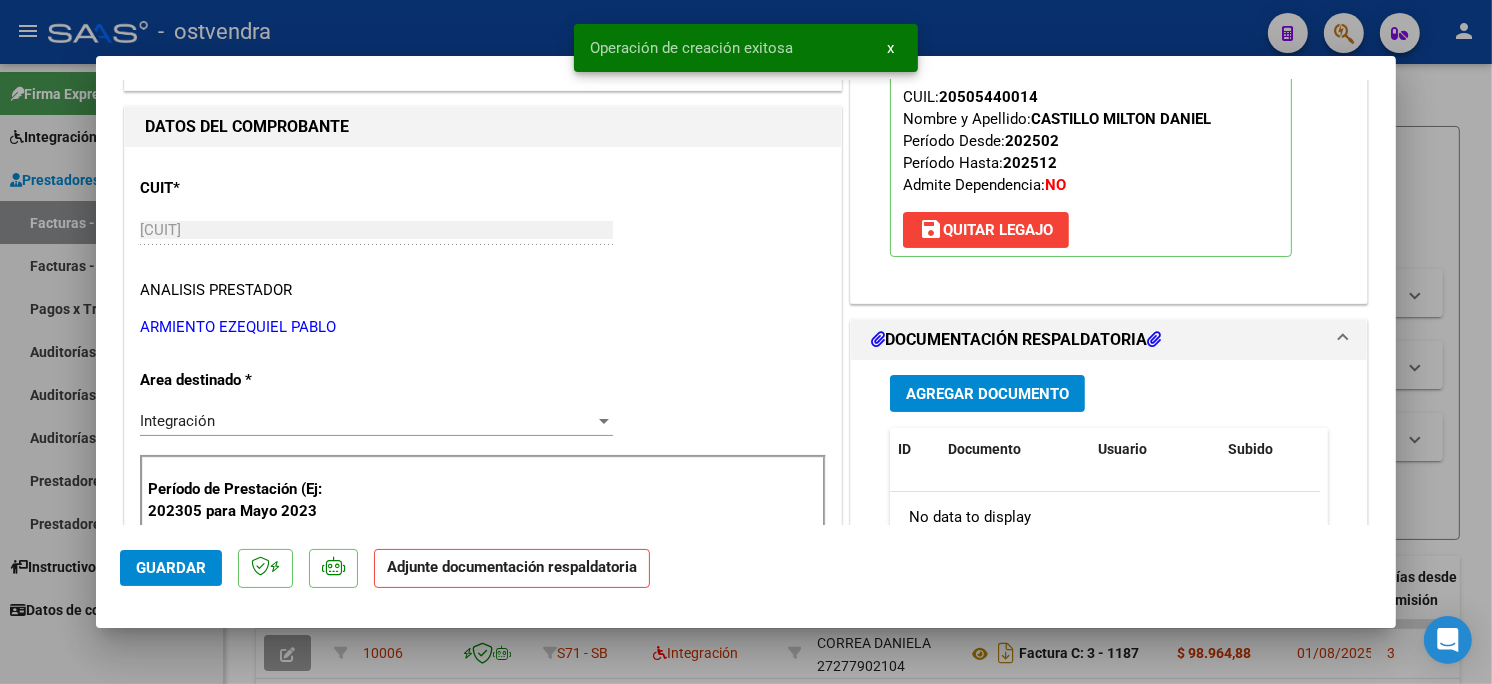 click on "Agregar Documento" at bounding box center (987, 393) 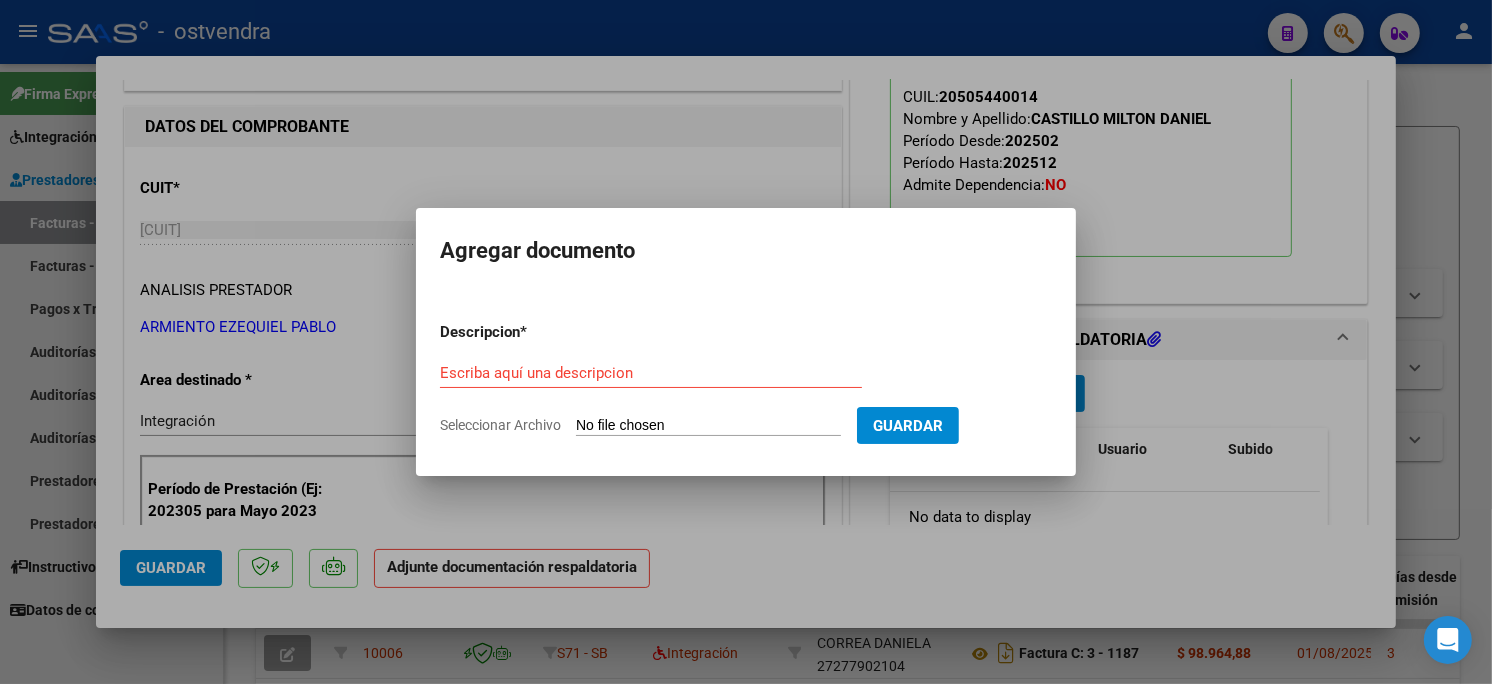 click on "Seleccionar Archivo" at bounding box center [708, 426] 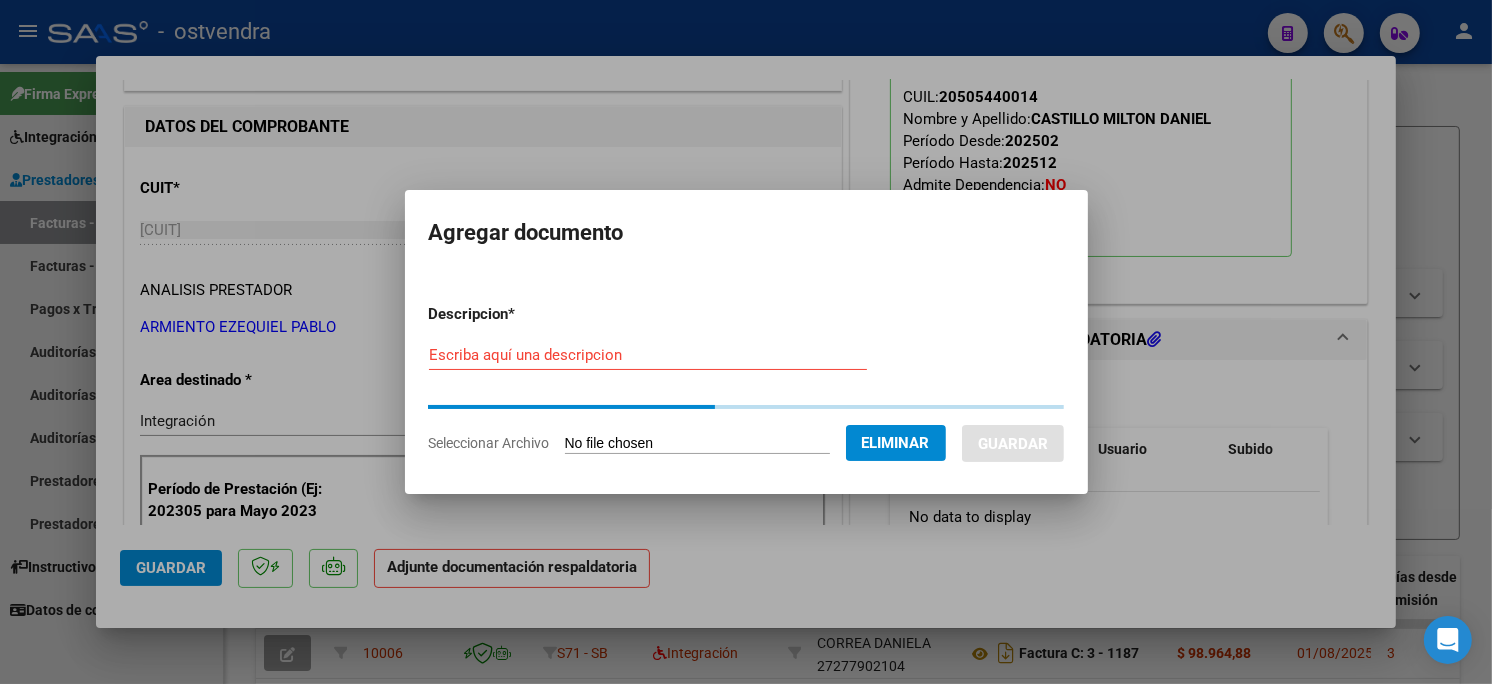click on "Escriba aquí una descripcion" at bounding box center [648, 364] 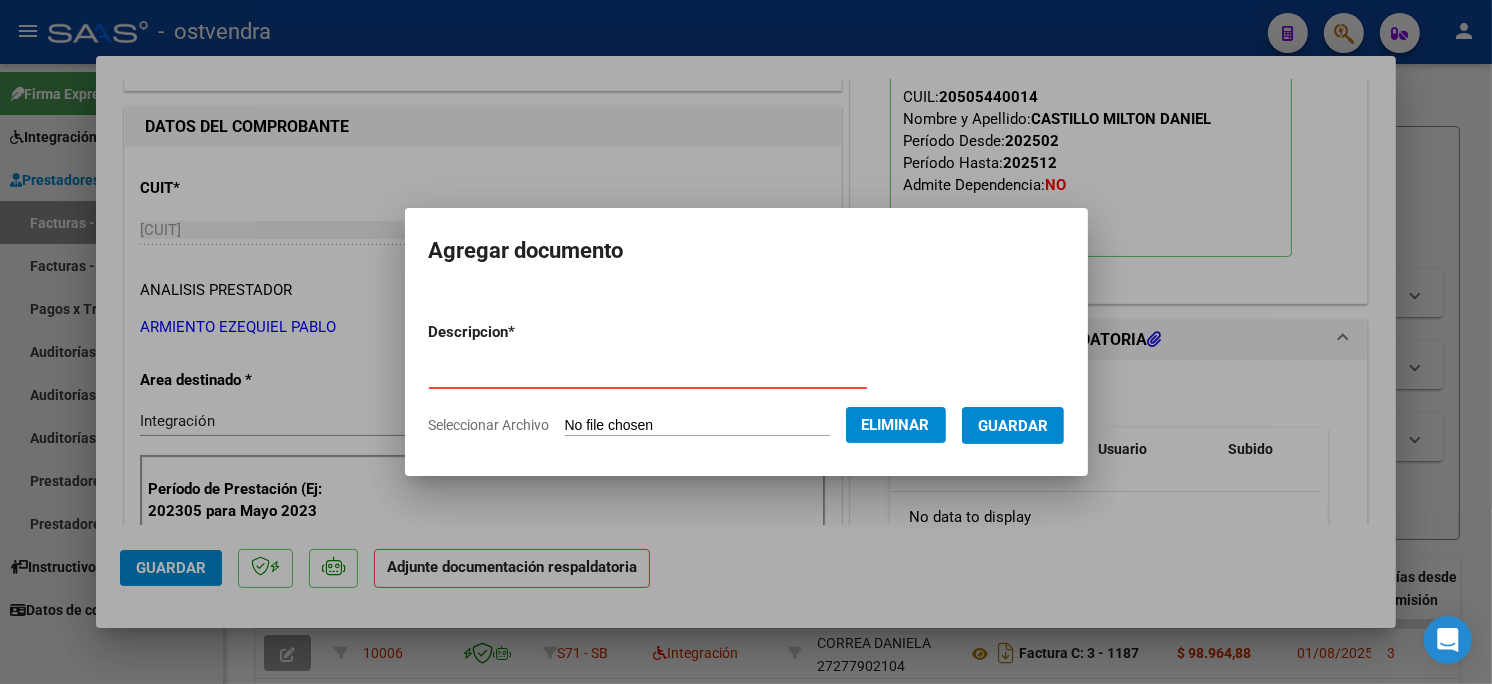 type on "PLANILLA DE ASISTENCIA" 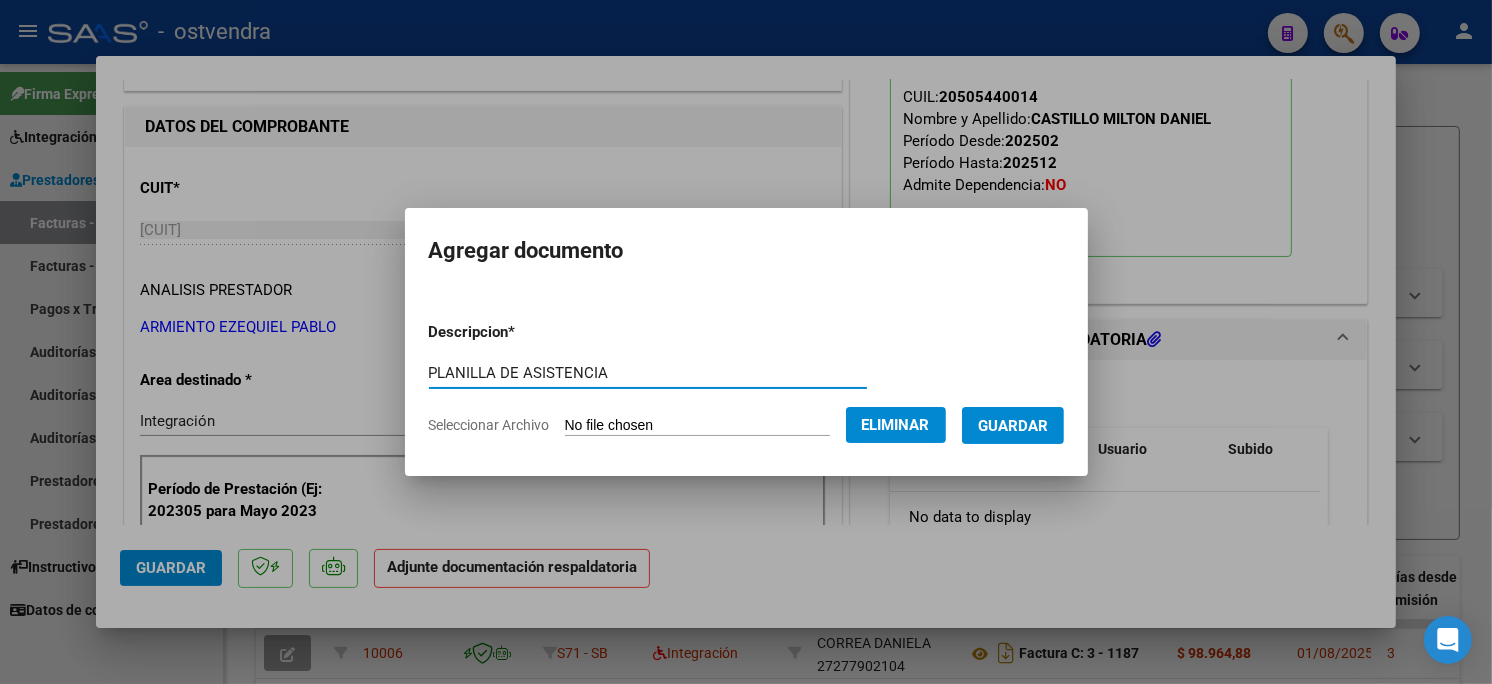 click on "Guardar" at bounding box center (1013, 426) 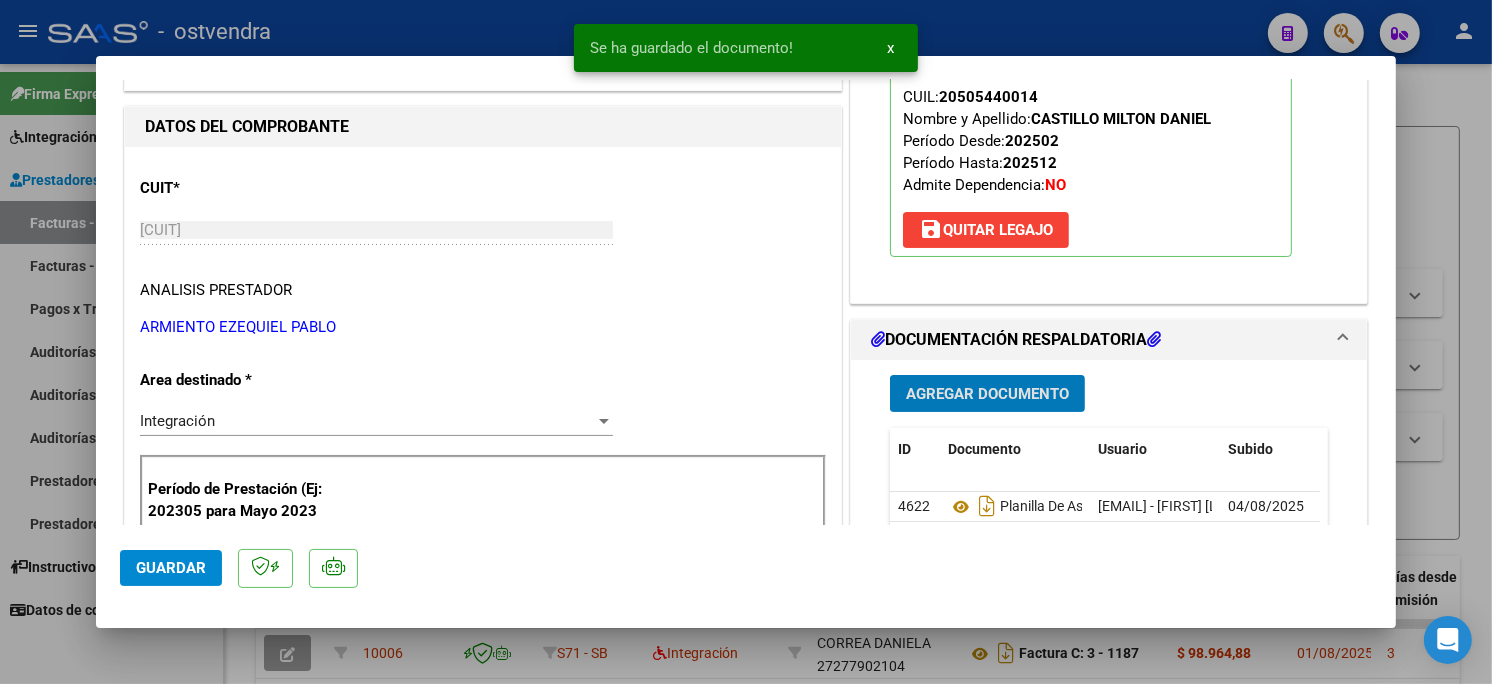 scroll, scrollTop: 333, scrollLeft: 0, axis: vertical 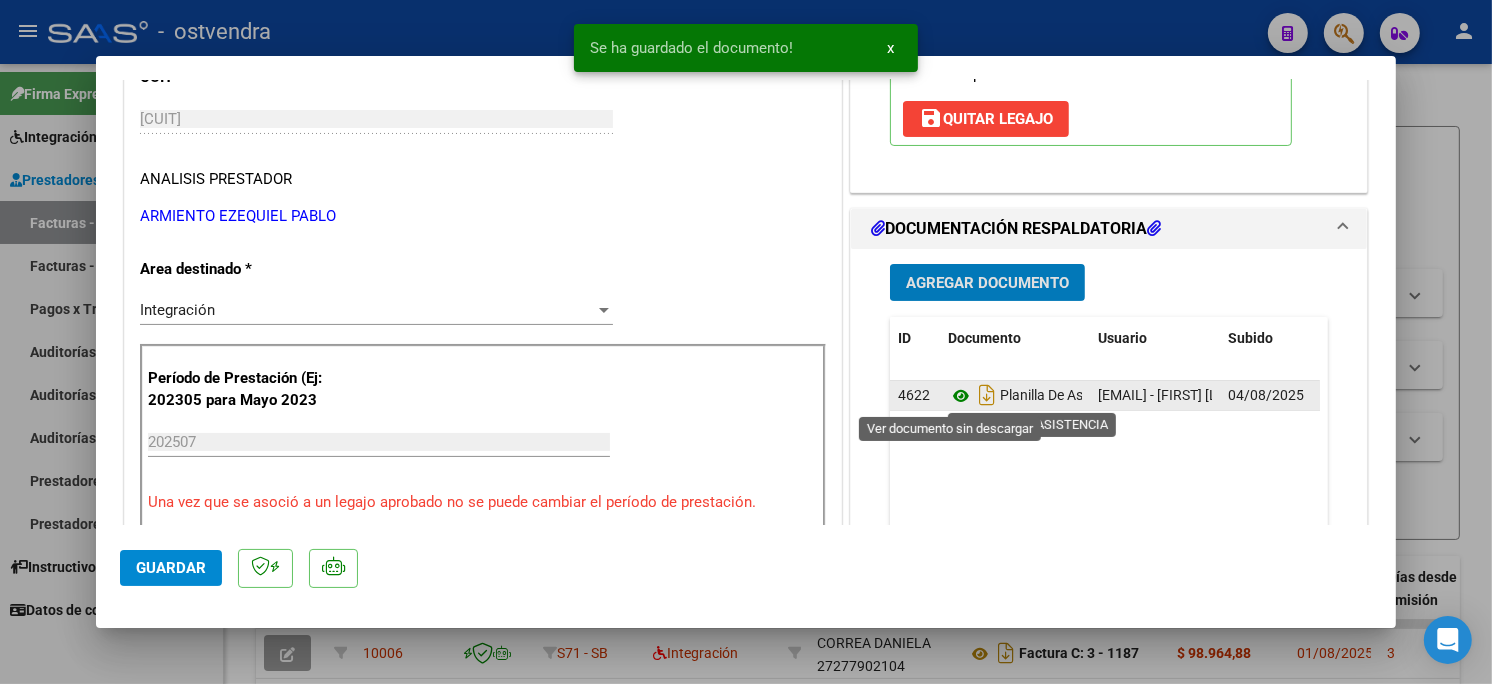 click 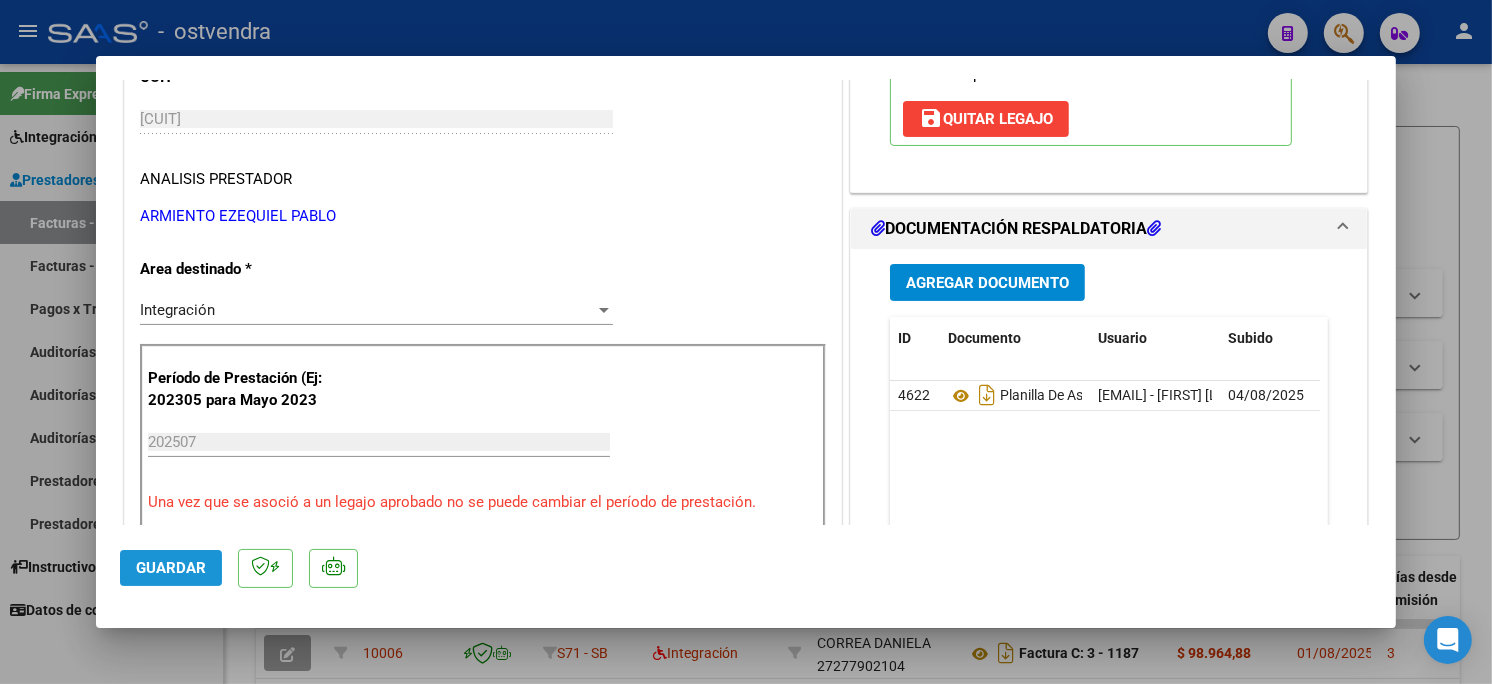 click on "Guardar" 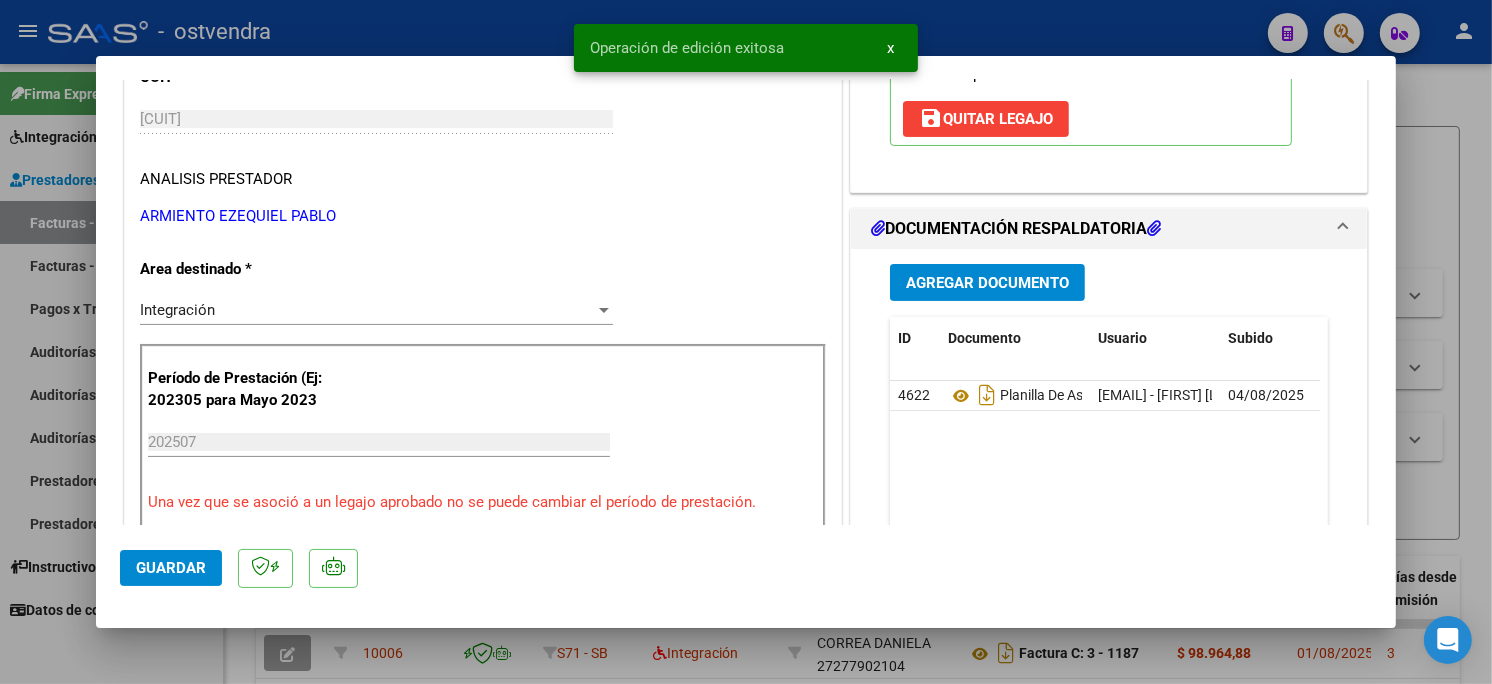 click at bounding box center (746, 342) 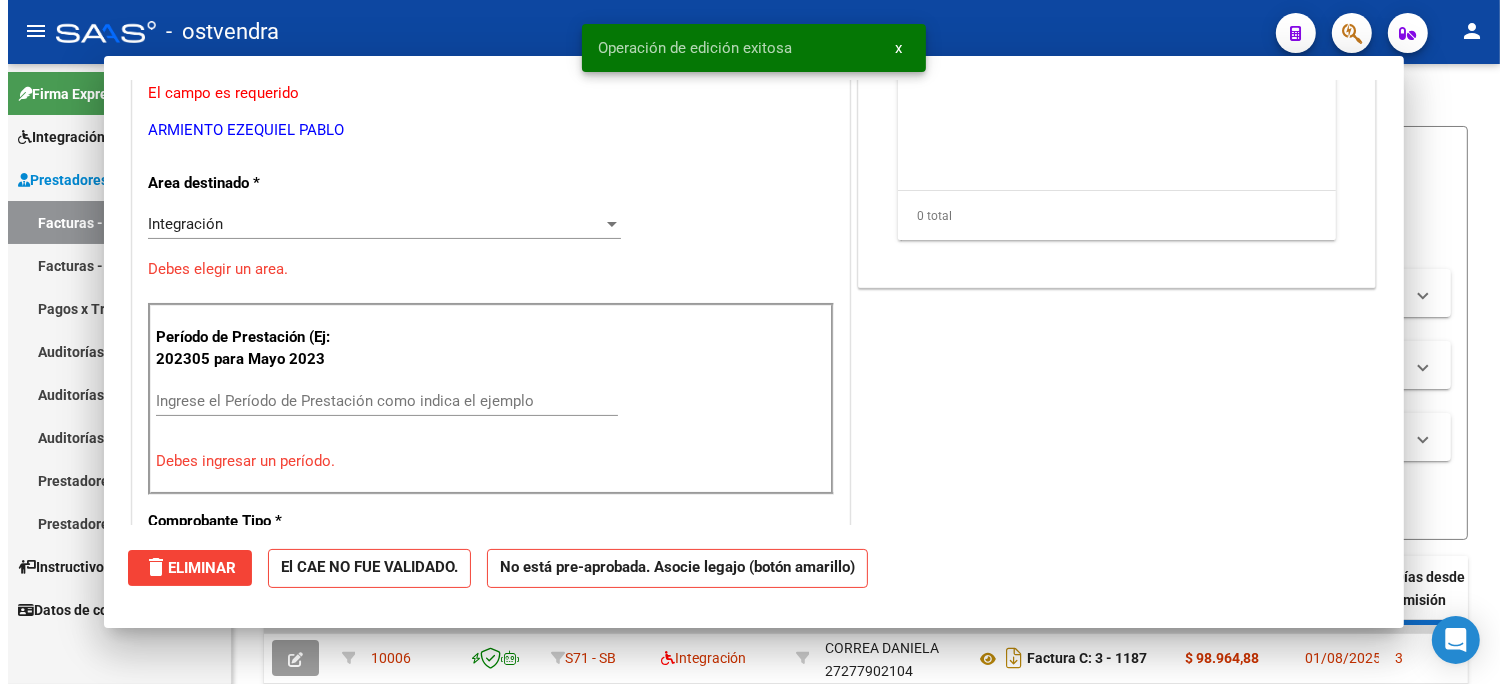 scroll, scrollTop: 272, scrollLeft: 0, axis: vertical 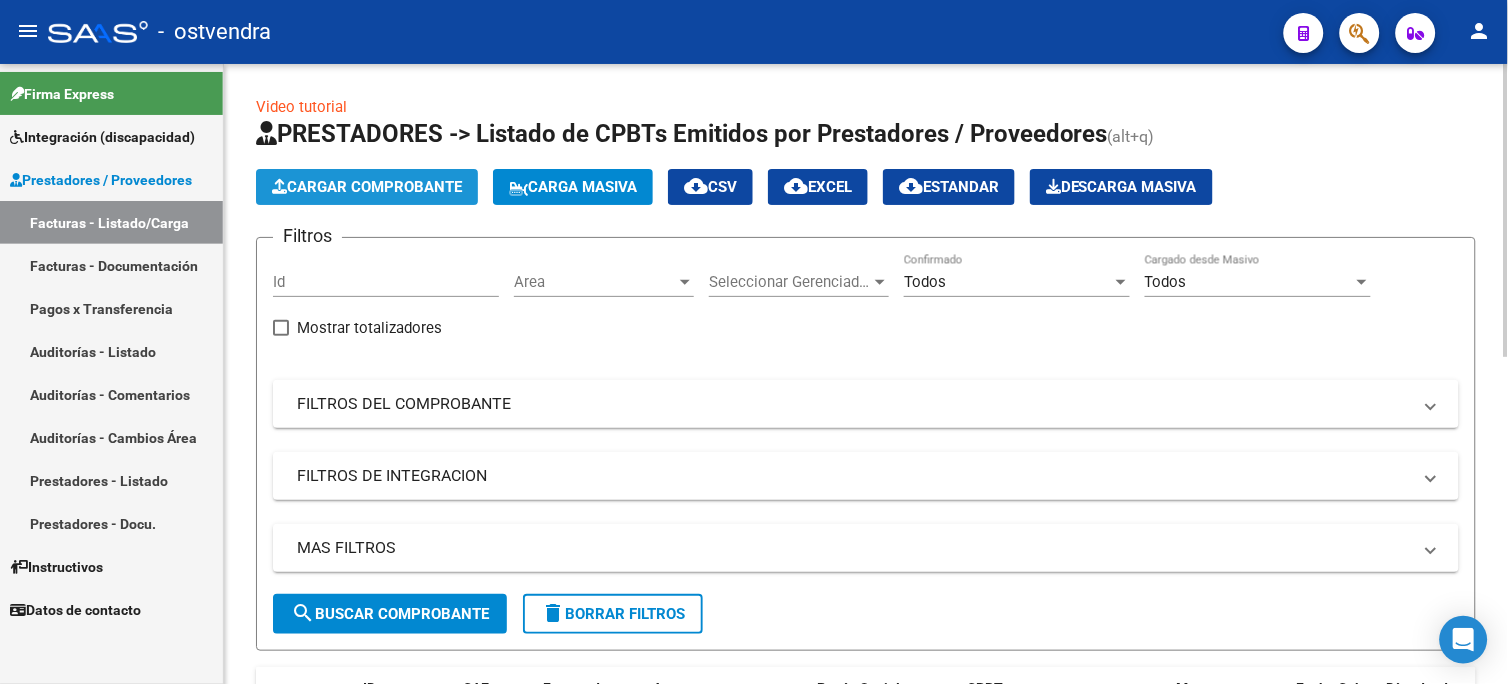 click on "Cargar Comprobante" 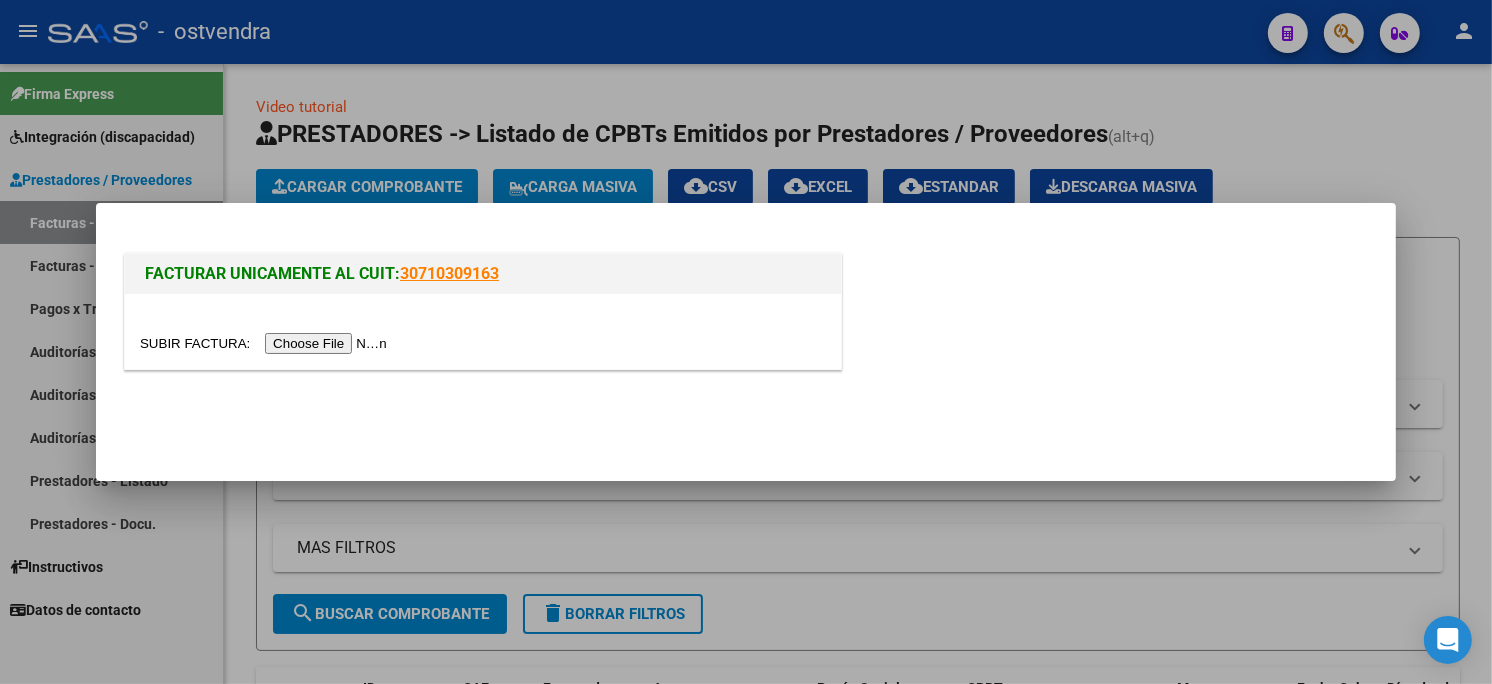 click at bounding box center (266, 343) 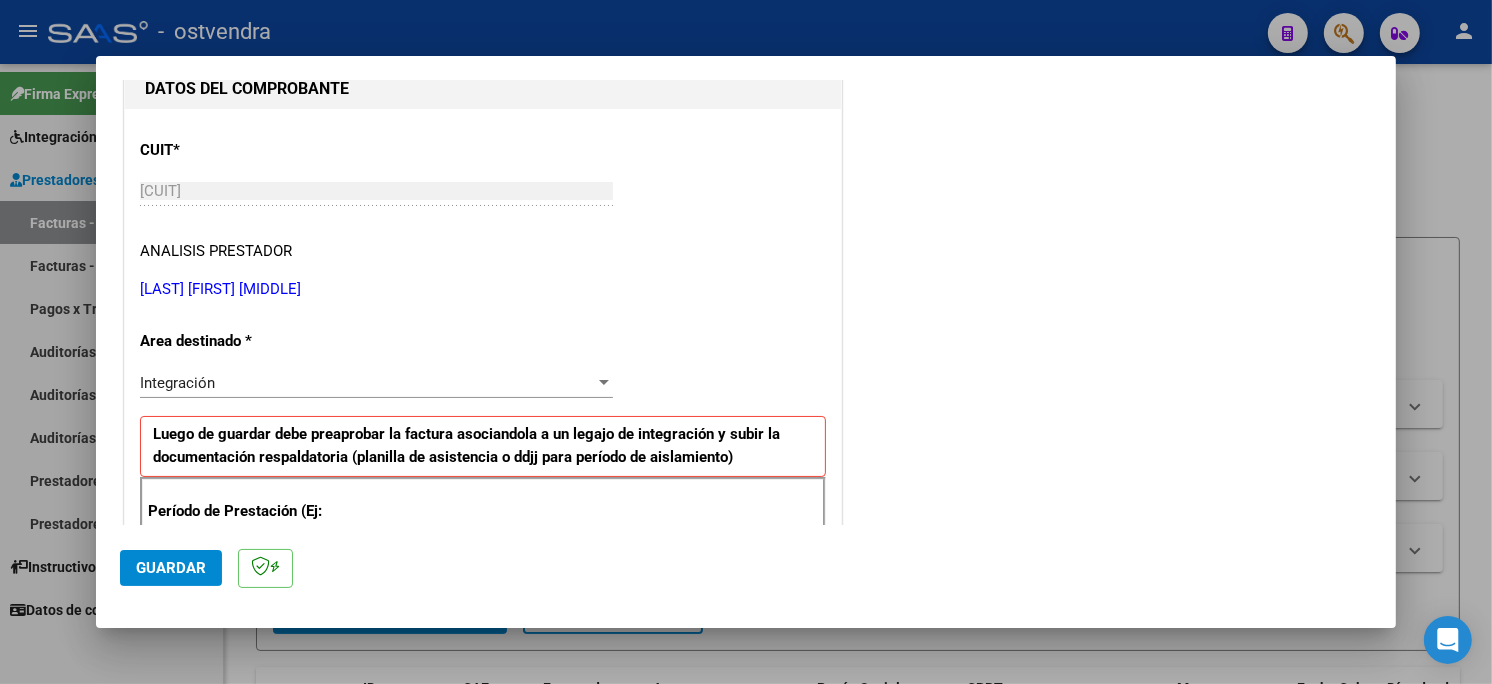 scroll, scrollTop: 333, scrollLeft: 0, axis: vertical 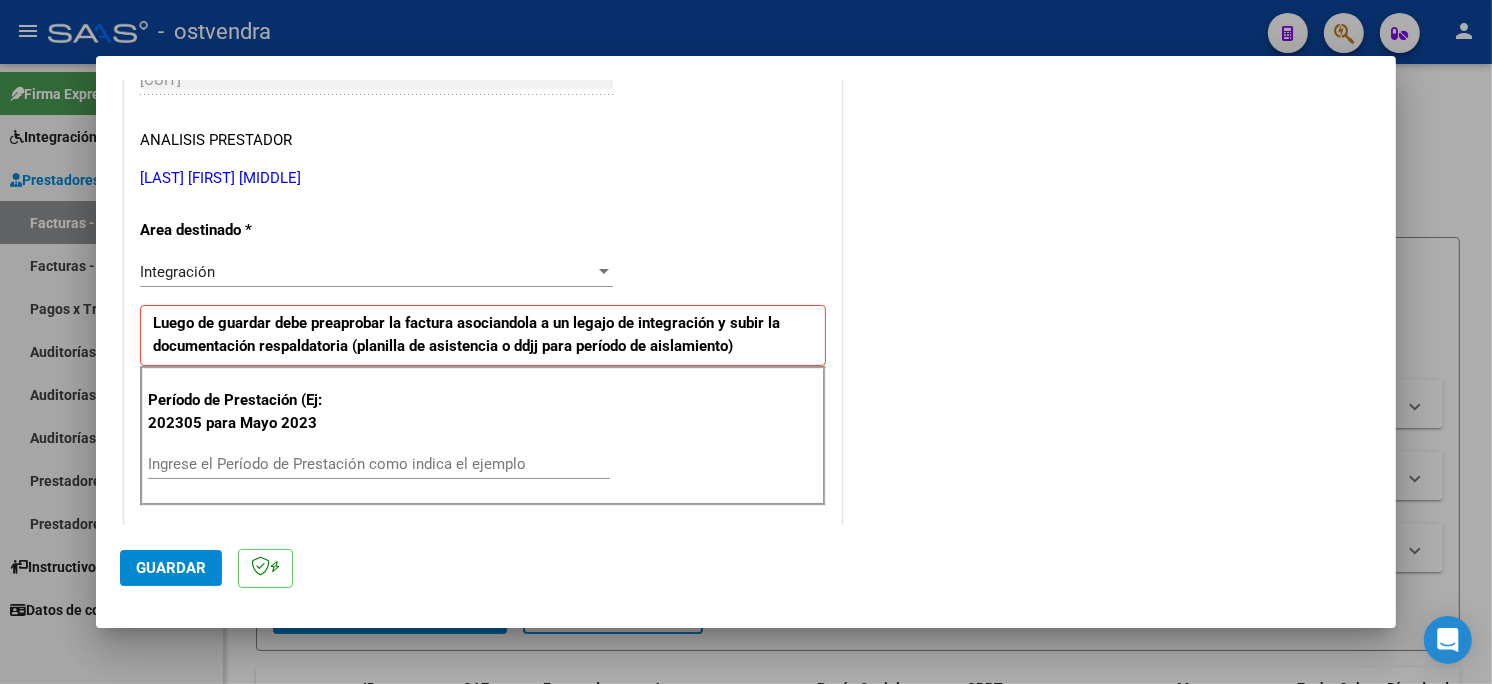 click on "Ingrese el Período de Prestación como indica el ejemplo" at bounding box center [379, 464] 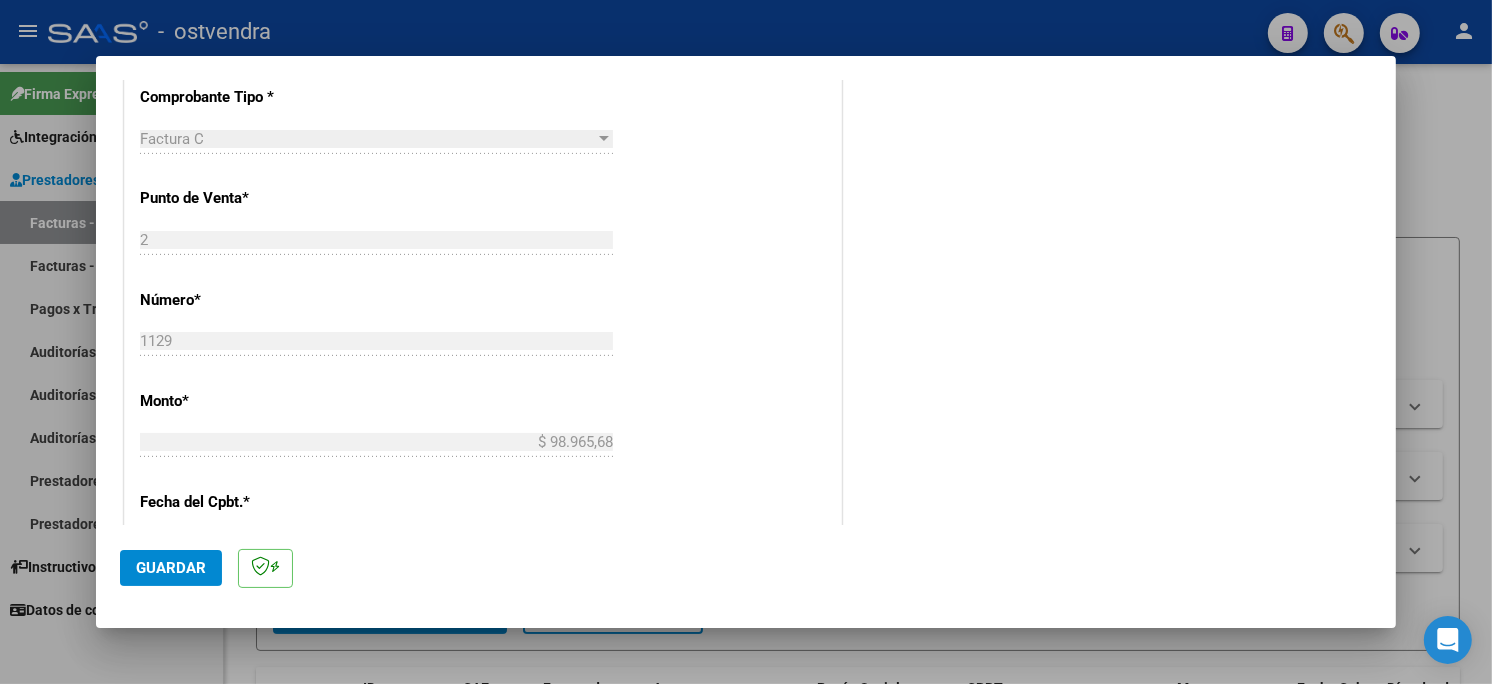 scroll, scrollTop: 777, scrollLeft: 0, axis: vertical 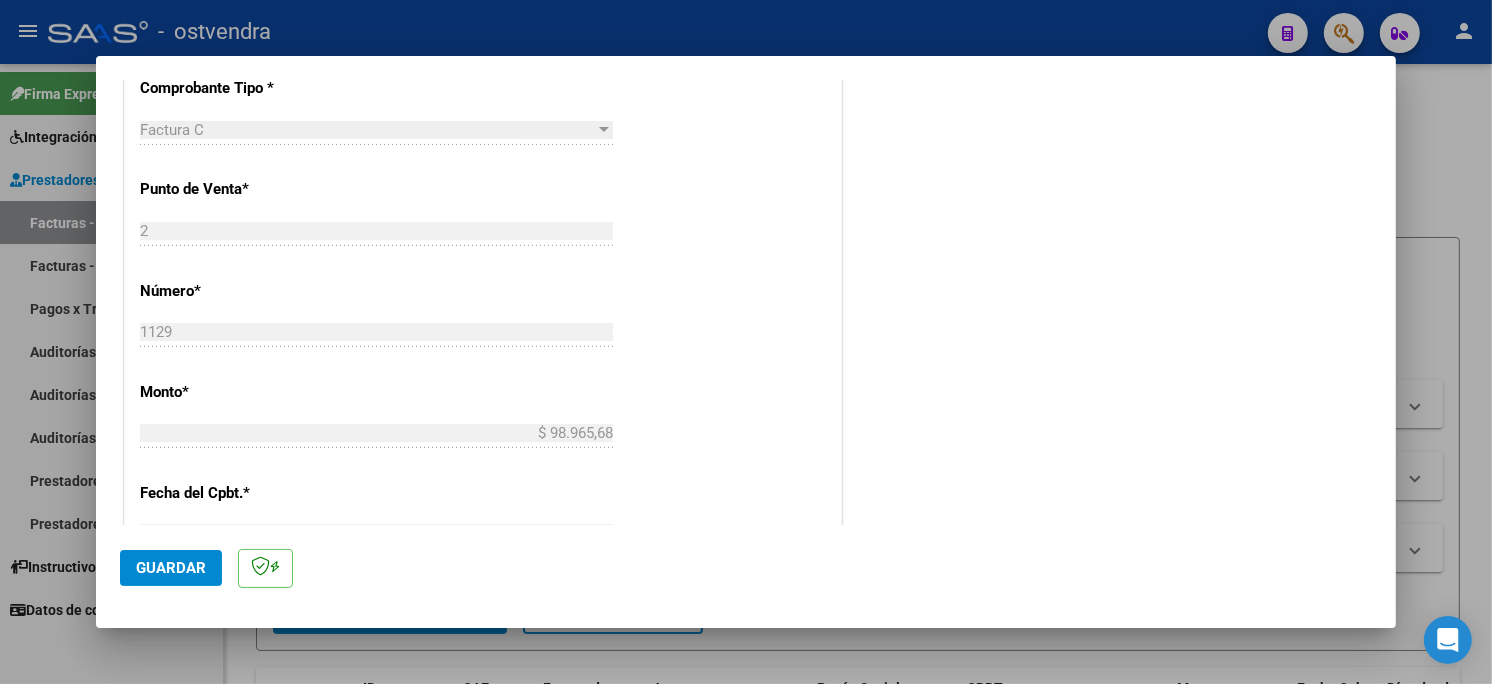 type on "202507" 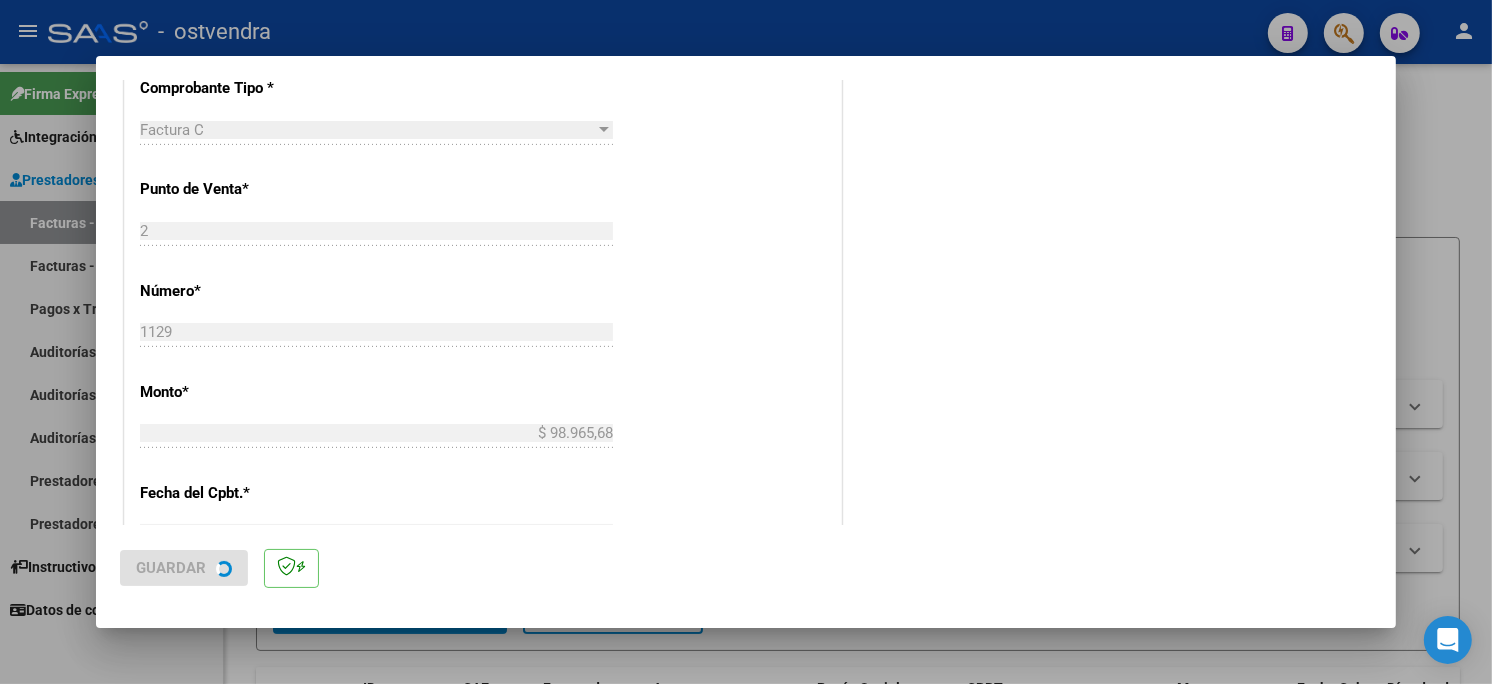 scroll, scrollTop: 0, scrollLeft: 0, axis: both 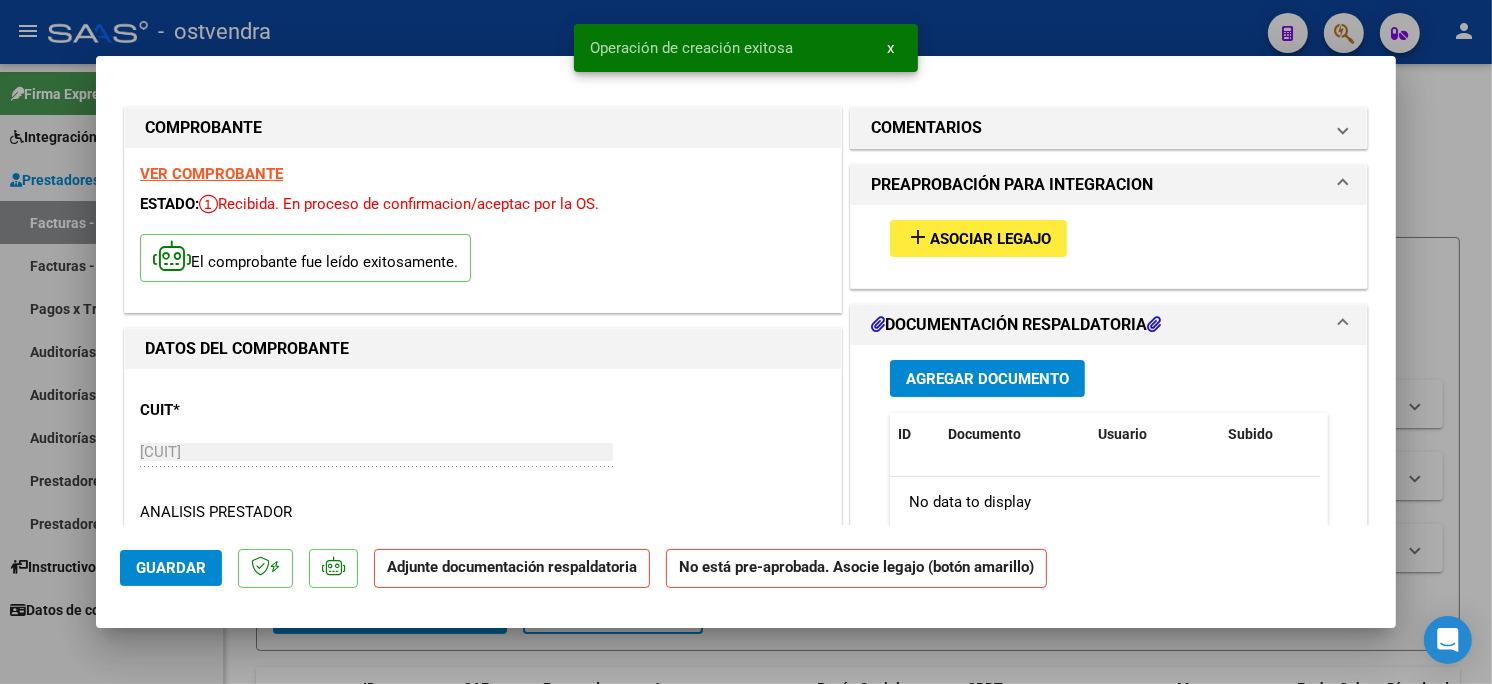 click on "Asociar Legajo" at bounding box center (990, 239) 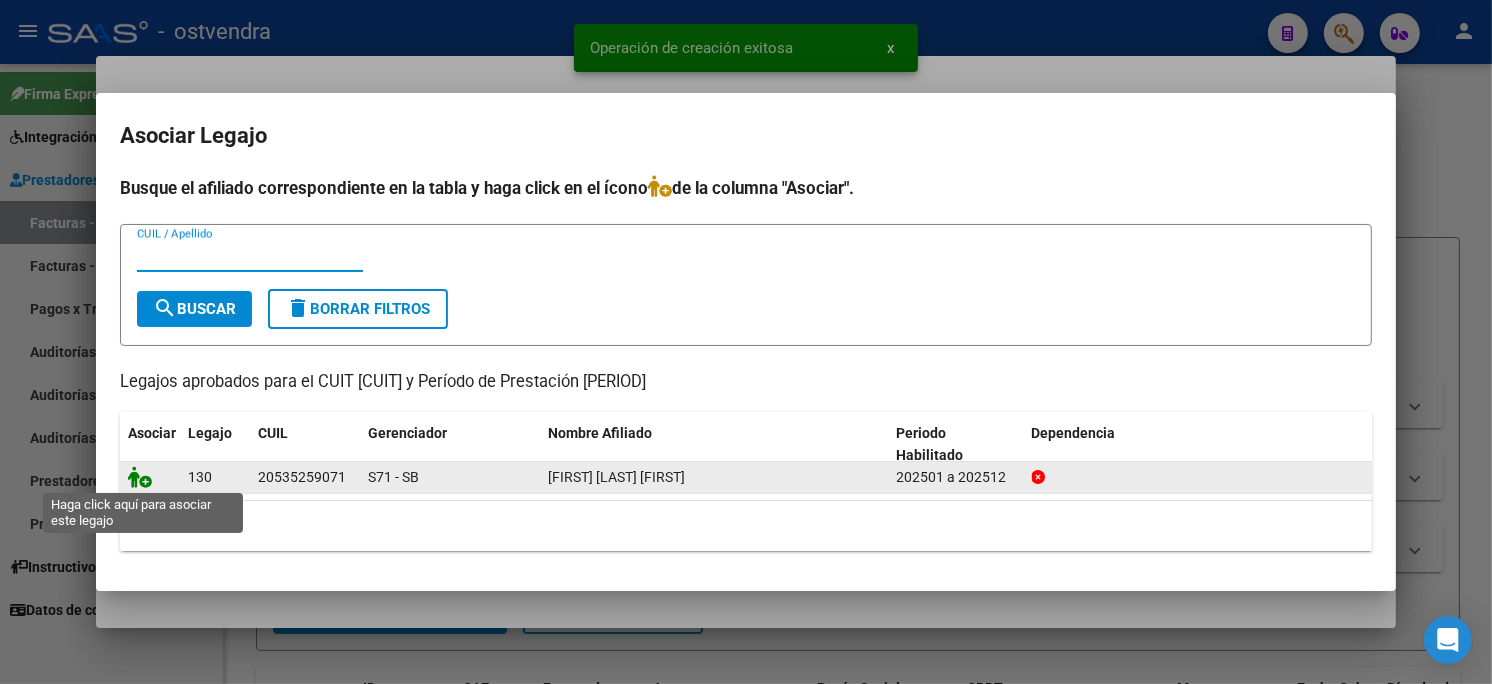 click 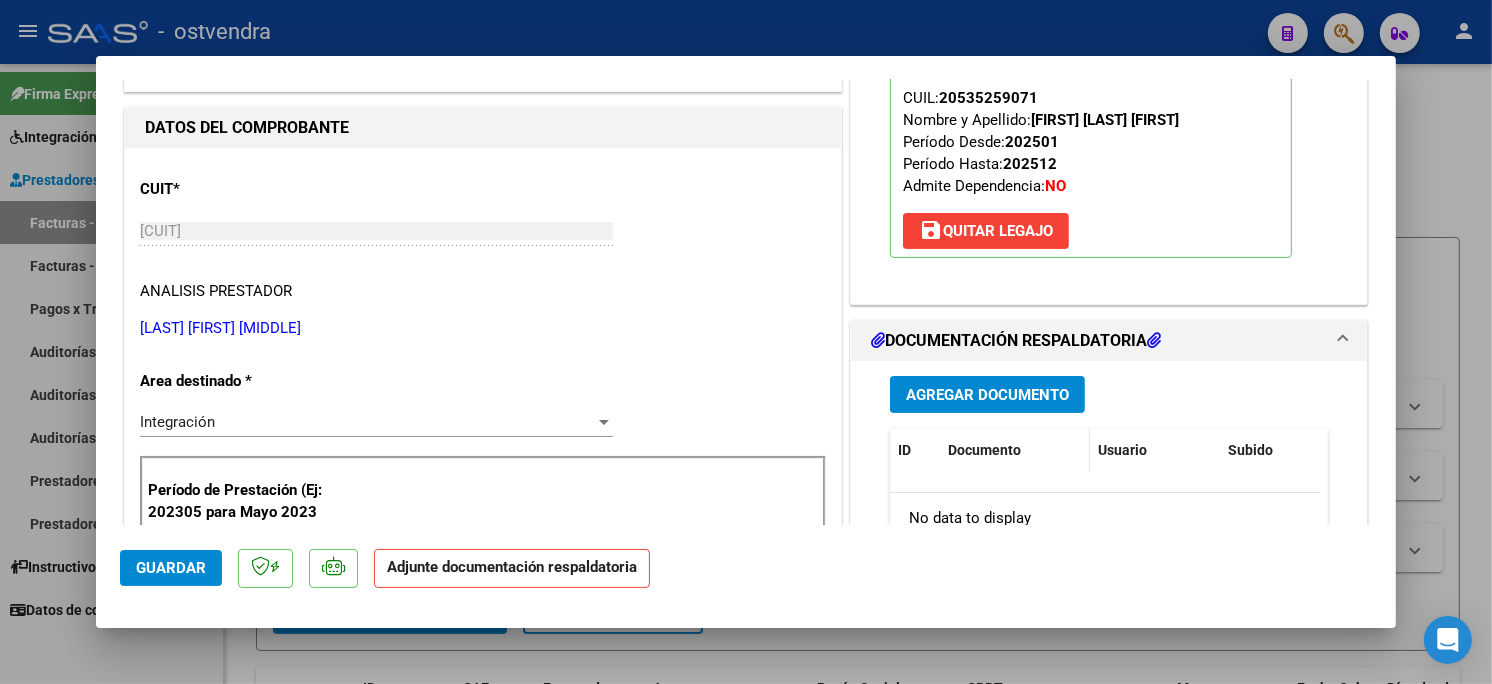 scroll, scrollTop: 222, scrollLeft: 0, axis: vertical 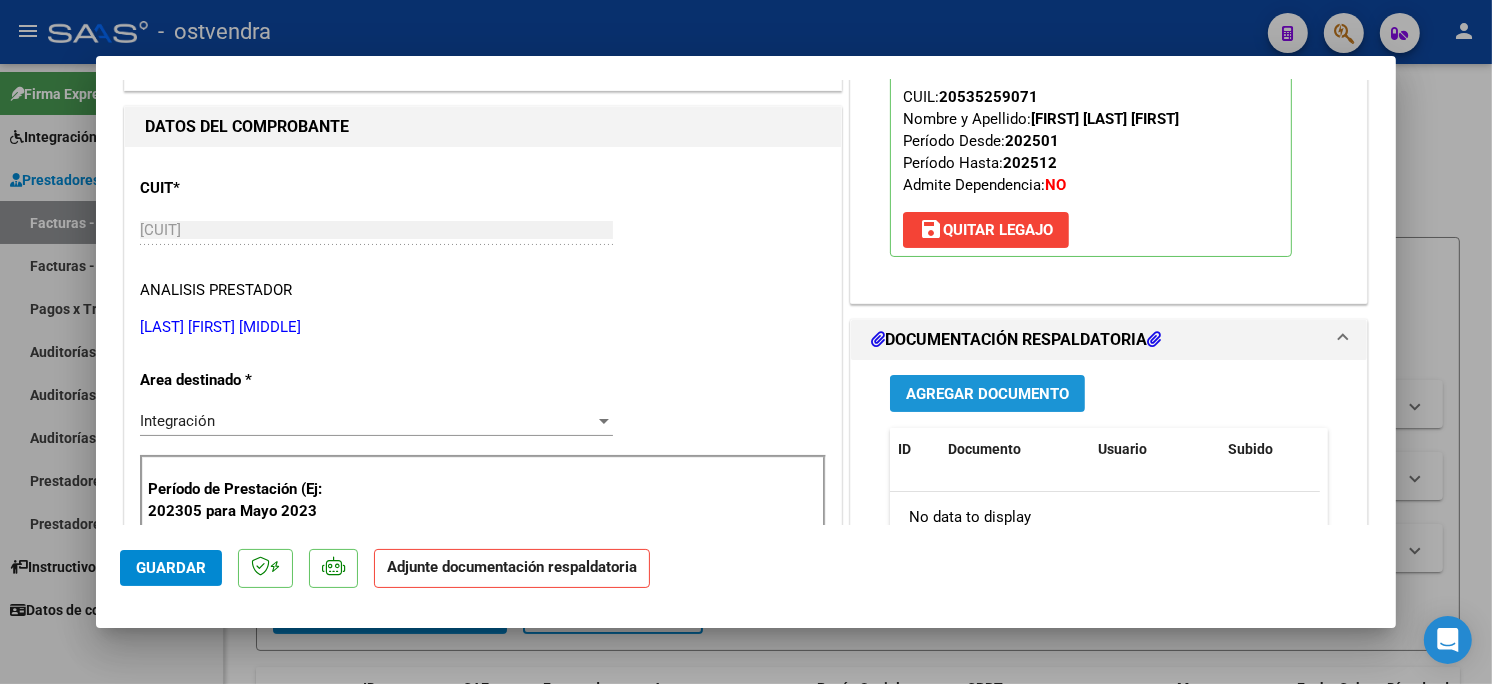 click on "Agregar Documento" at bounding box center [987, 394] 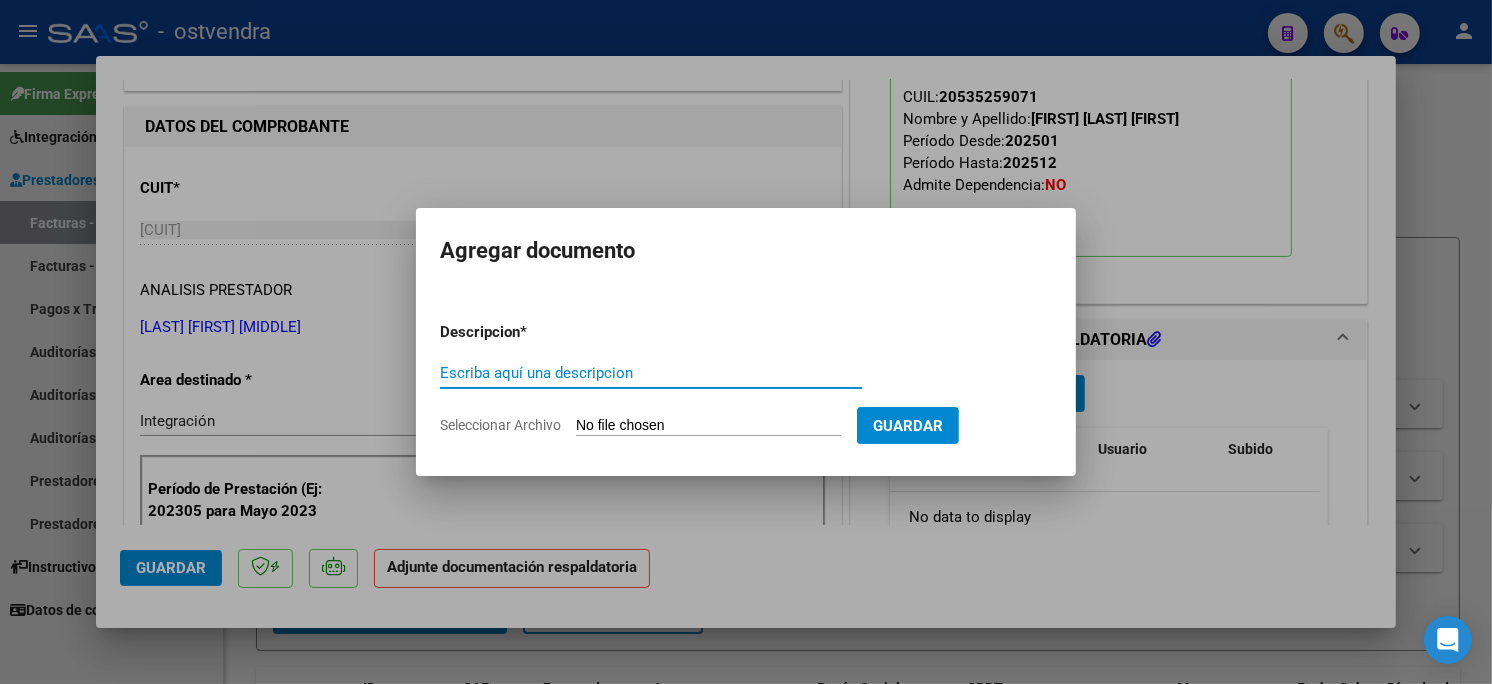 click on "Seleccionar Archivo" at bounding box center (708, 426) 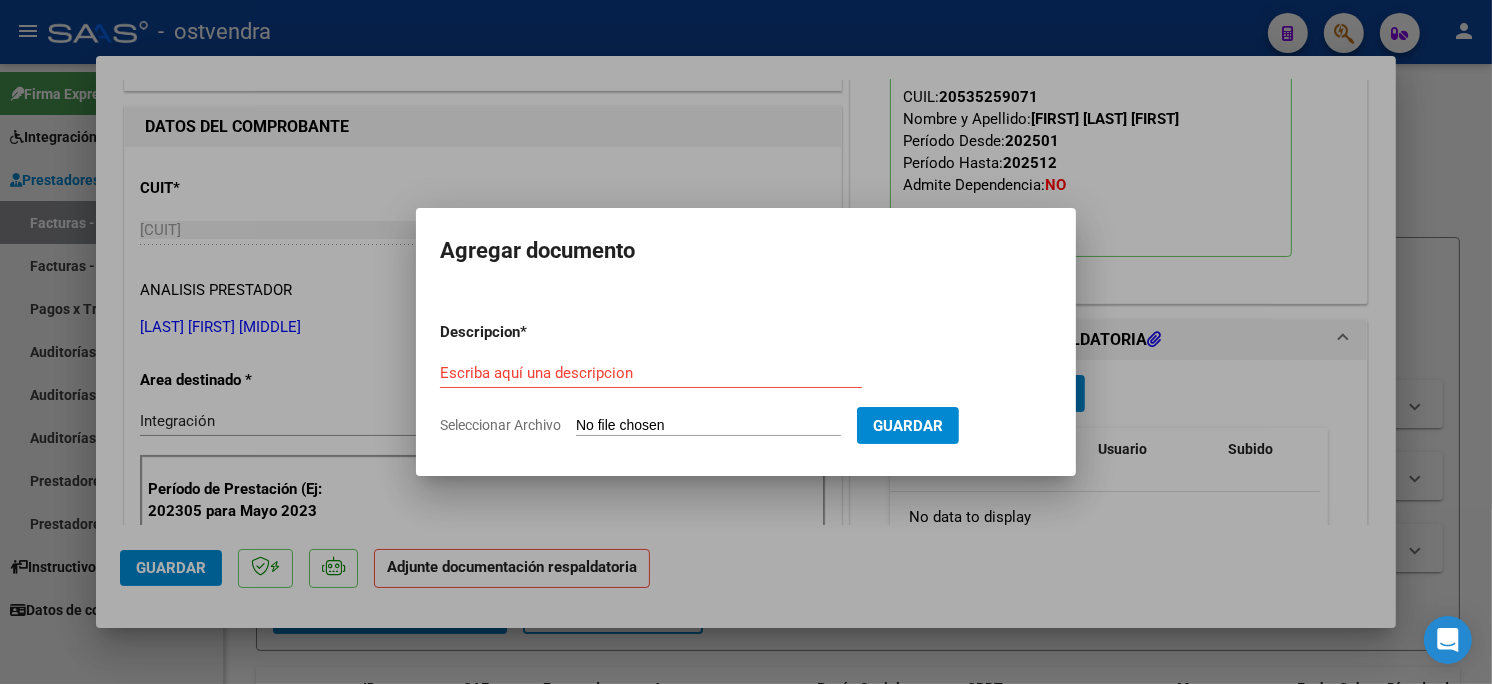 type on "C:\fakepath\ASISTENCIA C-2-1129.pdf" 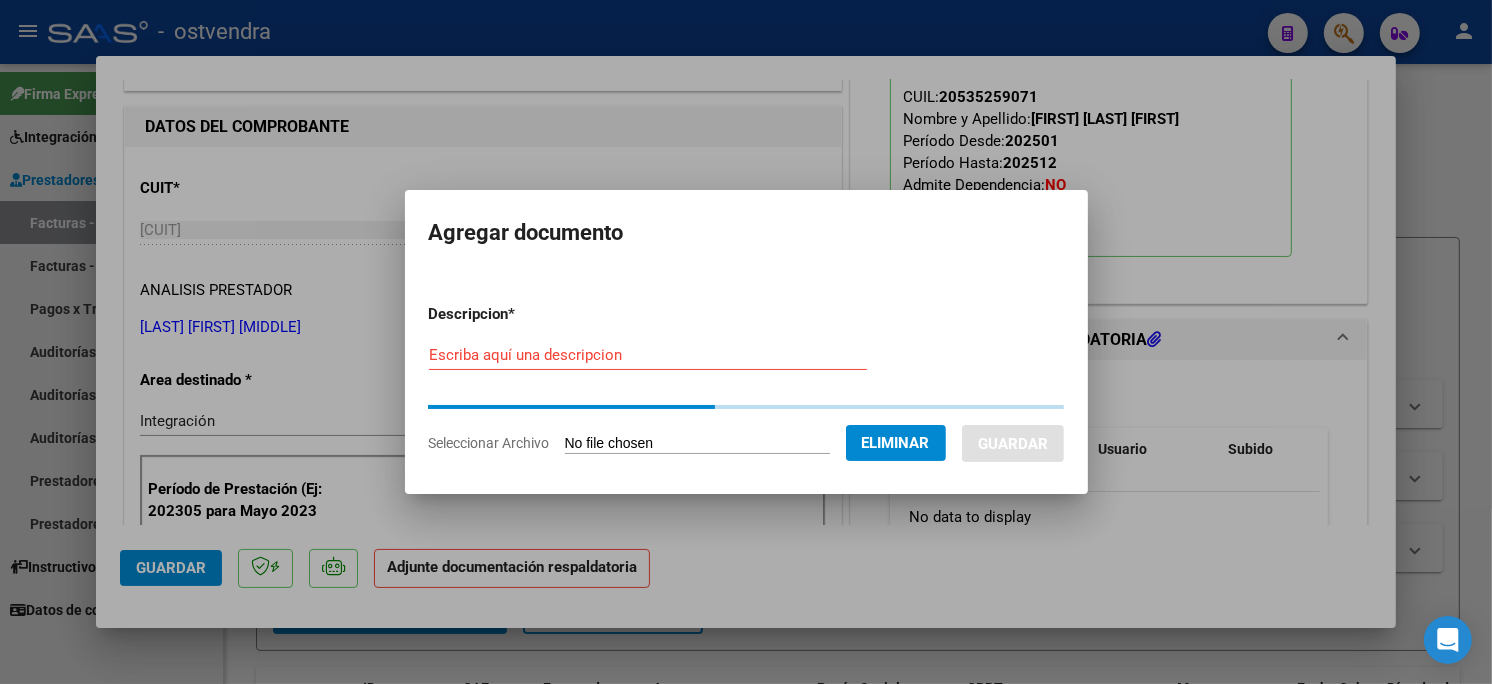 click on "Escriba aquí una descripcion" at bounding box center [648, 355] 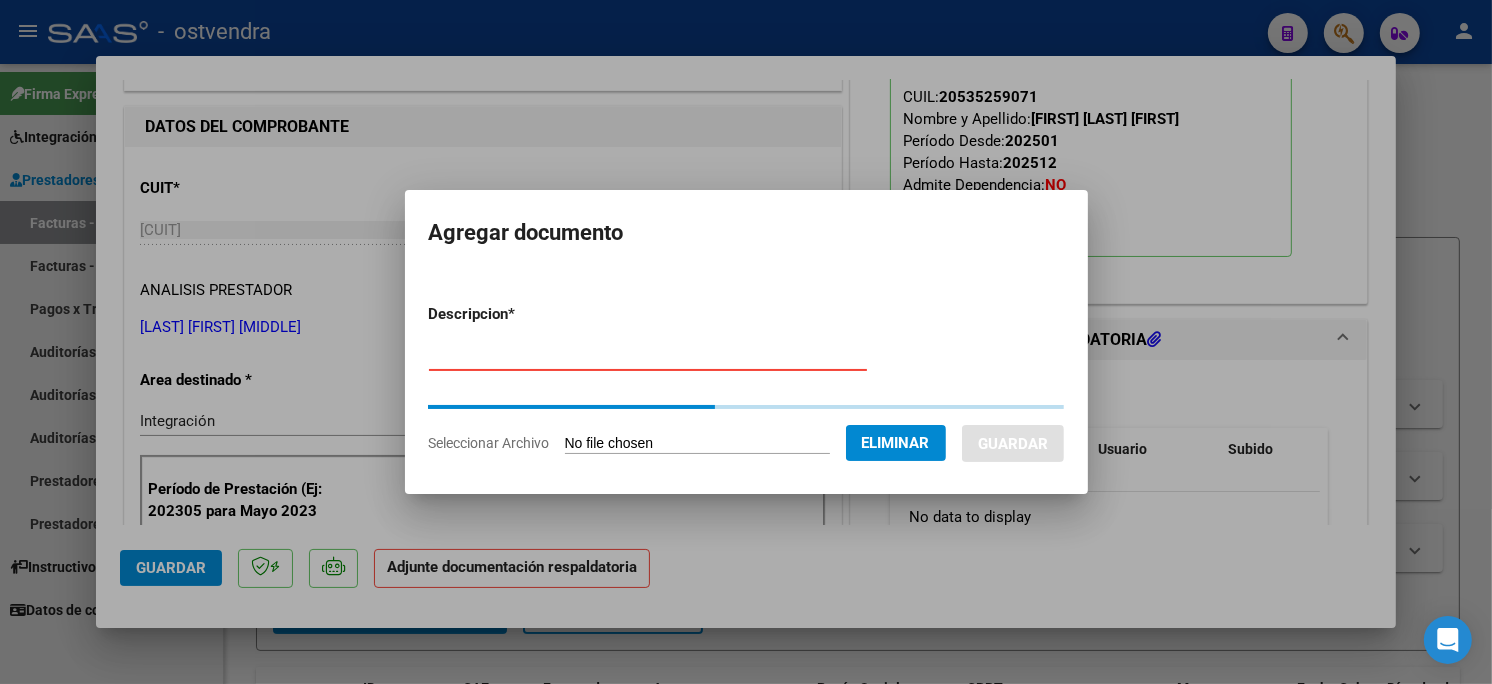 type on "PLANILLA DE ASISTENCIA" 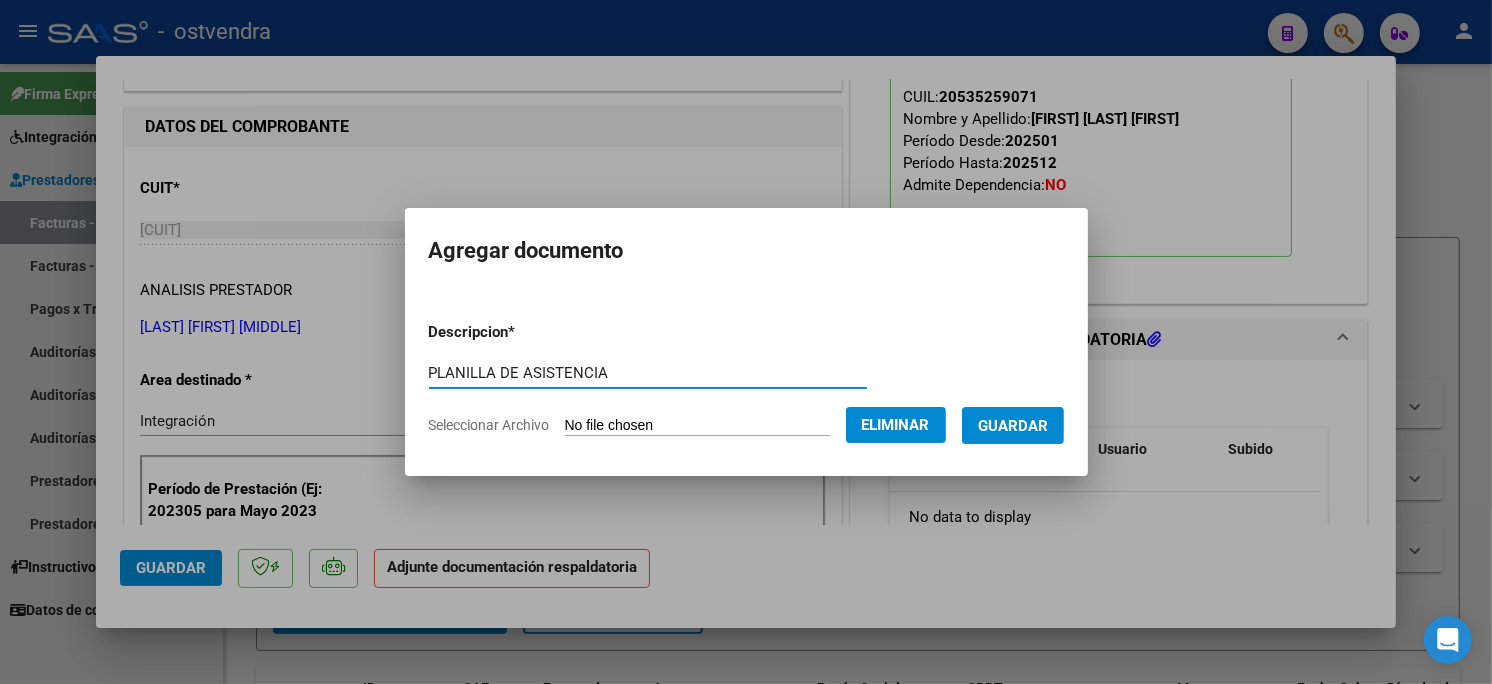 click on "Guardar" at bounding box center [1013, 426] 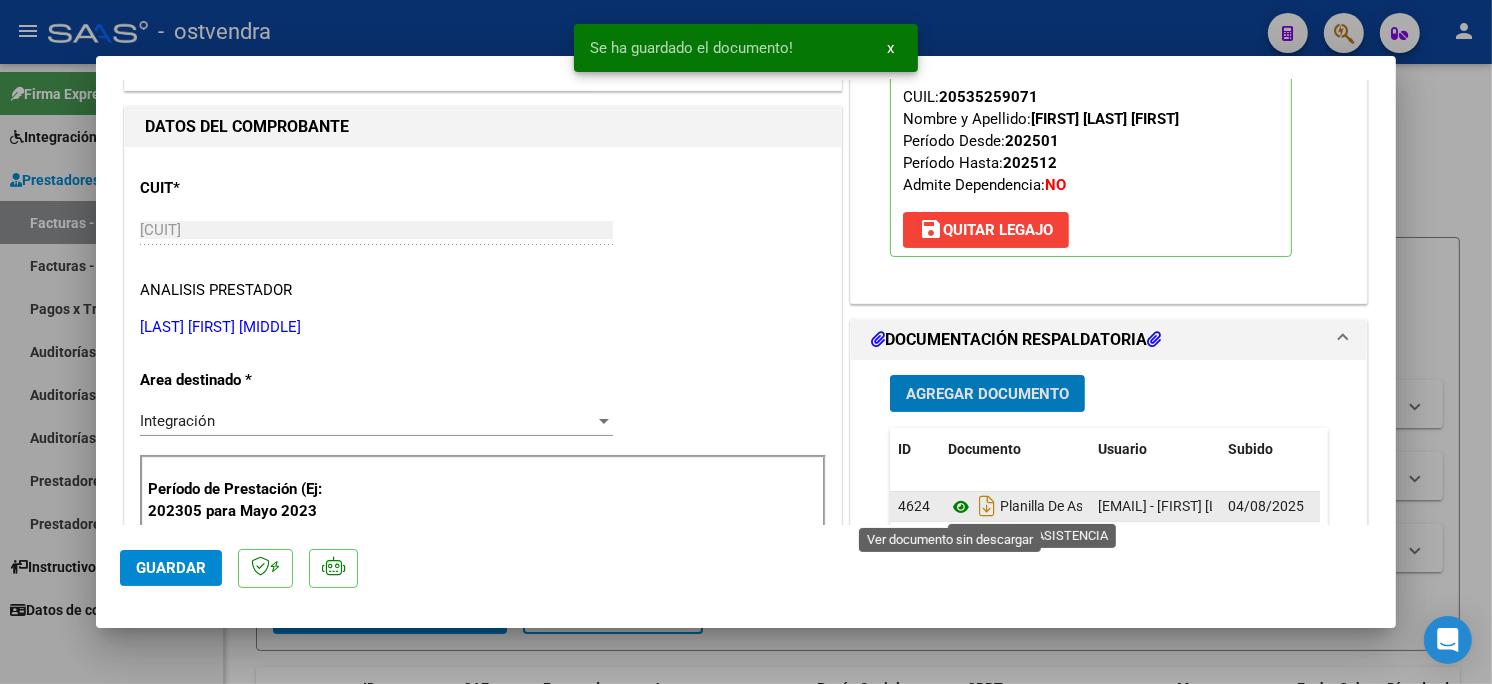 click 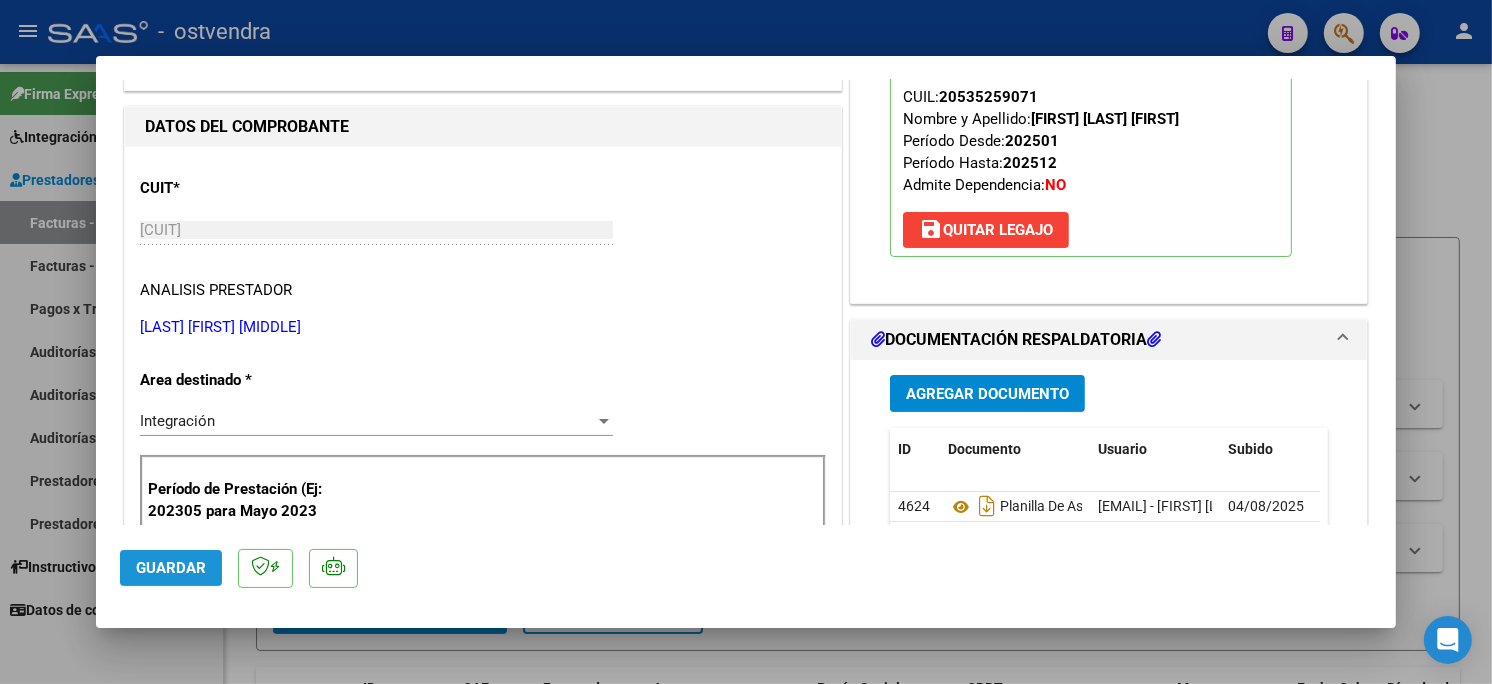 click on "Guardar" 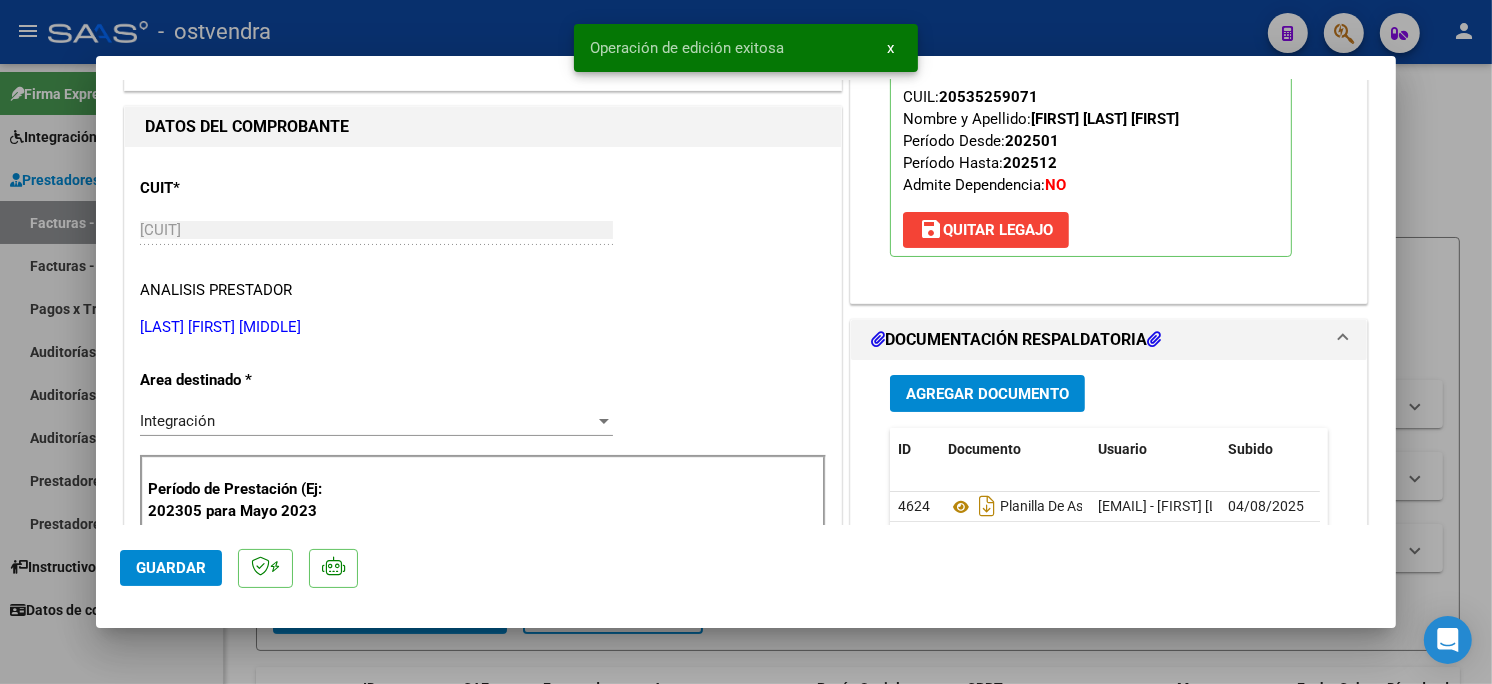 click at bounding box center [746, 342] 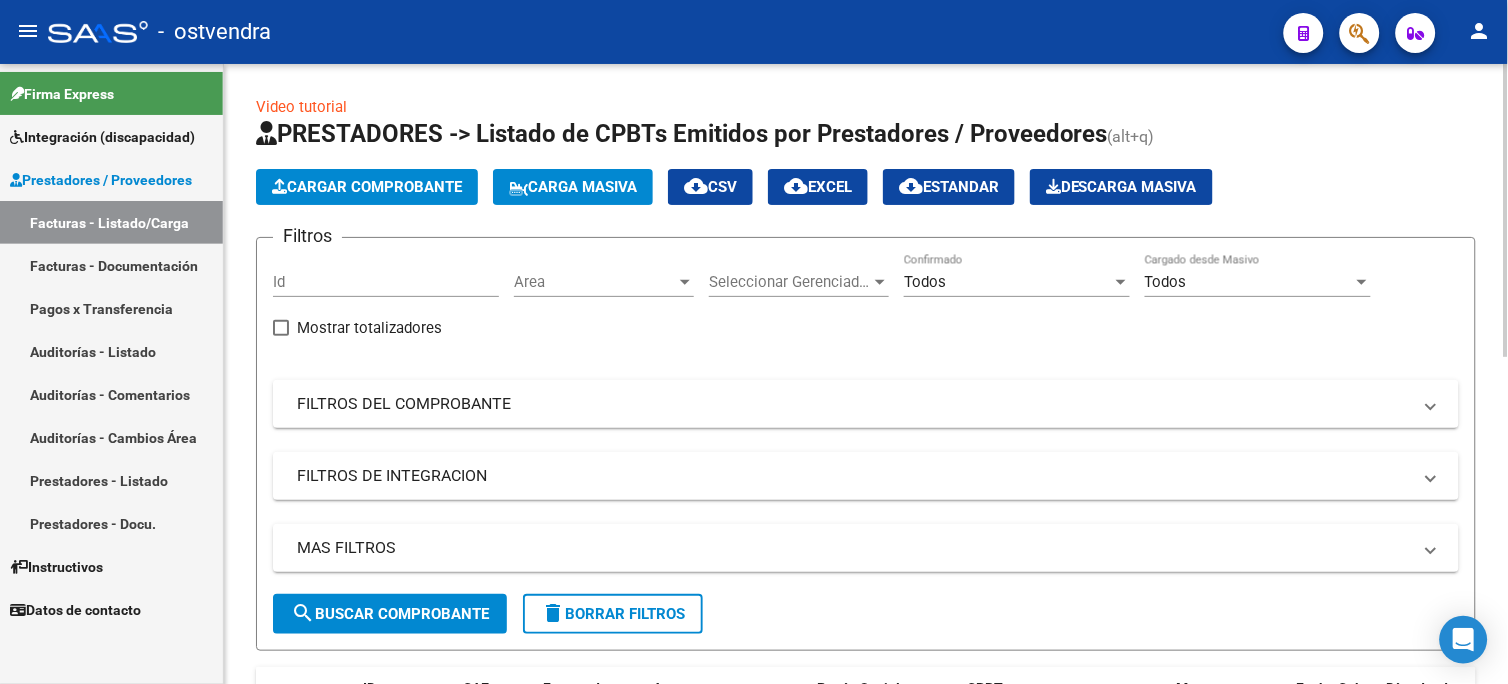 click on "Cargar Comprobante" 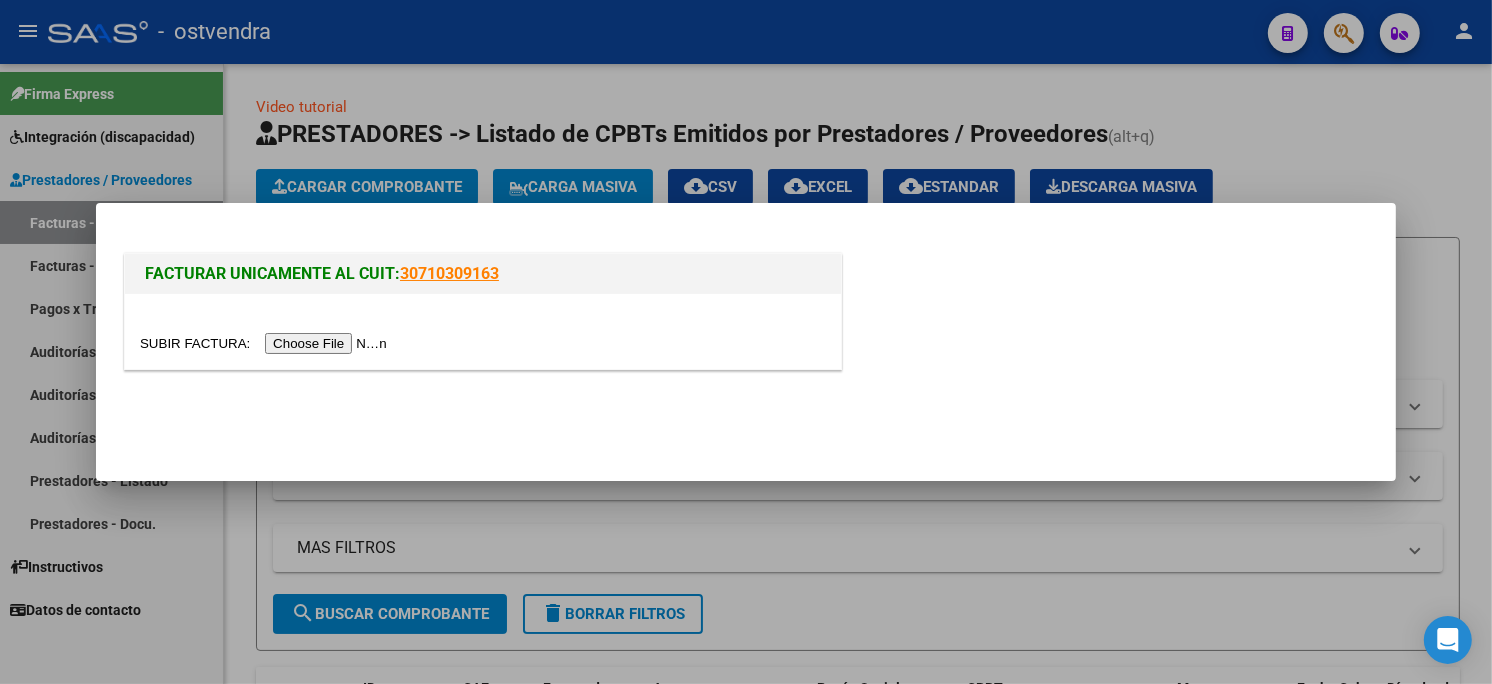 click at bounding box center (266, 343) 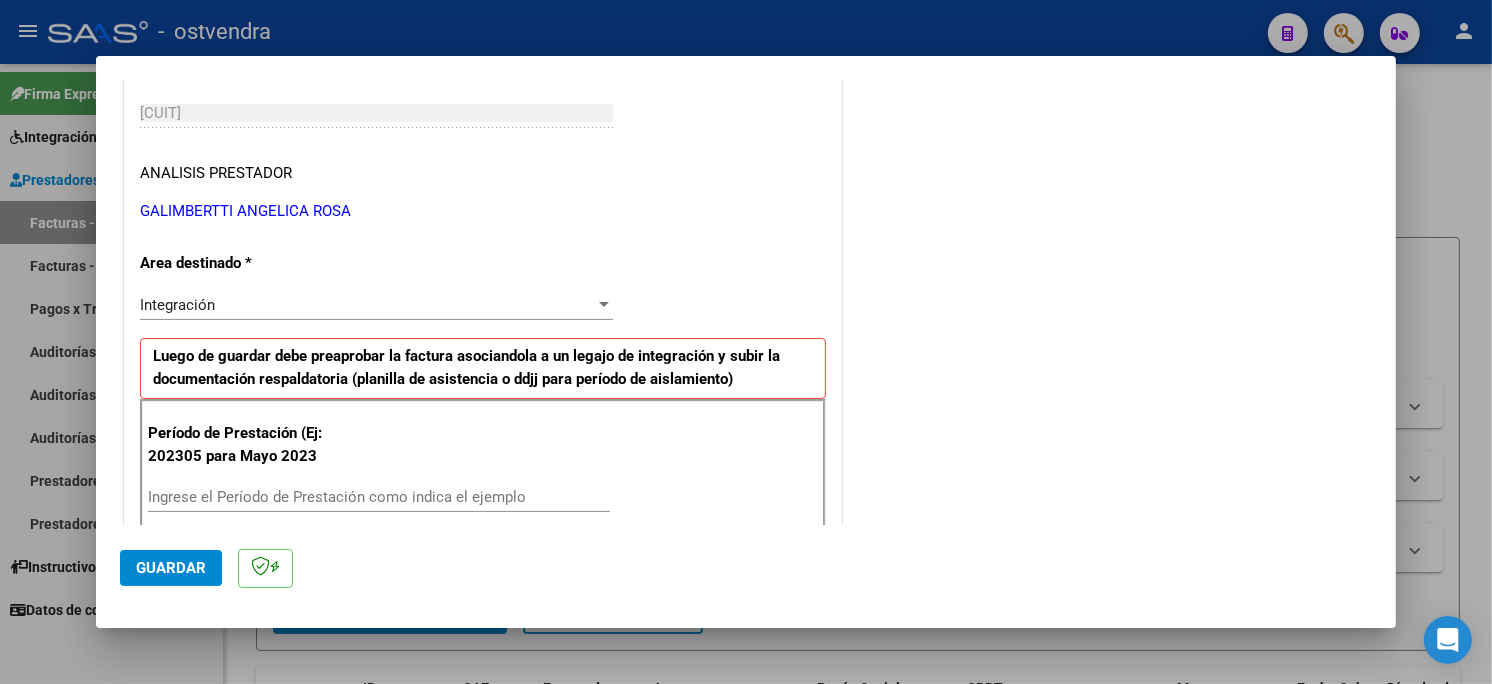scroll, scrollTop: 333, scrollLeft: 0, axis: vertical 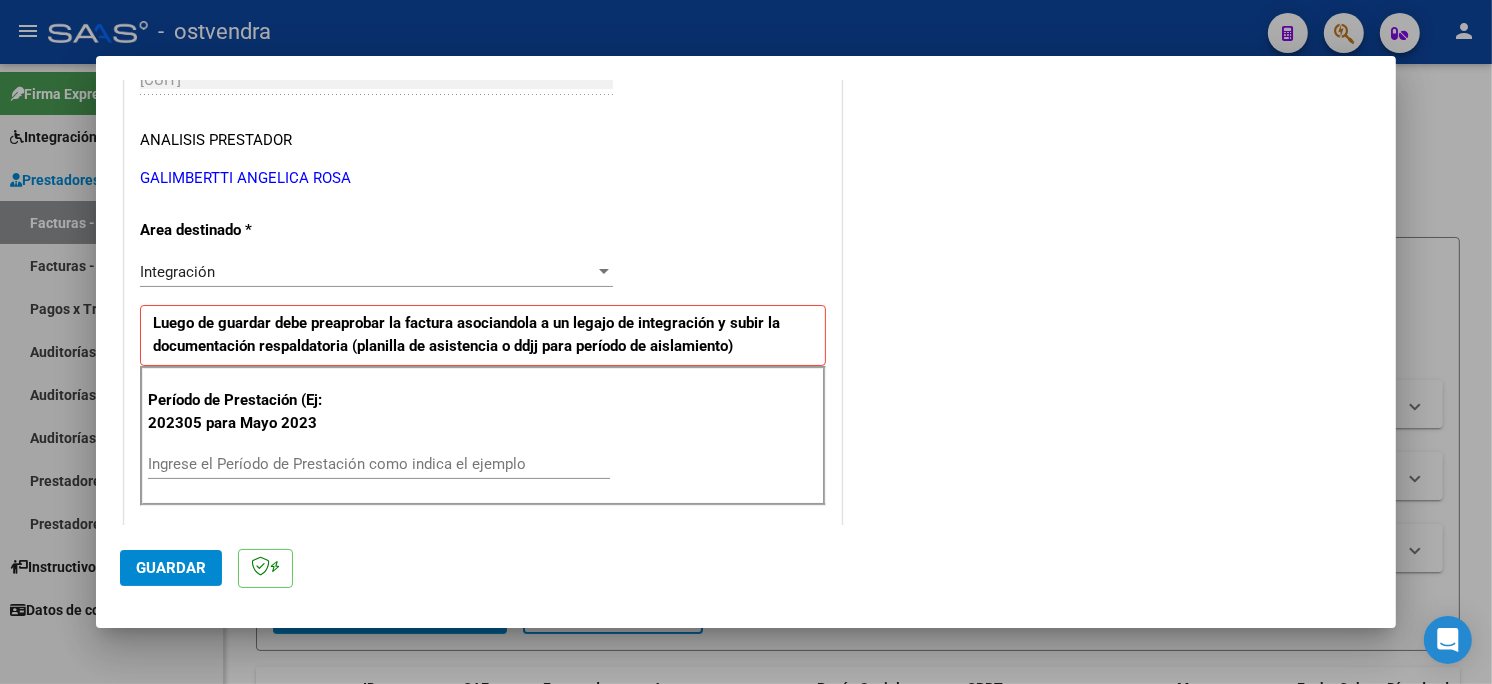 click on "Ingrese el Período de Prestación como indica el ejemplo" at bounding box center [379, 464] 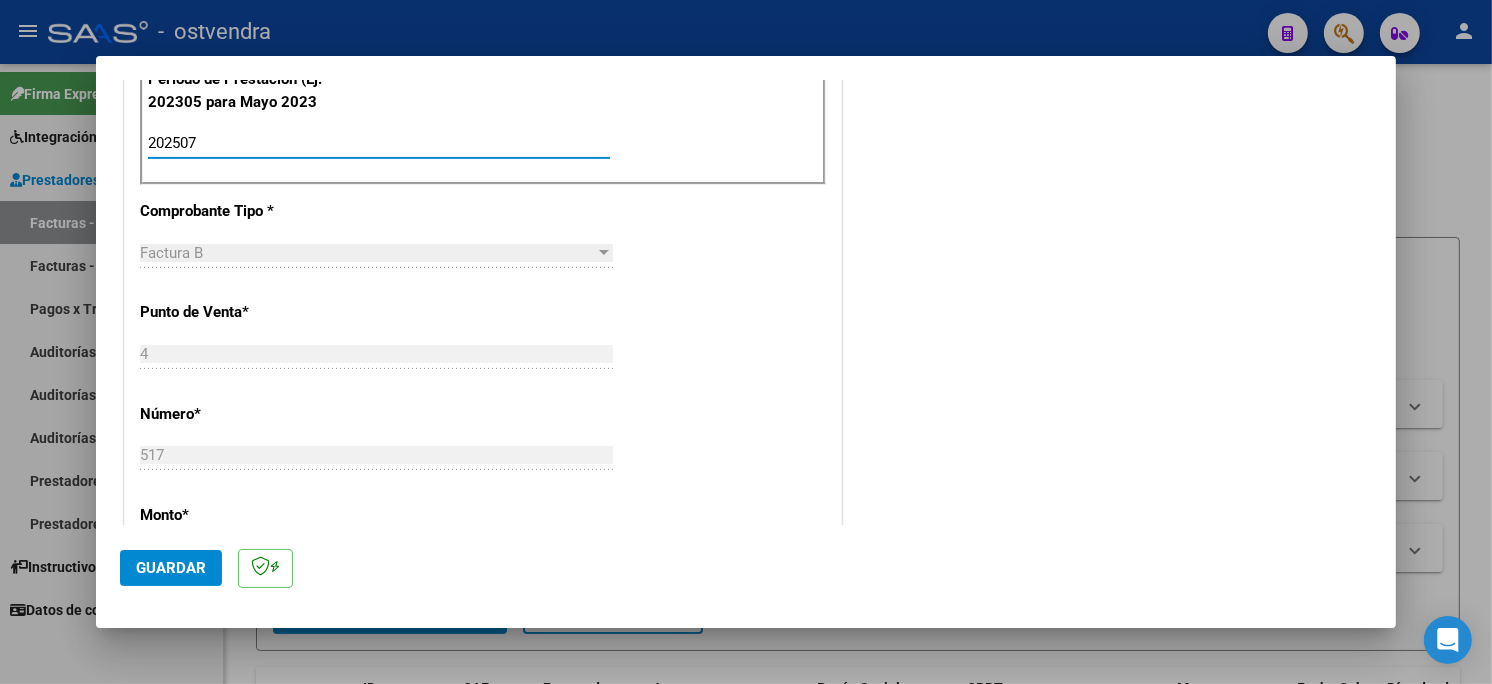 scroll, scrollTop: 666, scrollLeft: 0, axis: vertical 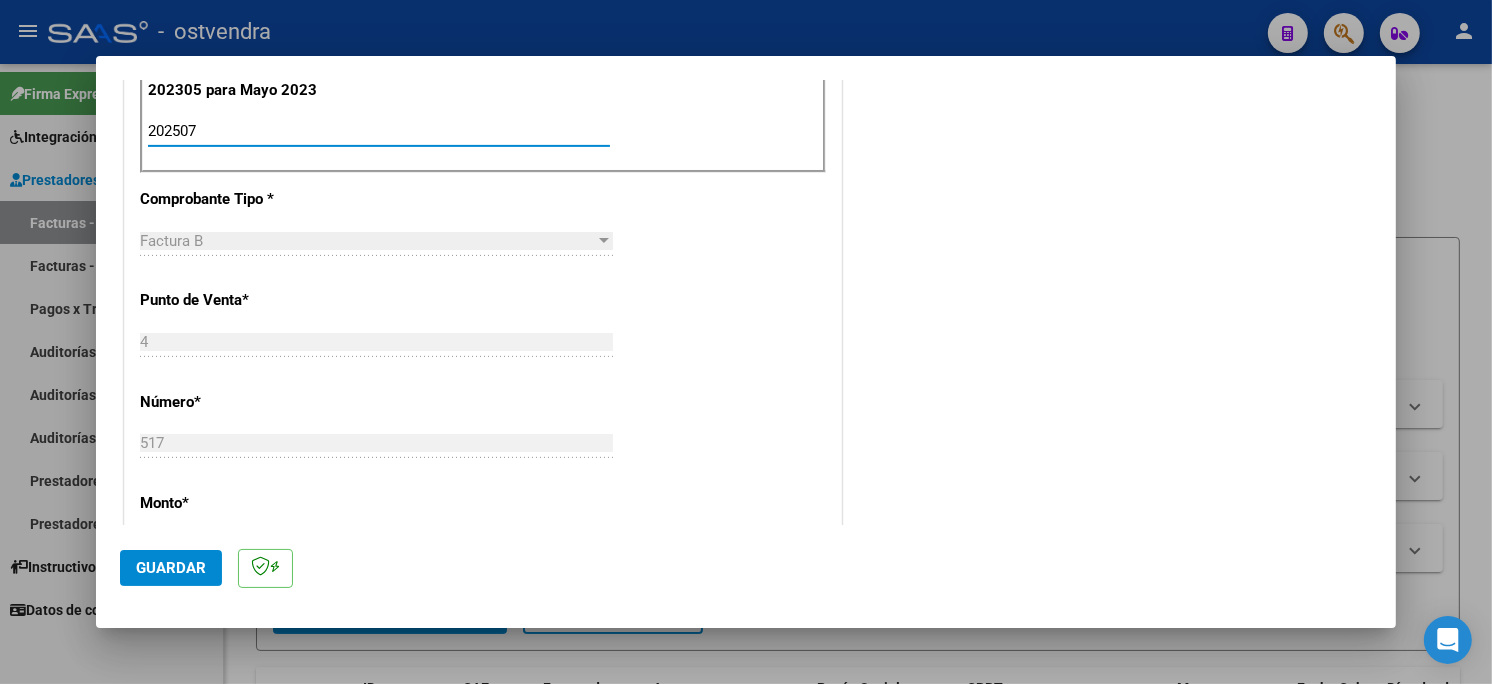 type on "202507" 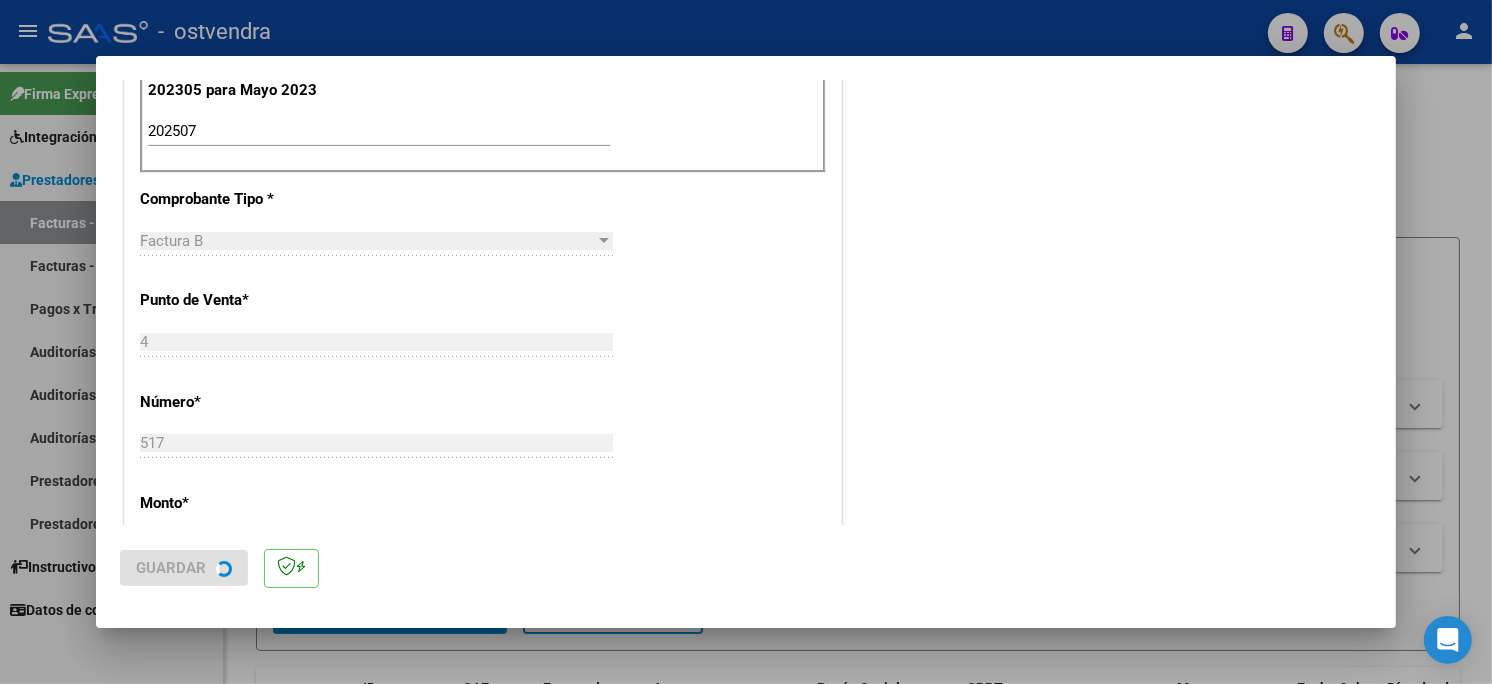 scroll, scrollTop: 0, scrollLeft: 0, axis: both 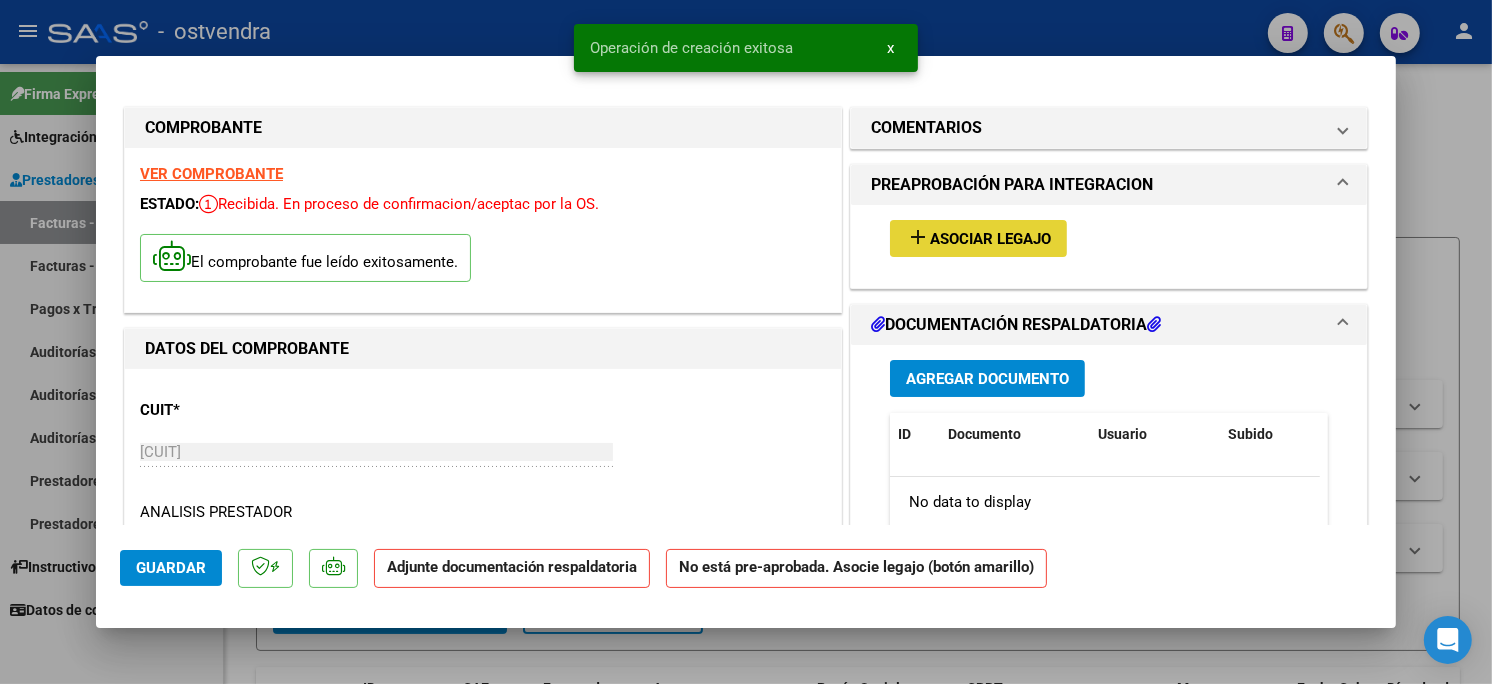 click on "Asociar Legajo" at bounding box center (990, 239) 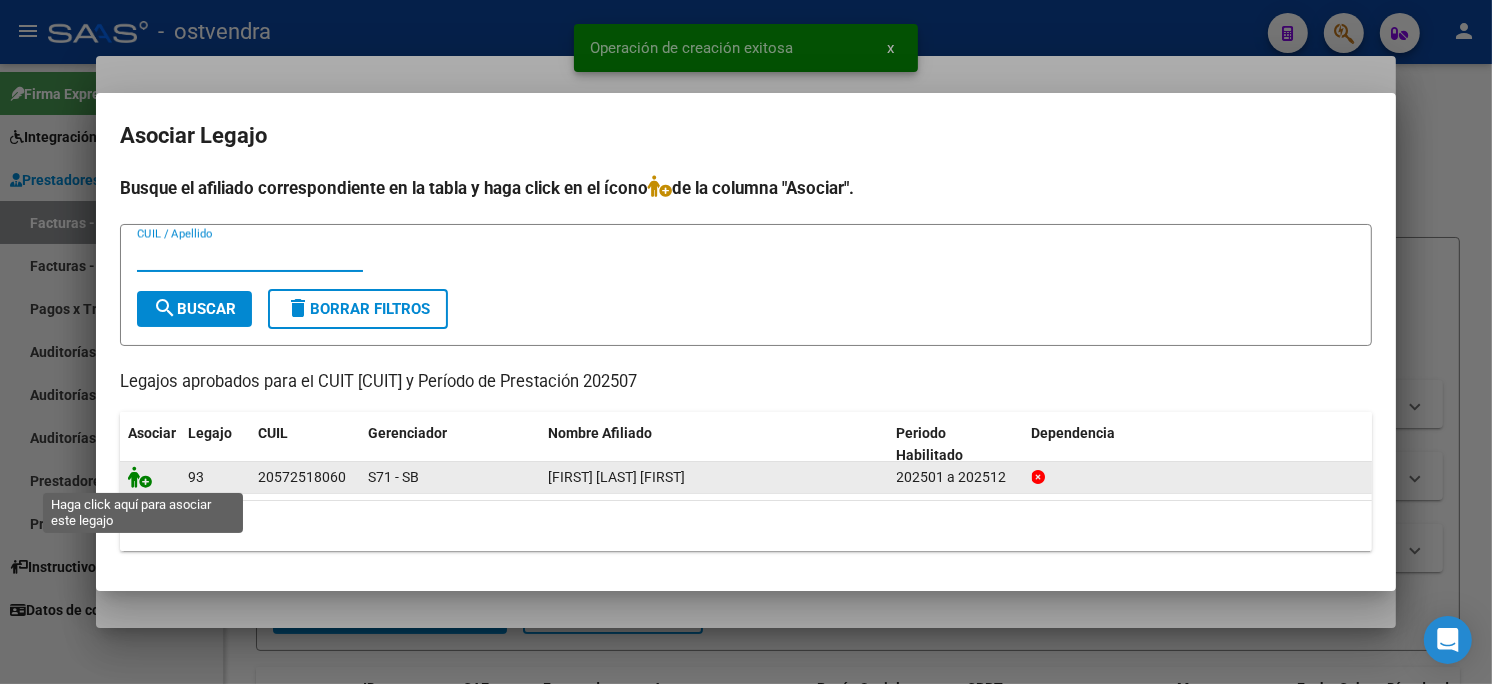 click 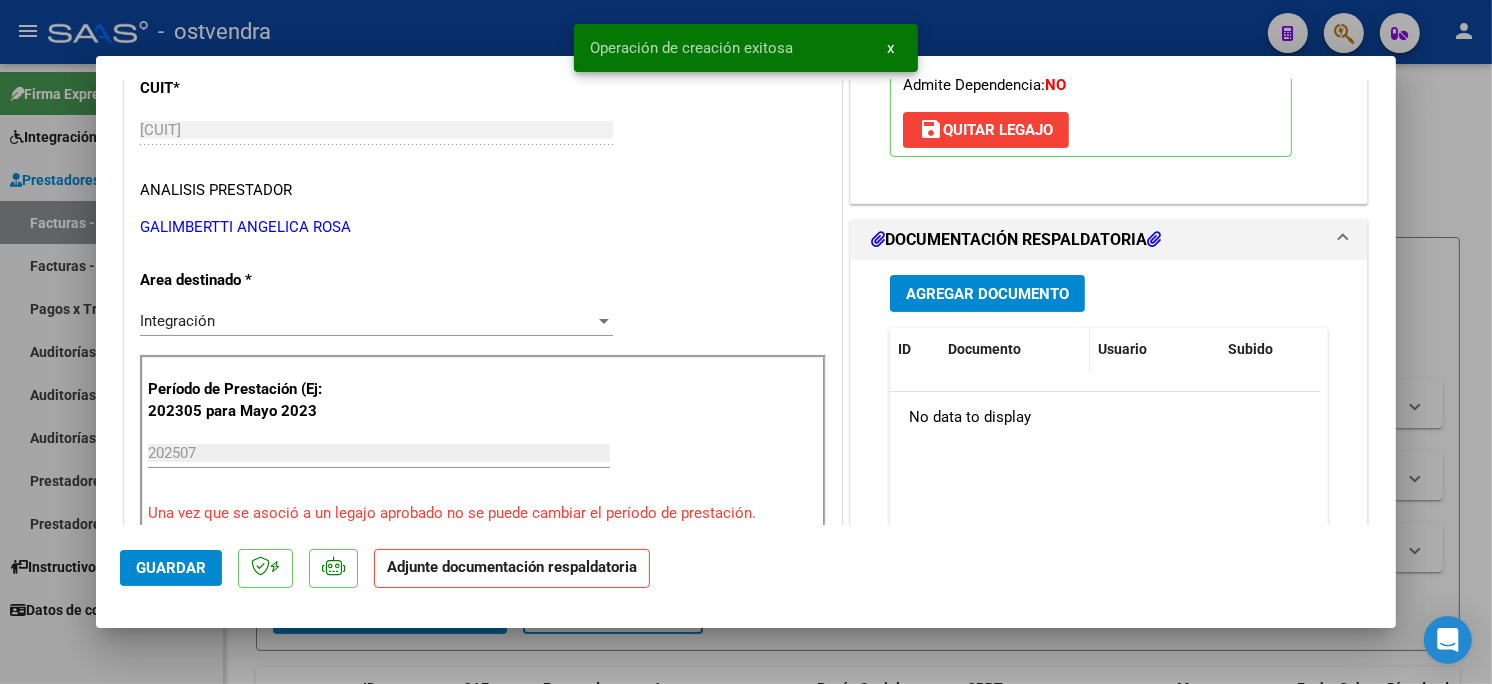 scroll, scrollTop: 333, scrollLeft: 0, axis: vertical 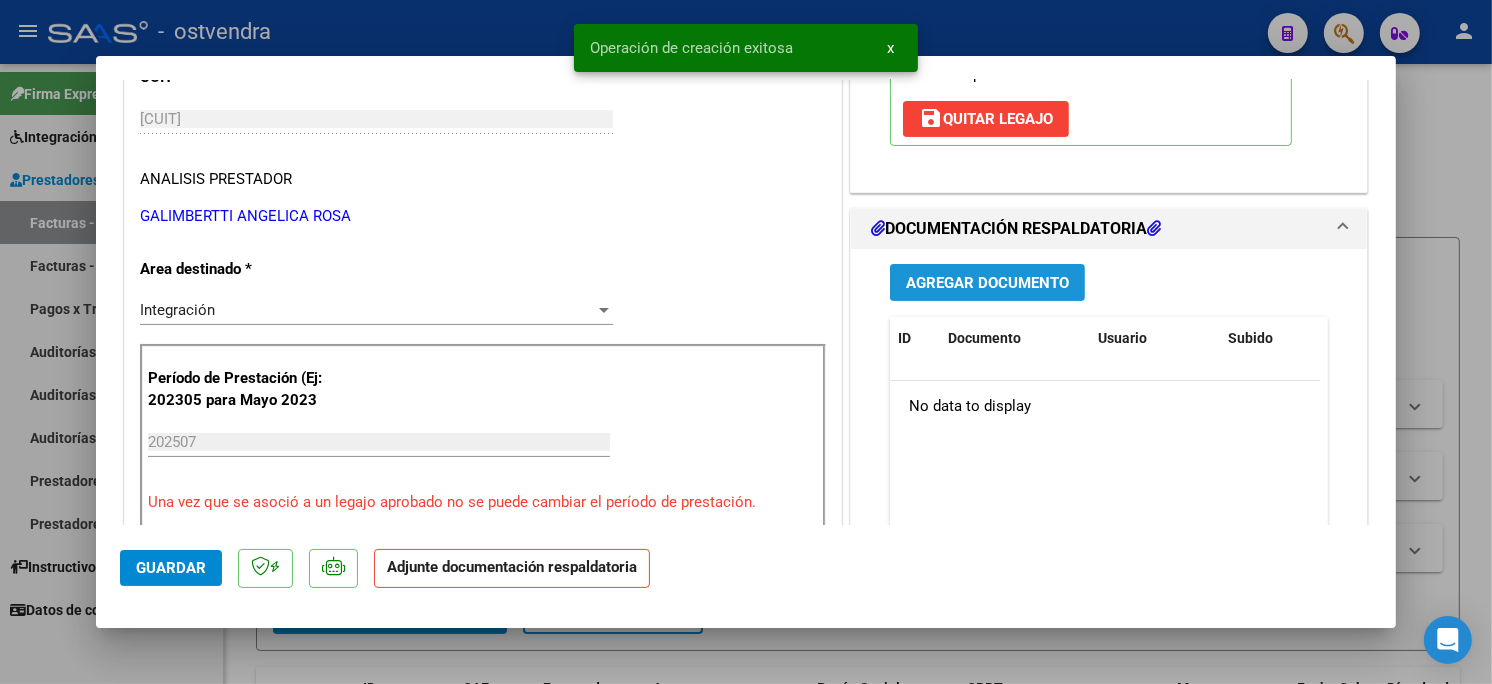 click on "Agregar Documento" at bounding box center (987, 283) 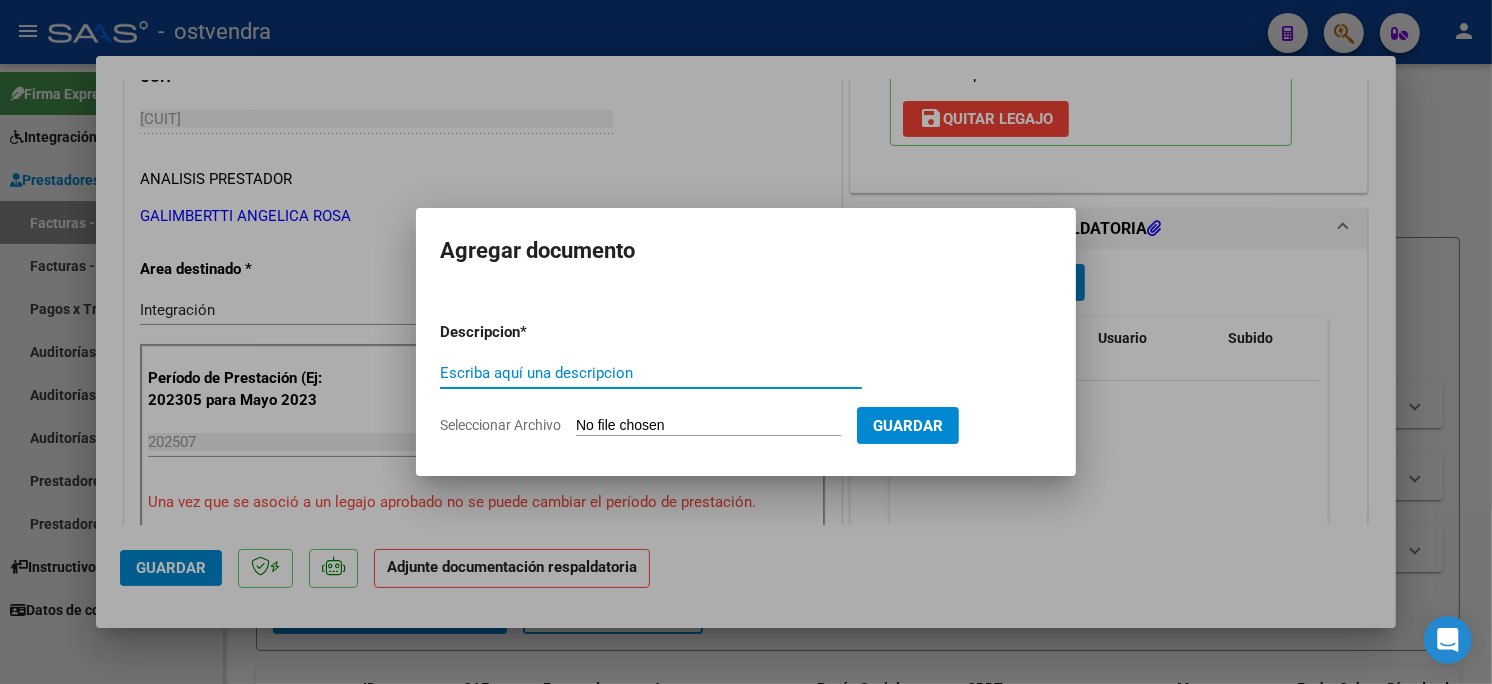 click on "Seleccionar Archivo" at bounding box center [708, 426] 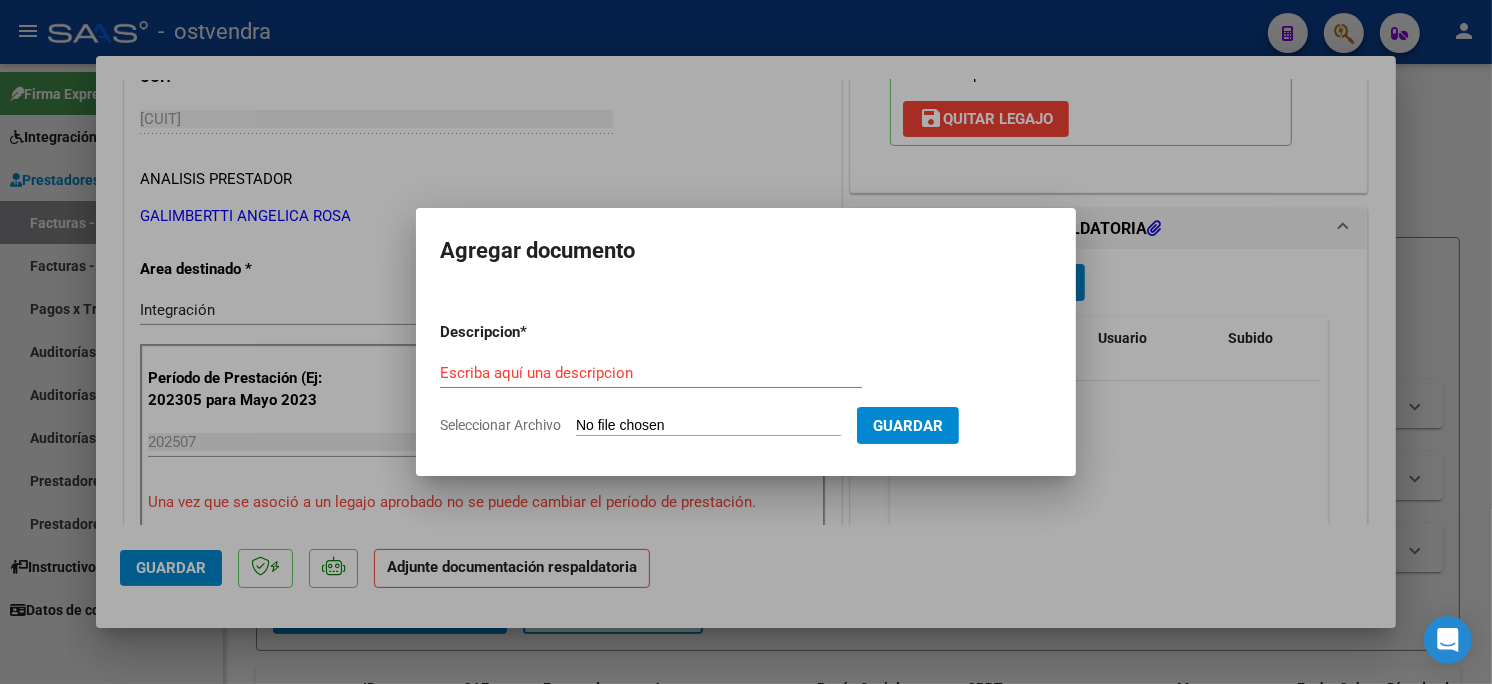 type on "C:\fakepath\ASISTENCIA B-4-517.pdf" 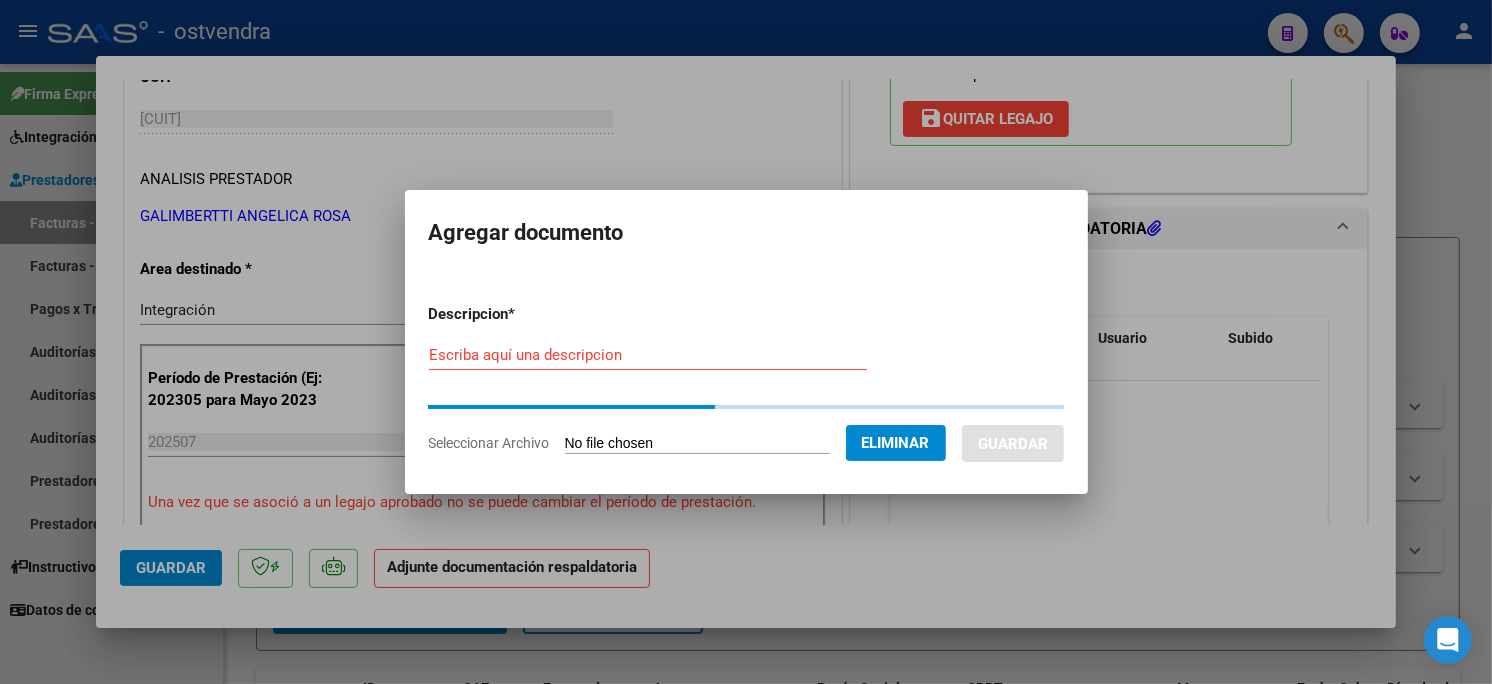 click on "Escriba aquí una descripcion" at bounding box center [648, 355] 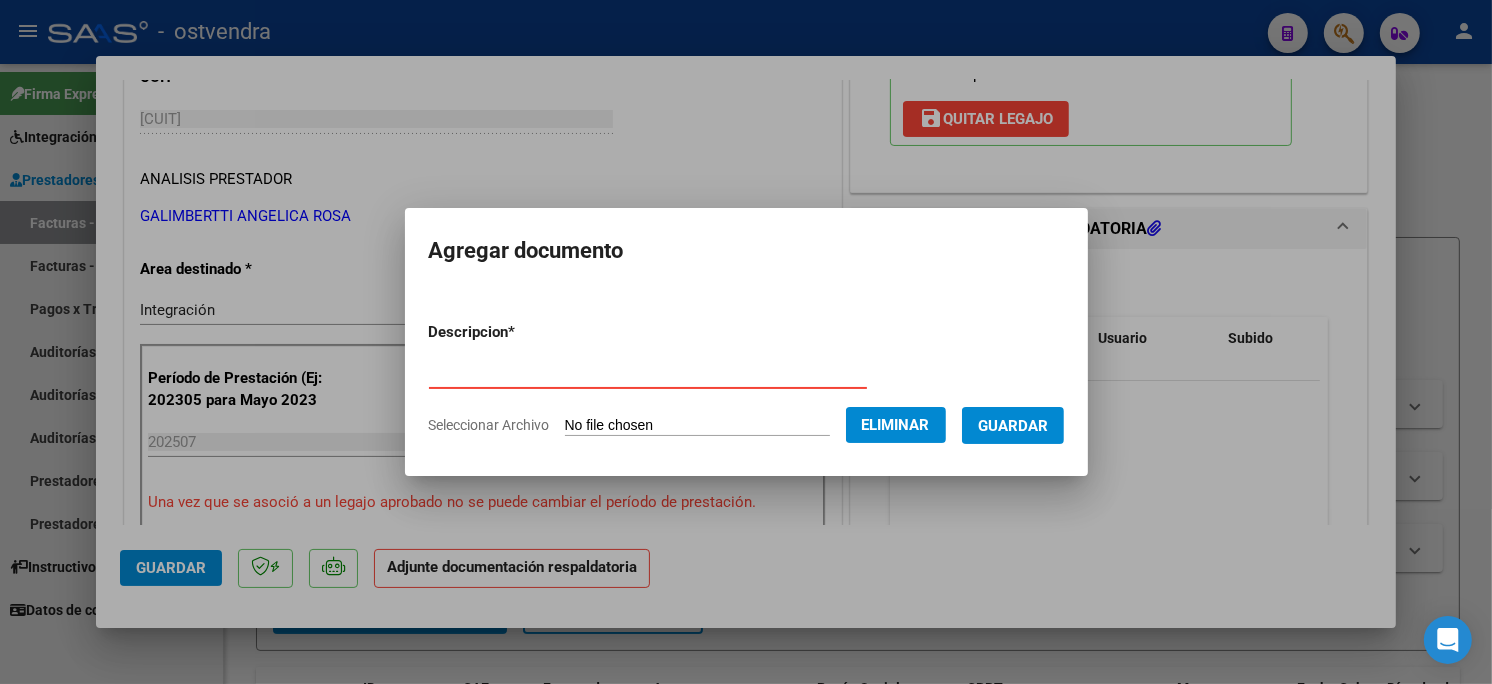 type on "PLANILLA DE ASISTENCIA" 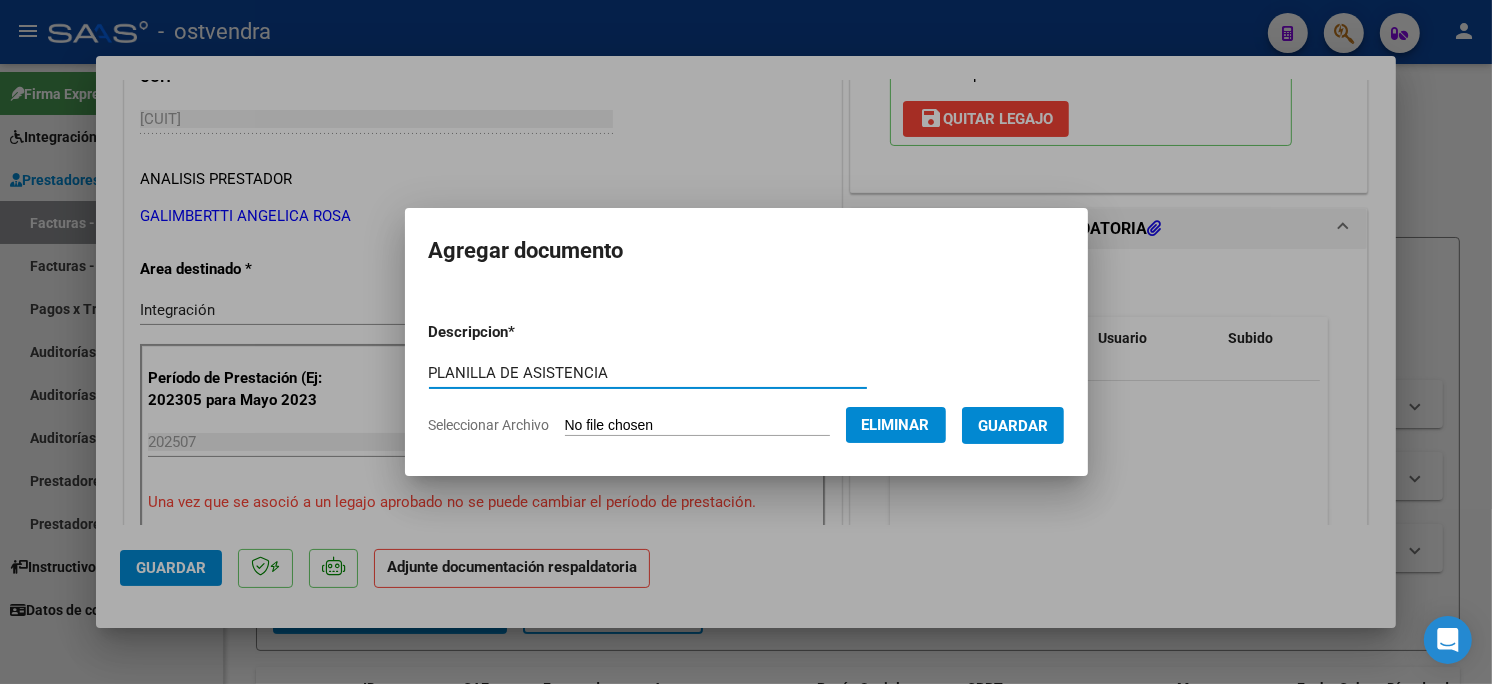click on "Guardar" at bounding box center (1013, 426) 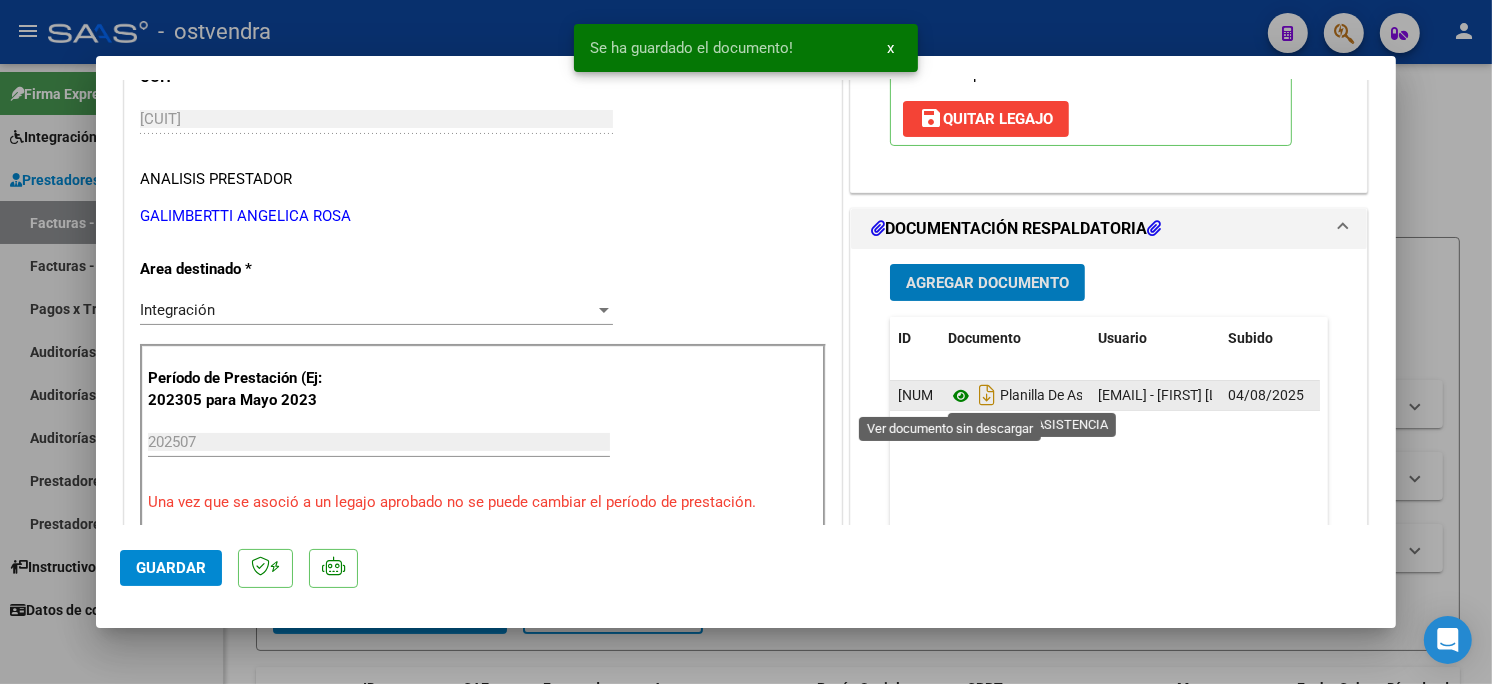 click 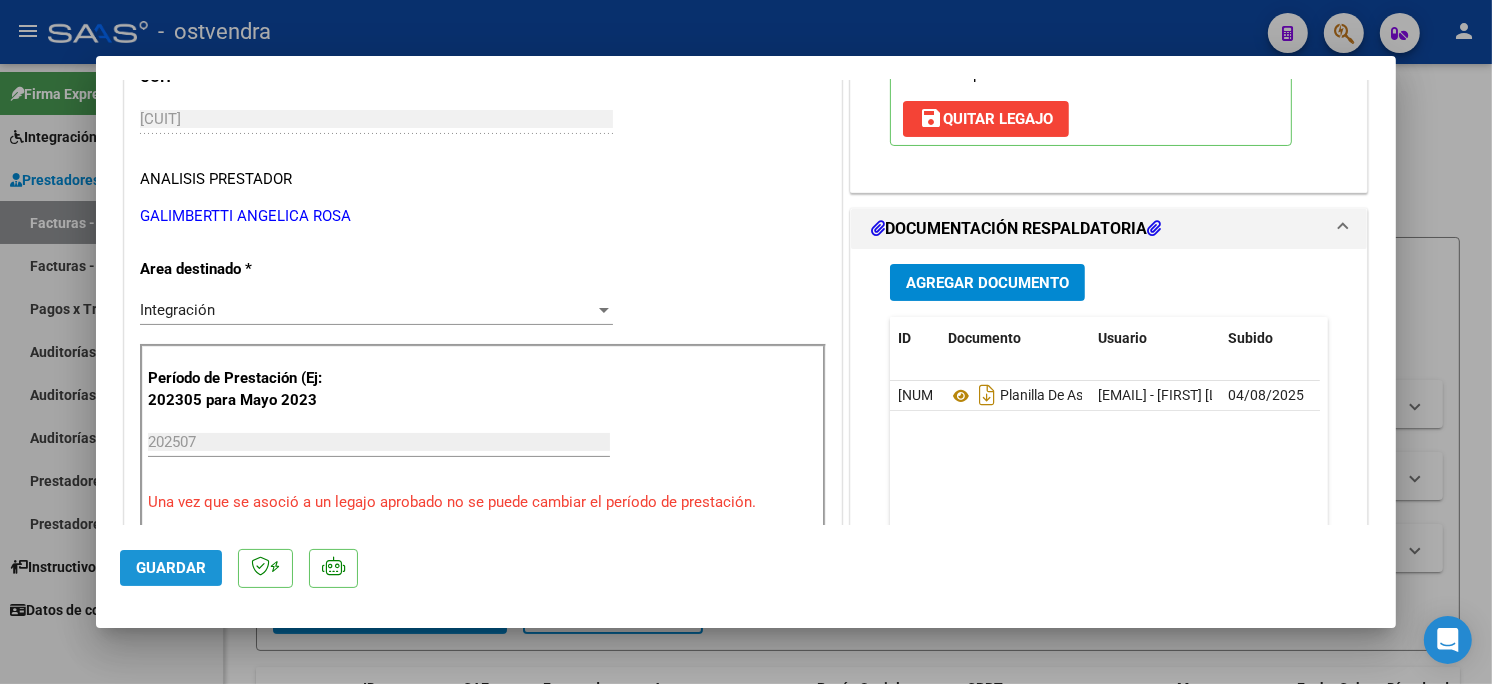 click on "Guardar" 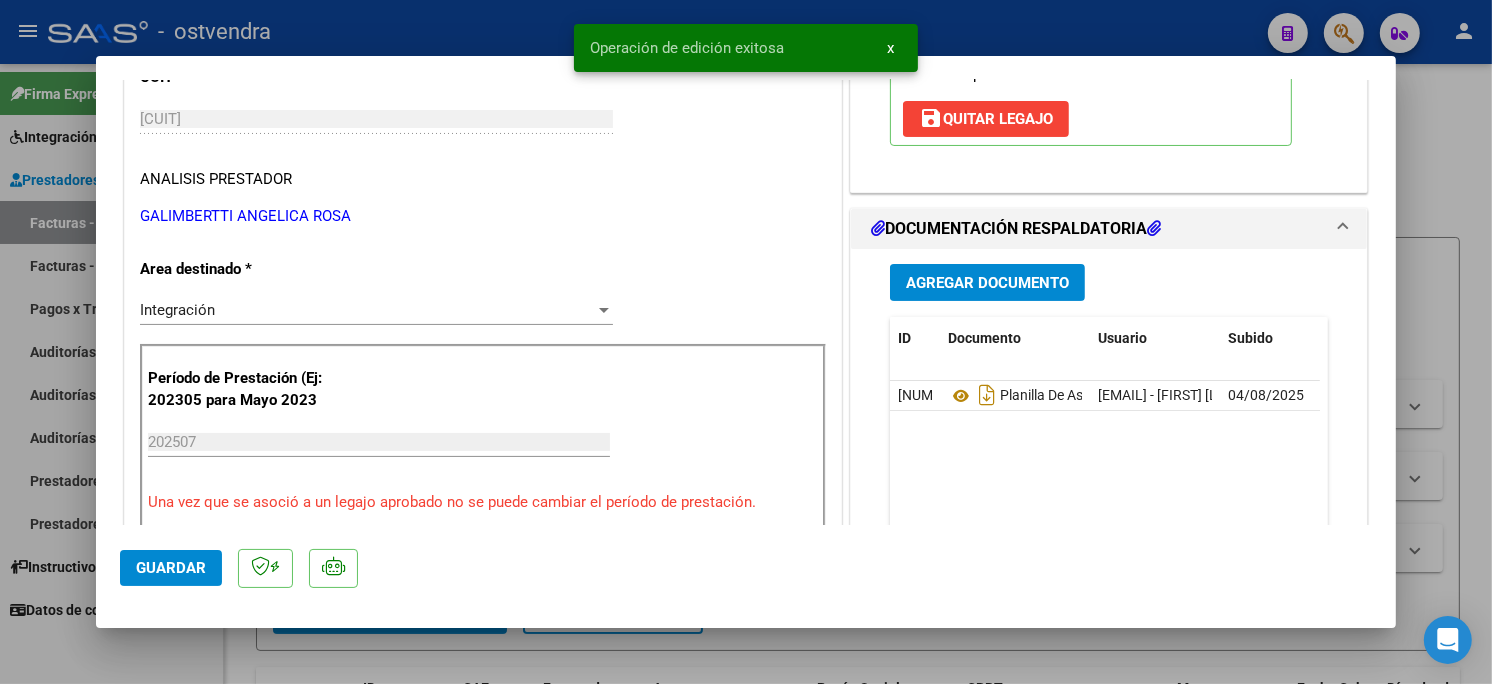 click on "Guardar" 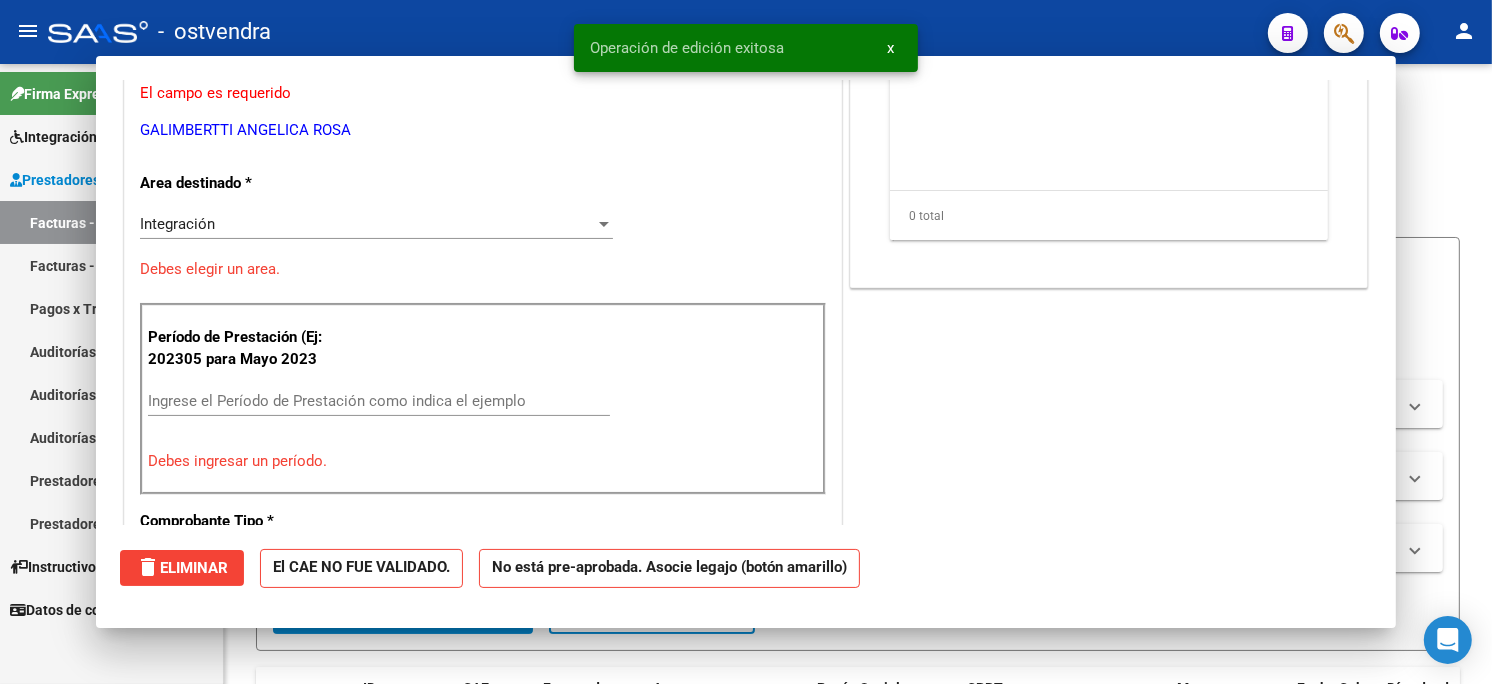 scroll, scrollTop: 272, scrollLeft: 0, axis: vertical 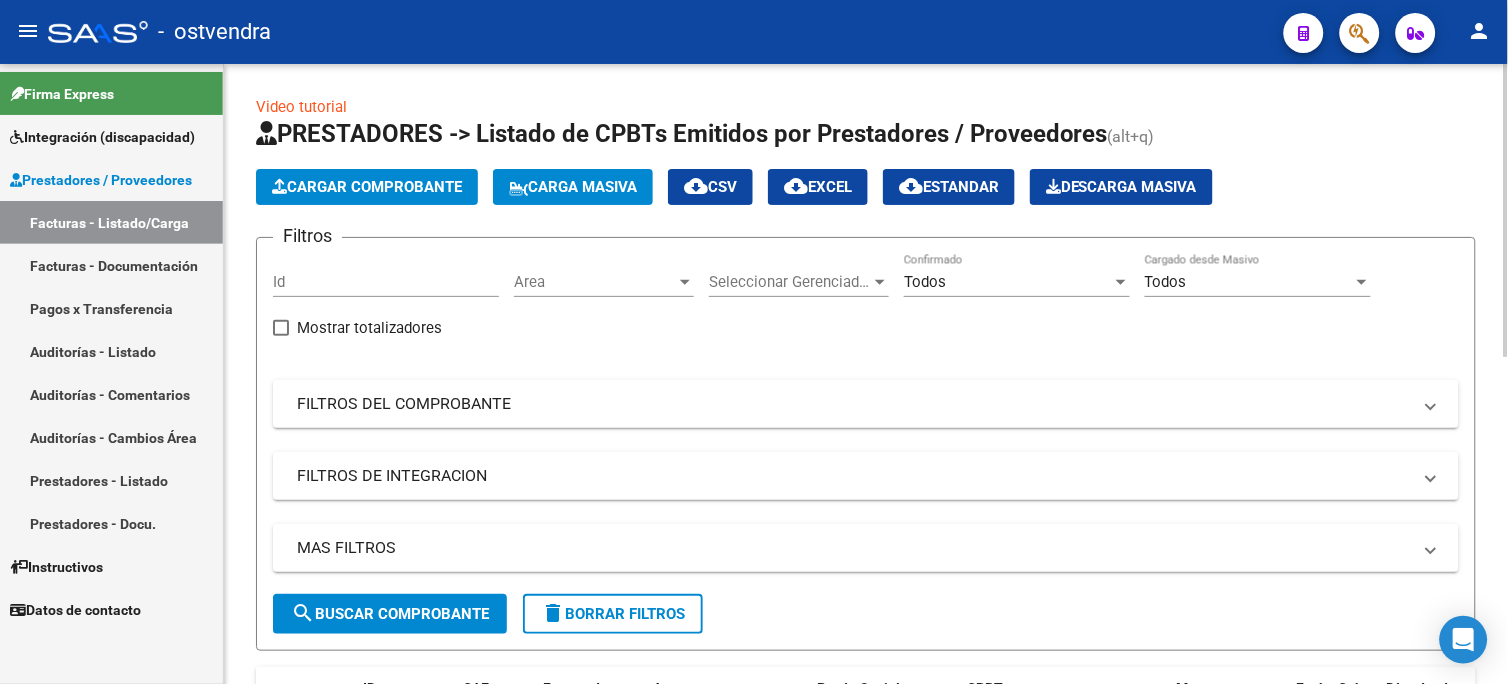click on "Cargar Comprobante" 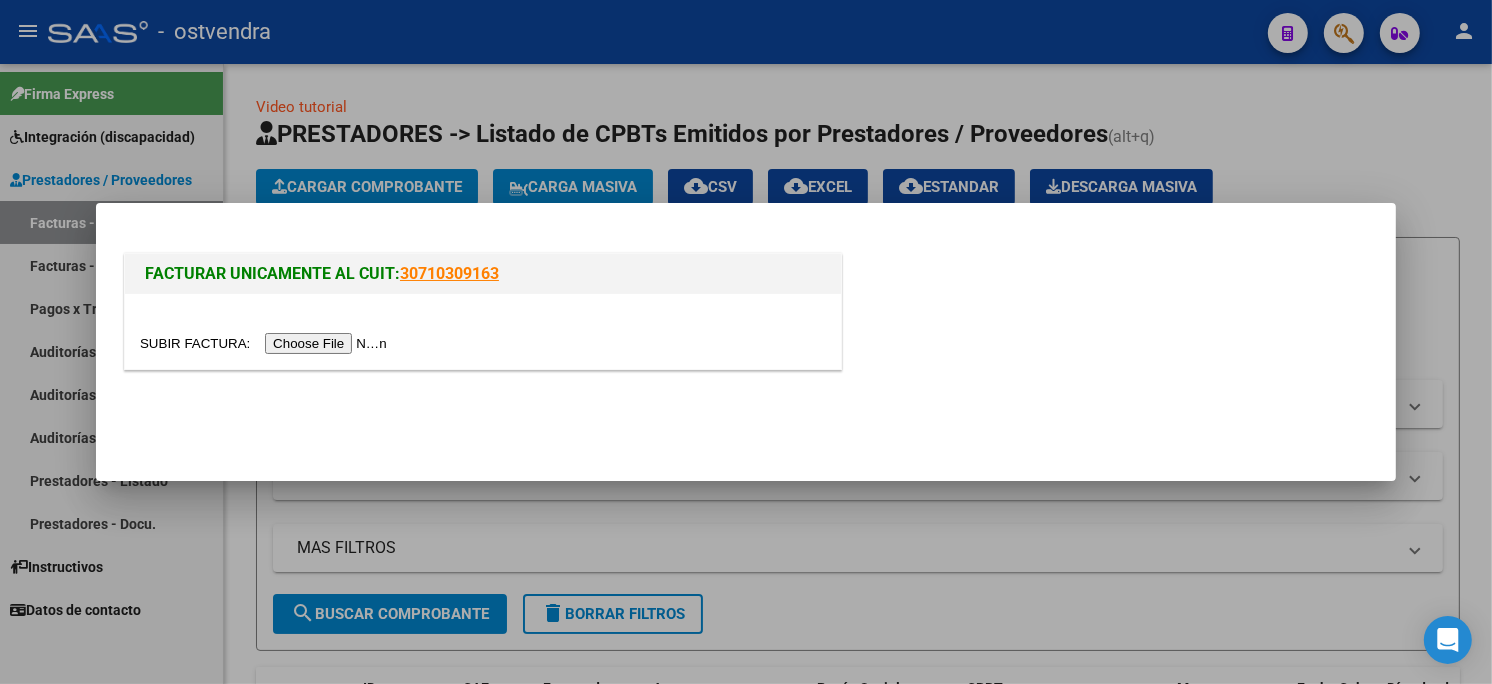 click at bounding box center (266, 343) 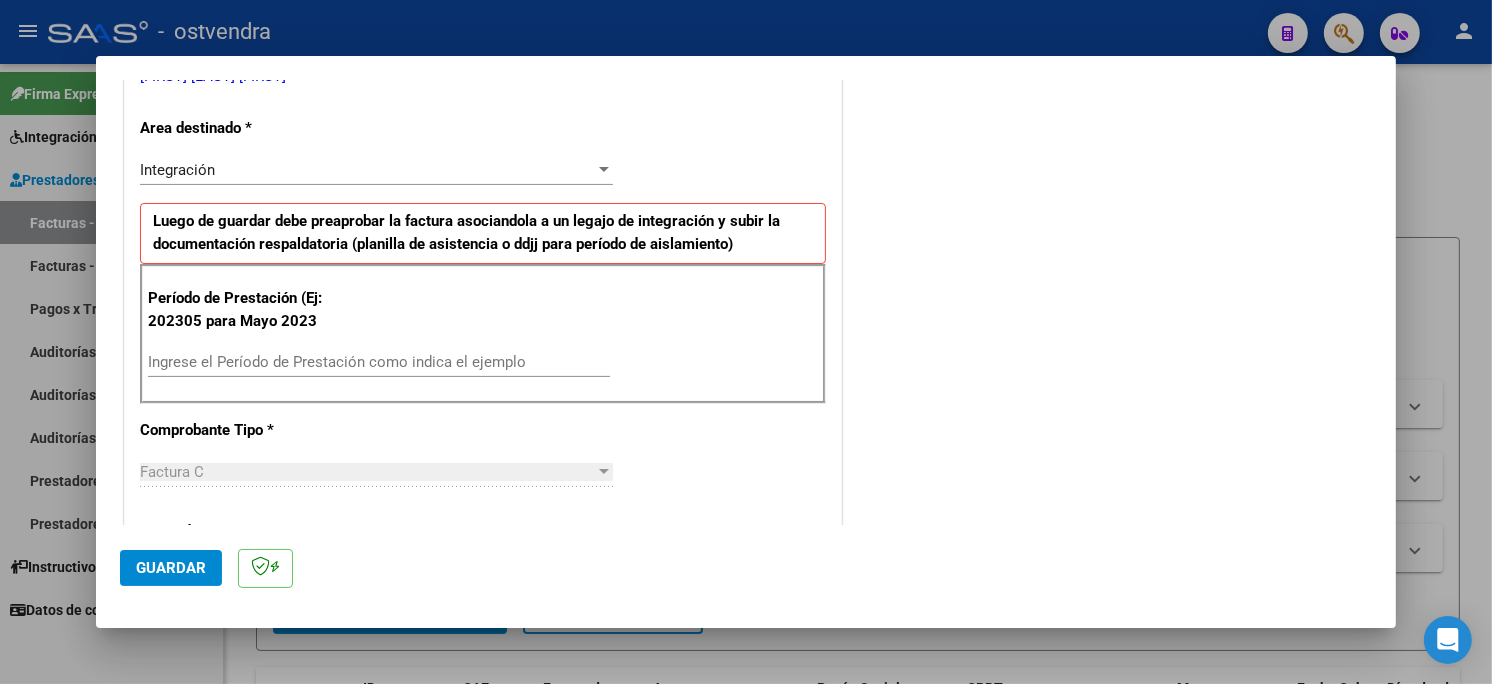 scroll, scrollTop: 444, scrollLeft: 0, axis: vertical 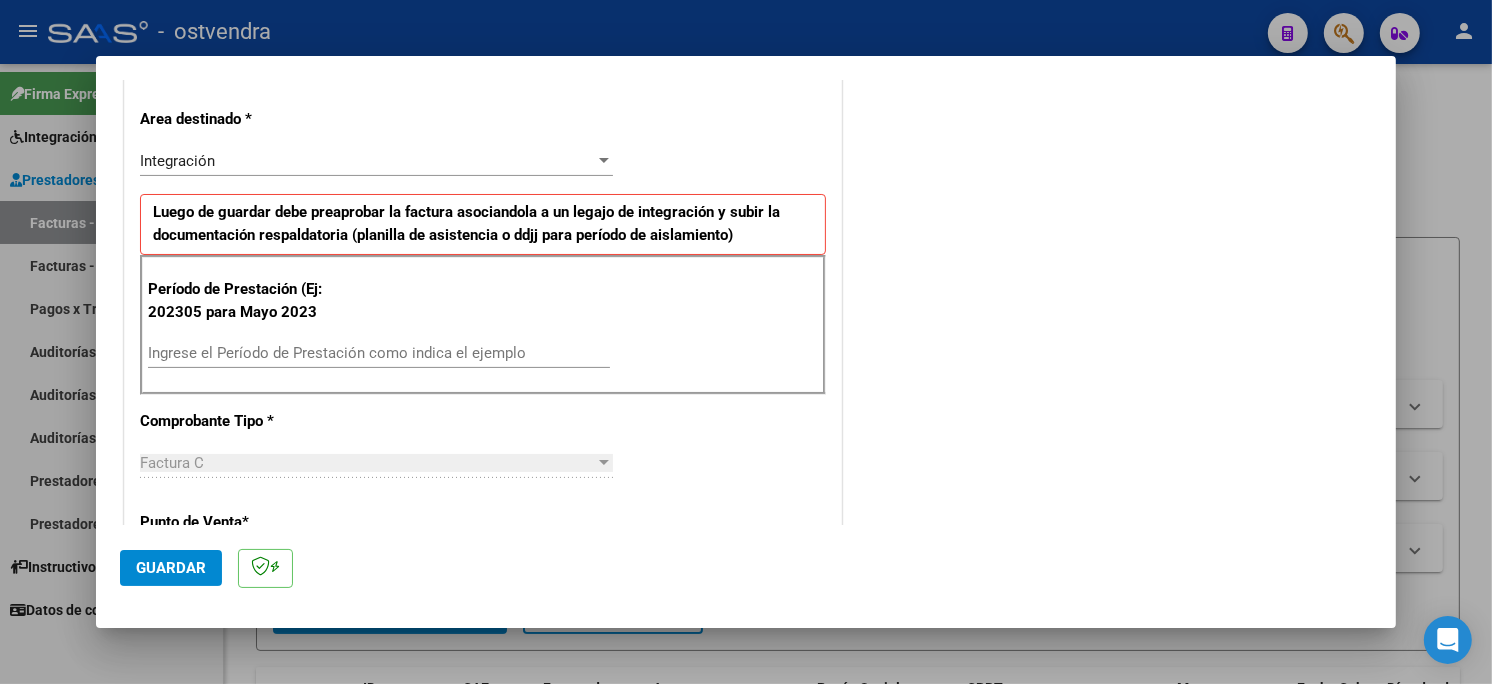 click on "Ingrese el Período de Prestación como indica el ejemplo" at bounding box center (379, 353) 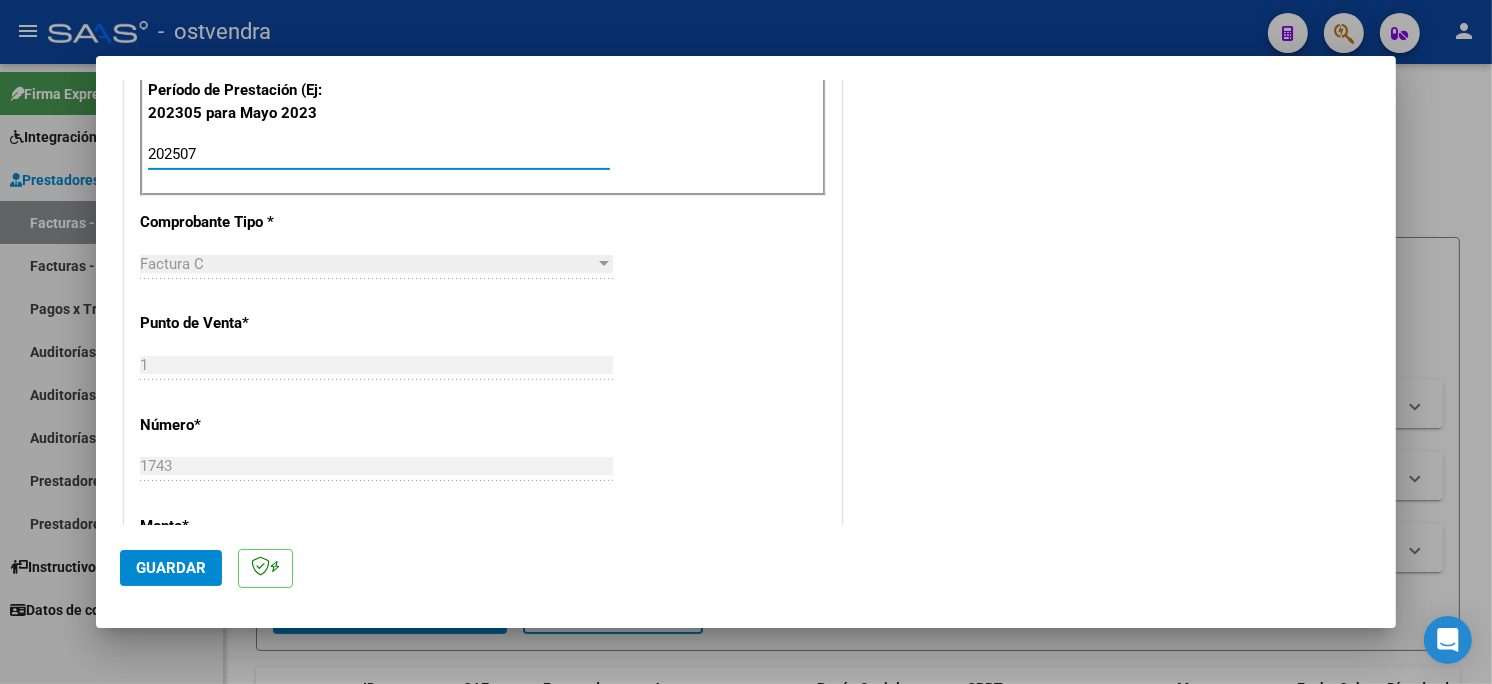 scroll, scrollTop: 666, scrollLeft: 0, axis: vertical 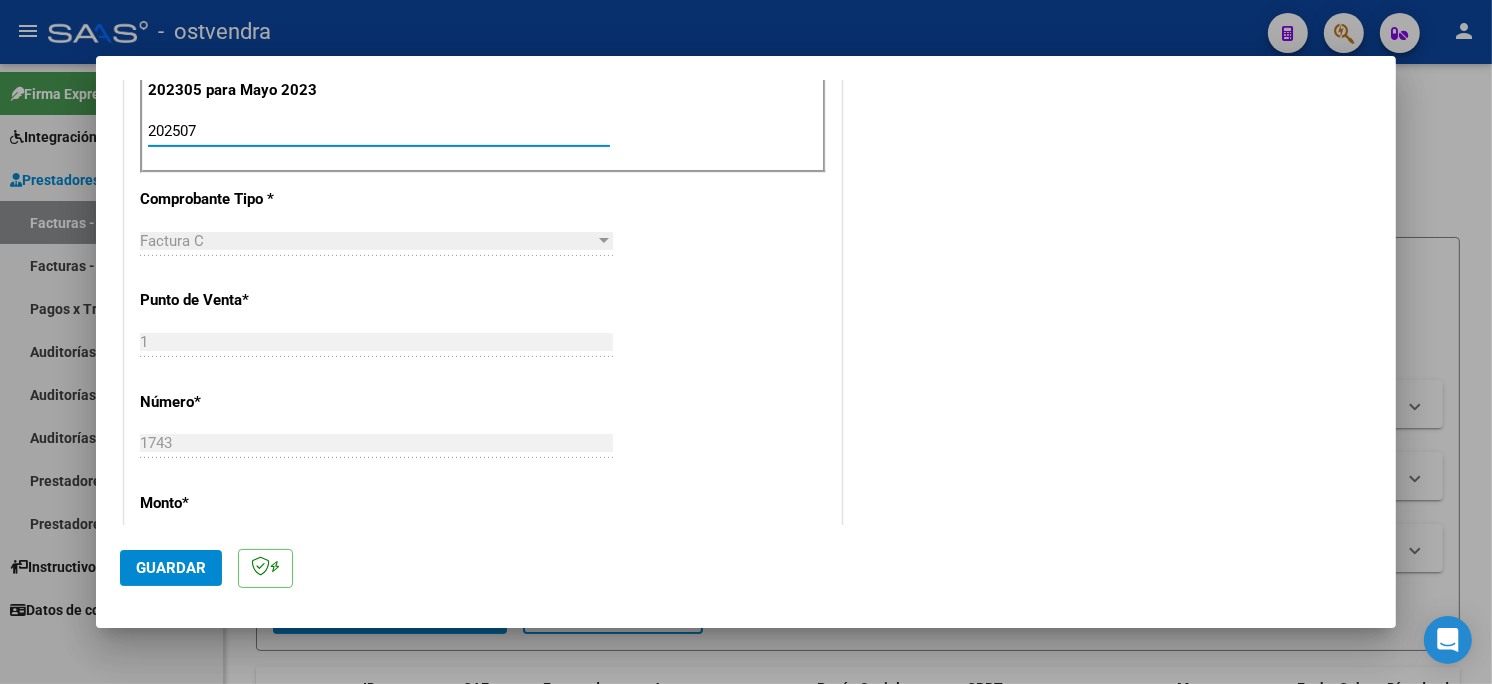 type on "202507" 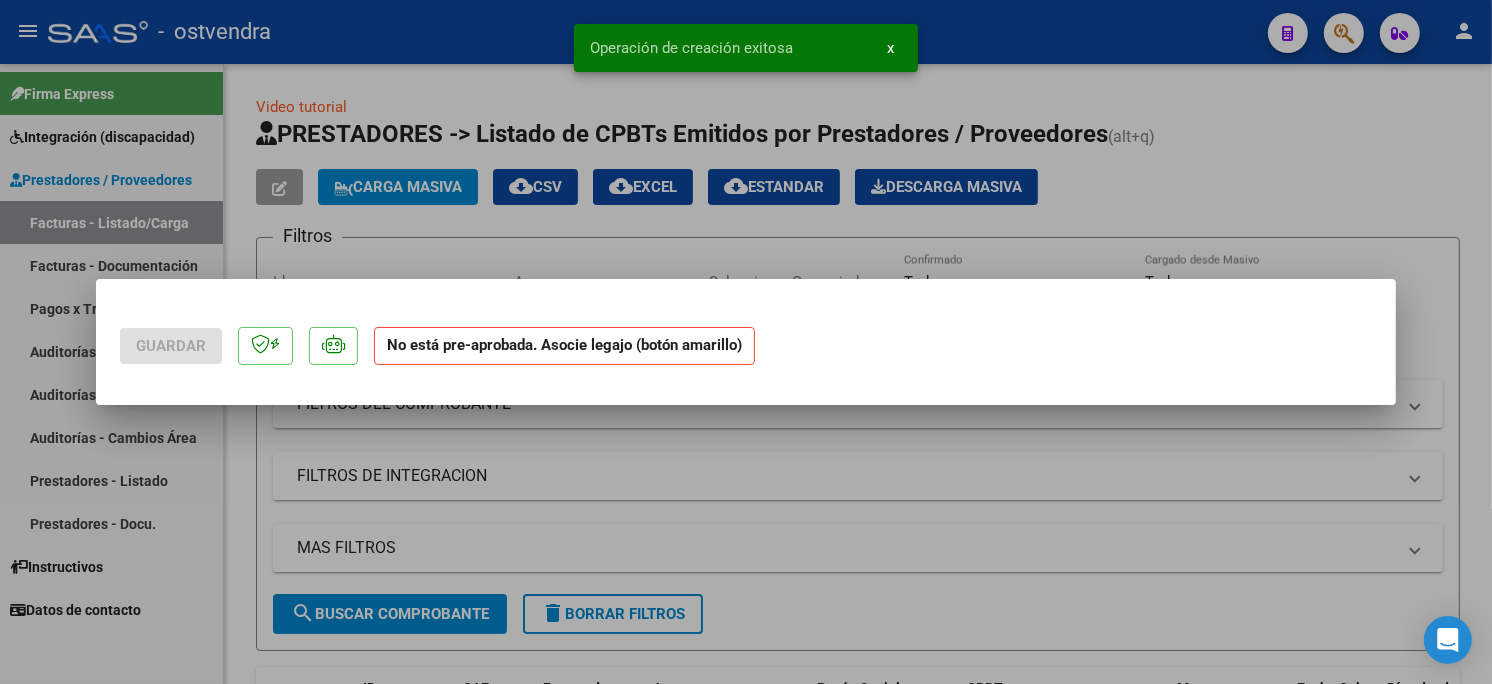 scroll, scrollTop: 0, scrollLeft: 0, axis: both 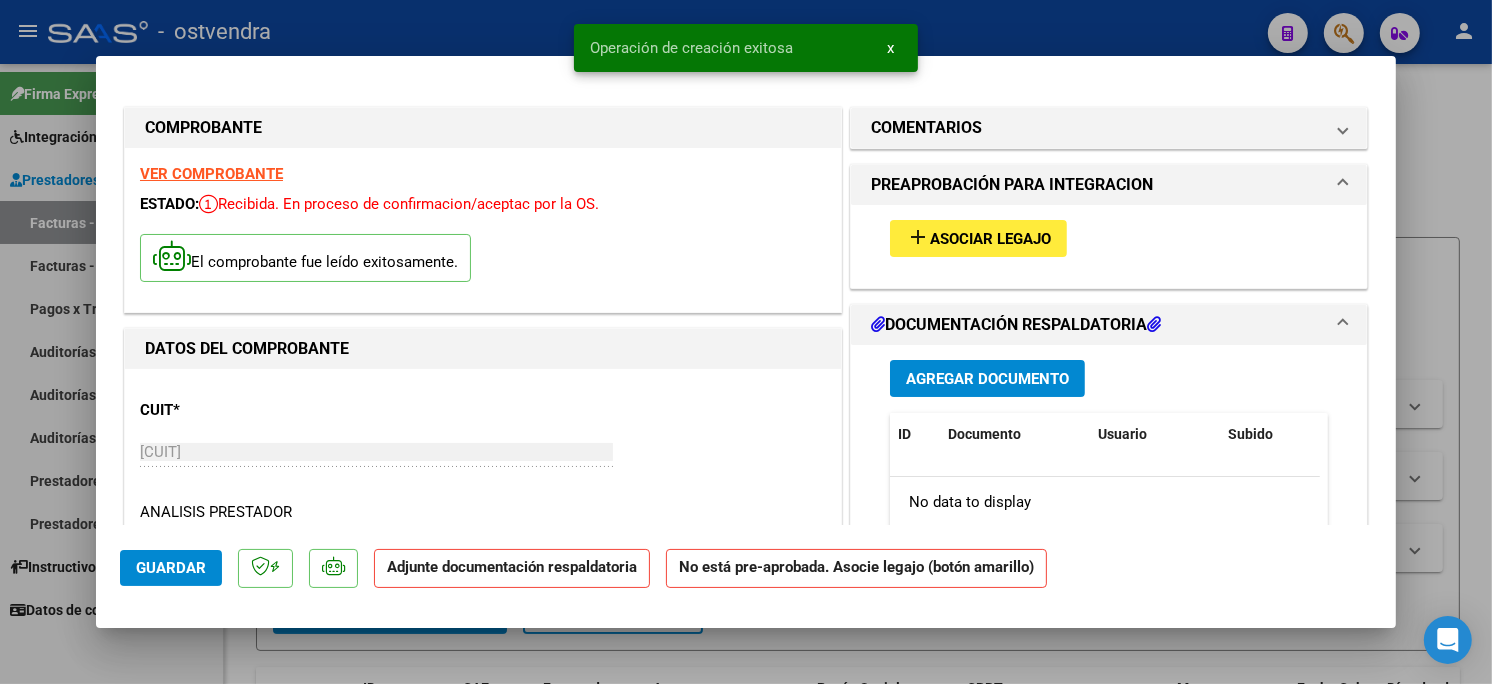 click on "add Asociar Legajo" at bounding box center [978, 238] 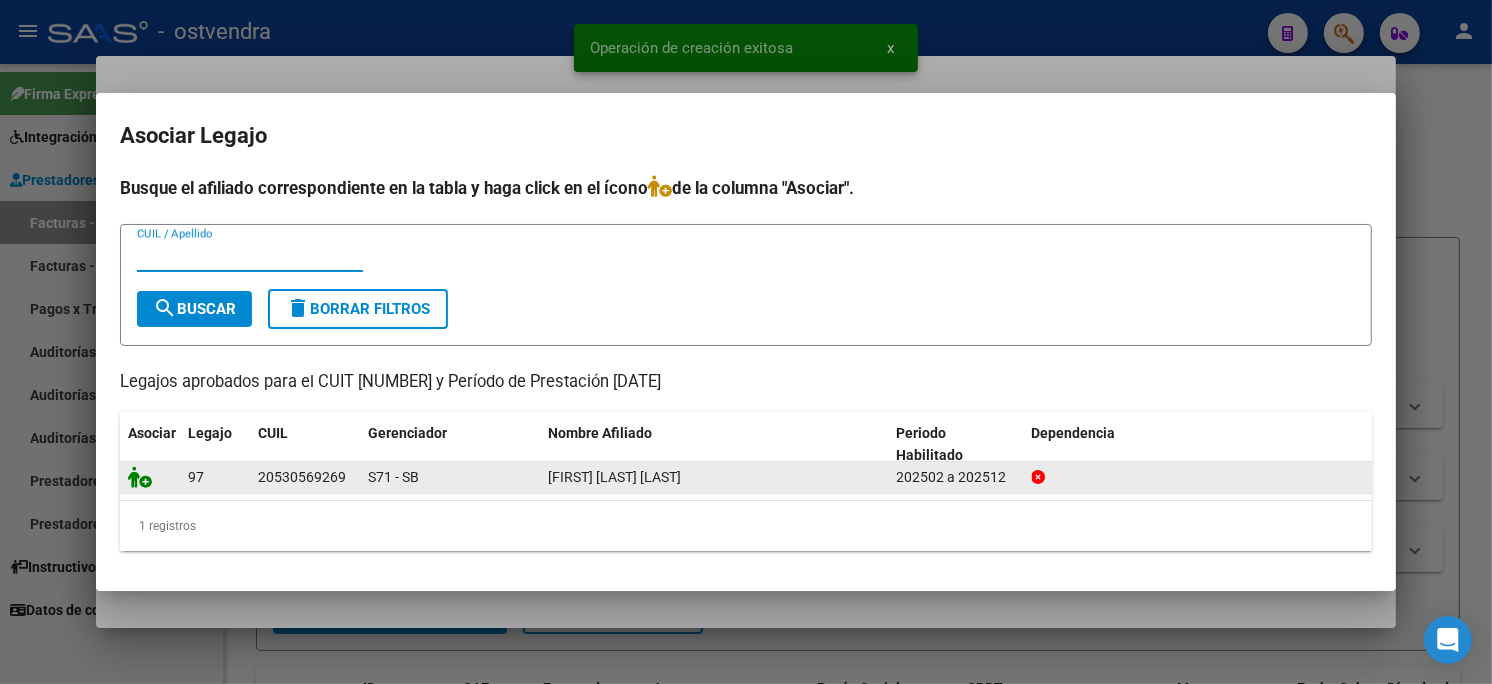 click 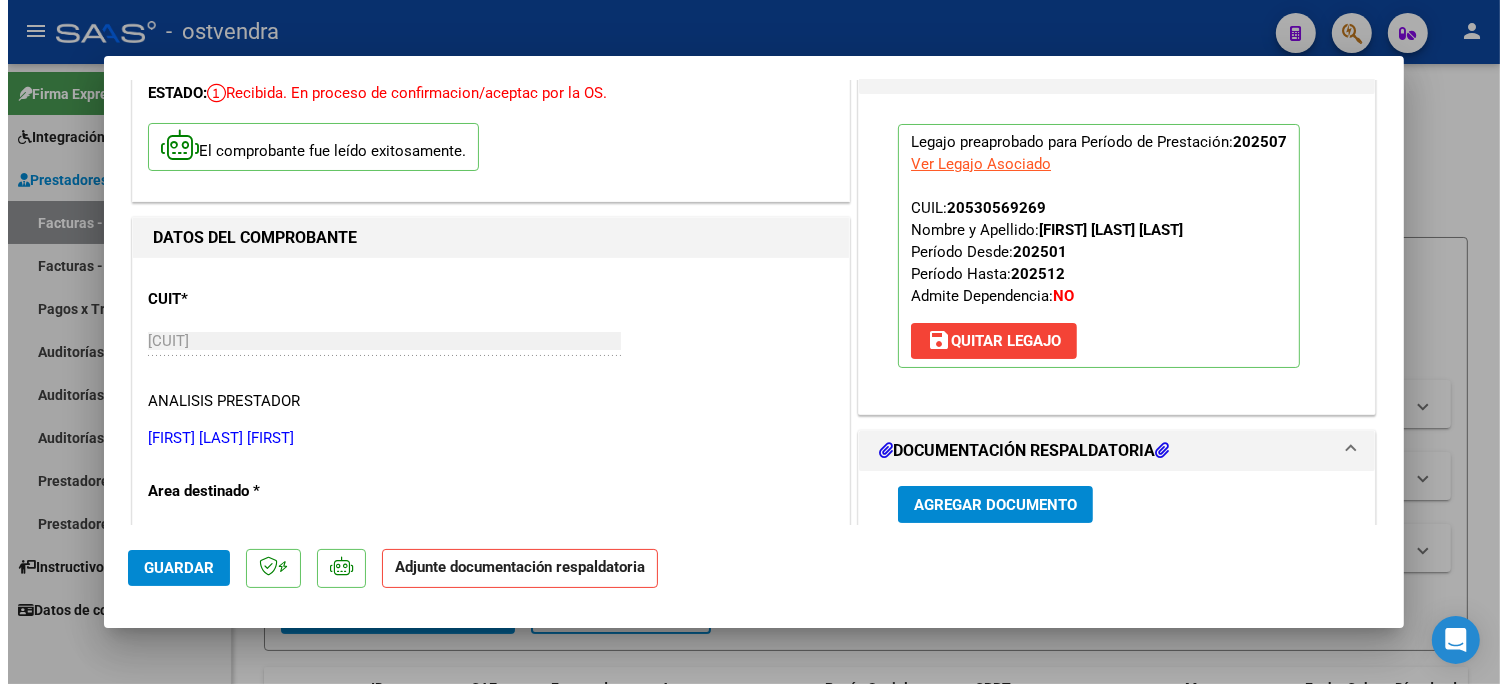 scroll, scrollTop: 222, scrollLeft: 0, axis: vertical 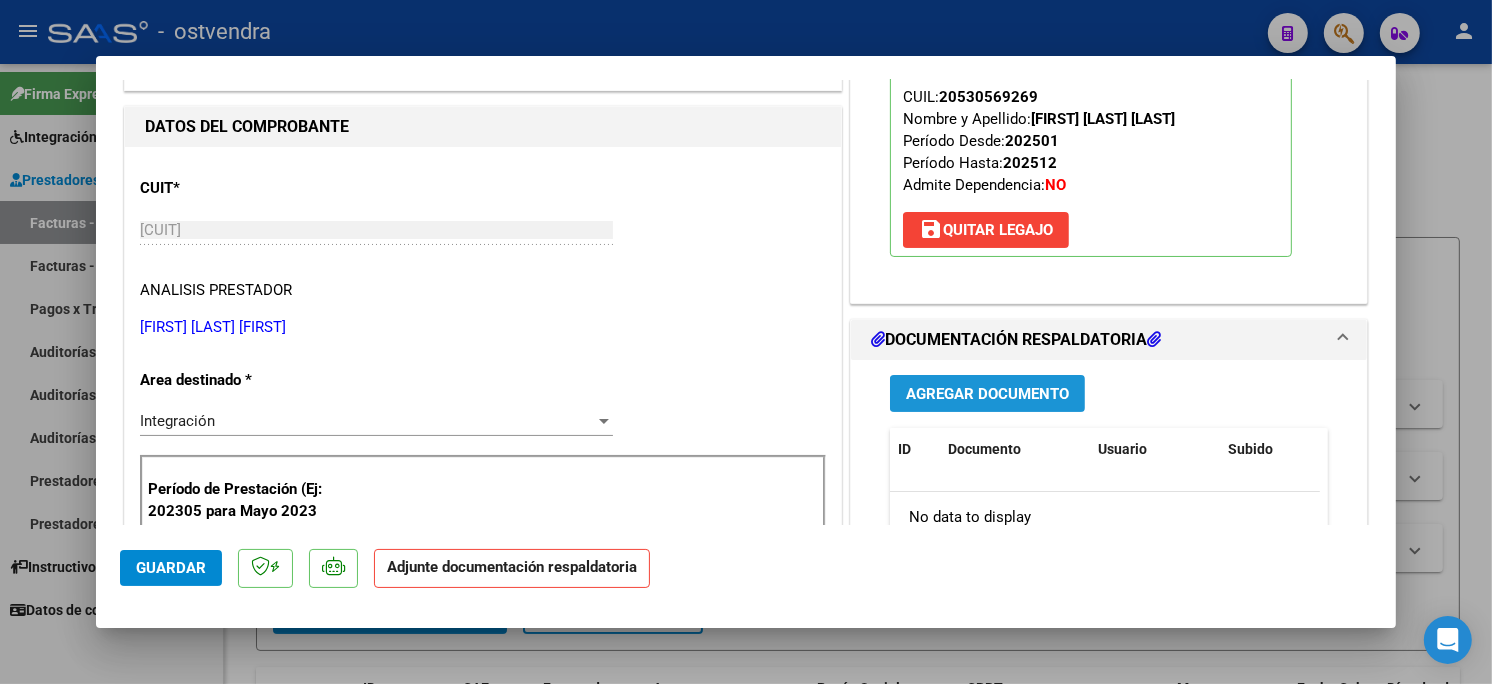 click on "Agregar Documento" at bounding box center [987, 393] 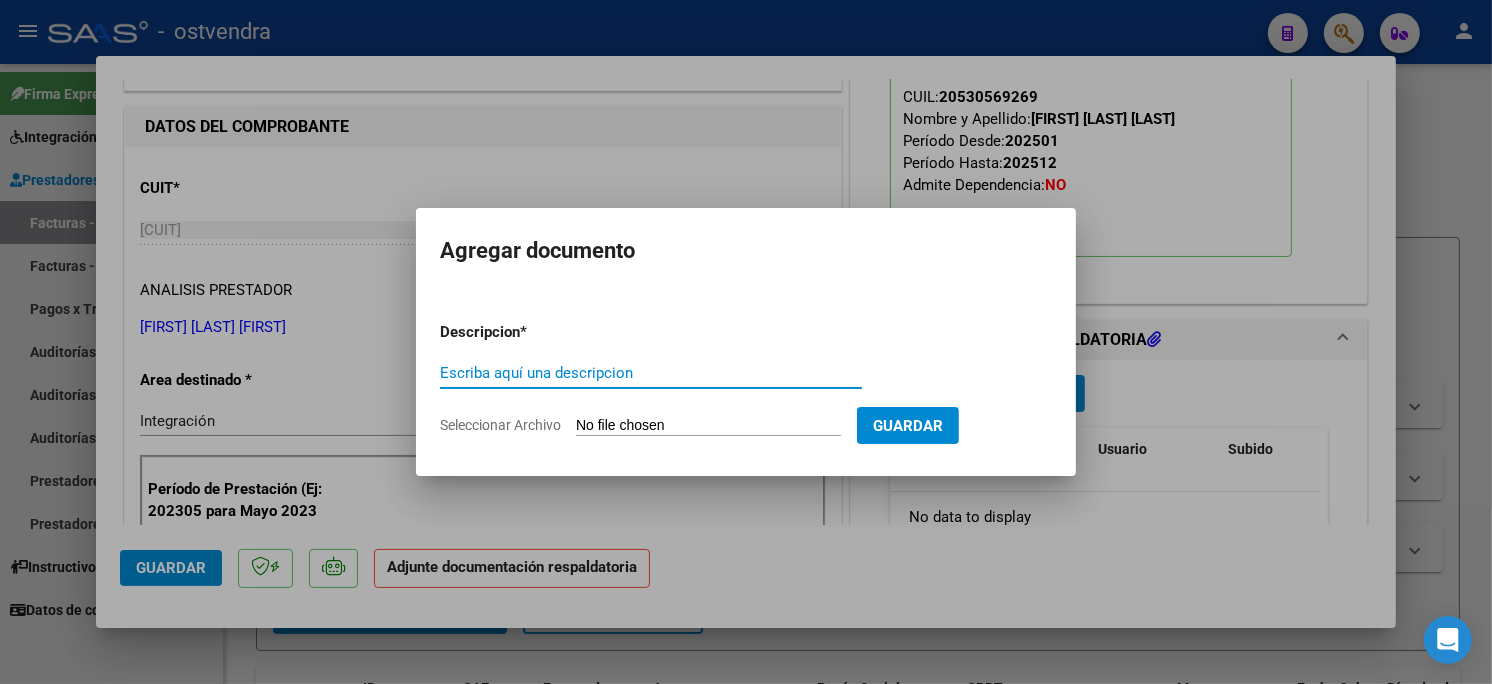 click on "Seleccionar Archivo" at bounding box center [708, 426] 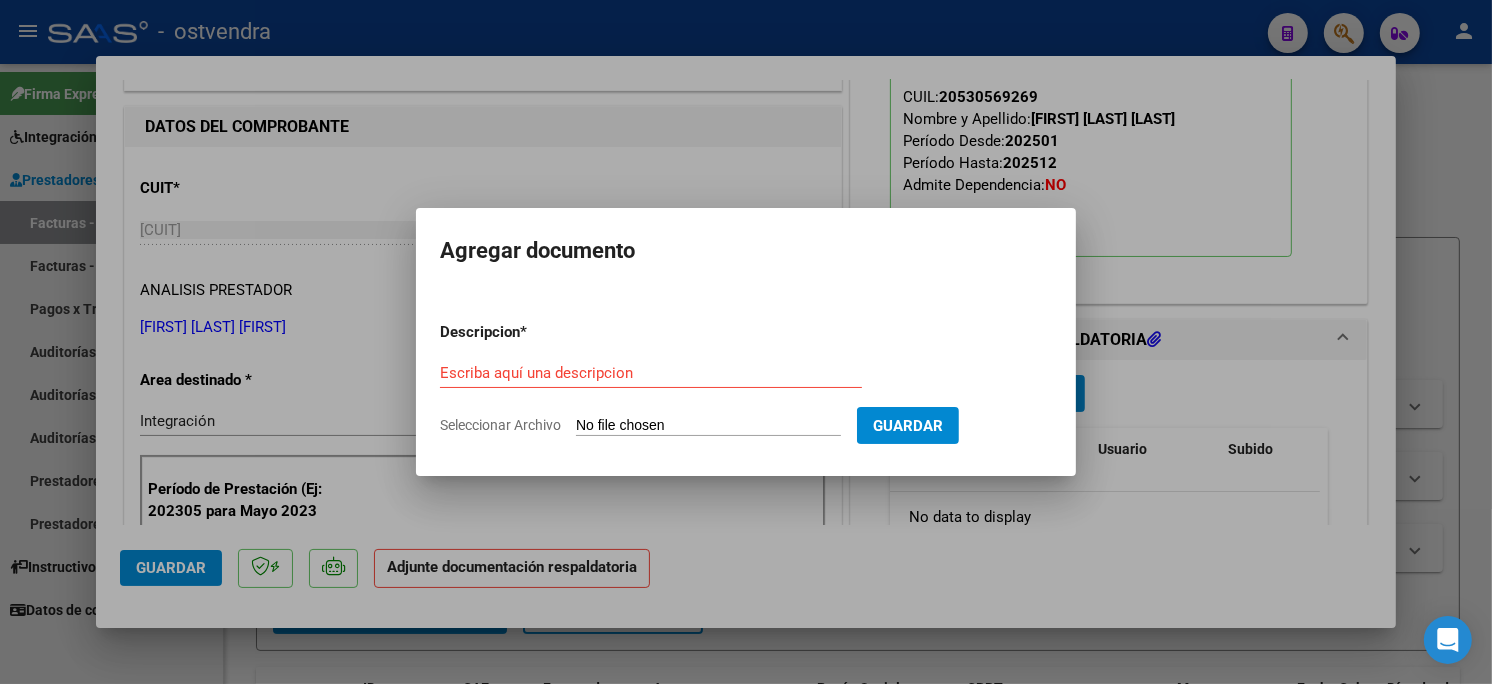 type on "C:\fakepath\ASISTENCIA C-1-1743.pdf" 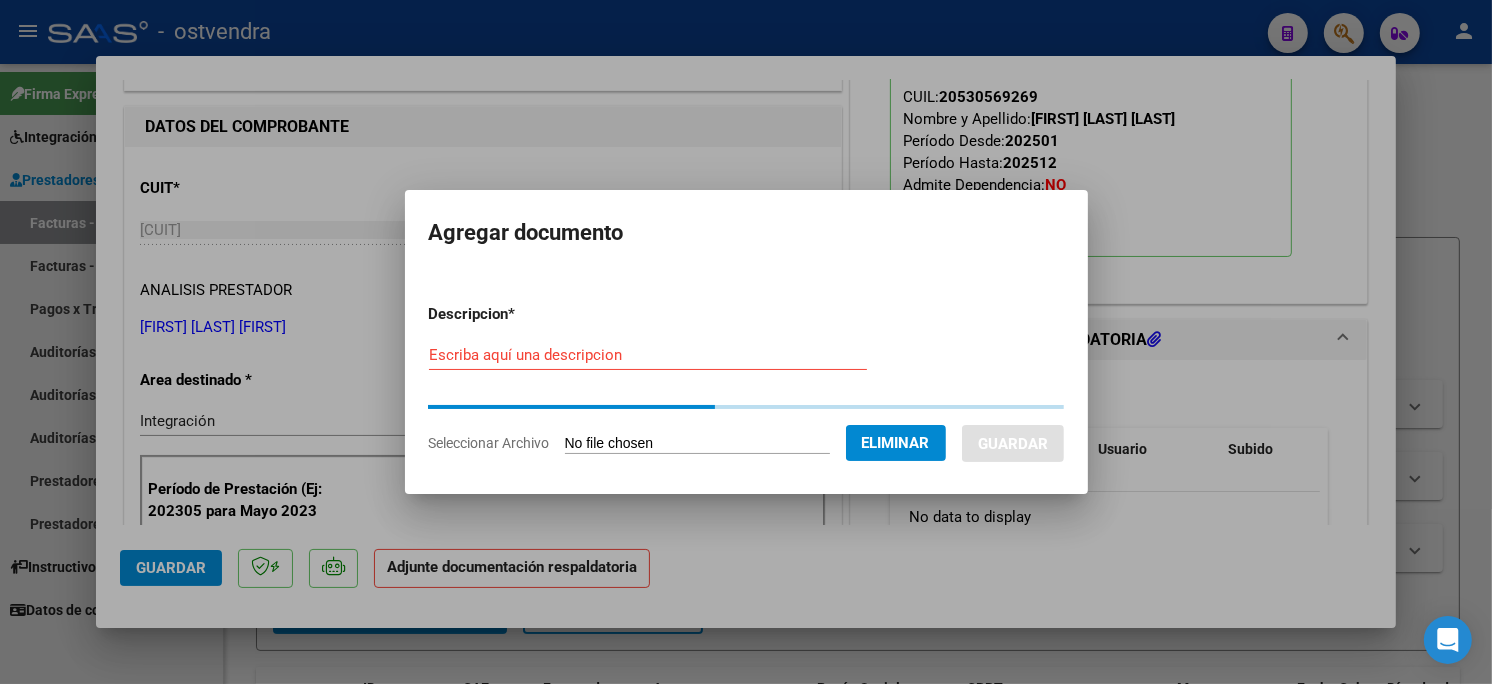 click on "Escriba aquí una descripcion" at bounding box center (648, 355) 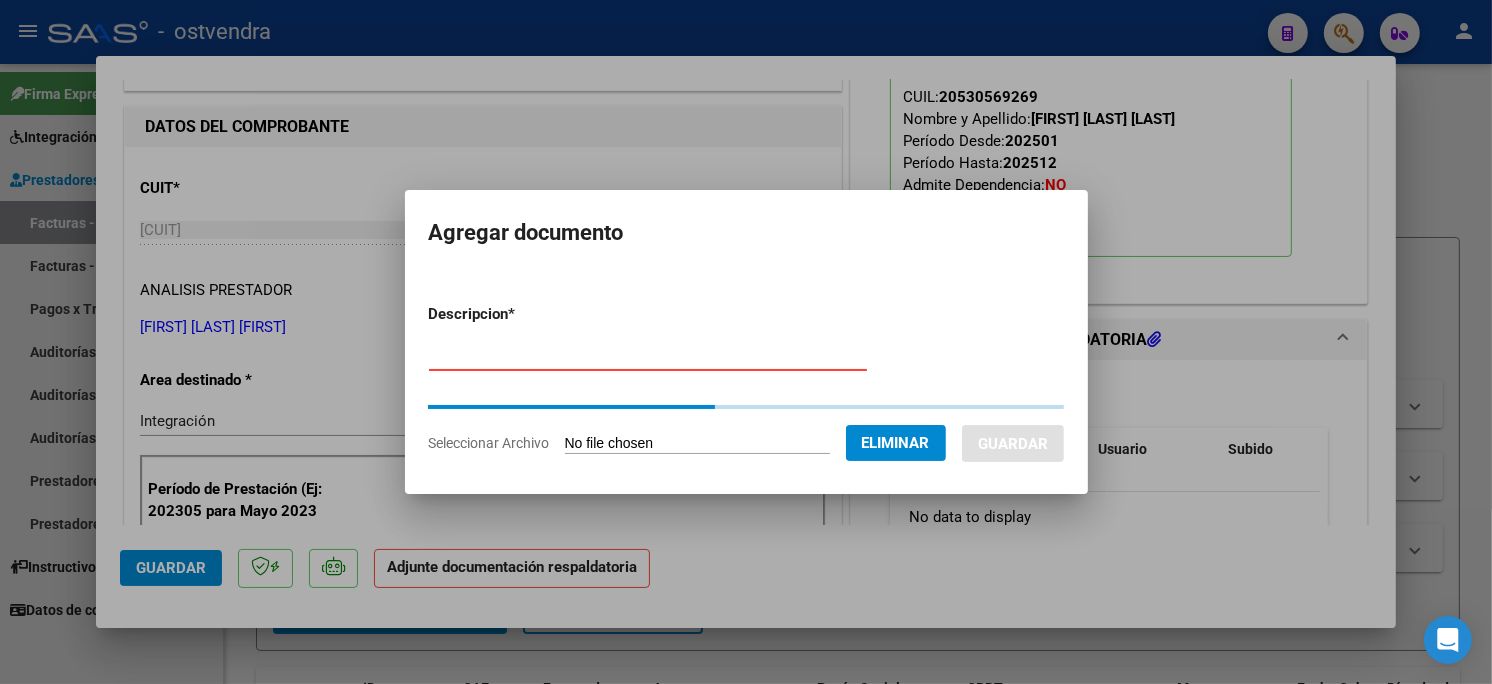 type on "PLANILLA DE ASISTENCIA" 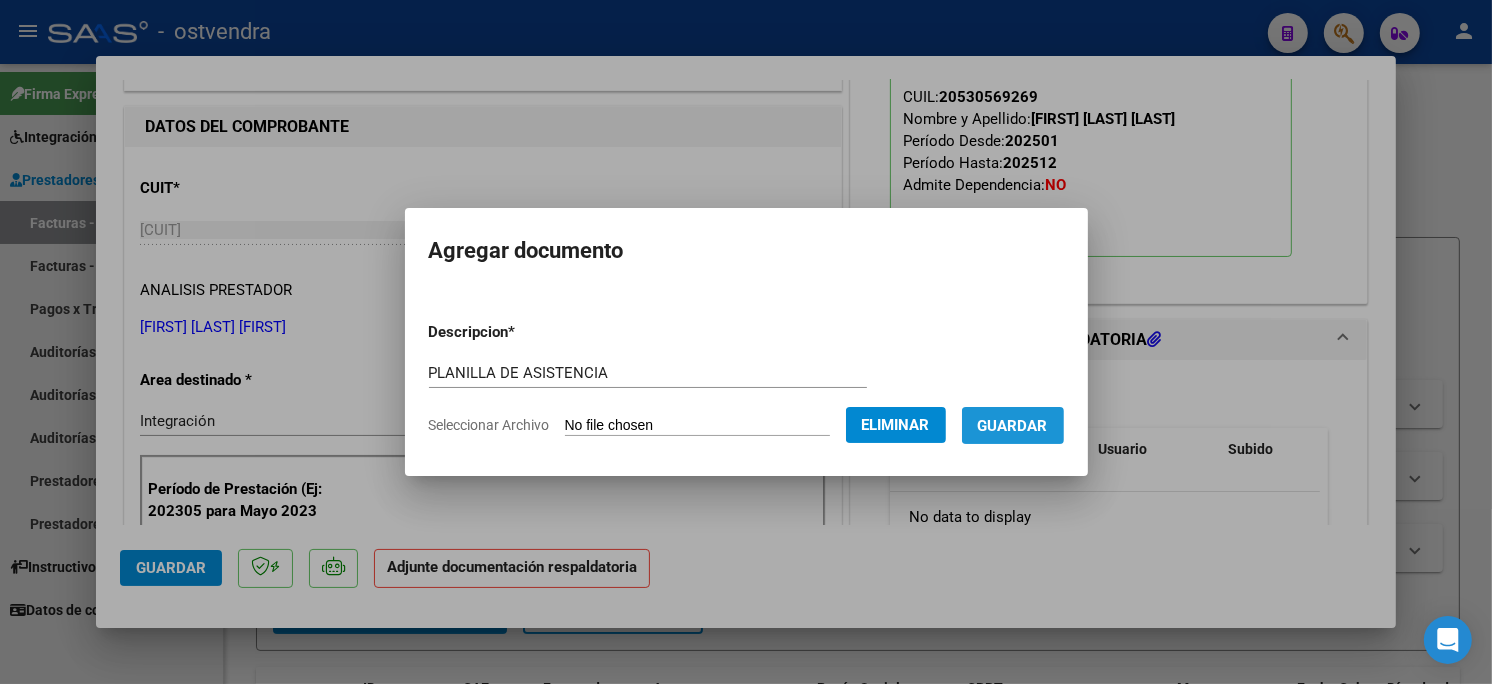 click on "Guardar" at bounding box center [1013, 426] 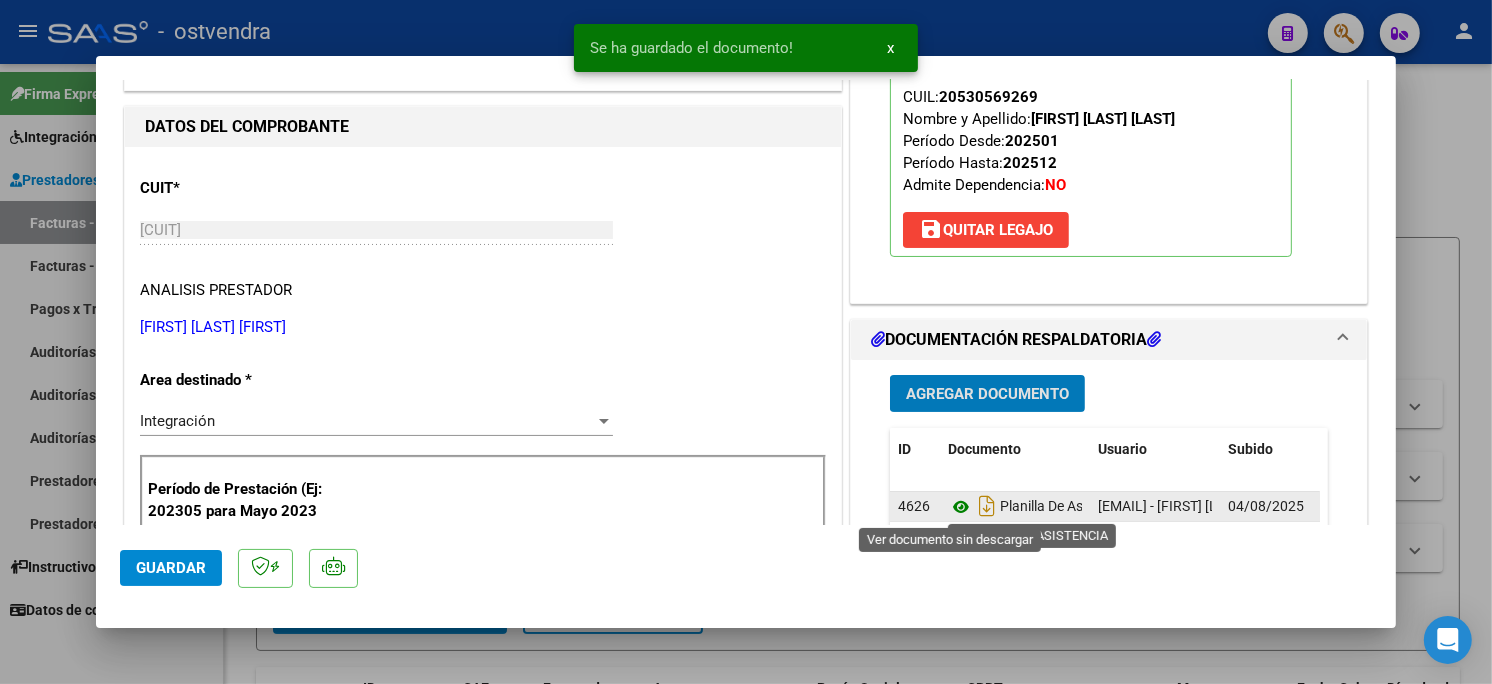 click 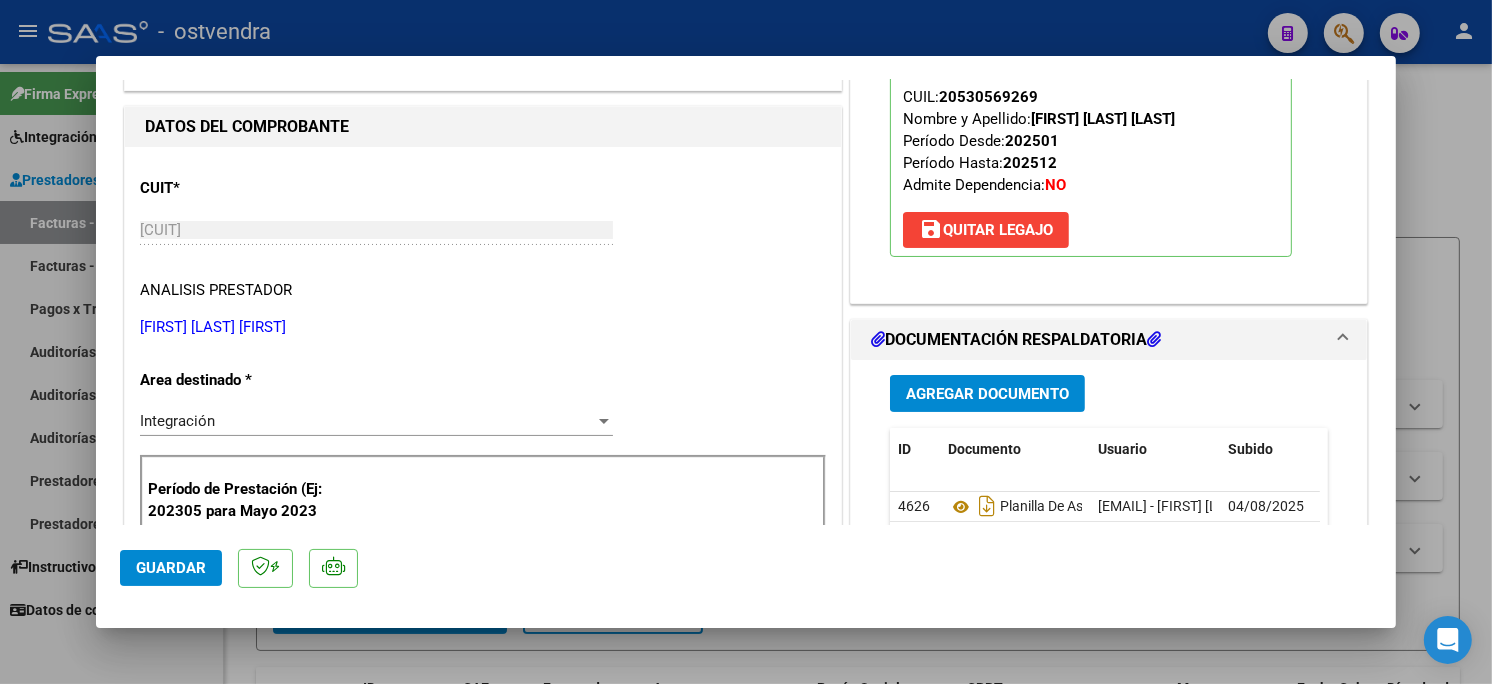 click on "Guardar" 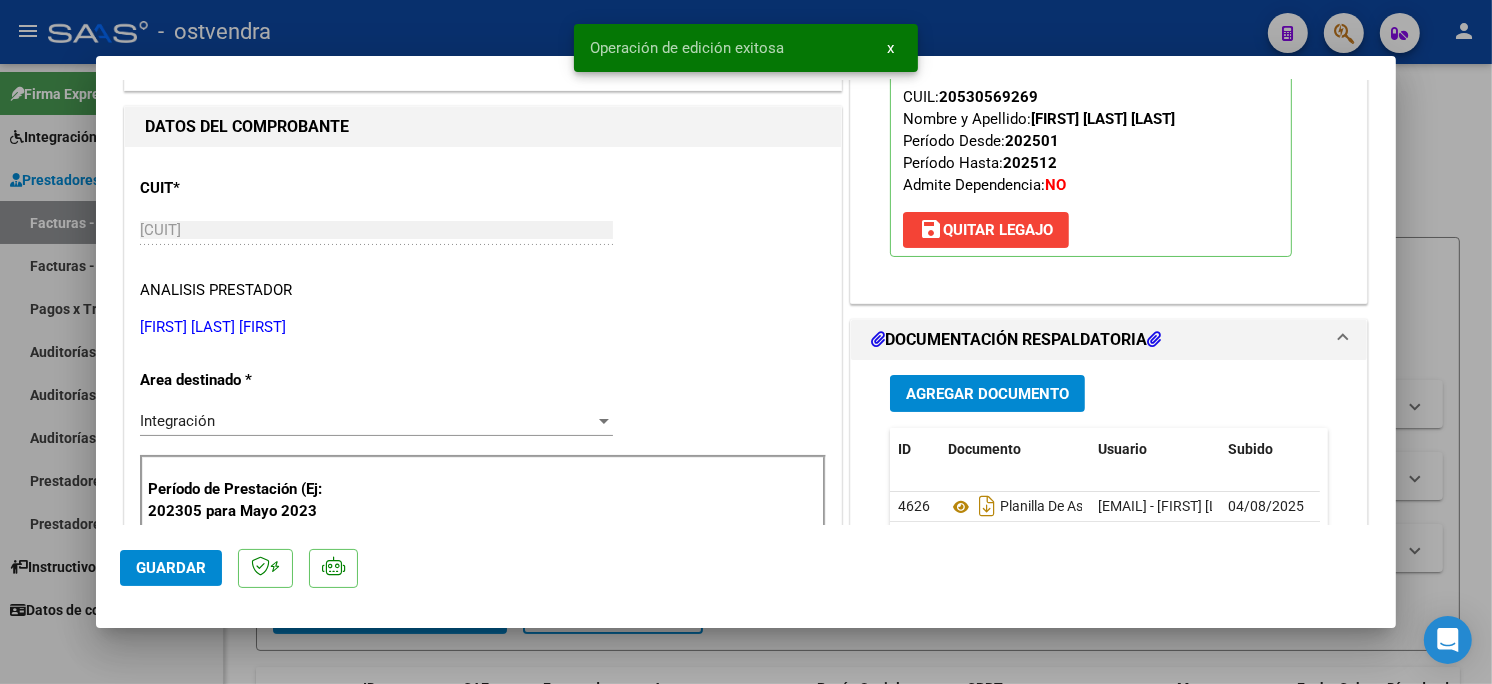 click at bounding box center [746, 342] 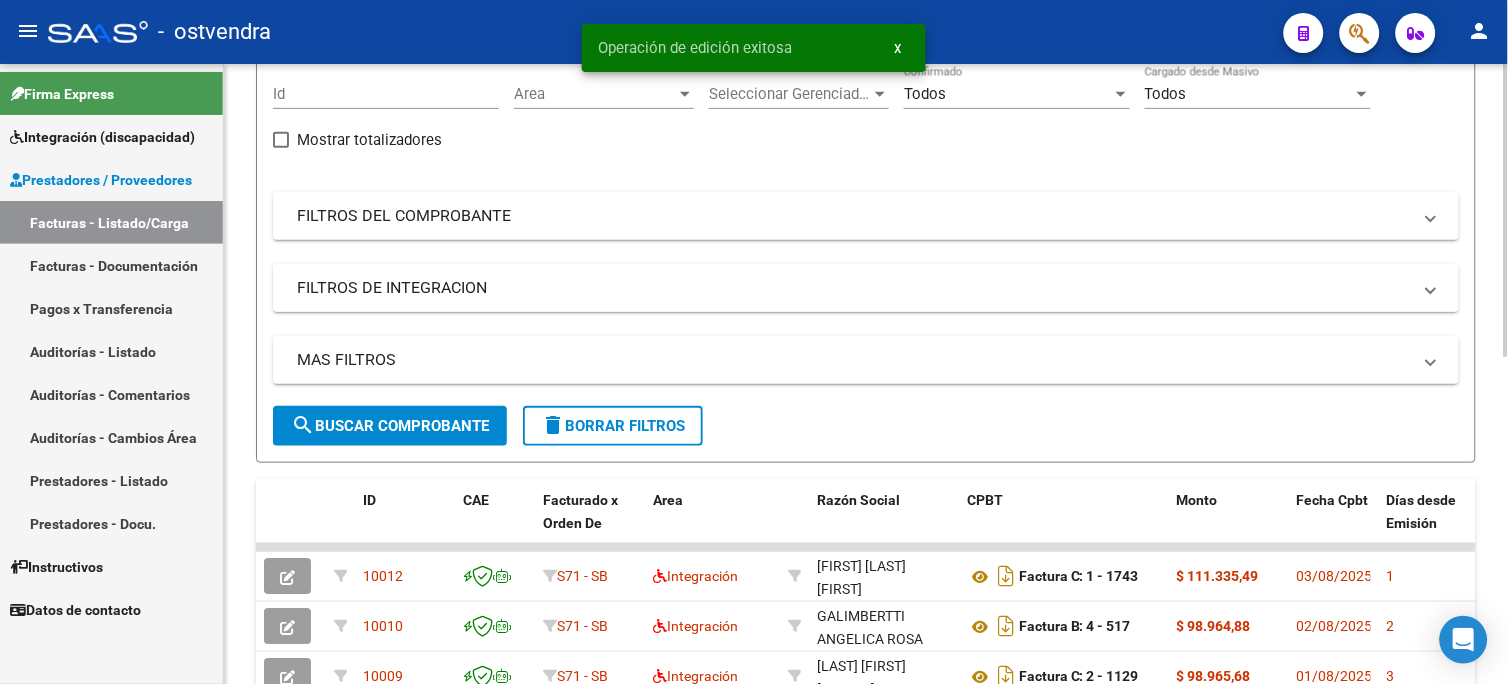 scroll, scrollTop: 222, scrollLeft: 0, axis: vertical 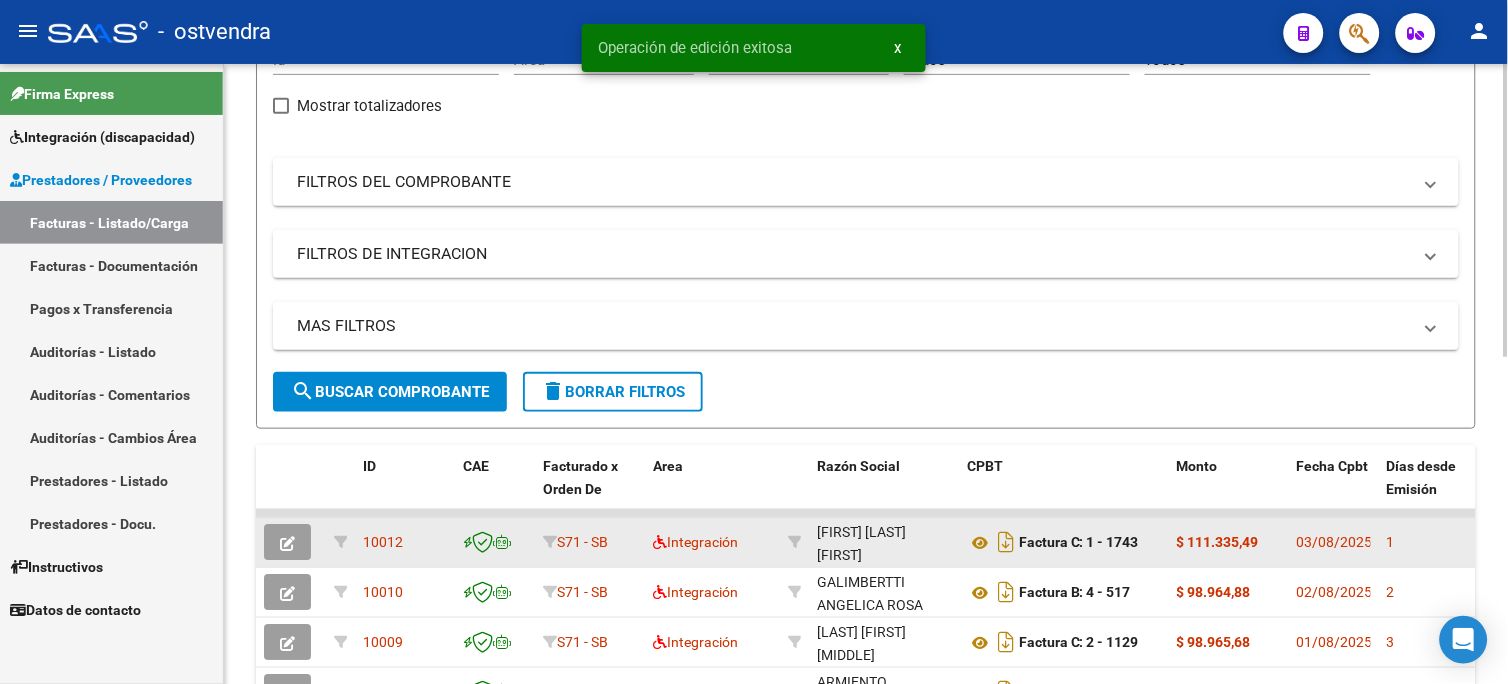 click 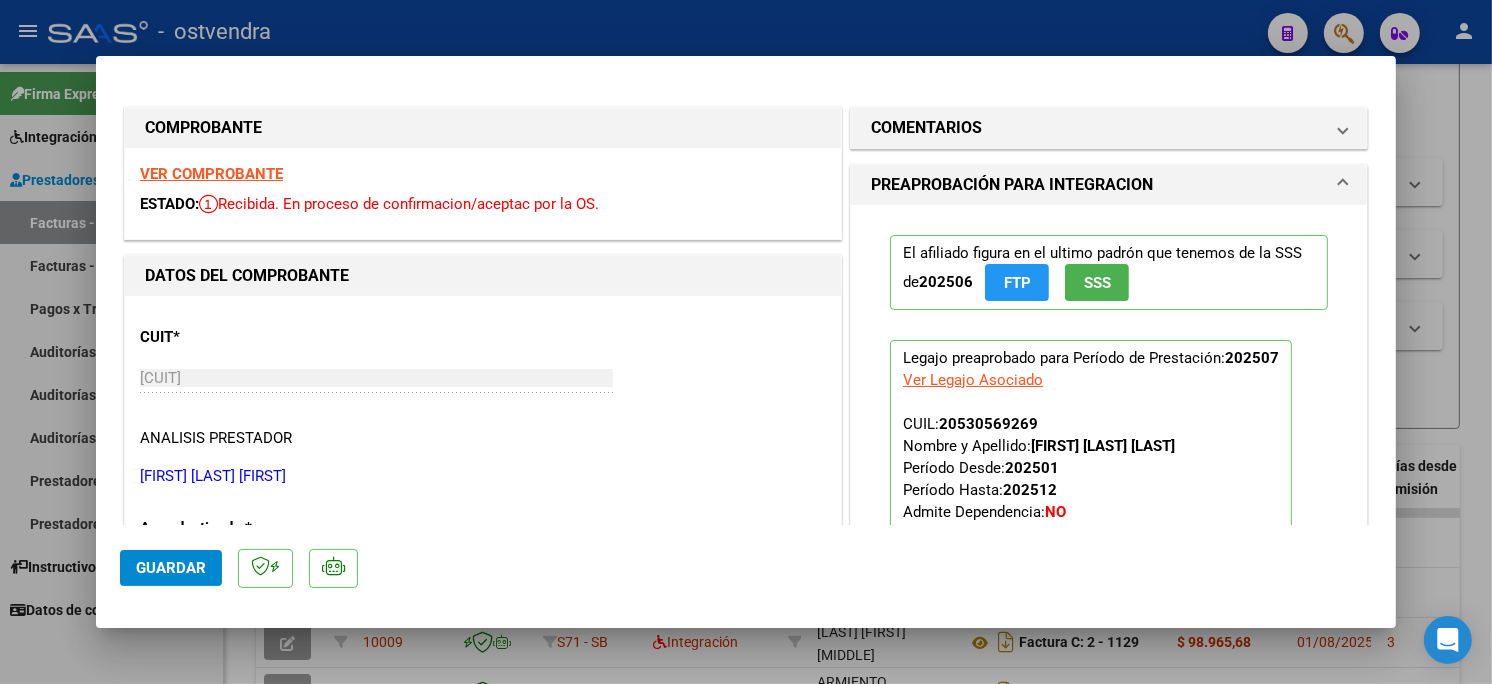 click at bounding box center (746, 342) 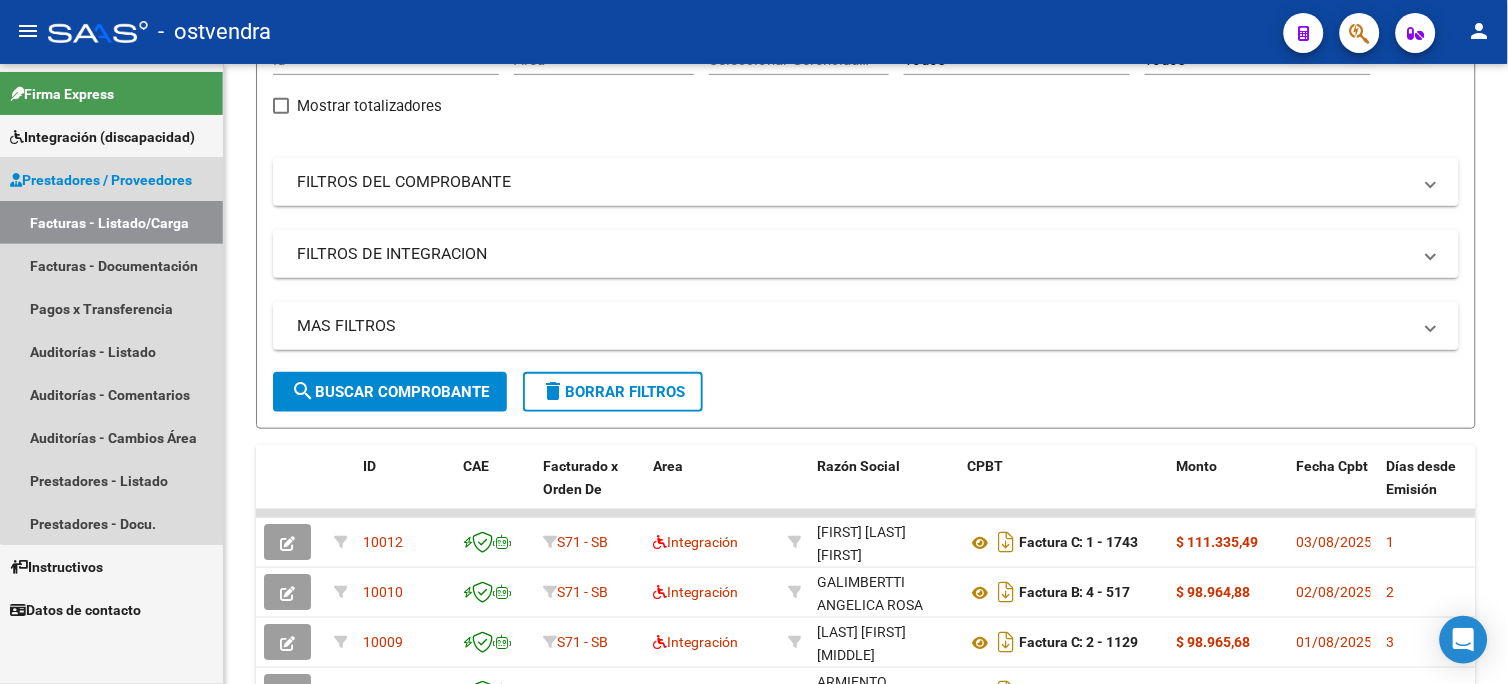click on "Prestadores / Proveedores" at bounding box center (101, 180) 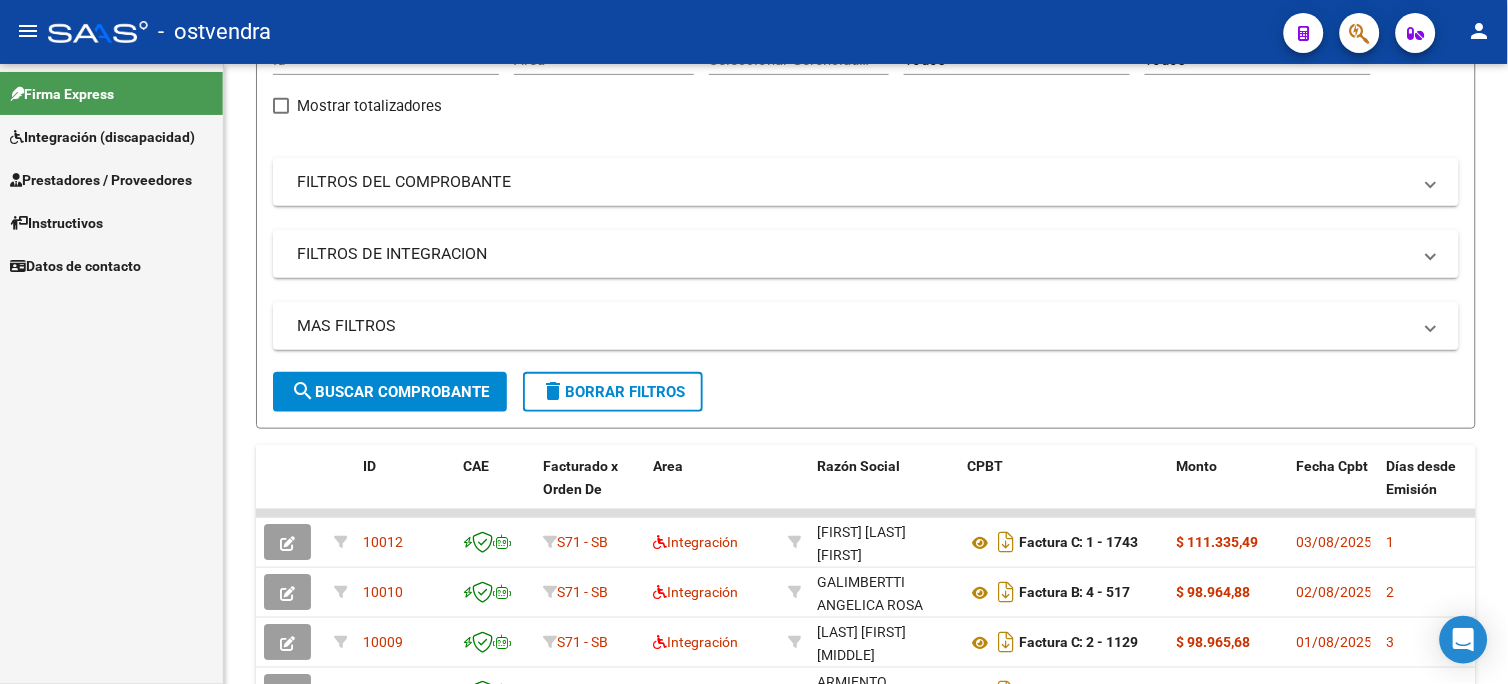 click on "Integración (discapacidad)" at bounding box center (102, 137) 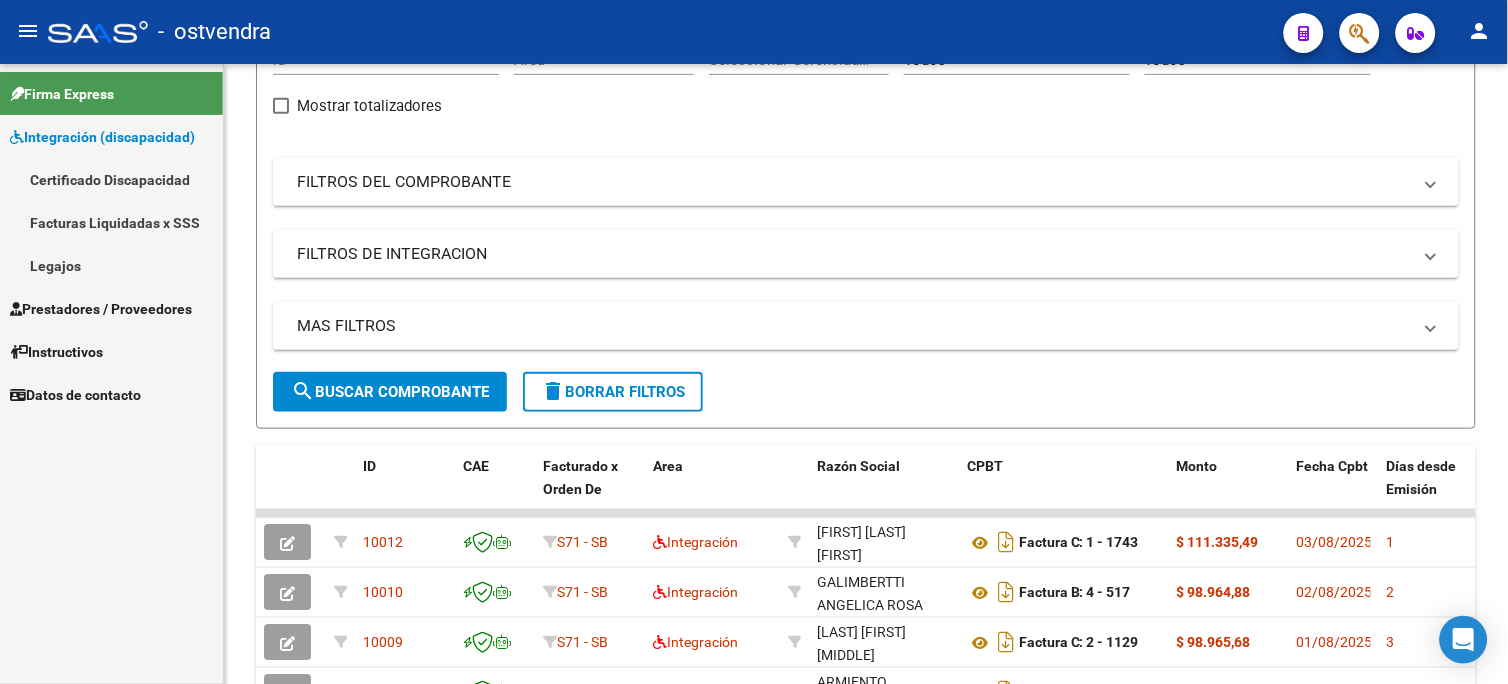 click on "Legajos" at bounding box center [111, 265] 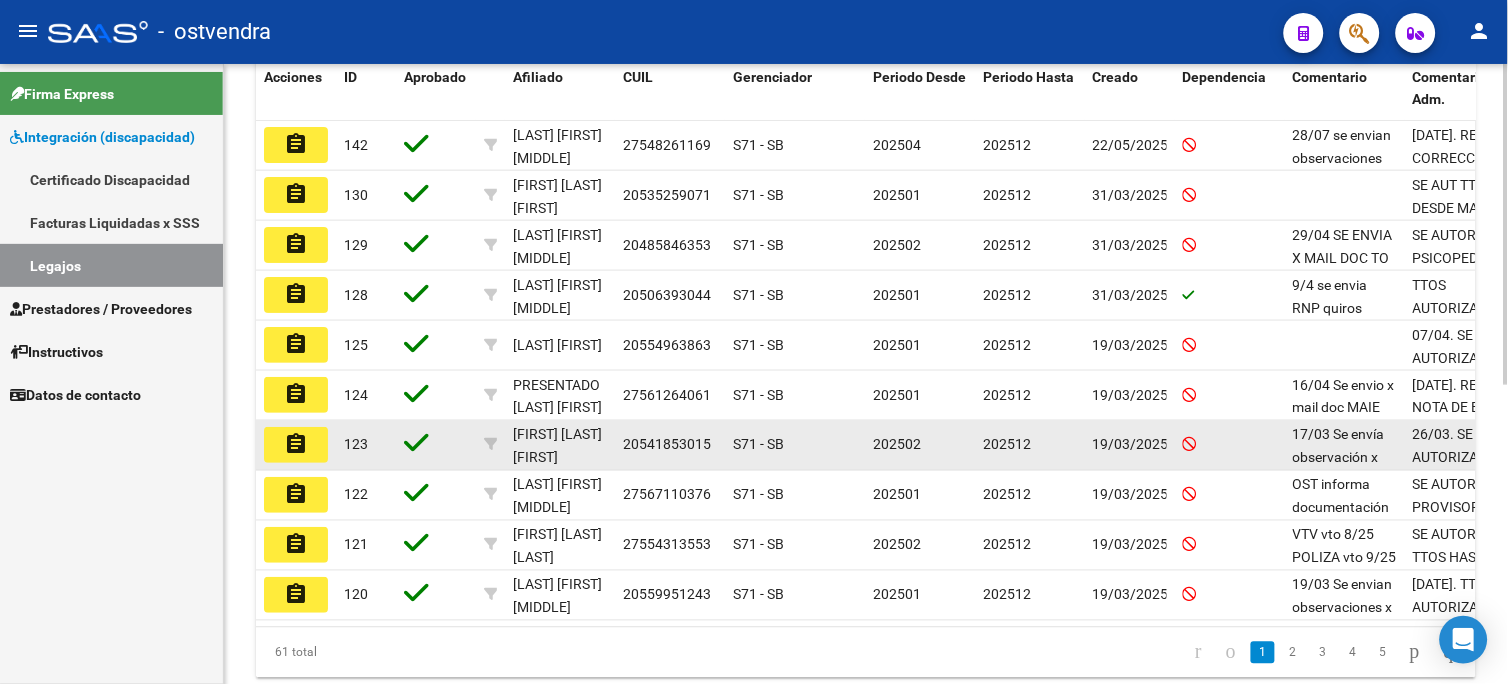 scroll, scrollTop: 555, scrollLeft: 0, axis: vertical 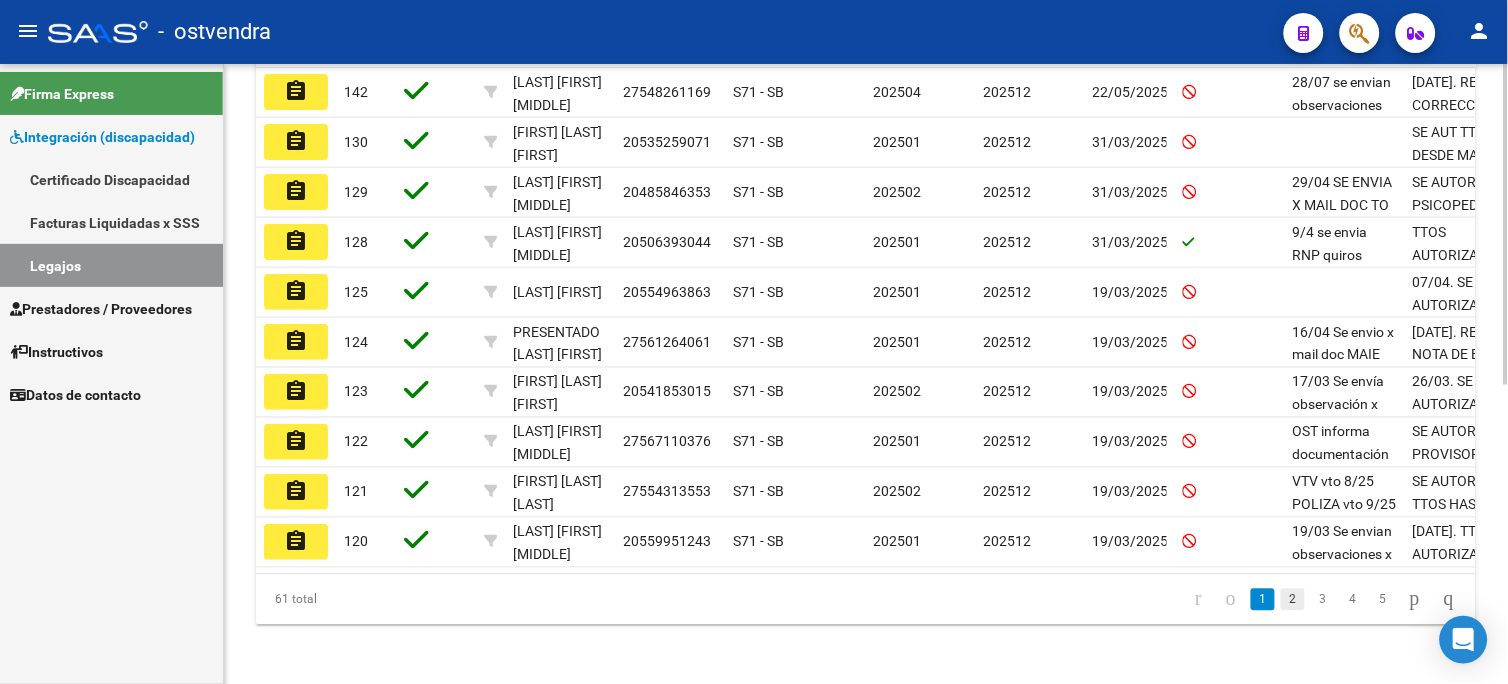 click on "2" 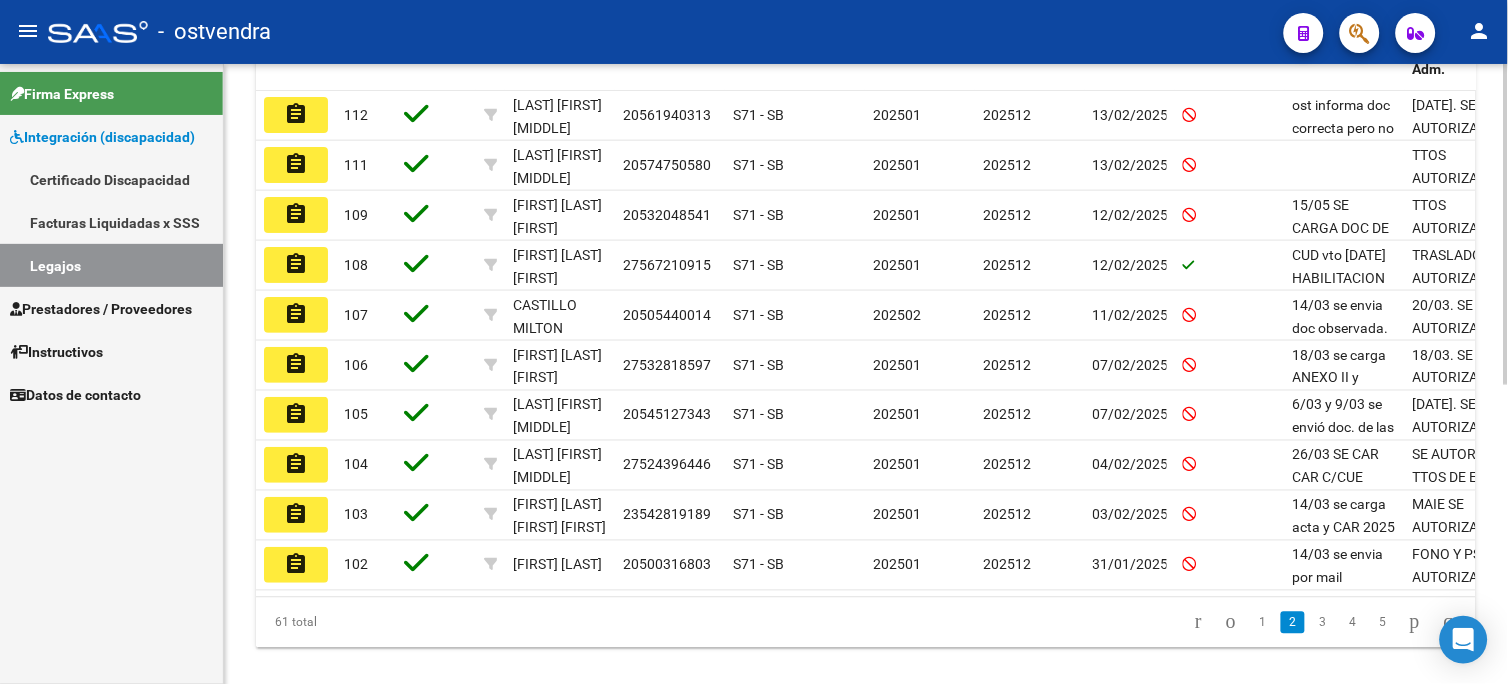 scroll, scrollTop: 523, scrollLeft: 0, axis: vertical 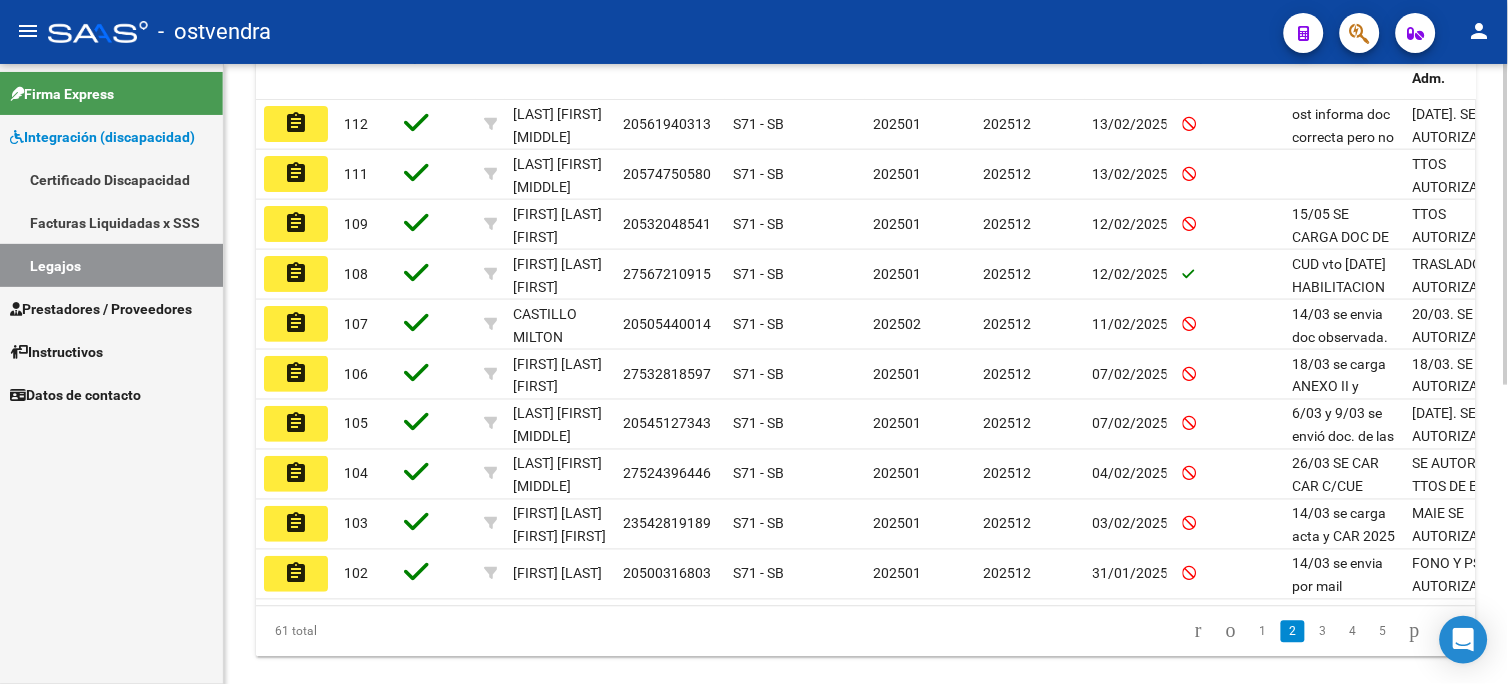 click on "menu -   ostvendra  person    Firma Express     Integración (discapacidad) Certificado Discapacidad Facturas Liquidadas x SSS Legajos    Prestadores / Proveedores Facturas - Listado/Carga Facturas - Documentación Pagos x Transferencia Auditorías - Listado Auditorías - Comentarios Auditorías - Cambios Área Prestadores - Listado Prestadores - Docu.    Instructivos    Datos de contacto Modelo Formulario DDJJ para Transporte  /  Modelo Conformidad Transporte  /  Modelo Presupuesto Transporte  /  Modelo Conformidad Prestacional  /  Modelo Presupuesto Prestacional  /  ModeloResumen HC  /  Modelo Planilla FIM  INTEGRACION -> Legajos add  Crear Legajo
cloud_download  Exportar CSV  Descargar Documentos
-  Legajos Filtros Id Seleccionar Gerenciador Seleccionar Gerenciador CUIL / Apellido CUIT / Razon Social Periodo Periodo Desde Periodo Hasta Todos Aprobado Start date – End date Fec. Creado Desde / Hasta Archivo CSV CUIL help search  Buscar Legajo  delete  Borrar Filtros  Acciones ID CUIL" at bounding box center [754, 342] 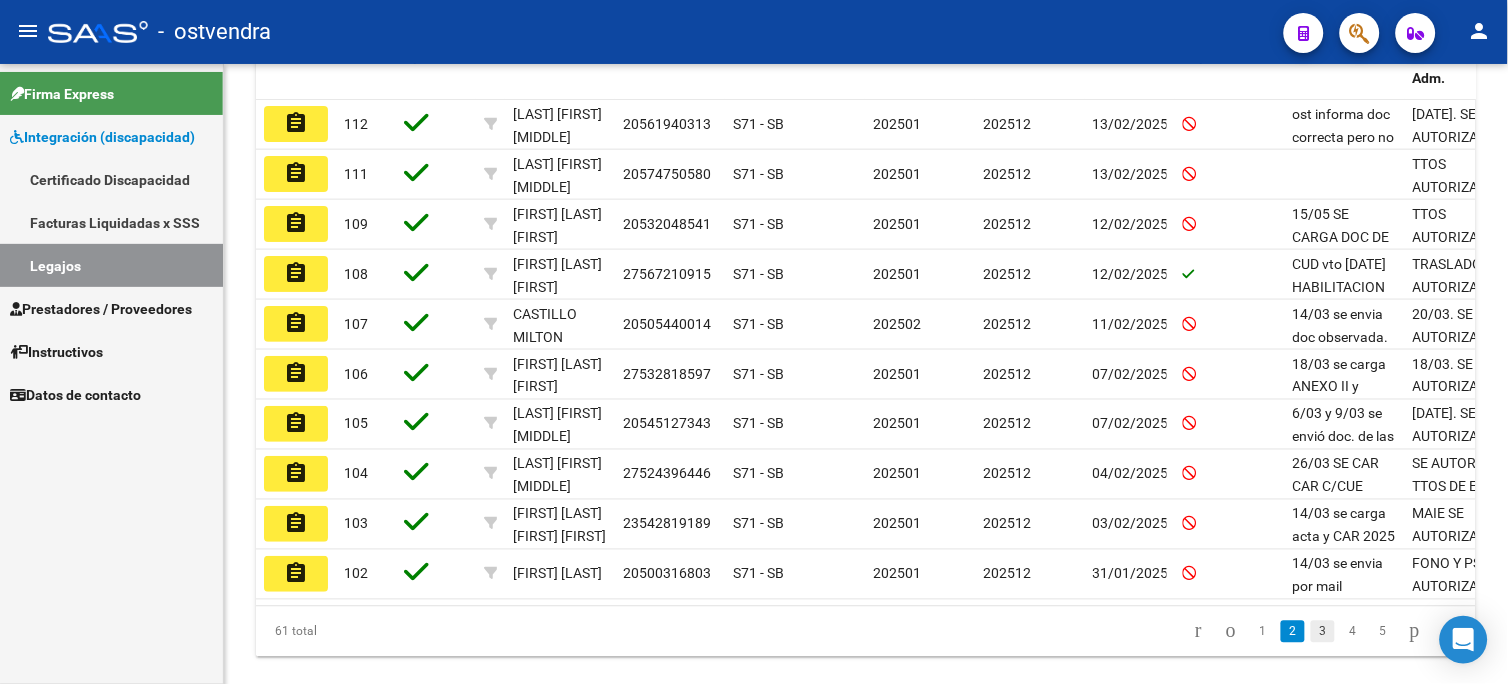 click on "3" 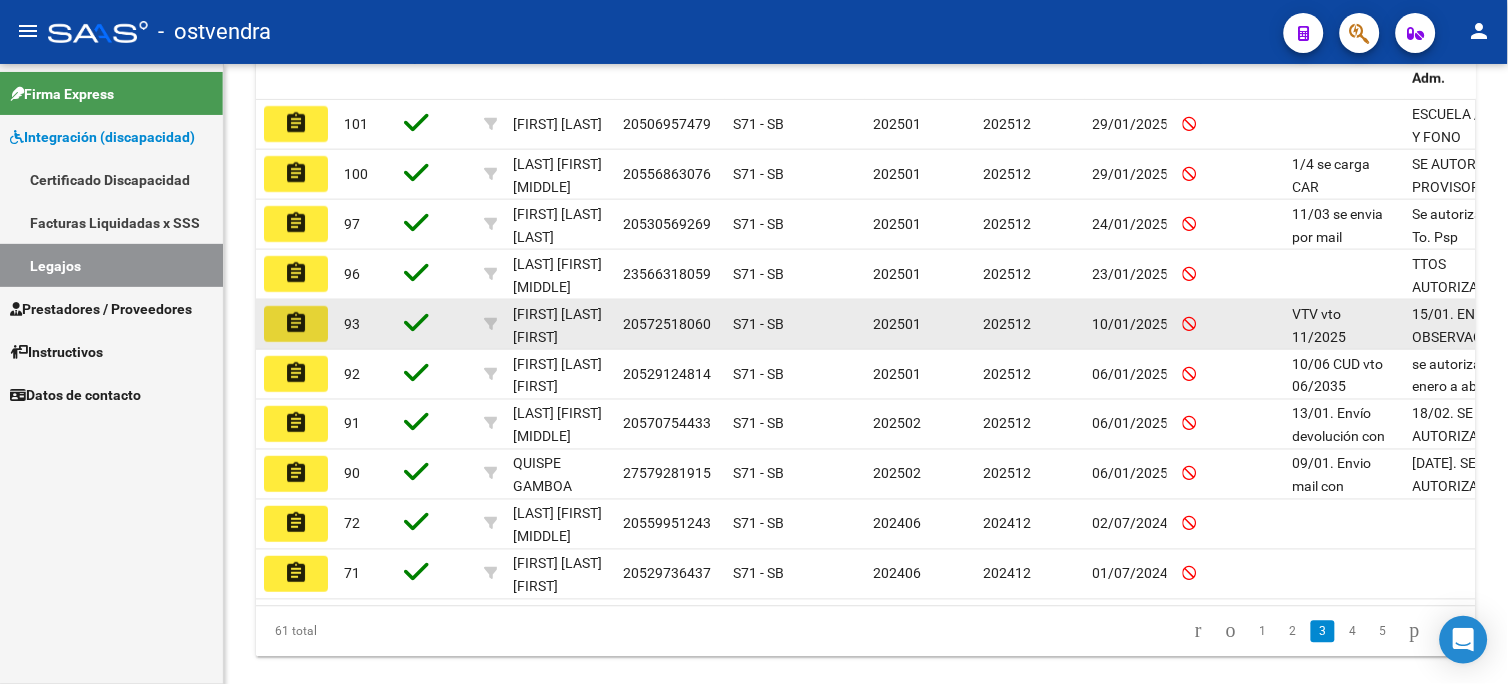 click on "assignment" 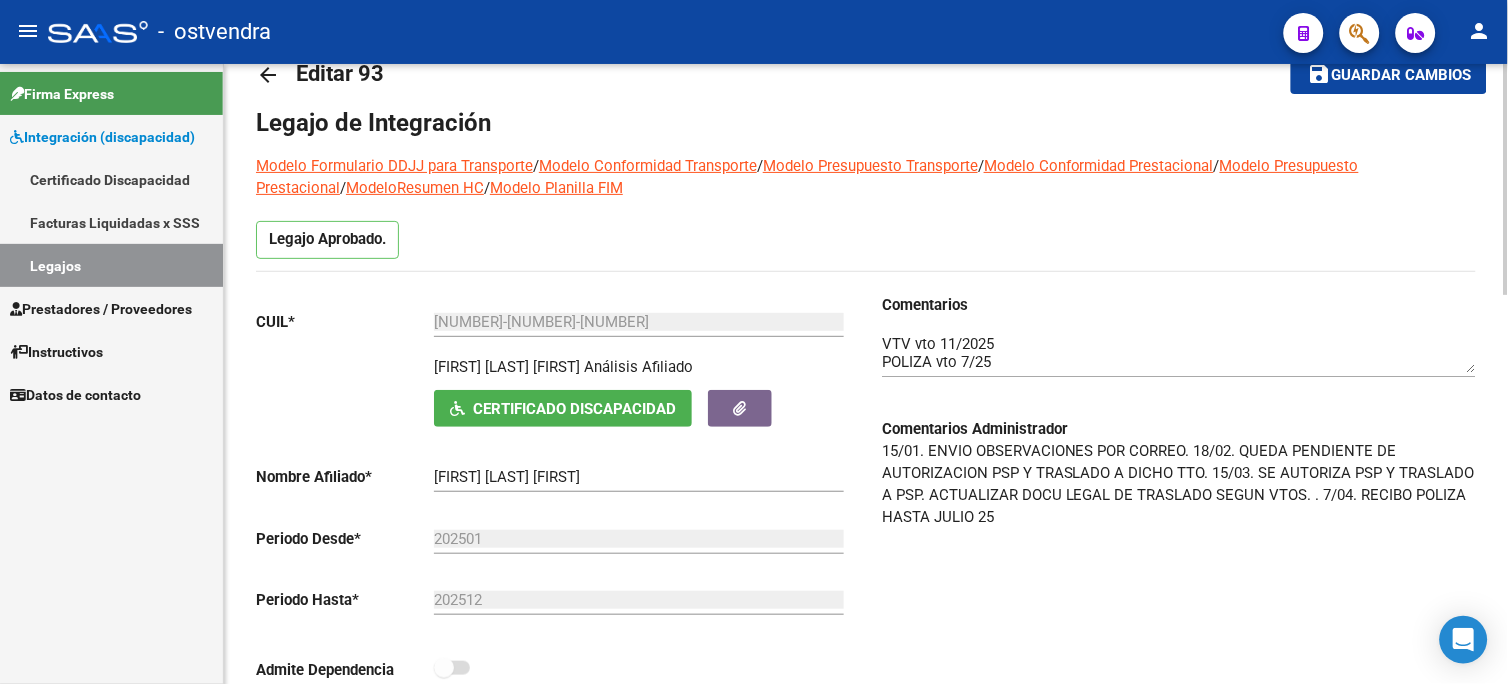 scroll, scrollTop: 107, scrollLeft: 0, axis: vertical 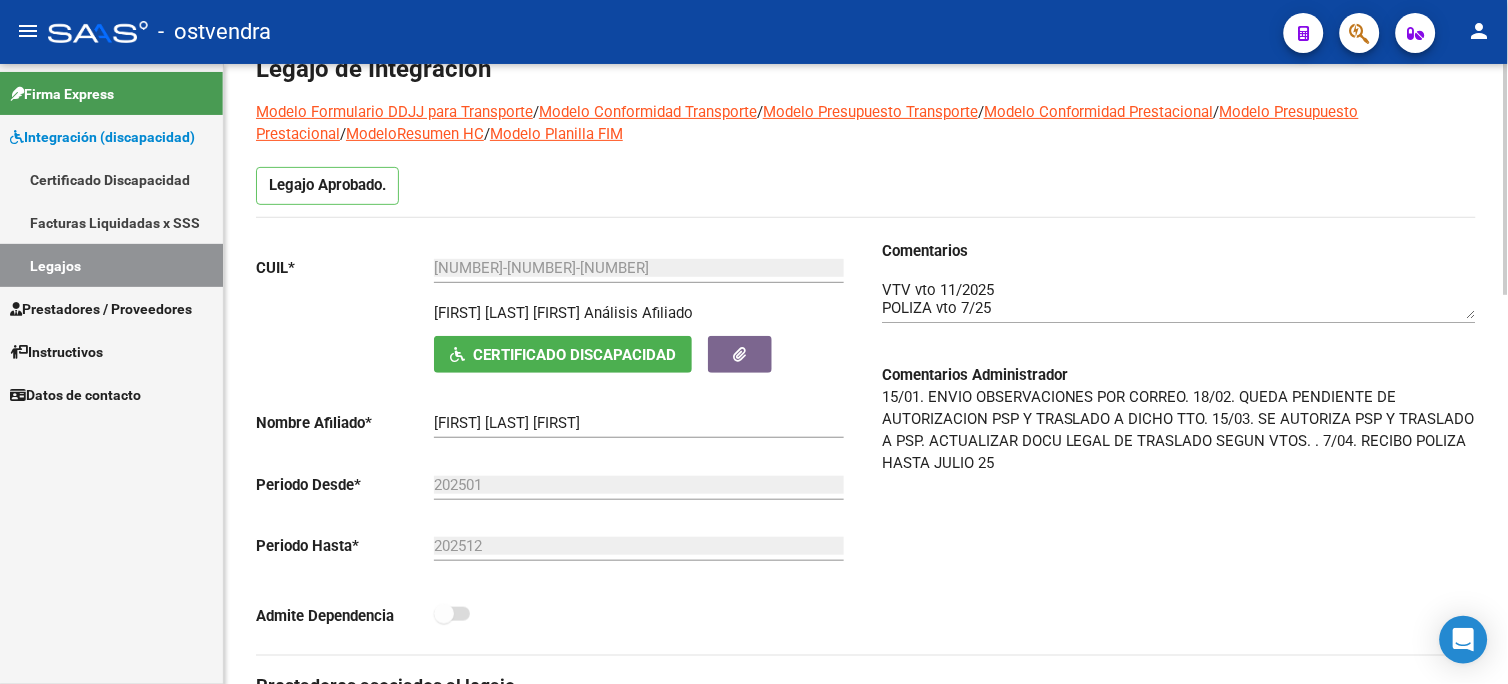 click on "menu -   ostvendra  person    Firma Express     Integración (discapacidad) Certificado Discapacidad Facturas Liquidadas x SSS Legajos    Prestadores / Proveedores Facturas - Listado/Carga Facturas - Documentación Pagos x Transferencia Auditorías - Listado Auditorías - Comentarios Auditorías - Cambios Área Prestadores - Listado Prestadores - Docu.    Instructivos    Datos de contacto arrow_back Editar 93    save Guardar cambios Legajo de Integración Modelo Formulario DDJJ para Transporte  /  Modelo Conformidad Transporte  /  Modelo Presupuesto Transporte  /  Modelo Conformidad Prestacional  /  Modelo Presupuesto Prestacional  /  ModeloResumen HC  /  Modelo Planilla FIM  Legajo Aprobado.  CUIL  *   [CUIT] Ingresar CUIL  [LAST] [LAST]     Análisis Afiliado    Certificado Discapacidad ARCA Padrón Nombre Afiliado  *   [LAST] [LAST] Ingresar el nombre  Periodo Desde  *   [PERIOD] Ej: 202203  Periodo Hasta  *   [PERIOD] Ej: 202212  Admite Dependencia   Comentarios Aprobado CUIT" at bounding box center (754, 342) 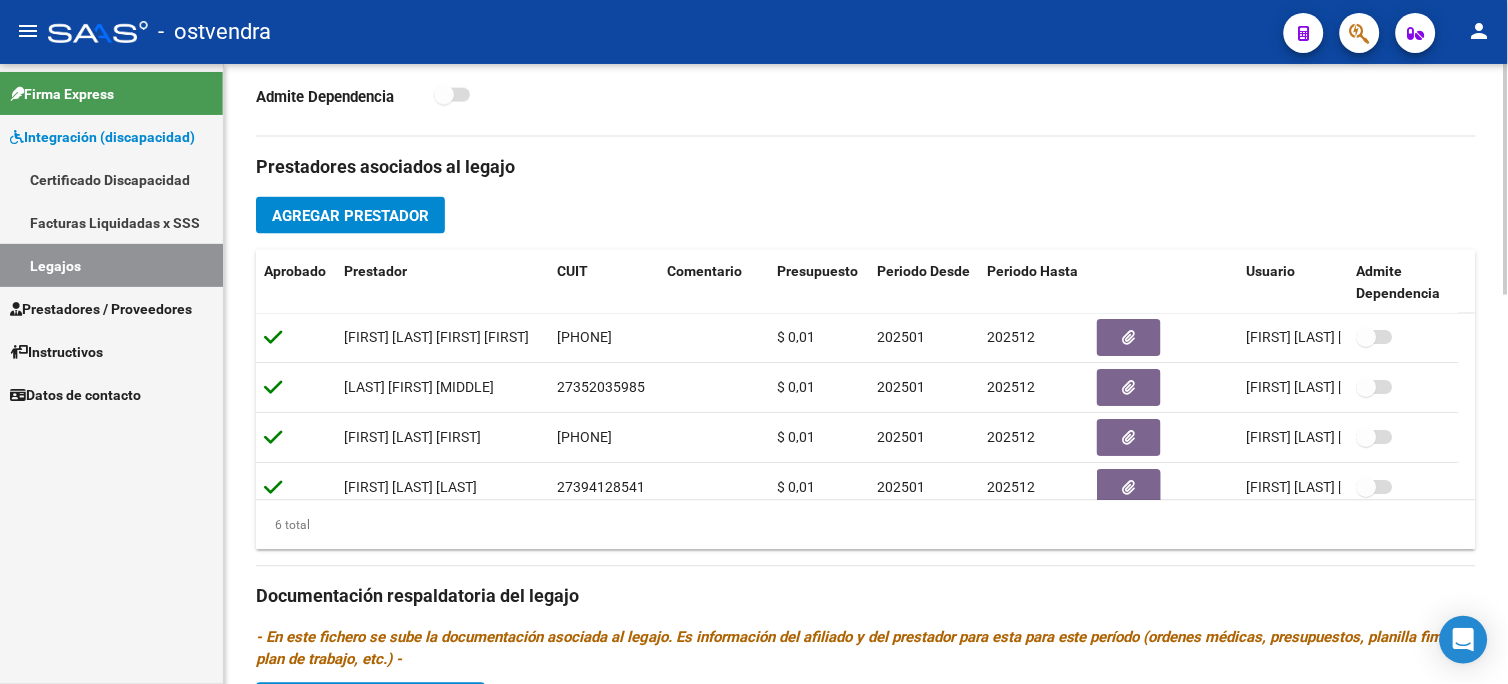 scroll, scrollTop: 937, scrollLeft: 0, axis: vertical 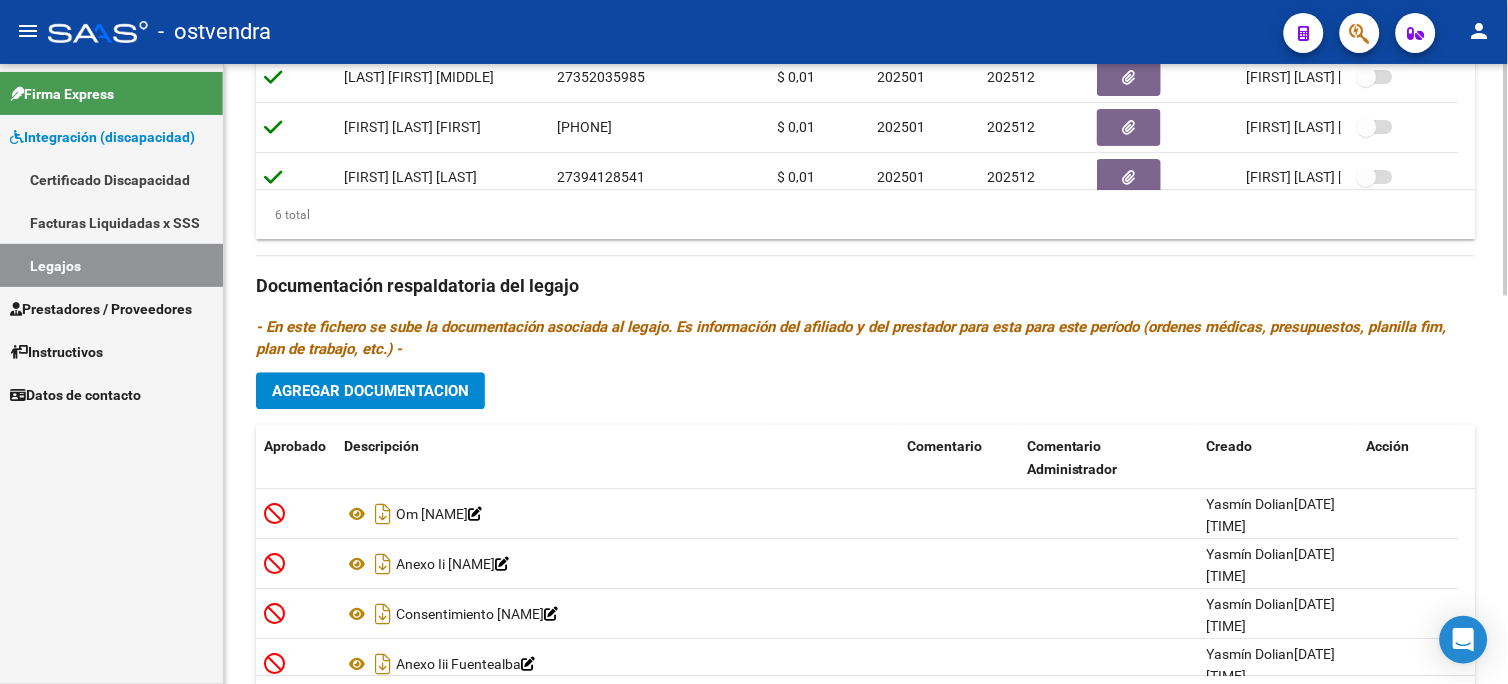 click on "menu -   ostvendra  person    Firma Express     Integración (discapacidad) Certificado Discapacidad Facturas Liquidadas x SSS Legajos    Prestadores / Proveedores Facturas - Listado/Carga Facturas - Documentación Pagos x Transferencia Auditorías - Listado Auditorías - Comentarios Auditorías - Cambios Área Prestadores - Listado Prestadores - Docu.    Instructivos    Datos de contacto arrow_back Editar 93    save Guardar cambios Legajo de Integración Modelo Formulario DDJJ para Transporte  /  Modelo Conformidad Transporte  /  Modelo Presupuesto Transporte  /  Modelo Conformidad Prestacional  /  Modelo Presupuesto Prestacional  /  ModeloResumen HC  /  Modelo Planilla FIM  Legajo Aprobado.  CUIL  *   [CUIT] Ingresar CUIL  [LAST] [FIRST]     Análisis Afiliado    Certificado Discapacidad ARCA Padrón Nombre Afiliado  *   [LAST] [FIRST] Ingresar el nombre  Periodo Desde  *   202501 Ej: 202203  Periodo Hasta  *   202512 Ej: 202212  Admite Dependencia   Comentarios                                  Comentarios Administrador  15/01. ENVIO OBSERVACIONES POR CORREO. 18/02. QUEDA PENDIENTE DE AUTORIZACION PSP Y TRASLADO A DICHO TTO. 15/03. SE AUTORIZA PSP Y TRASLADO A PSP. ACTUALIZAR DOCU LEGAL DE TRASLADO SEGUN VTOS. . 7/04. RECIBO POLIZA HASTA JULIO 25 Prestadores asociados al legajo Agregar Prestador Aprobado Prestador CUIT Comentario Presupuesto Periodo Desde Periodo Hasta" 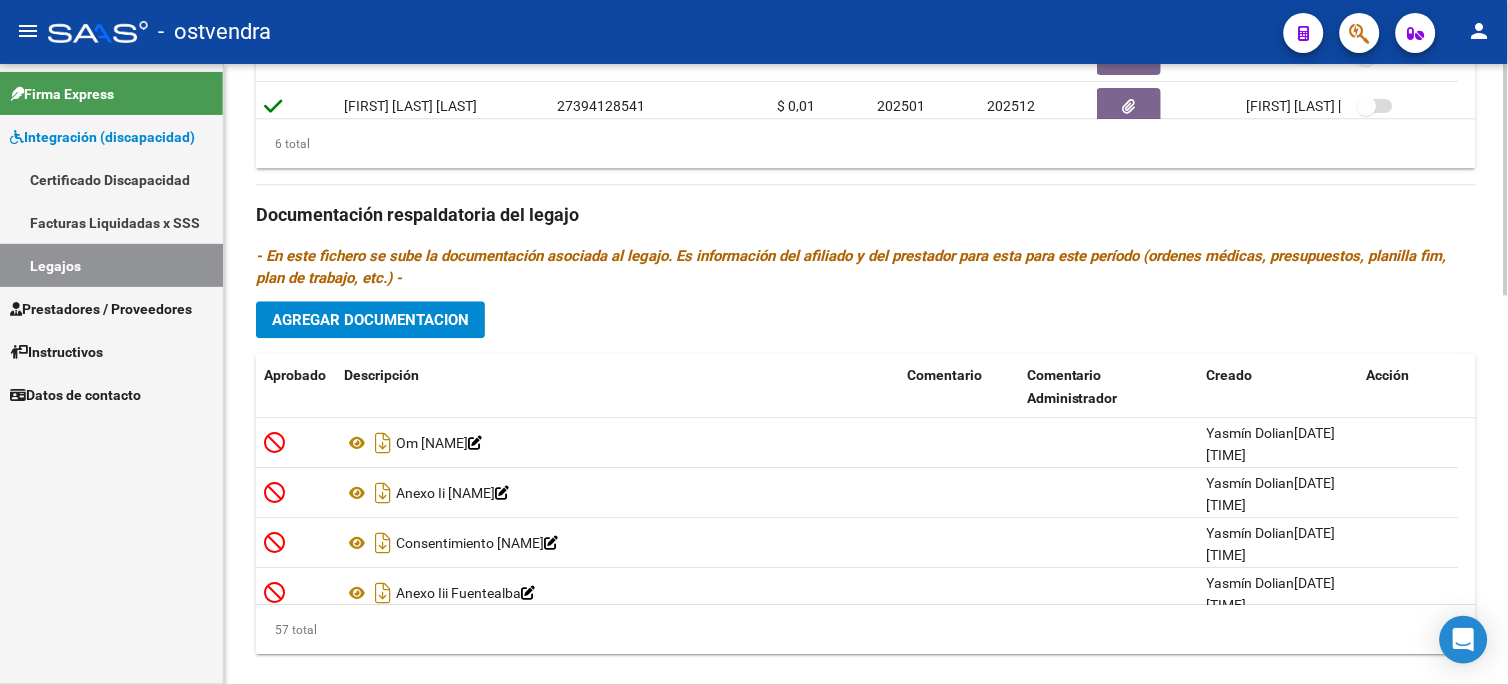 click on "menu -   ostvendra  person    Firma Express     Integración (discapacidad) Certificado Discapacidad Facturas Liquidadas x SSS Legajos    Prestadores / Proveedores Facturas - Listado/Carga Facturas - Documentación Pagos x Transferencia Auditorías - Listado Auditorías - Comentarios Auditorías - Cambios Área Prestadores - Listado Prestadores - Docu.    Instructivos    Datos de contacto arrow_back Editar 93    save Guardar cambios Legajo de Integración Modelo Formulario DDJJ para Transporte  /  Modelo Conformidad Transporte  /  Modelo Presupuesto Transporte  /  Modelo Conformidad Prestacional  /  Modelo Presupuesto Prestacional  /  ModeloResumen HC  /  Modelo Planilla FIM  Legajo Aprobado.  CUIL  *   [CUIT] Ingresar CUIL  [LAST] [LAST]     Análisis Afiliado    Certificado Discapacidad ARCA Padrón Nombre Afiliado  *   [LAST] [LAST] Ingresar el nombre  Periodo Desde  *   [PERIOD] Ej: 202203  Periodo Hasta  *   [PERIOD] Ej: 202212  Admite Dependencia   Comentarios Aprobado CUIT" at bounding box center (754, 342) 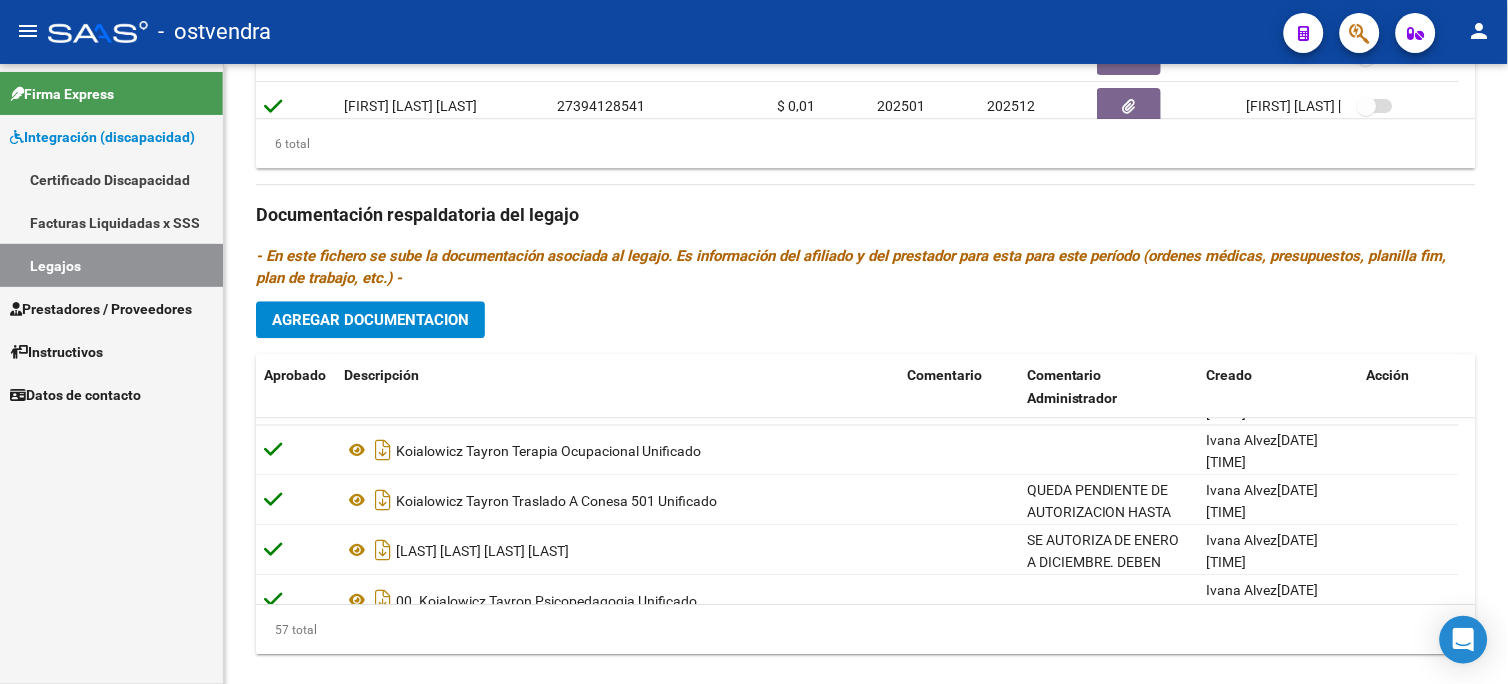 scroll, scrollTop: 2670, scrollLeft: 0, axis: vertical 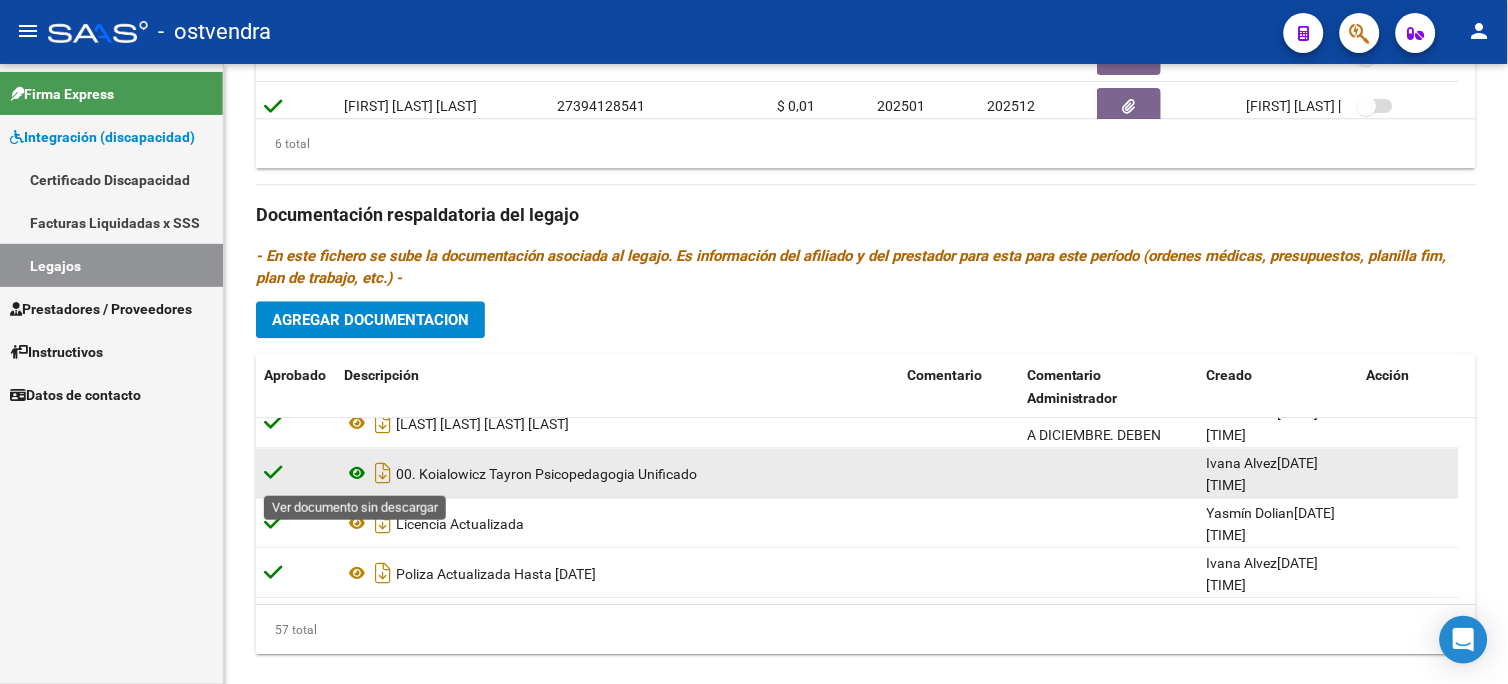 click 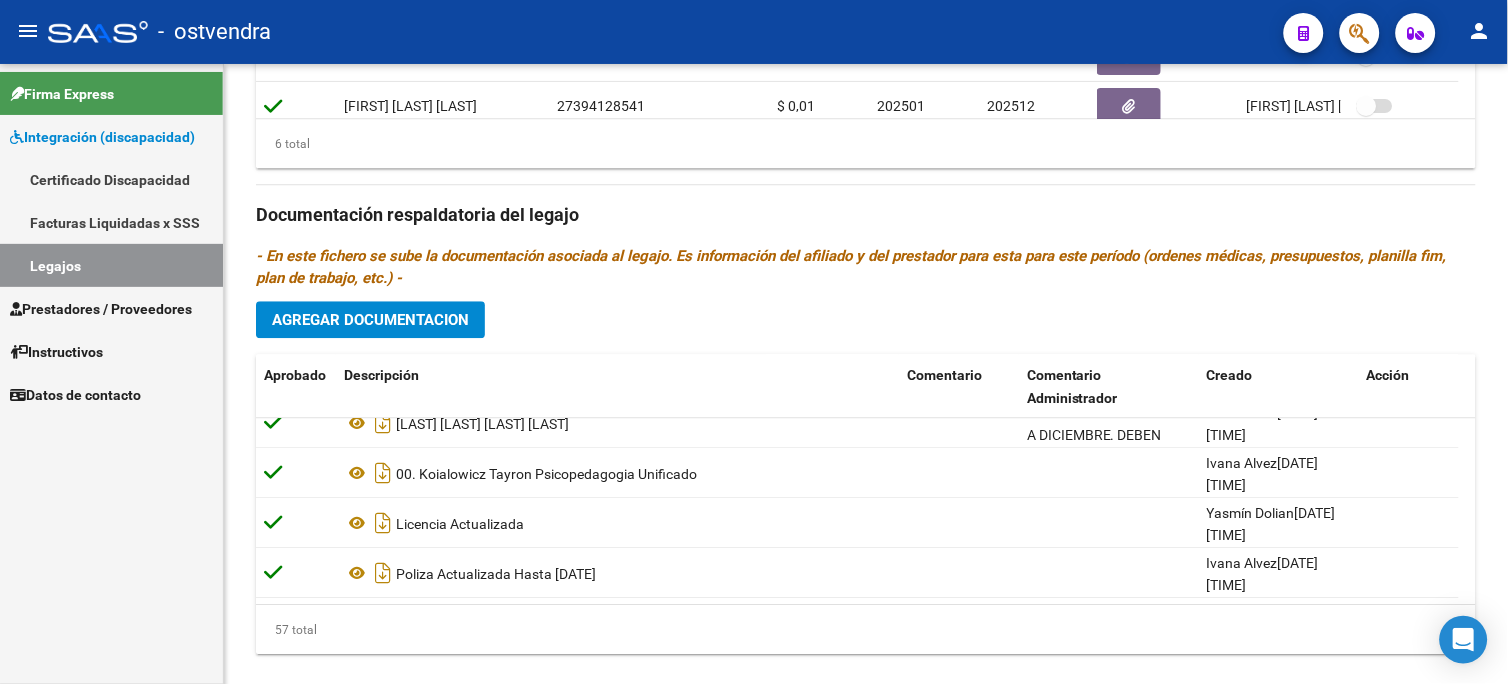 click on "Legajos" at bounding box center (111, 265) 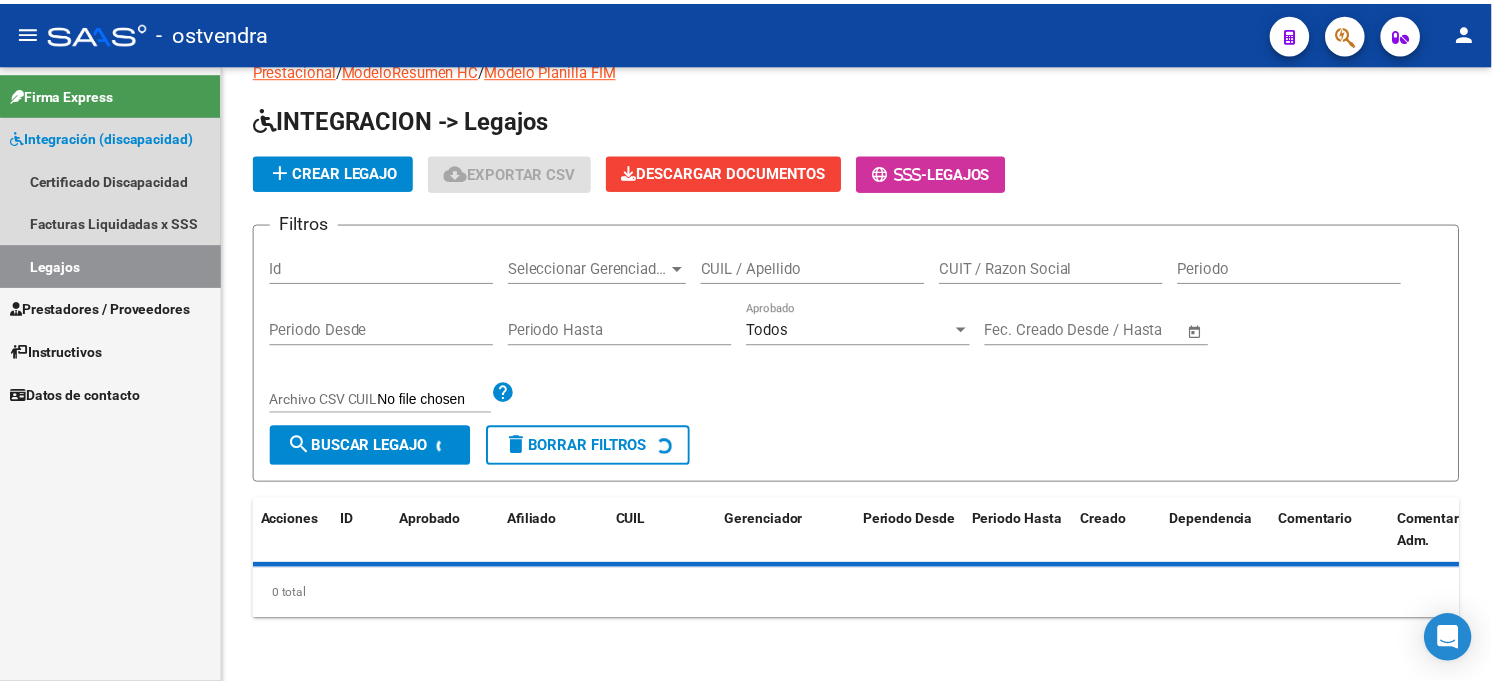 scroll, scrollTop: 0, scrollLeft: 0, axis: both 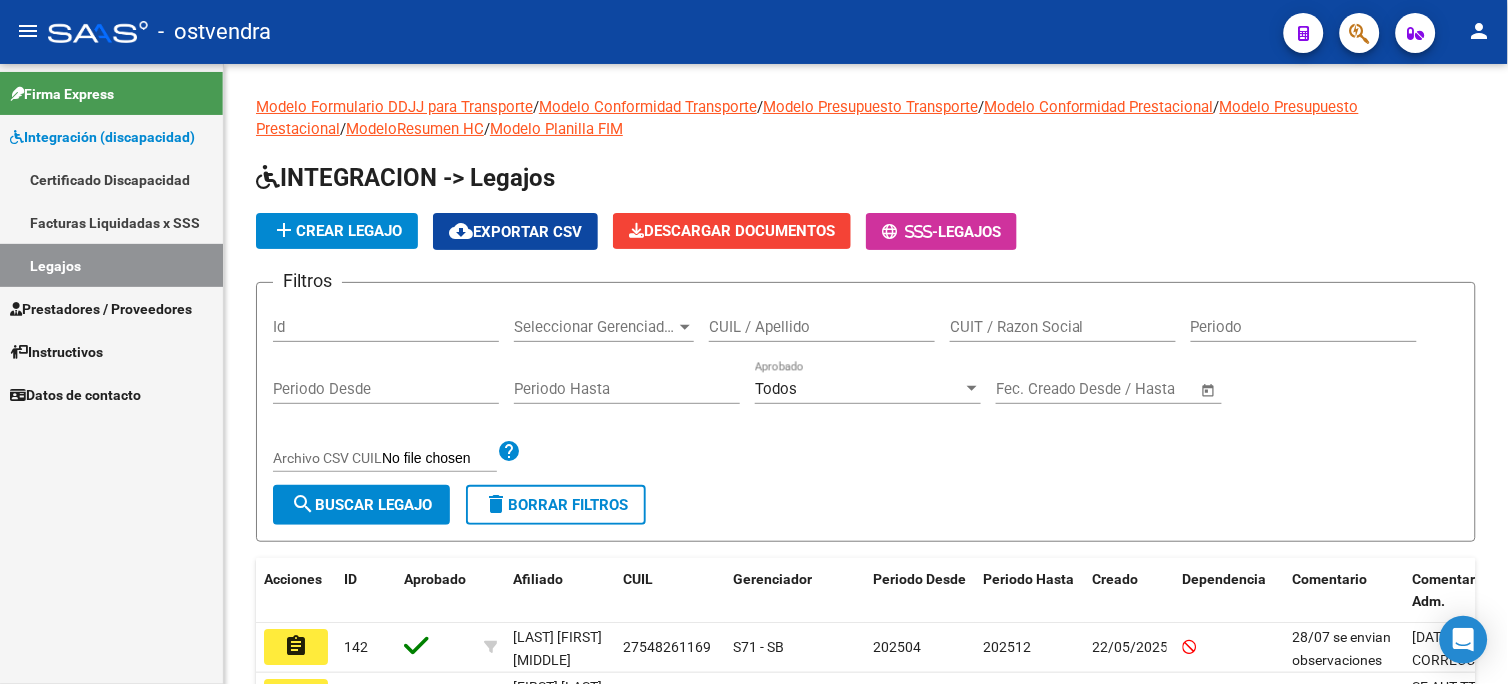 click on "Integración (discapacidad)" at bounding box center [102, 137] 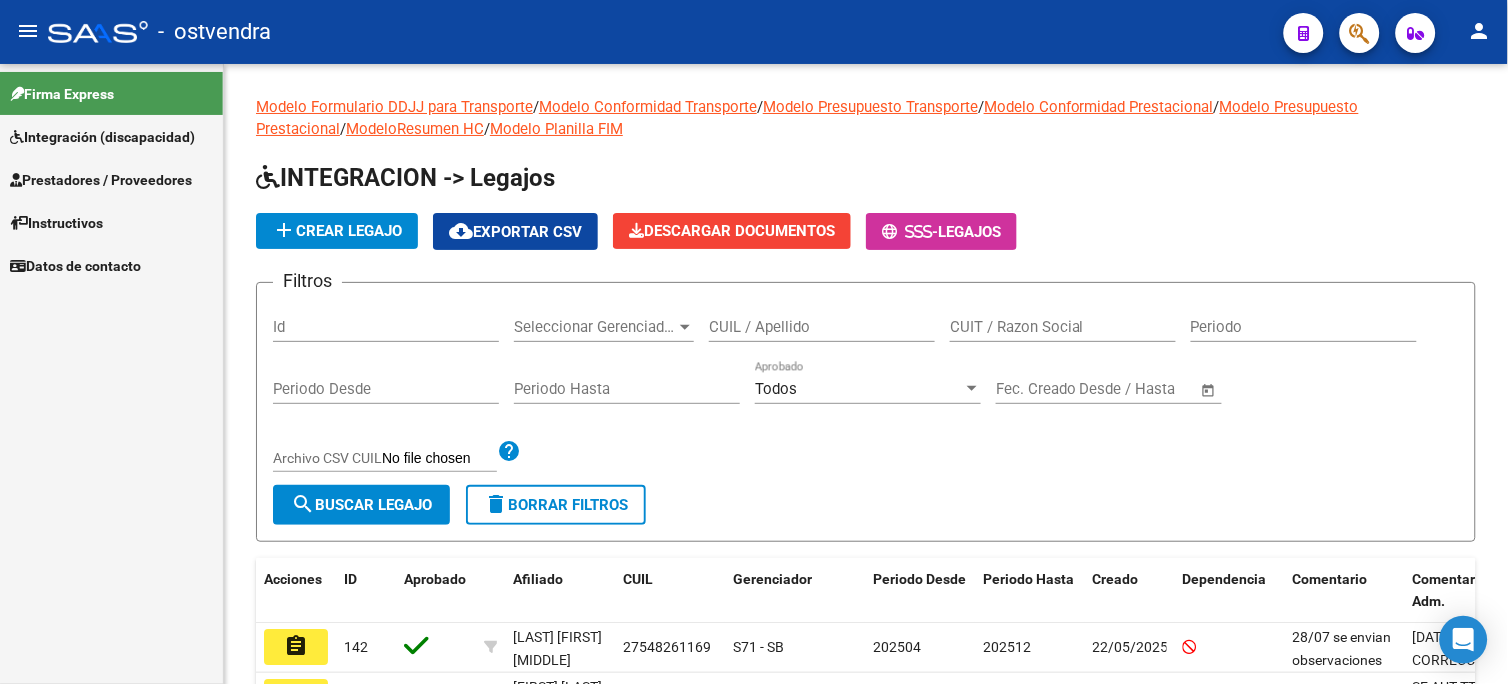click on "Prestadores / Proveedores" at bounding box center (111, 179) 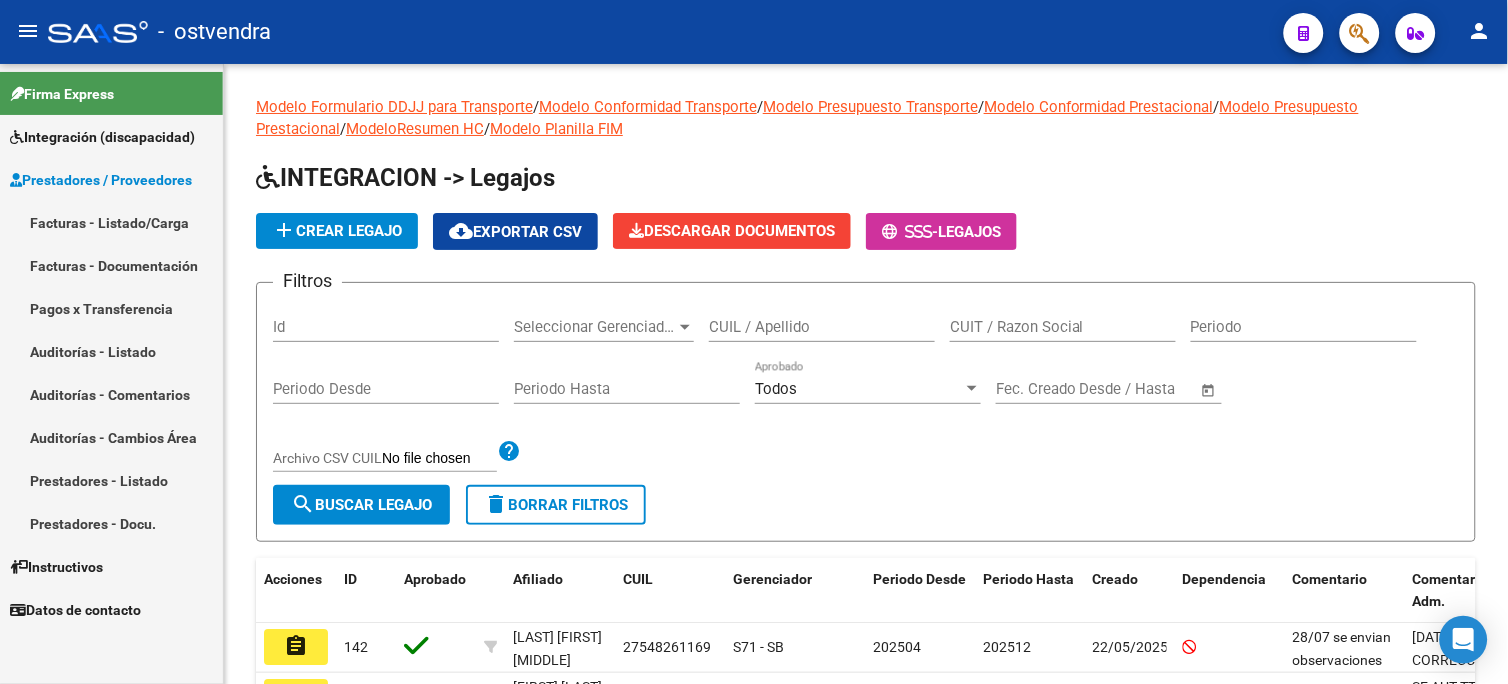 click on "Facturas - Listado/Carga" at bounding box center [111, 222] 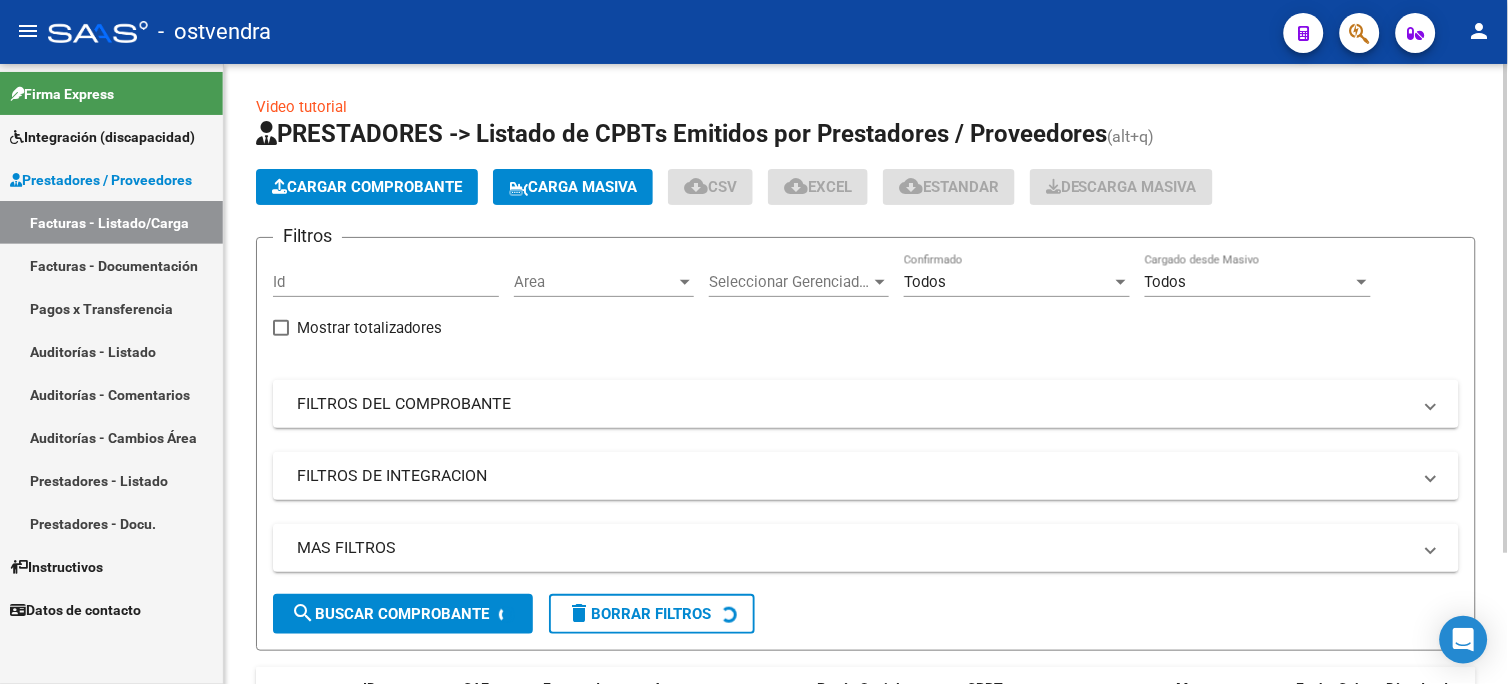 click on "Cargar Comprobante" 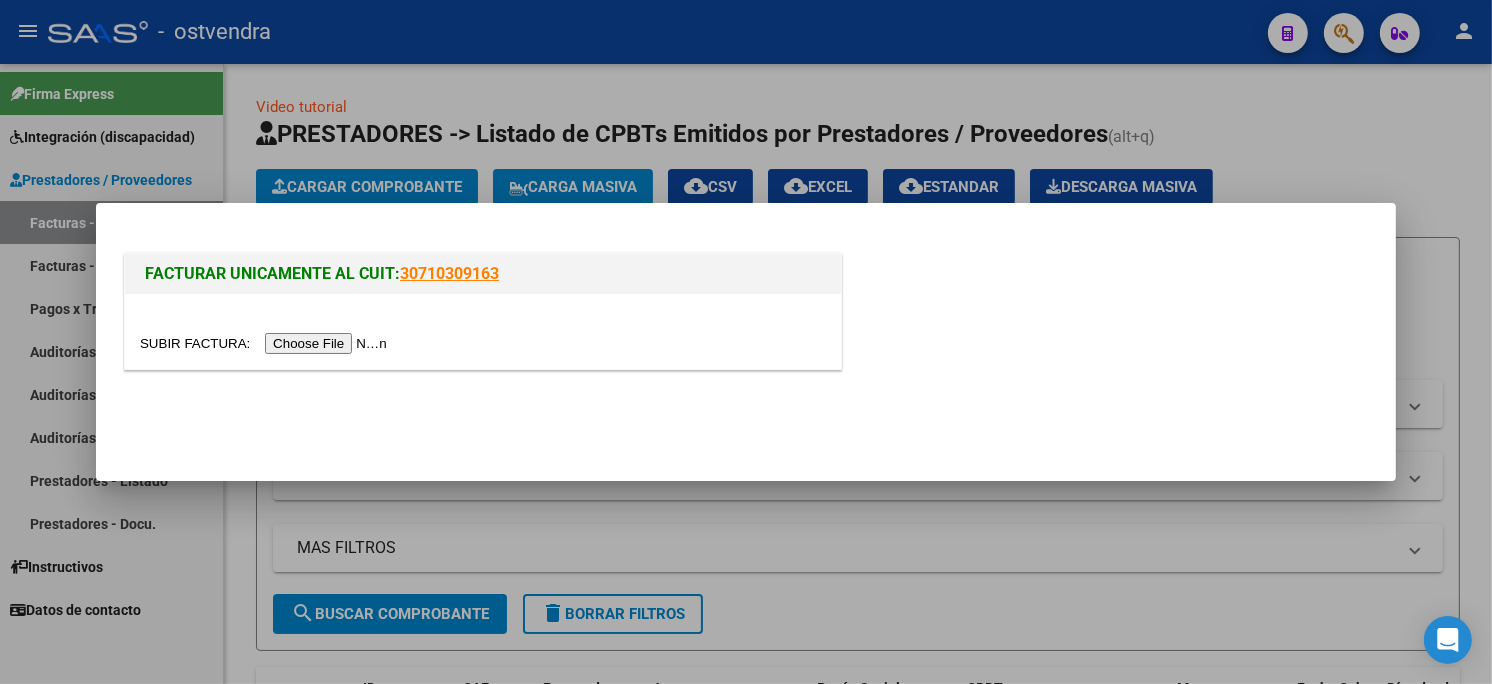 click at bounding box center [266, 343] 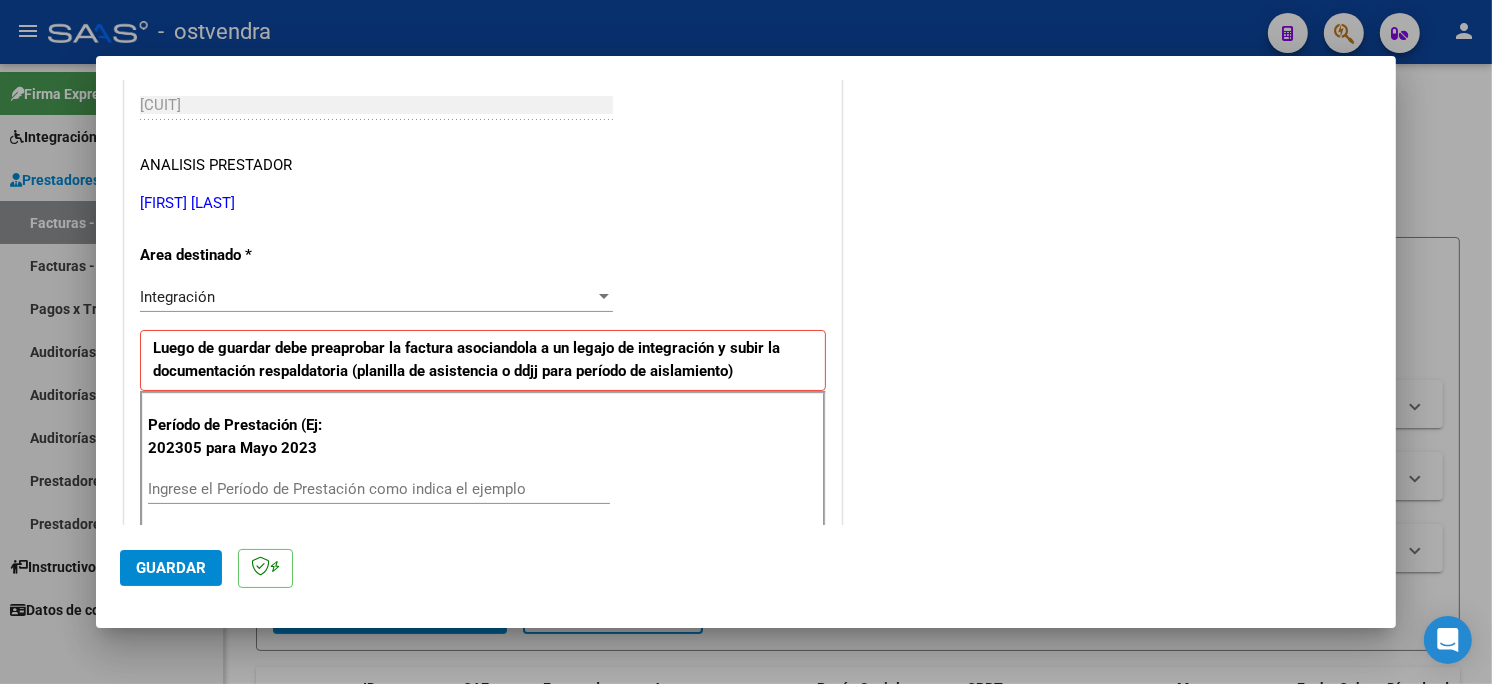 scroll, scrollTop: 333, scrollLeft: 0, axis: vertical 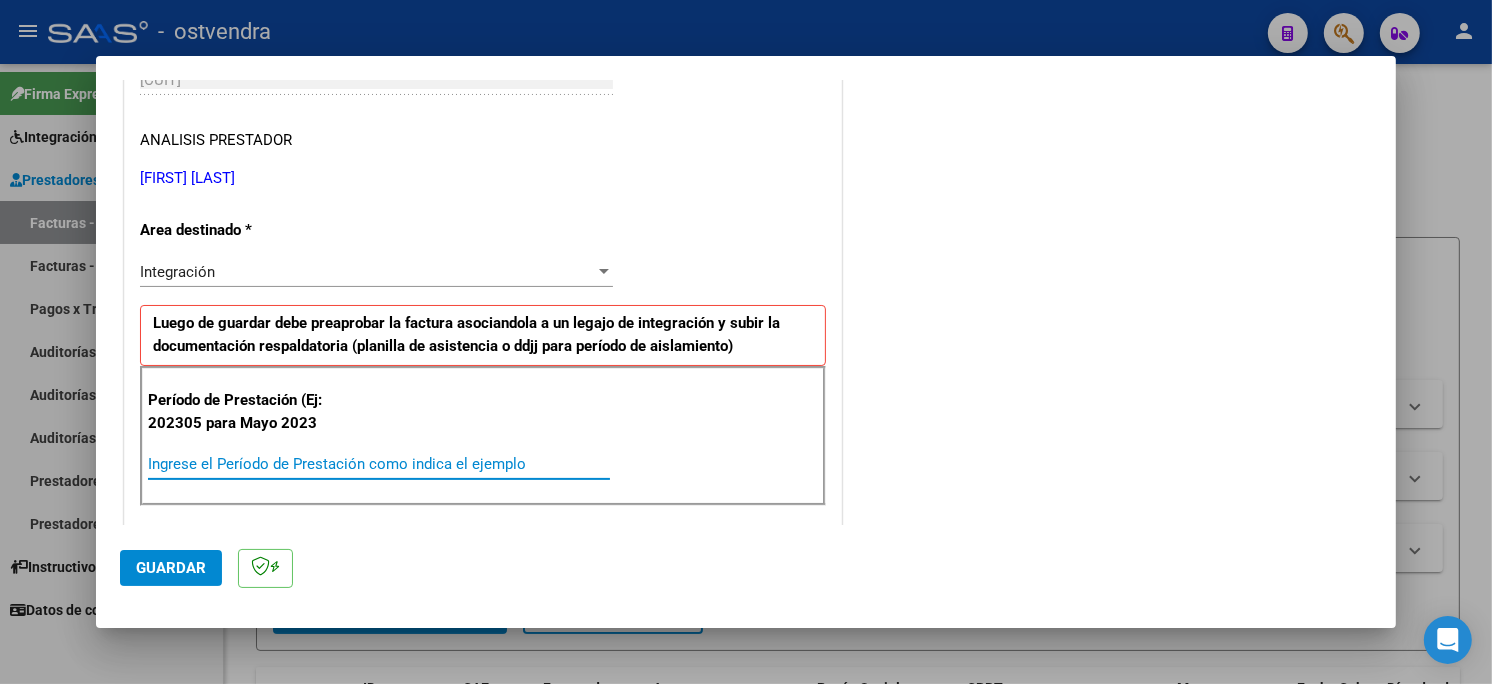 click on "Ingrese el Período de Prestación como indica el ejemplo" at bounding box center [379, 464] 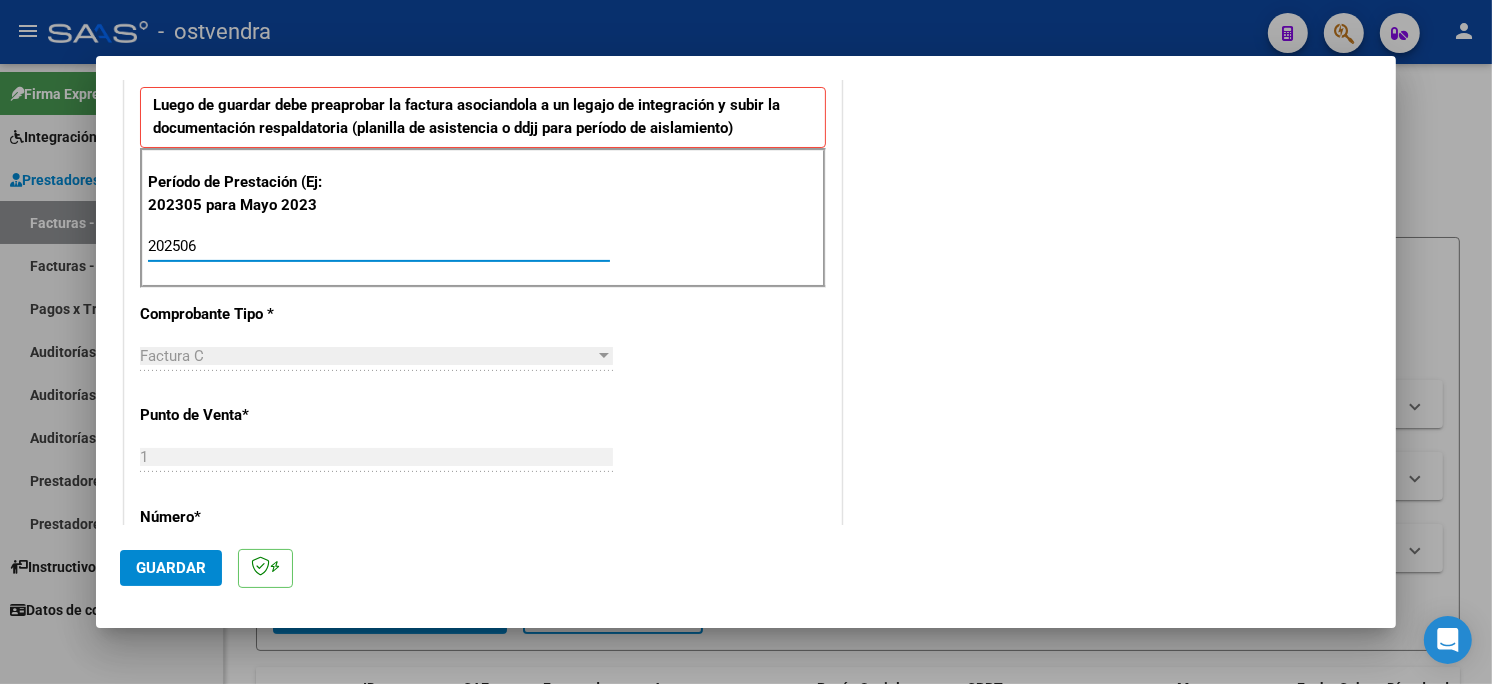 scroll, scrollTop: 555, scrollLeft: 0, axis: vertical 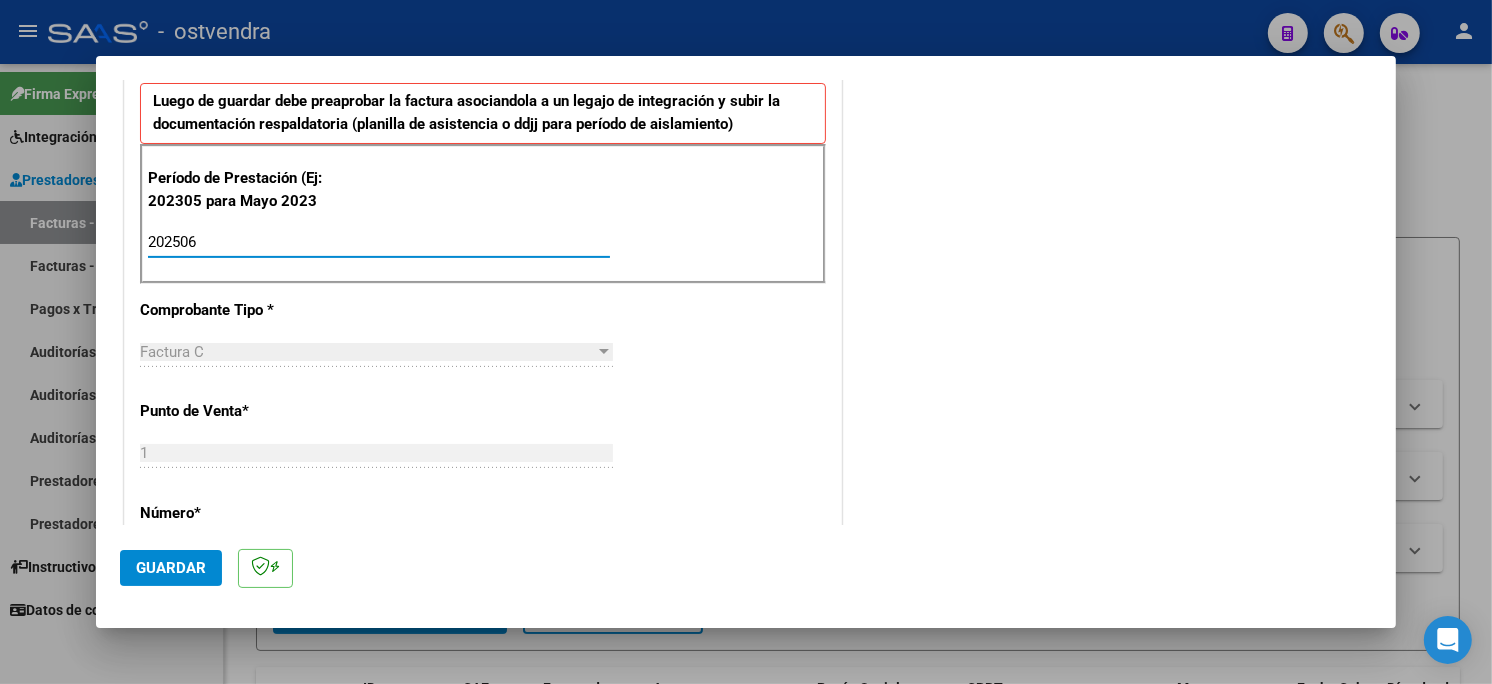 type on "202506" 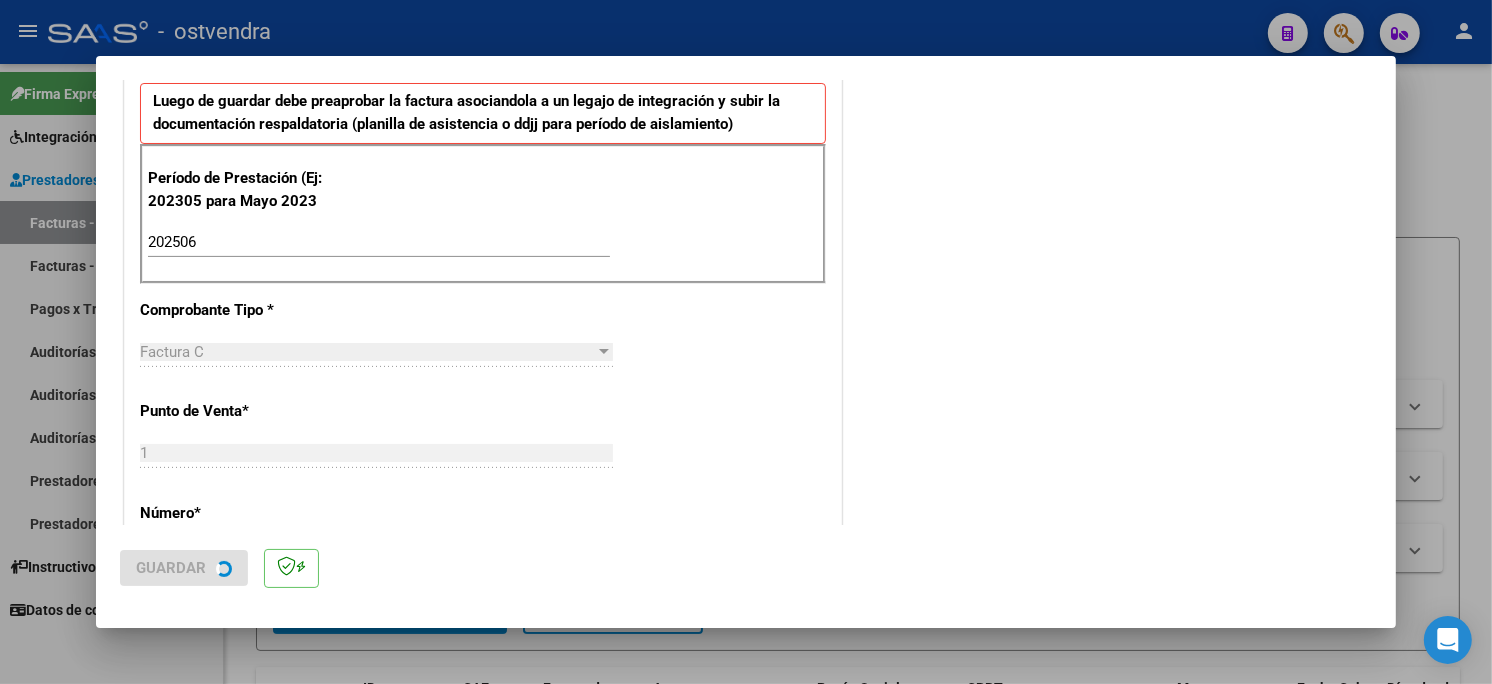scroll, scrollTop: 0, scrollLeft: 0, axis: both 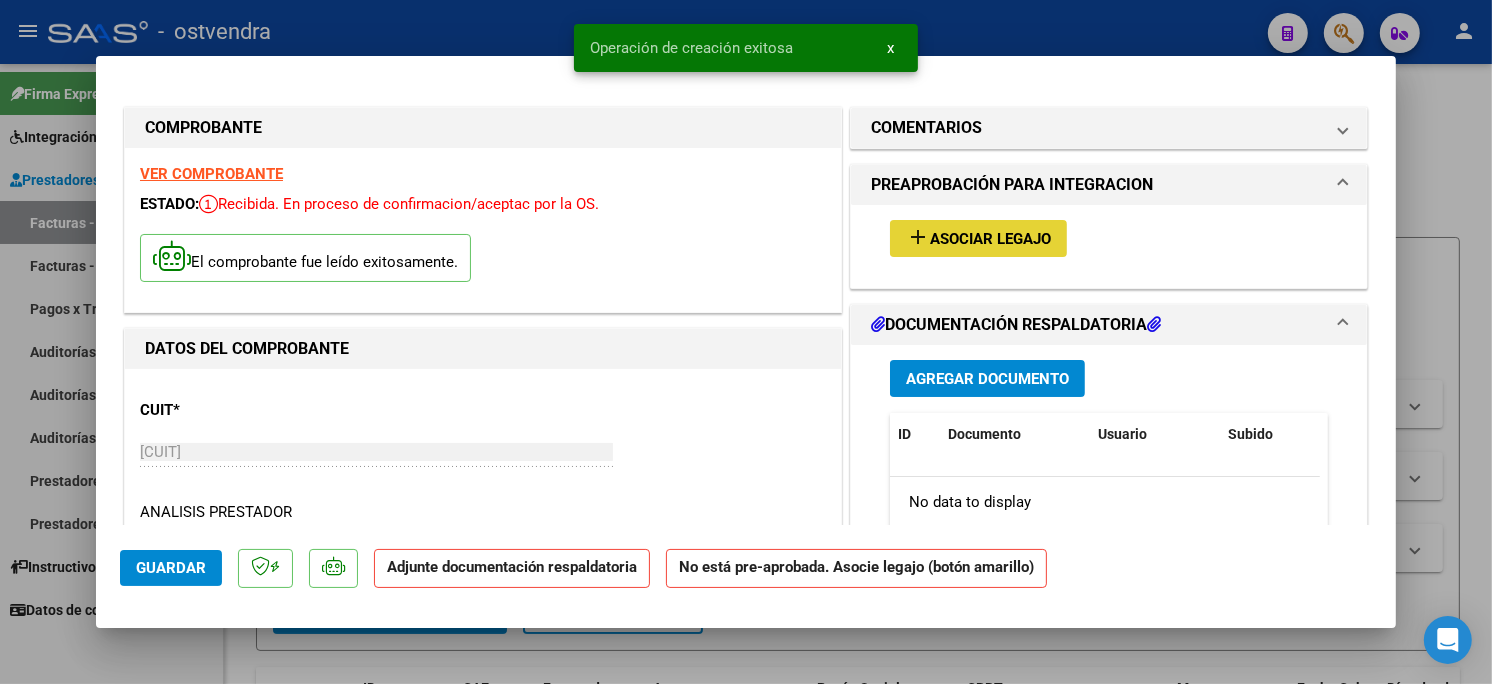 click on "Asociar Legajo" at bounding box center [990, 239] 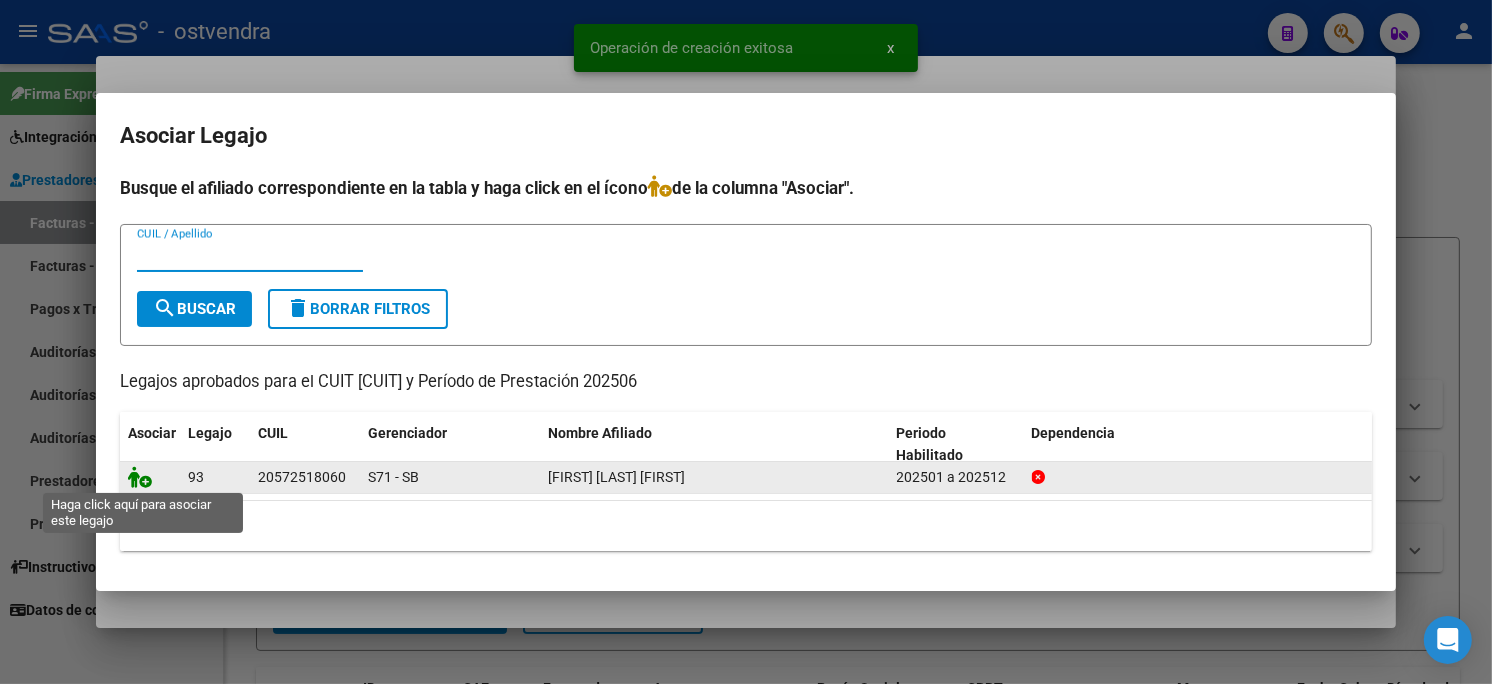 click 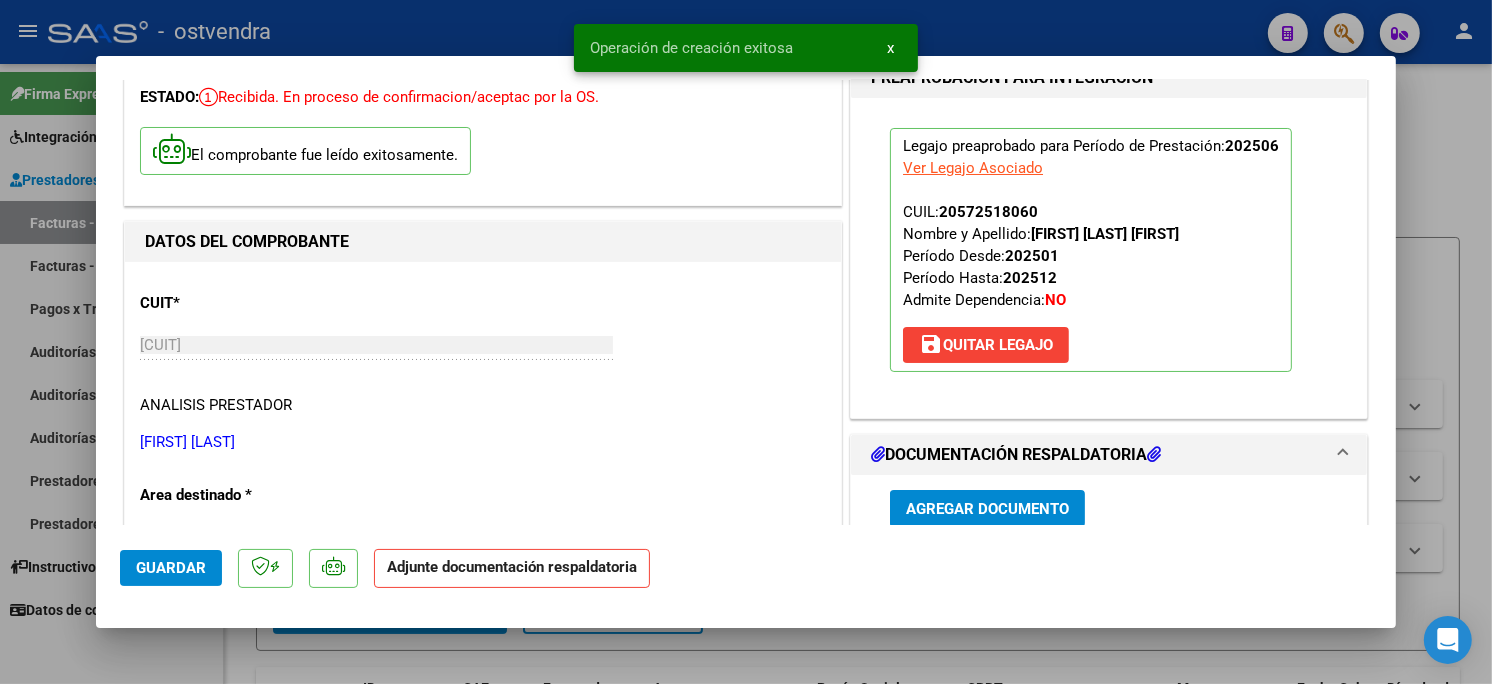 scroll, scrollTop: 222, scrollLeft: 0, axis: vertical 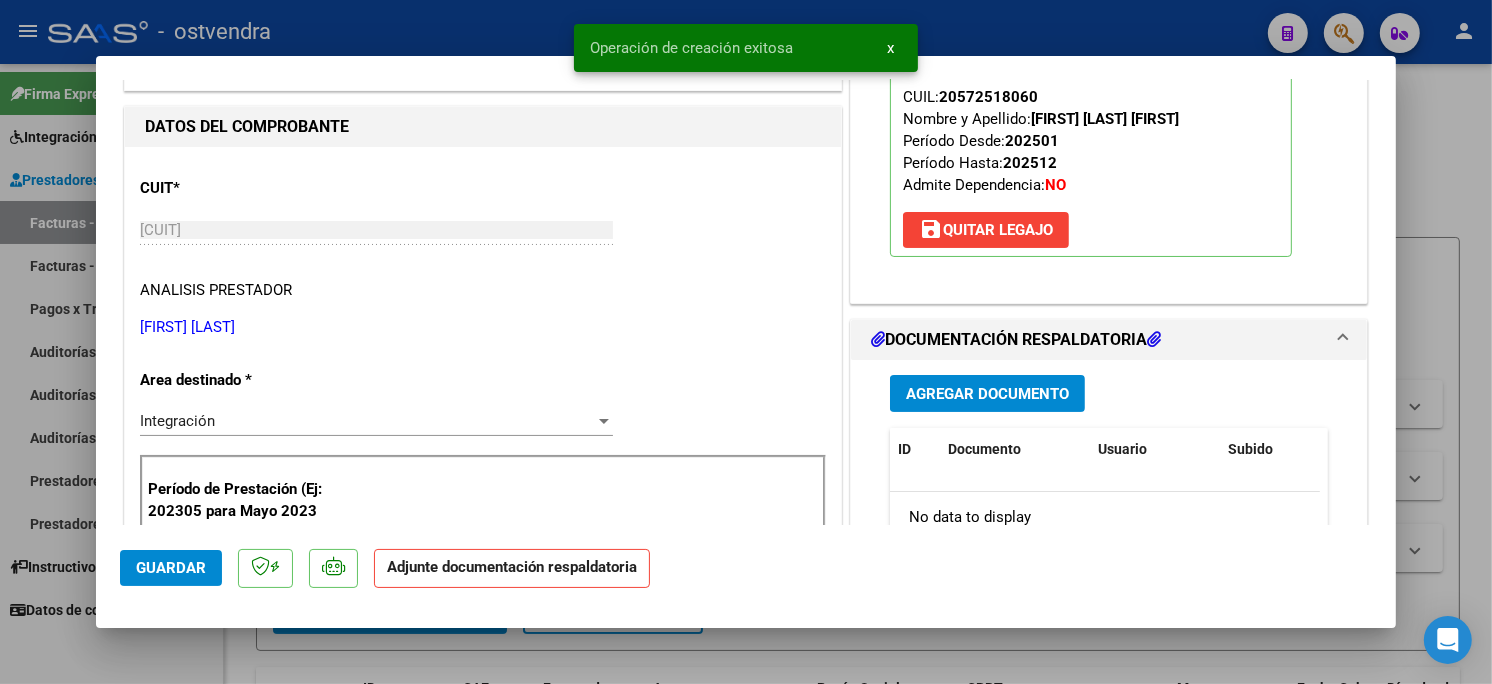 click on "Agregar Documento" at bounding box center (987, 393) 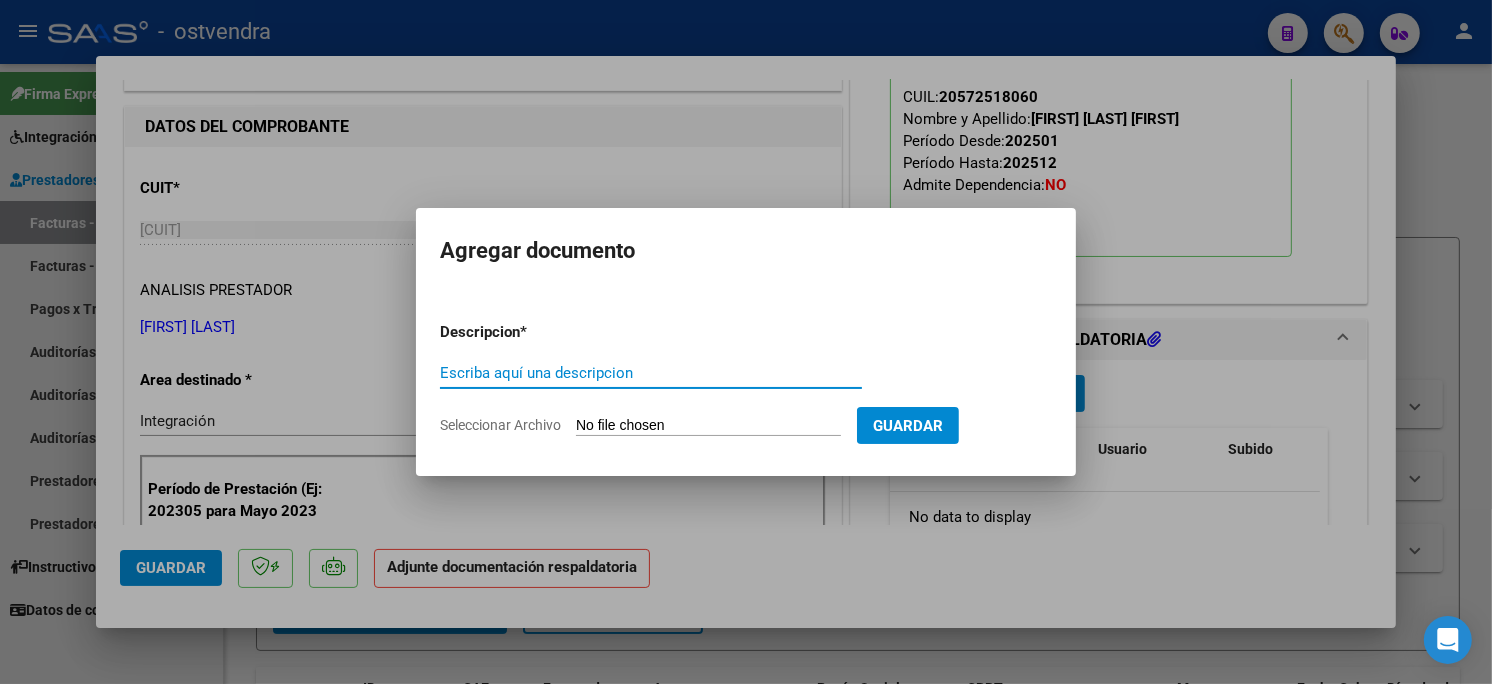 click on "Seleccionar Archivo" at bounding box center (708, 426) 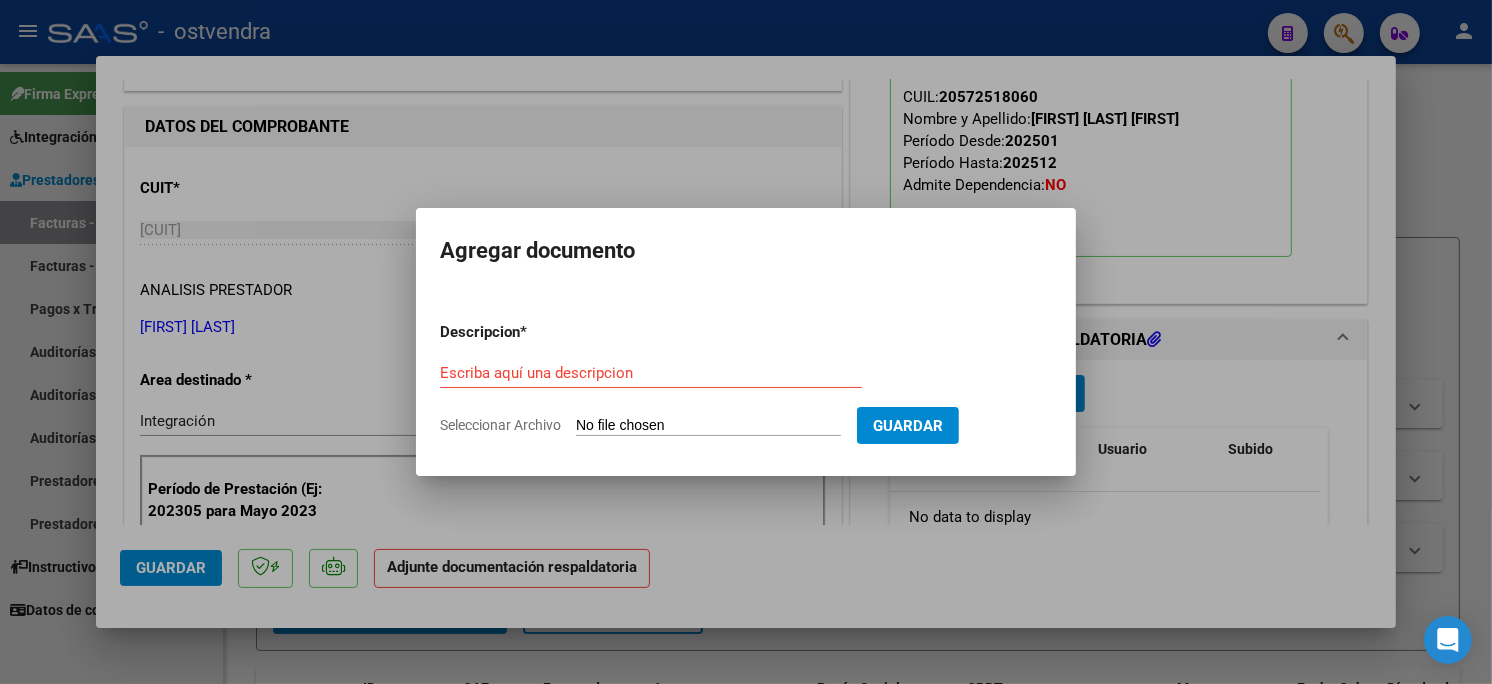 type on "C:\fakepath\ASISTENCIA C-1-767.pdf" 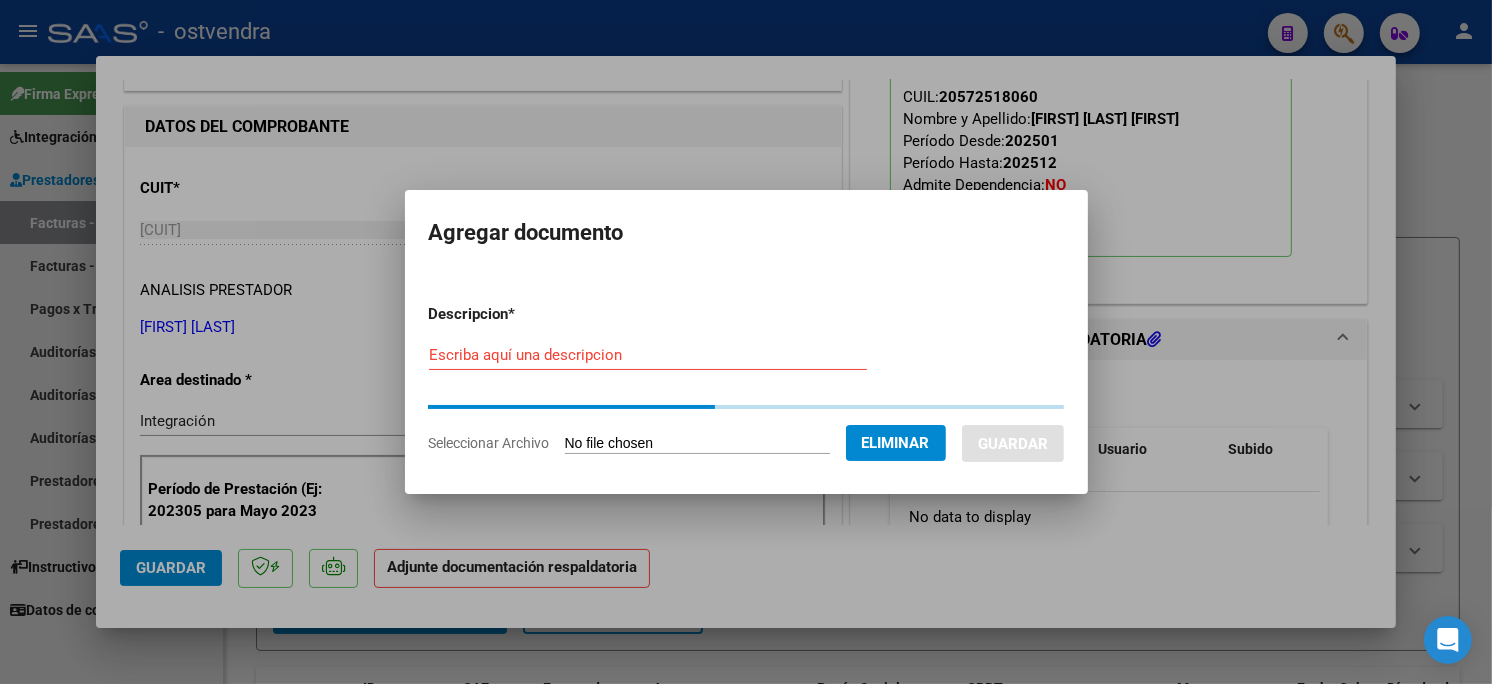 click on "Escriba aquí una descripcion" at bounding box center (648, 355) 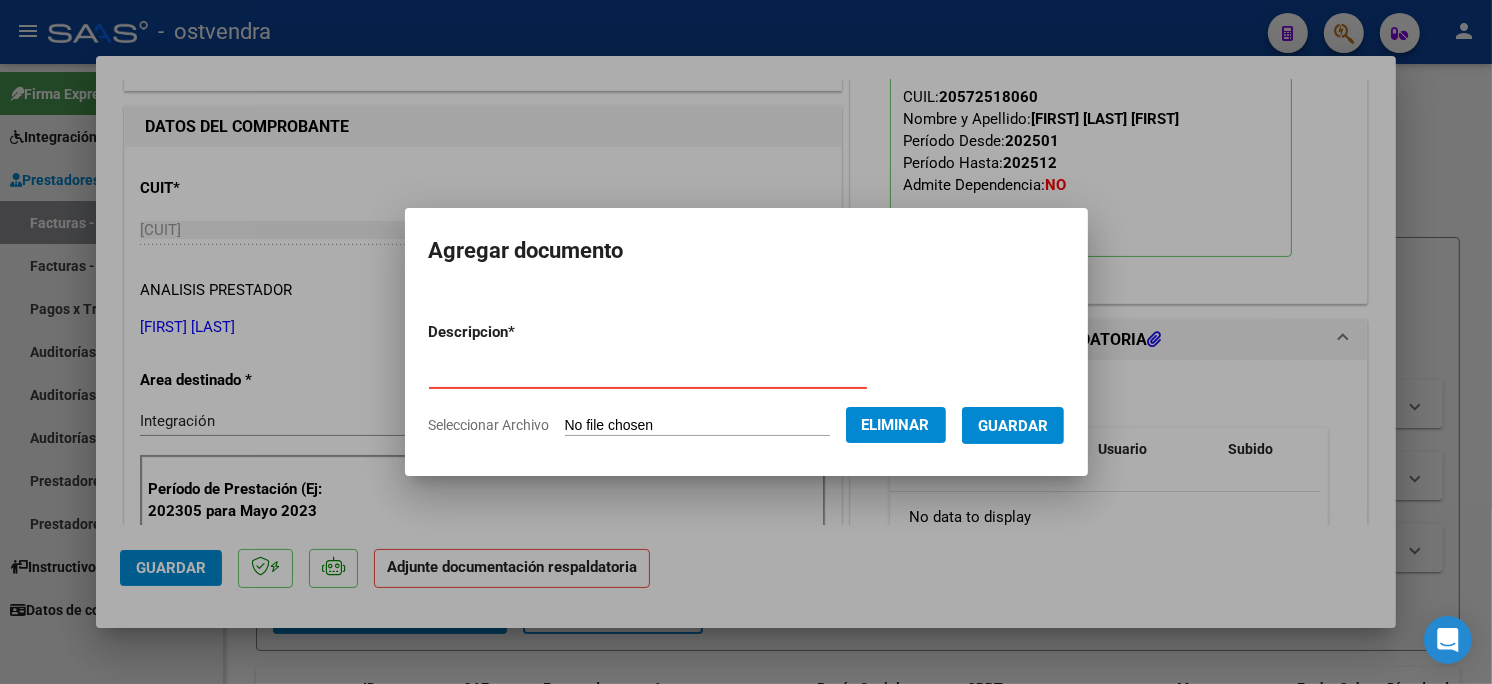 type on "PLANILLA DE ASISTENCIA" 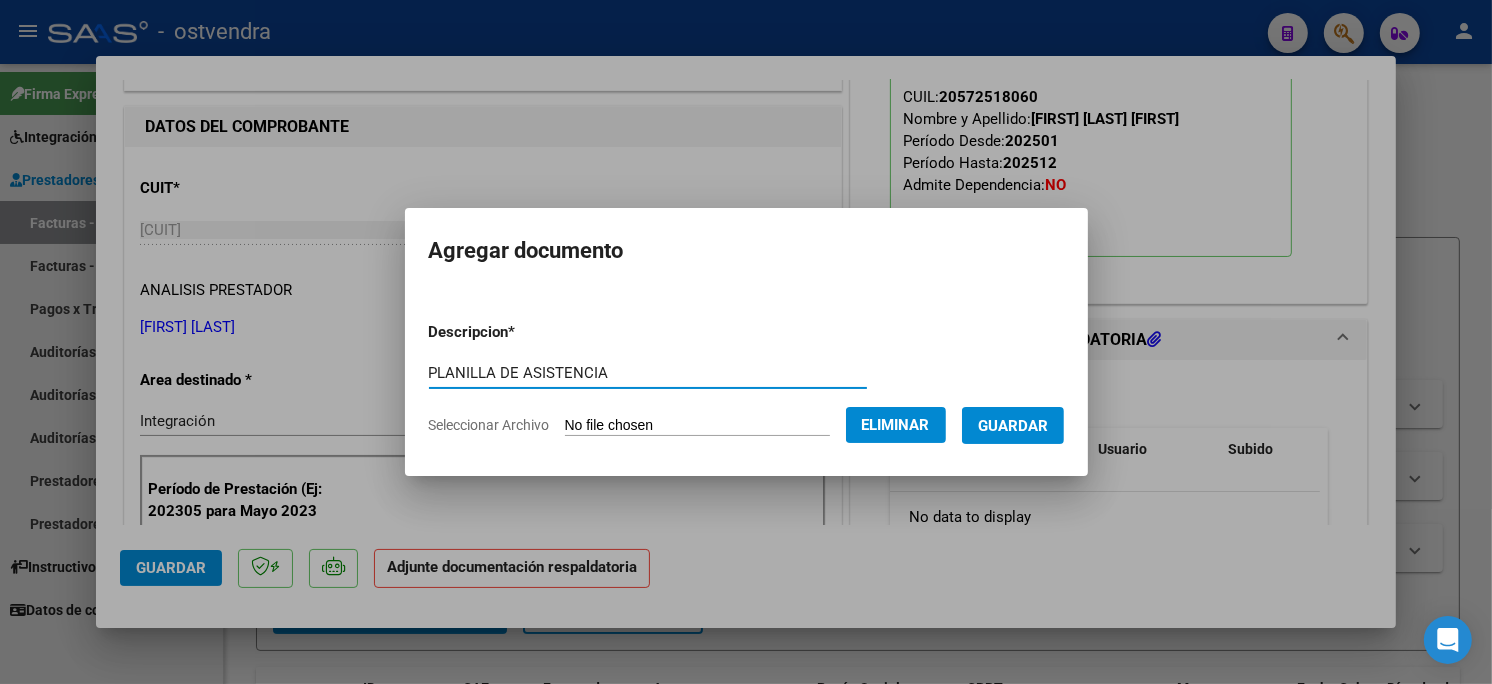 click on "Guardar" at bounding box center [1013, 426] 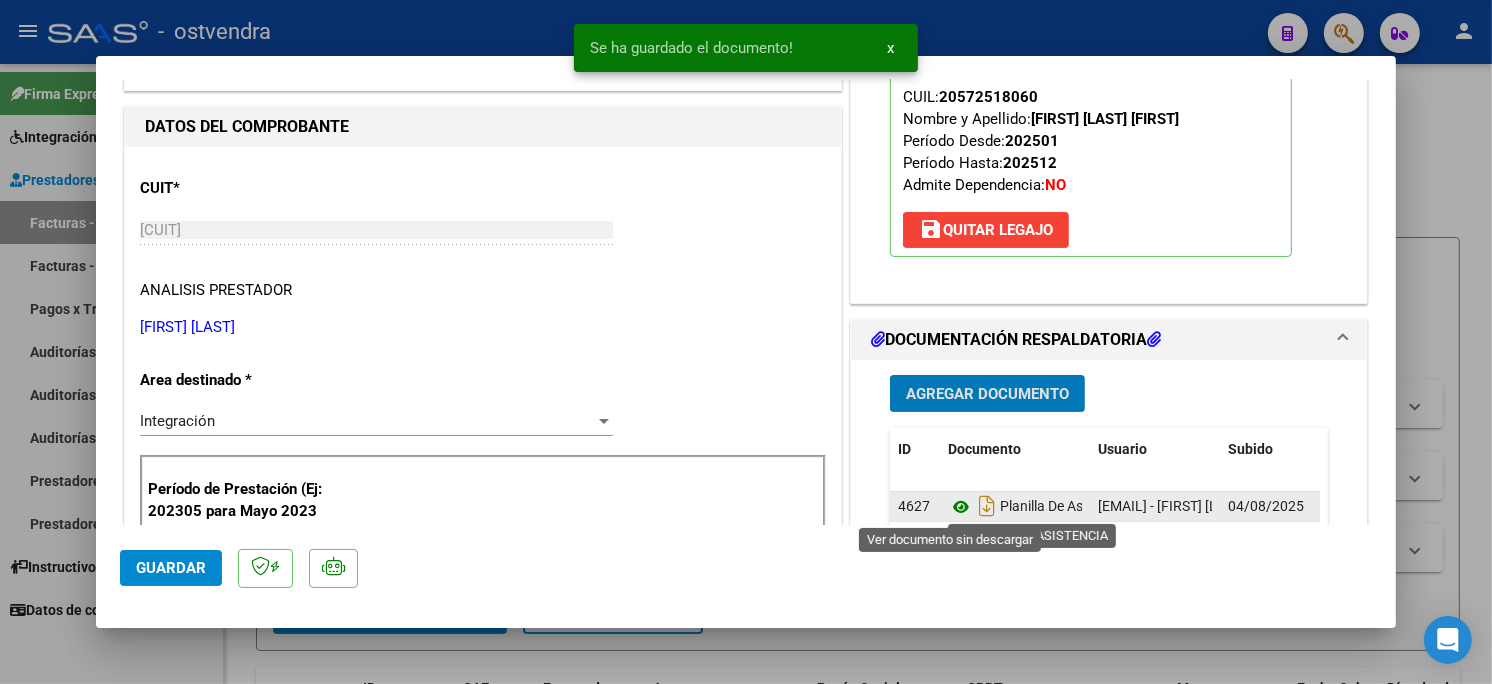 click 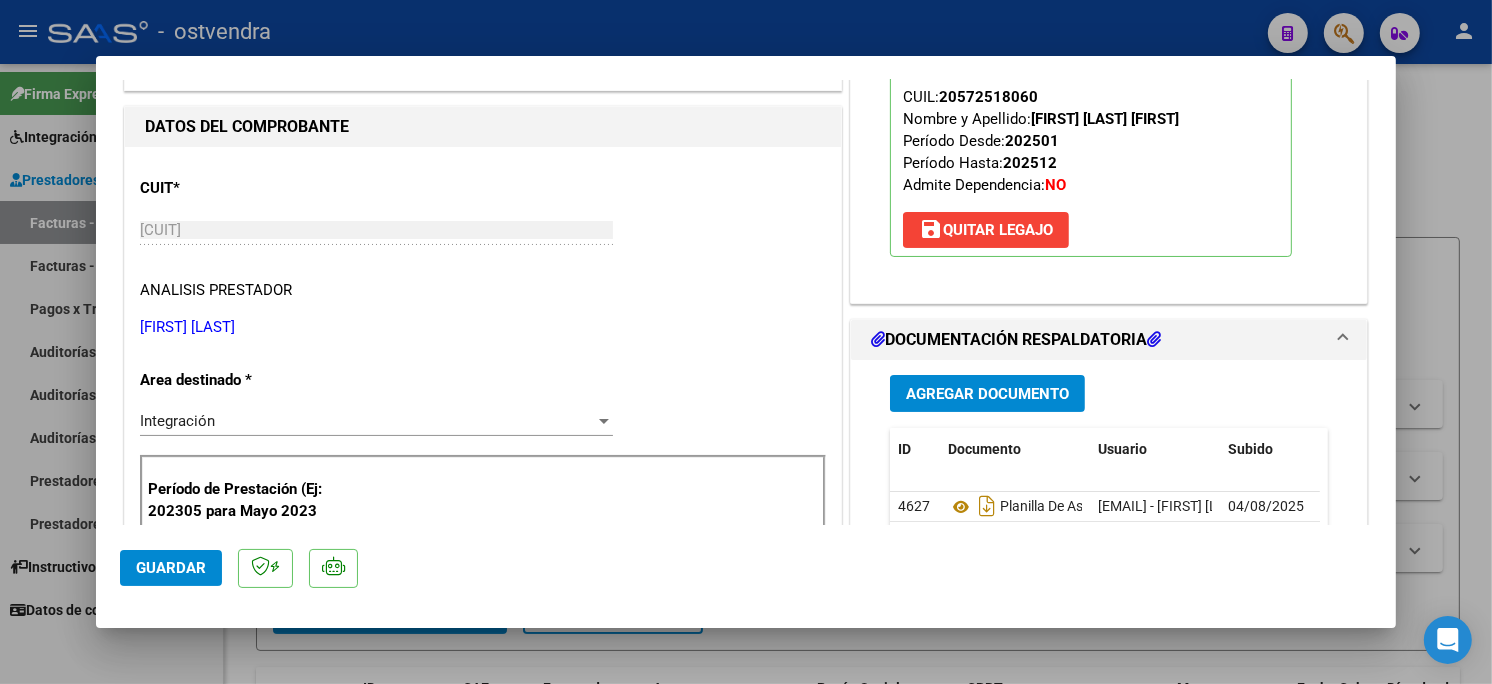 click on "Agregar Documento" at bounding box center [987, 394] 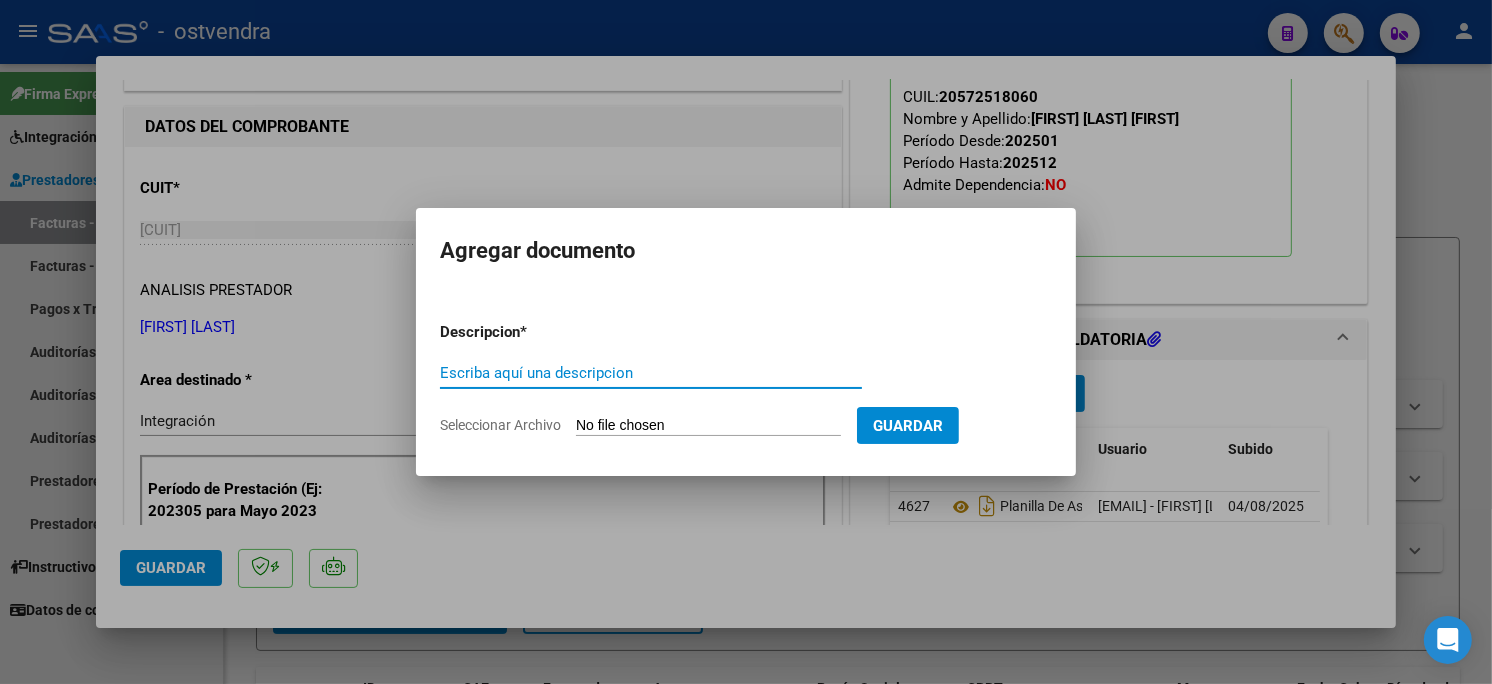 click on "Seleccionar Archivo" 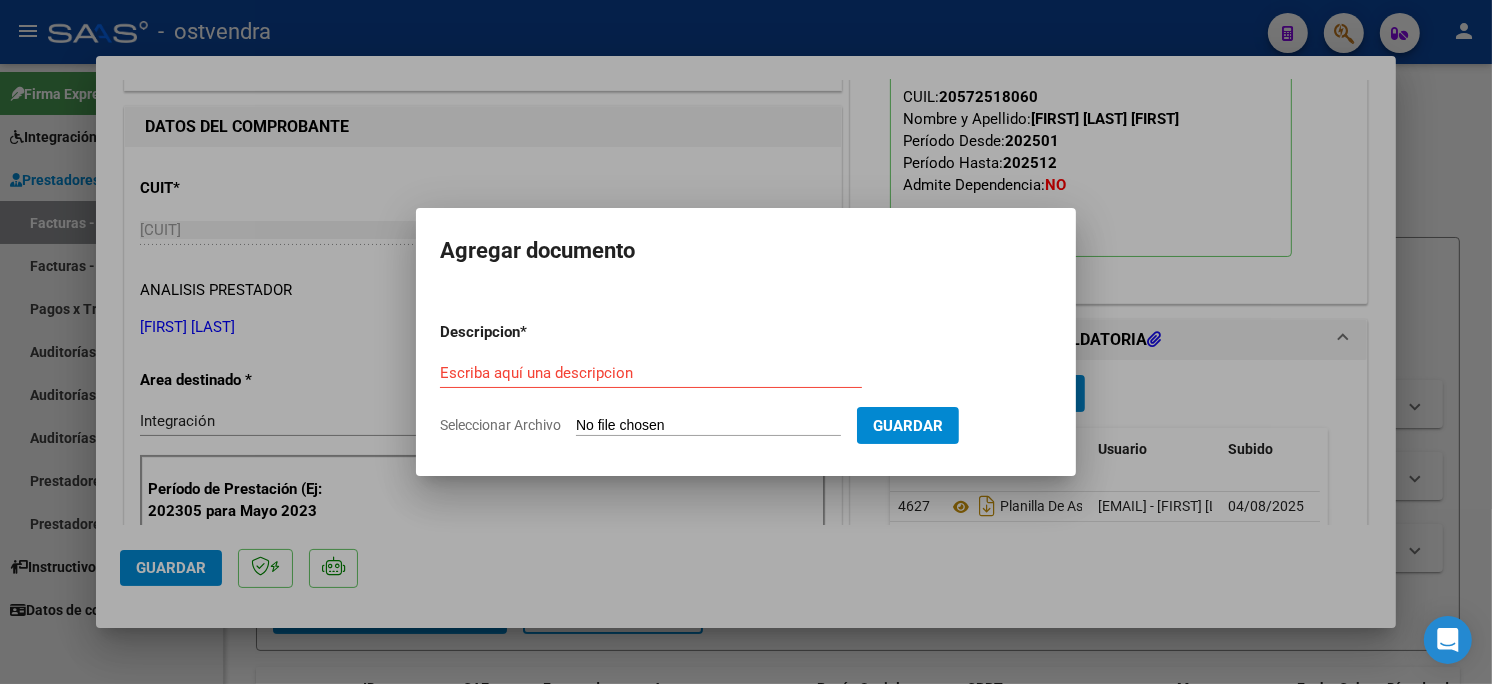 click on "Descripcion  *   Escriba aquí una descripcion  Seleccionar Archivo Guardar" at bounding box center [746, 379] 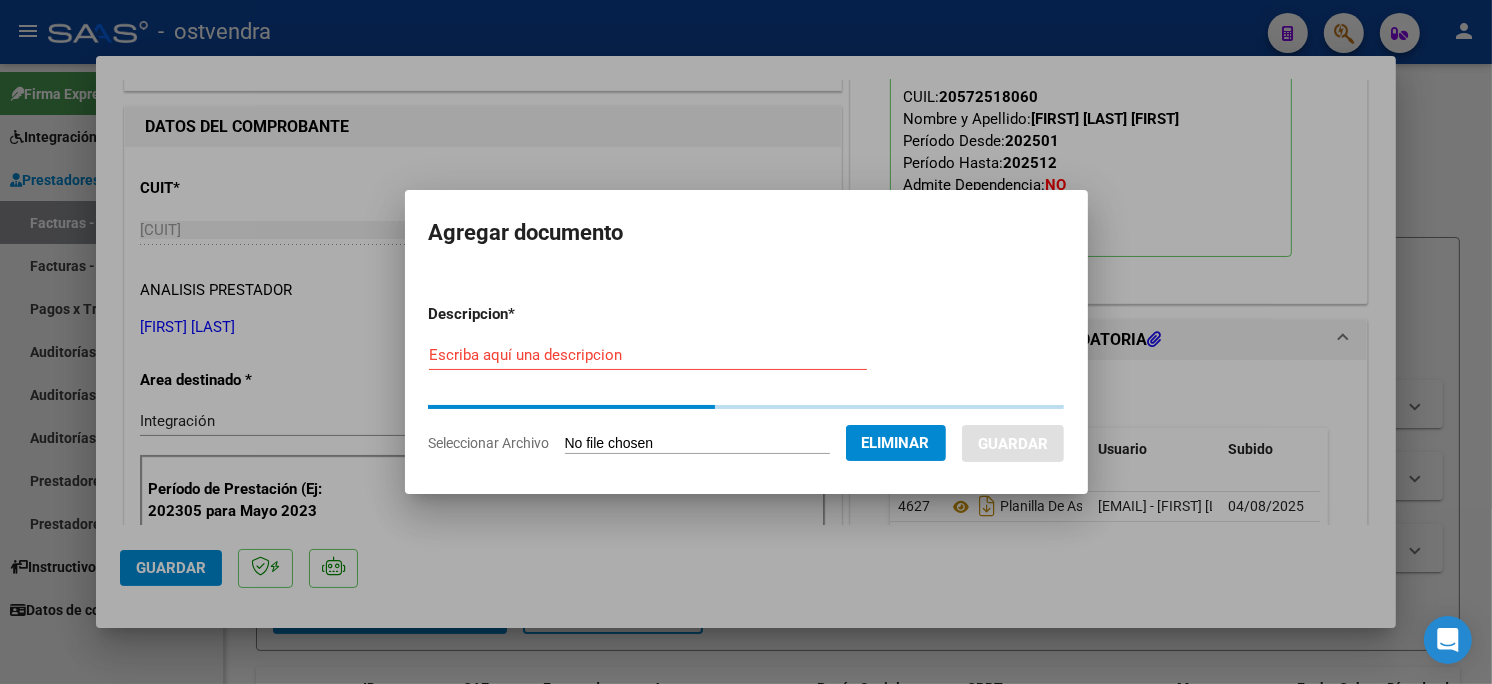 click on "Escriba aquí una descripcion" at bounding box center [648, 355] 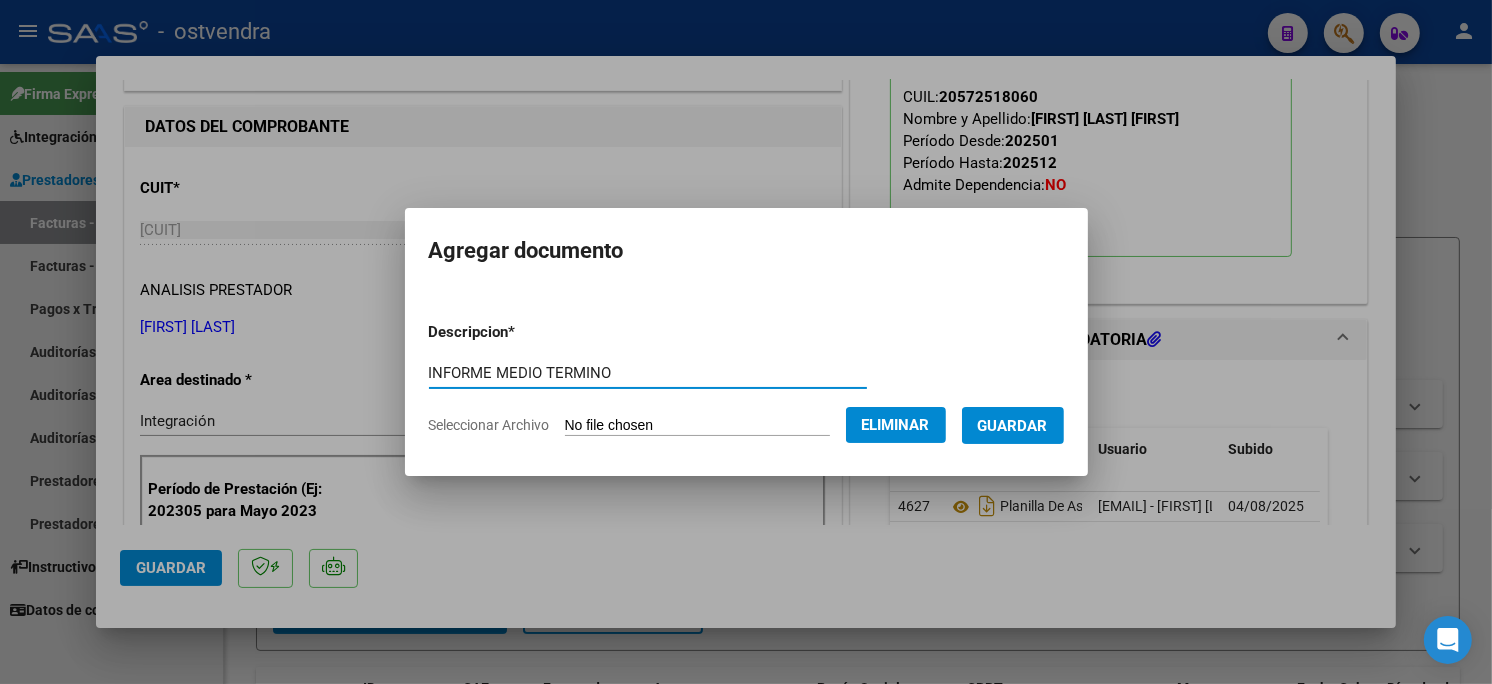 type on "INFORME MEDIO TERMINO" 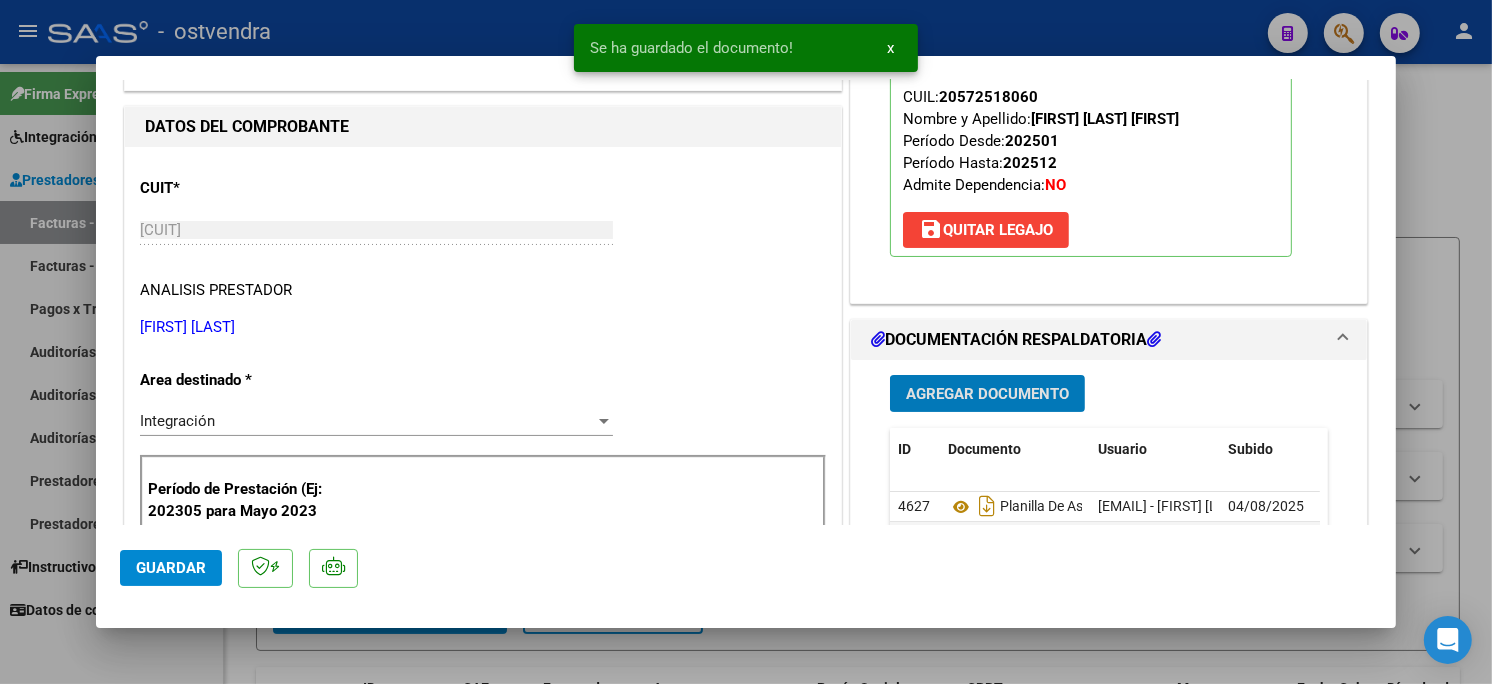 scroll, scrollTop: 333, scrollLeft: 0, axis: vertical 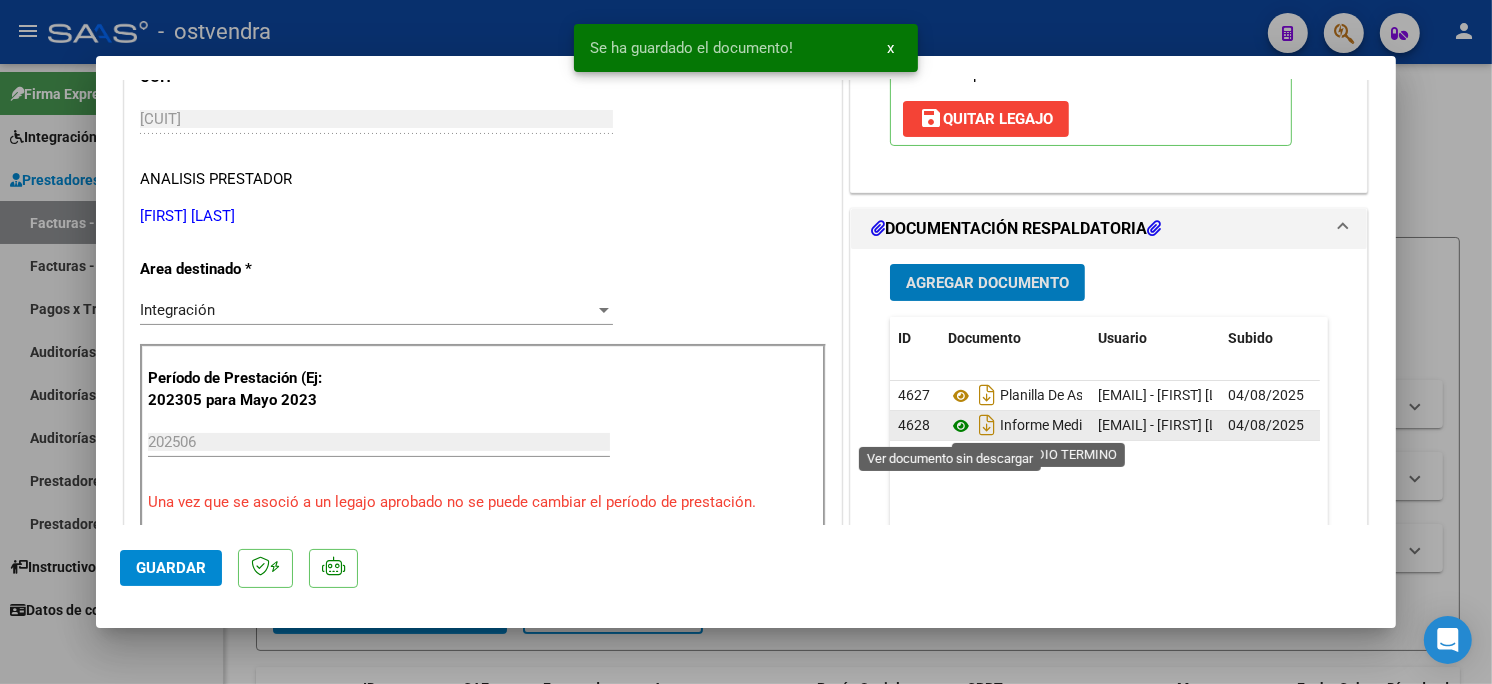 click 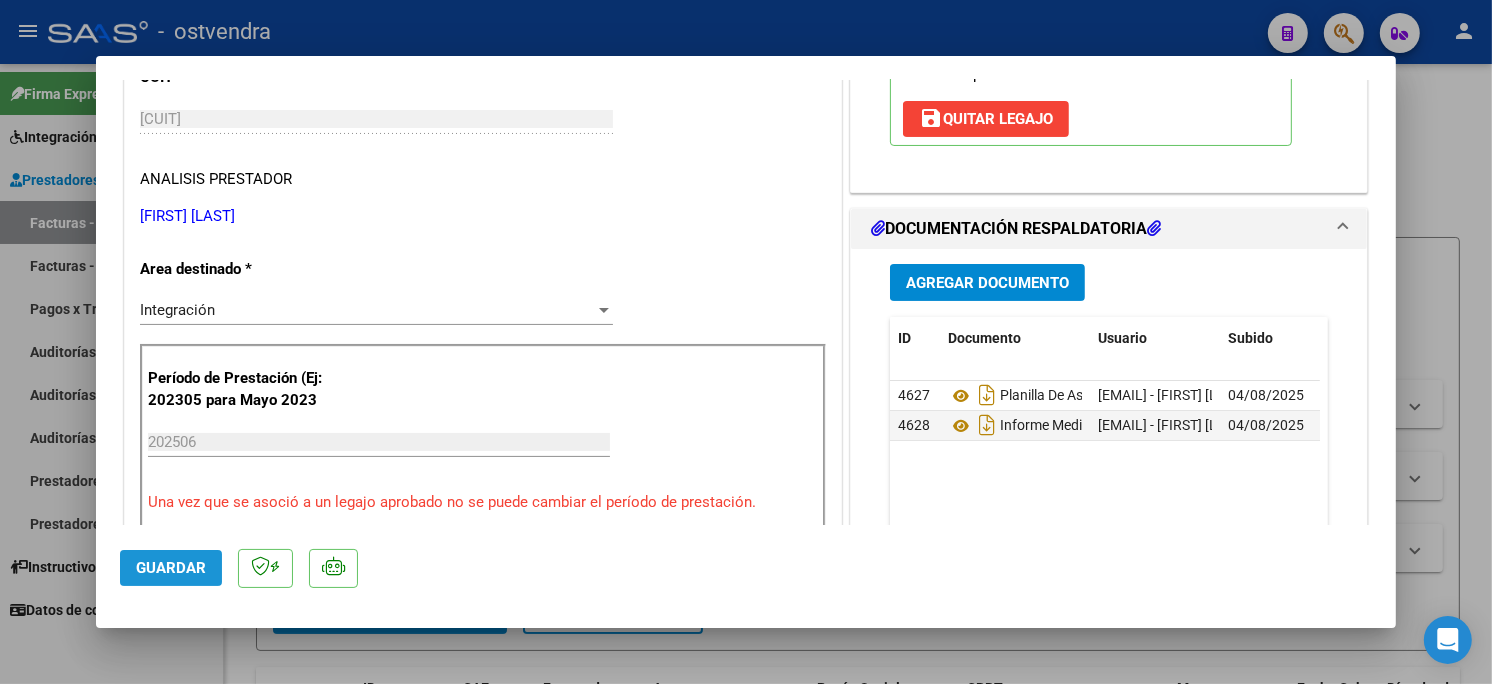 click on "Guardar" 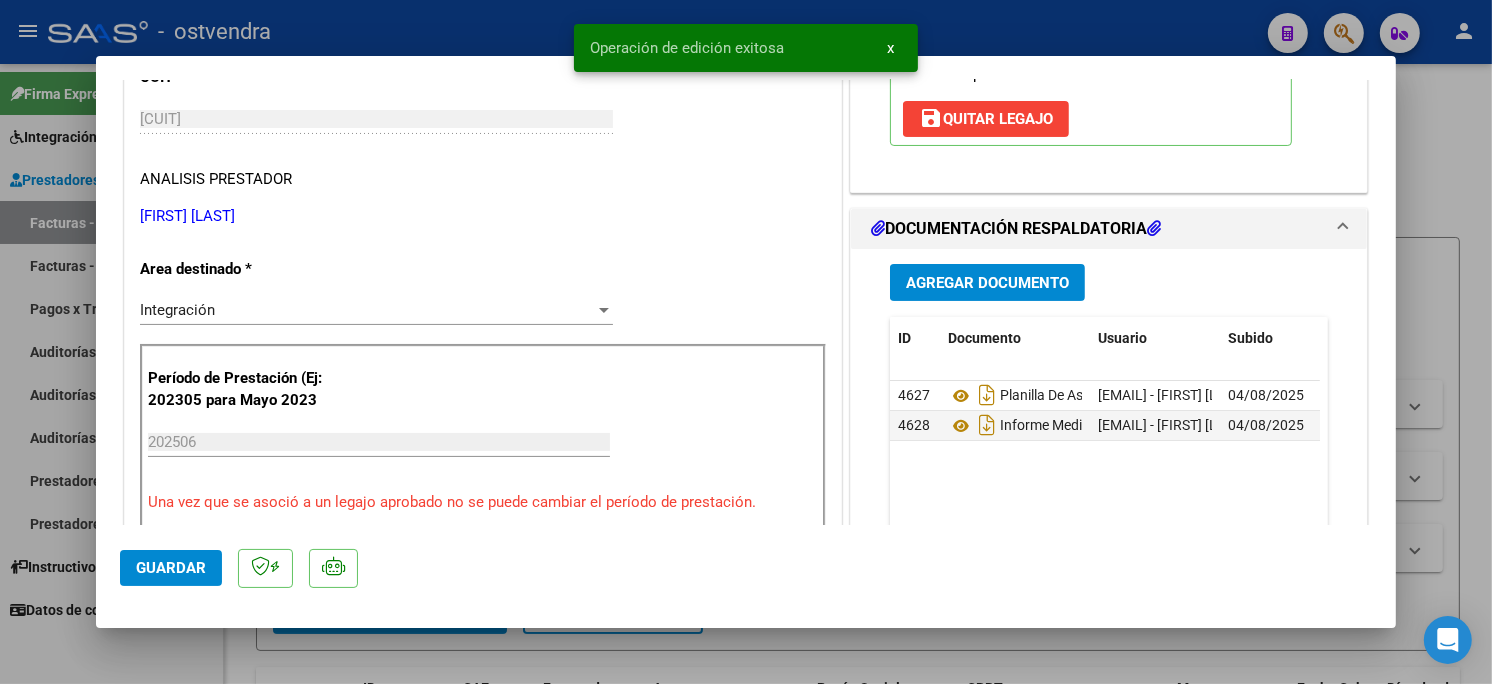 click at bounding box center (746, 342) 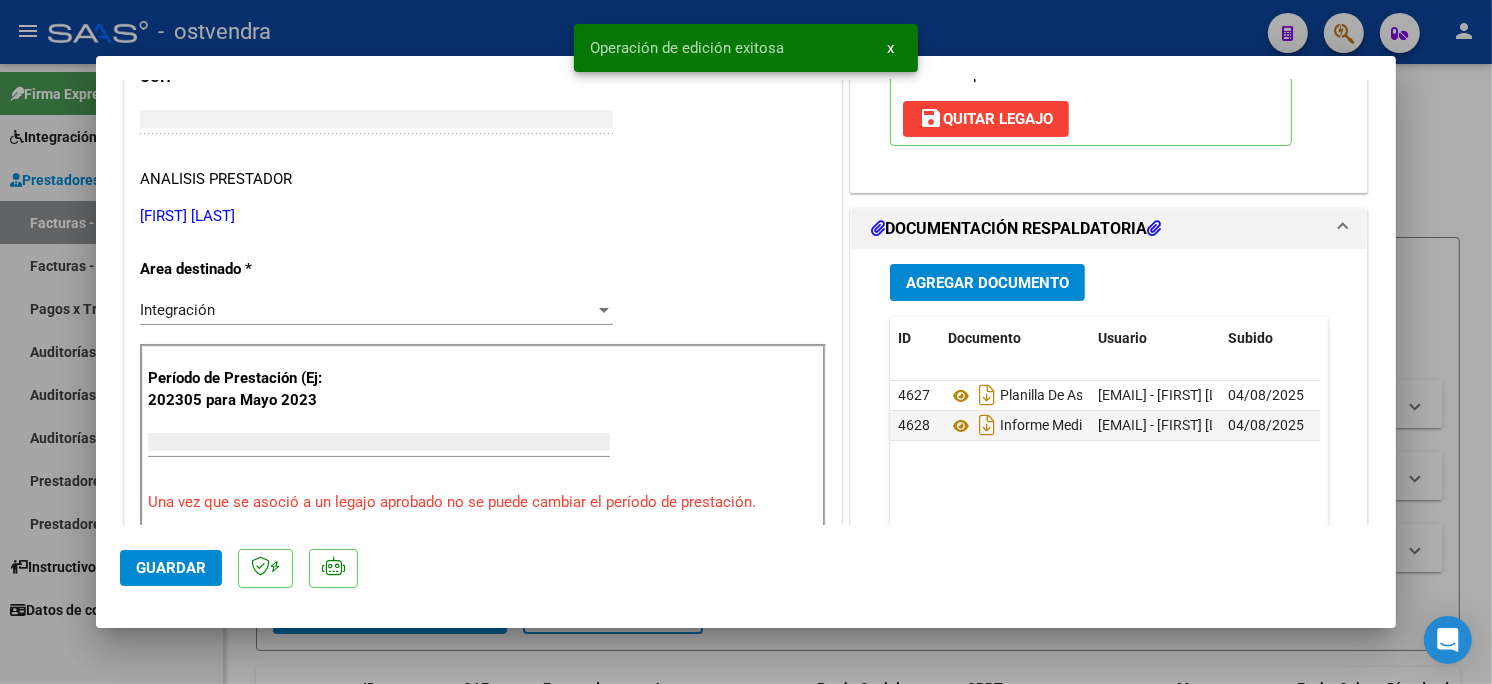 scroll, scrollTop: 272, scrollLeft: 0, axis: vertical 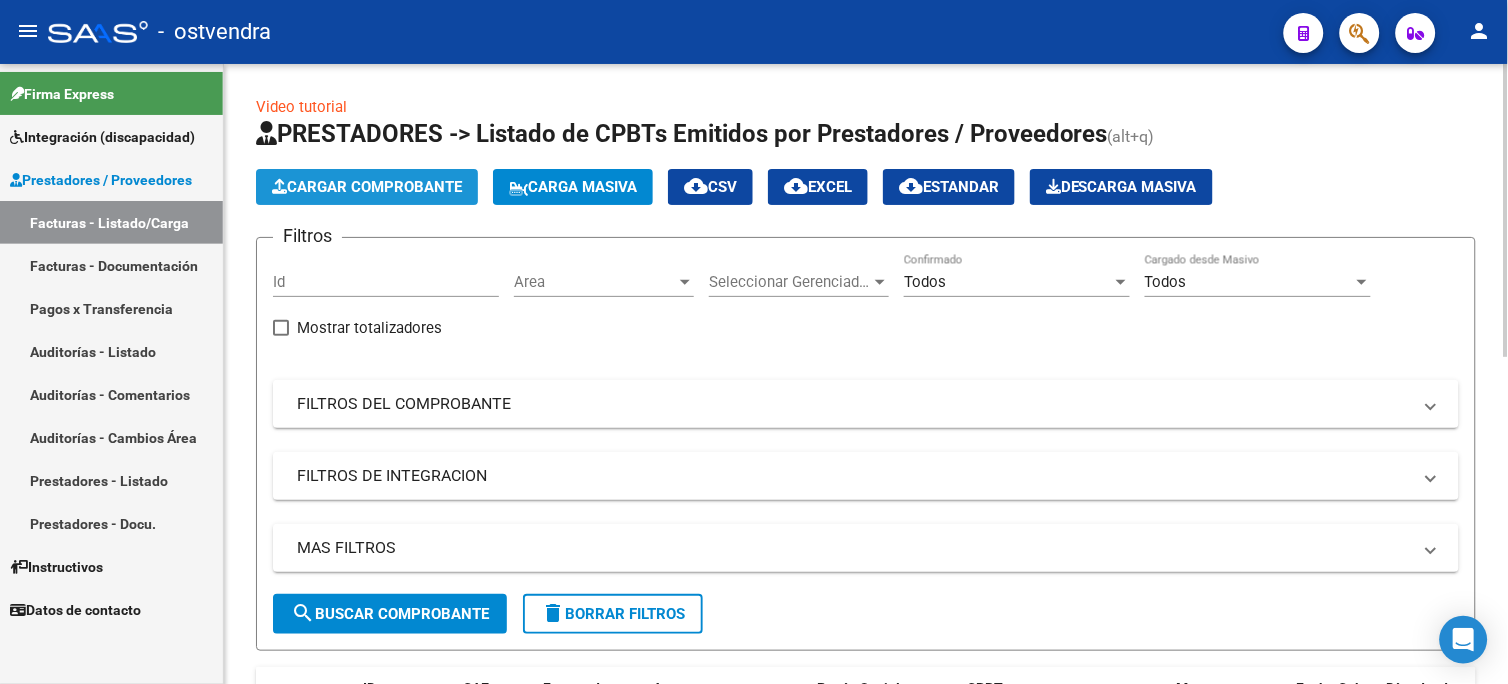 click on "Cargar Comprobante" 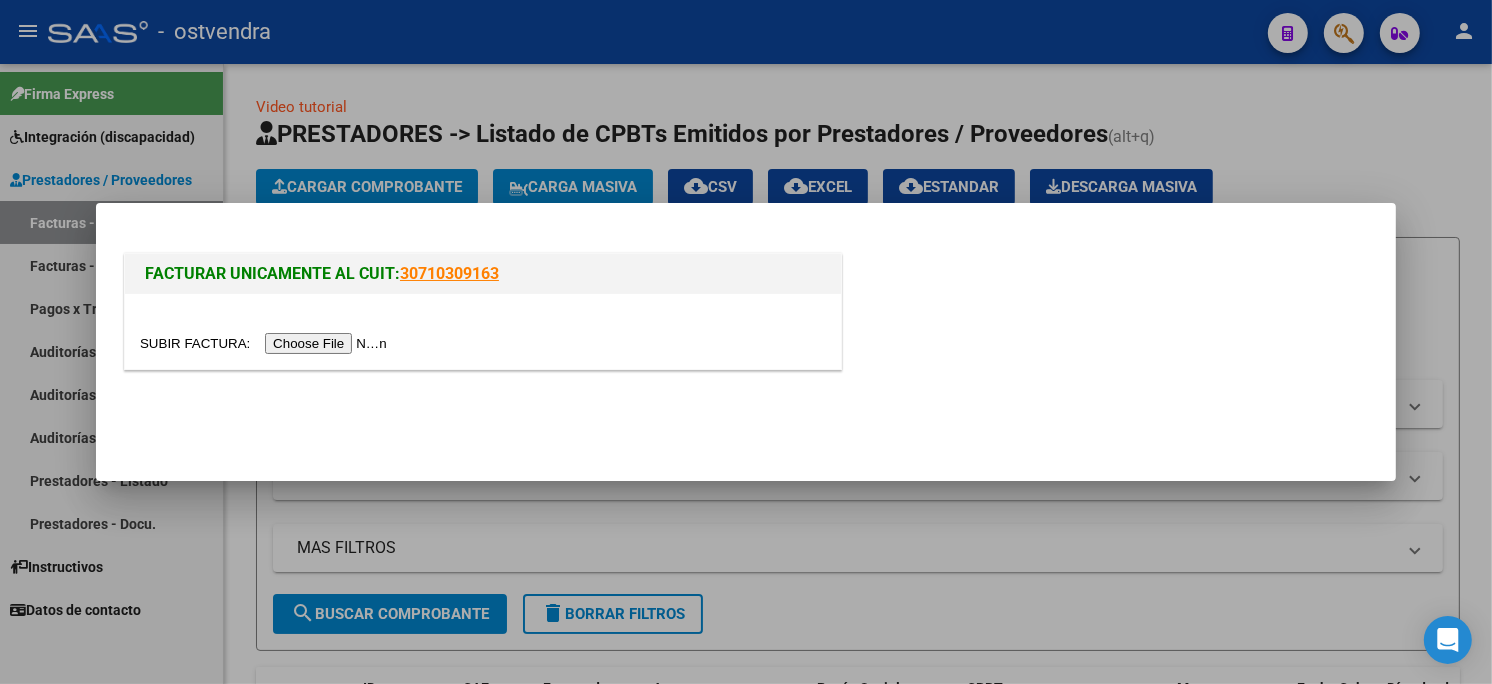 click at bounding box center [266, 343] 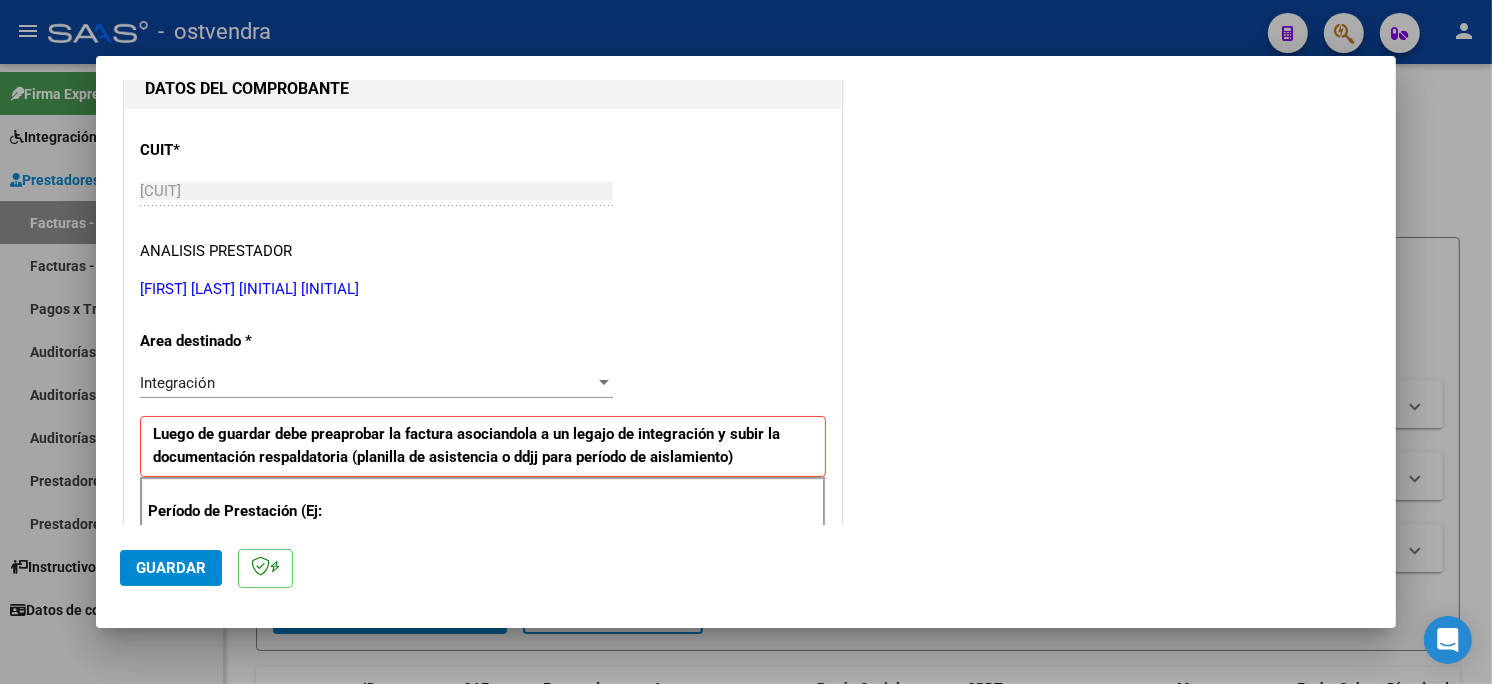 scroll, scrollTop: 444, scrollLeft: 0, axis: vertical 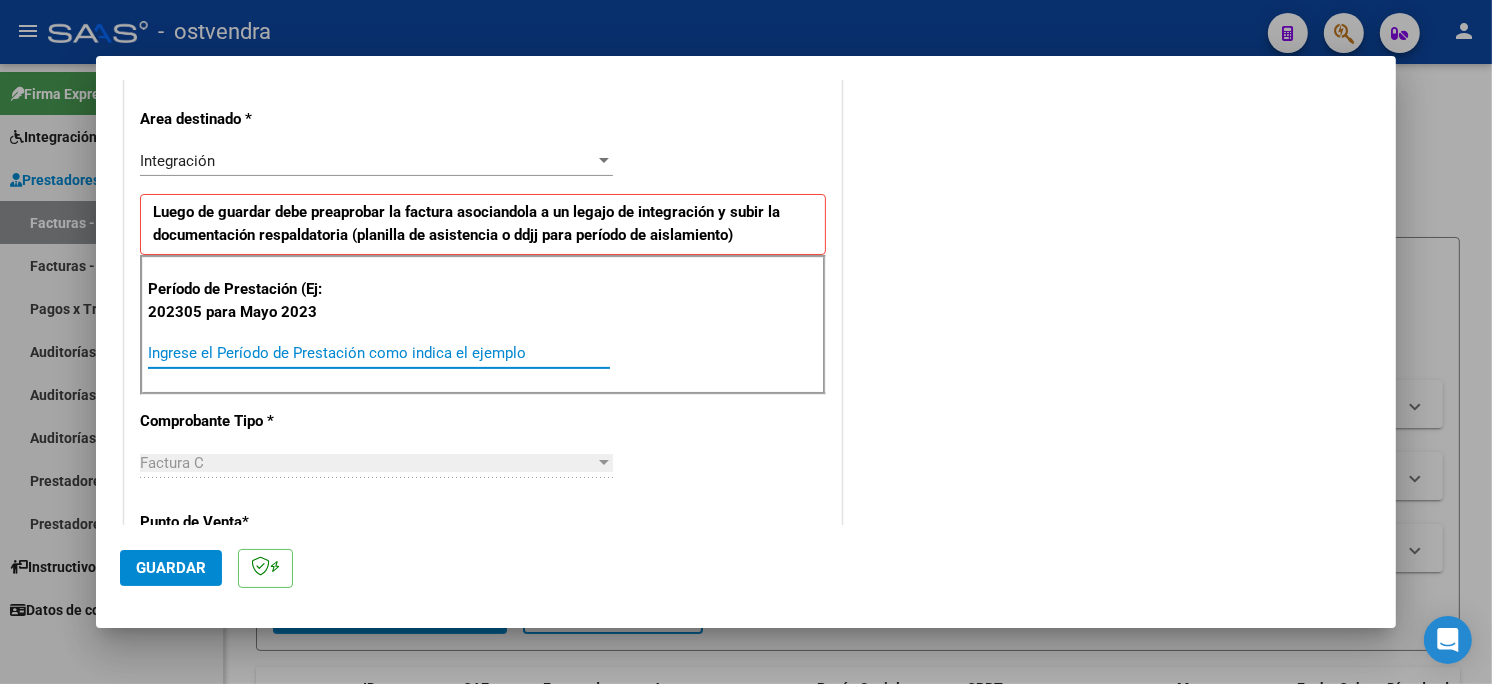 click on "Ingrese el Período de Prestación como indica el ejemplo" at bounding box center [379, 353] 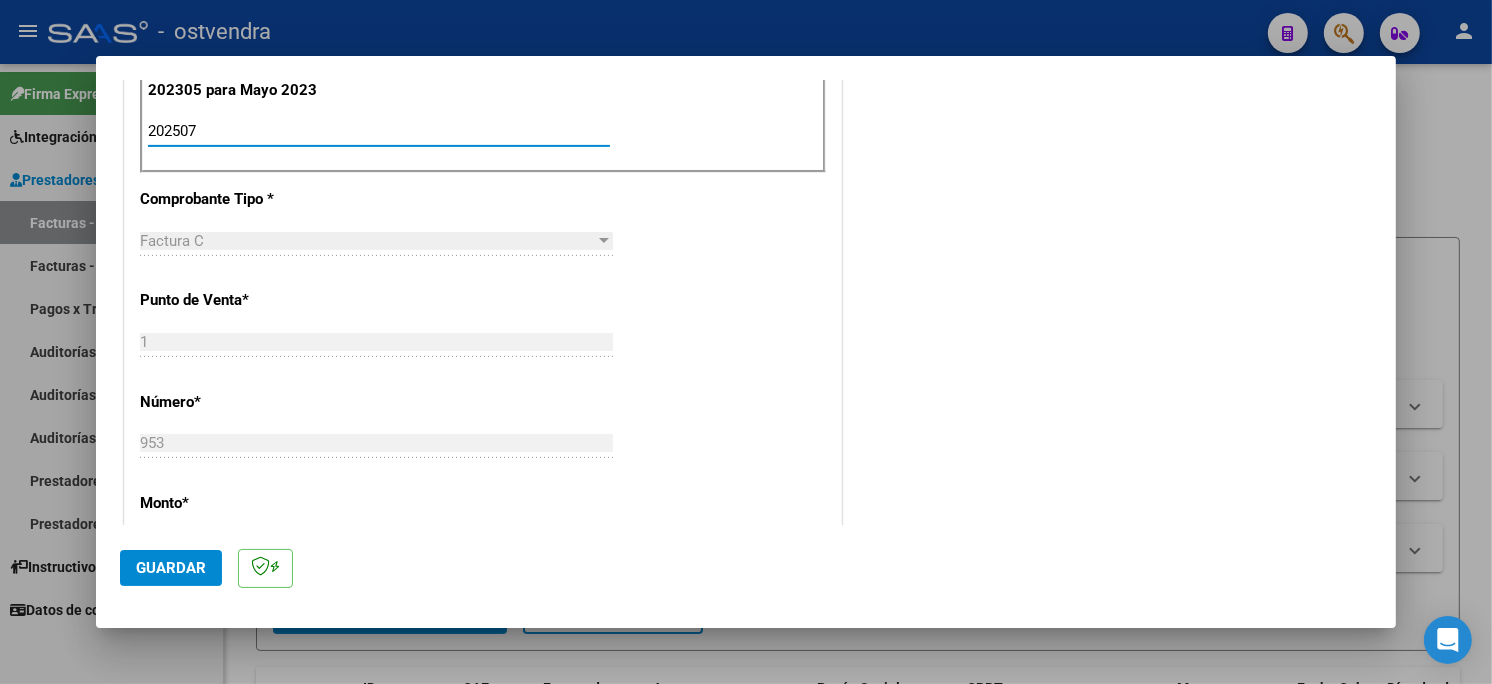 scroll, scrollTop: 777, scrollLeft: 0, axis: vertical 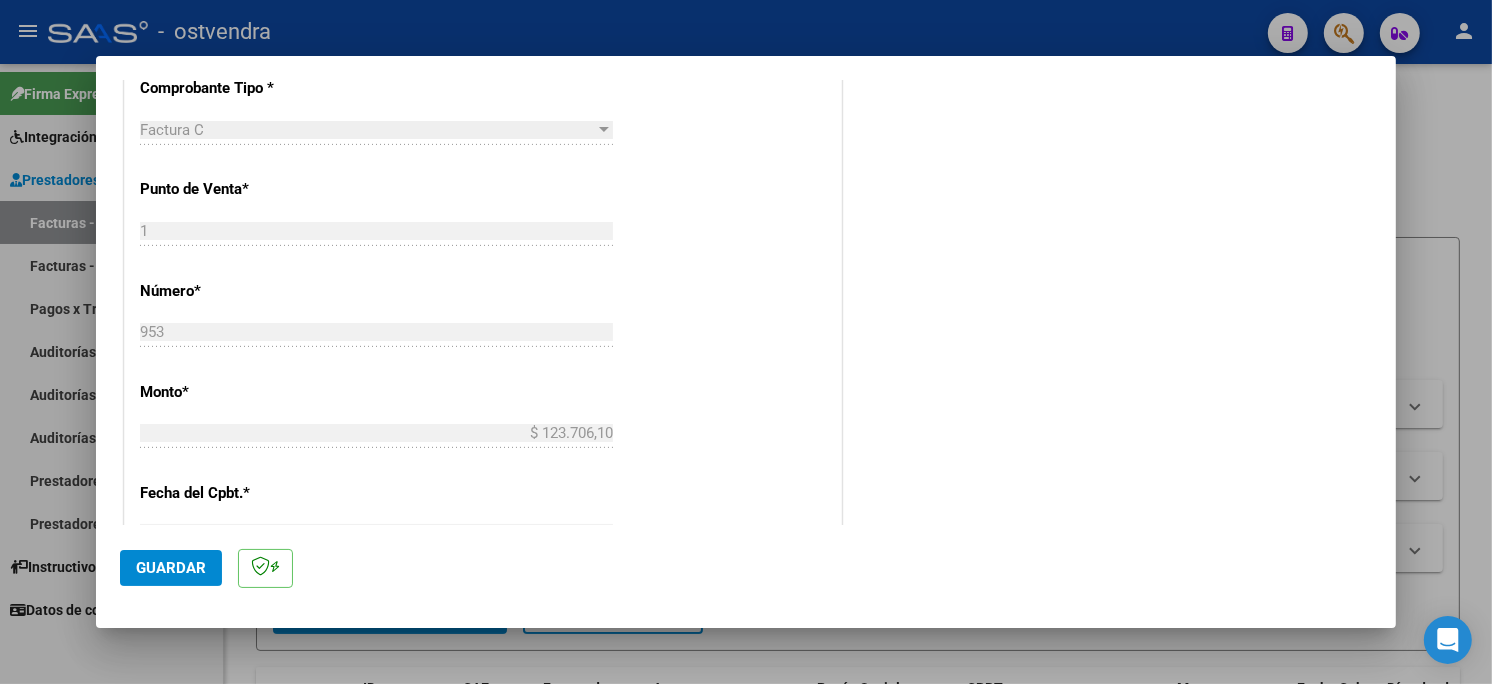 type on "202507" 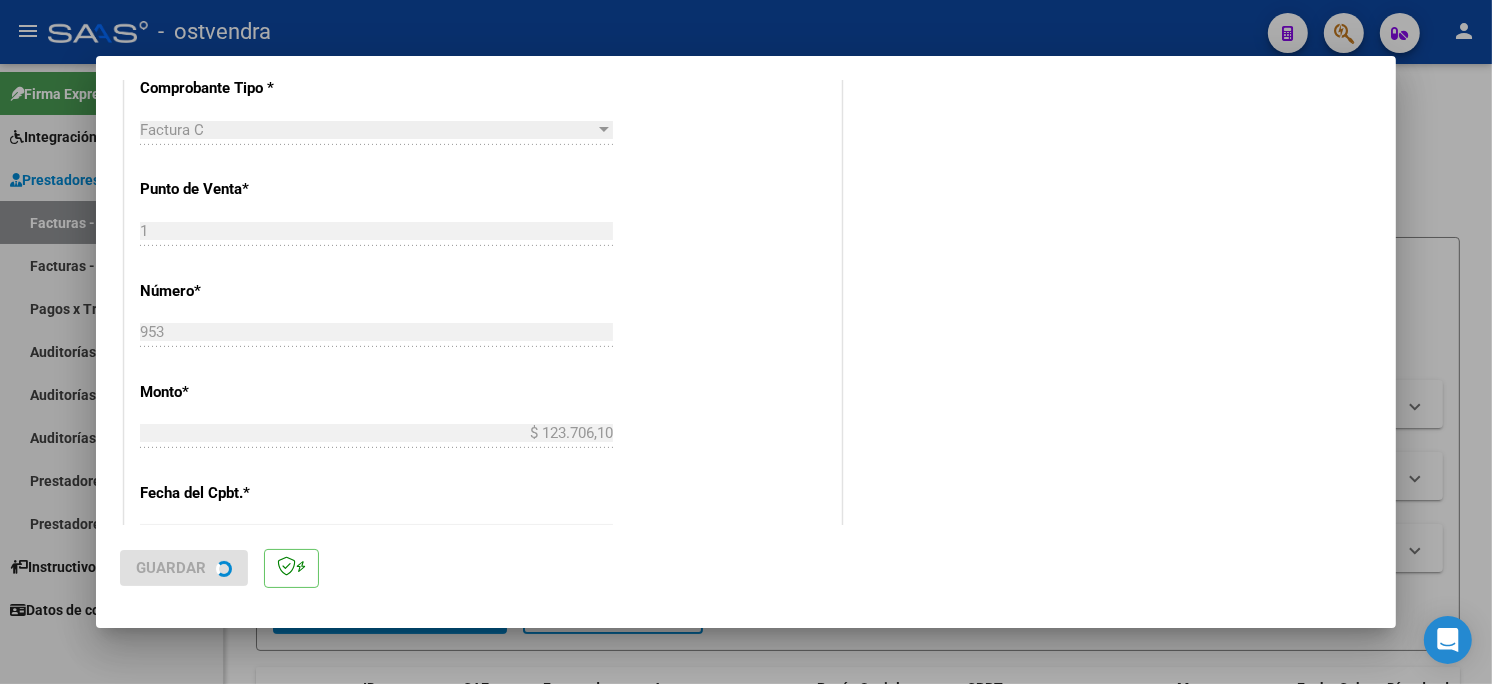 scroll, scrollTop: 0, scrollLeft: 0, axis: both 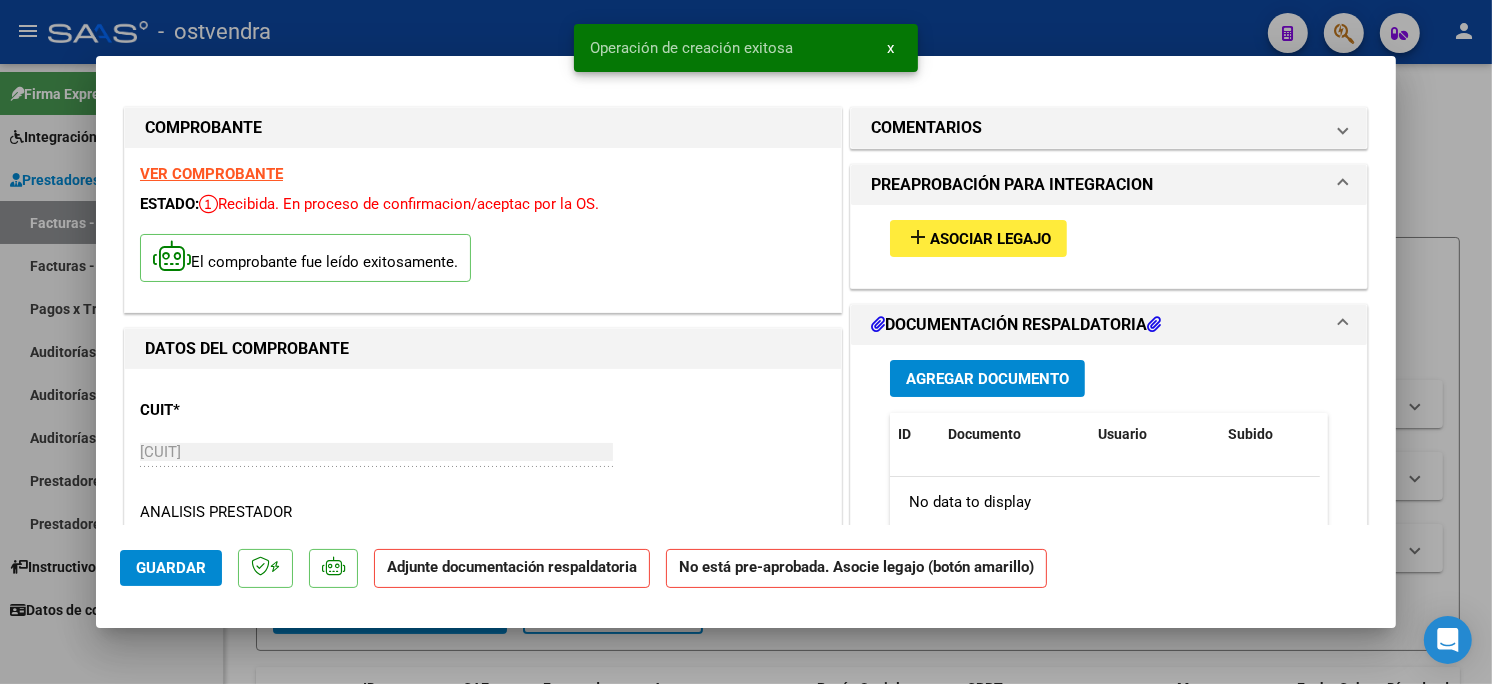 click on "add Asociar Legajo" at bounding box center [1109, 238] 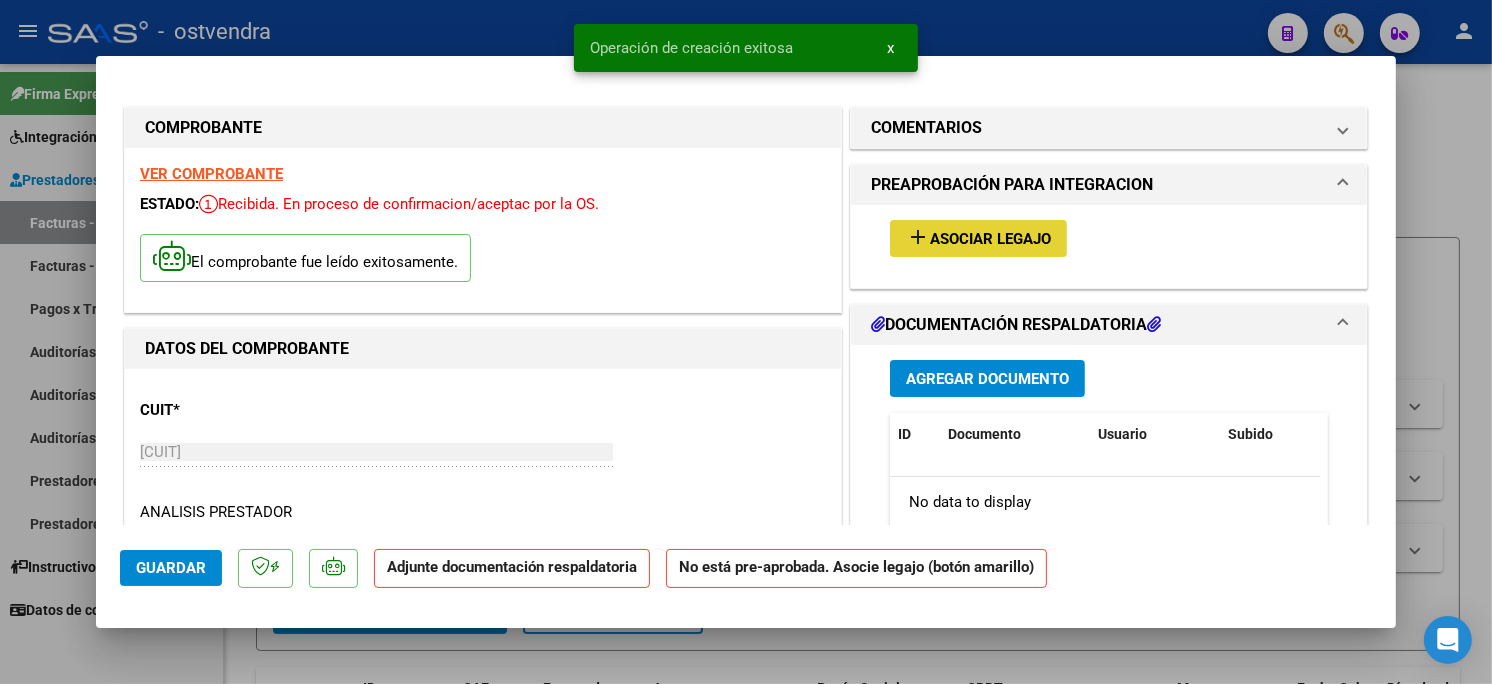 click on "Asociar Legajo" at bounding box center [990, 239] 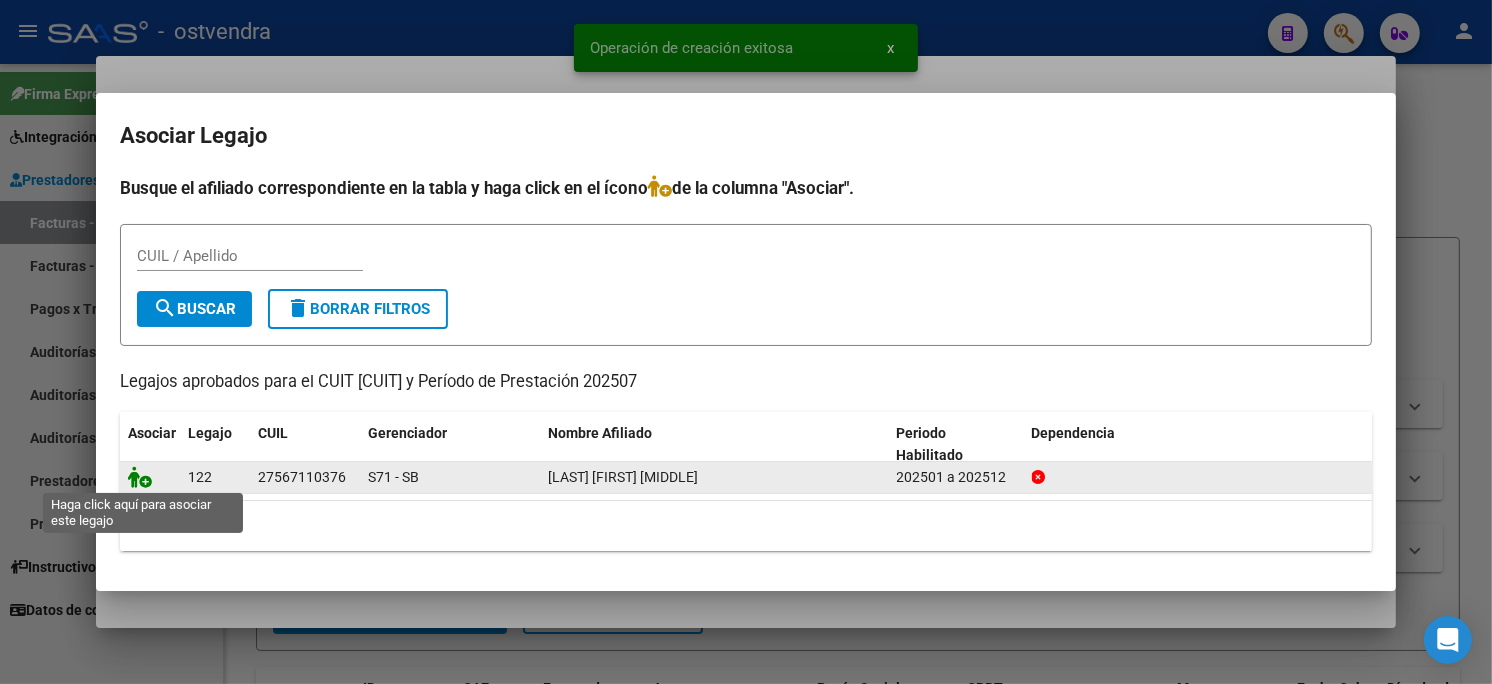 click 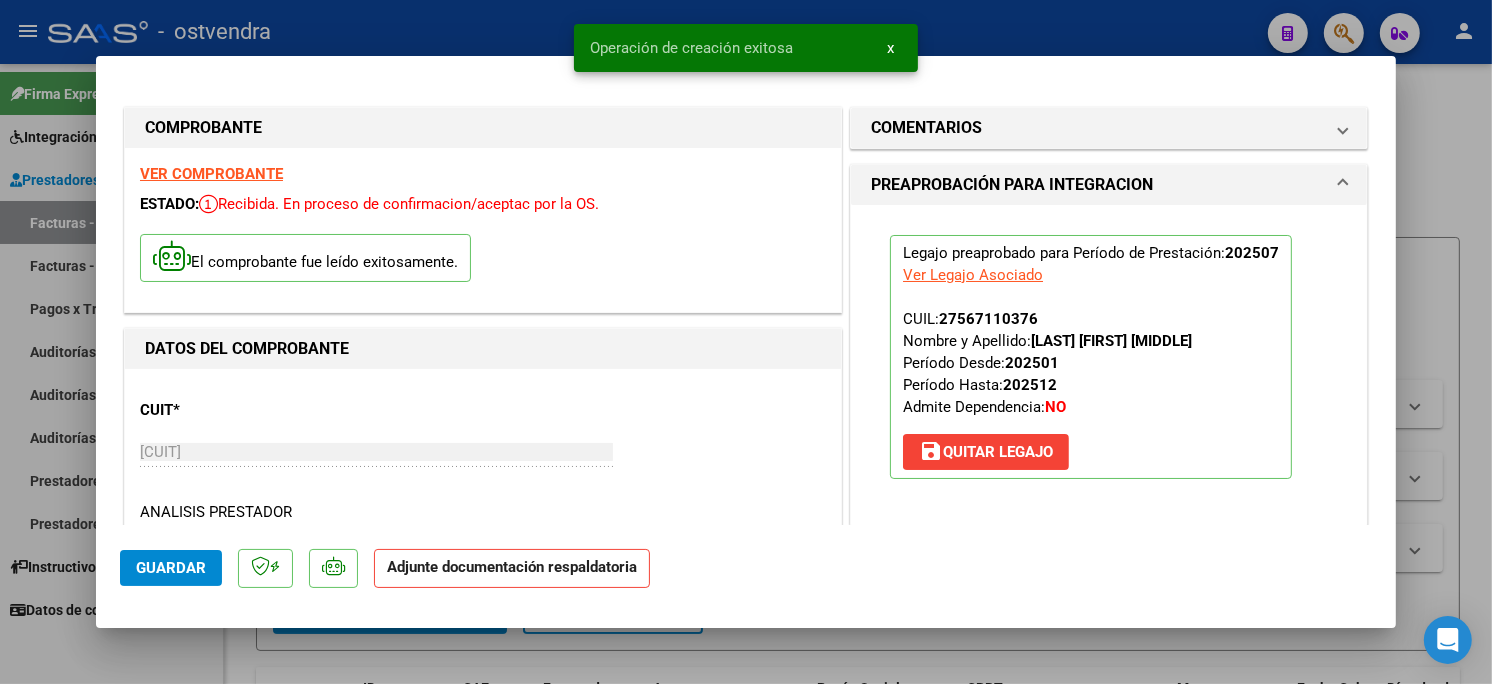 scroll, scrollTop: 222, scrollLeft: 0, axis: vertical 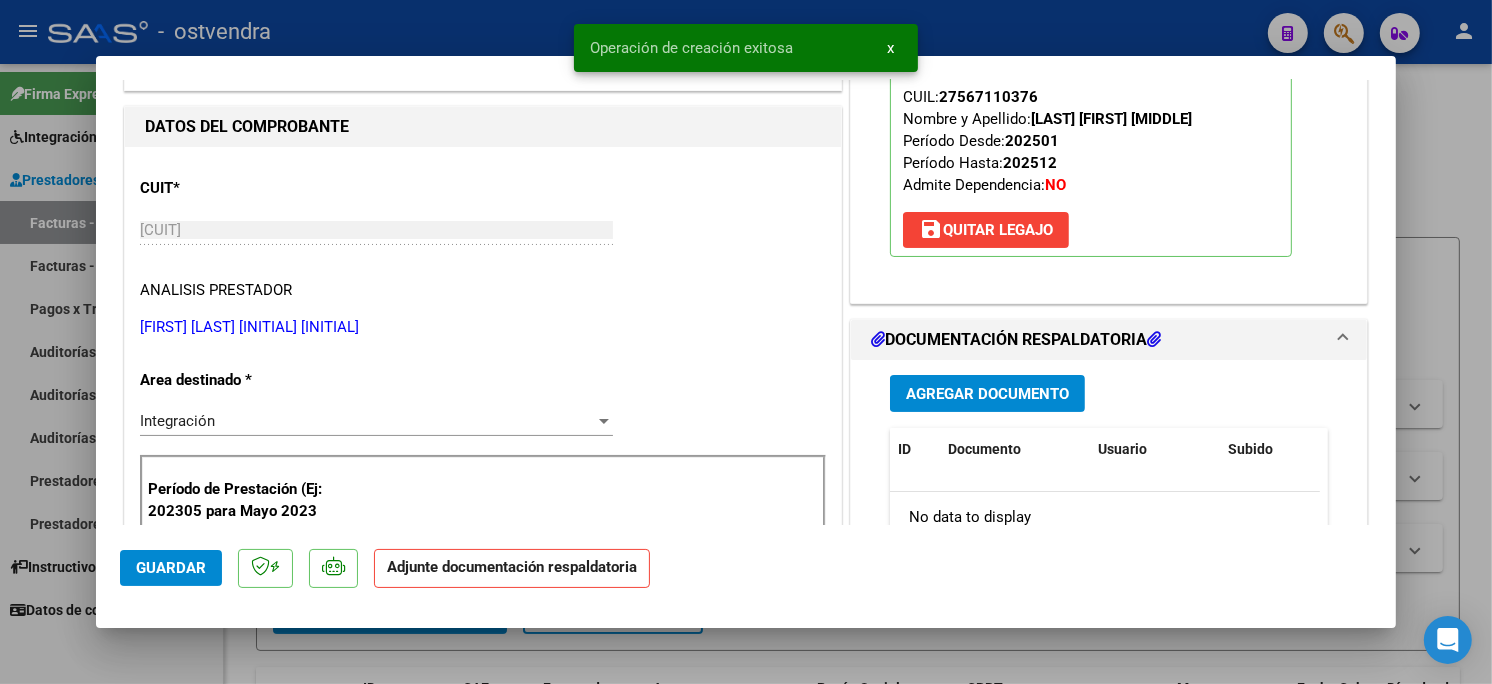 click on "Agregar Documento" at bounding box center (987, 394) 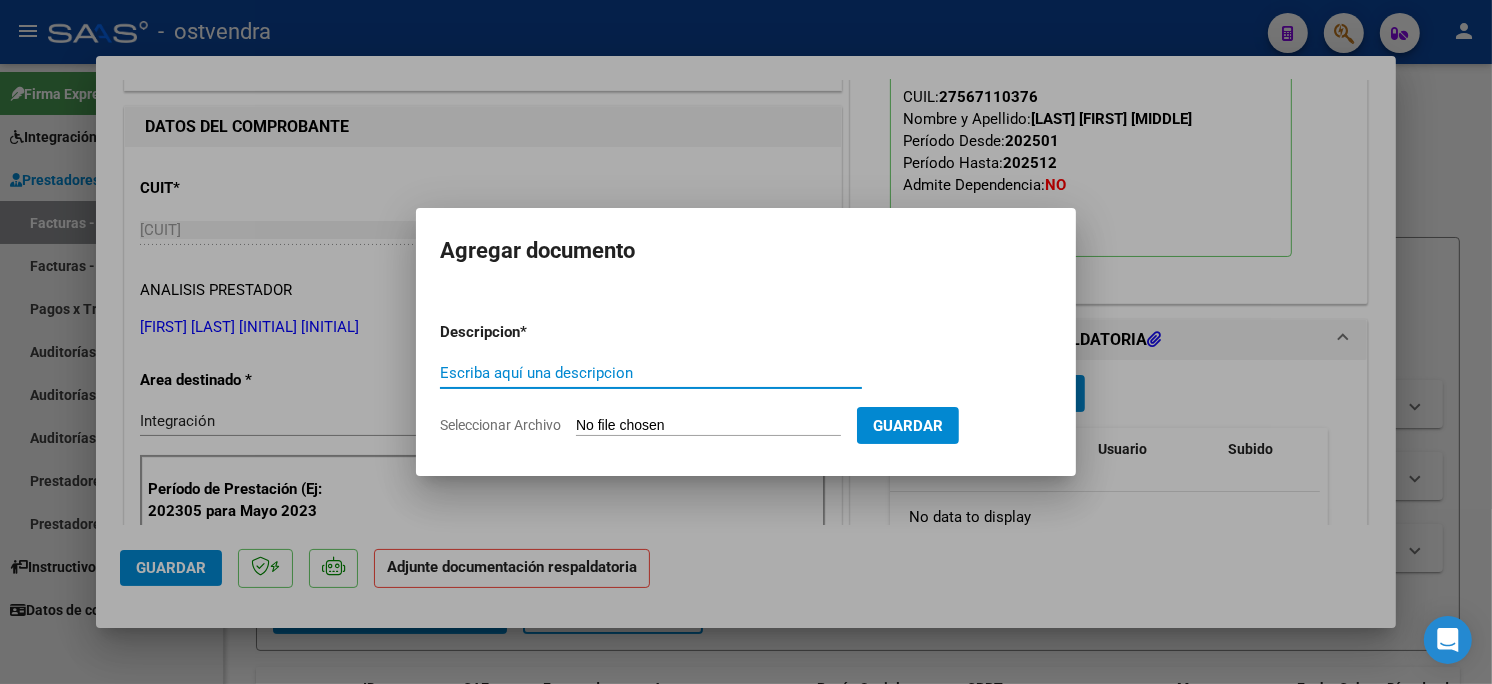 click on "Seleccionar Archivo" at bounding box center (708, 426) 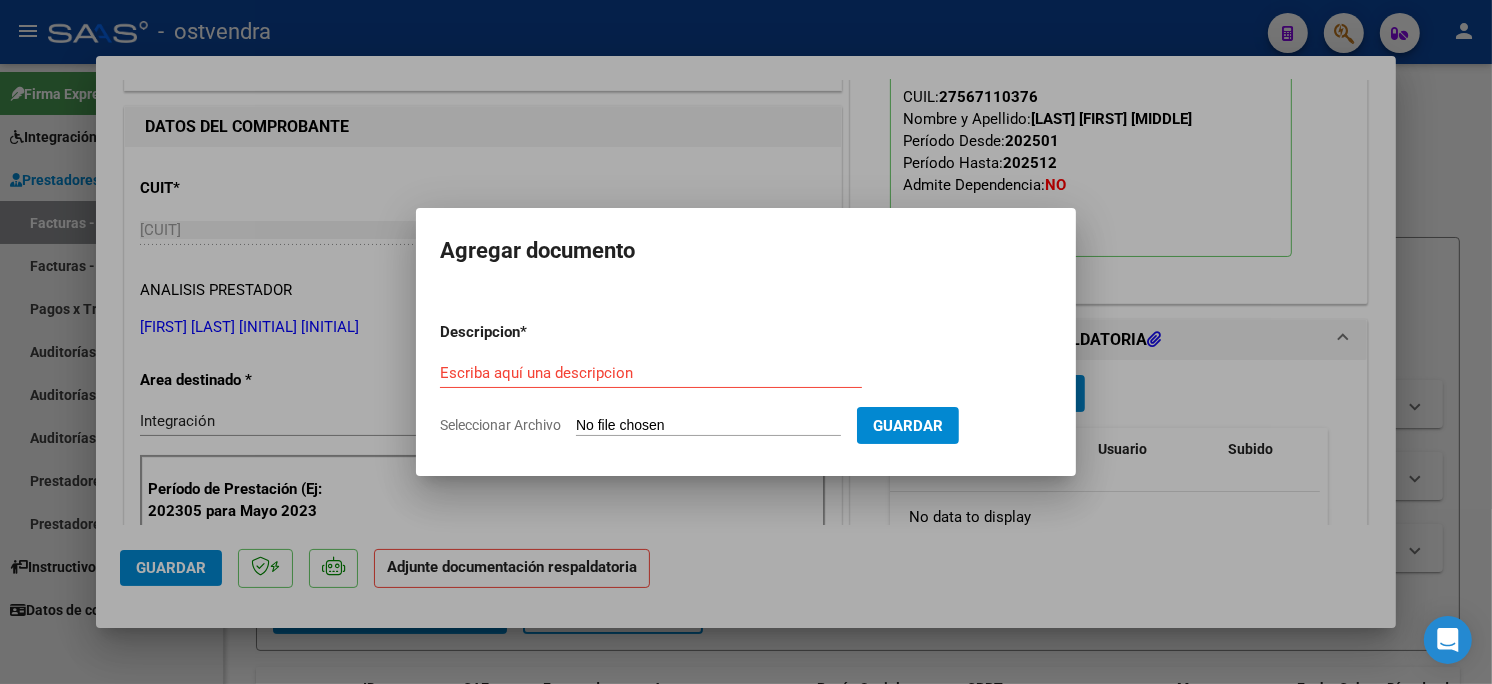 type on "C:\fakepath\ASISTENCIA C-1-953.pdf" 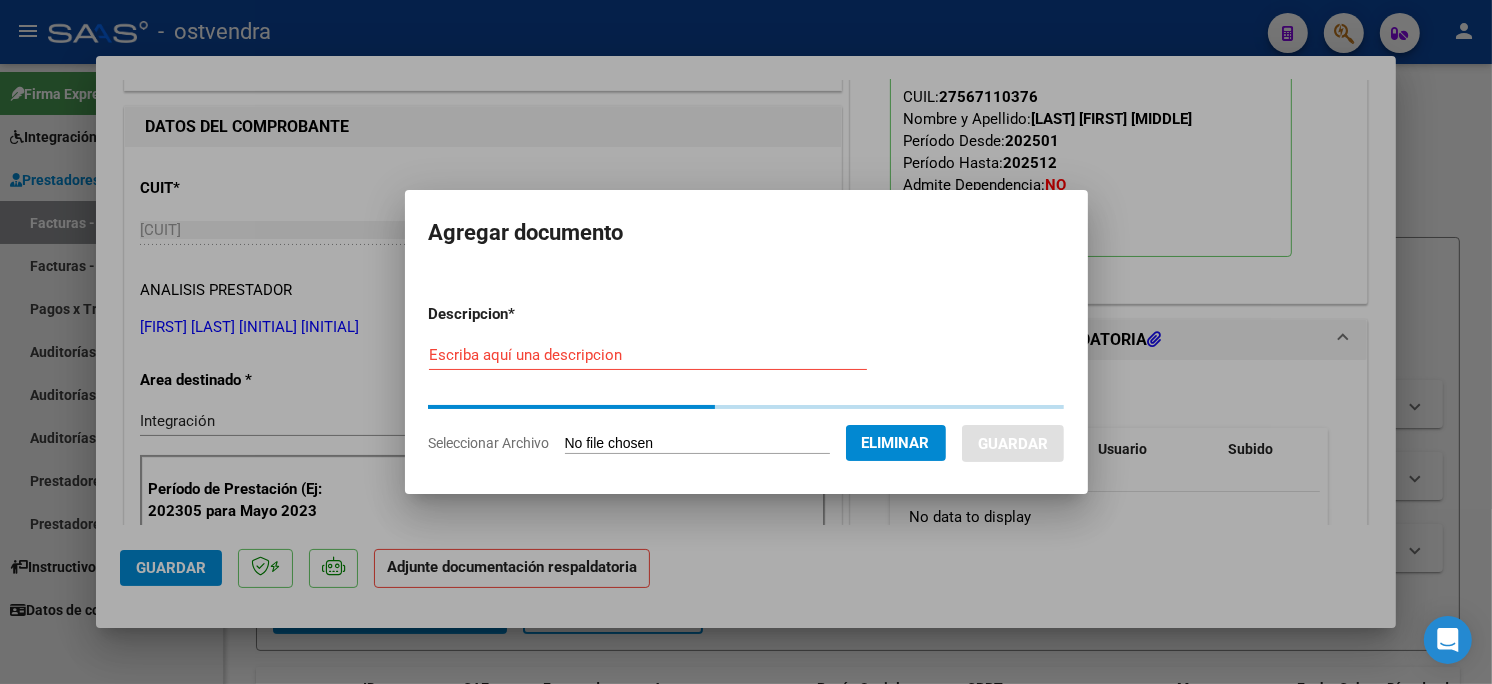 click on "Escriba aquí una descripcion" at bounding box center [648, 355] 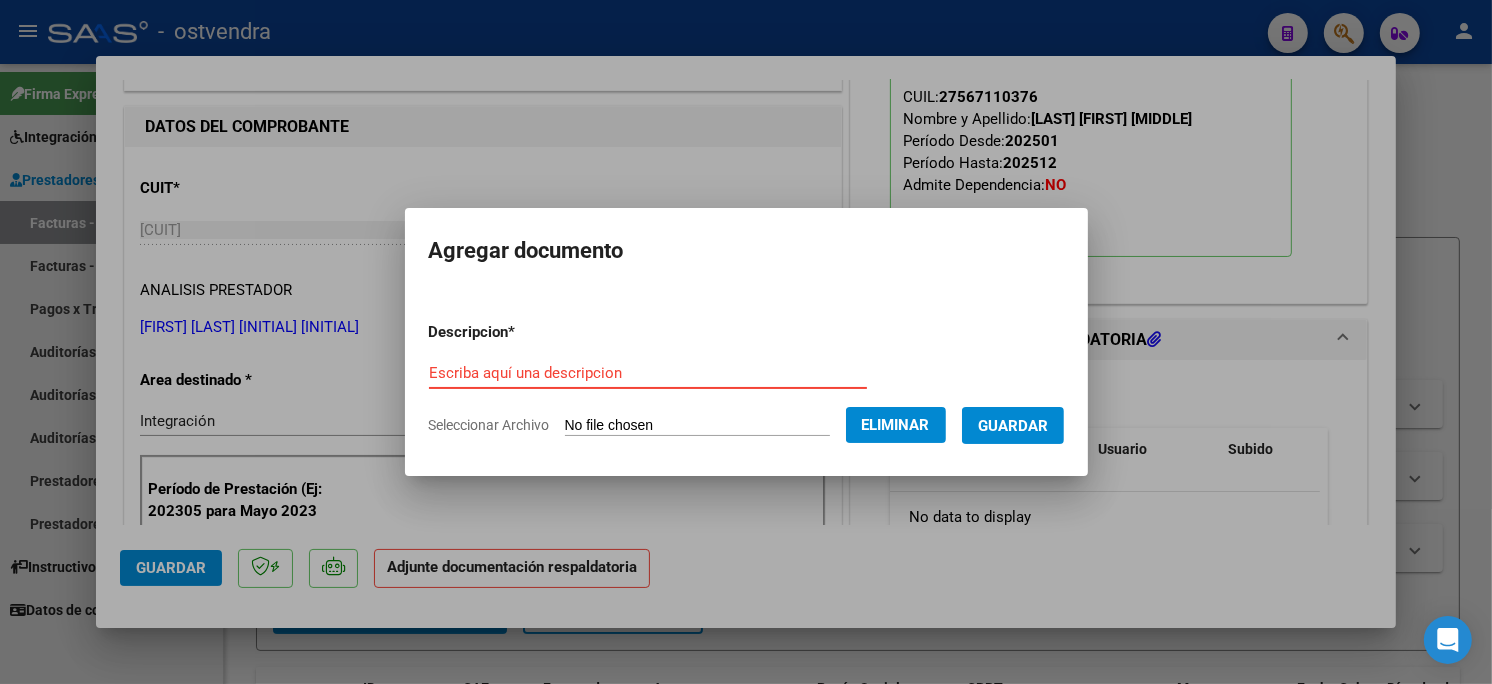 click on "Escriba aquí una descripcion" at bounding box center (648, 373) 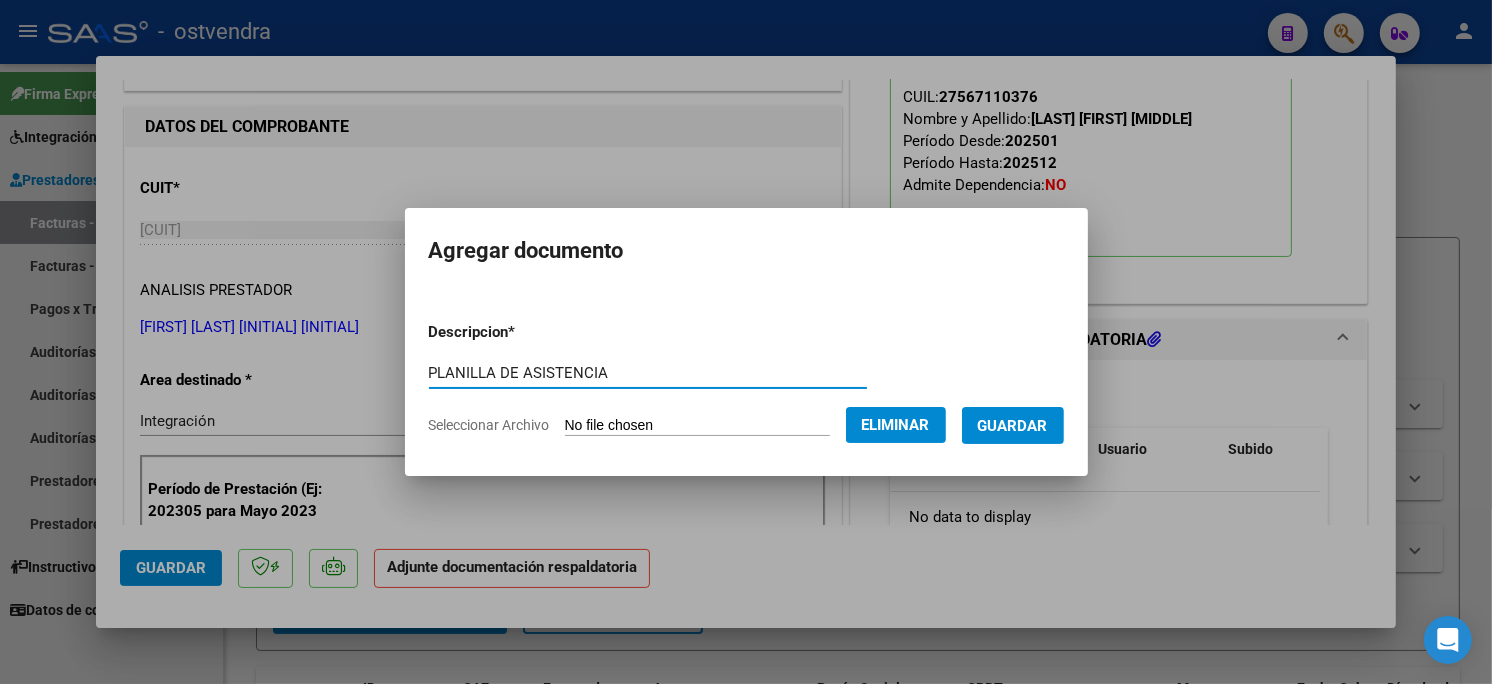 type on "PLANILLA DE ASISTENCIA" 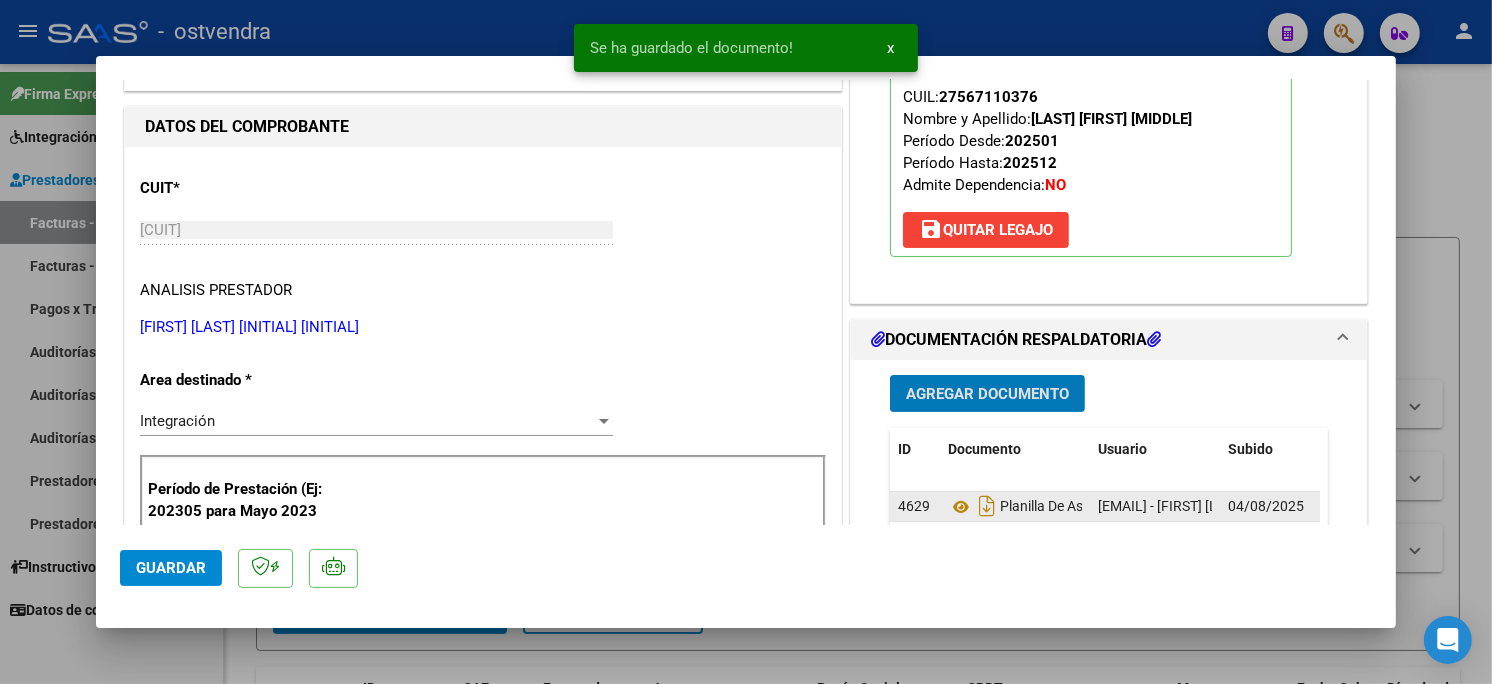 scroll, scrollTop: 333, scrollLeft: 0, axis: vertical 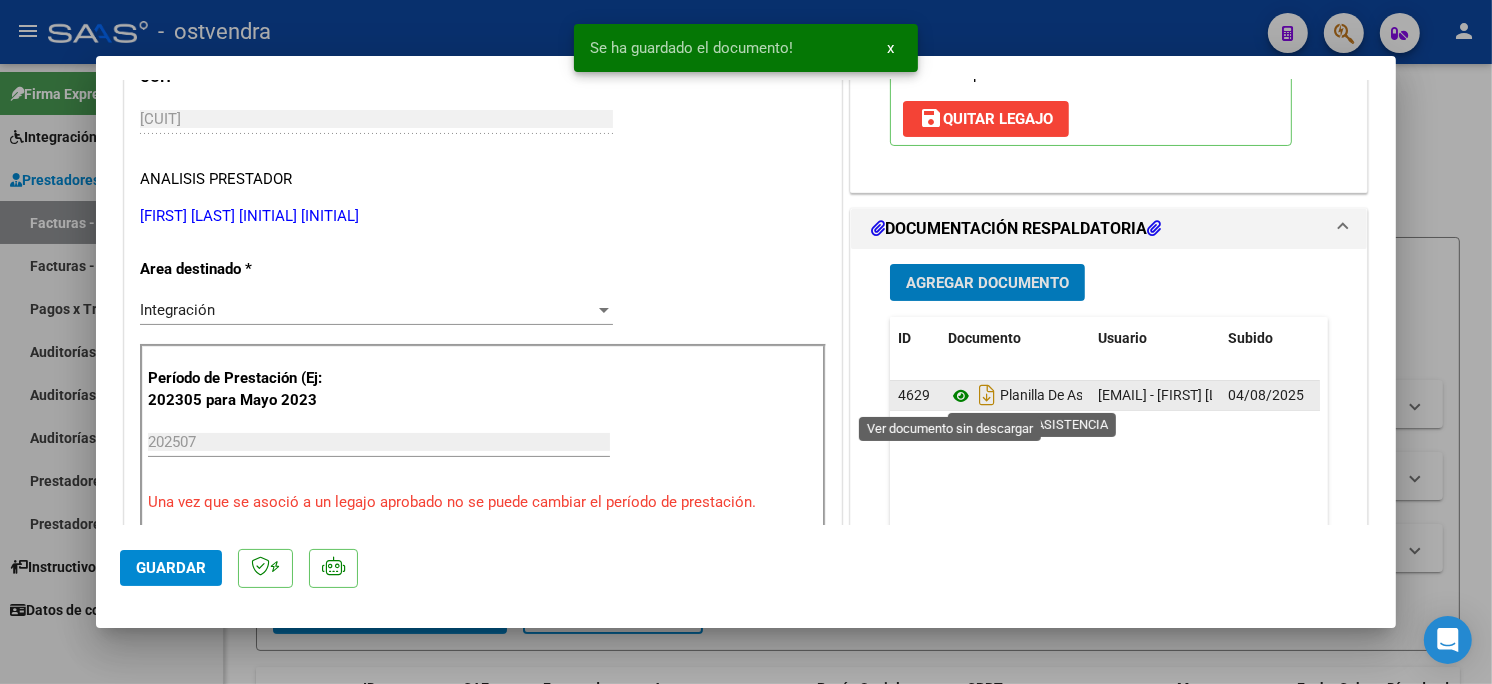 click 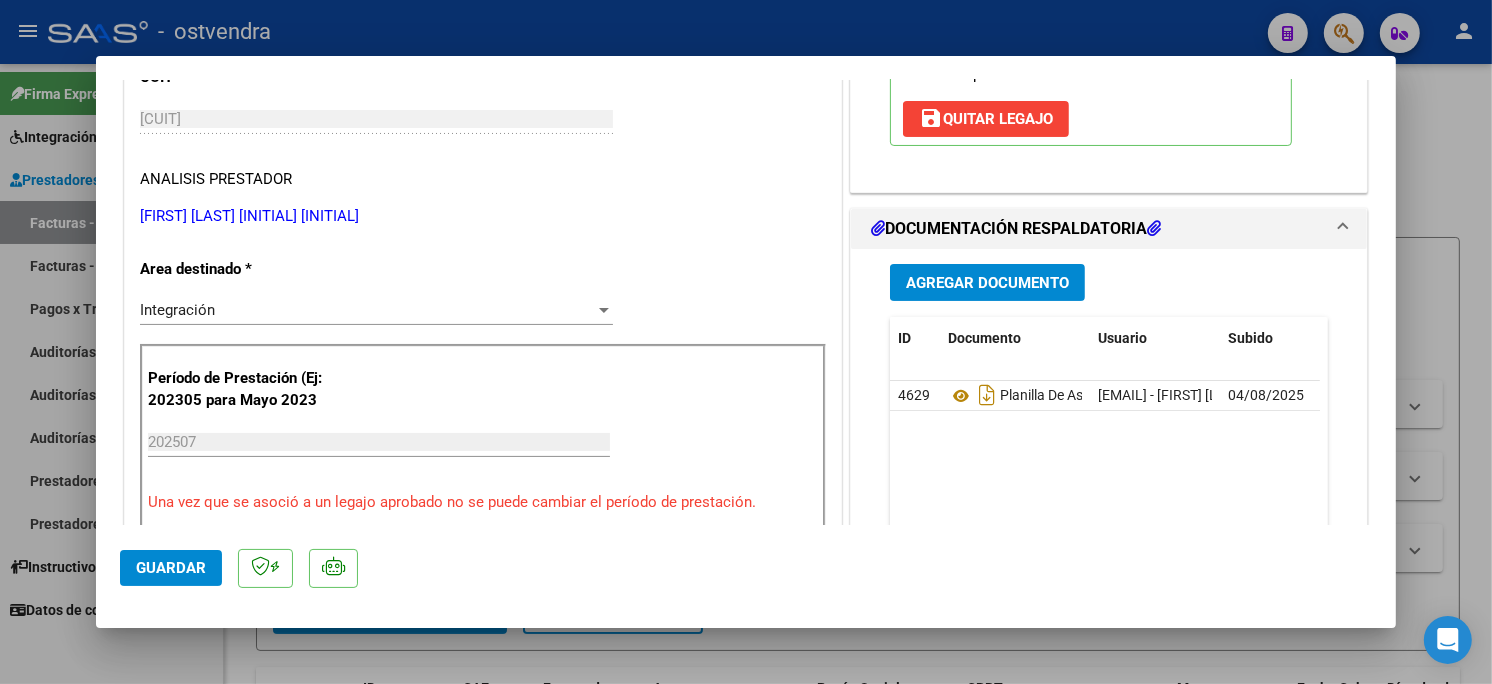 click at bounding box center (746, 342) 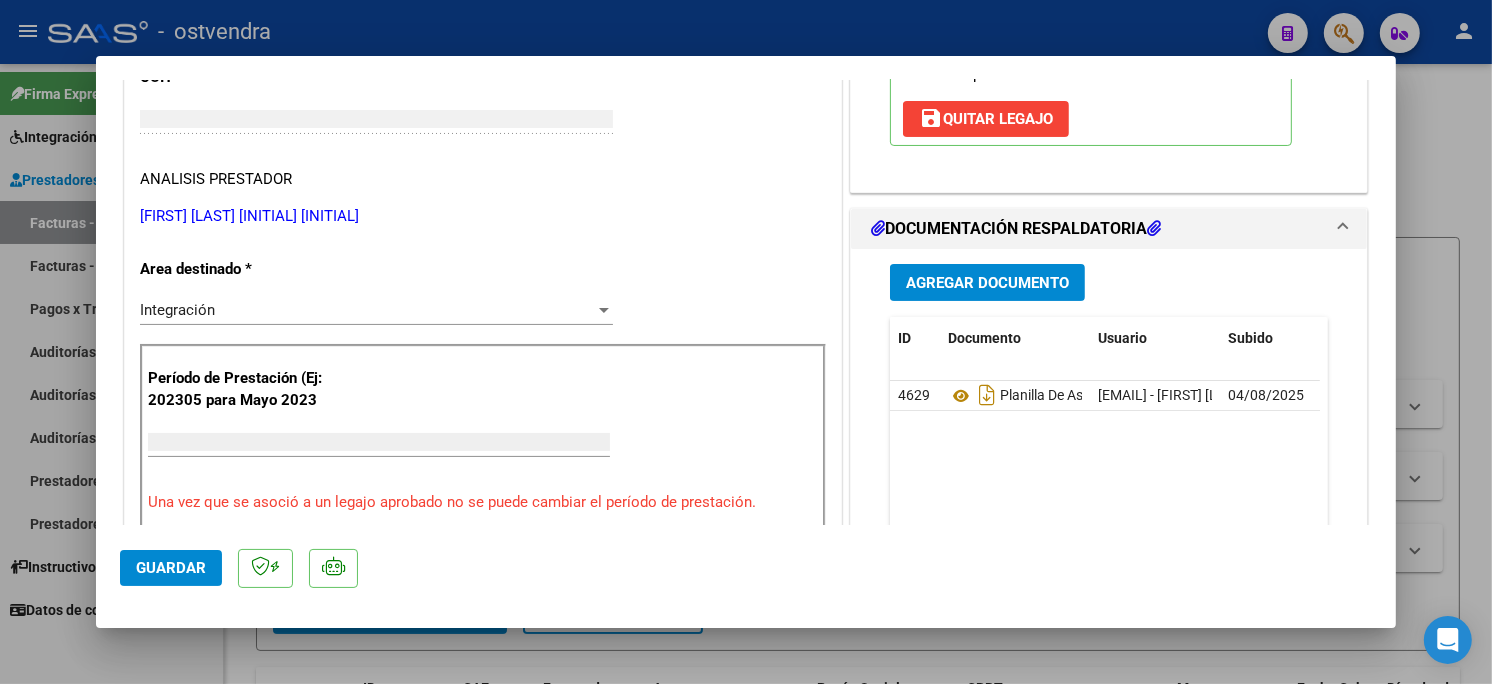 scroll, scrollTop: 272, scrollLeft: 0, axis: vertical 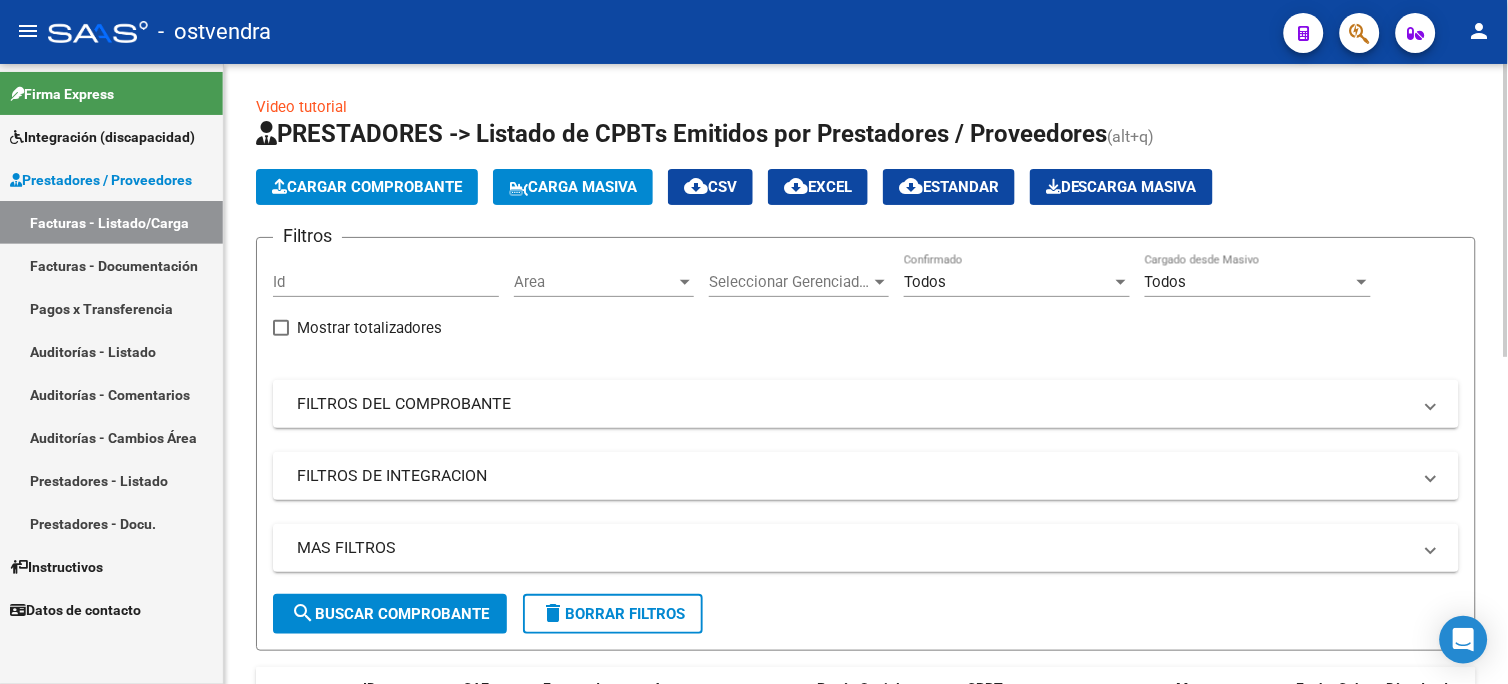 click on "Cargar Comprobante" 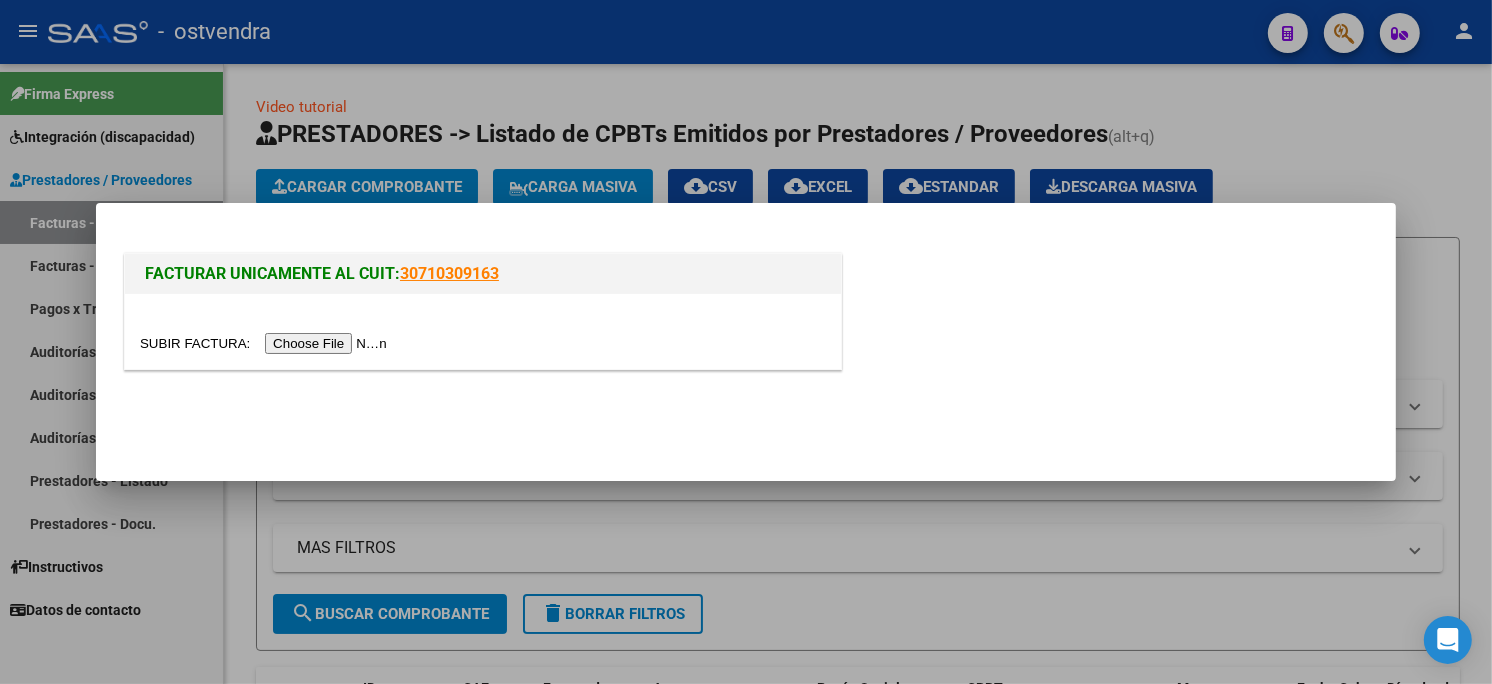 click at bounding box center [266, 343] 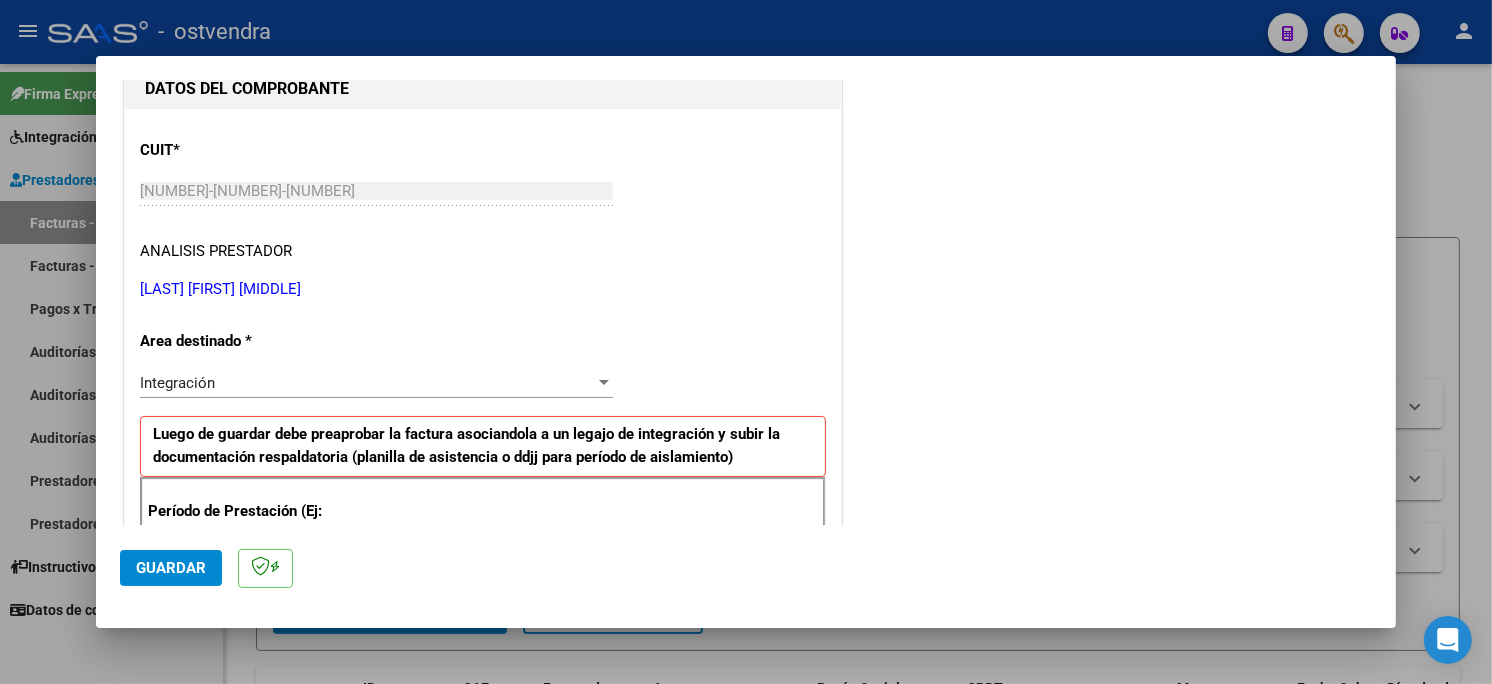scroll, scrollTop: 333, scrollLeft: 0, axis: vertical 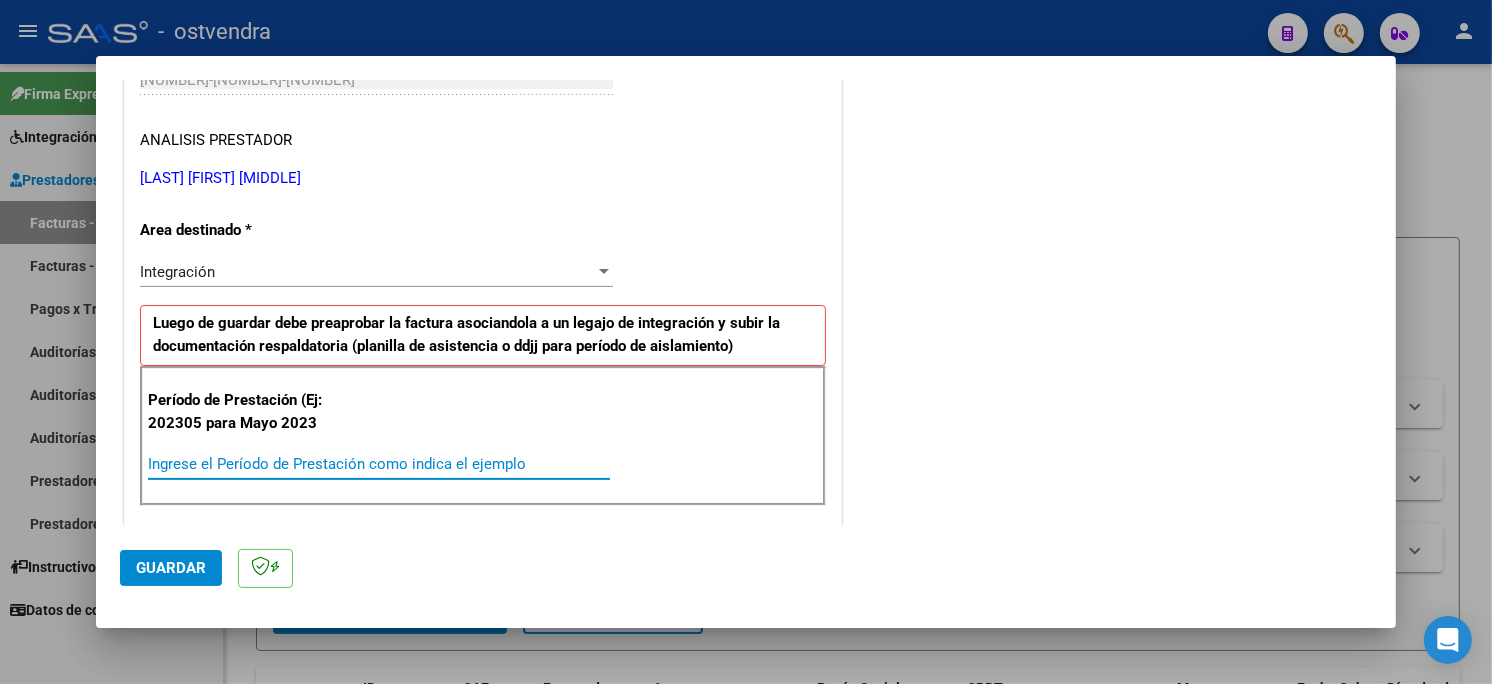click on "Ingrese el Período de Prestación como indica el ejemplo" at bounding box center (379, 464) 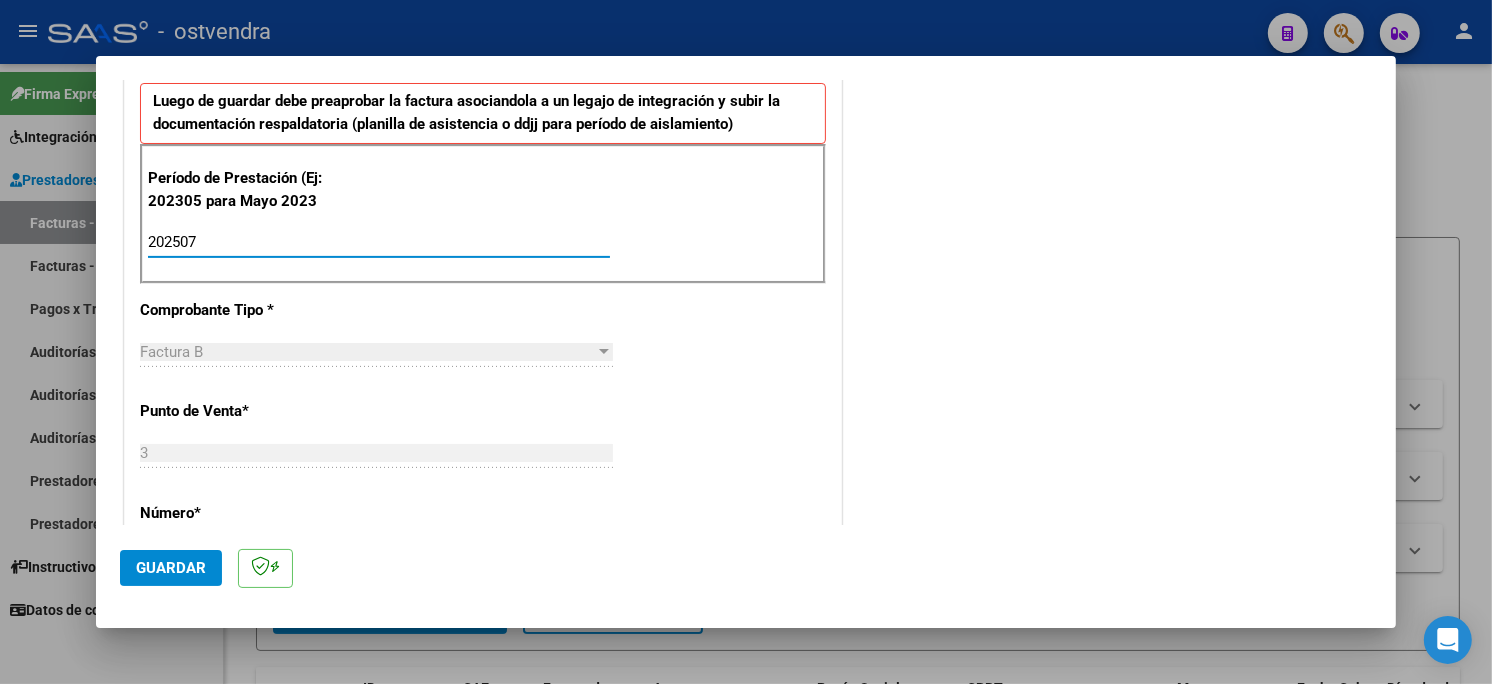 scroll, scrollTop: 666, scrollLeft: 0, axis: vertical 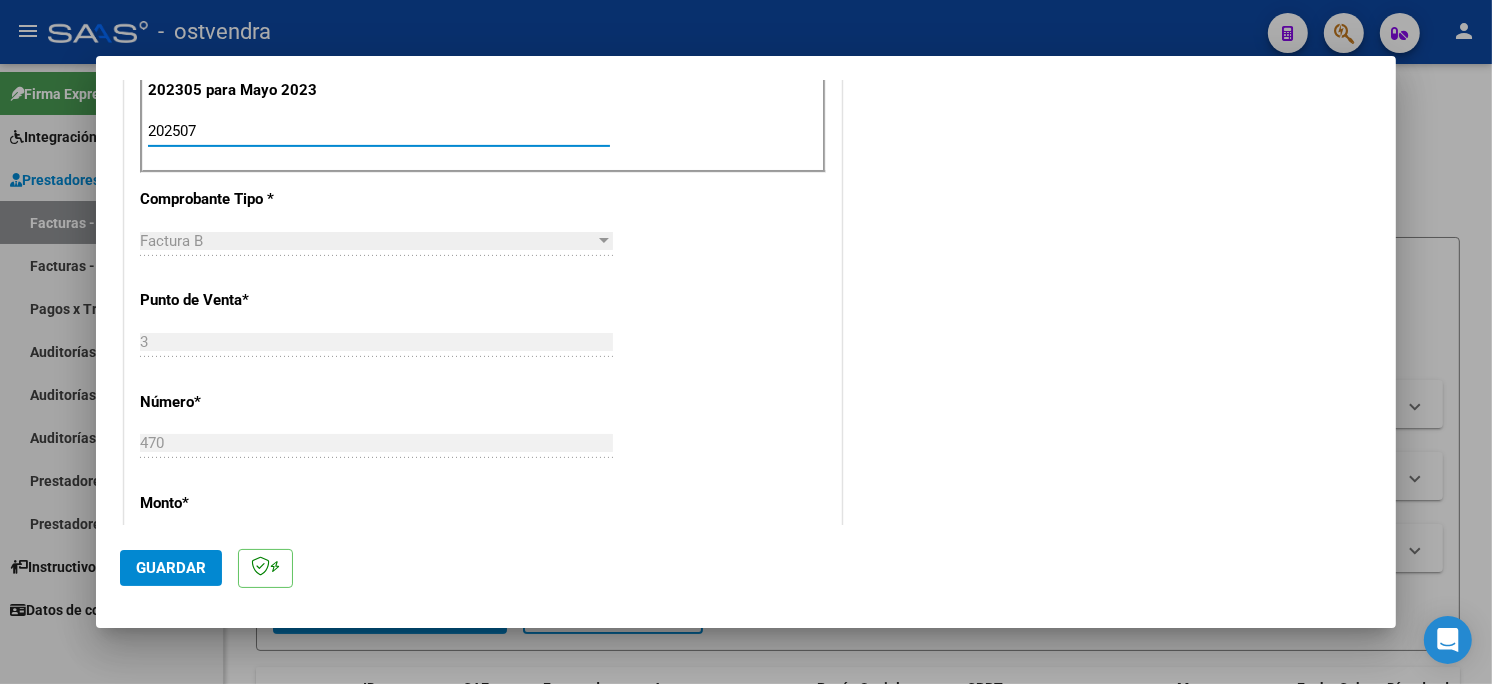 type on "202507" 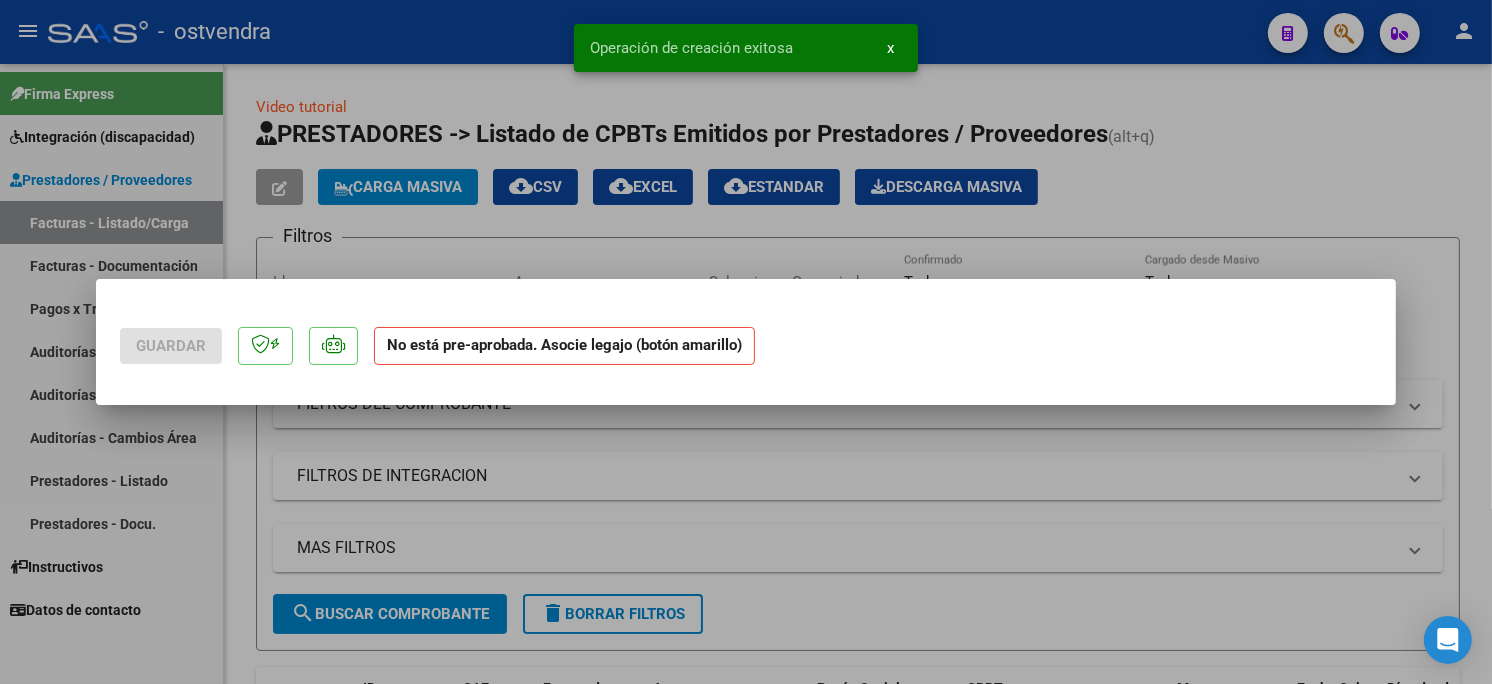scroll, scrollTop: 0, scrollLeft: 0, axis: both 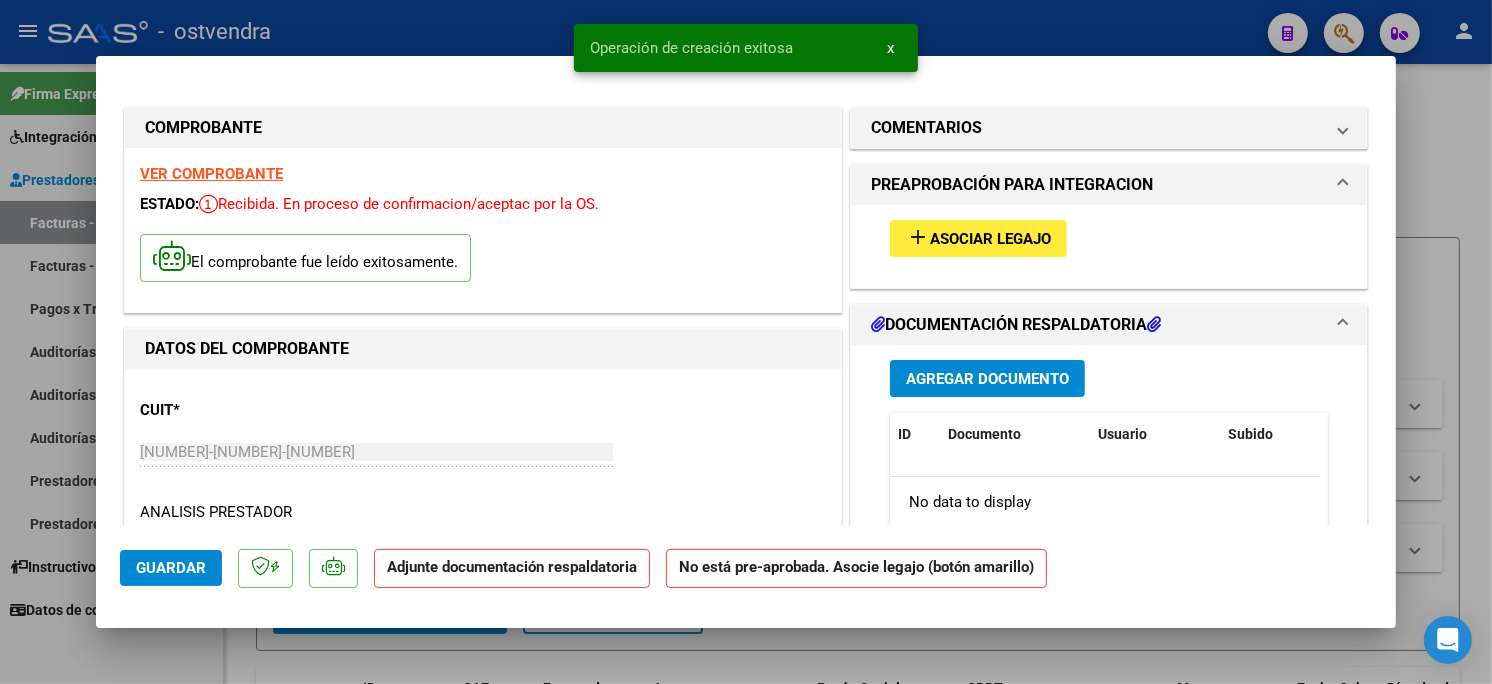 click on "add Asociar Legajo" at bounding box center [978, 238] 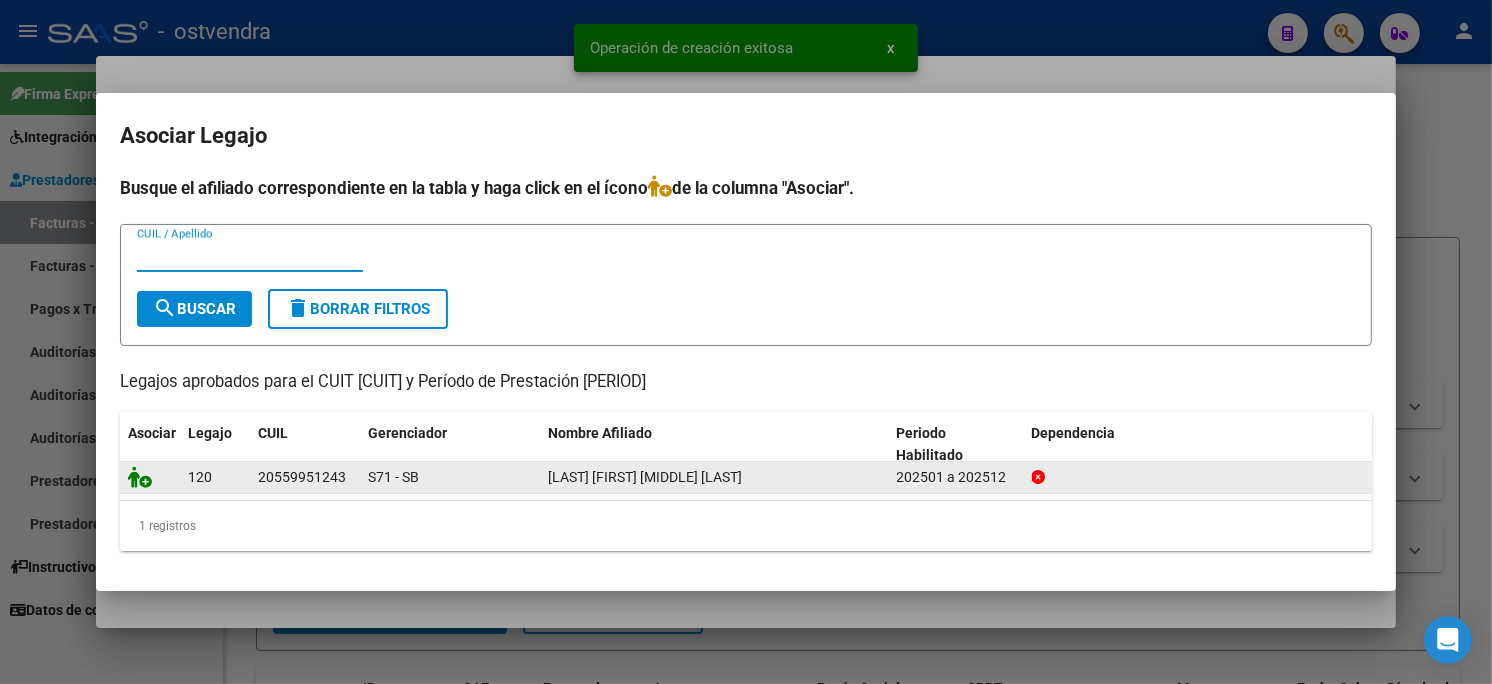 click 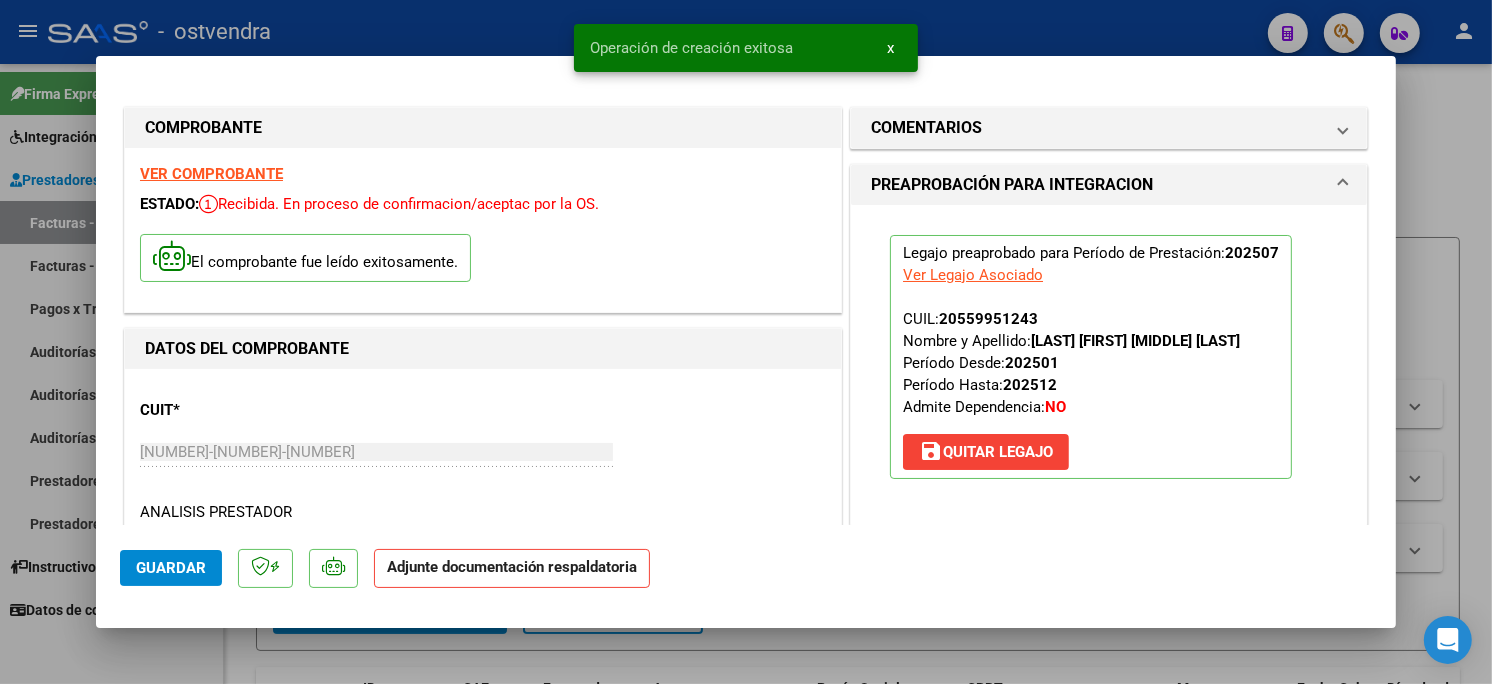 scroll, scrollTop: 222, scrollLeft: 0, axis: vertical 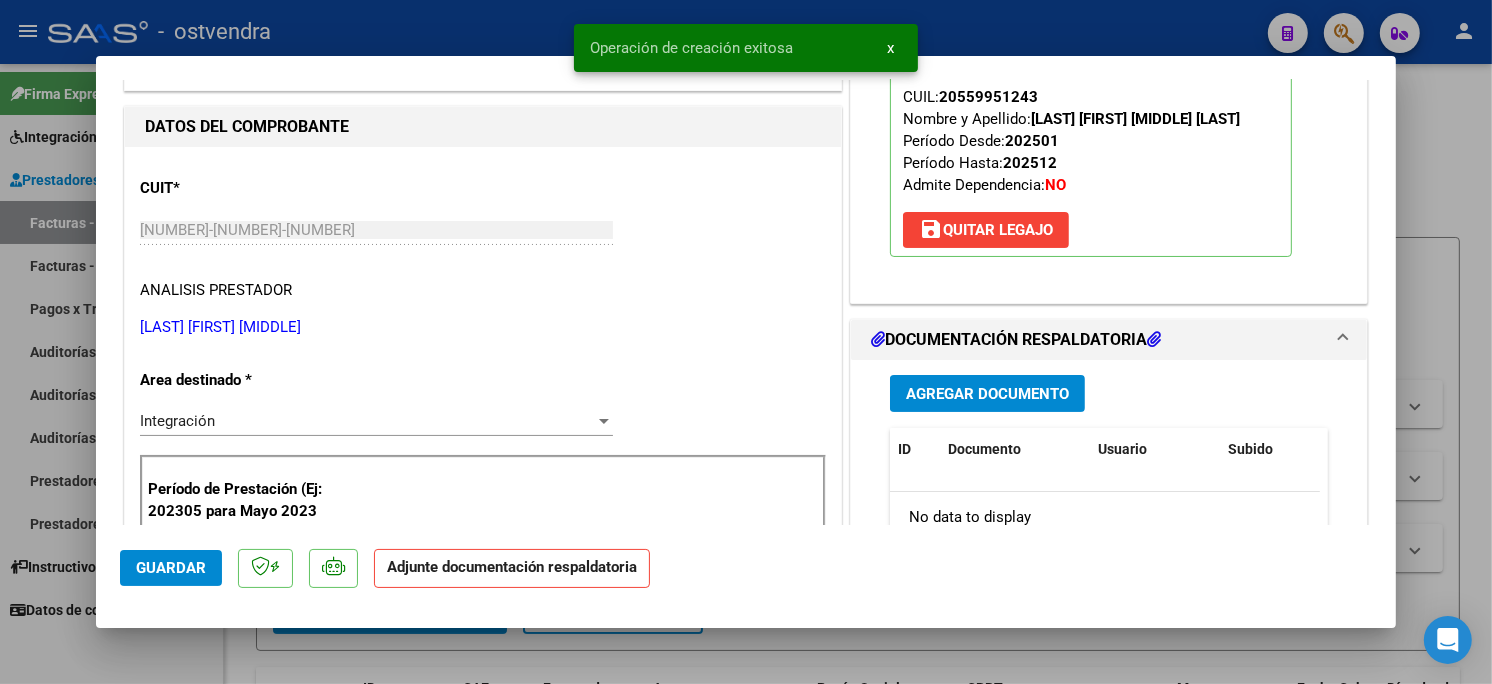 click on "Agregar Documento" at bounding box center (987, 394) 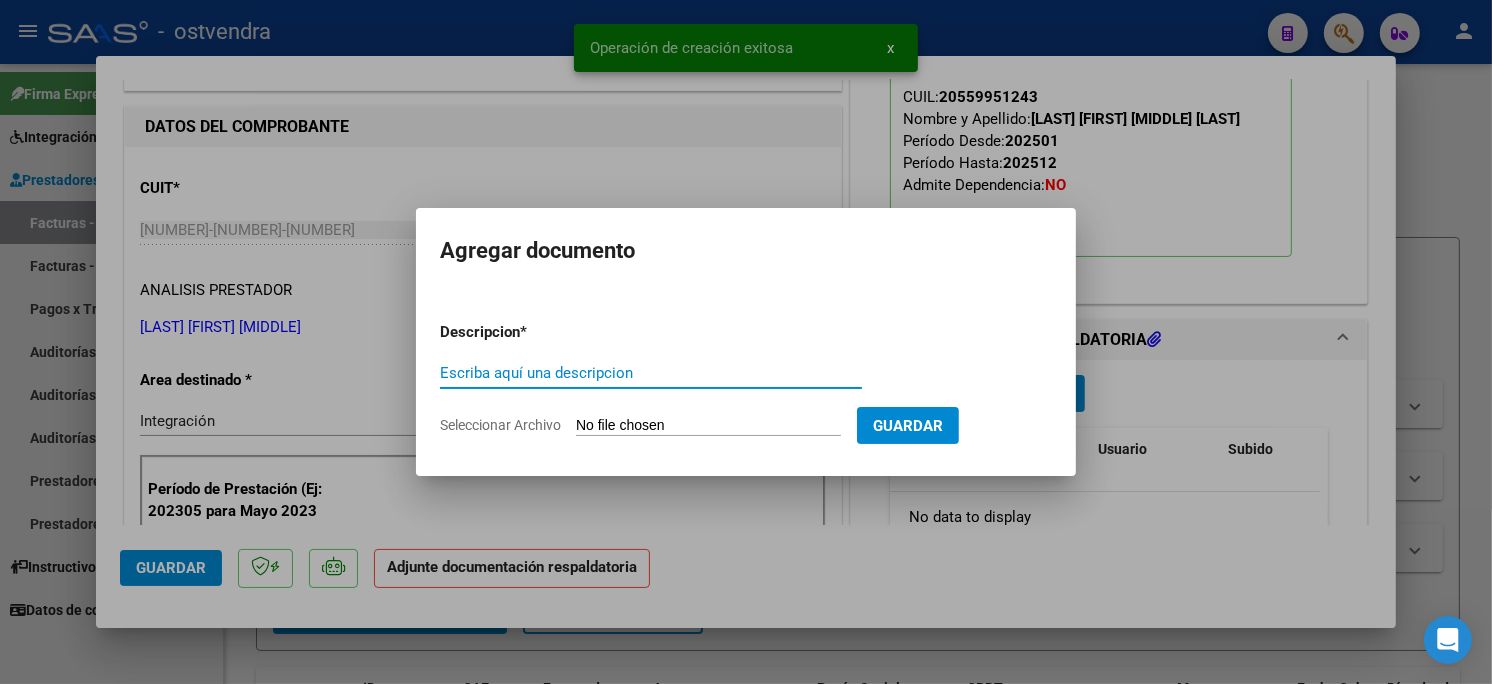 click on "Seleccionar Archivo" at bounding box center [708, 426] 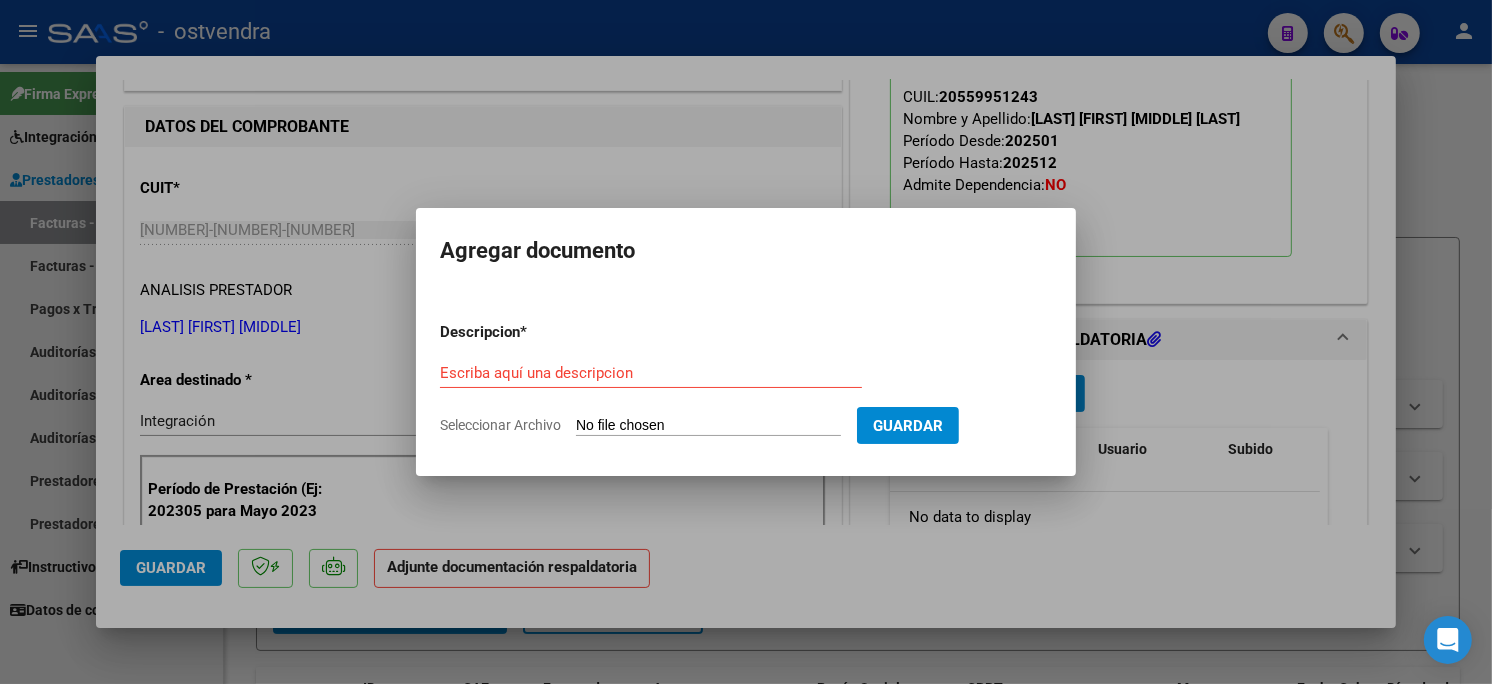type on "C:\fakepath\[FILENAME] [NUMBER].pdf" 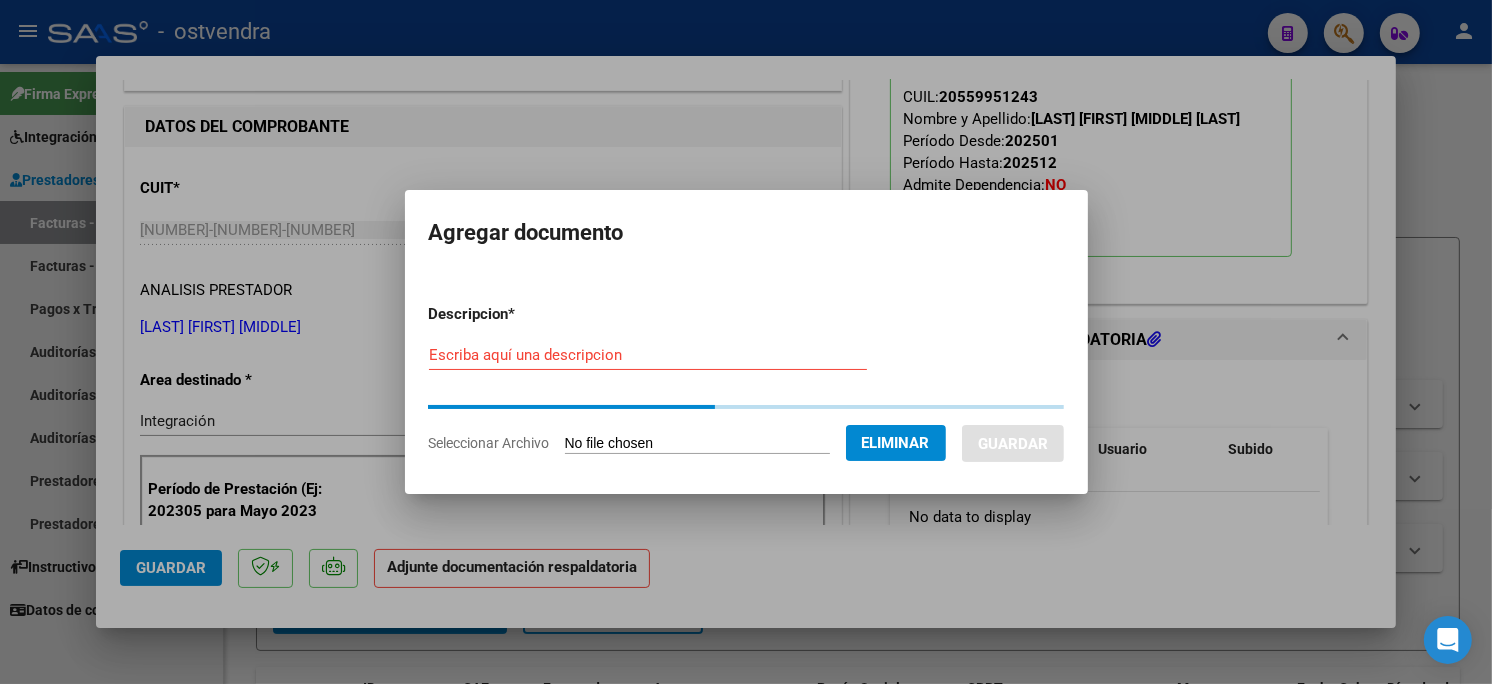click on "Escriba aquí una descripcion" at bounding box center (648, 355) 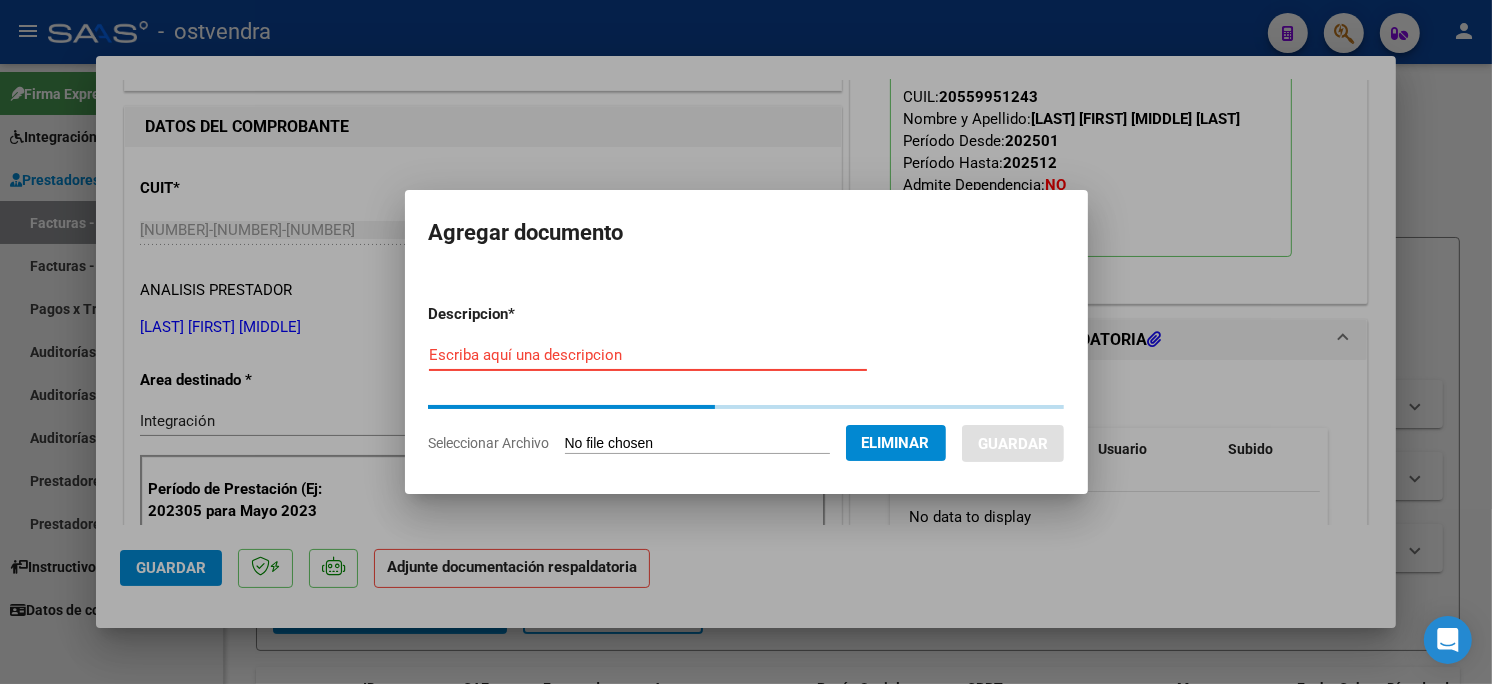 click on "Escriba aquí una descripcion" at bounding box center (648, 355) 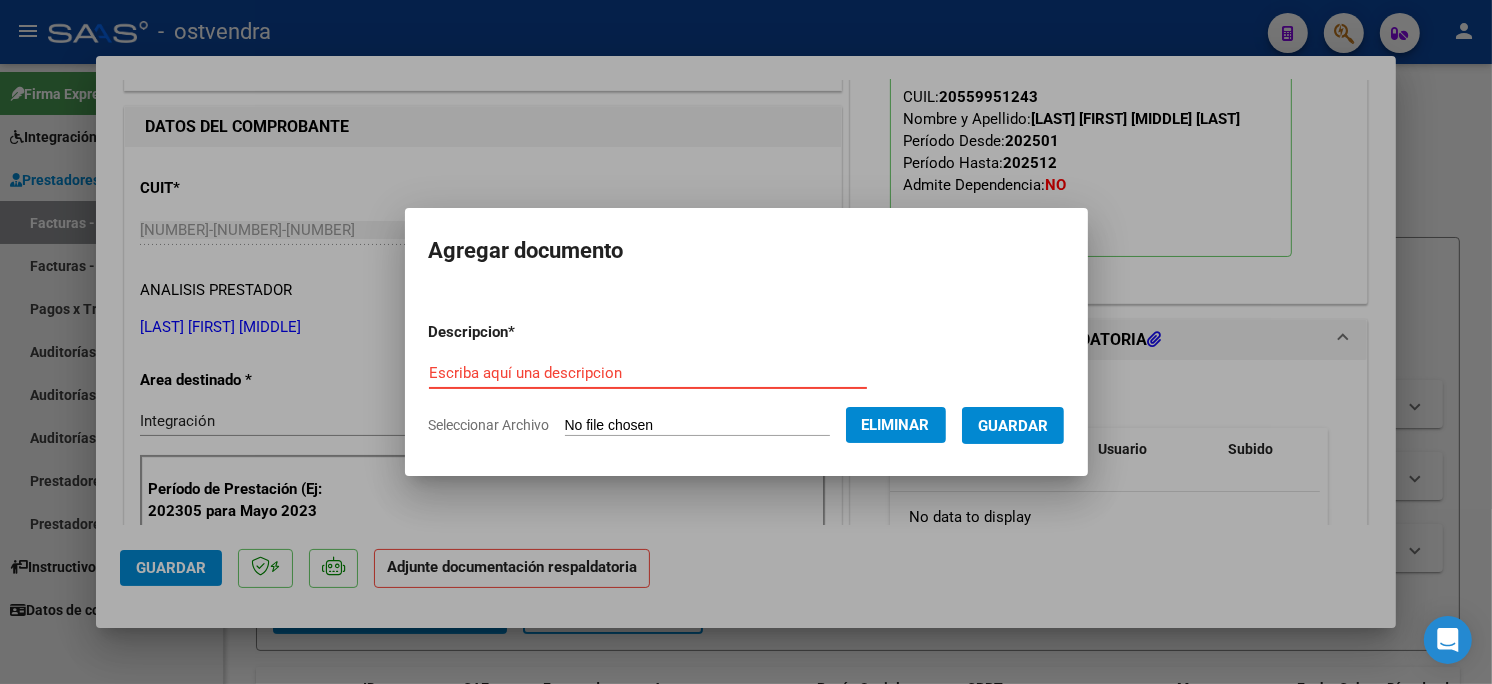 click on "Descripcion  *   Escriba aquí una descripcion  Seleccionar Archivo Eliminar Guardar" at bounding box center (746, 379) 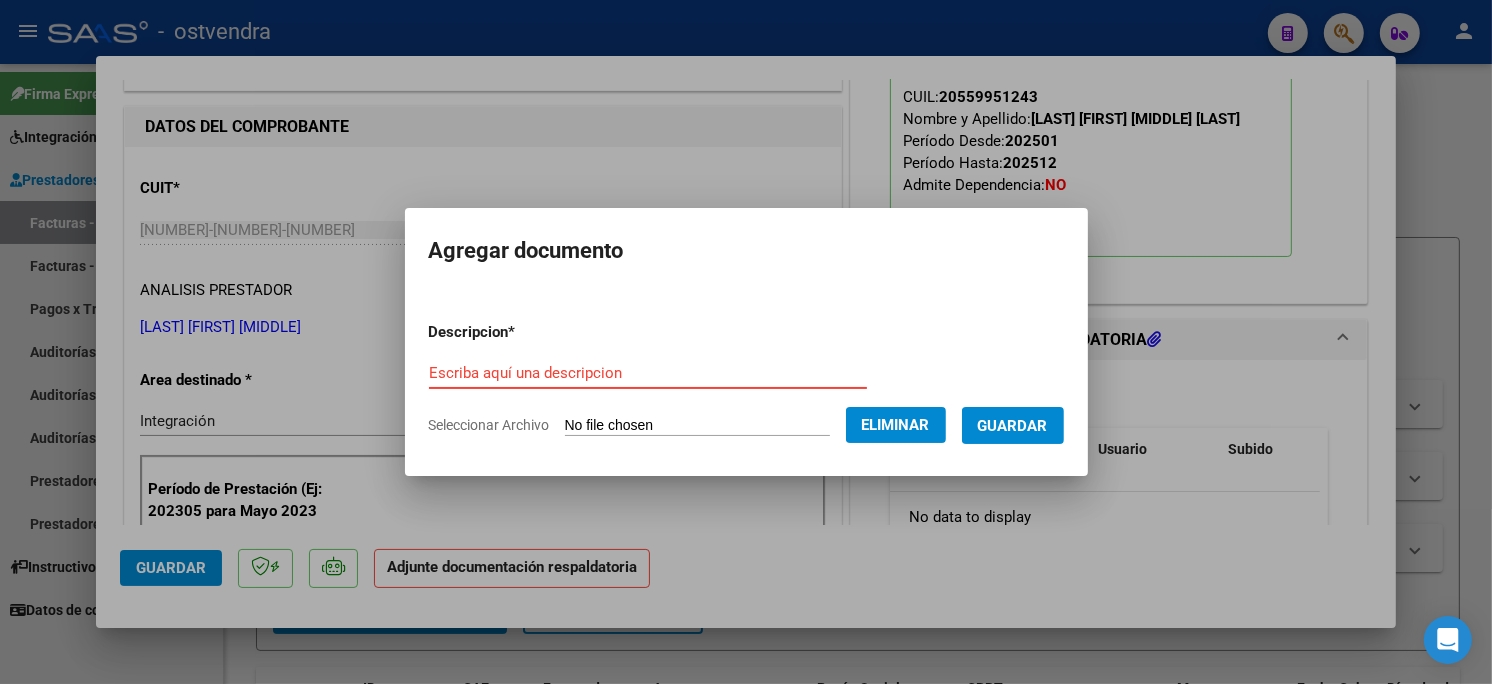 click on "Escriba aquí una descripcion" at bounding box center (648, 373) 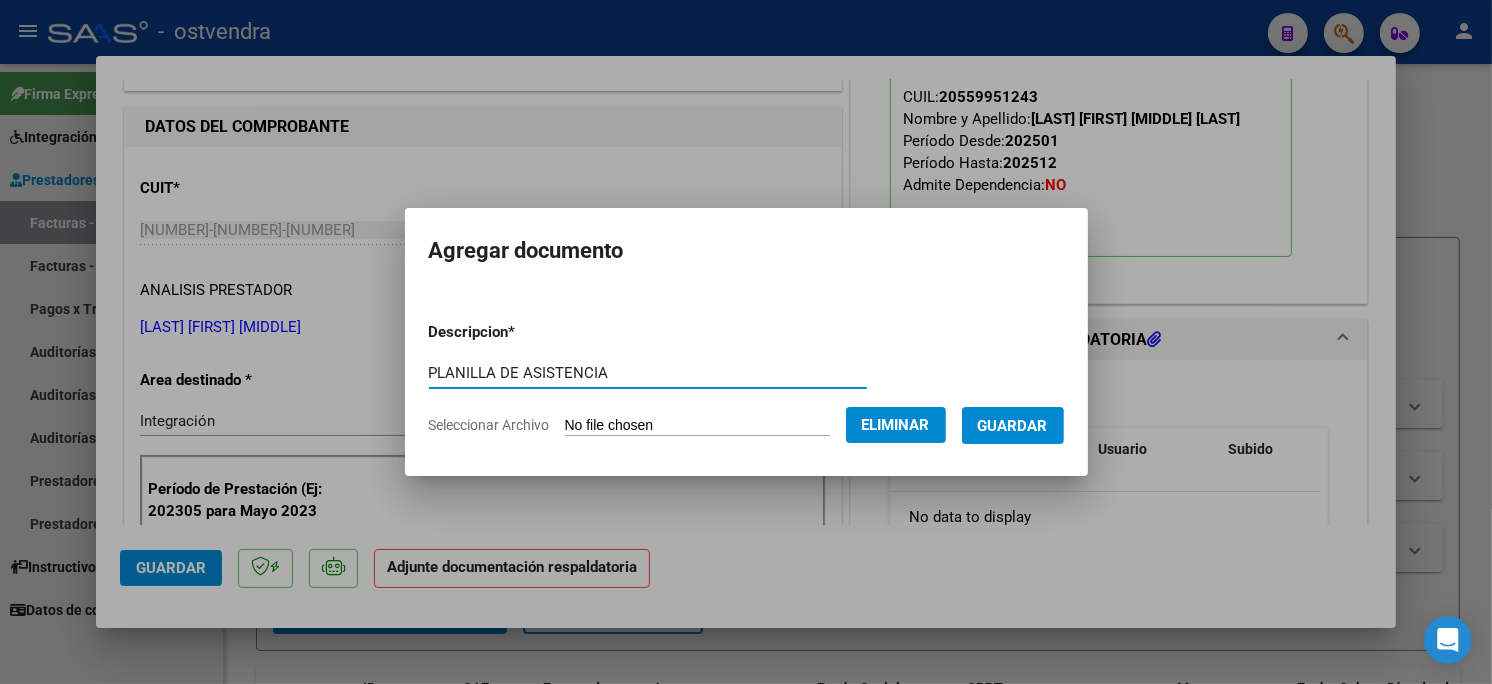 type on "PLANILLA DE ASISTENCIA" 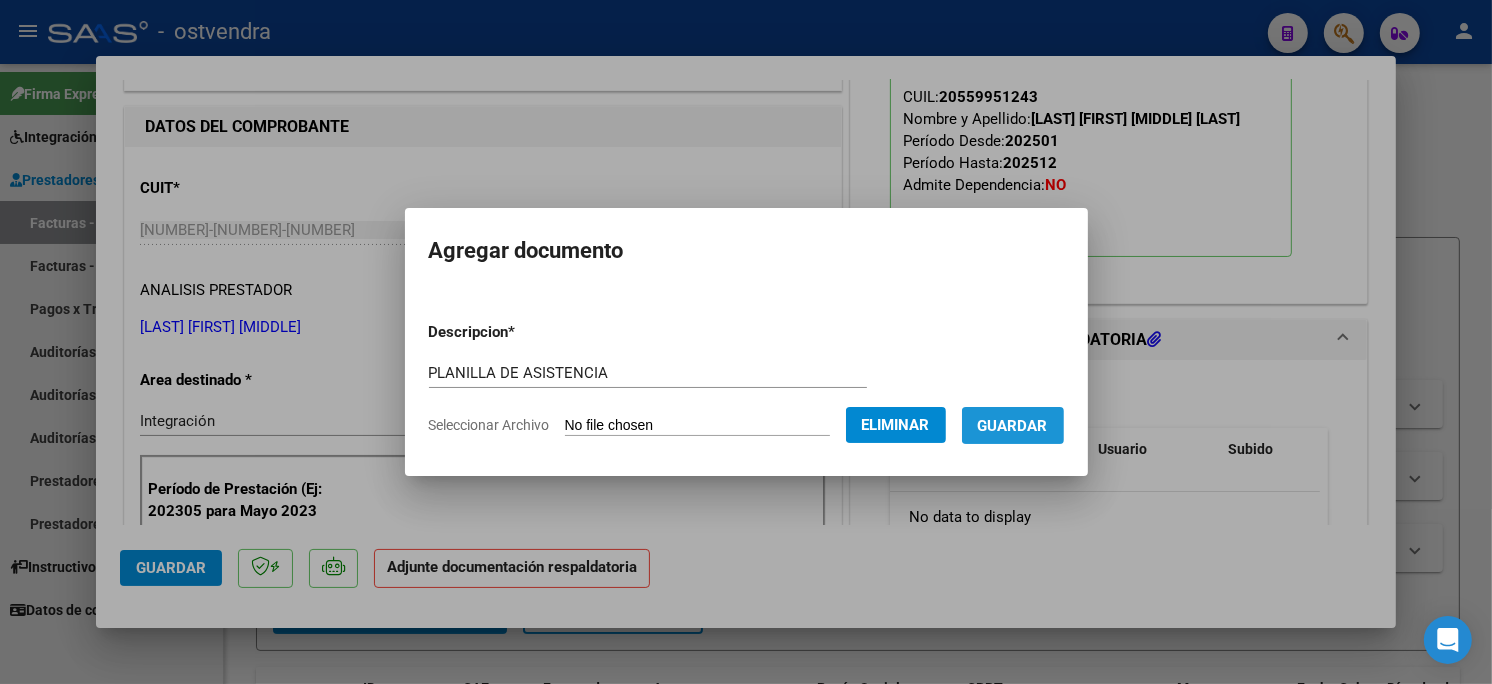 click on "Guardar" at bounding box center (1013, 426) 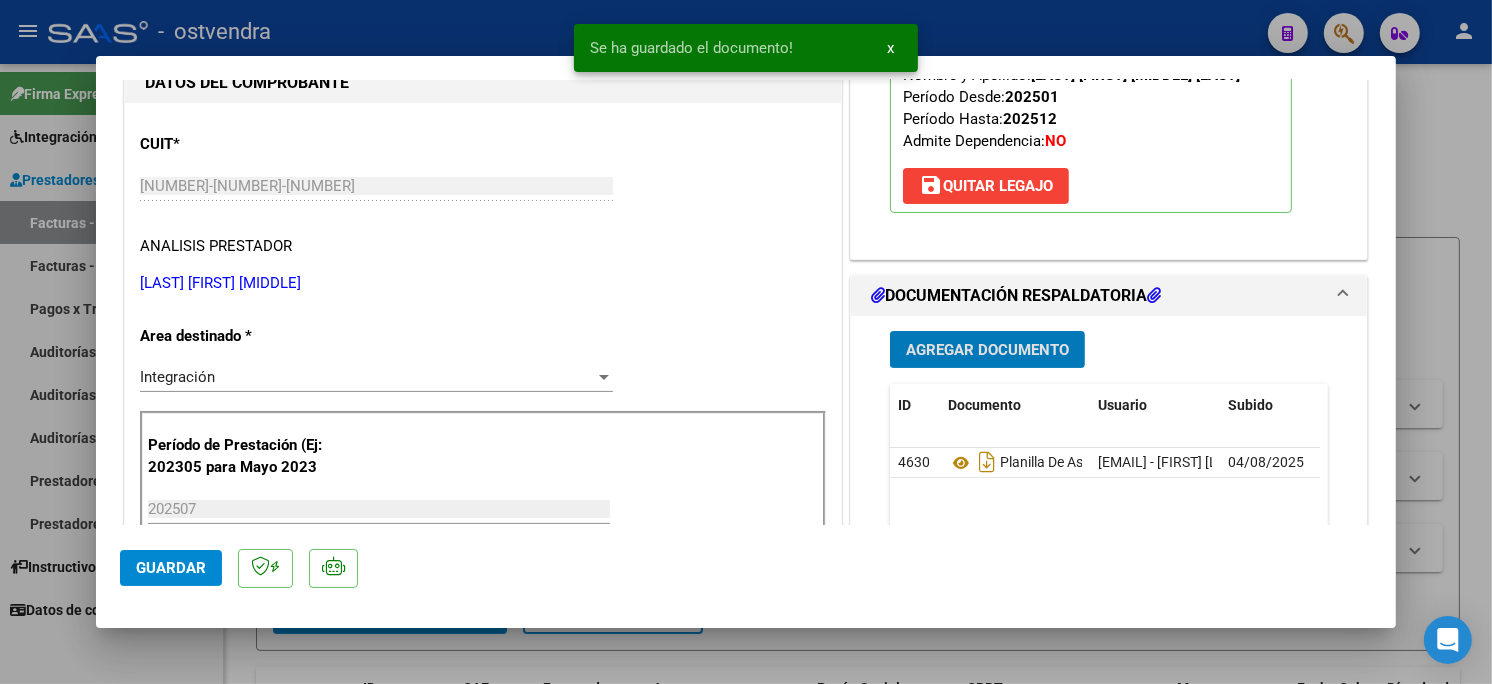 scroll, scrollTop: 333, scrollLeft: 0, axis: vertical 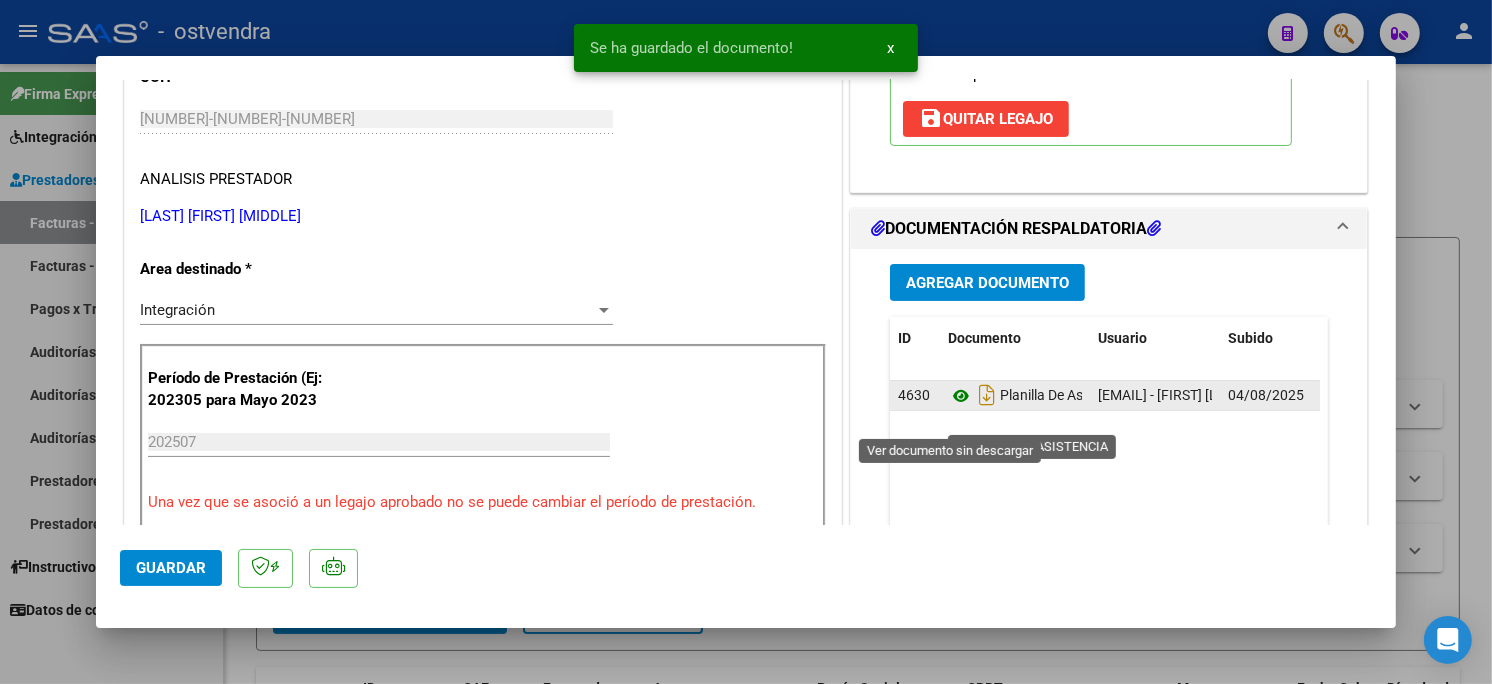 click 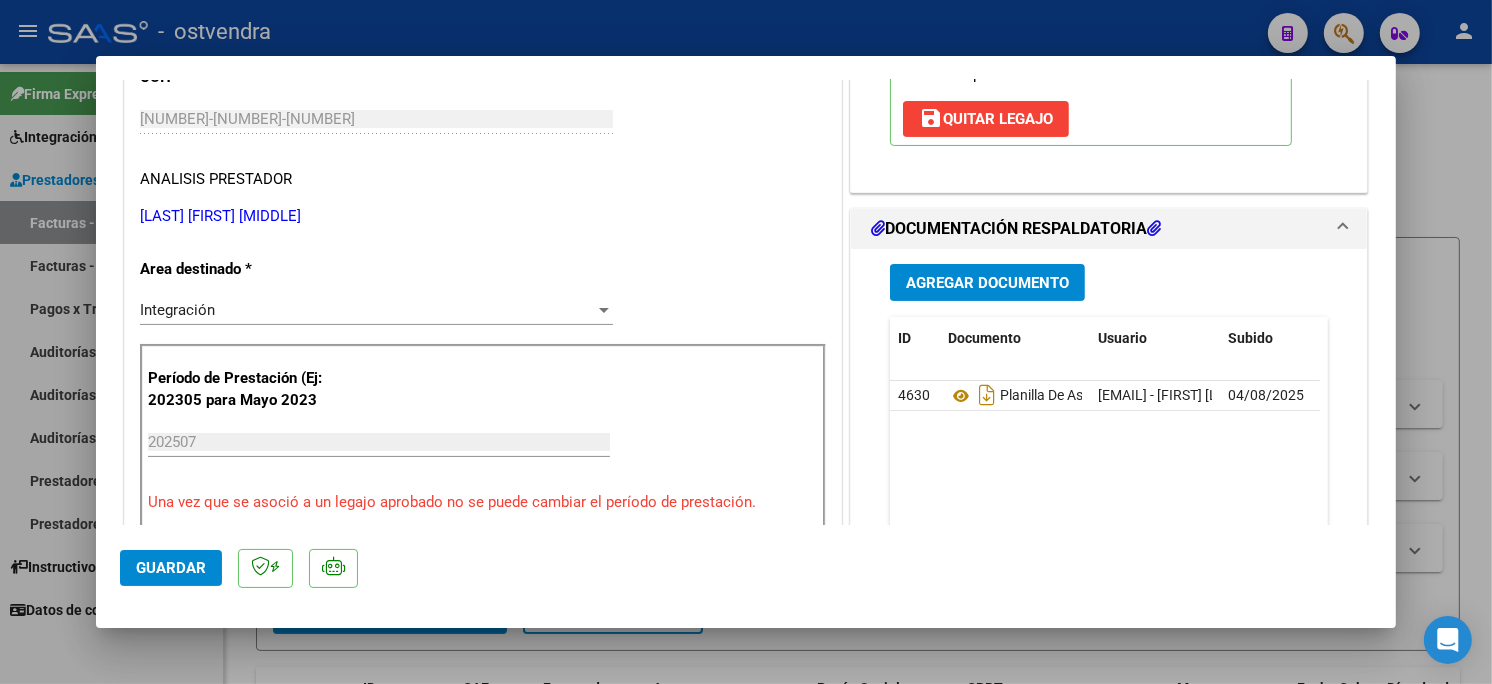 click at bounding box center (746, 342) 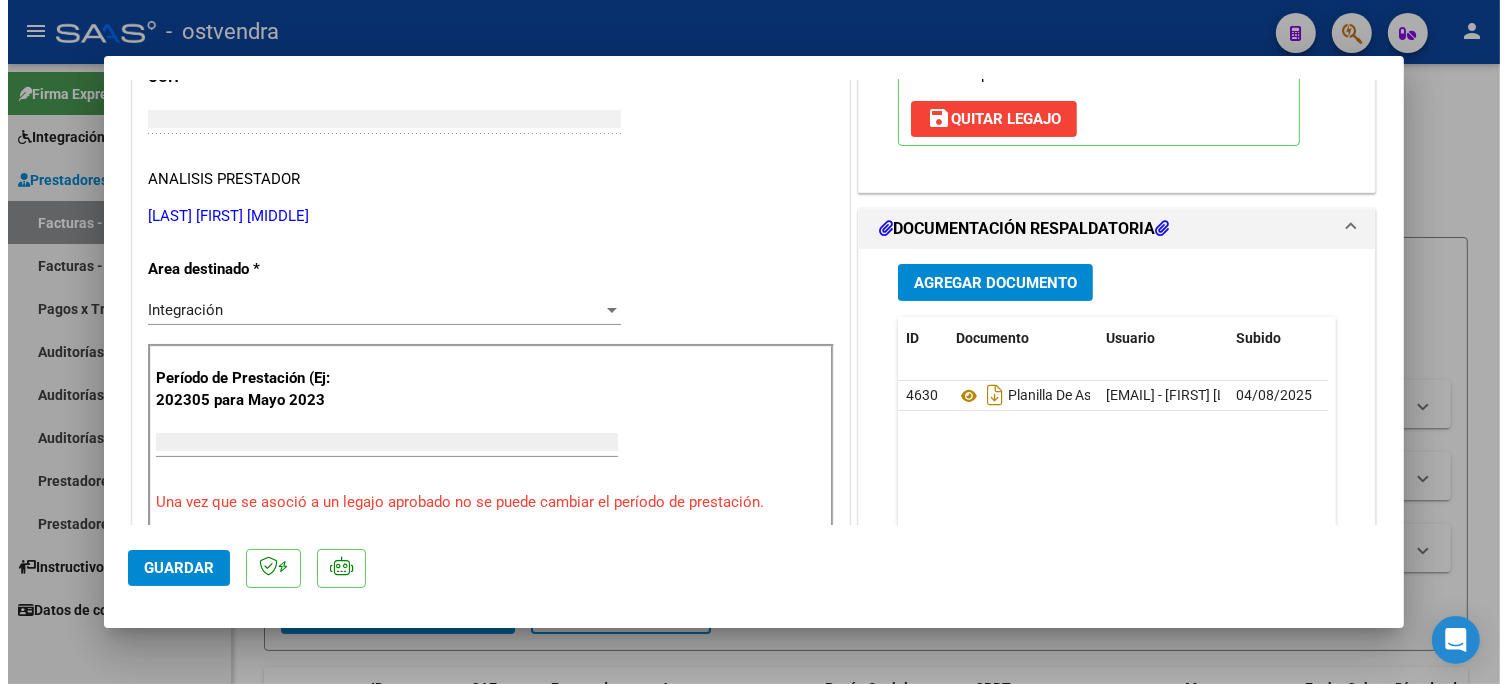 scroll, scrollTop: 272, scrollLeft: 0, axis: vertical 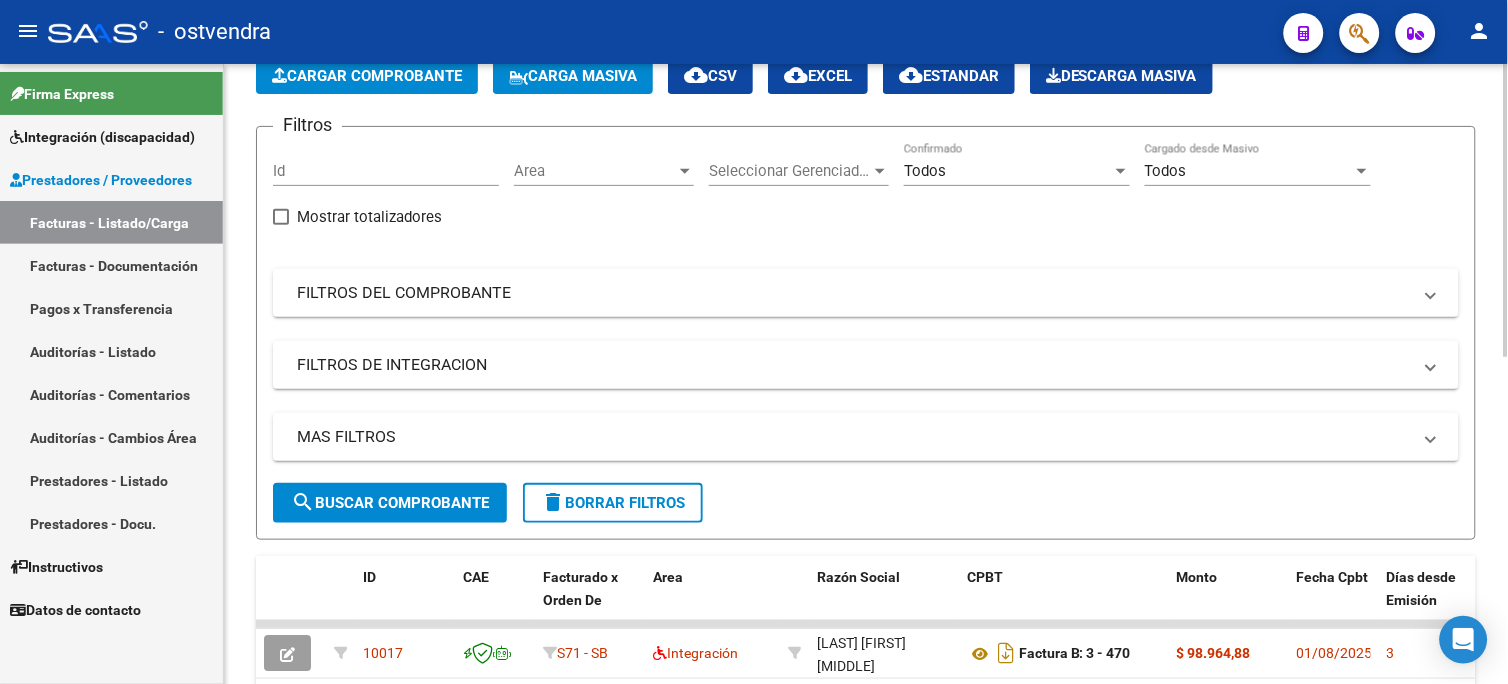 click on "Todos" at bounding box center [925, 171] 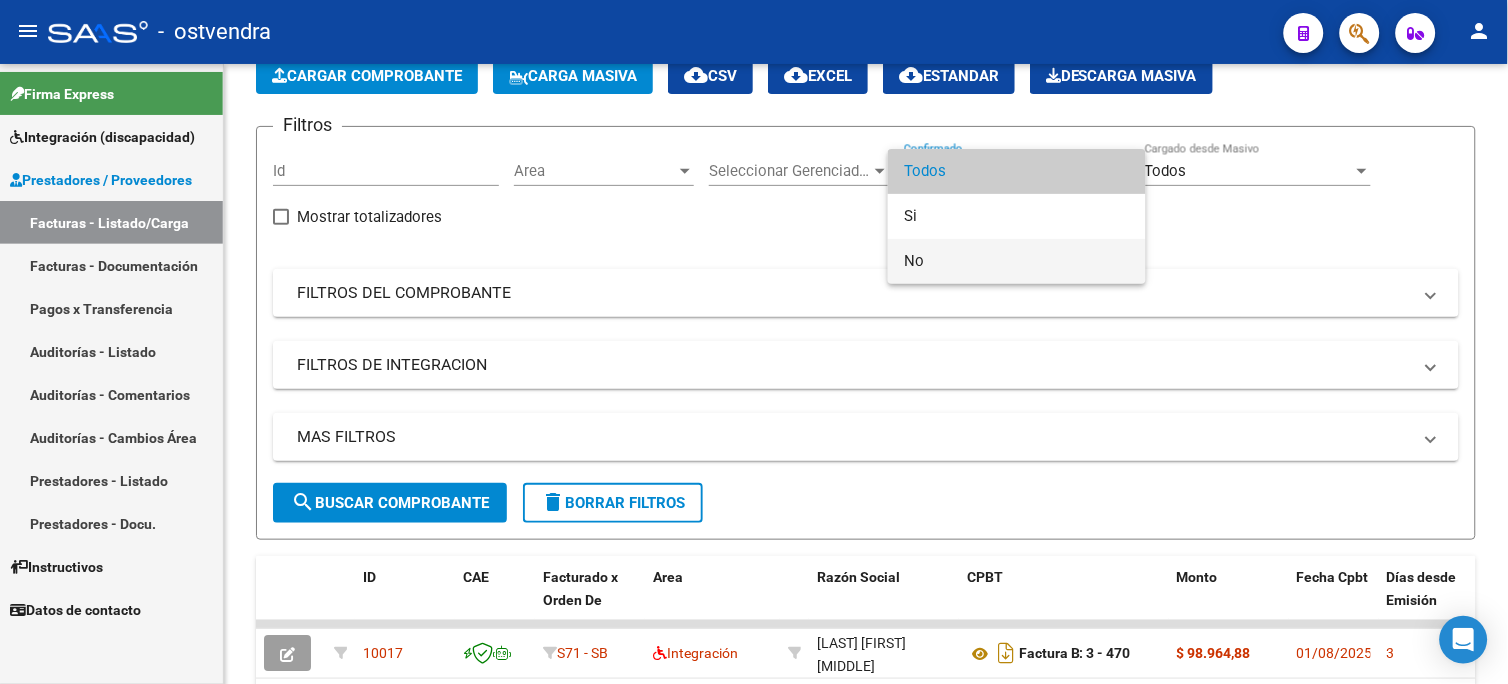 click on "No" at bounding box center (1017, 261) 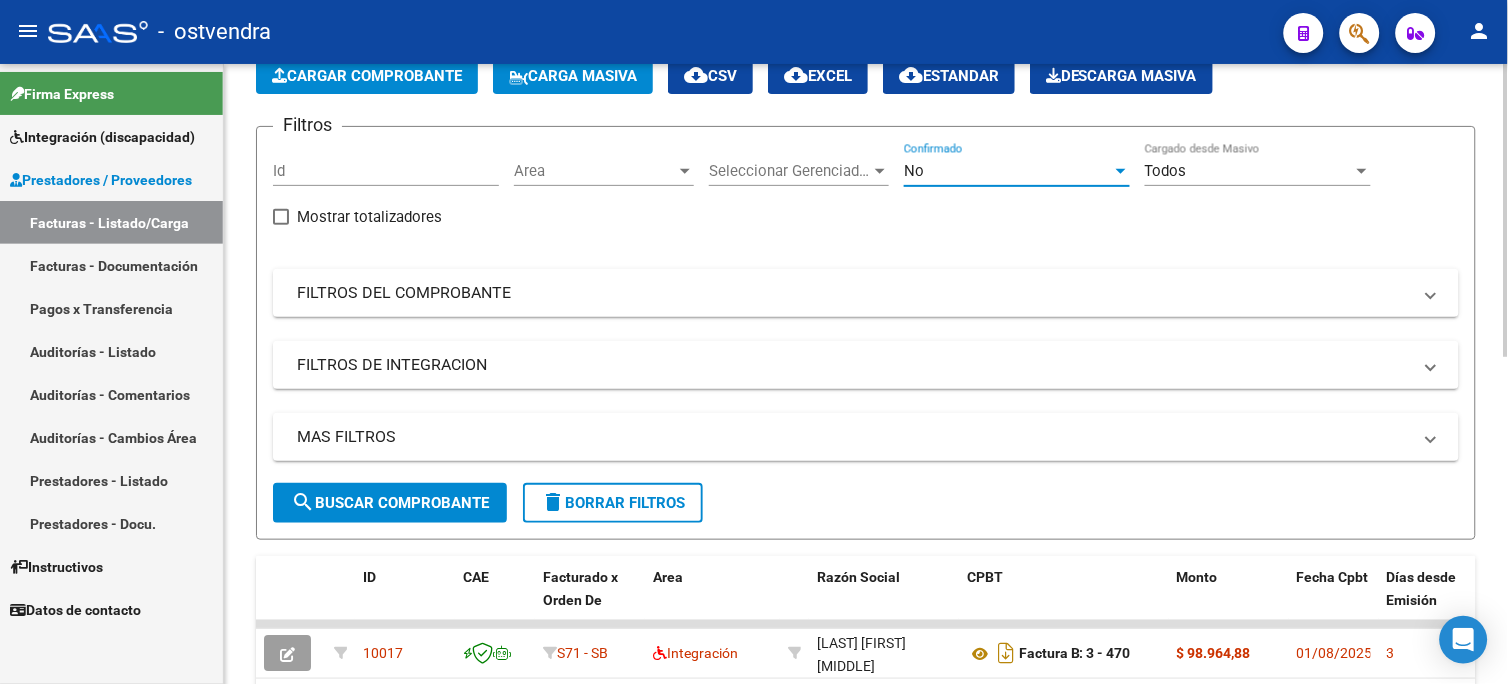 click on "search  Buscar Comprobante" 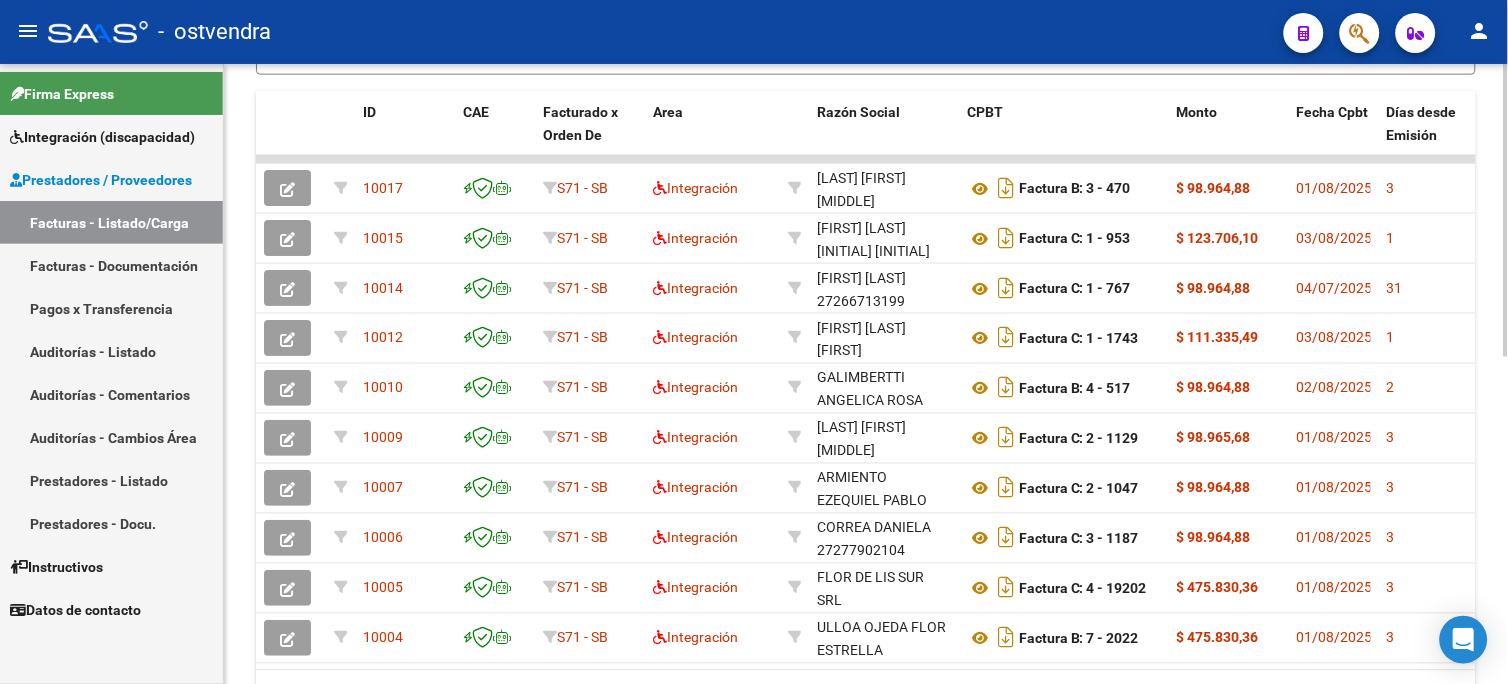 scroll, scrollTop: 585, scrollLeft: 0, axis: vertical 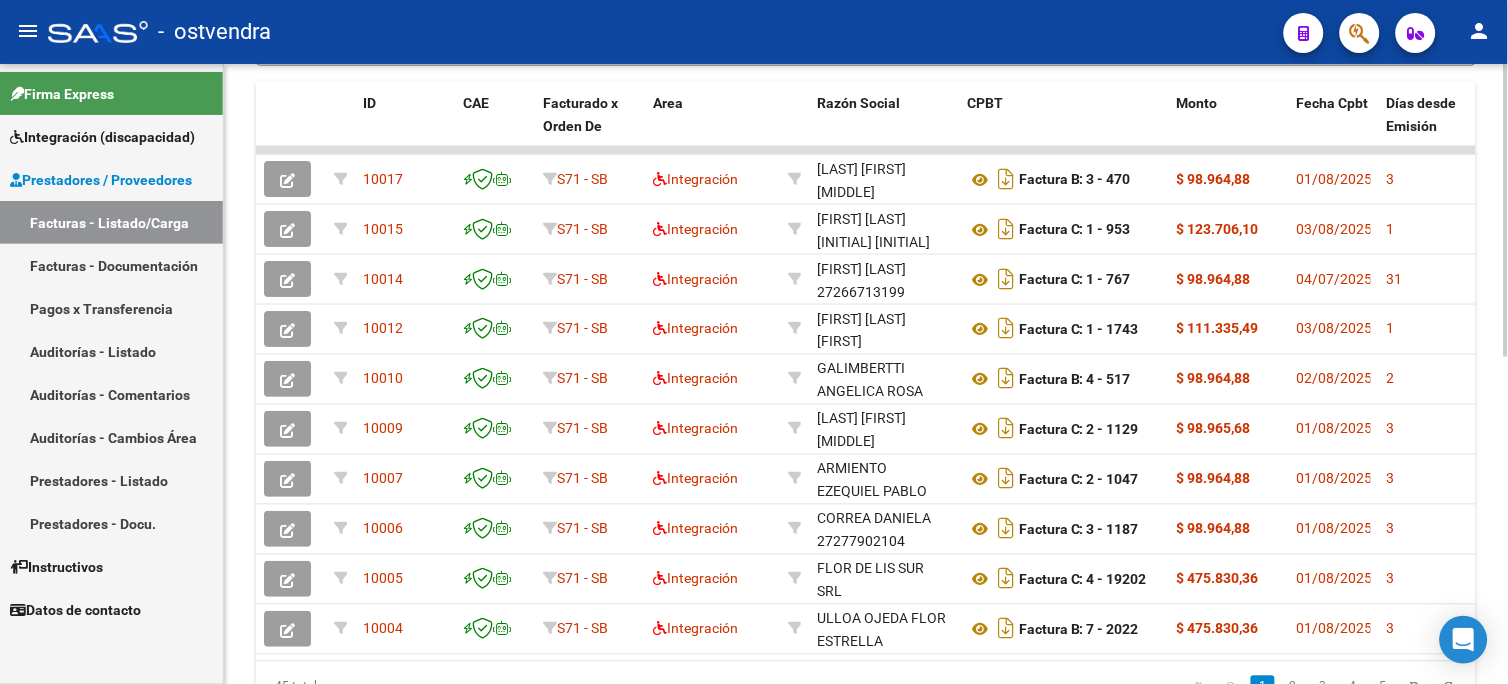 click on "menu -   ostvendra  person    Firma Express     Integración (discapacidad) Certificado Discapacidad Facturas Liquidadas x SSS Legajos    Prestadores / Proveedores Facturas - Listado/Carga Facturas - Documentación Pagos x Transferencia Auditorías - Listado Auditorías - Comentarios Auditorías - Cambios Área Prestadores - Listado Prestadores - Docu.    Instructivos    Datos de contacto  Video tutorial   PRESTADORES -> Listado de CPBTs Emitidos por Prestadores / Proveedores (alt+q)   Cargar Comprobante
Carga Masiva  cloud_download  CSV  cloud_download  EXCEL  cloud_download  Estandar   Descarga Masiva
Filtros Id Area Area Seleccionar Gerenciador Seleccionar Gerenciador No Confirmado Todos Cargado desde Masivo   Mostrar totalizadores   FILTROS DEL COMPROBANTE  Comprobante Tipo Comprobante Tipo Start date – End date Fec. Comprobante Desde / Hasta Días Emisión Desde(cant. días) Días Emisión Hasta(cant. días) CUIT / Razón Social Pto. Venta Nro. Comprobante Código SSS CAE Válido Op" at bounding box center [754, 342] 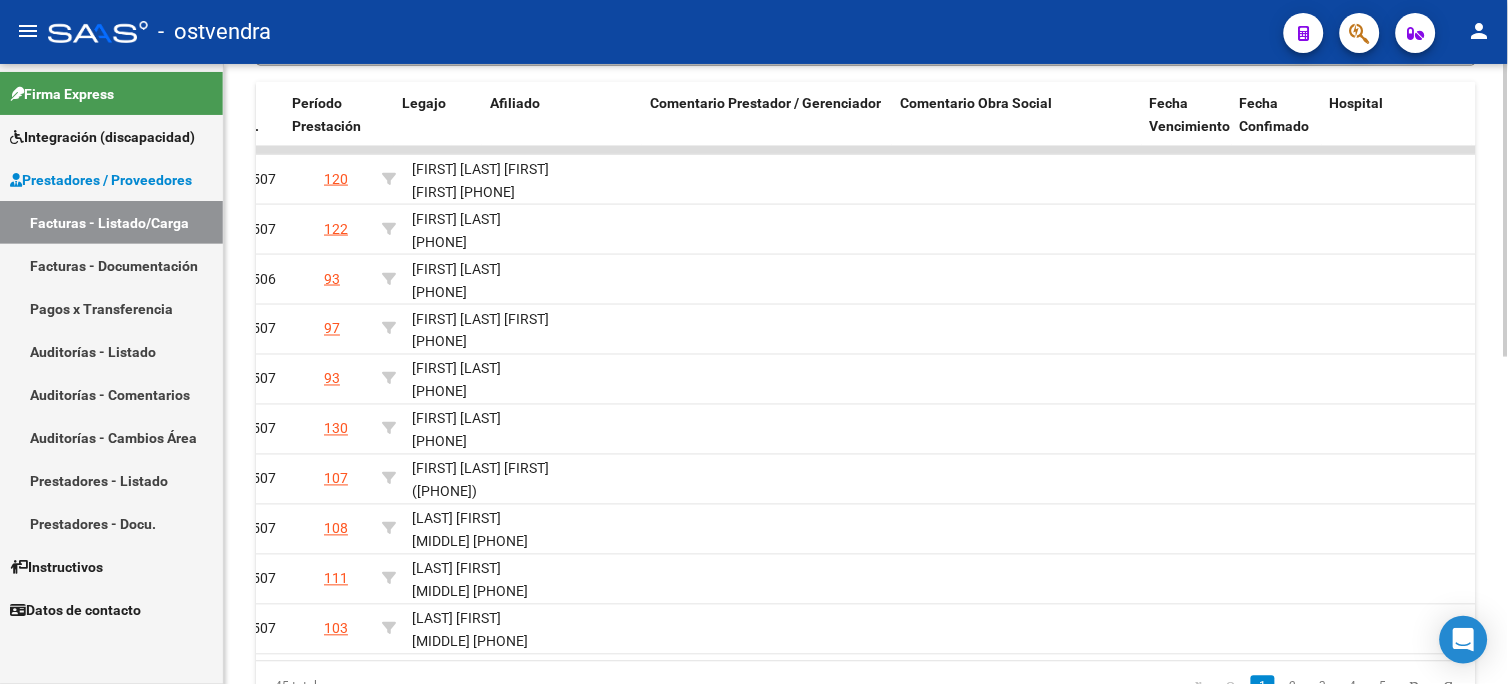 scroll, scrollTop: 0, scrollLeft: 2767, axis: horizontal 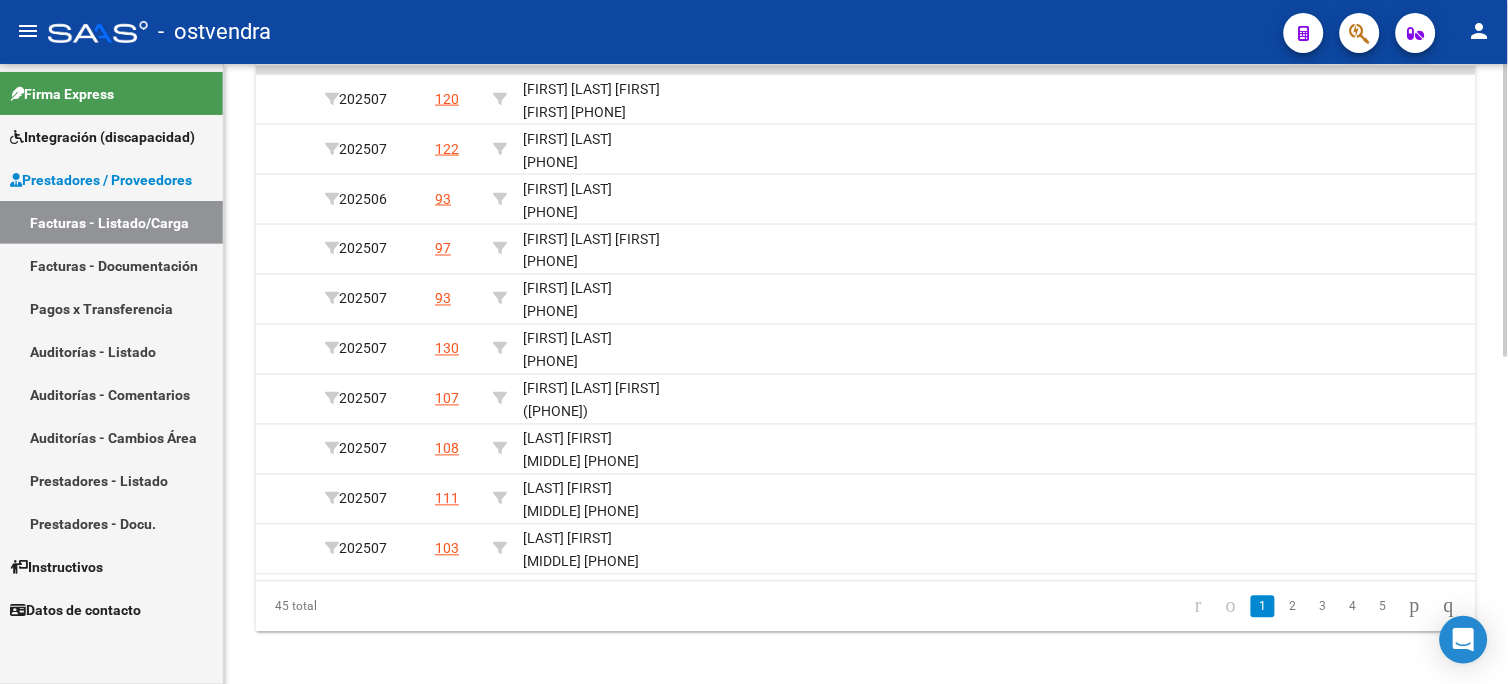 click 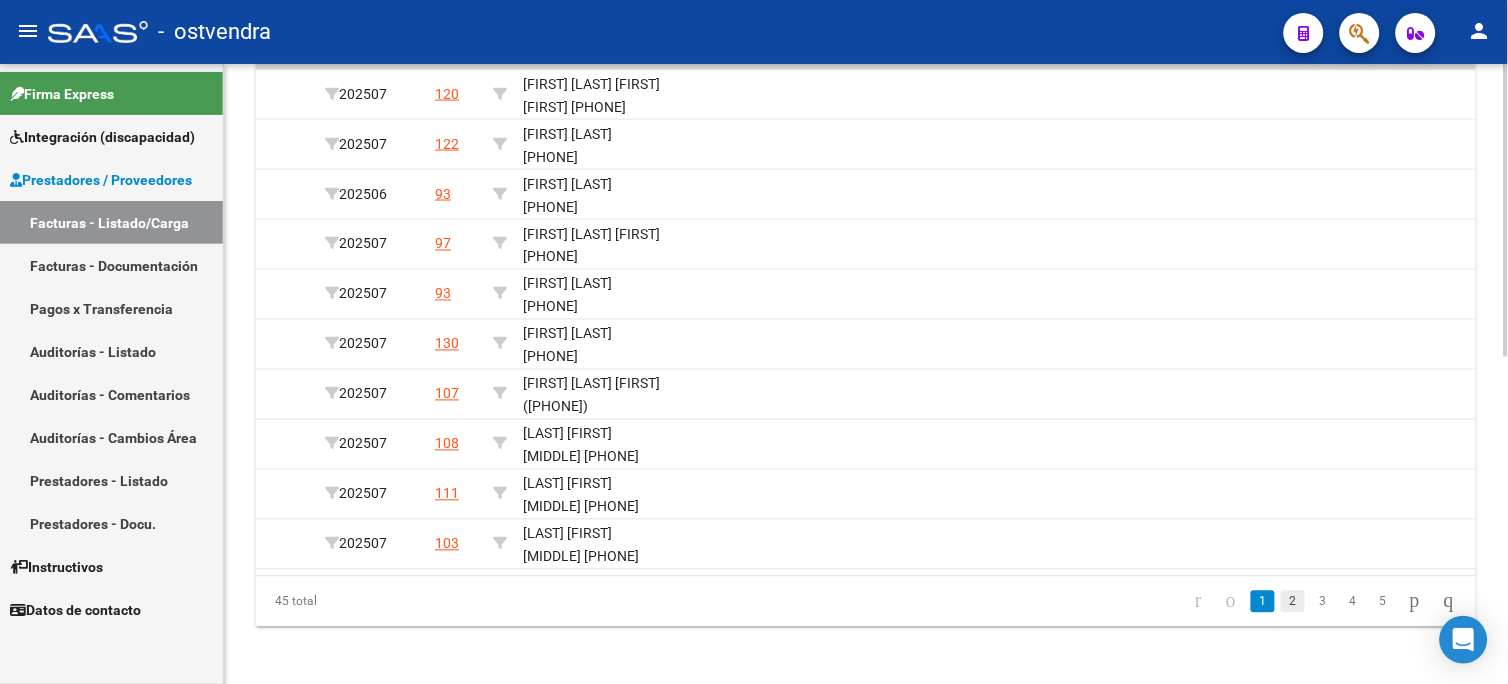 click on "2" 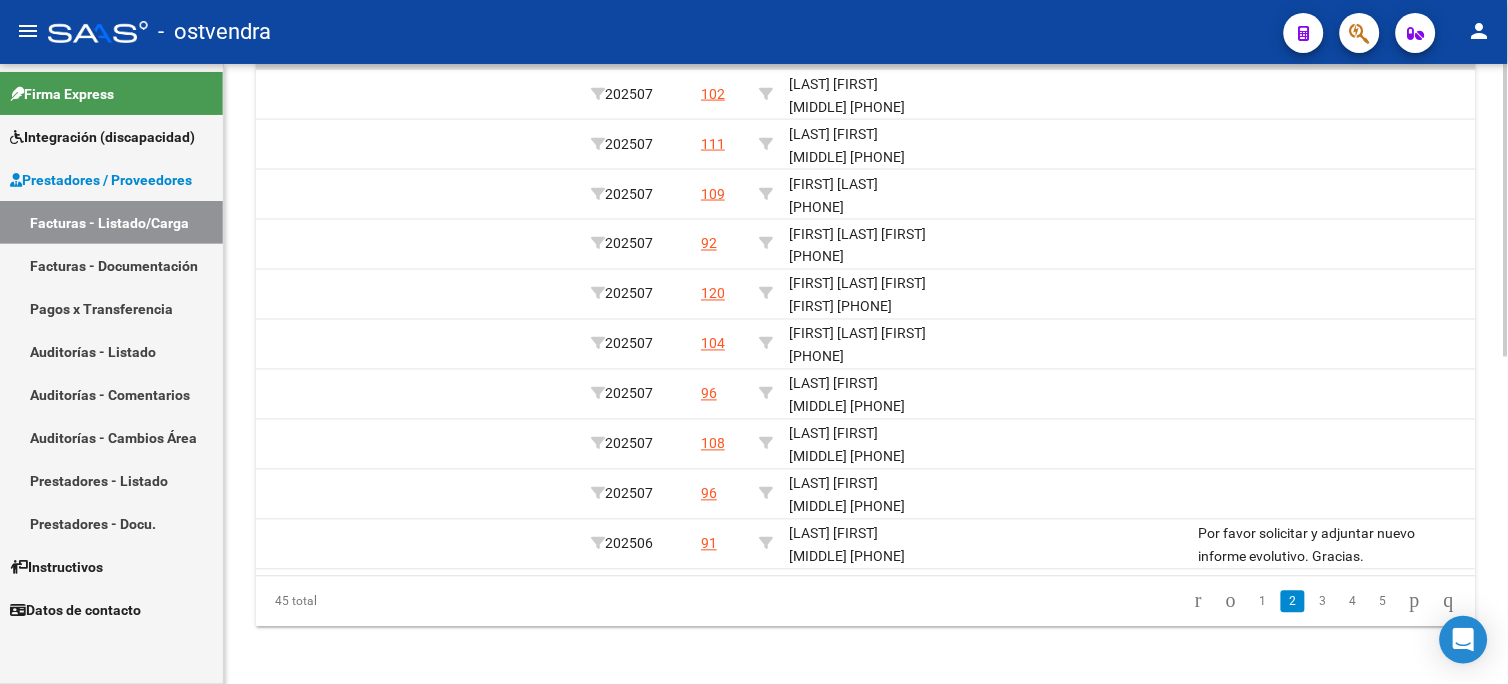 scroll, scrollTop: 0, scrollLeft: 2467, axis: horizontal 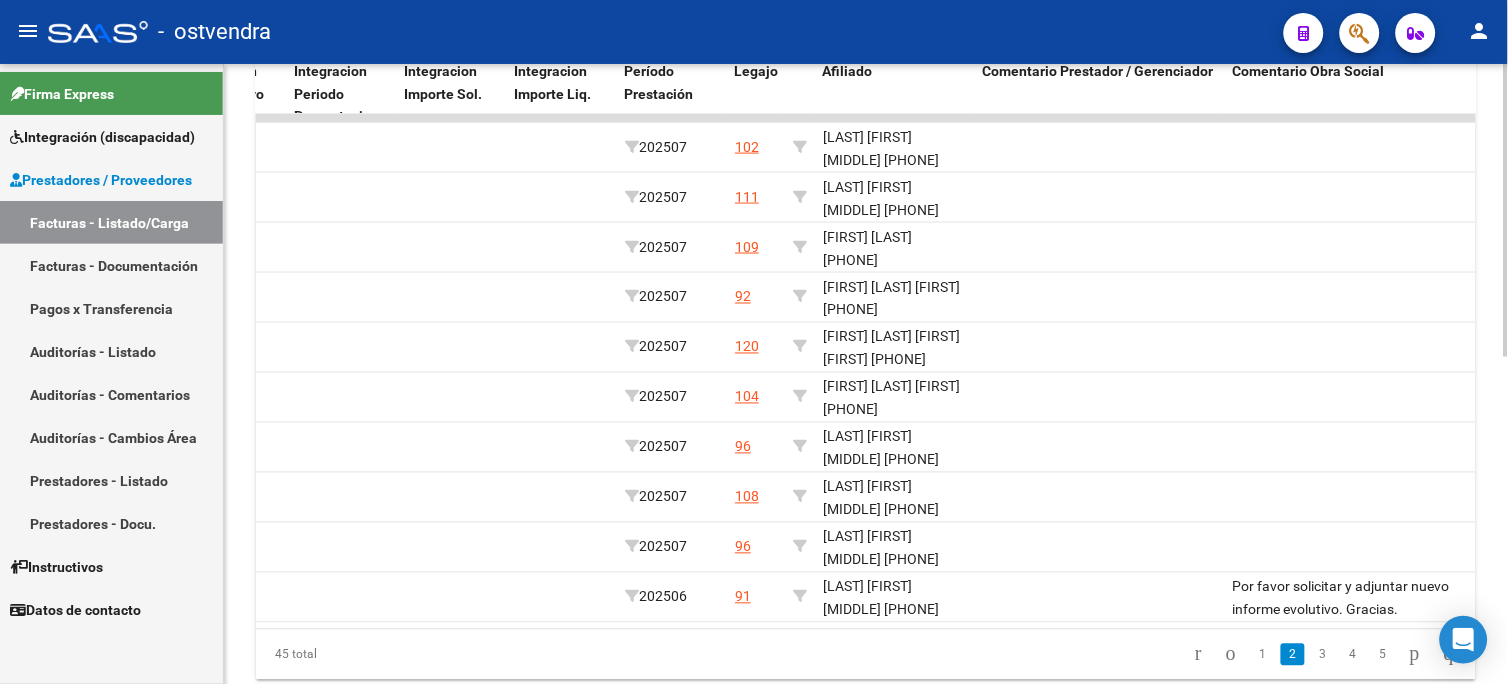 click on "menu -   ostvendra  person    Firma Express     Integración (discapacidad) Certificado Discapacidad Facturas Liquidadas x SSS Legajos    Prestadores / Proveedores Facturas - Listado/Carga Facturas - Documentación Pagos x Transferencia Auditorías - Listado Auditorías - Comentarios Auditorías - Cambios Área Prestadores - Listado Prestadores - Docu.    Instructivos    Datos de contacto  Video tutorial   PRESTADORES -> Listado de CPBTs Emitidos por Prestadores / Proveedores (alt+q)   Cargar Comprobante
Carga Masiva  cloud_download  CSV  cloud_download  EXCEL  cloud_download  Estandar   Descarga Masiva
Filtros Id Area Area Seleccionar Gerenciador Seleccionar Gerenciador No Confirmado Todos Cargado desde Masivo   Mostrar totalizadores   FILTROS DEL COMPROBANTE  Comprobante Tipo Comprobante Tipo Start date – End date Fec. Comprobante Desde / Hasta Días Emisión Desde(cant. días) Días Emisión Hasta(cant. días) CUIT / Razón Social Pto. Venta Nro. Comprobante Código SSS CAE Válido Op" at bounding box center (754, 342) 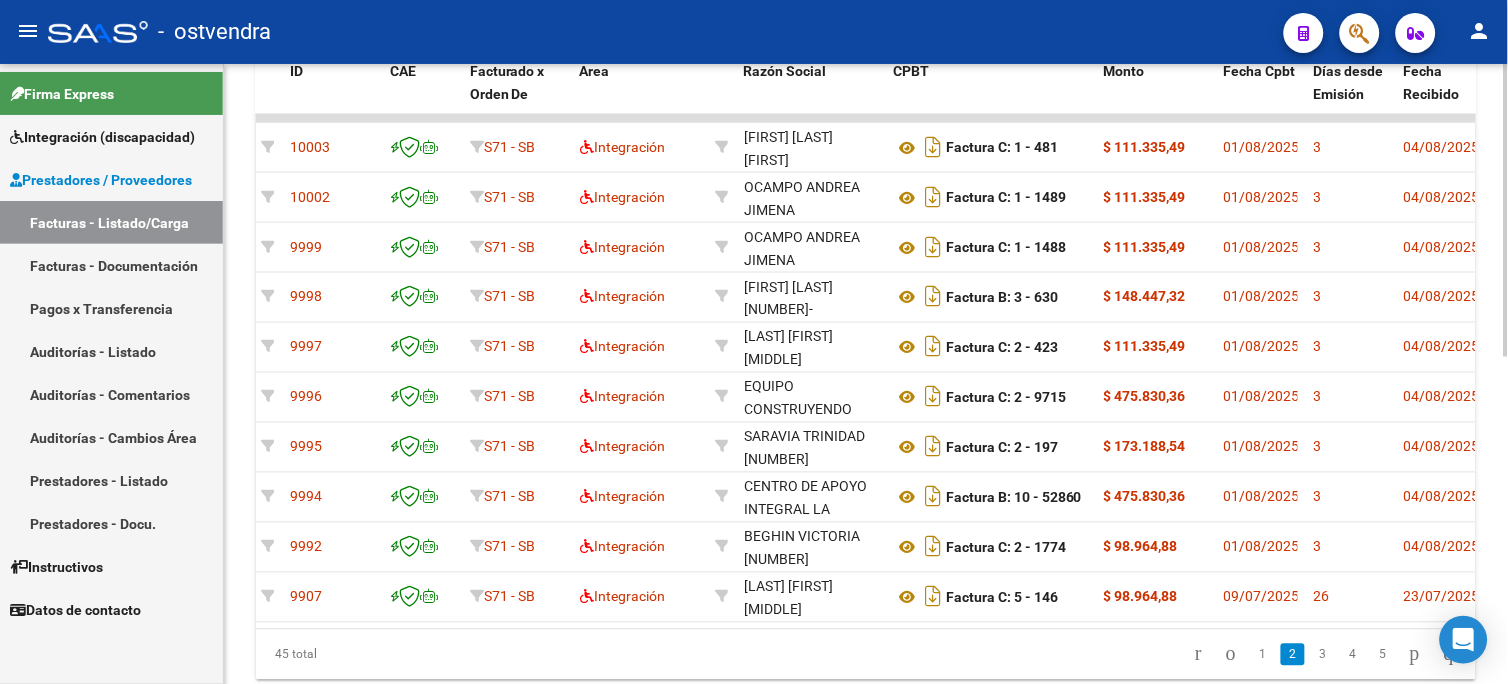 scroll, scrollTop: 0, scrollLeft: 27, axis: horizontal 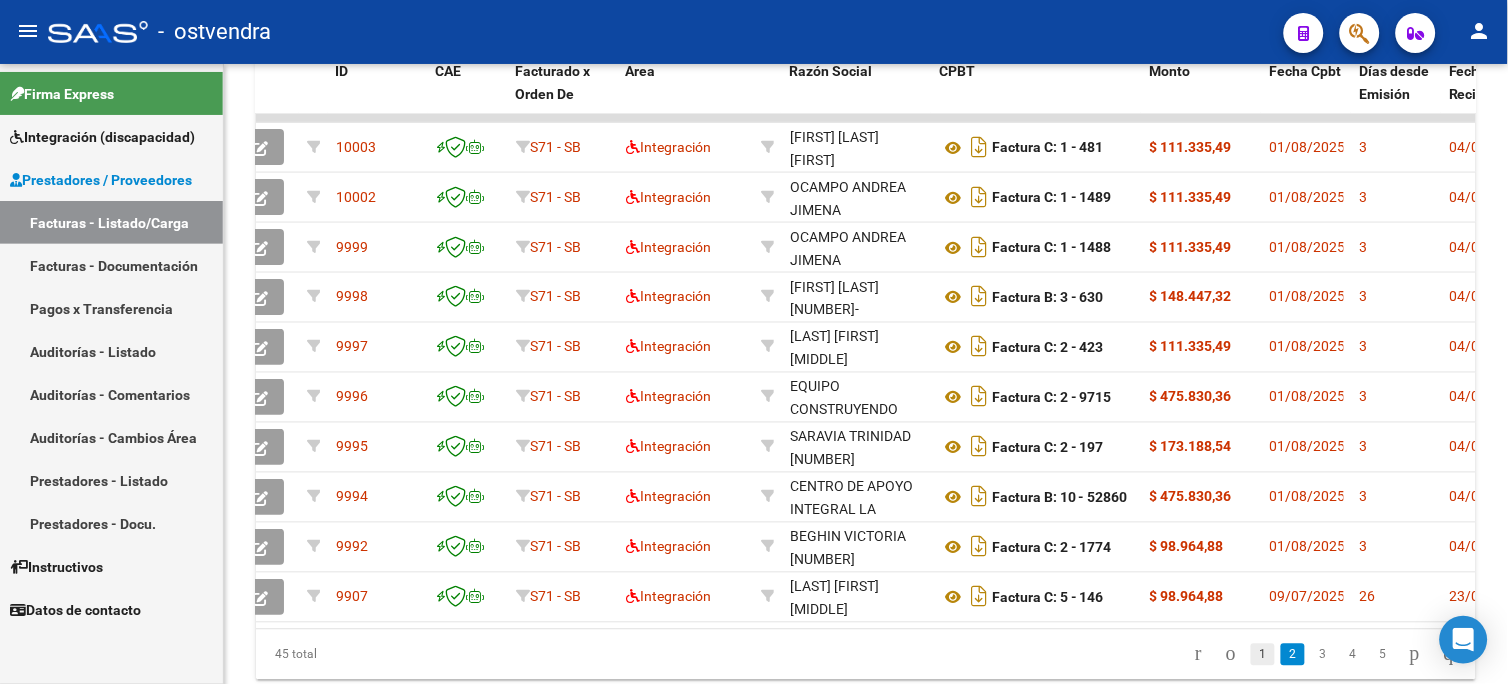 click on "1" 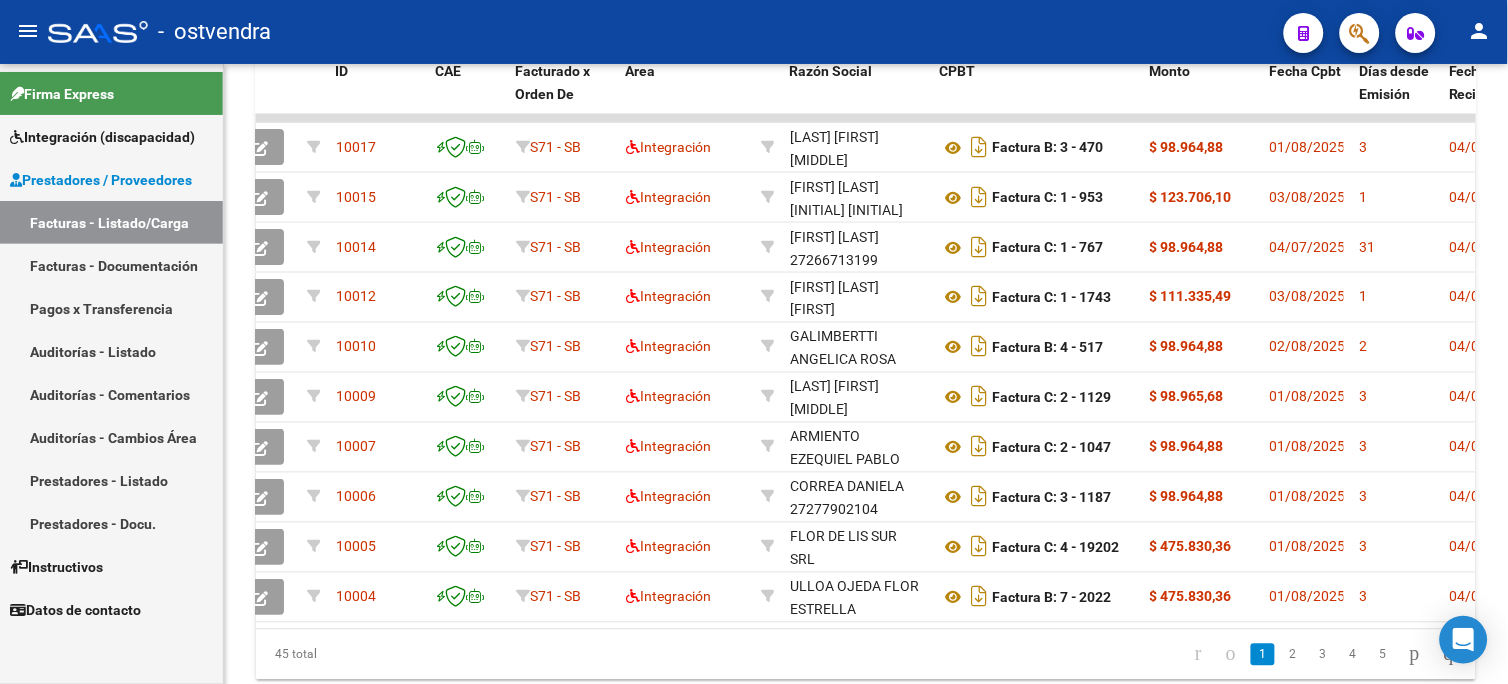 click on "Integración (discapacidad)" at bounding box center (102, 137) 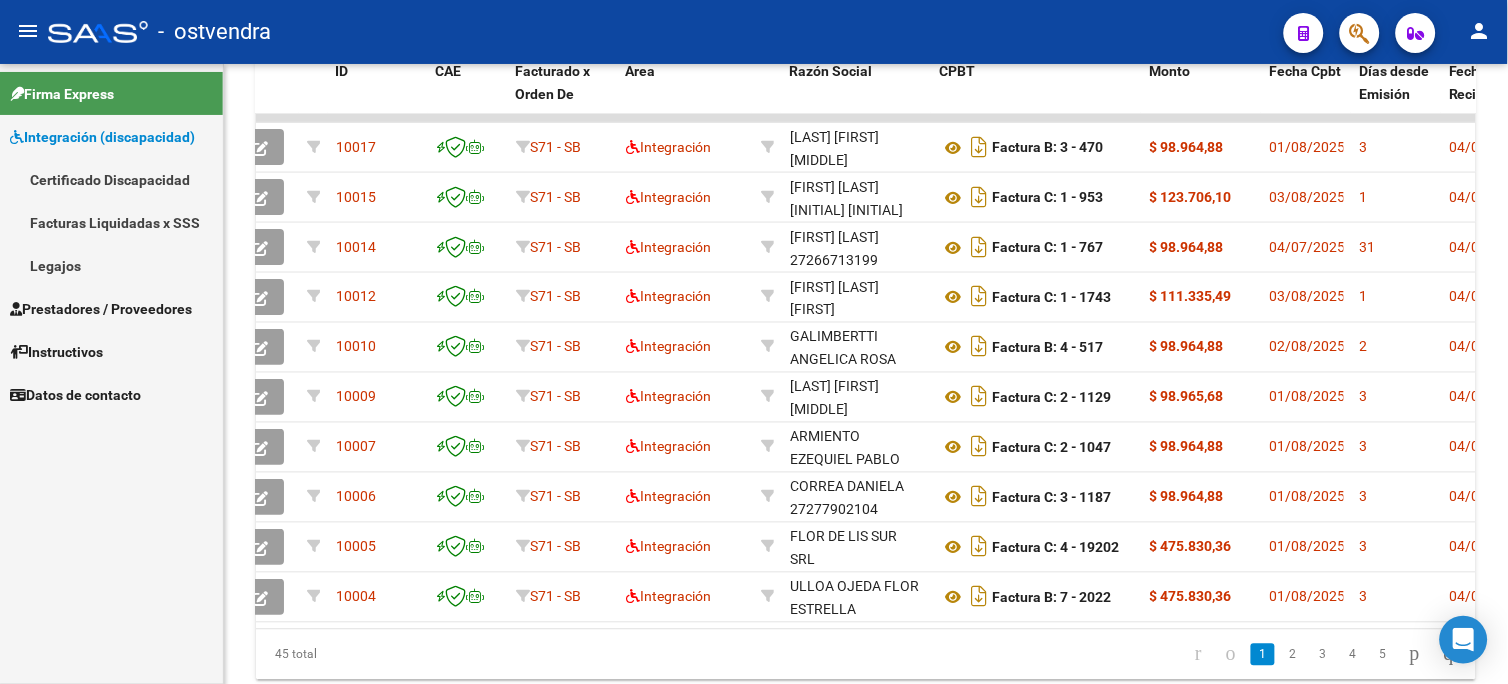 click on "Legajos" at bounding box center [111, 265] 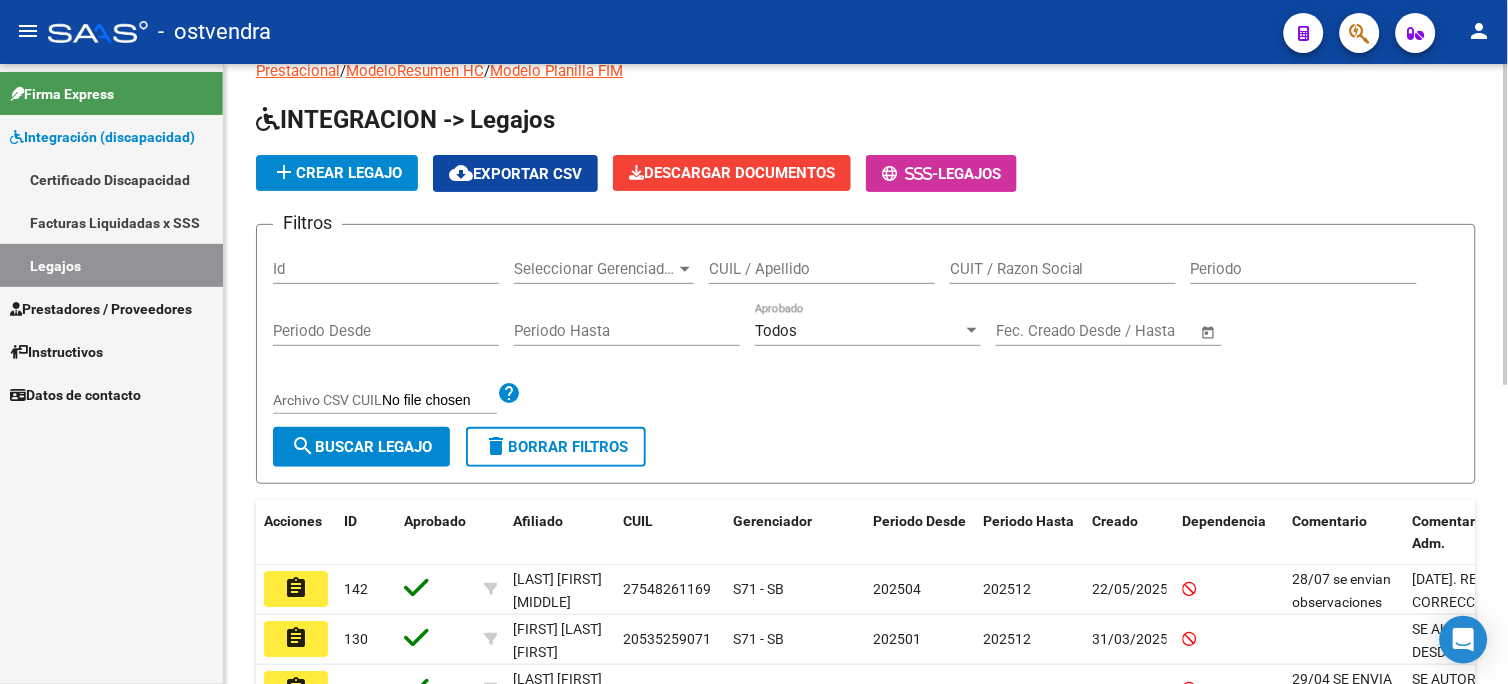 scroll, scrollTop: 576, scrollLeft: 0, axis: vertical 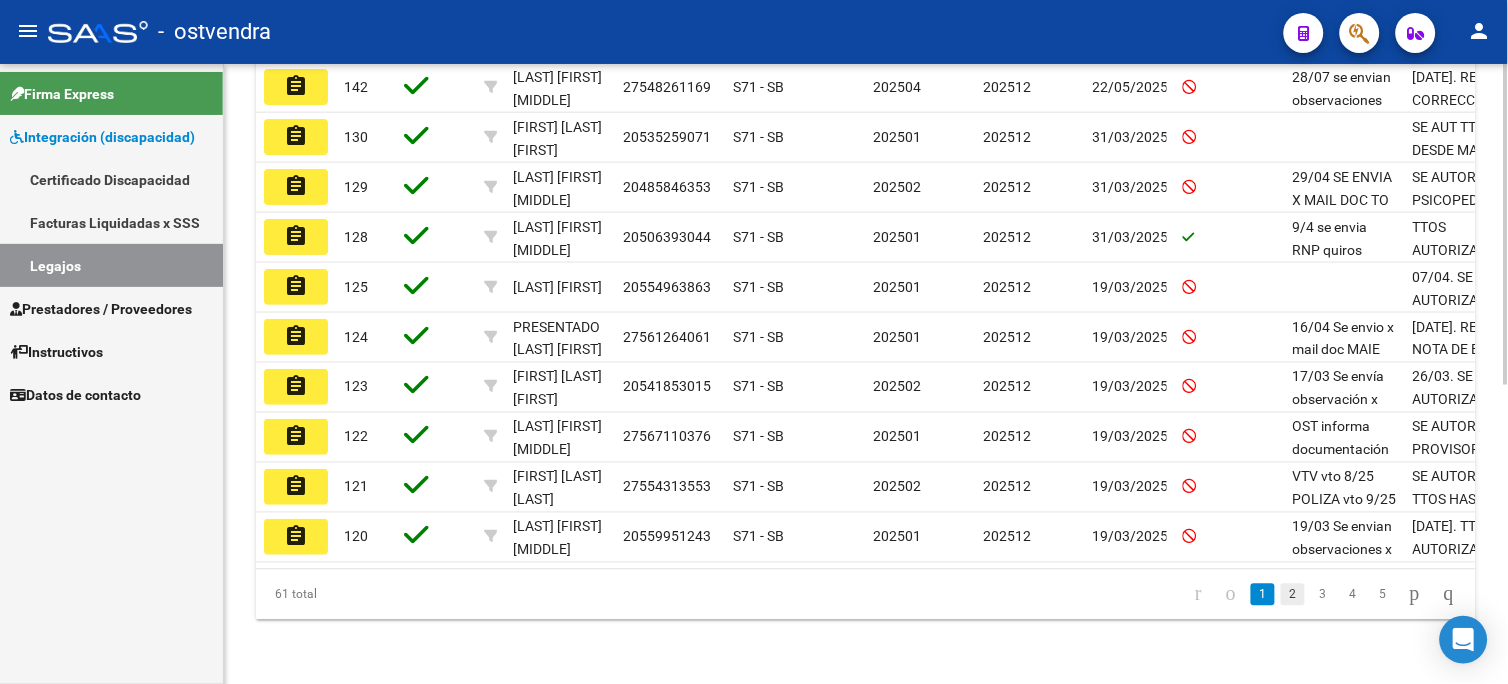 click on "2" 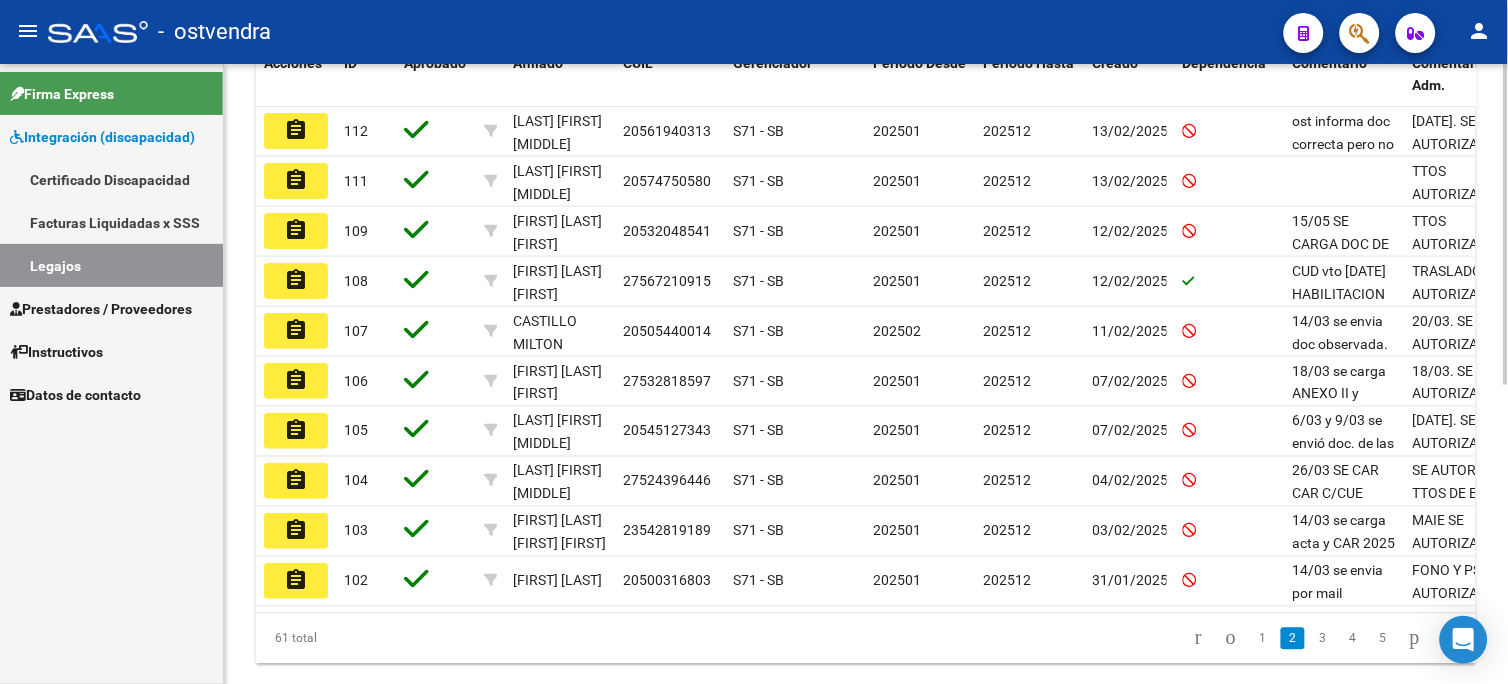 scroll, scrollTop: 514, scrollLeft: 0, axis: vertical 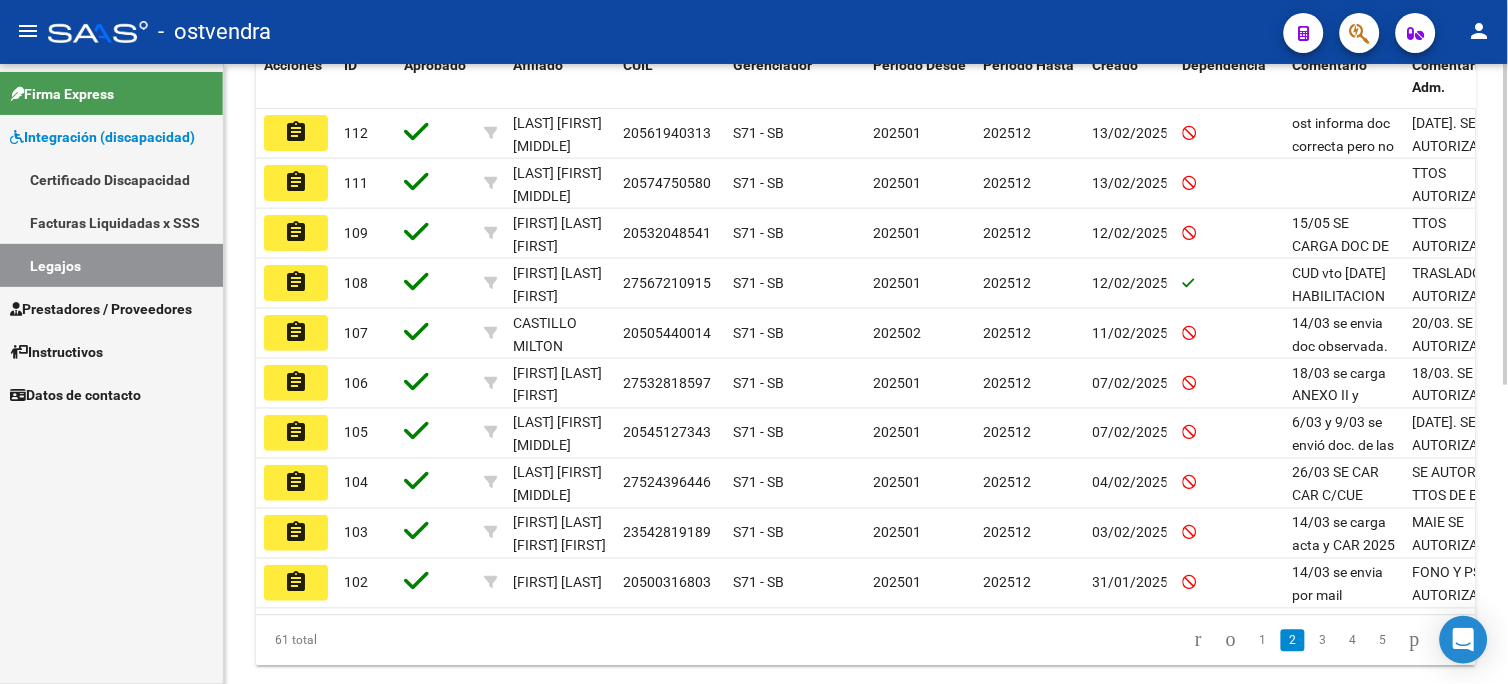 click 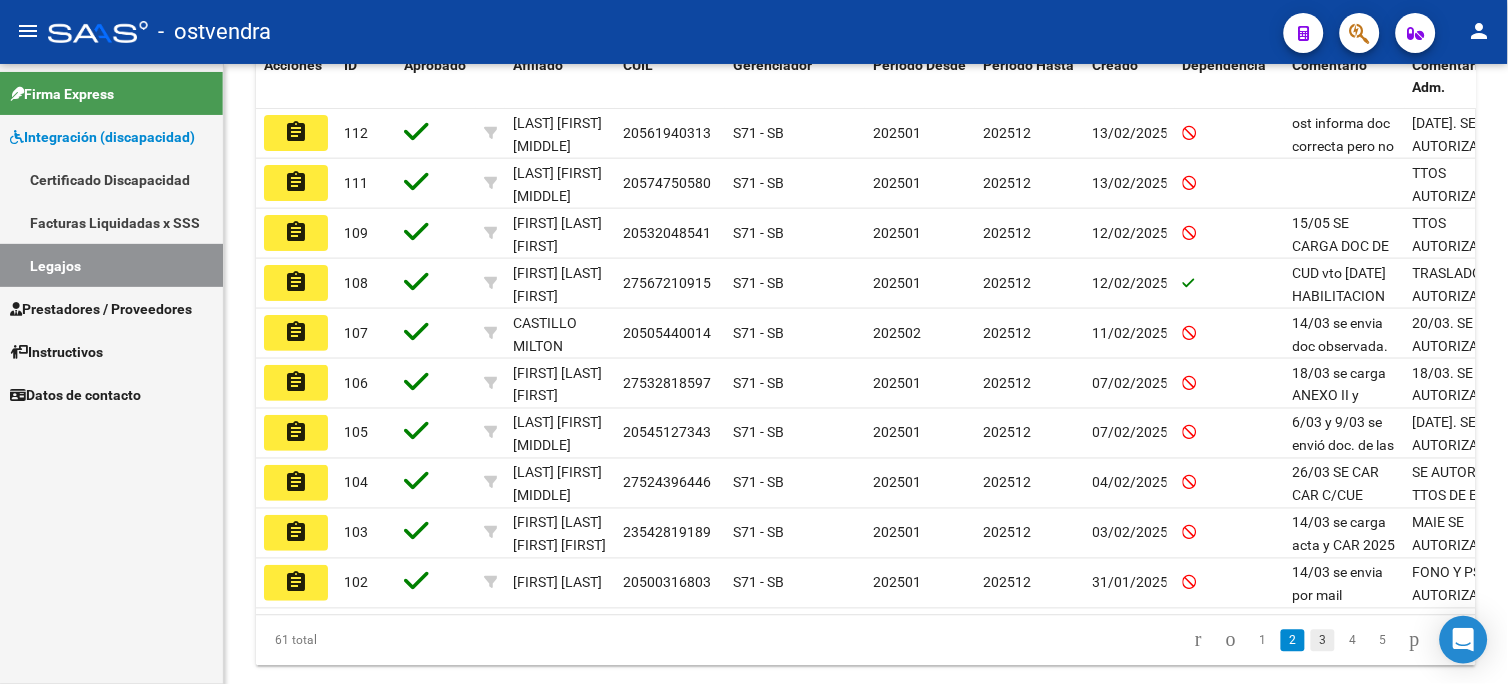 click on "3" 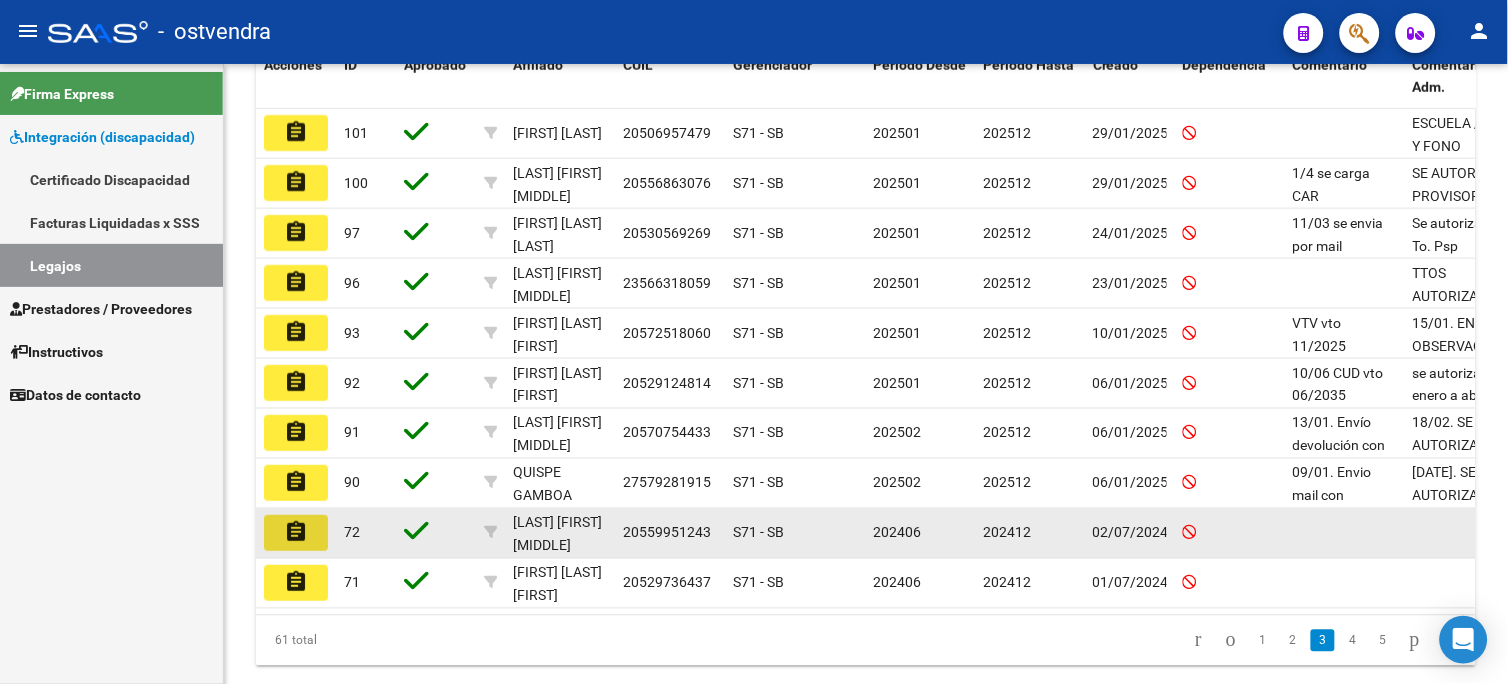 click on "assignment" 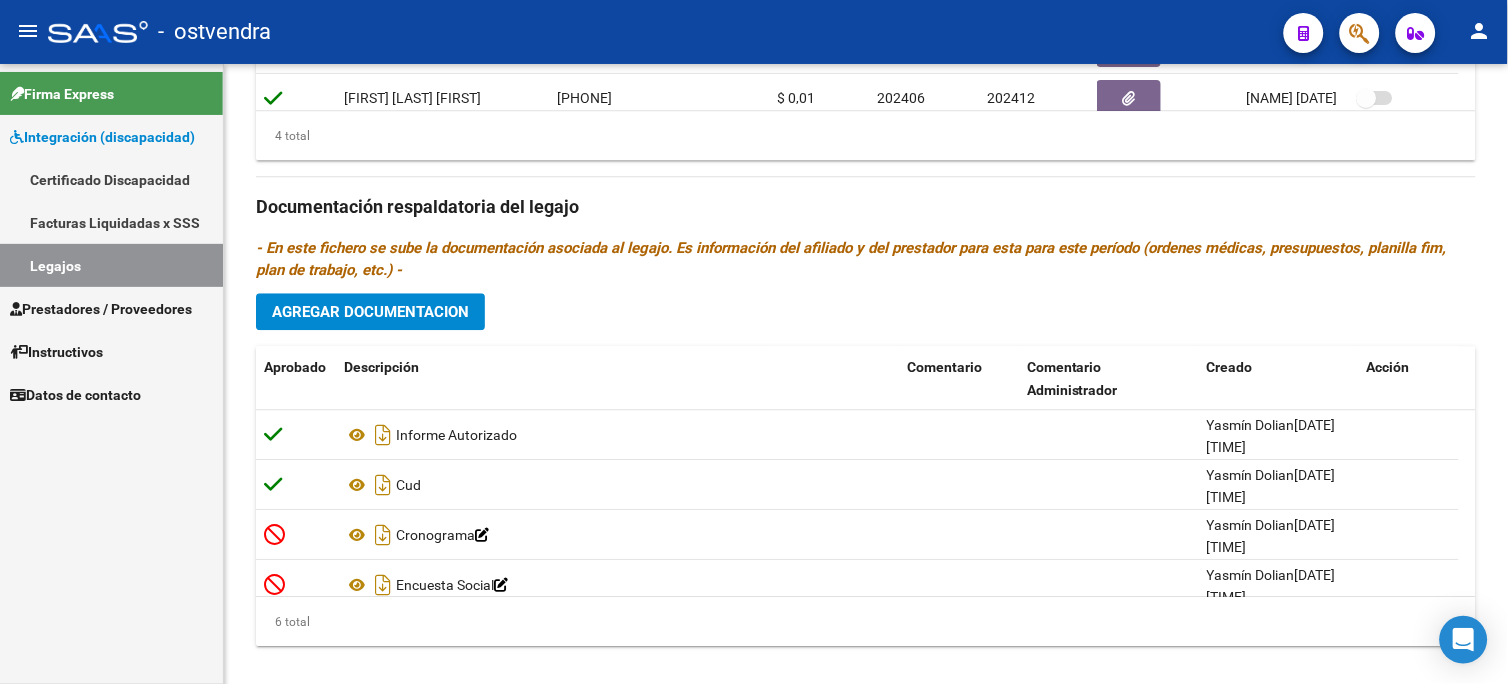 scroll, scrollTop: 1066, scrollLeft: 0, axis: vertical 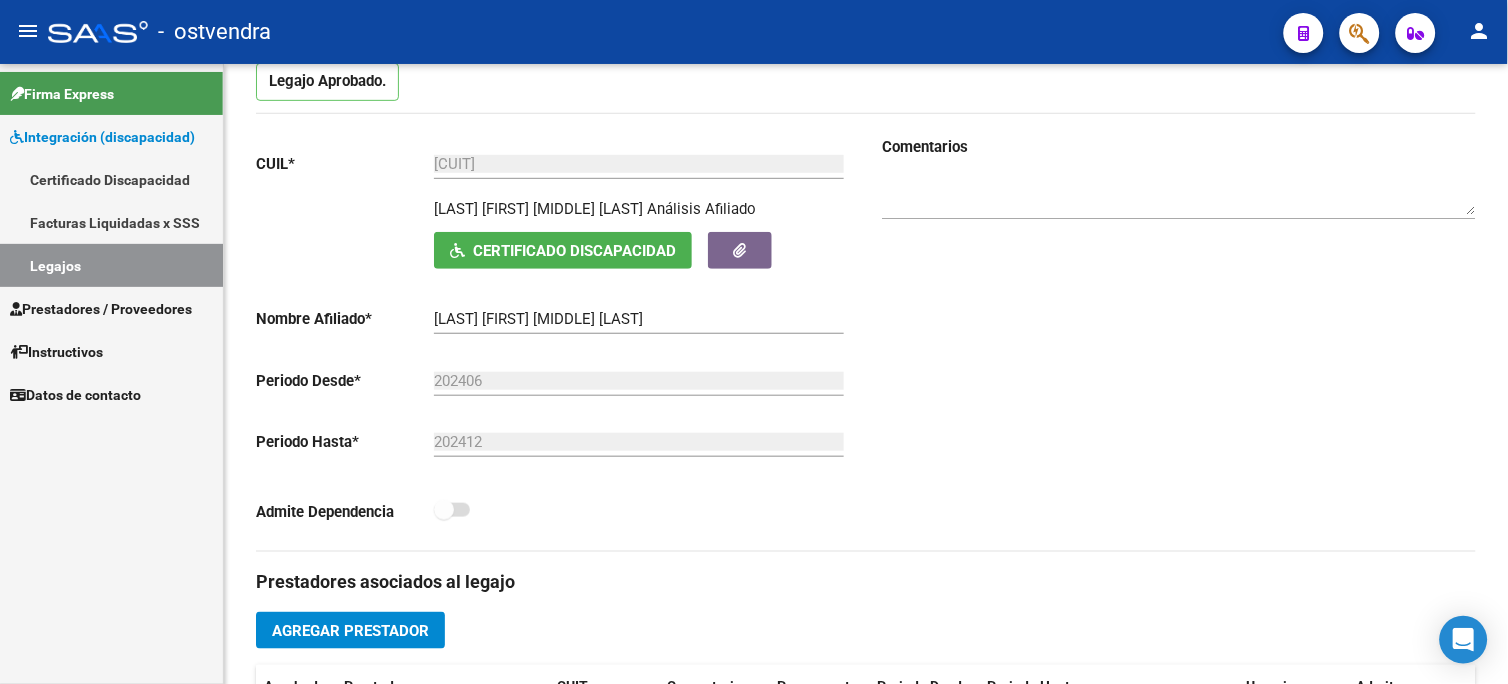click on "menu -   ostvendra  person    Firma Express     Integración (discapacidad) Certificado Discapacidad Facturas Liquidadas x SSS Legajos    Prestadores / Proveedores Facturas - Listado/Carga Facturas - Documentación Pagos x Transferencia Auditorías - Listado Auditorías - Comentarios Auditorías - Cambios Área Prestadores - Listado Prestadores - Docu.    Instructivos    Datos de contacto arrow_back Editar 72    save Guardar cambios Legajo de Integración Modelo Formulario DDJJ para Transporte  /  Modelo Conformidad Transporte  /  Modelo Presupuesto Transporte  /  Modelo Conformidad Prestacional  /  Modelo Presupuesto Prestacional  /  ModeloResumen HC  /  Modelo Planilla FIM  Legajo Aprobado.  CUIL  *   [CUIT] Ingresar CUIL  [LAST] [FIRST] [MIDDLE] [LAST]     Análisis Afiliado    Certificado Discapacidad ARCA Padrón Nombre Afiliado  *   [LAST] [FIRST] [MIDDLE] [LAST] Ingresar el nombre  Periodo Desde  *   202406 Ej: 202203  Periodo Hasta  *   202412 Ej: 202212" at bounding box center [754, 342] 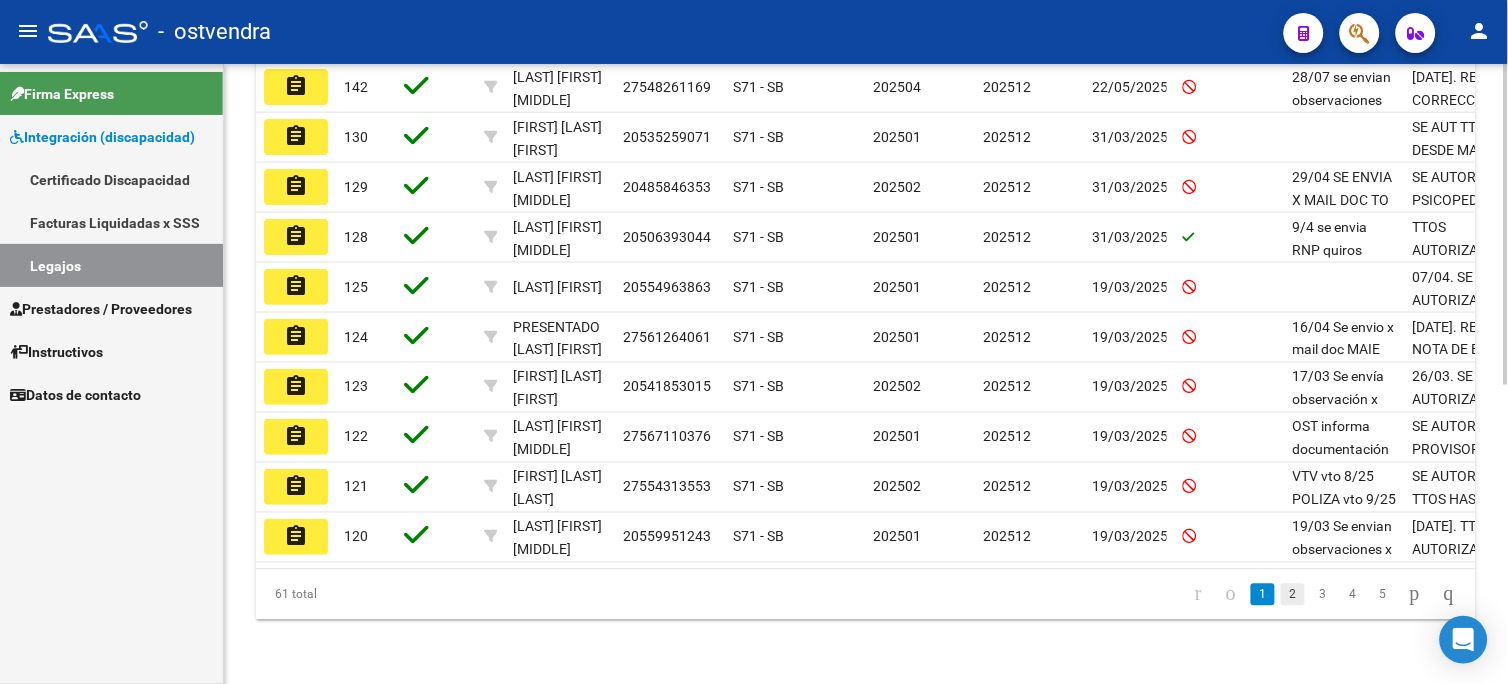 click on "2" 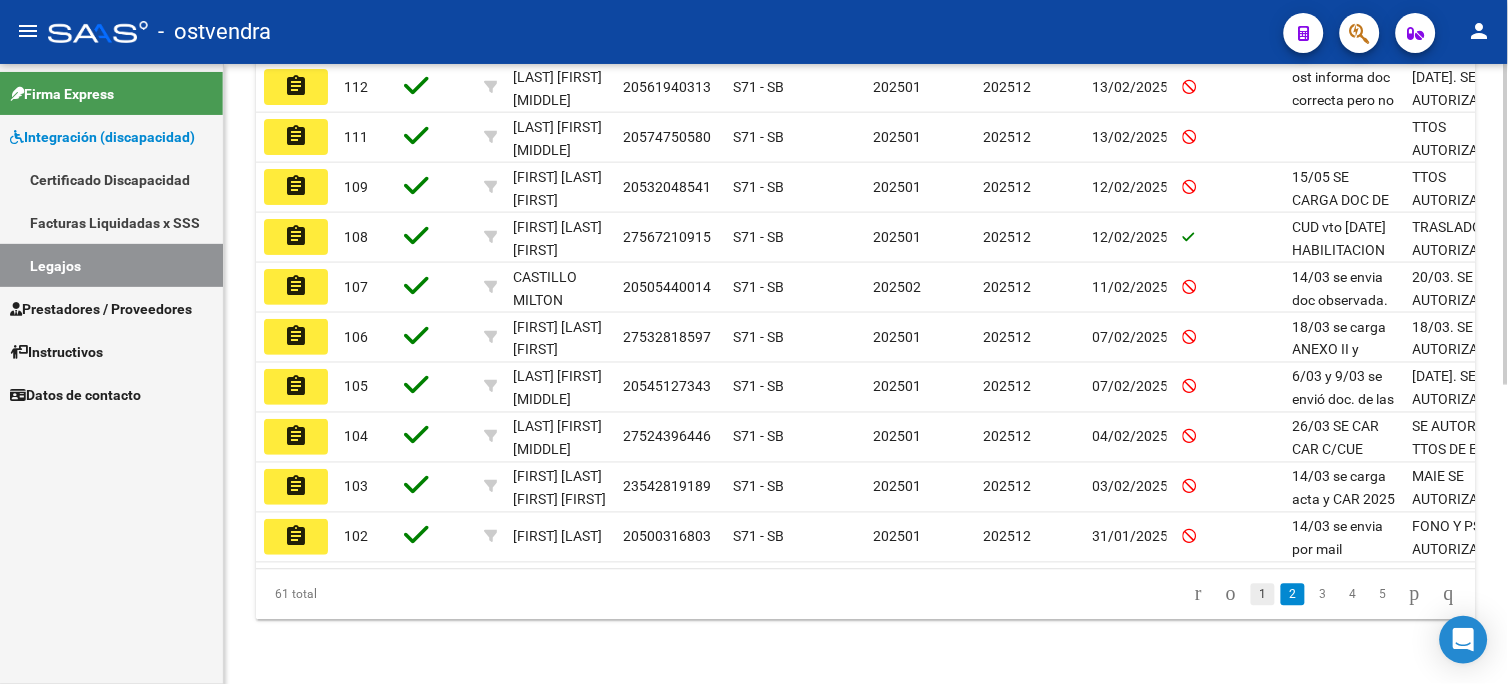 click on "1" 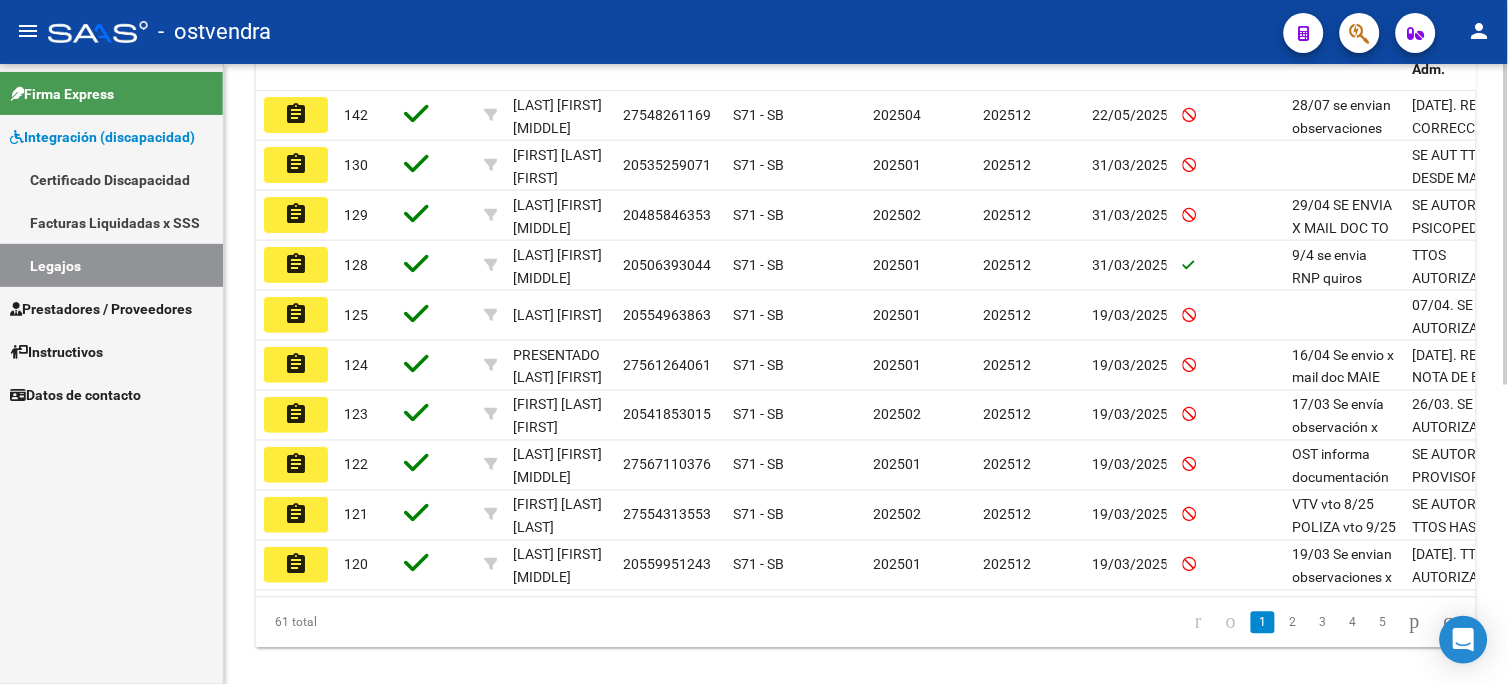 scroll, scrollTop: 536, scrollLeft: 0, axis: vertical 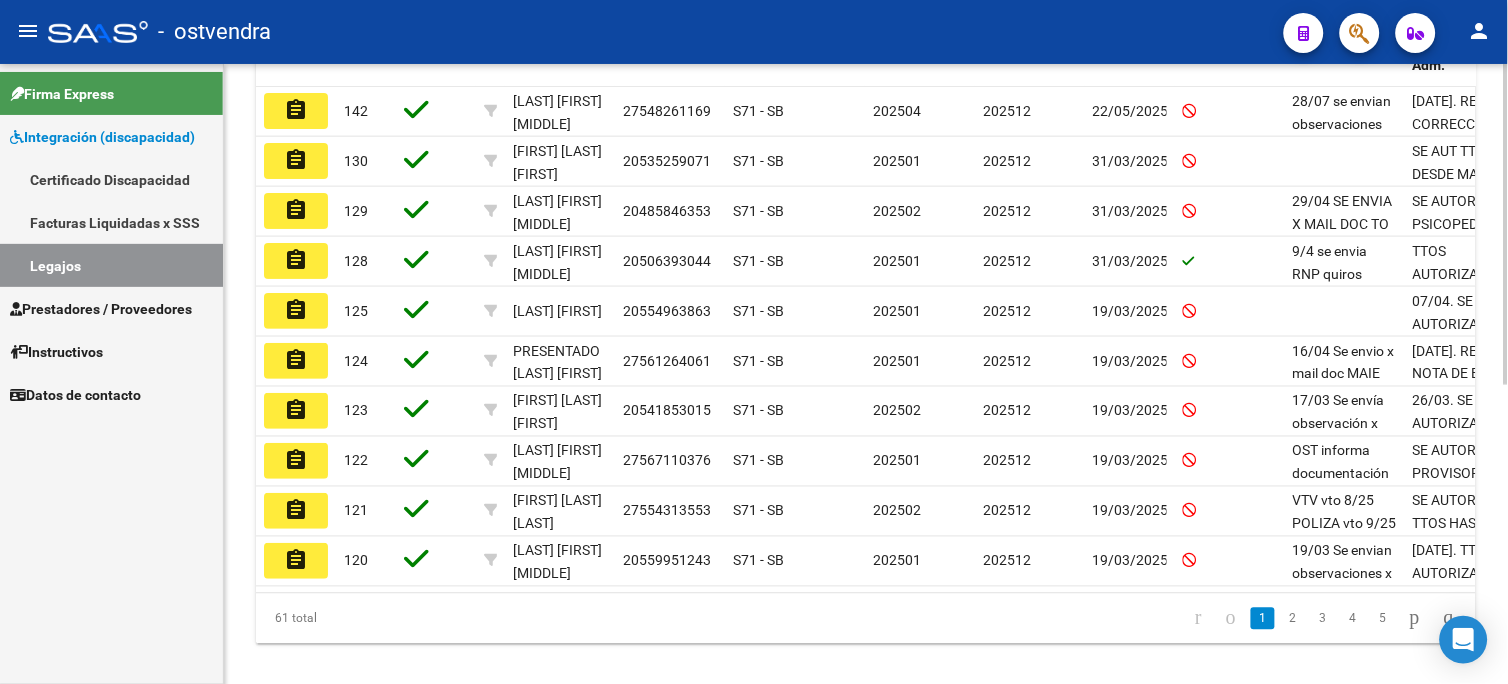 click on "menu -   ostvendra  person    Firma Express     Integración (discapacidad) Certificado Discapacidad Facturas Liquidadas x SSS Legajos    Prestadores / Proveedores Facturas - Listado/Carga Facturas - Documentación Pagos x Transferencia Auditorías - Listado Auditorías - Comentarios Auditorías - Cambios Área Prestadores - Listado Prestadores - Docu.    Instructivos    Datos de contacto Modelo Formulario DDJJ para Transporte  /  Modelo Conformidad Transporte  /  Modelo Presupuesto Transporte  /  Modelo Conformidad Prestacional  /  Modelo Presupuesto Prestacional  /  ModeloResumen HC  /  Modelo Planilla FIM  INTEGRACION -> Legajos add  Crear Legajo
cloud_download  Exportar CSV  Descargar Documentos
-  Legajos Filtros Id Seleccionar Gerenciador Seleccionar Gerenciador CUIL / Apellido CUIT / Razon Social Periodo Periodo Desde Periodo Hasta Todos Aprobado Start date – End date Fec. Creado Desde / Hasta Archivo CSV CUIL help search  Buscar Legajo  delete  Borrar Filtros  Acciones ID CUIL" at bounding box center [754, 342] 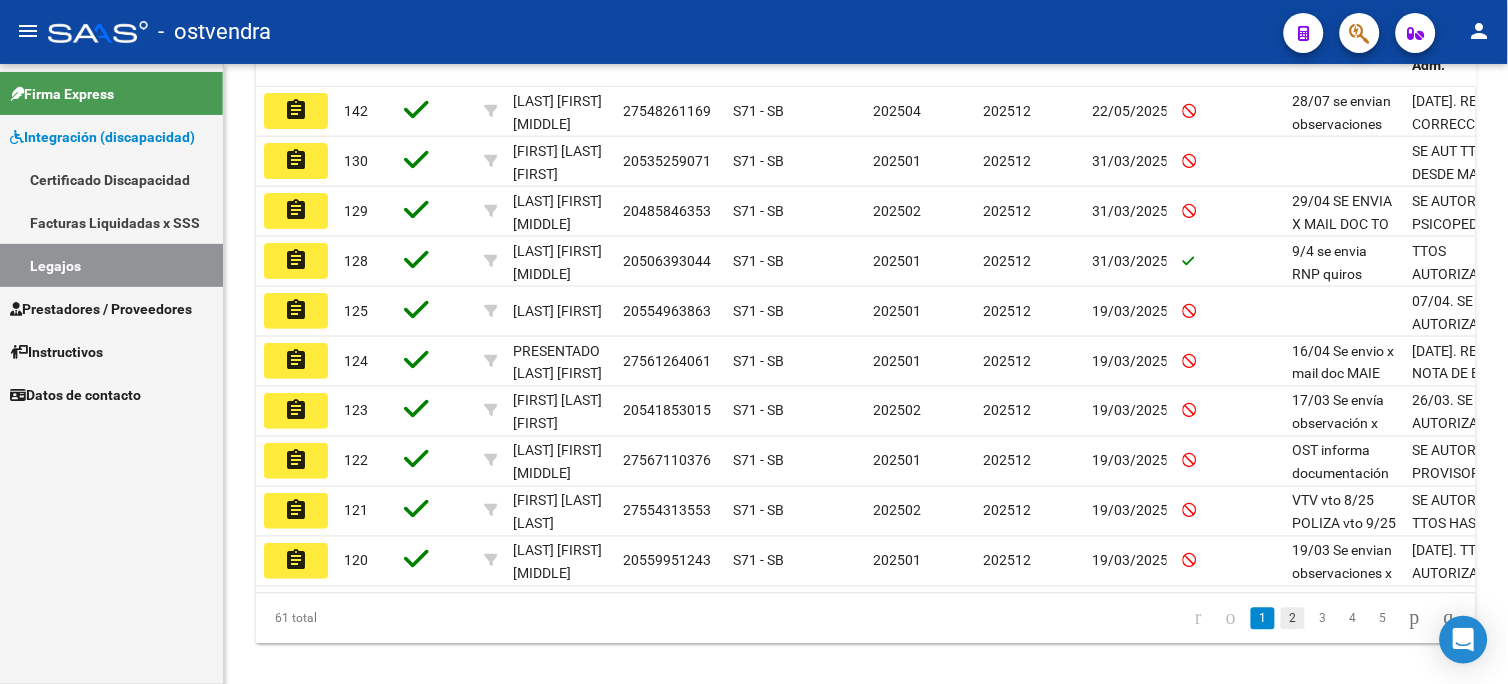 click on "2" 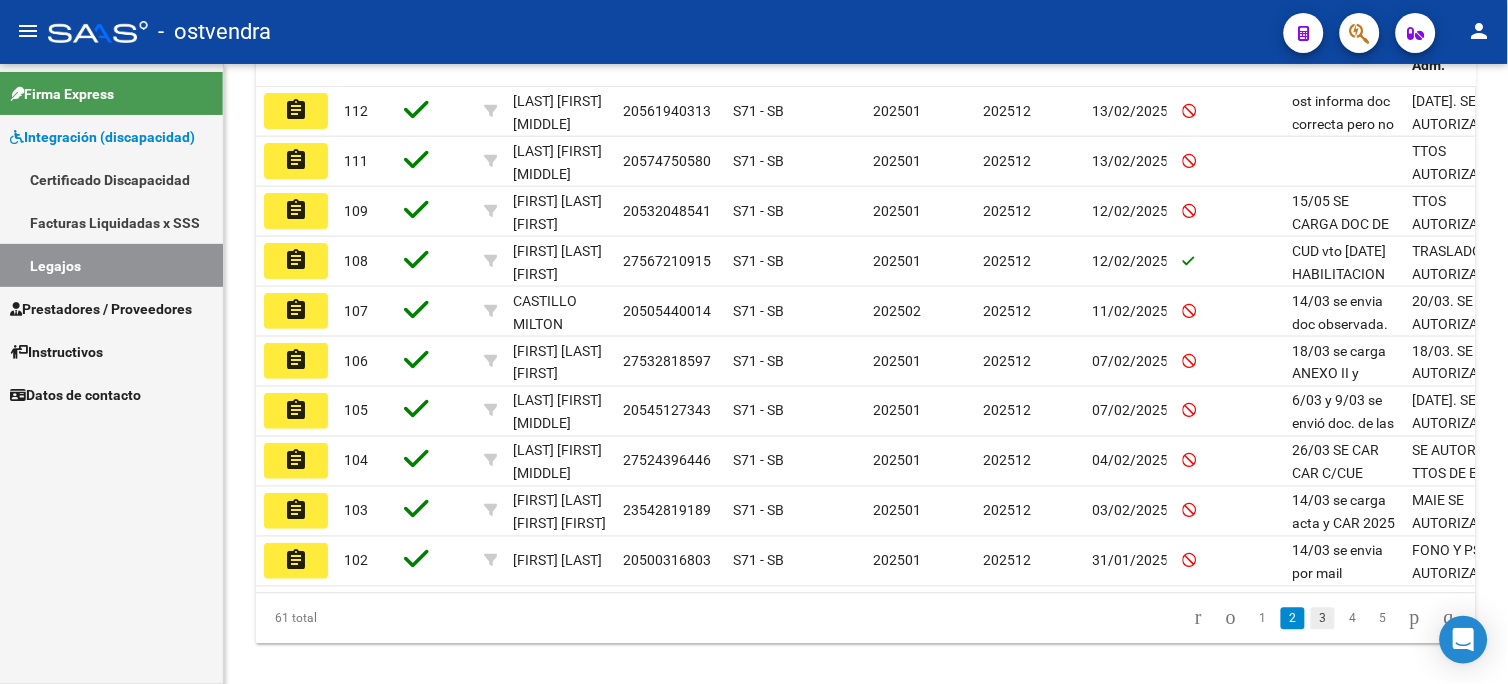 click on "3" 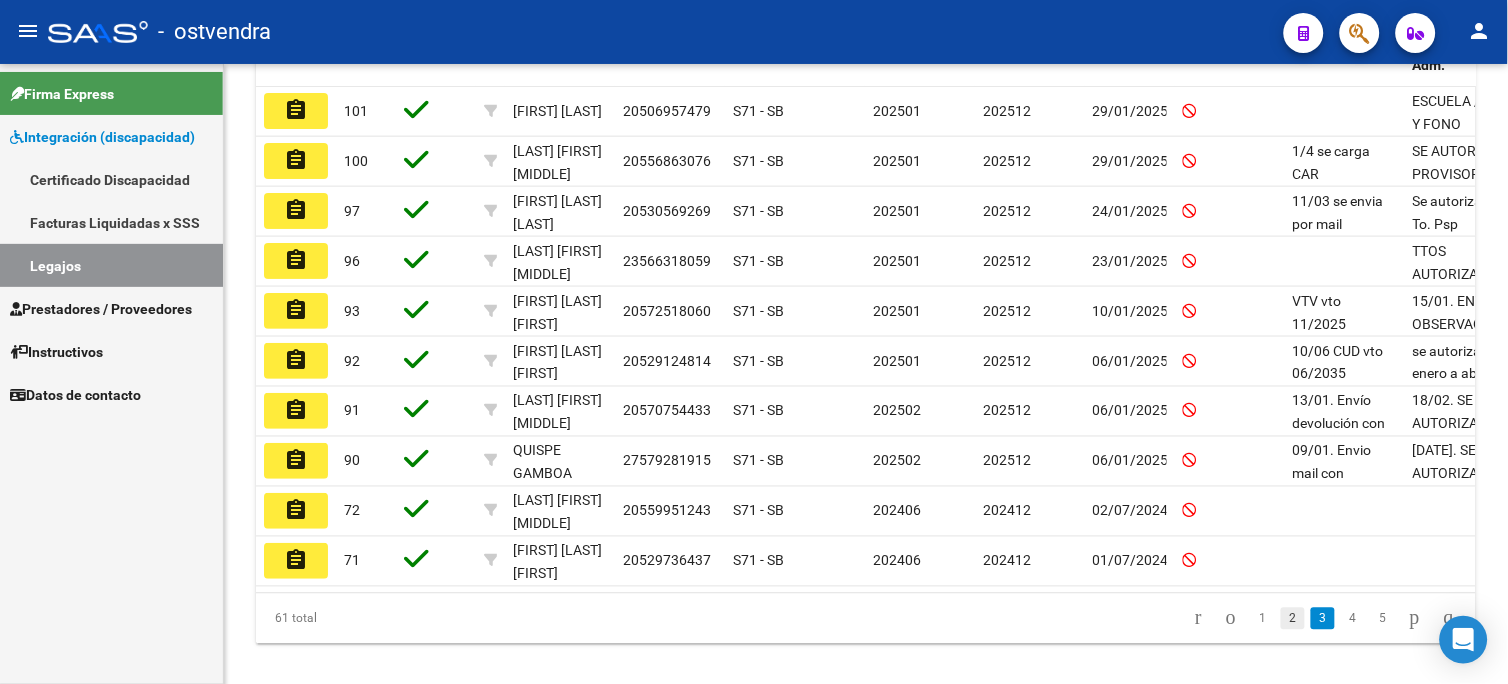 click on "2" 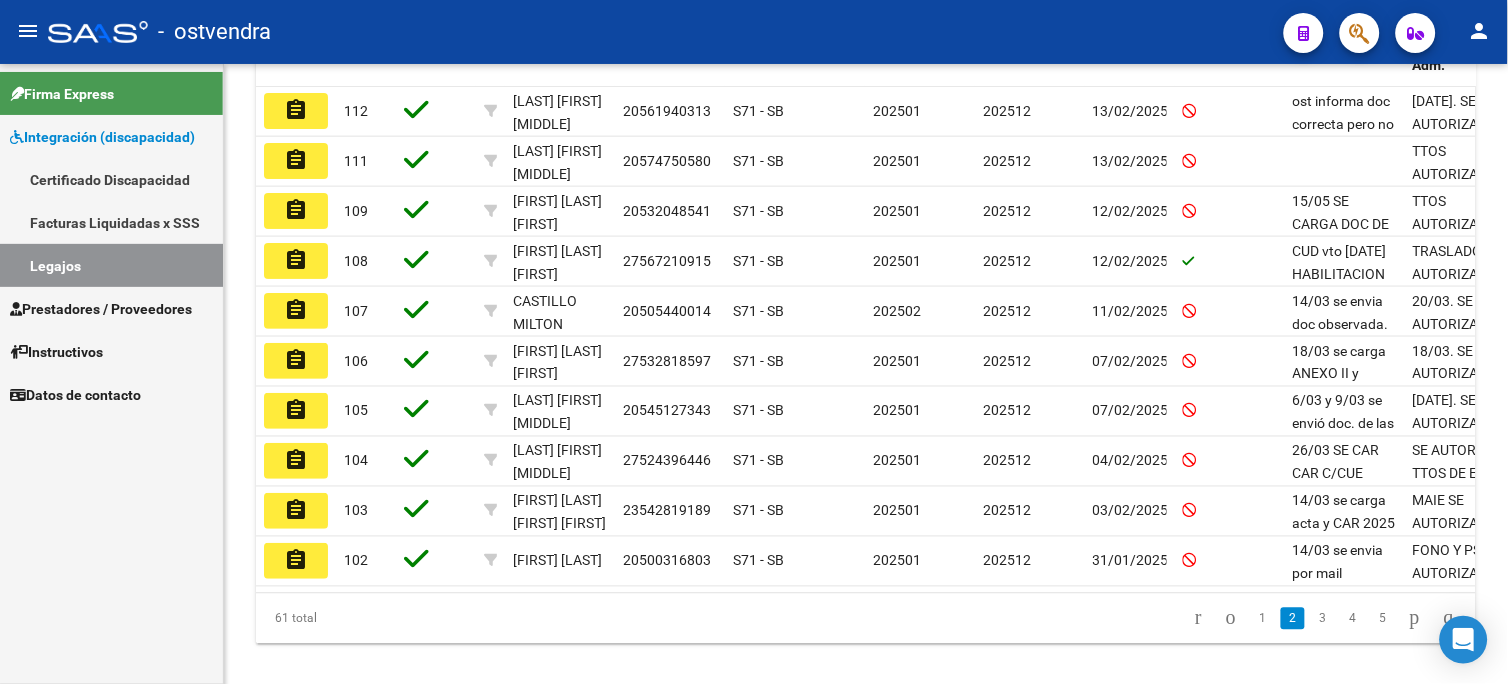 click on "1" 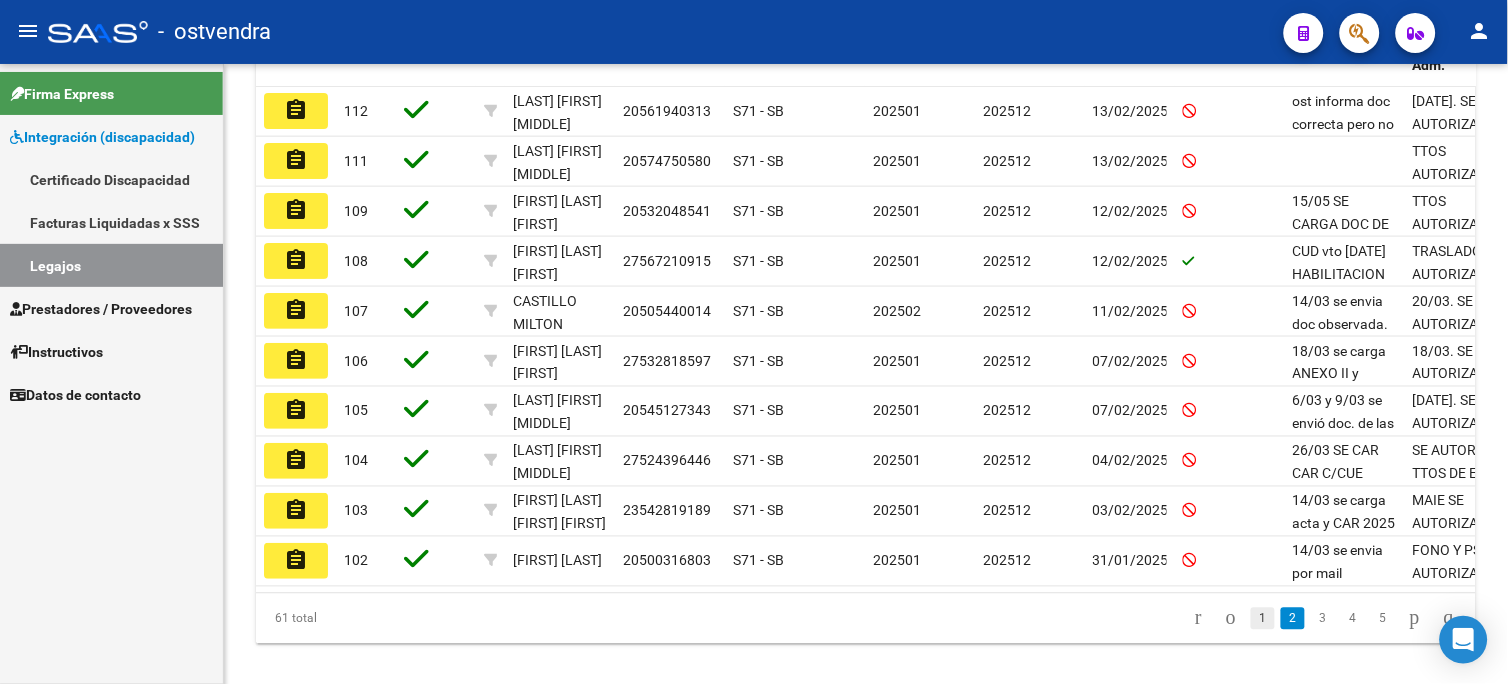 click on "1" 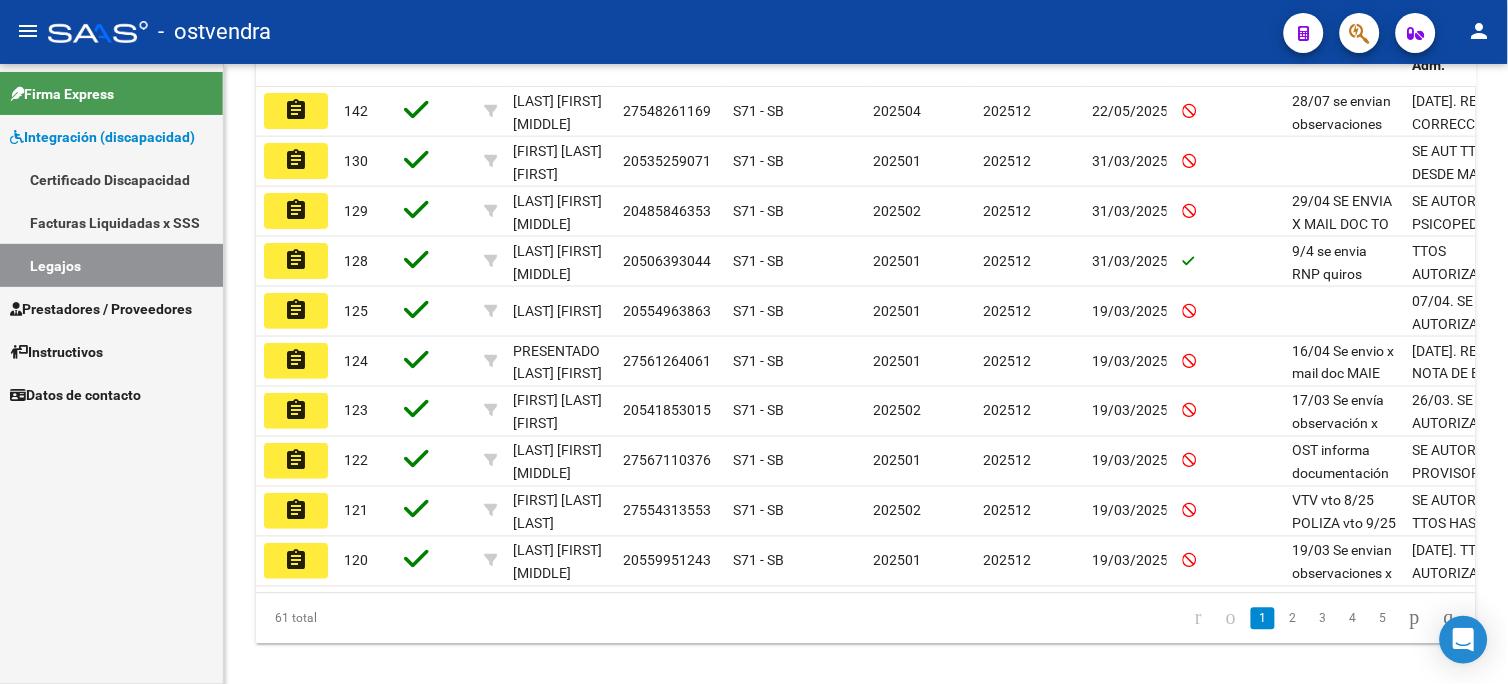 click on "assignment" 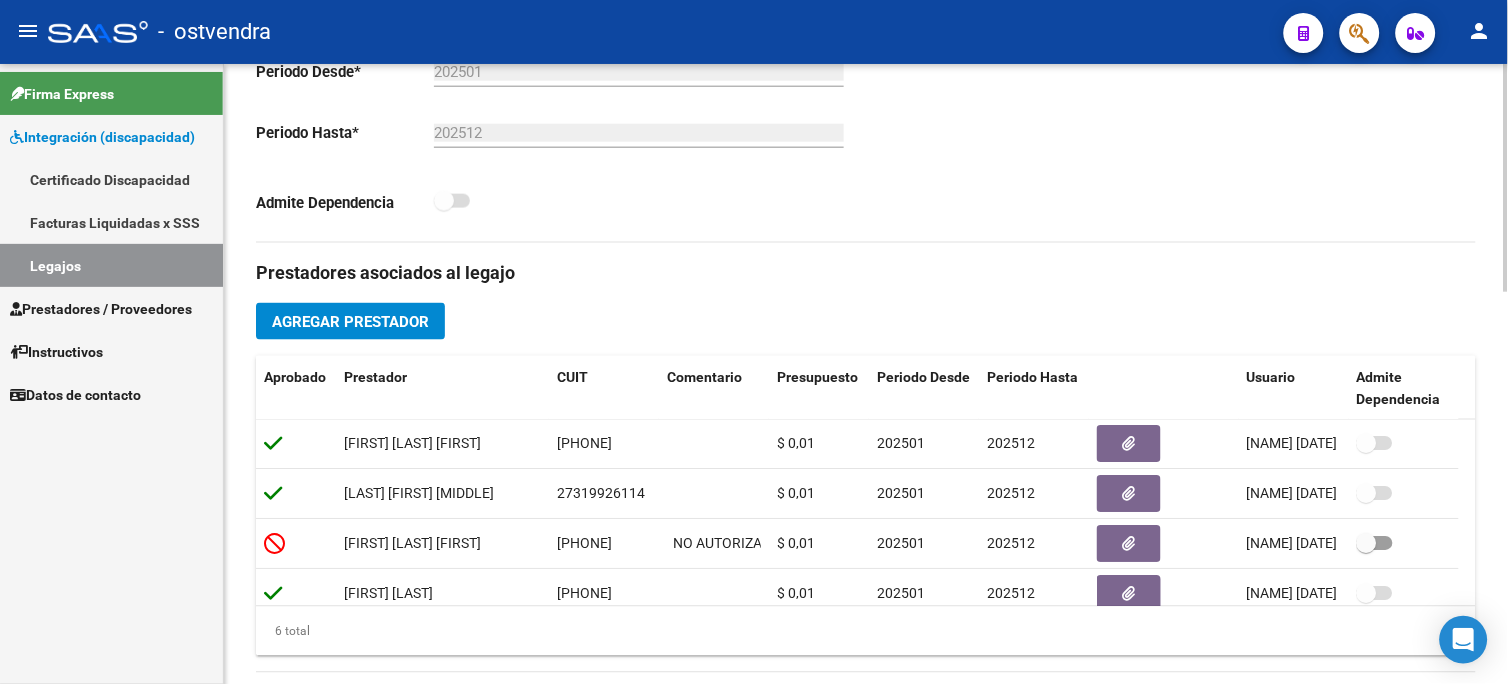 scroll, scrollTop: 523, scrollLeft: 0, axis: vertical 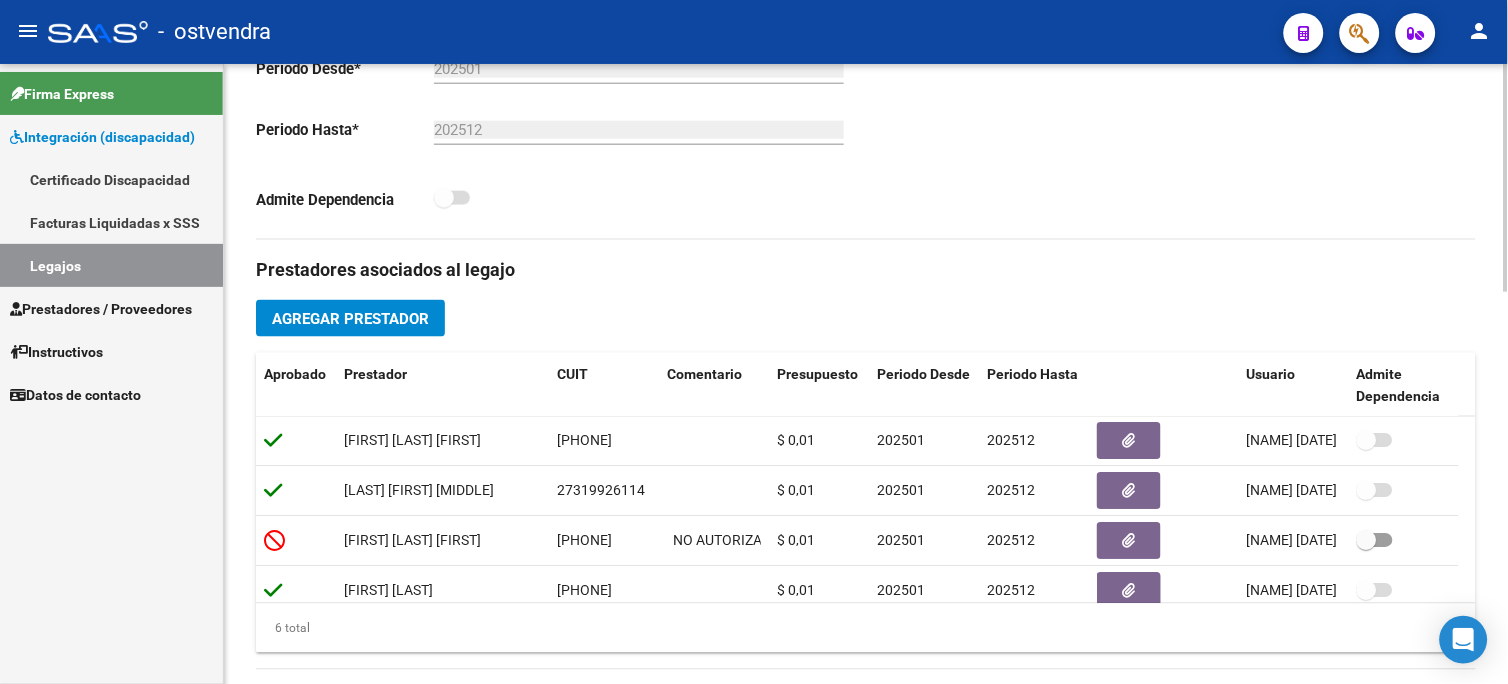 click on "menu -   ostvendra  person    Firma Express     Integración (discapacidad) Certificado Discapacidad Facturas Liquidadas x SSS Legajos    Prestadores / Proveedores Facturas - Listado/Carga Facturas - Documentación Pagos x Transferencia Auditorías - Listado Auditorías - Comentarios Auditorías - Cambios Área Prestadores - Listado Prestadores - Docu.    Instructivos    Datos de contacto arrow_back Editar 120    save Guardar cambios Legajo de Integración Modelo Formulario DDJJ para Transporte  /  Modelo Conformidad Transporte  /  Modelo Presupuesto Transporte  /  Modelo Conformidad Prestacional  /  Modelo Presupuesto Prestacional  /  ModeloResumen HC  /  Modelo Planilla FIM  Legajo Aprobado.  CUIL  *   [CUIT] Ingresar CUIL  [LAST] [FIRST] [MIDDLE] [LAST]     Análisis Afiliado    Certificado Discapacidad ARCA Padrón Nombre Afiliado  *   [LAST] [FIRST] [MIDDLE] [LAST] Ingresar el nombre  Periodo Desde  *   202501 Ej: 202203  Periodo Hasta  *   202512 Ej: 202212" at bounding box center (754, 342) 